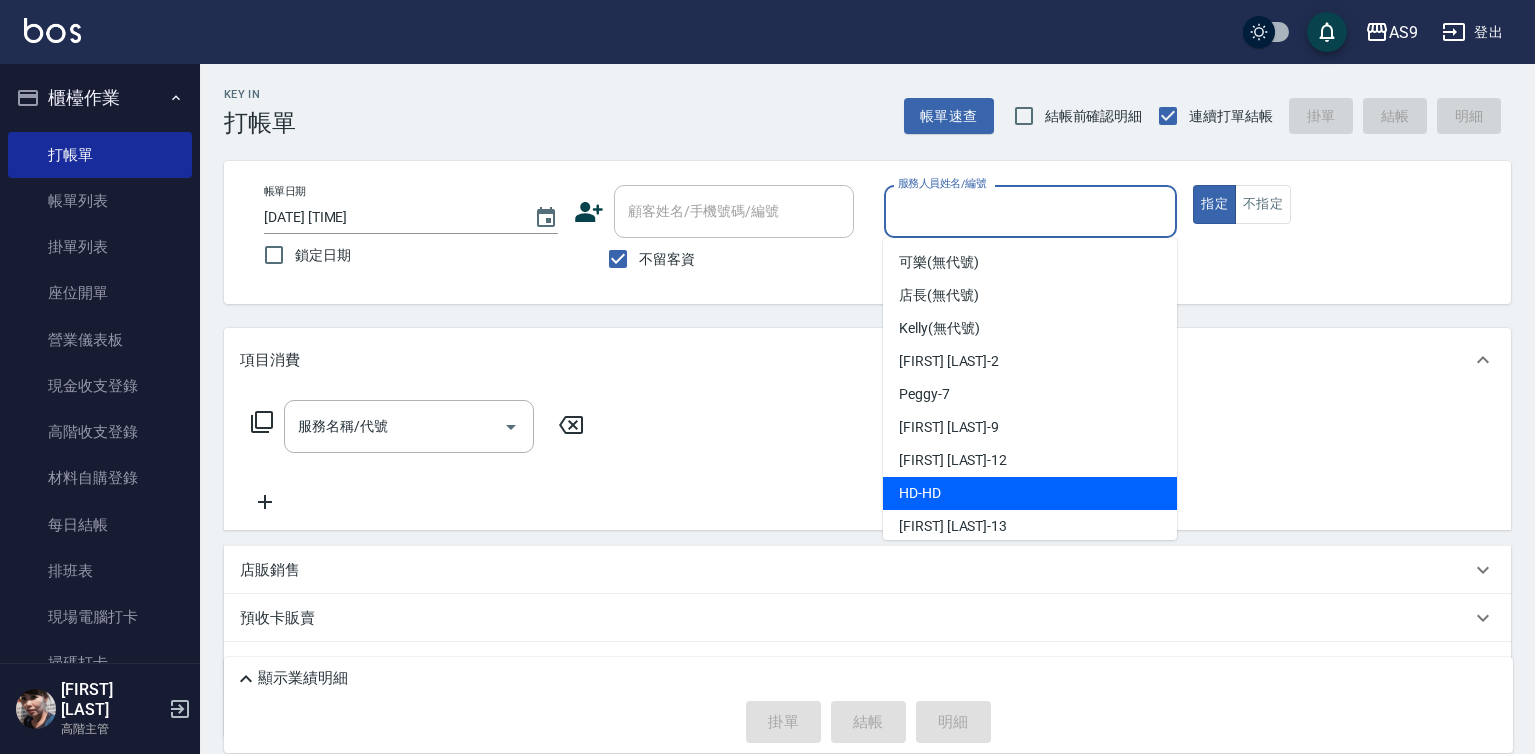 scroll, scrollTop: 0, scrollLeft: 0, axis: both 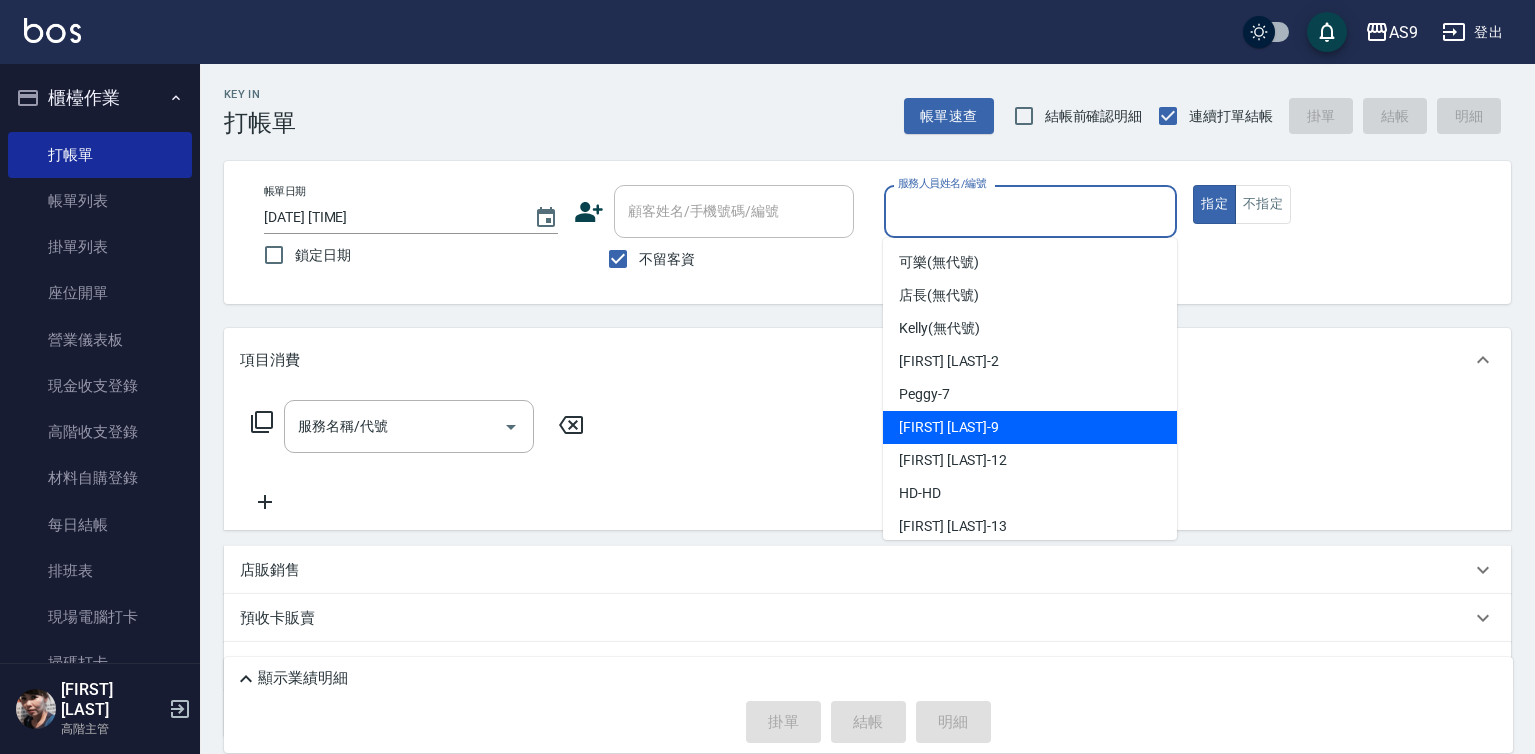 click on "[FIRST] [LAST] -9" at bounding box center (949, 427) 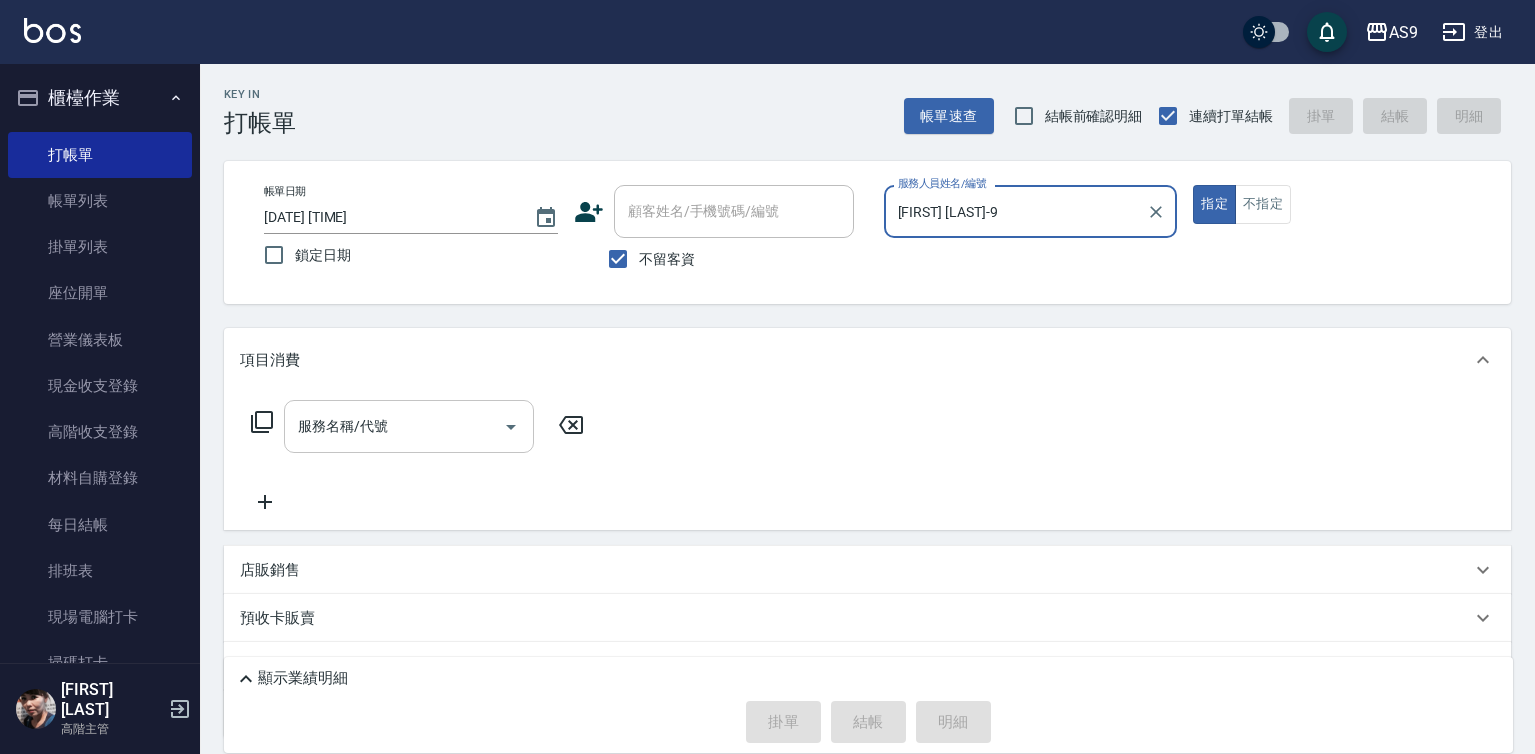 drag, startPoint x: 427, startPoint y: 413, endPoint x: 427, endPoint y: 424, distance: 11 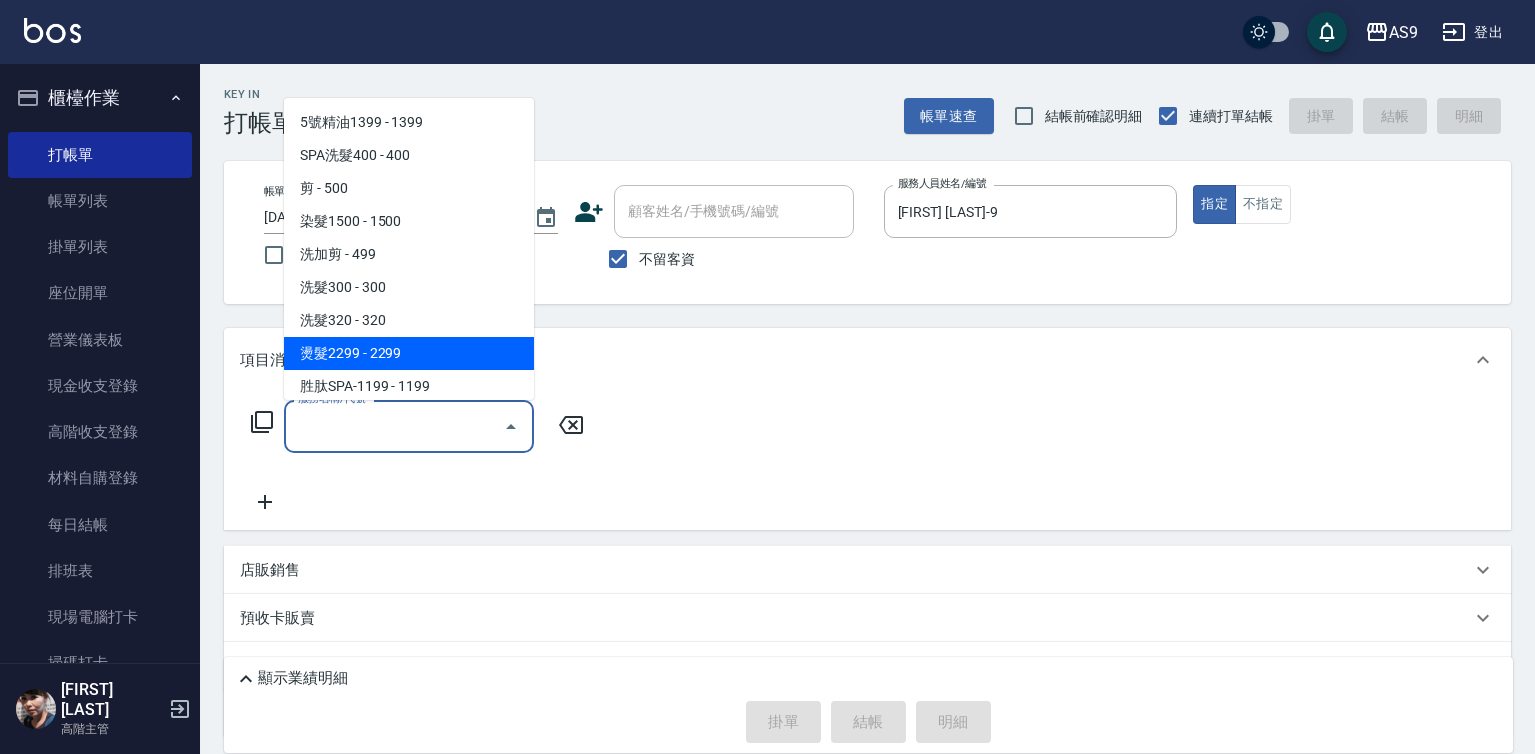 click on "燙髮2299 - 2299" at bounding box center (409, 353) 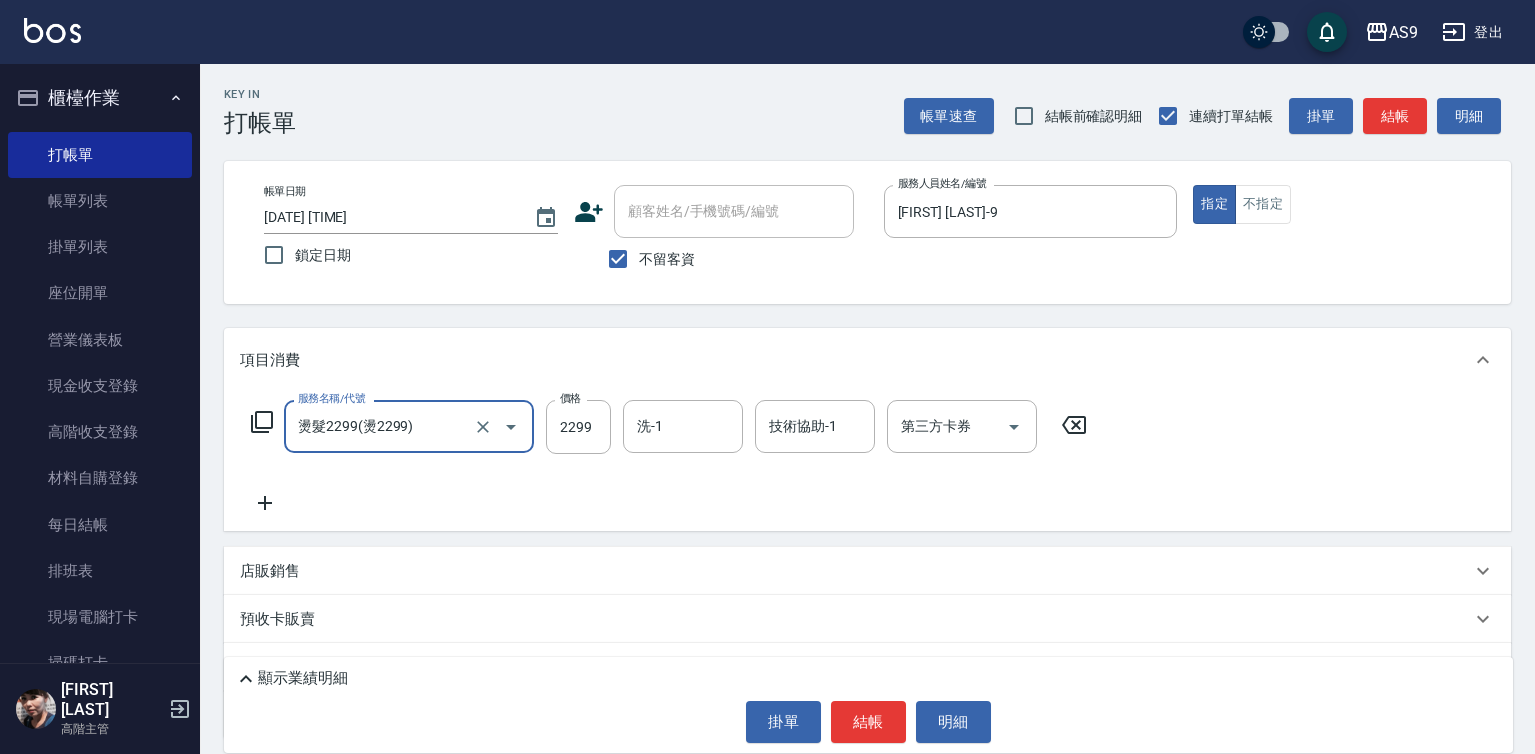 click 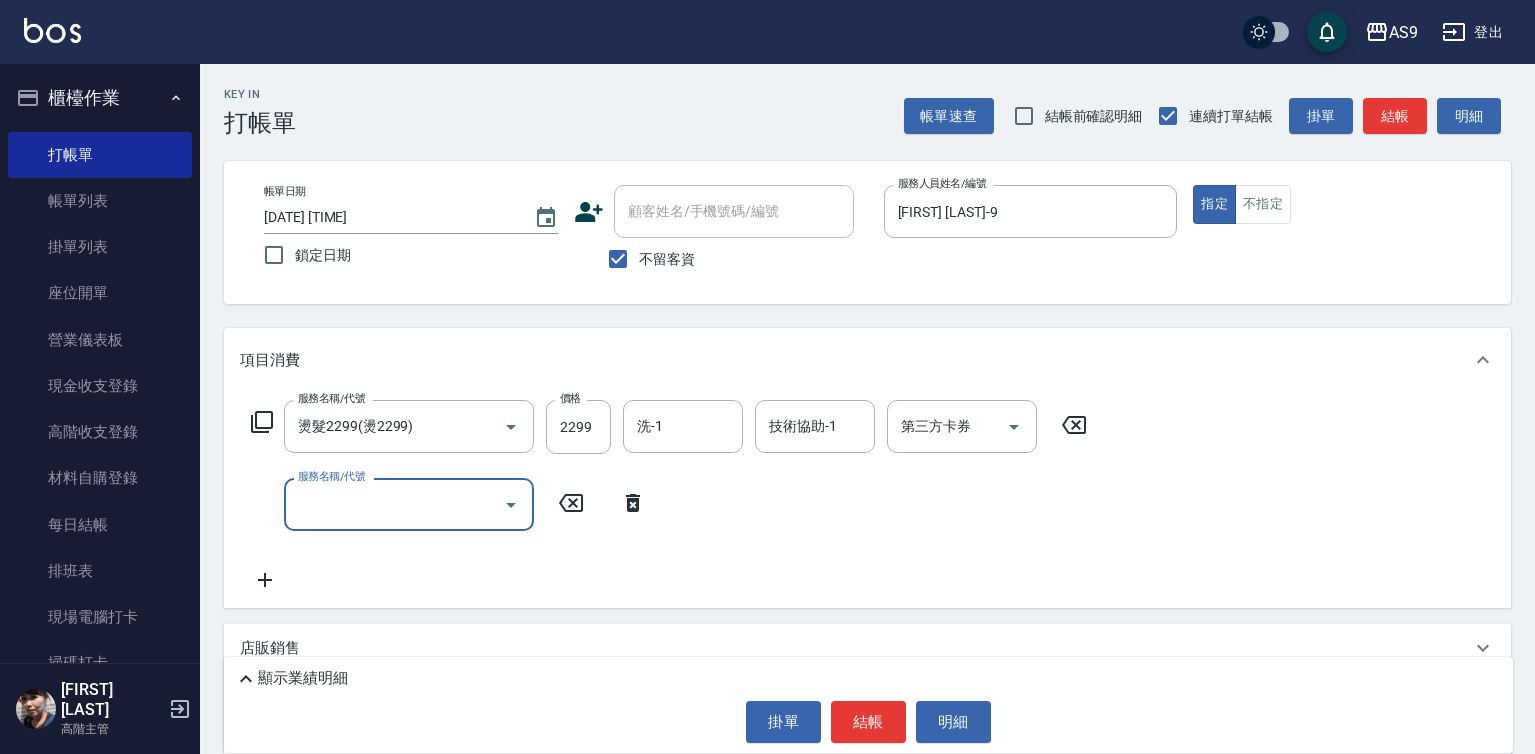 click on "服務名稱/代號" at bounding box center (394, 504) 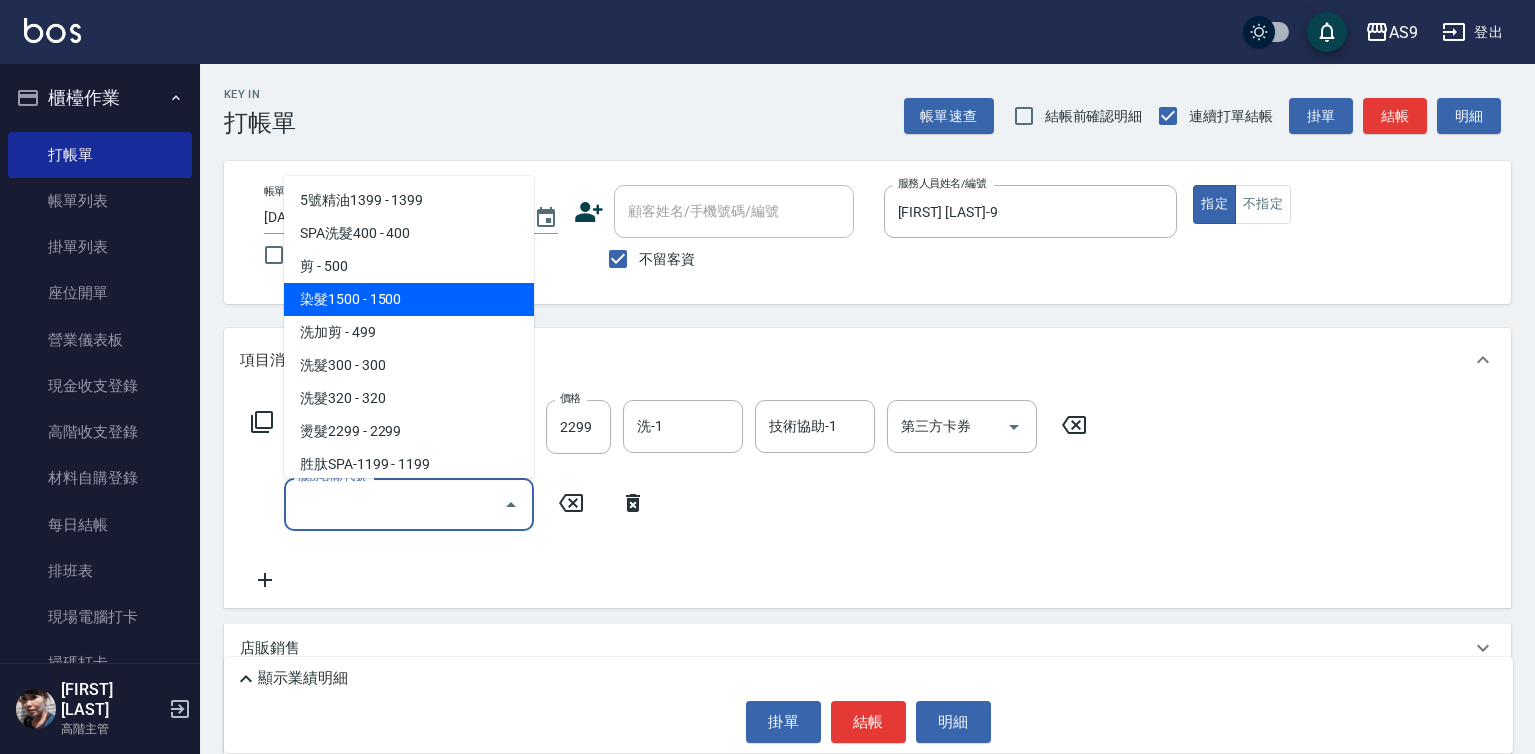 click on "染髮1500 - 1500" at bounding box center [409, 299] 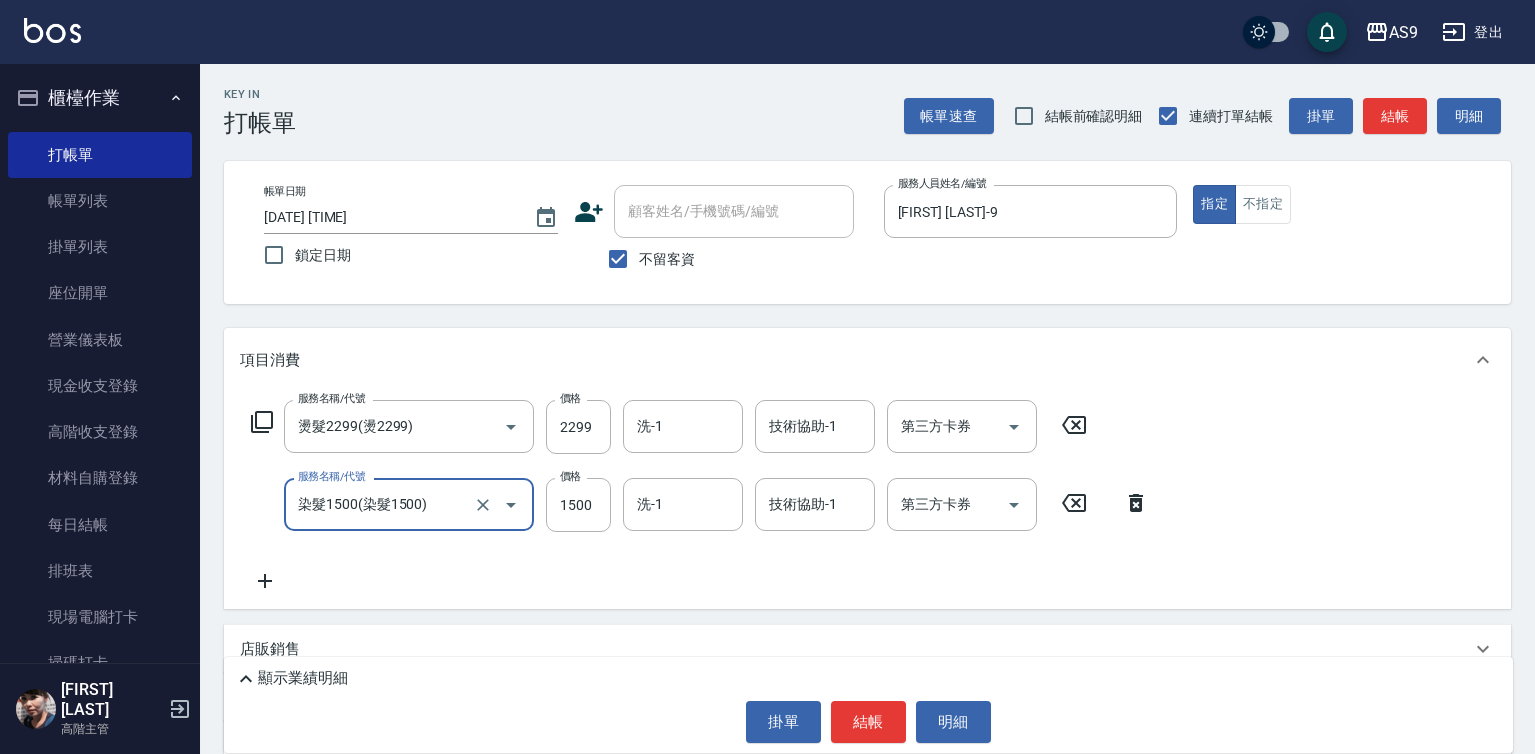 type on "染髮1500" 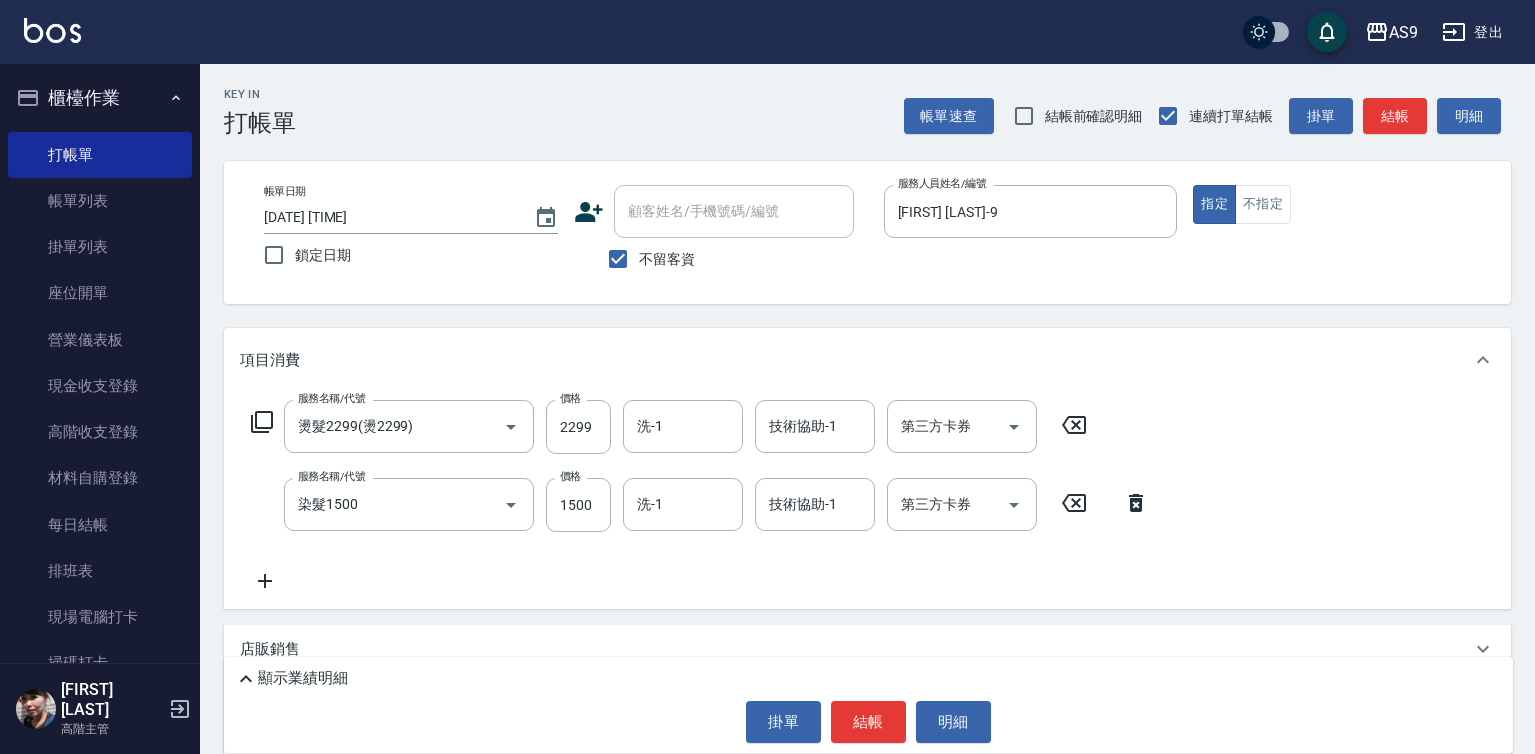 click 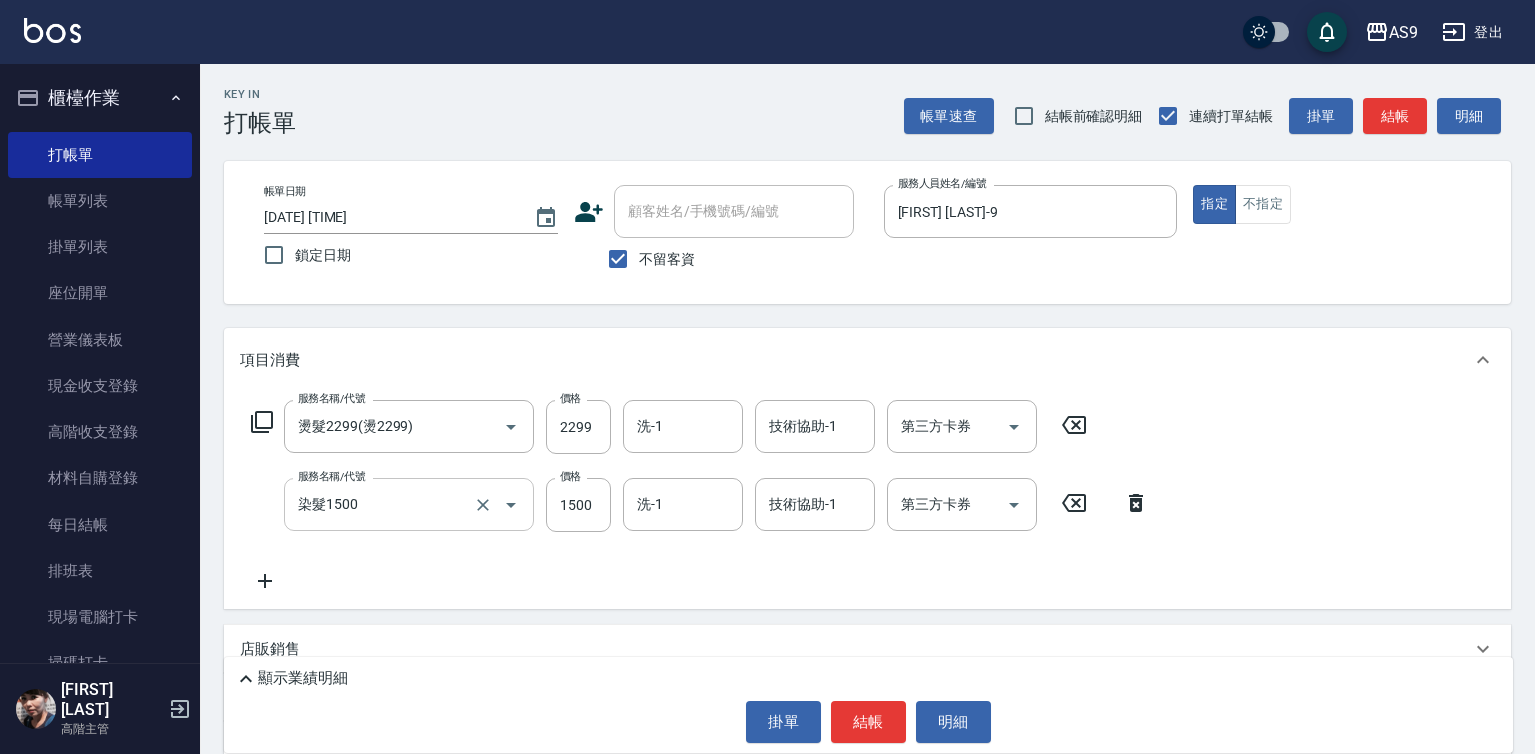 type 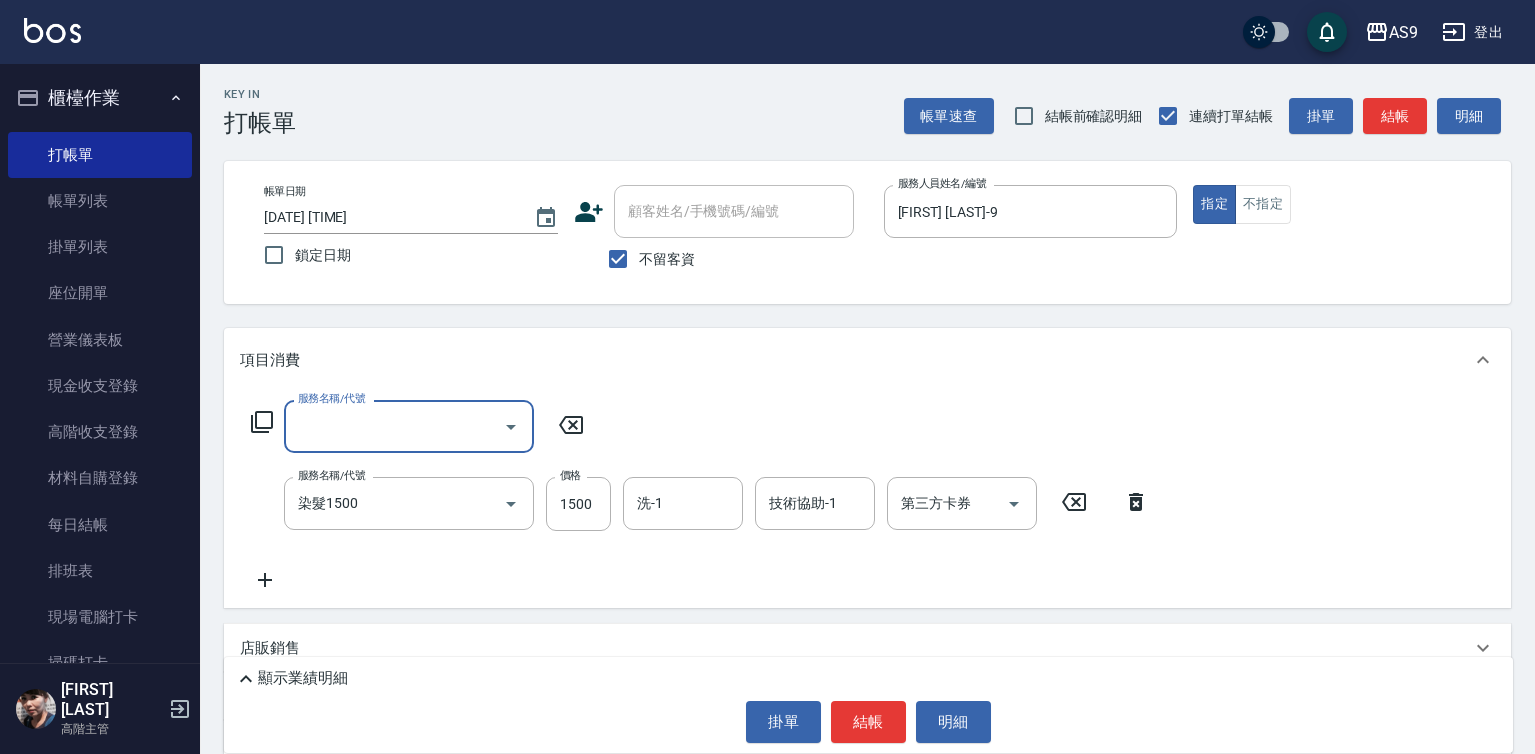 click 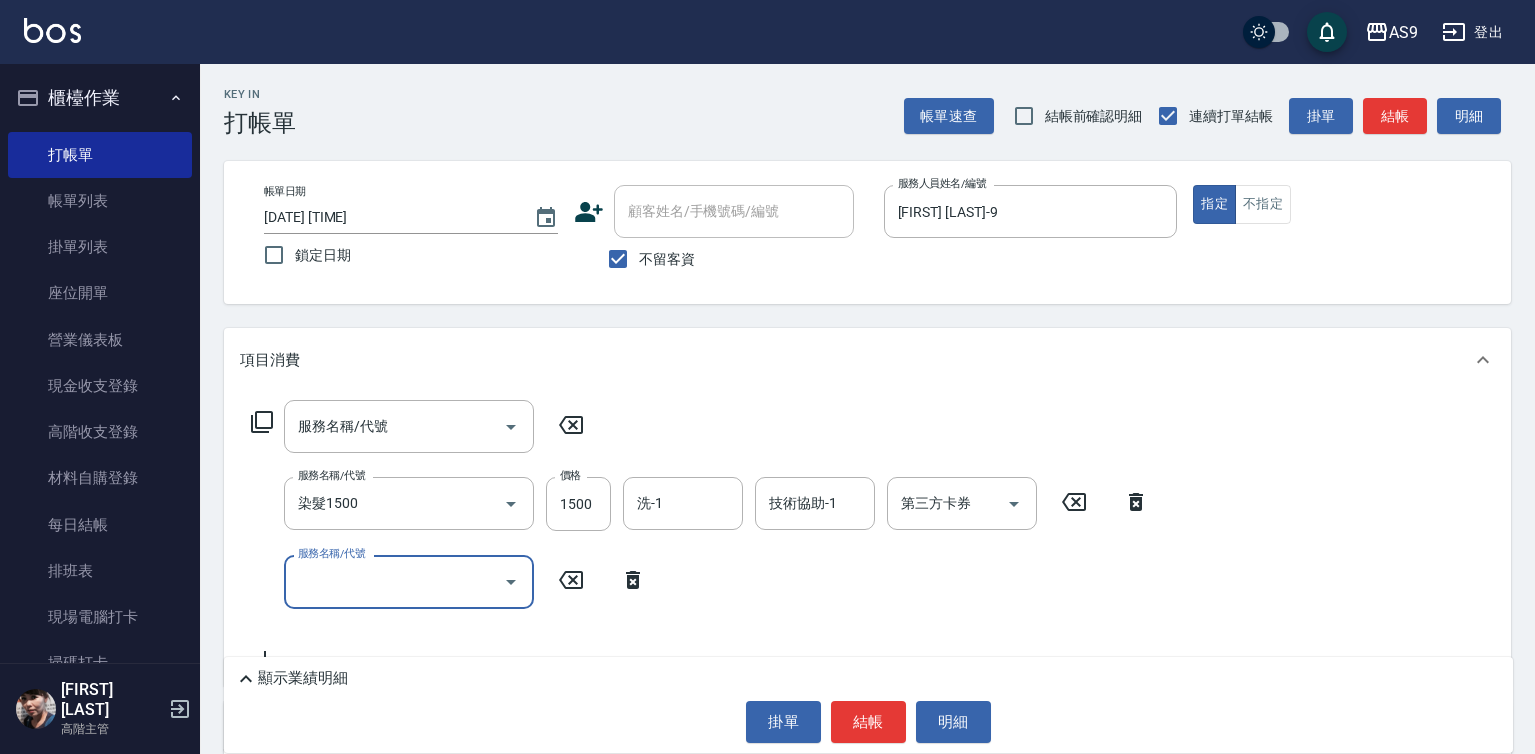click on "服務名稱/代號" at bounding box center [394, 581] 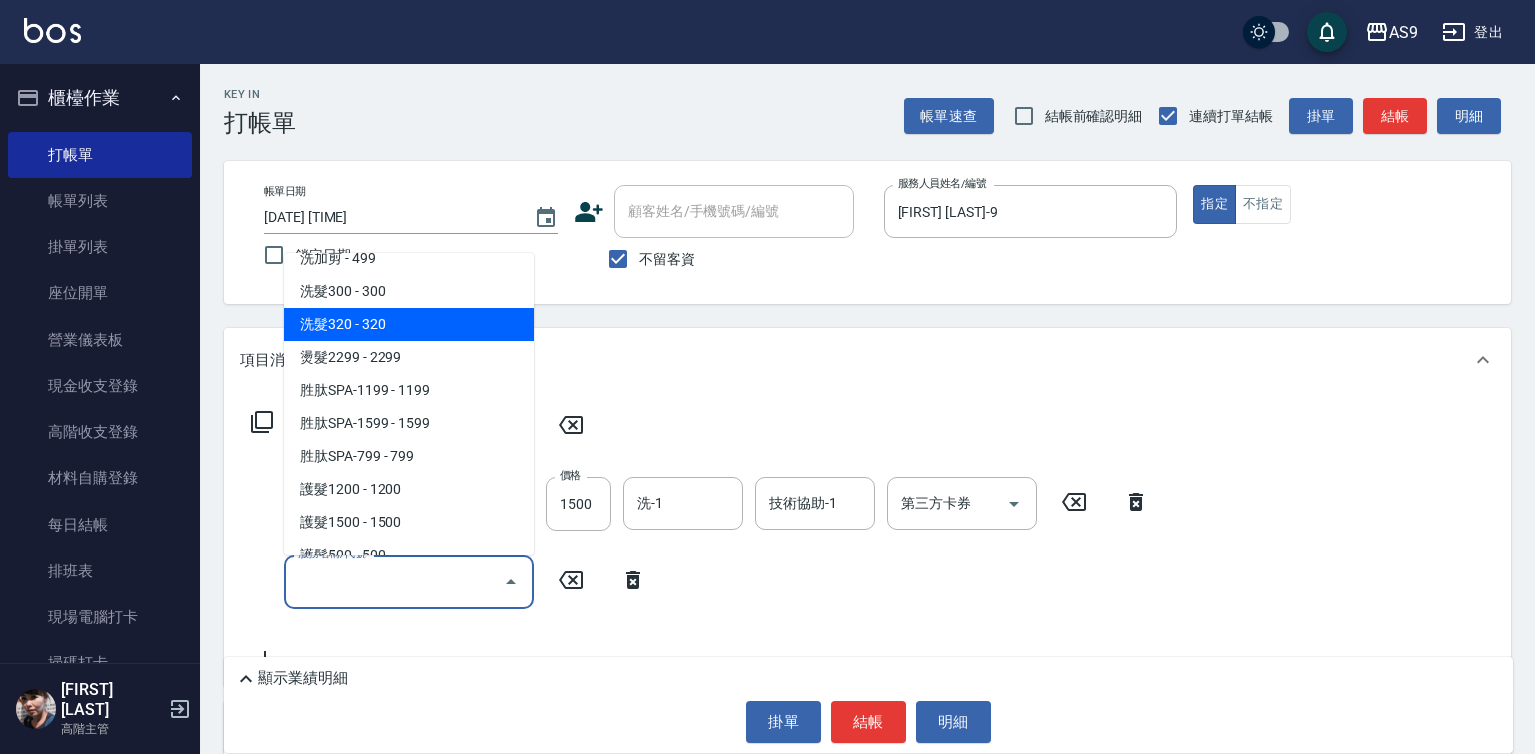 scroll, scrollTop: 200, scrollLeft: 0, axis: vertical 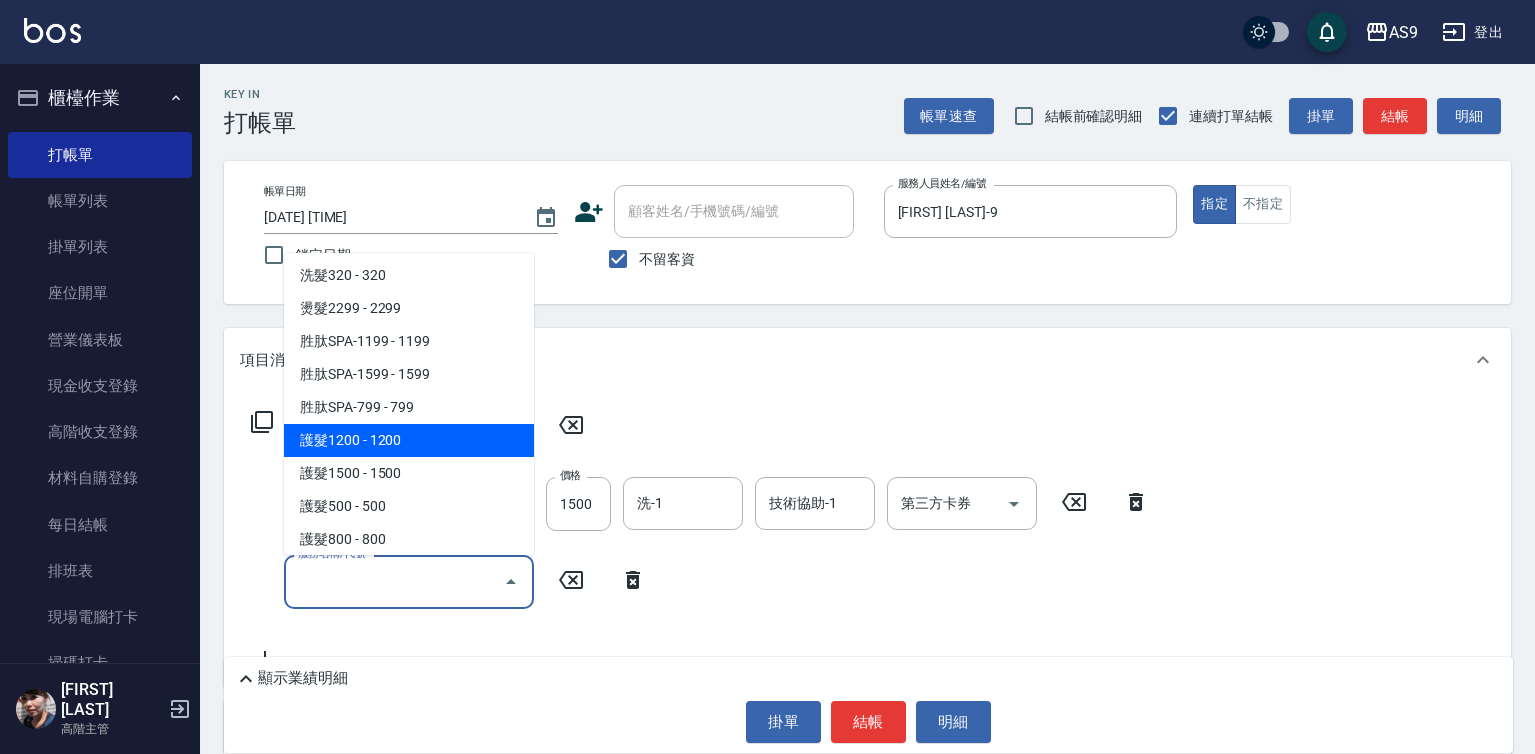 click on "護髮1200 - 1200" at bounding box center (409, 440) 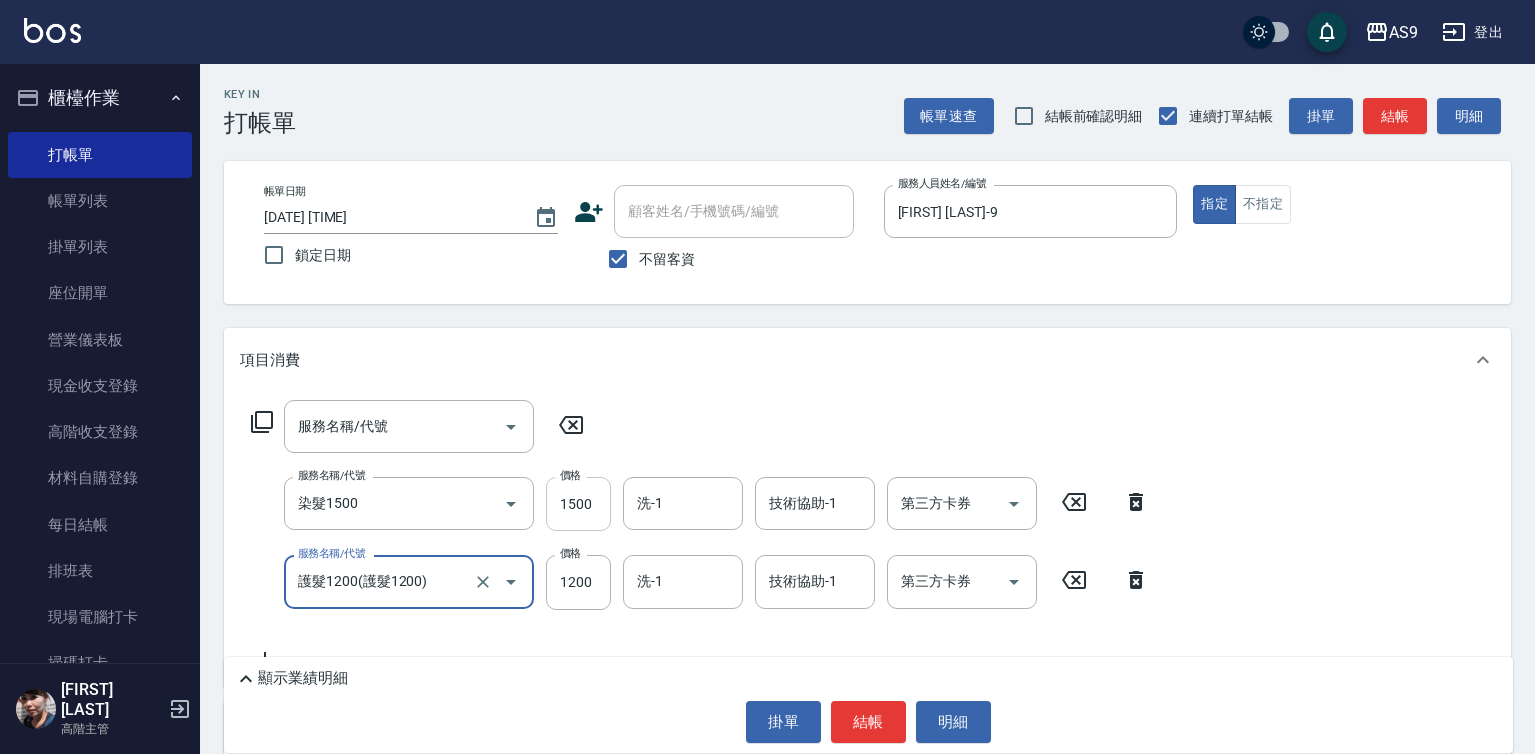 click on "1500" at bounding box center (578, 504) 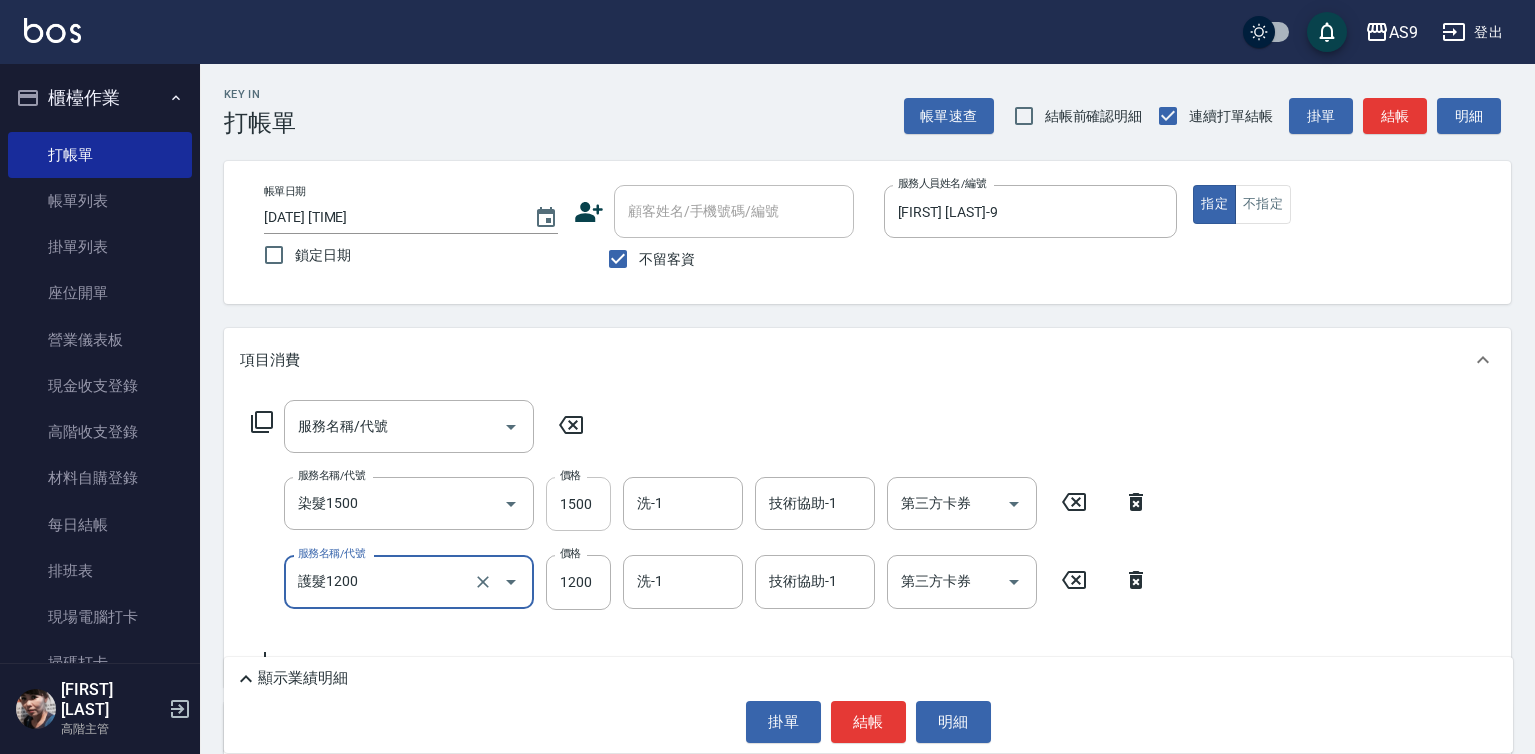 click on "1500" at bounding box center (578, 504) 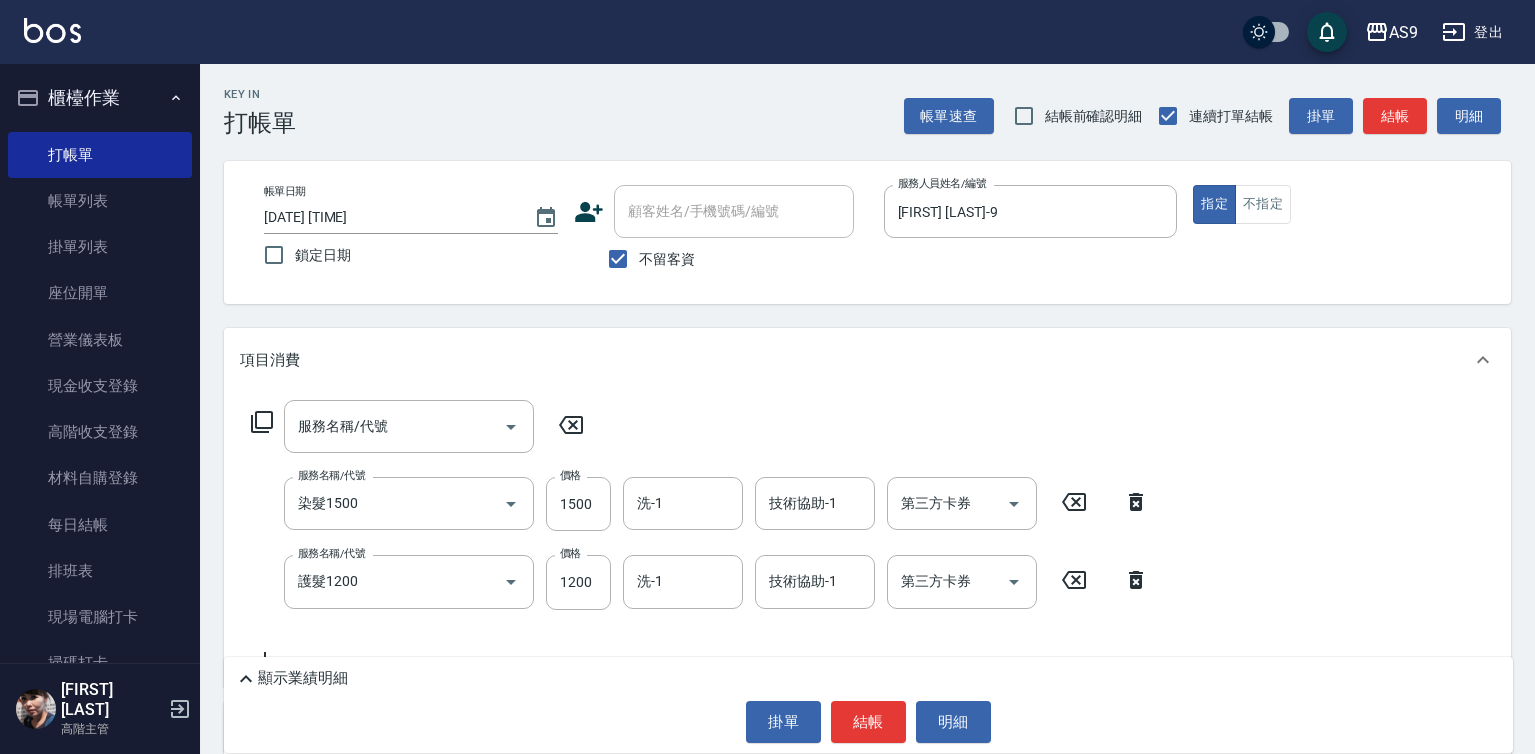 click on "服務名稱/代號 服務名稱/代號 服務名稱/代號 染髮1500 服務名稱/代號 價格 1500 價格 洗-1 洗-1 技術協助-1 技術協助-1 第三方卡券 第三方卡券 服務名稱/代號 護髮1200 服務名稱/代號 價格 1200 價格 洗-1 洗-1 技術協助-1 技術協助-1 第三方卡券 第三方卡券" at bounding box center [700, 535] 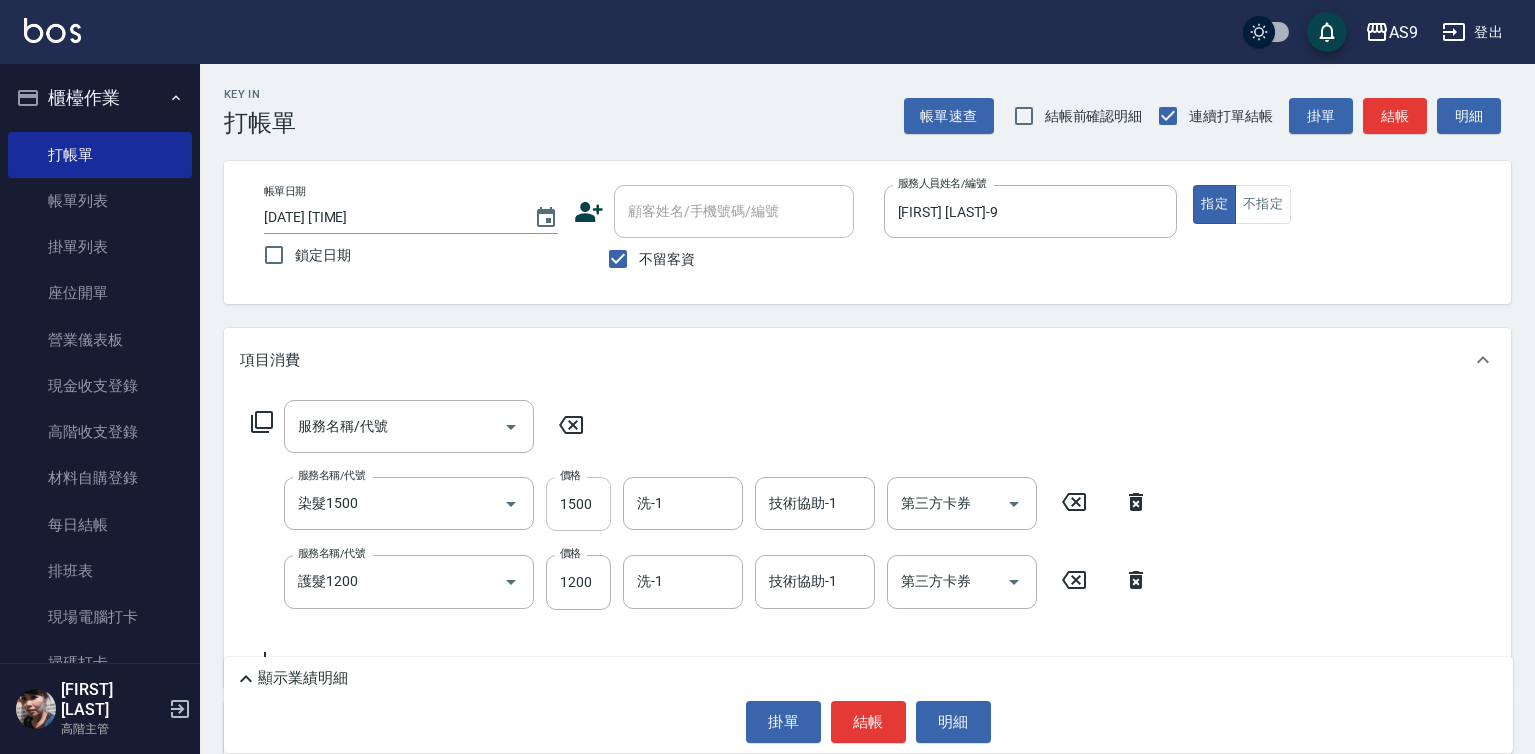 click on "1500" at bounding box center (578, 504) 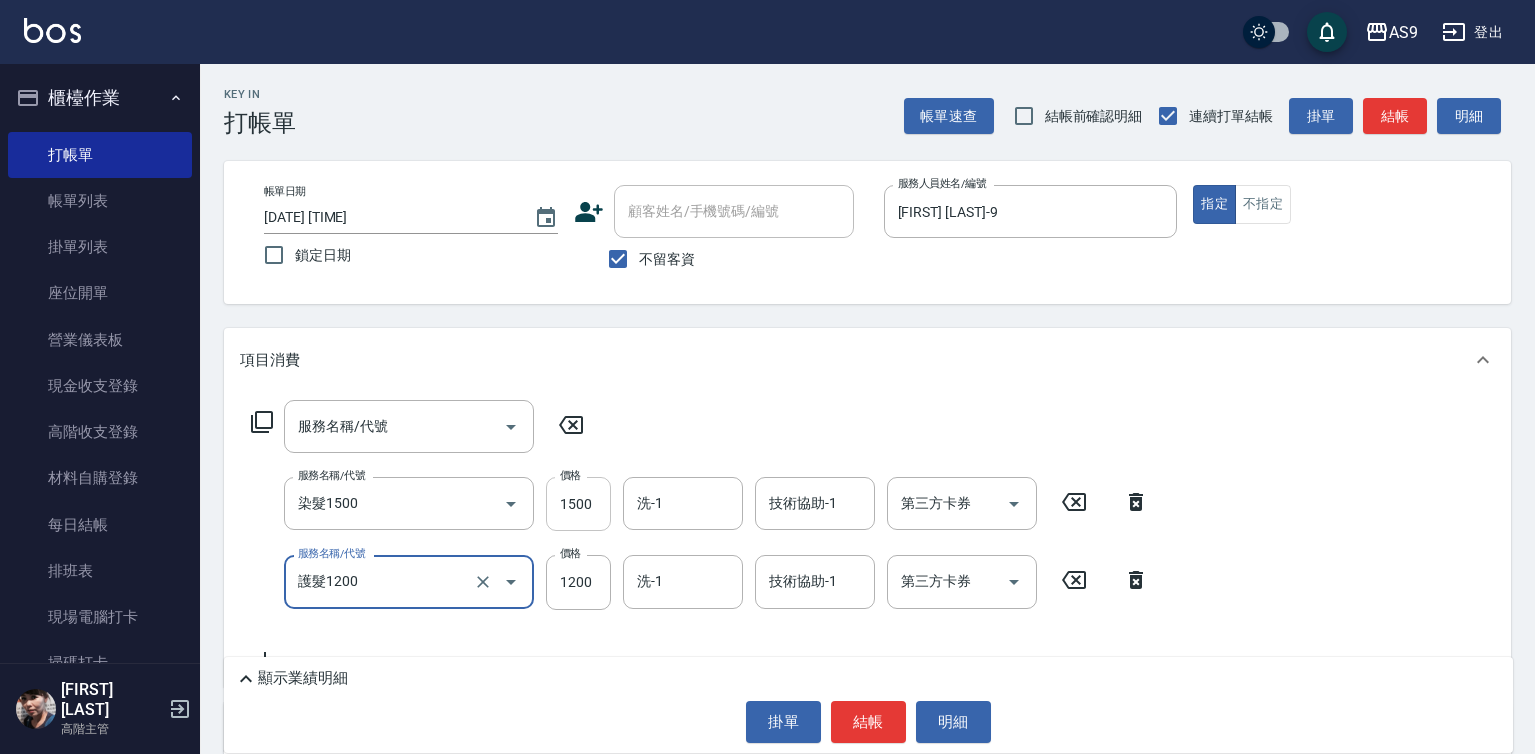 click on "1500" at bounding box center [578, 504] 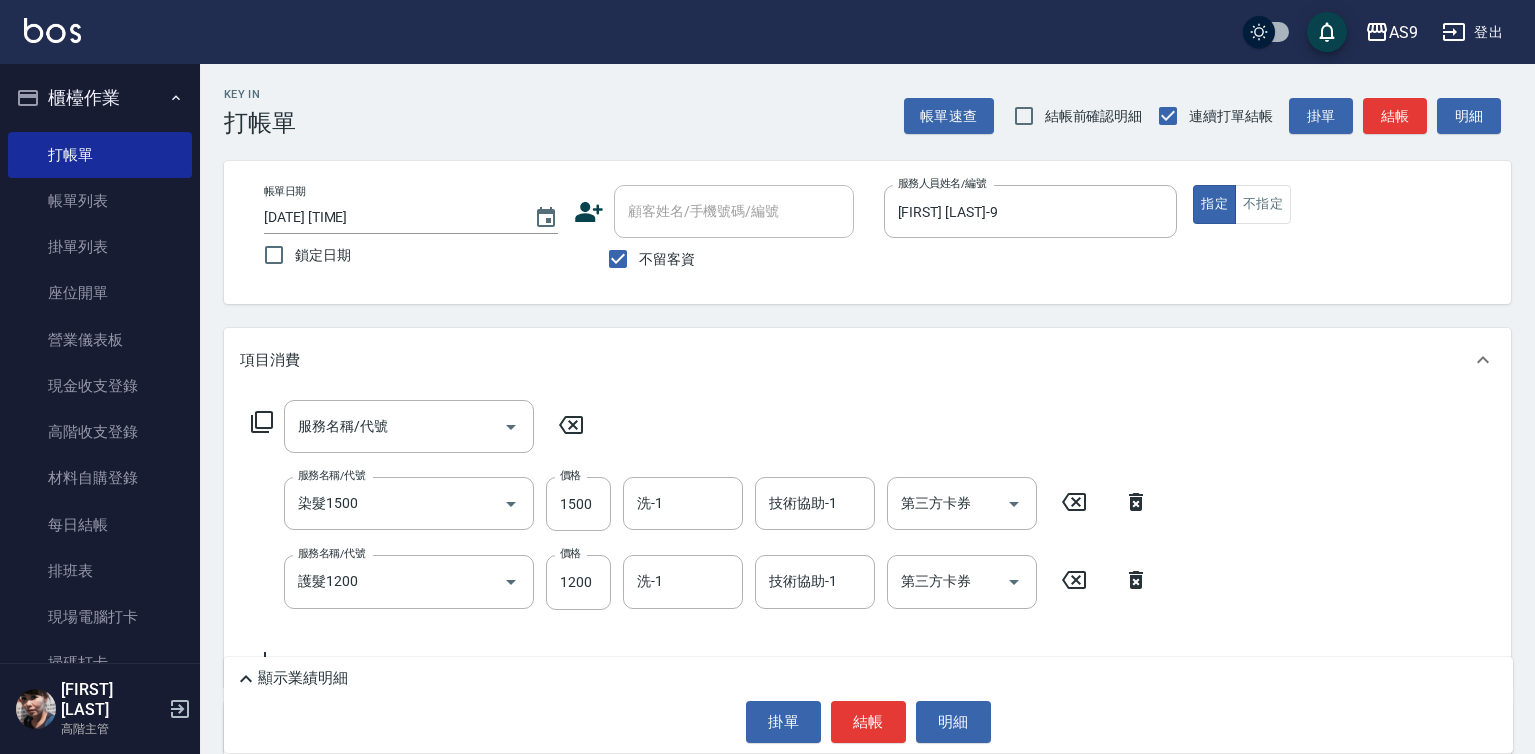 drag, startPoint x: 587, startPoint y: 511, endPoint x: 1059, endPoint y: 402, distance: 484.42233 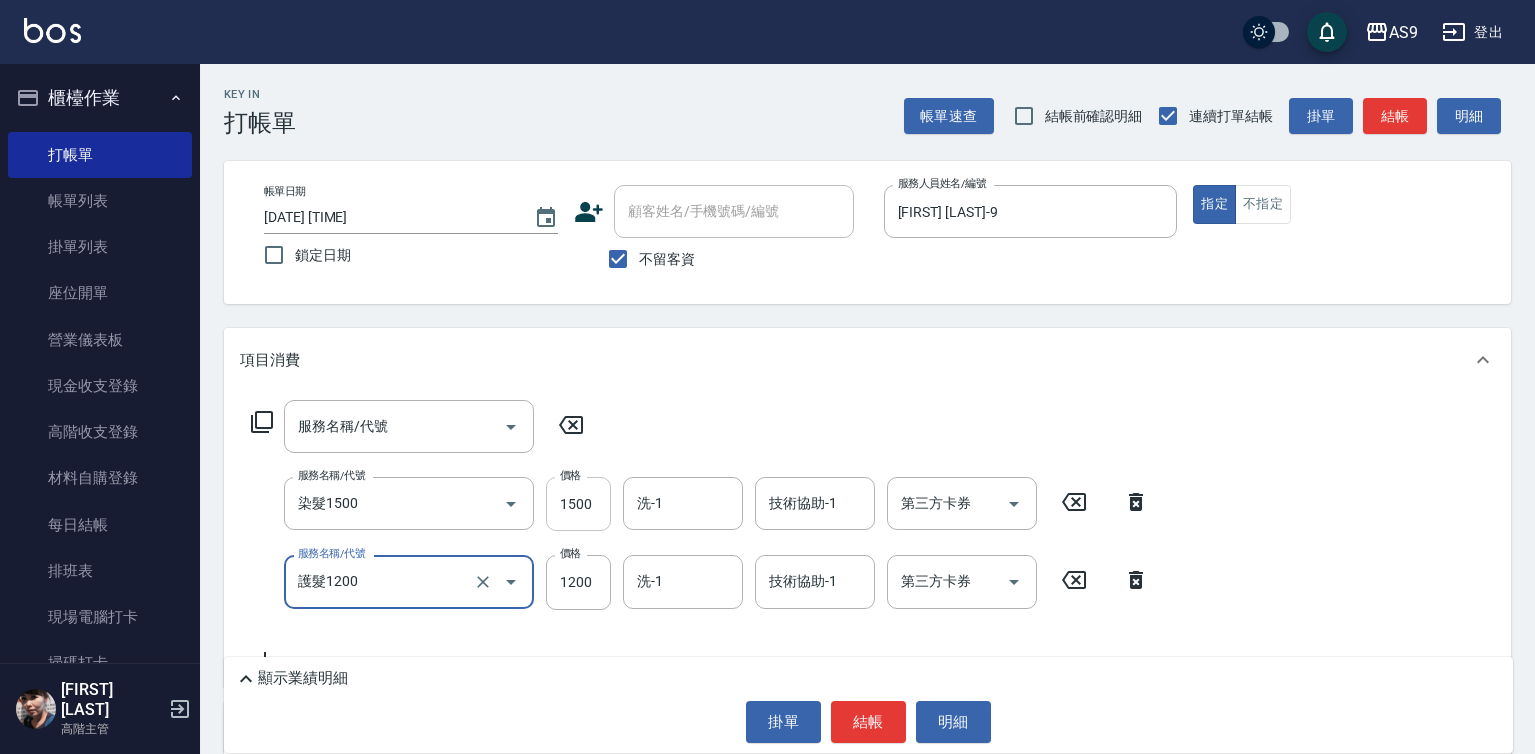 click on "1500" at bounding box center (578, 504) 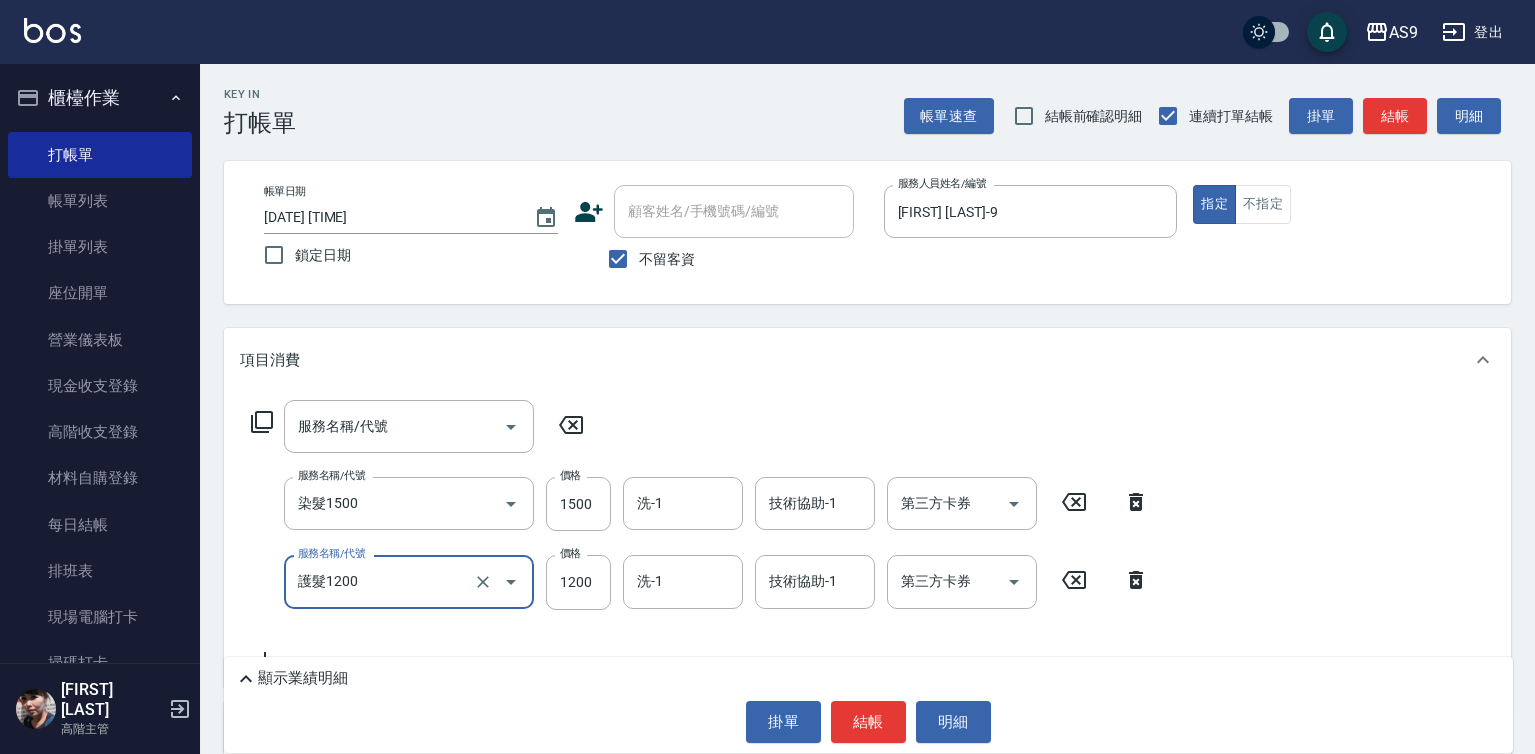 click 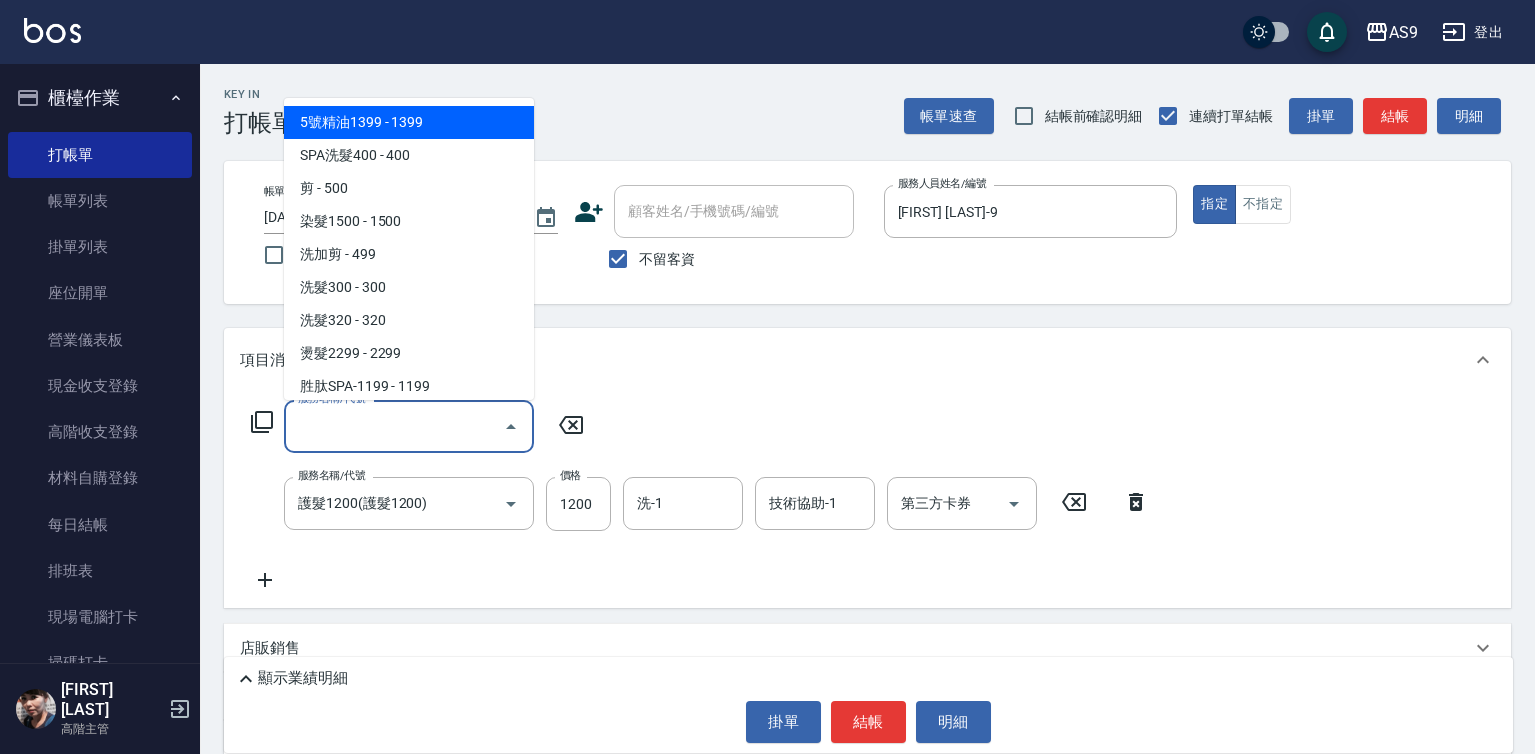 click on "服務名稱/代號" at bounding box center [394, 426] 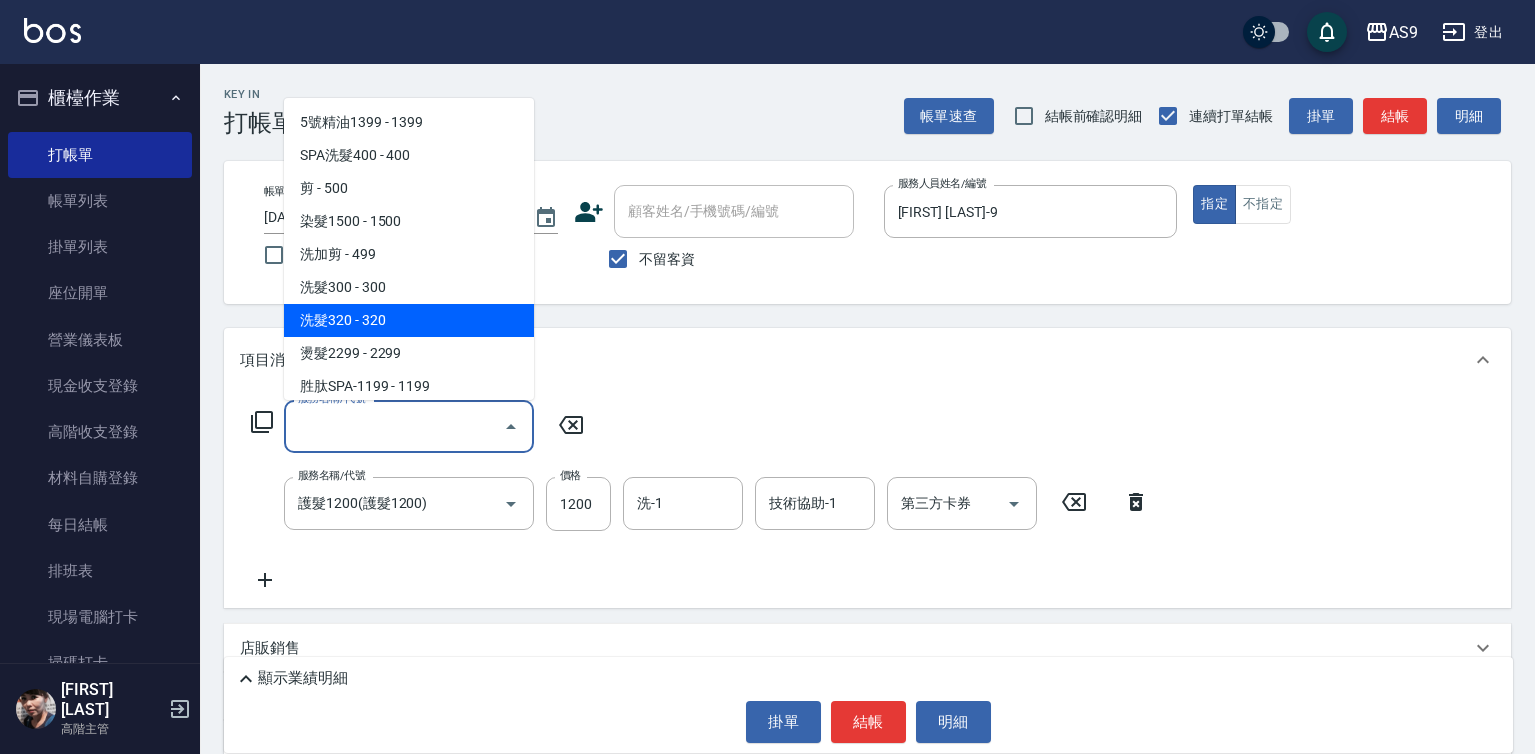 scroll, scrollTop: 100, scrollLeft: 0, axis: vertical 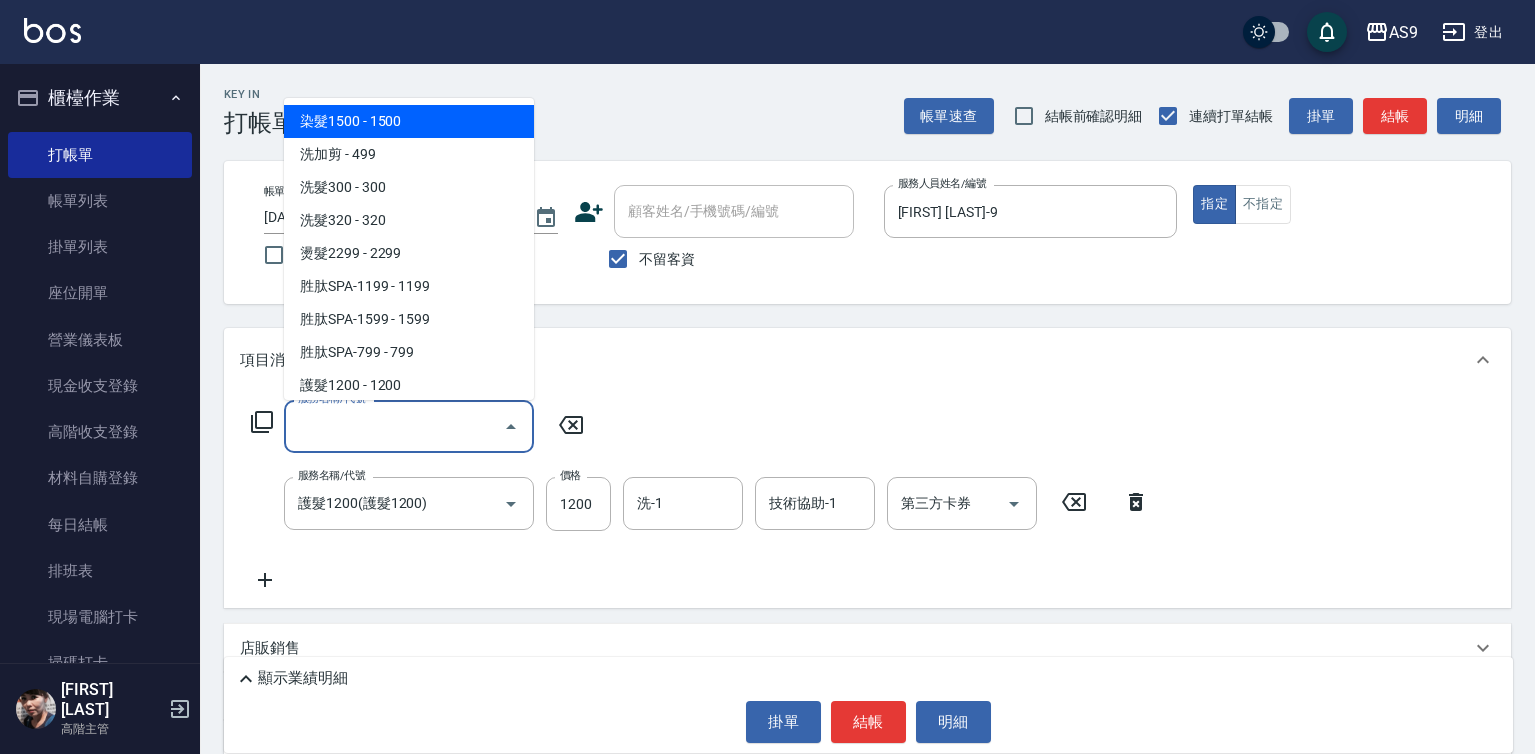 click on "染髮1500 - 1500" at bounding box center [409, 121] 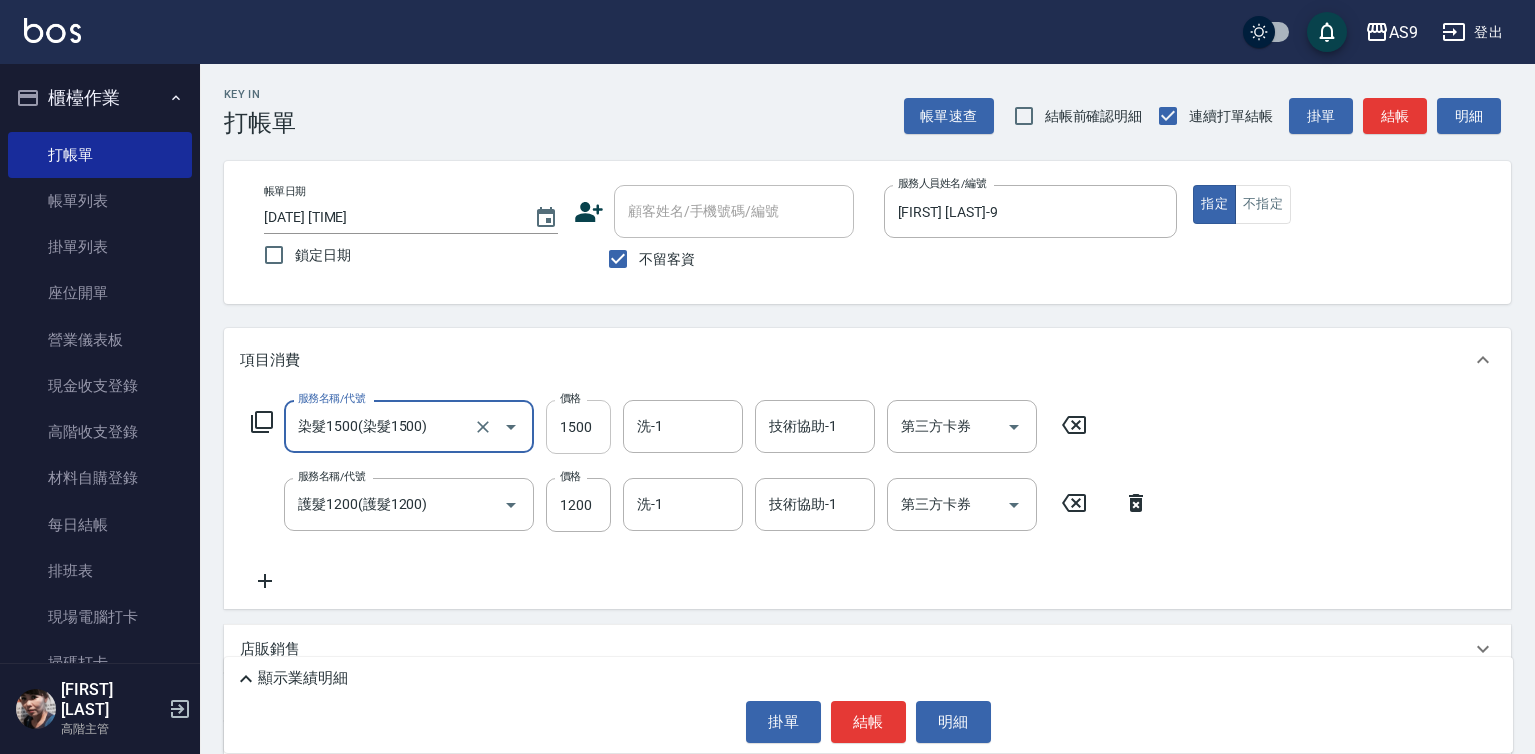 click on "1500" at bounding box center (578, 427) 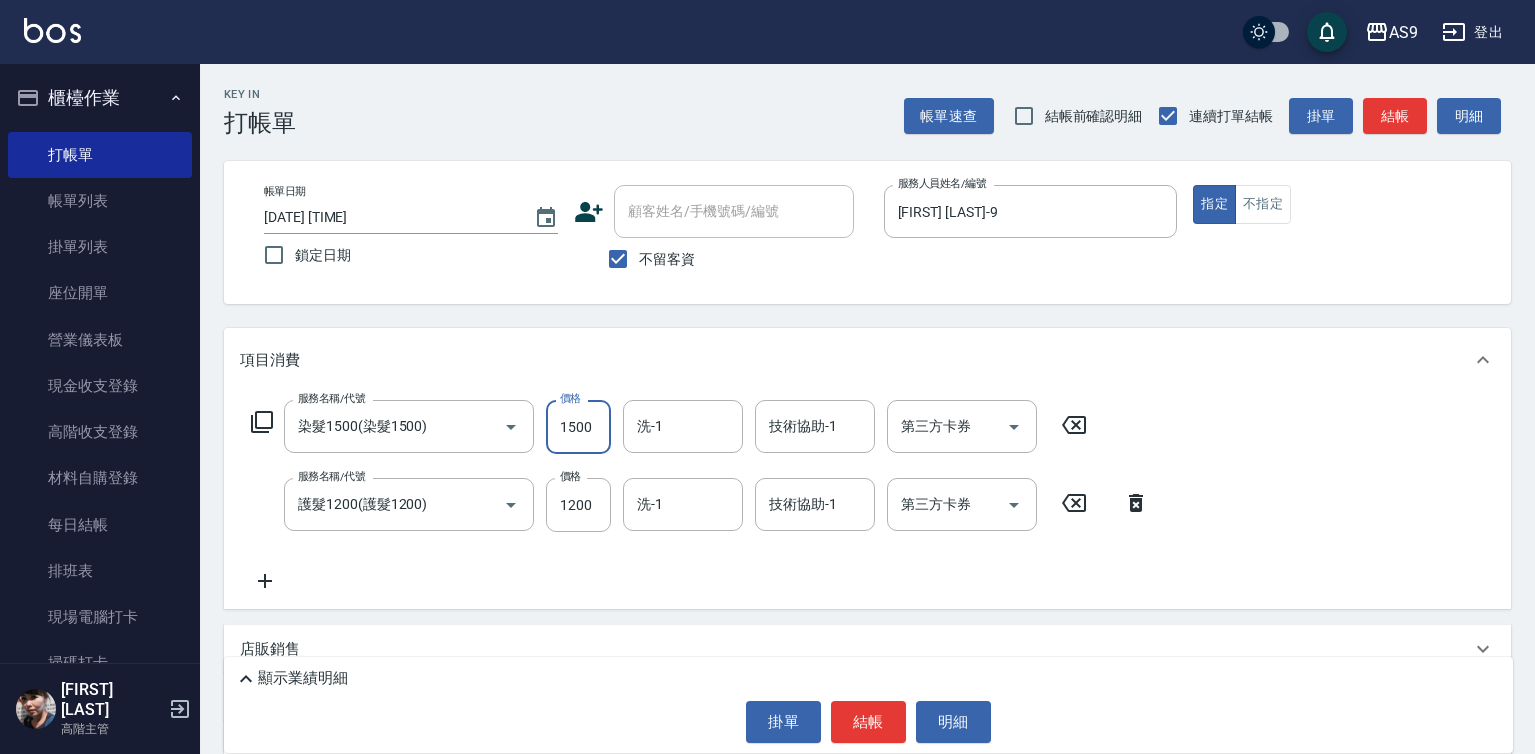 click on "1500" at bounding box center (578, 427) 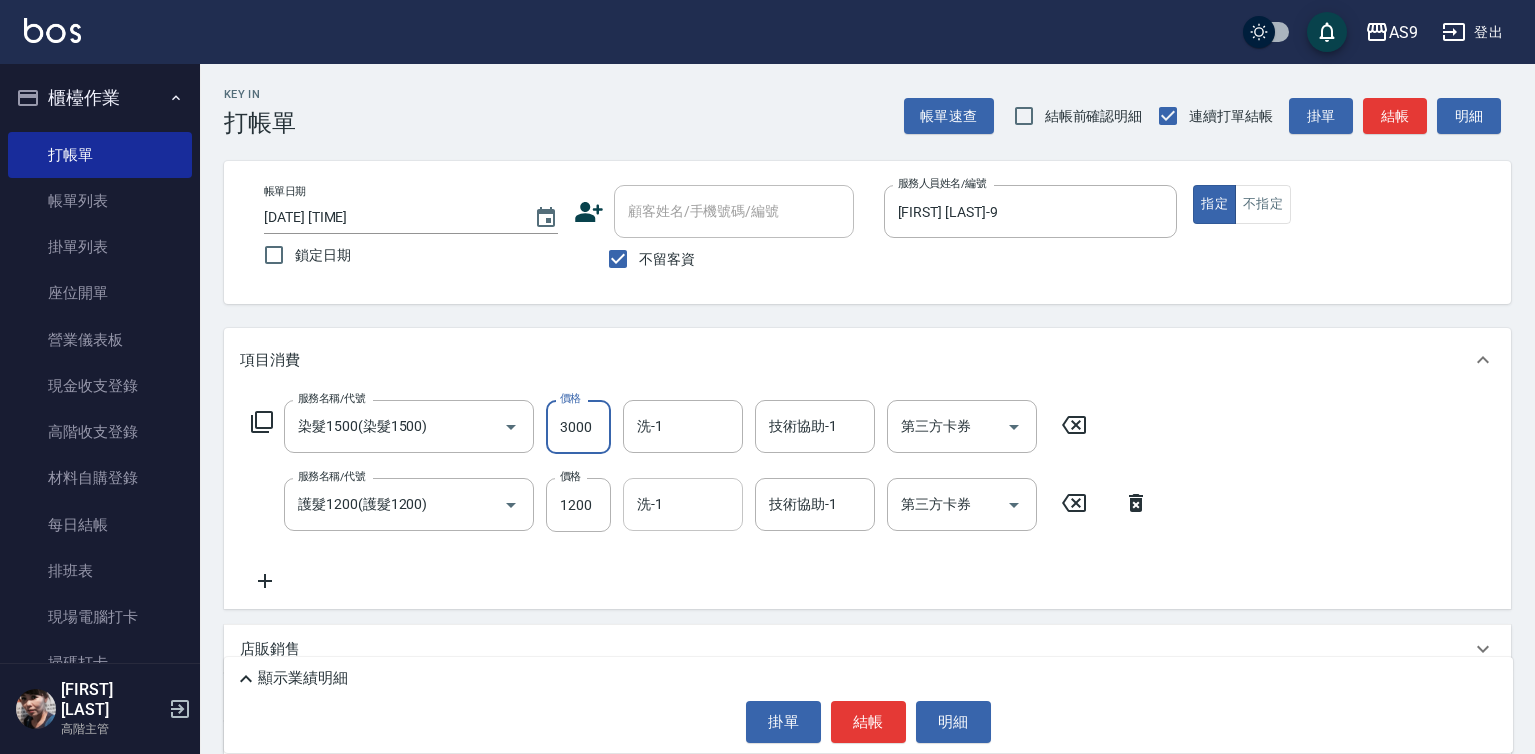type on "3000" 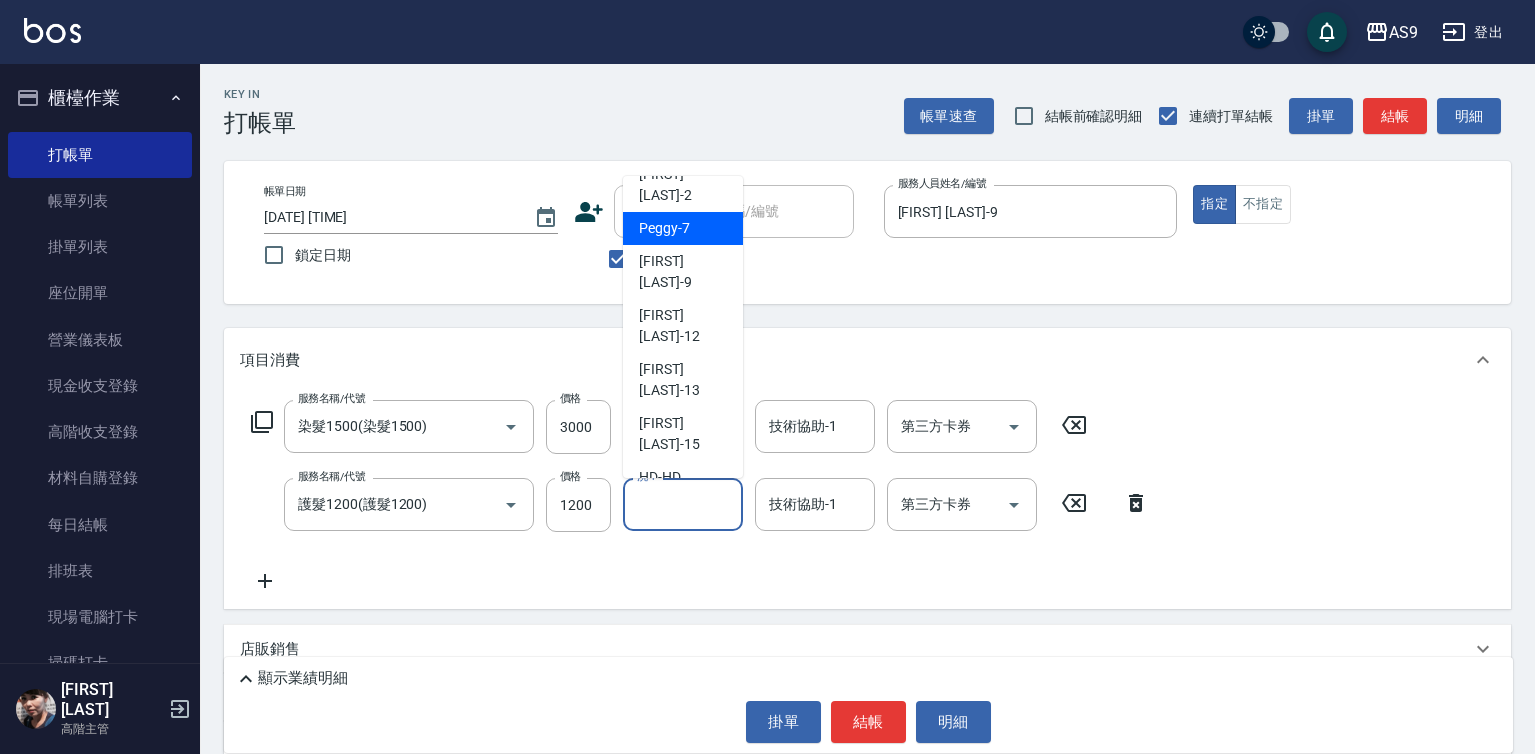 scroll, scrollTop: 128, scrollLeft: 0, axis: vertical 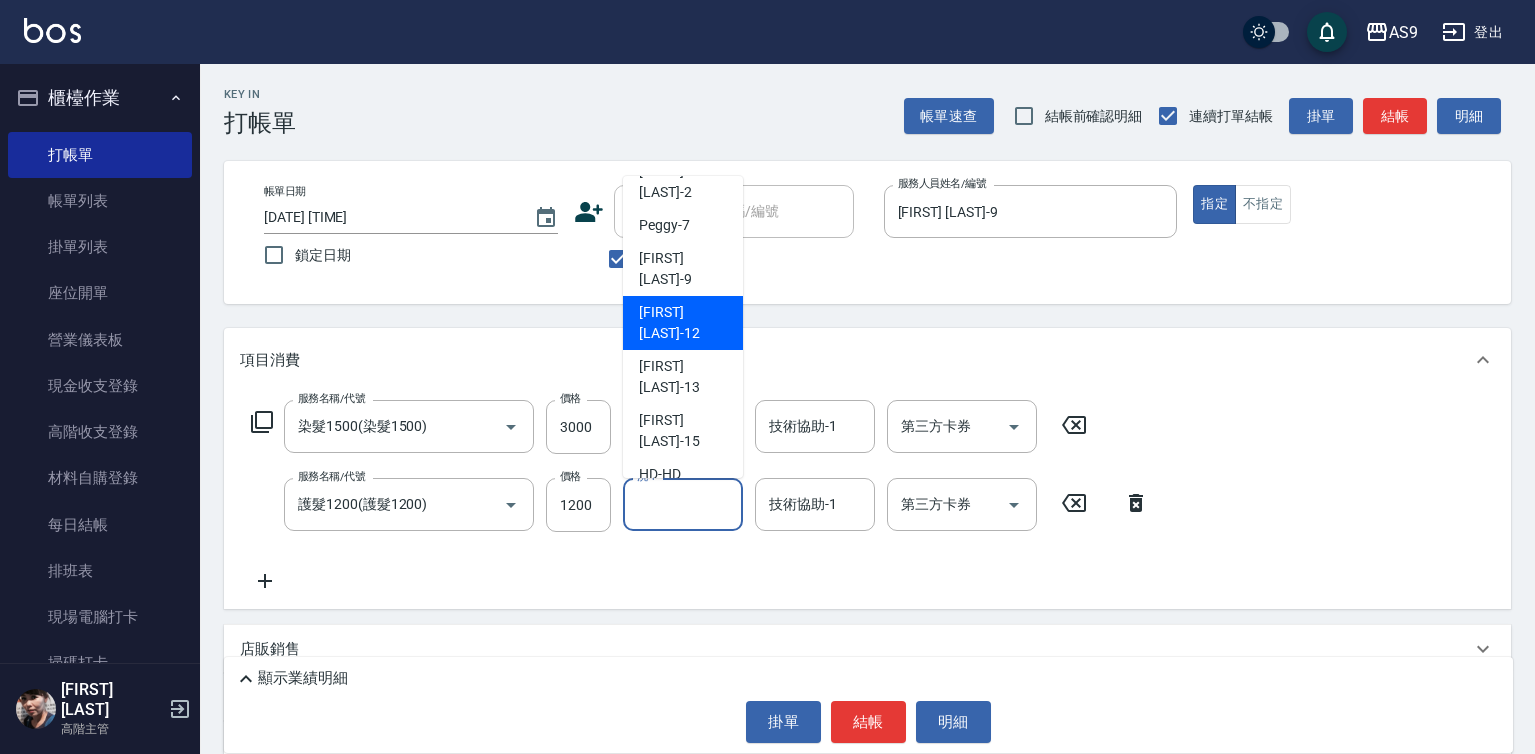 drag, startPoint x: 691, startPoint y: 347, endPoint x: 824, endPoint y: 490, distance: 195.28954 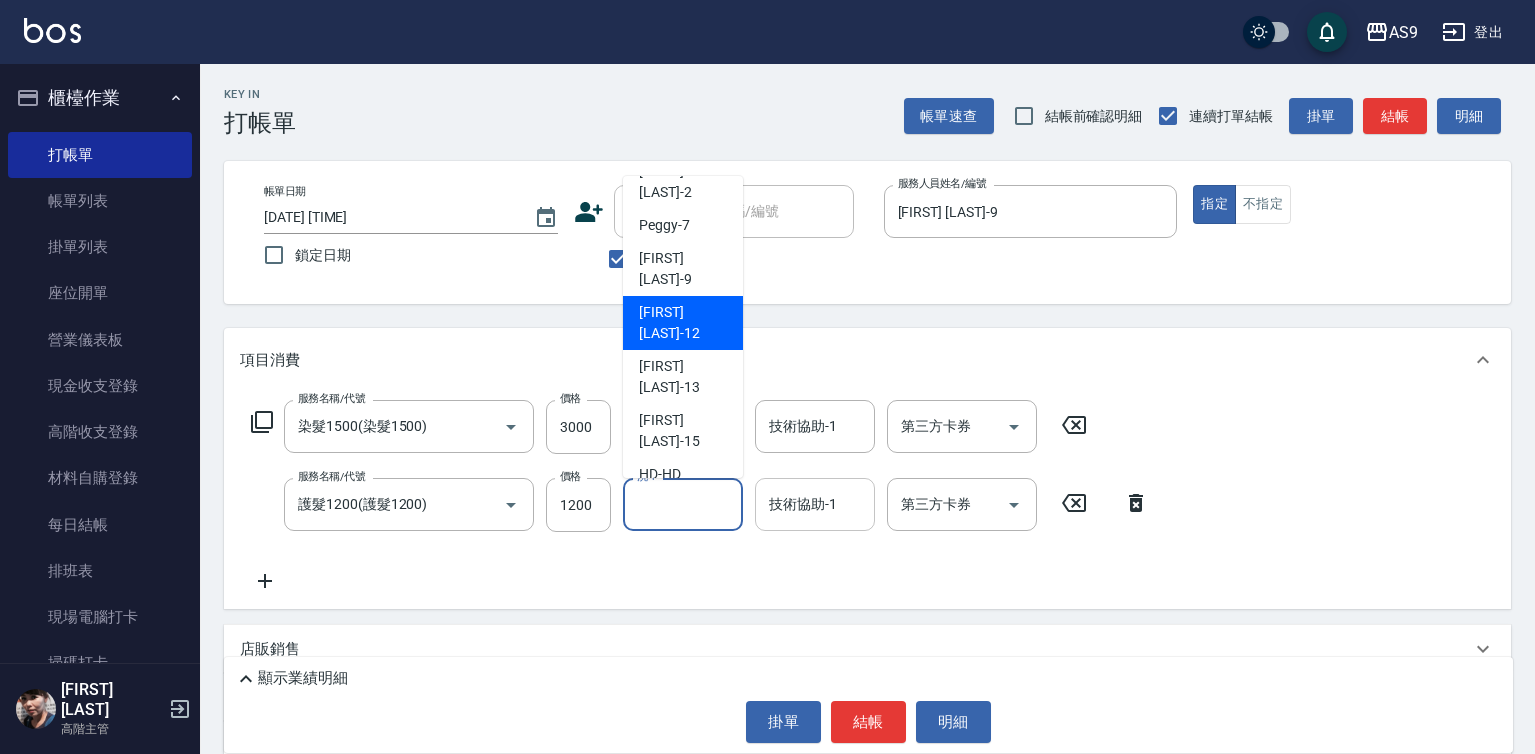 click on "[FIRST] [LAST] -12" at bounding box center (683, 323) 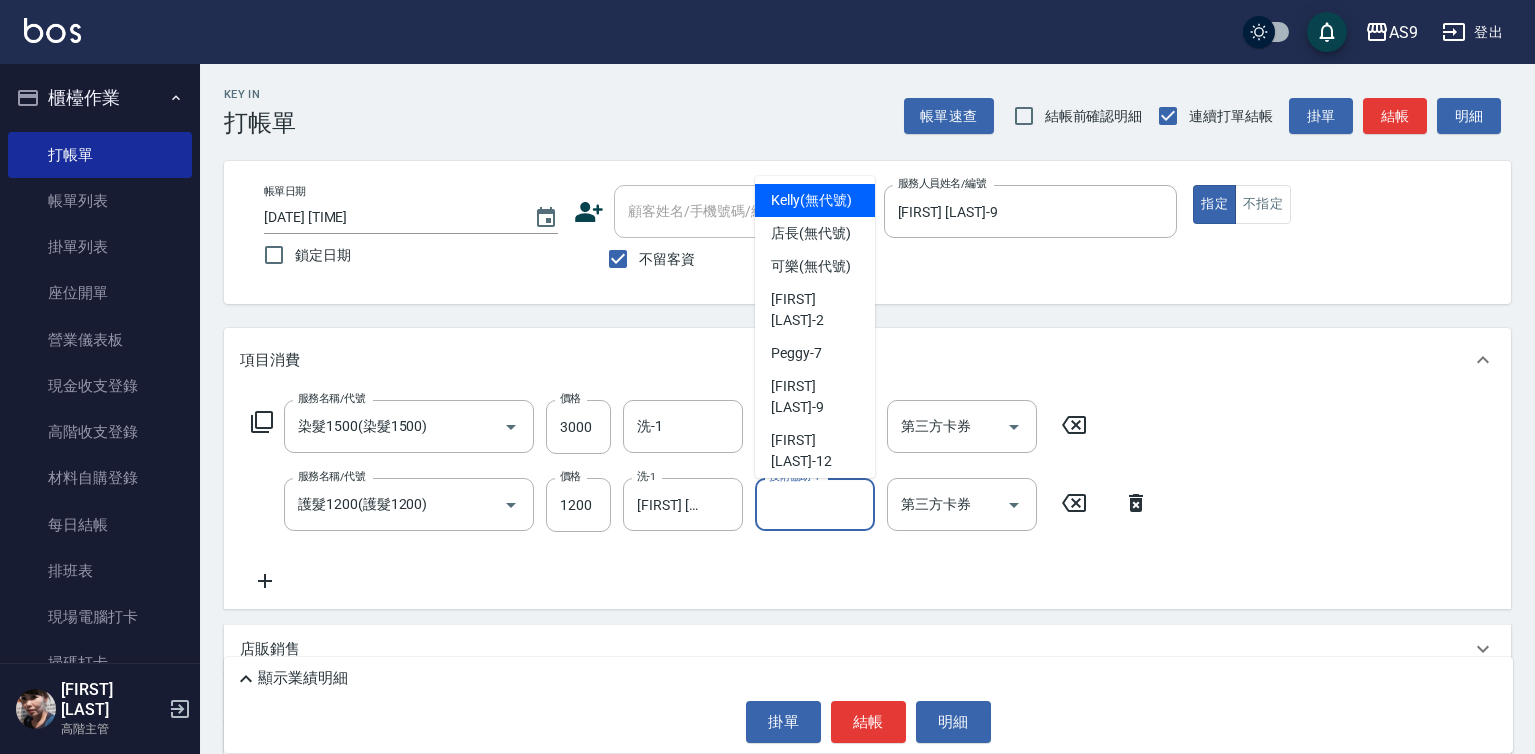 click on "技術協助-1" at bounding box center (815, 504) 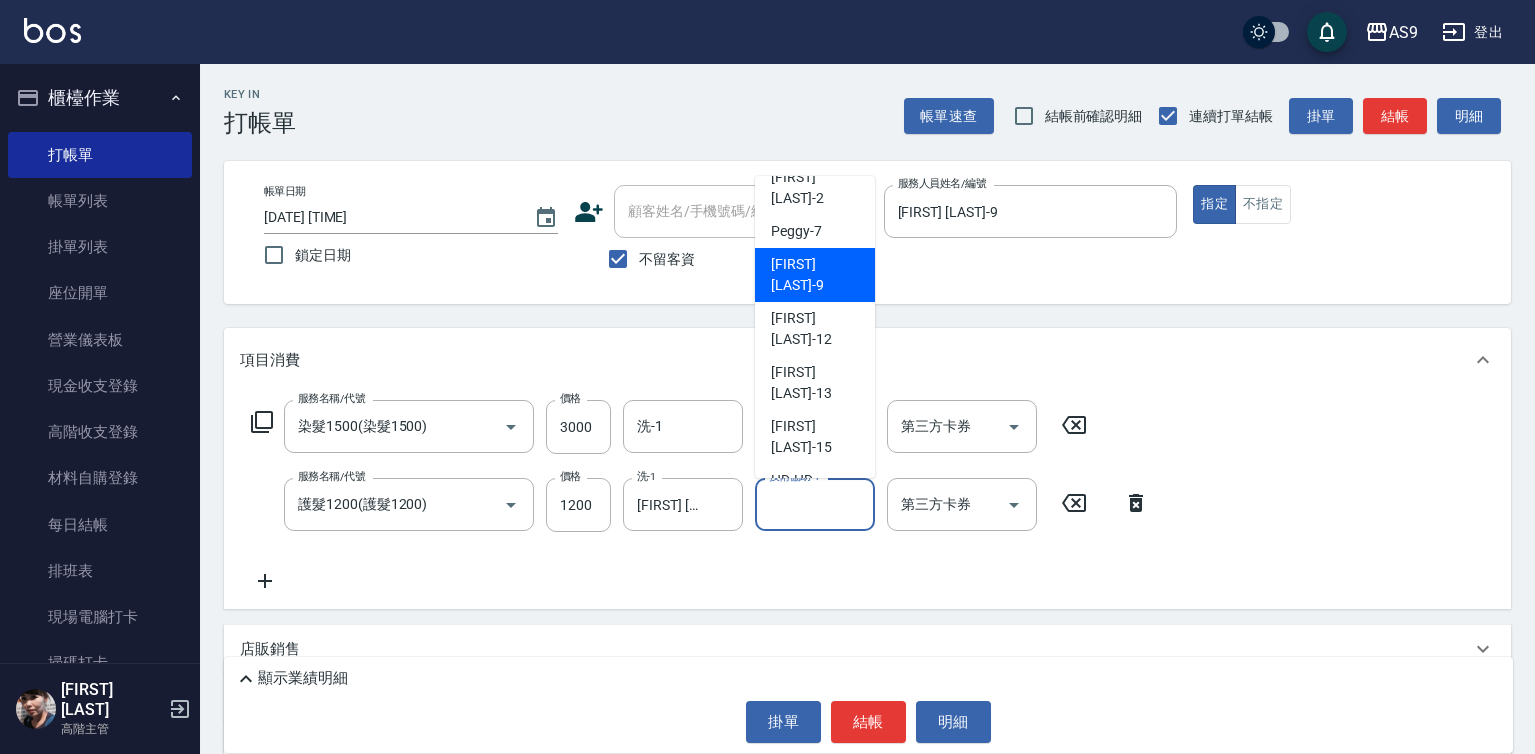 scroll, scrollTop: 128, scrollLeft: 0, axis: vertical 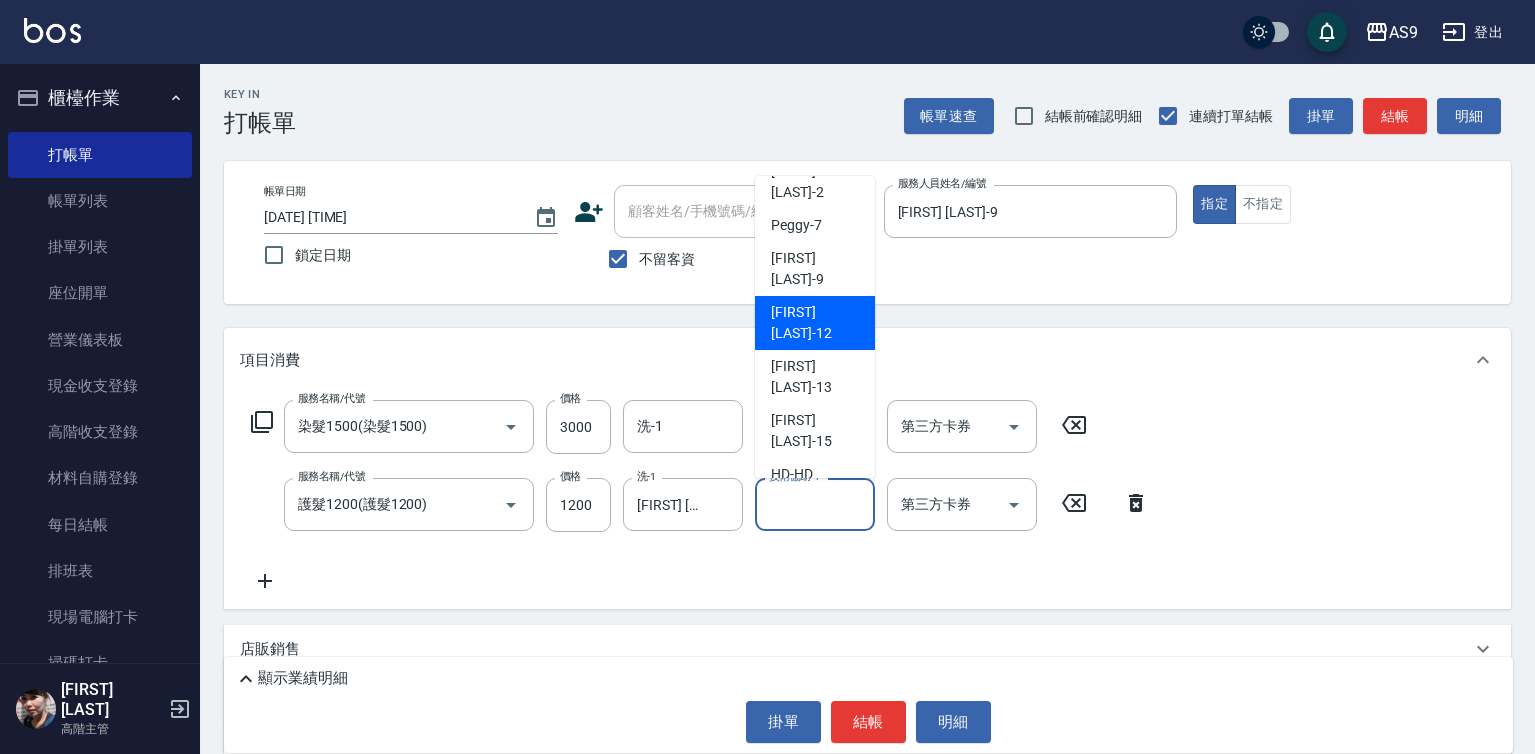click on "[FIRST] [LAST] -12" at bounding box center (815, 323) 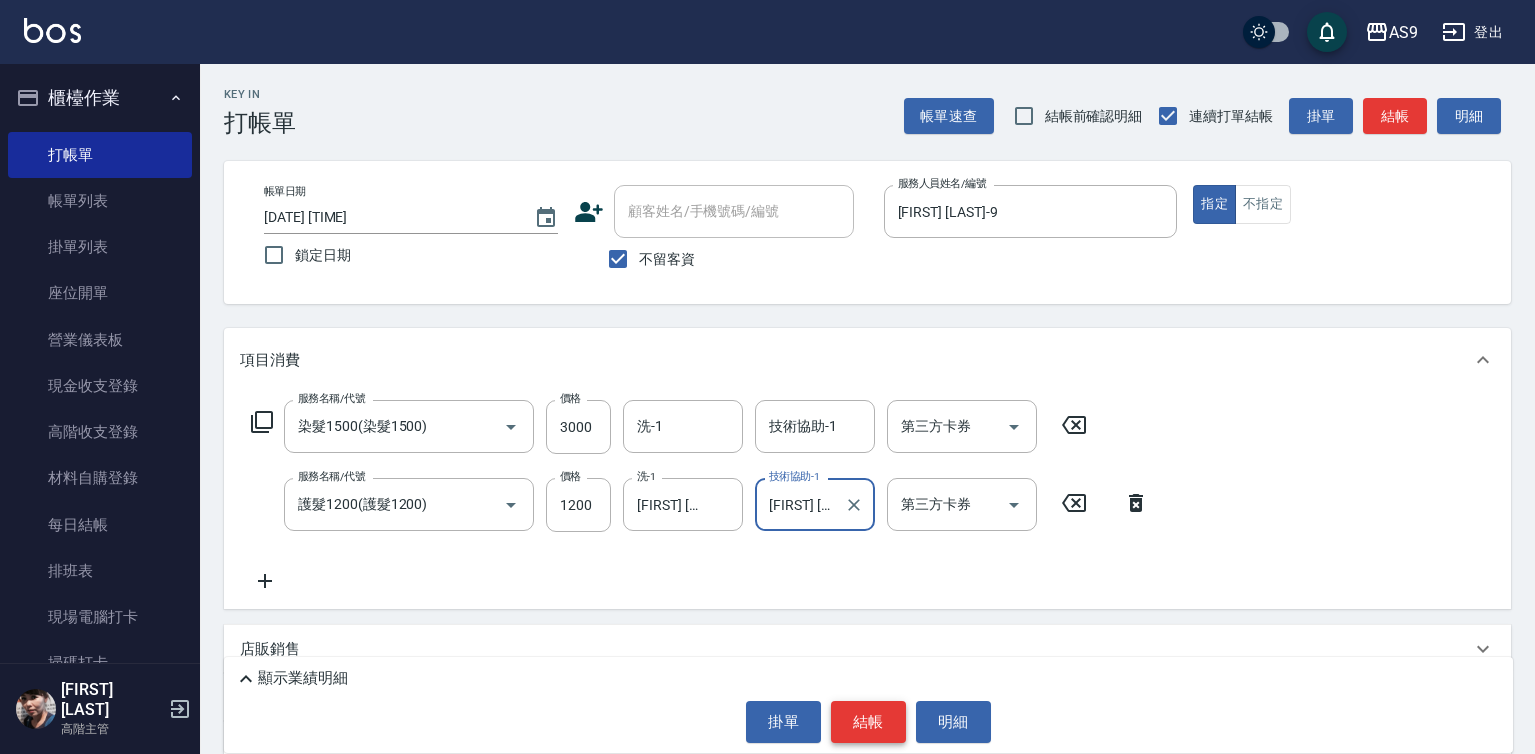 click on "結帳" at bounding box center [868, 722] 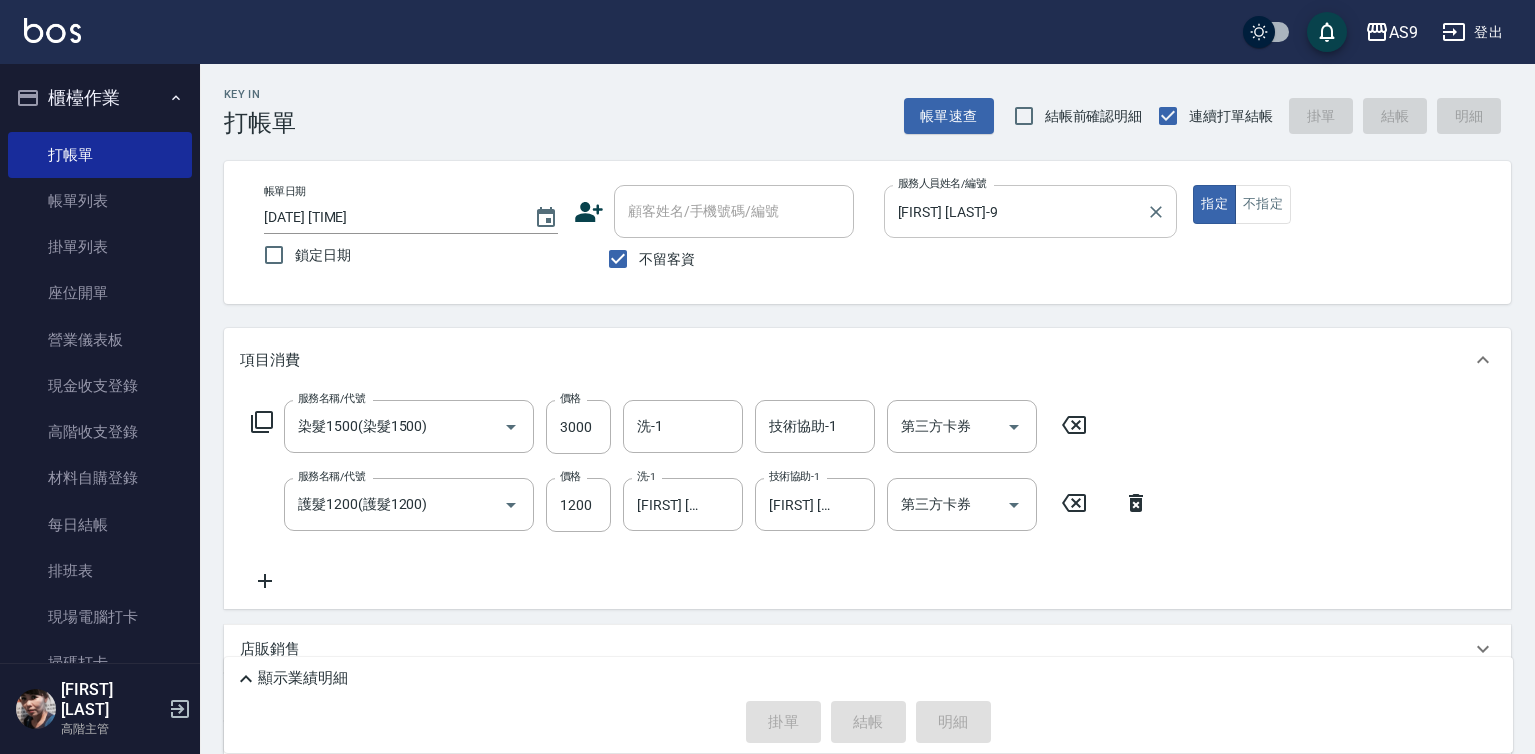 type on "[DATE] [TIME]" 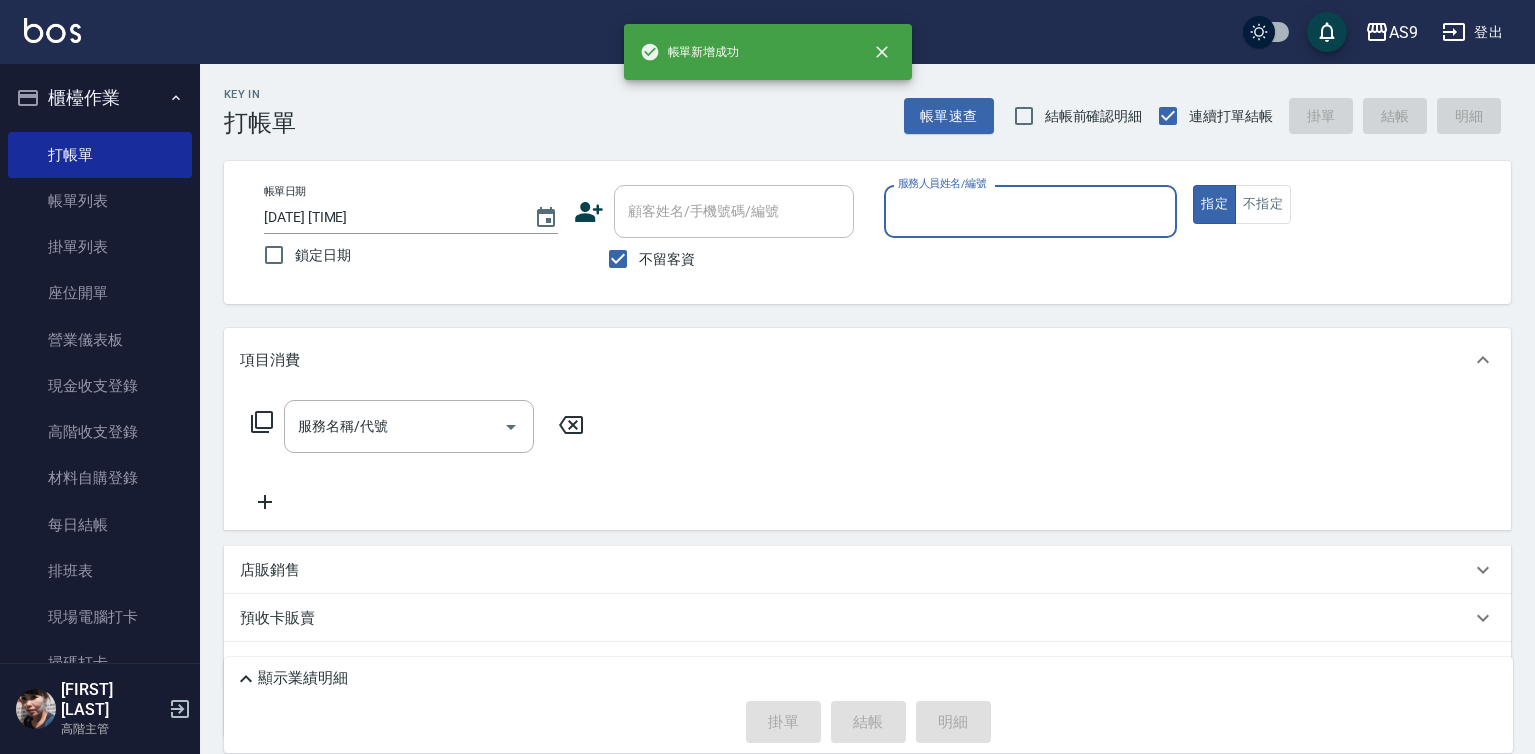 click on "服務人員姓名/編號" at bounding box center (1031, 211) 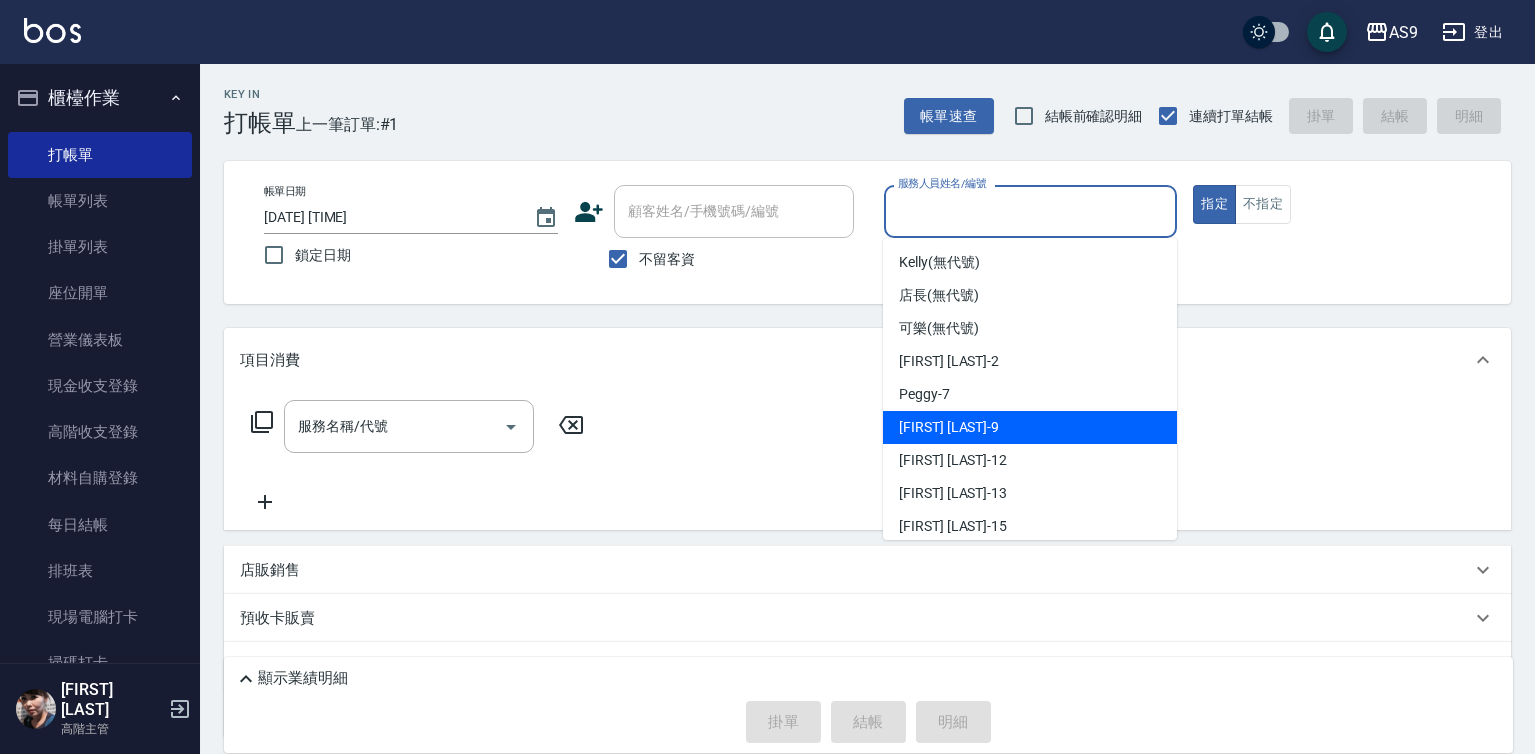click on "[FIRST] [LAST] -9" at bounding box center [1030, 427] 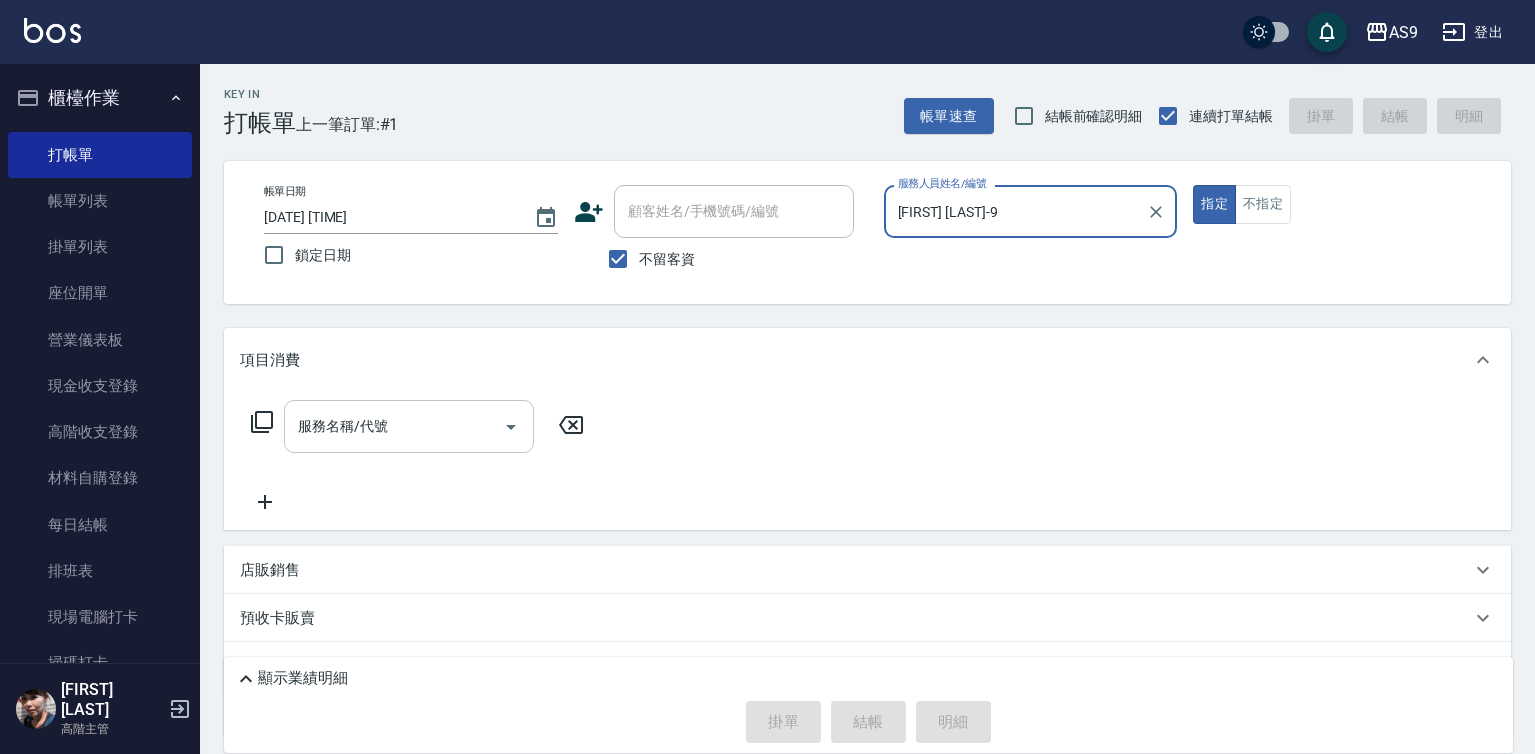 click on "服務名稱/代號" at bounding box center (394, 426) 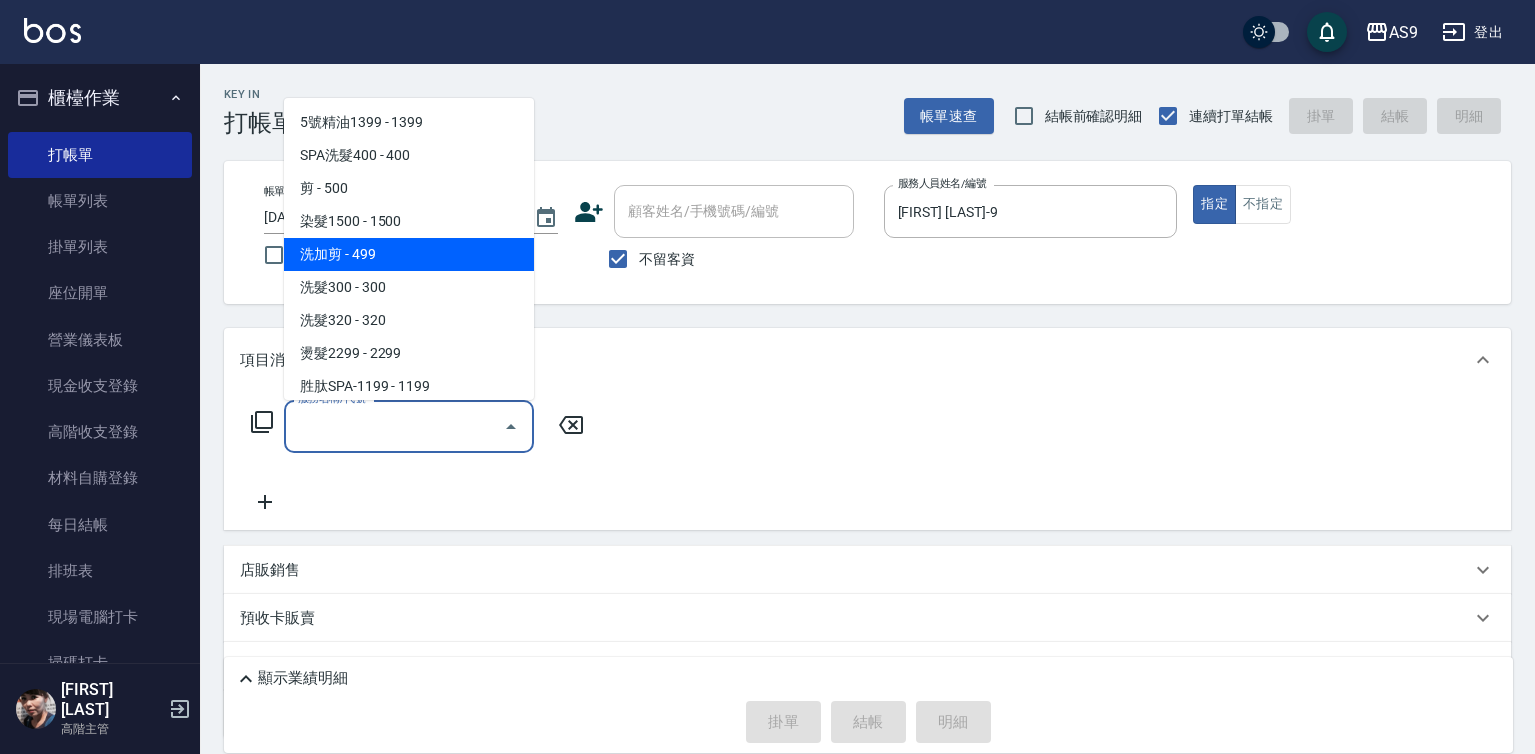 click on "洗加剪 - 499" at bounding box center [409, 254] 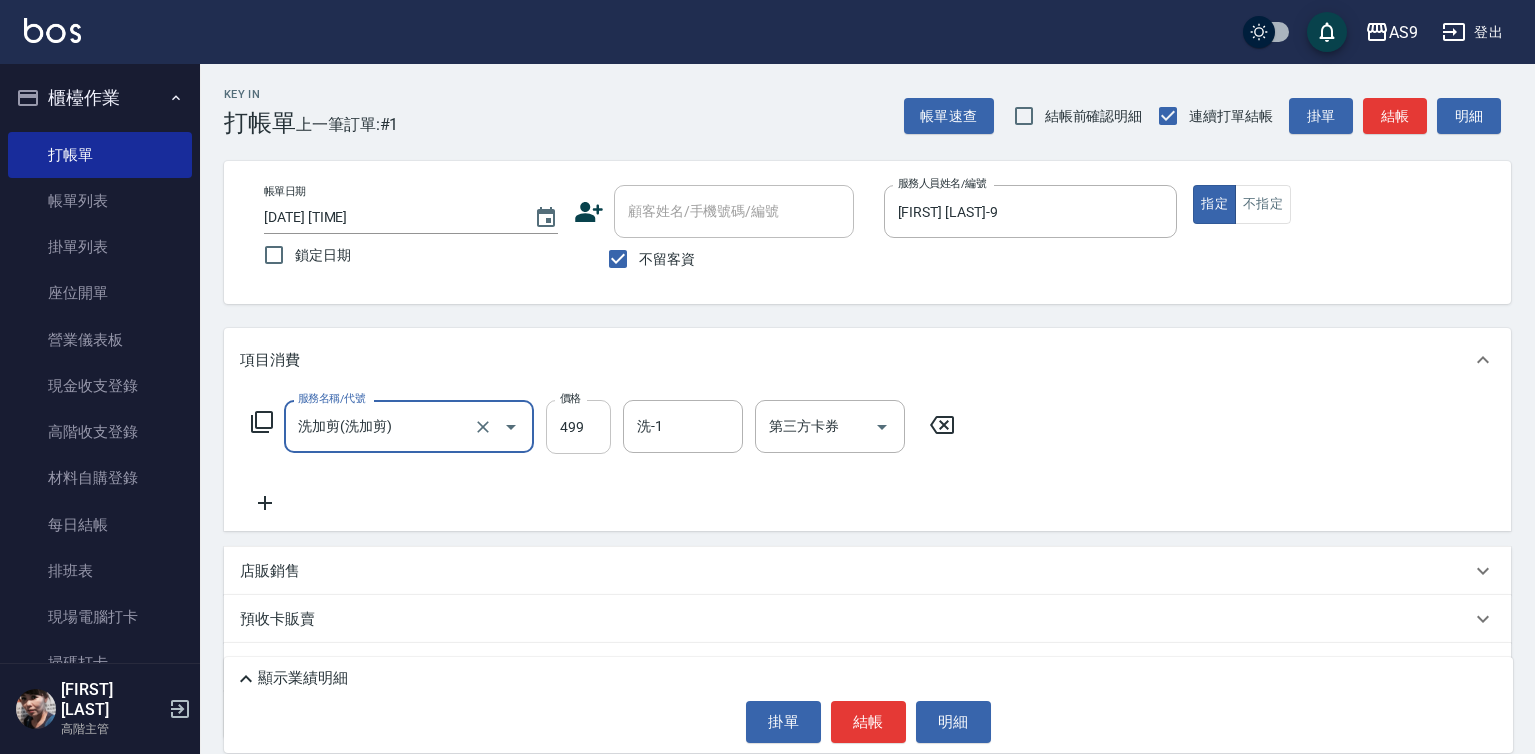 click on "499" at bounding box center (578, 427) 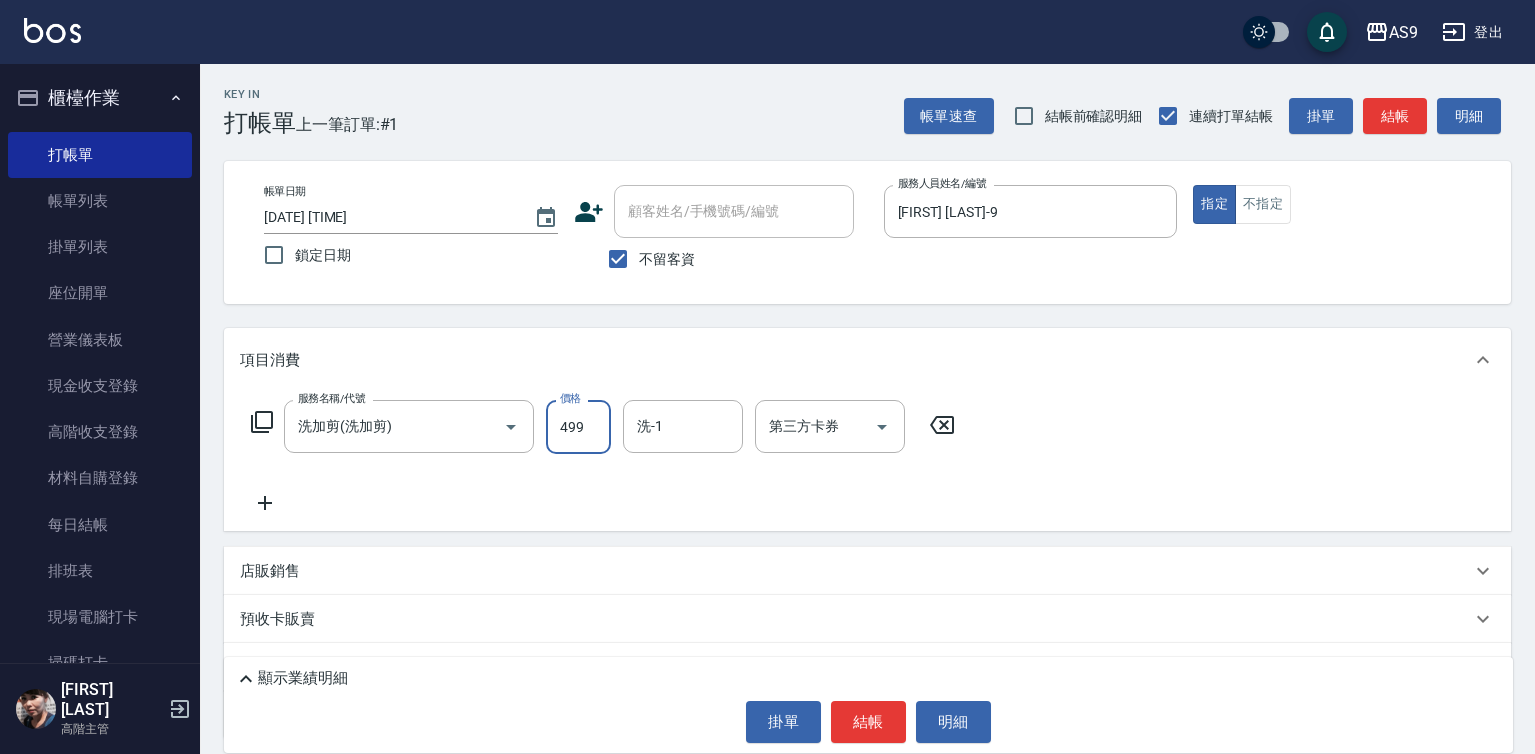 click on "499" at bounding box center [578, 427] 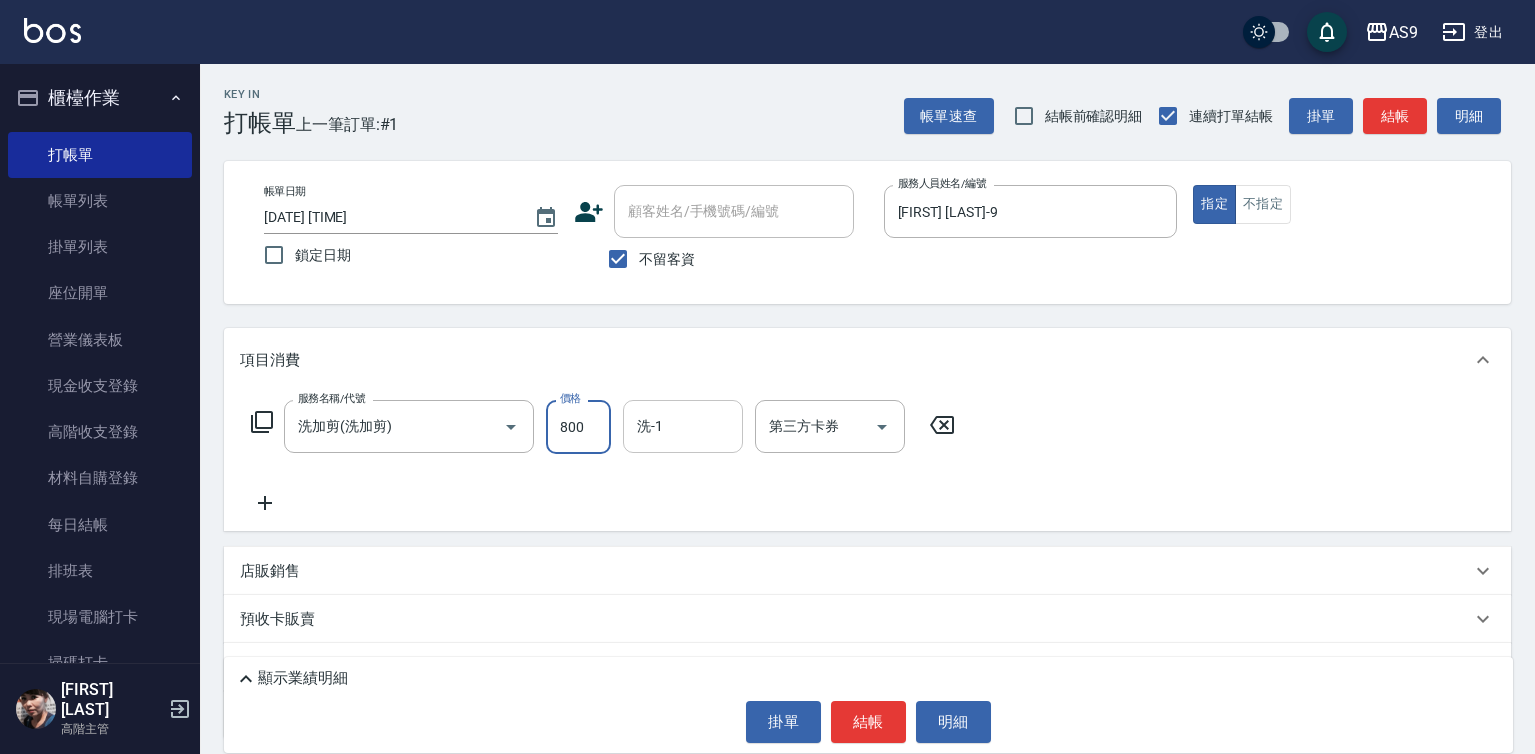 type on "800" 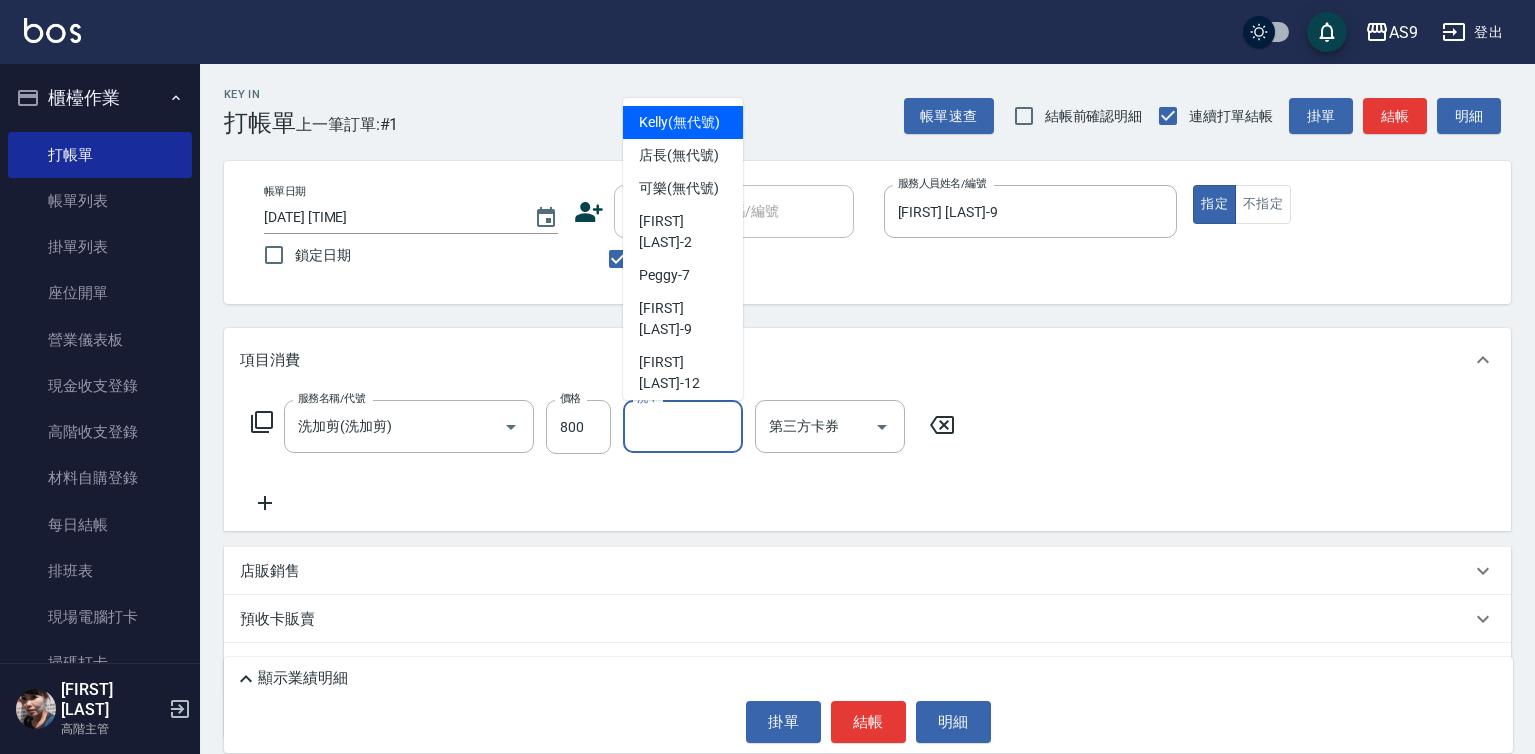 click on "洗-1" at bounding box center (683, 426) 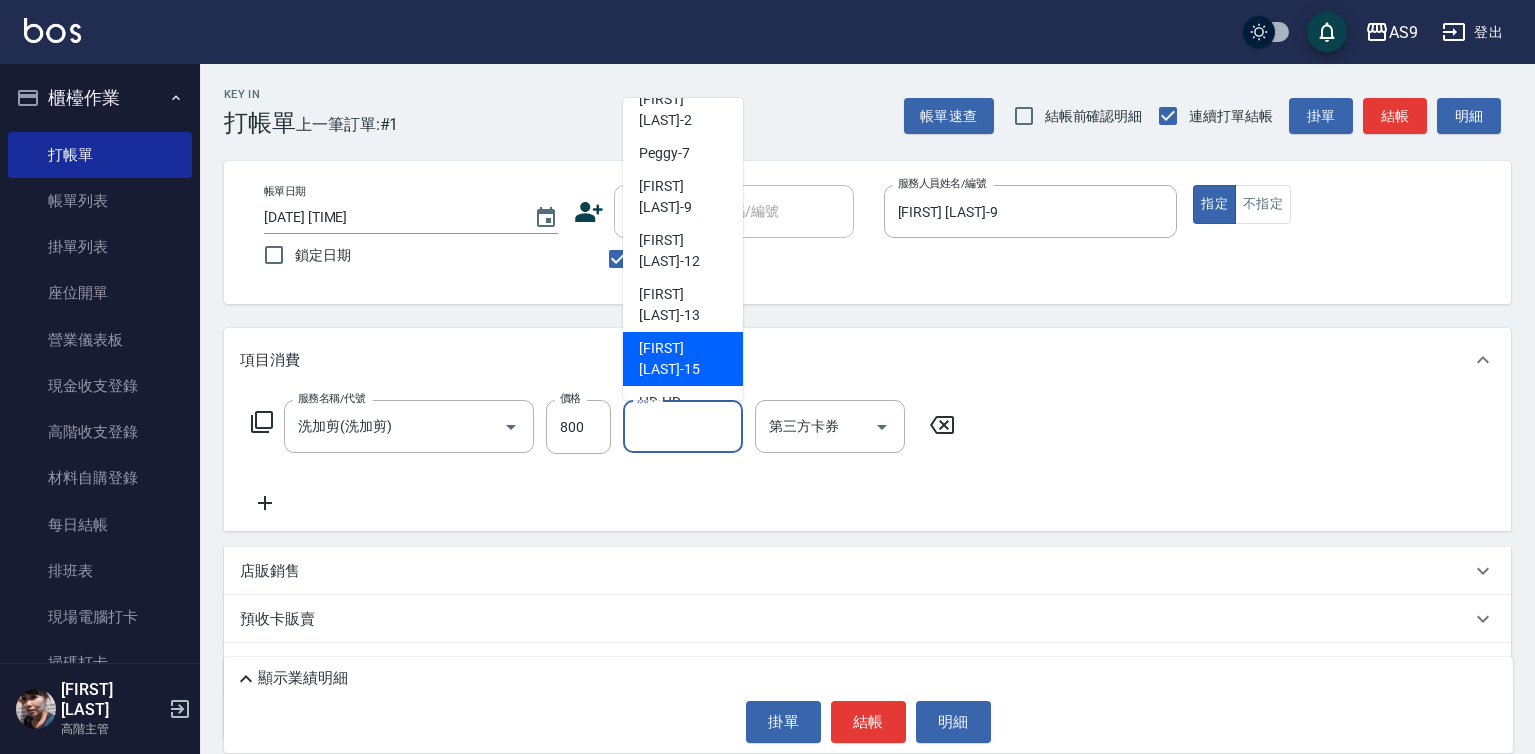 scroll, scrollTop: 128, scrollLeft: 0, axis: vertical 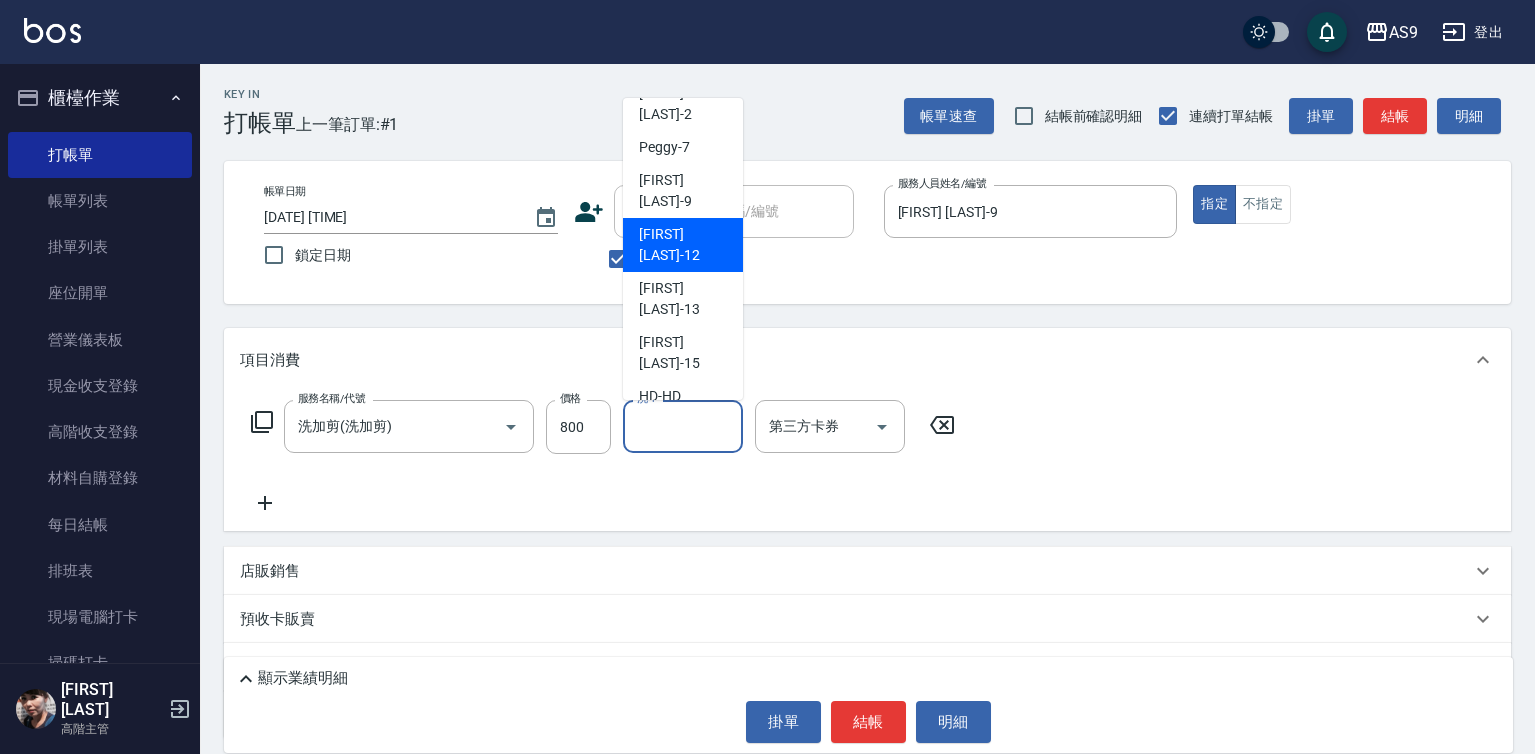 click on "[FIRST] [LAST] -12" at bounding box center (683, 245) 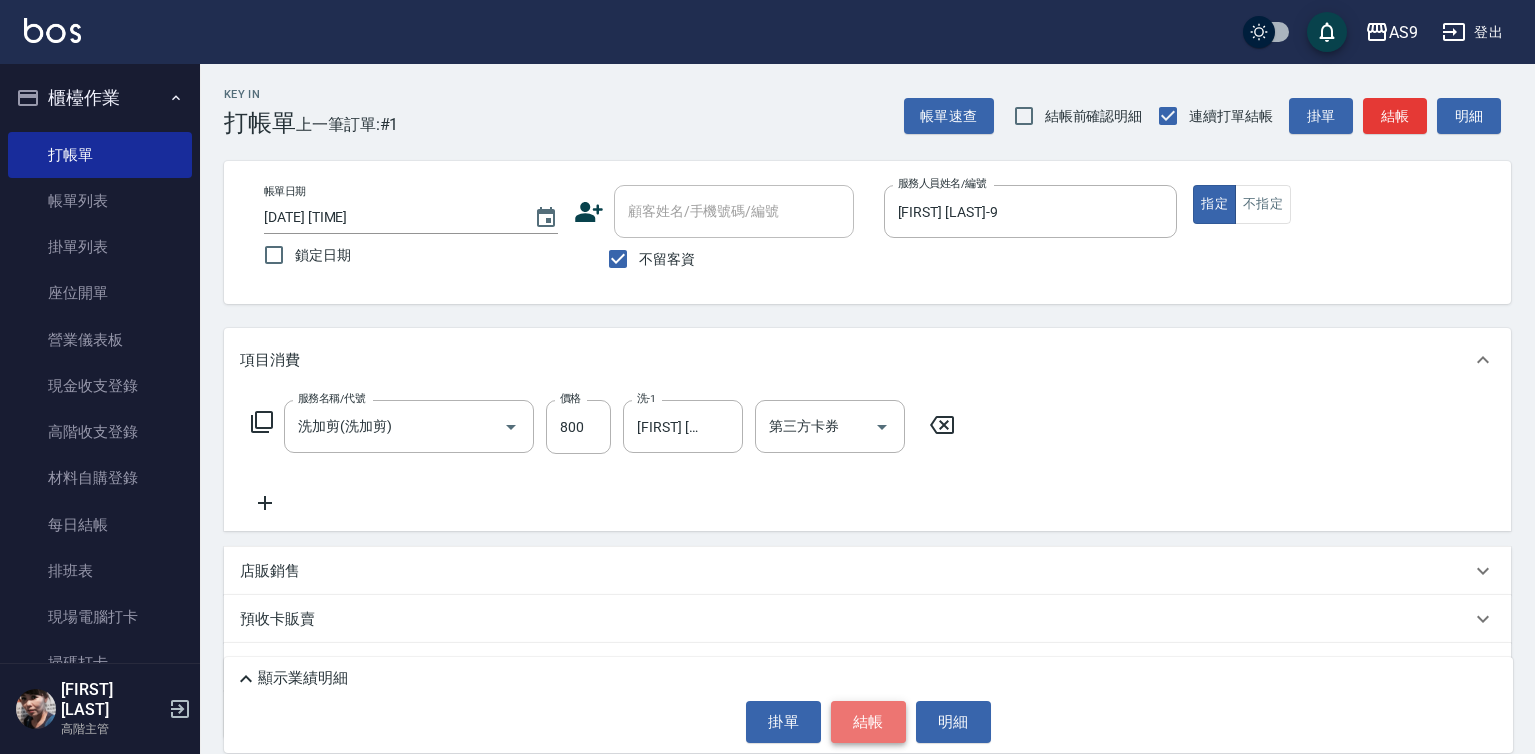 click on "結帳" at bounding box center [868, 722] 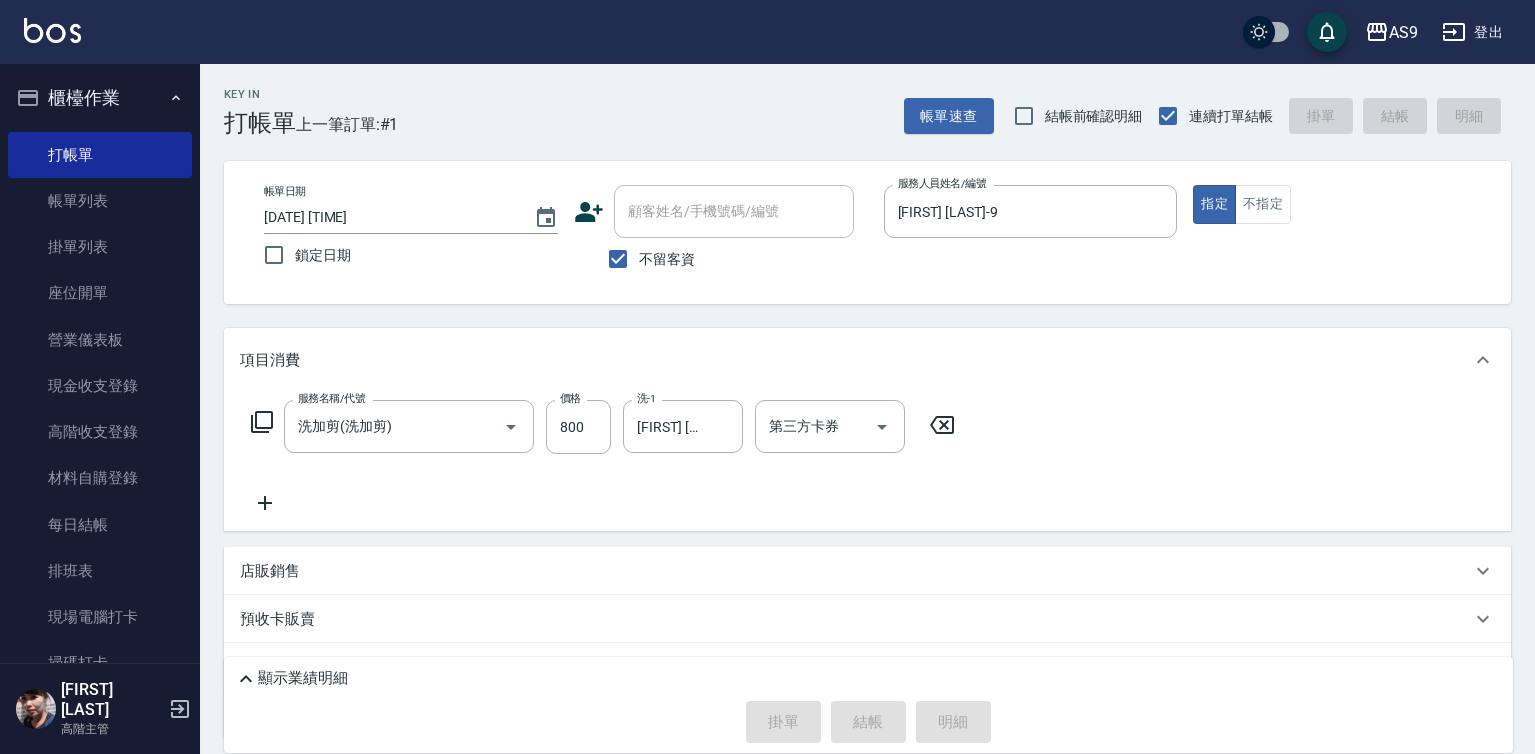 type 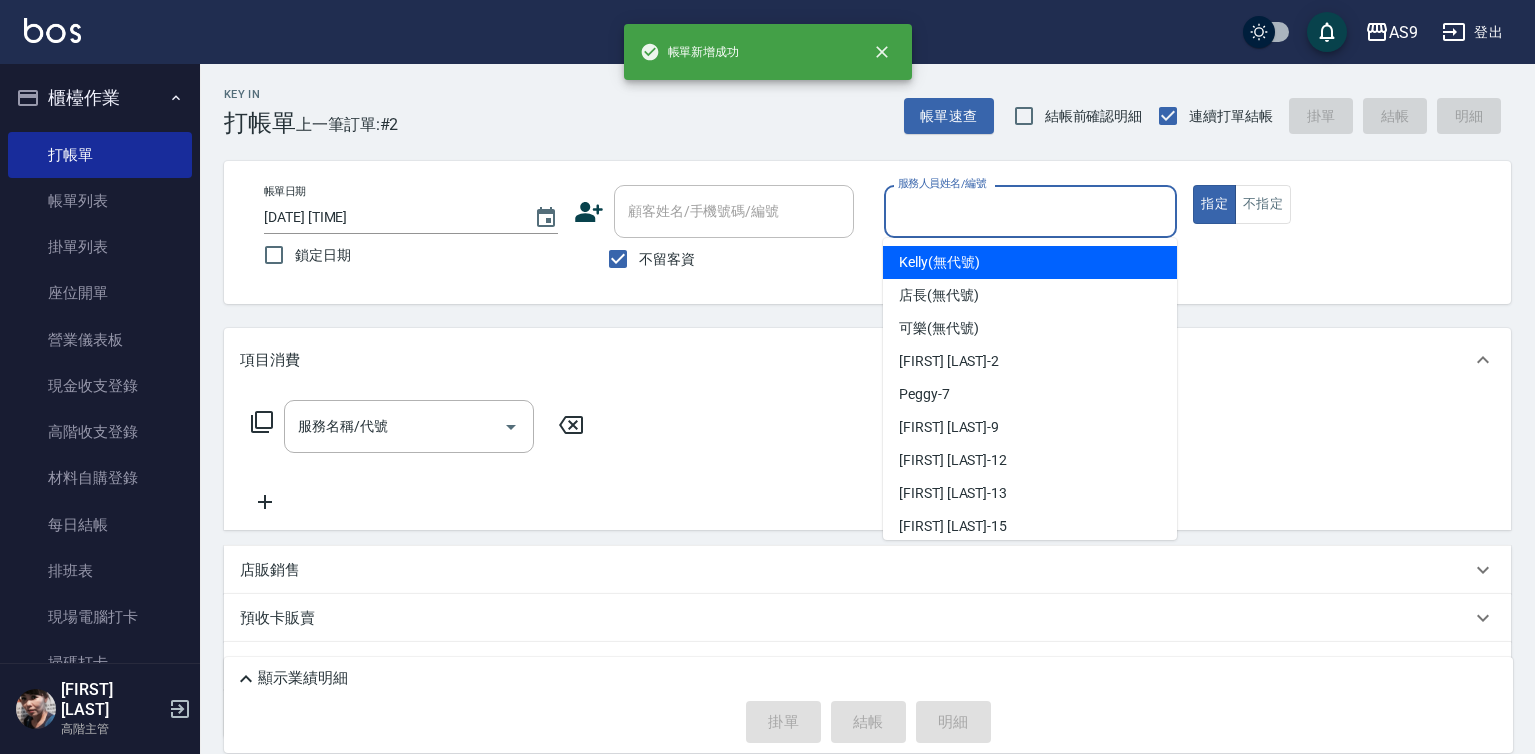 drag, startPoint x: 952, startPoint y: 217, endPoint x: 980, endPoint y: 312, distance: 99.0404 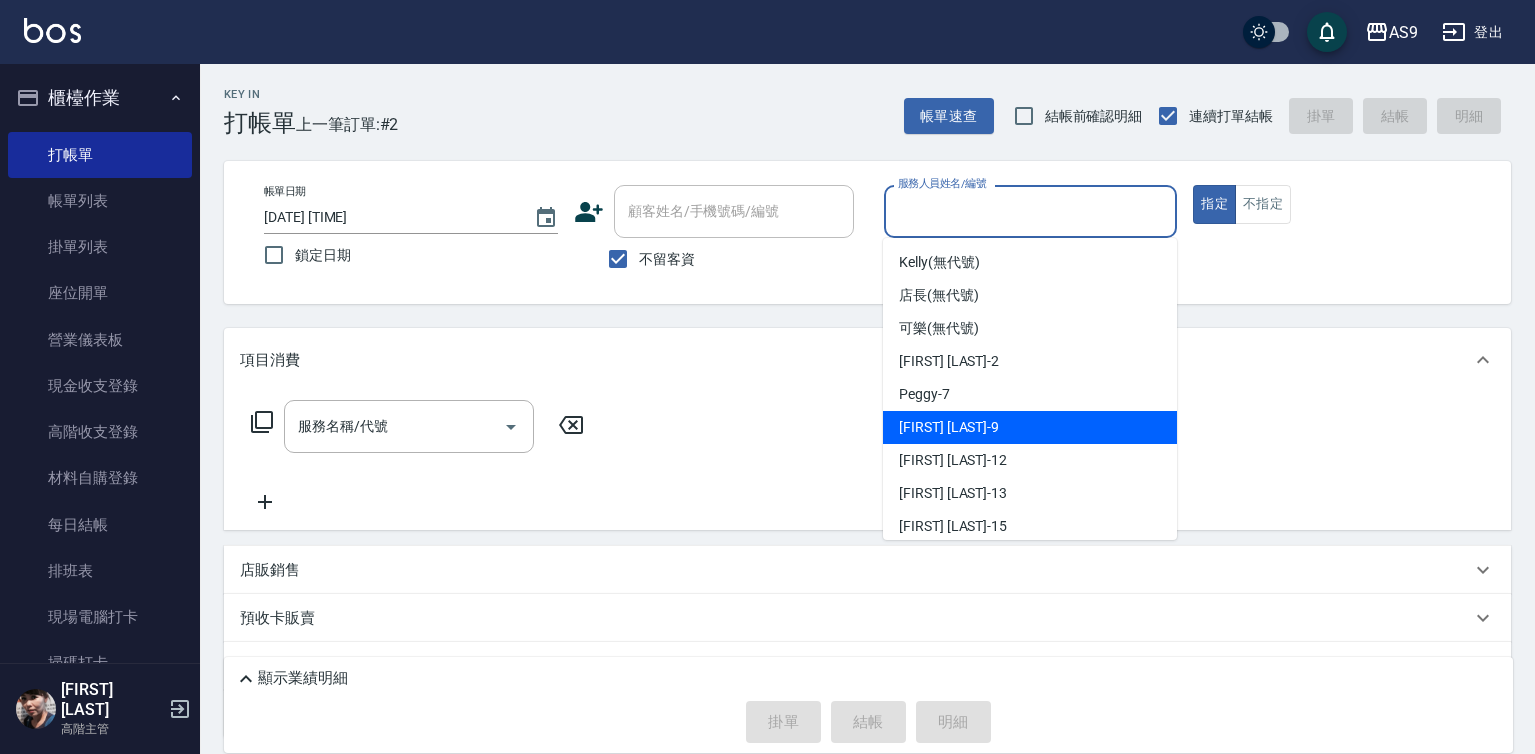 click on "[FIRST] [LAST] -9" at bounding box center [1030, 427] 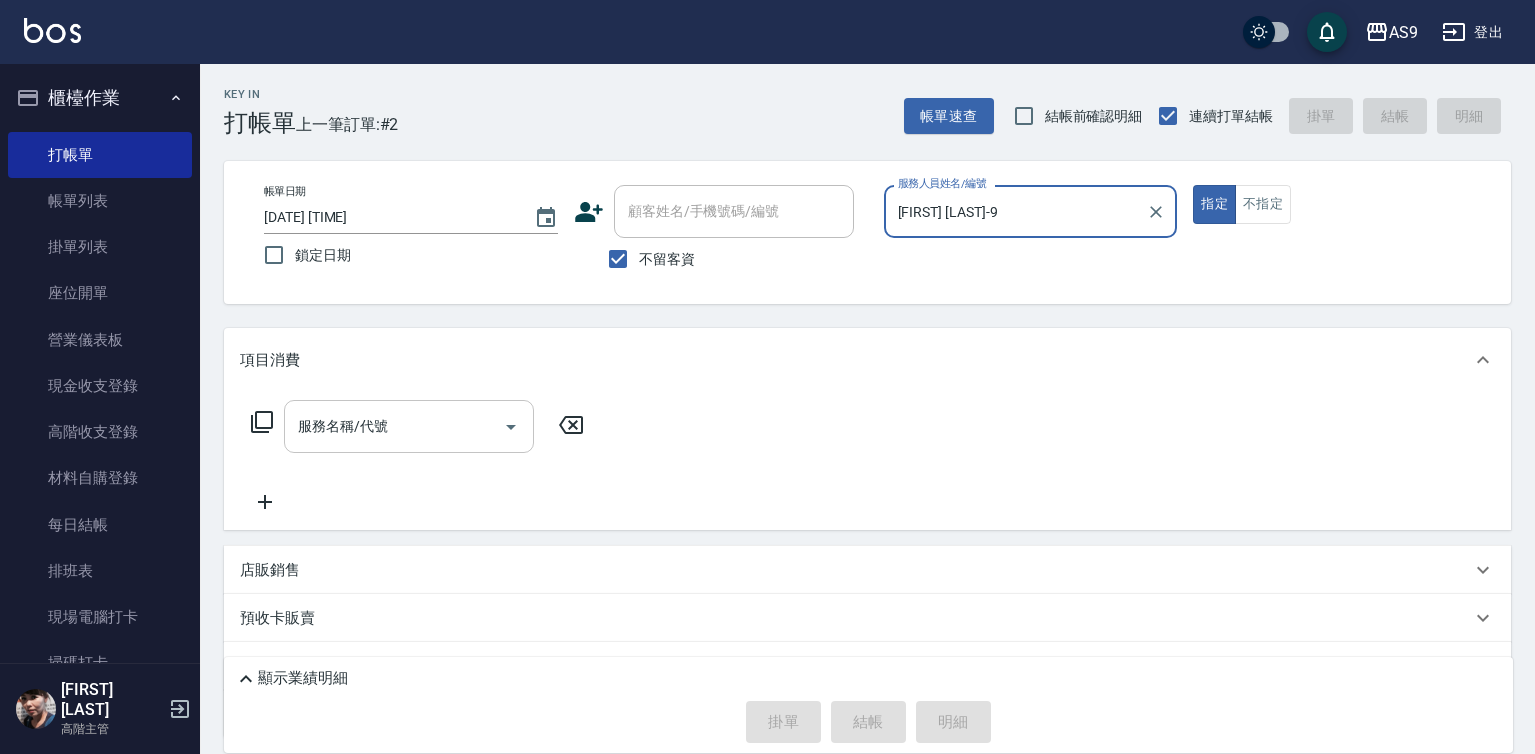 click on "服務名稱/代號" at bounding box center [394, 426] 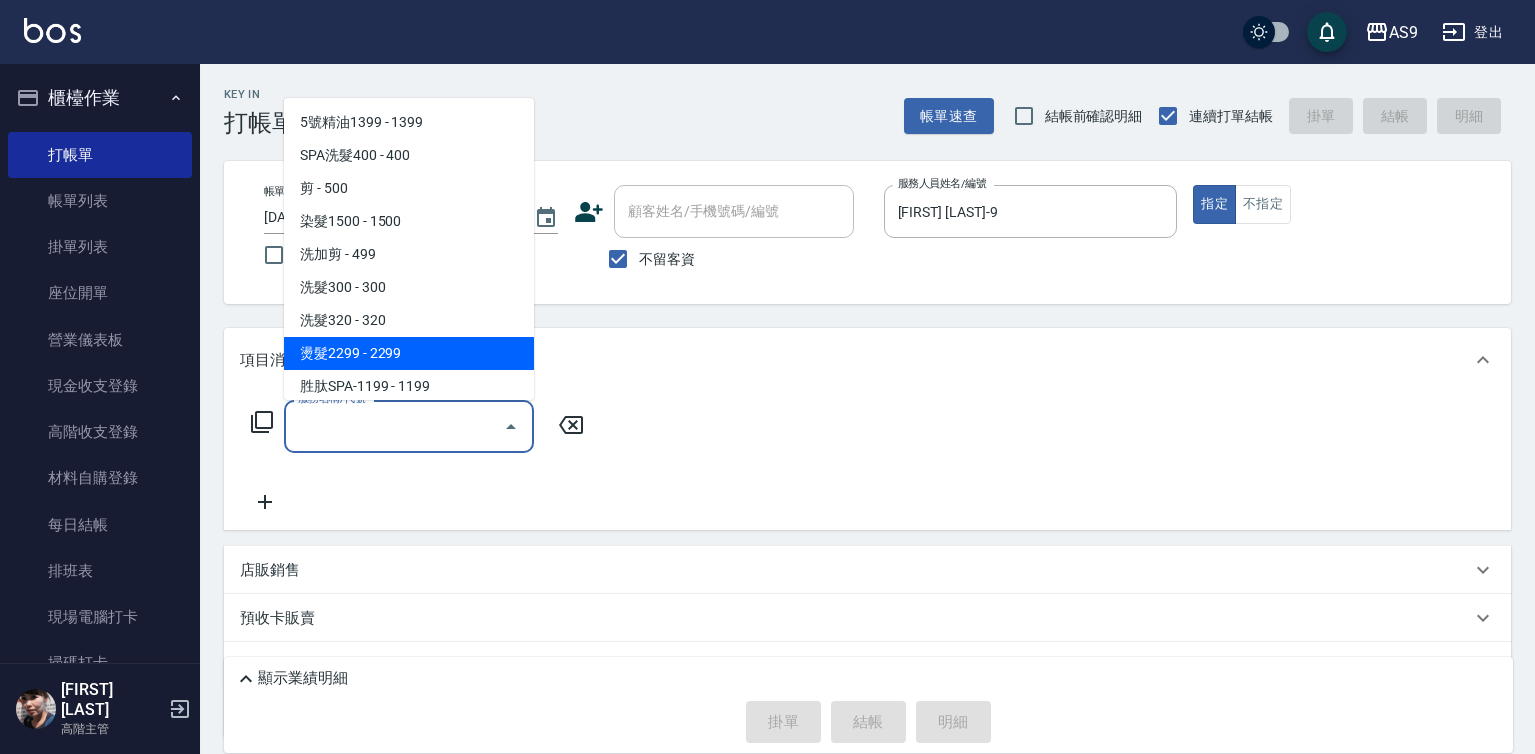 click on "燙髮2299 - 2299" at bounding box center [409, 353] 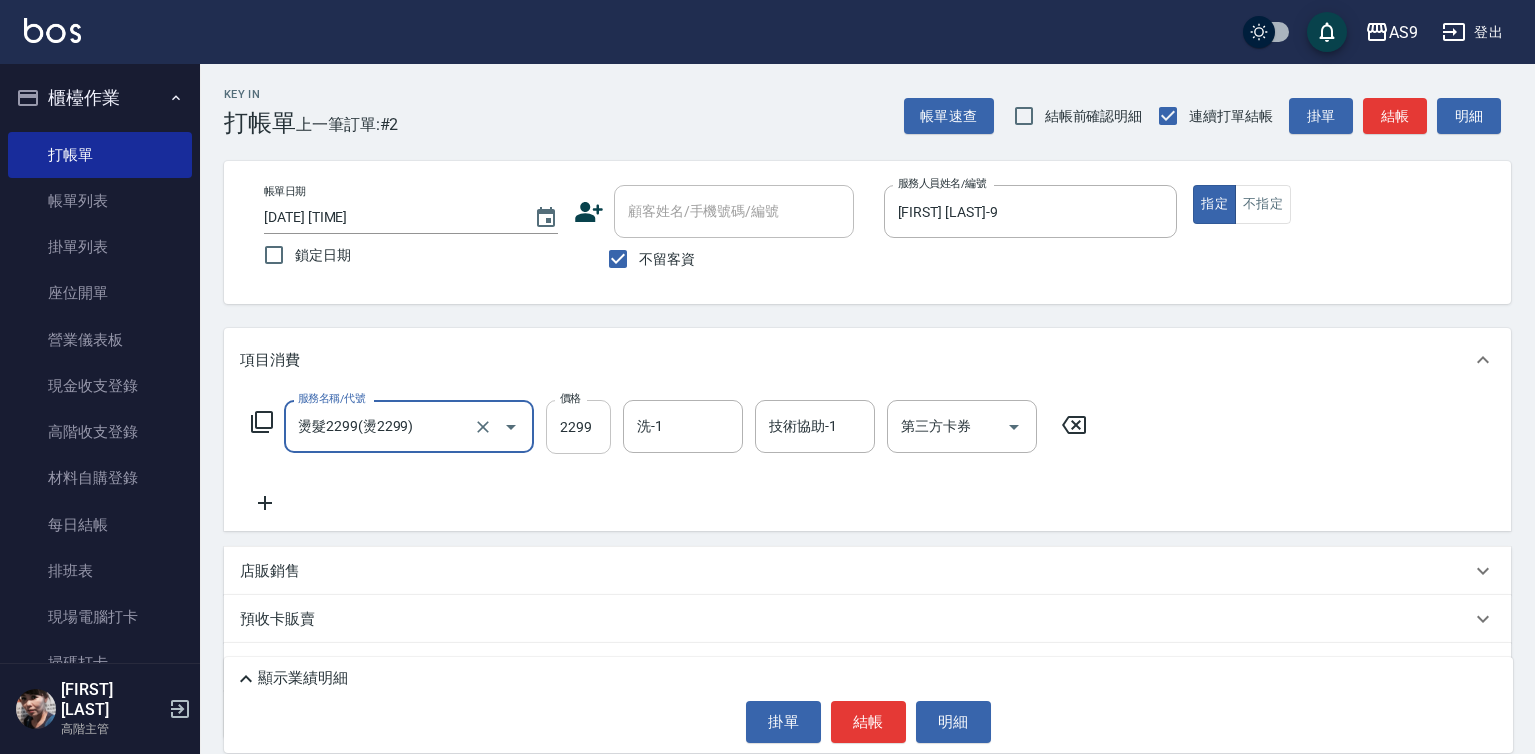 click on "2299" at bounding box center [578, 427] 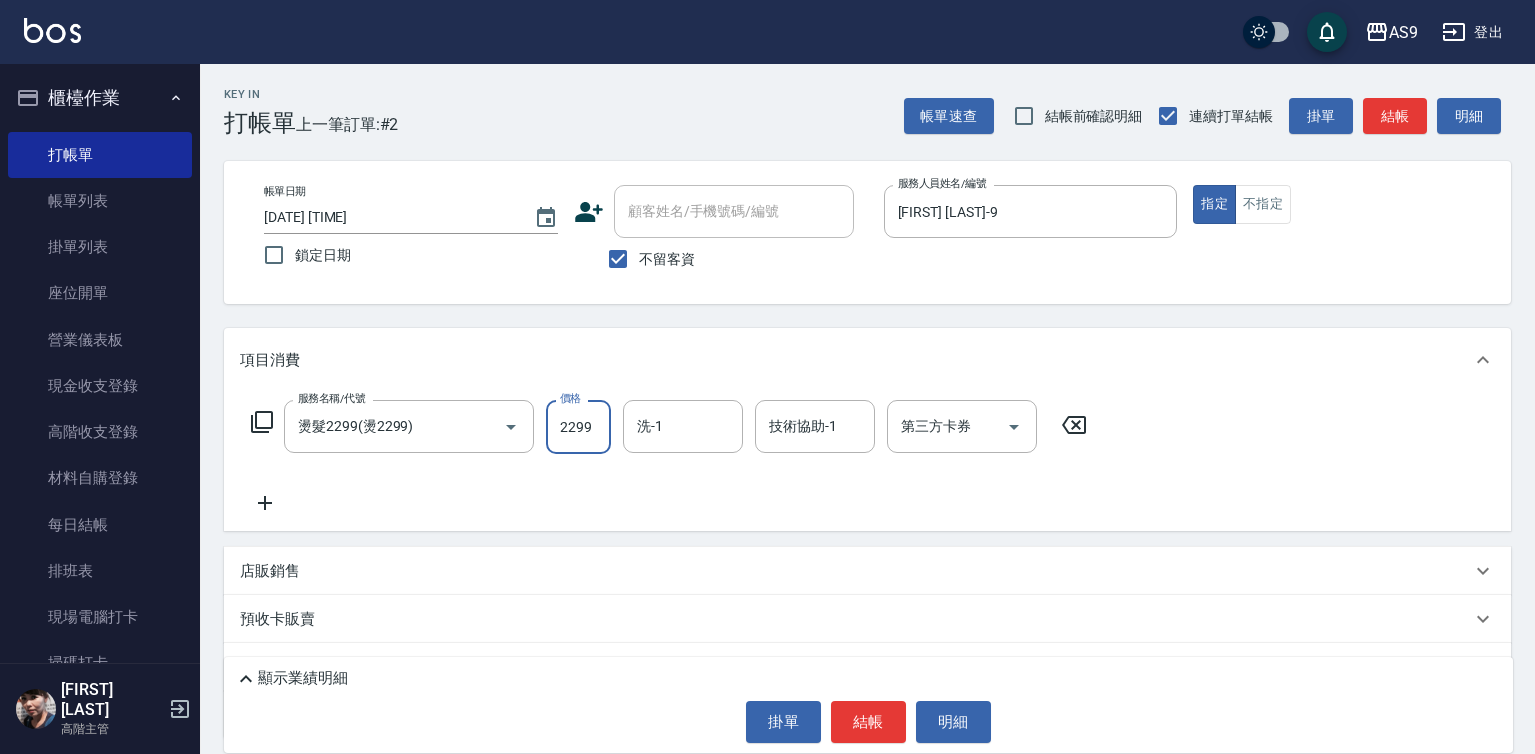 click on "2299" at bounding box center (578, 427) 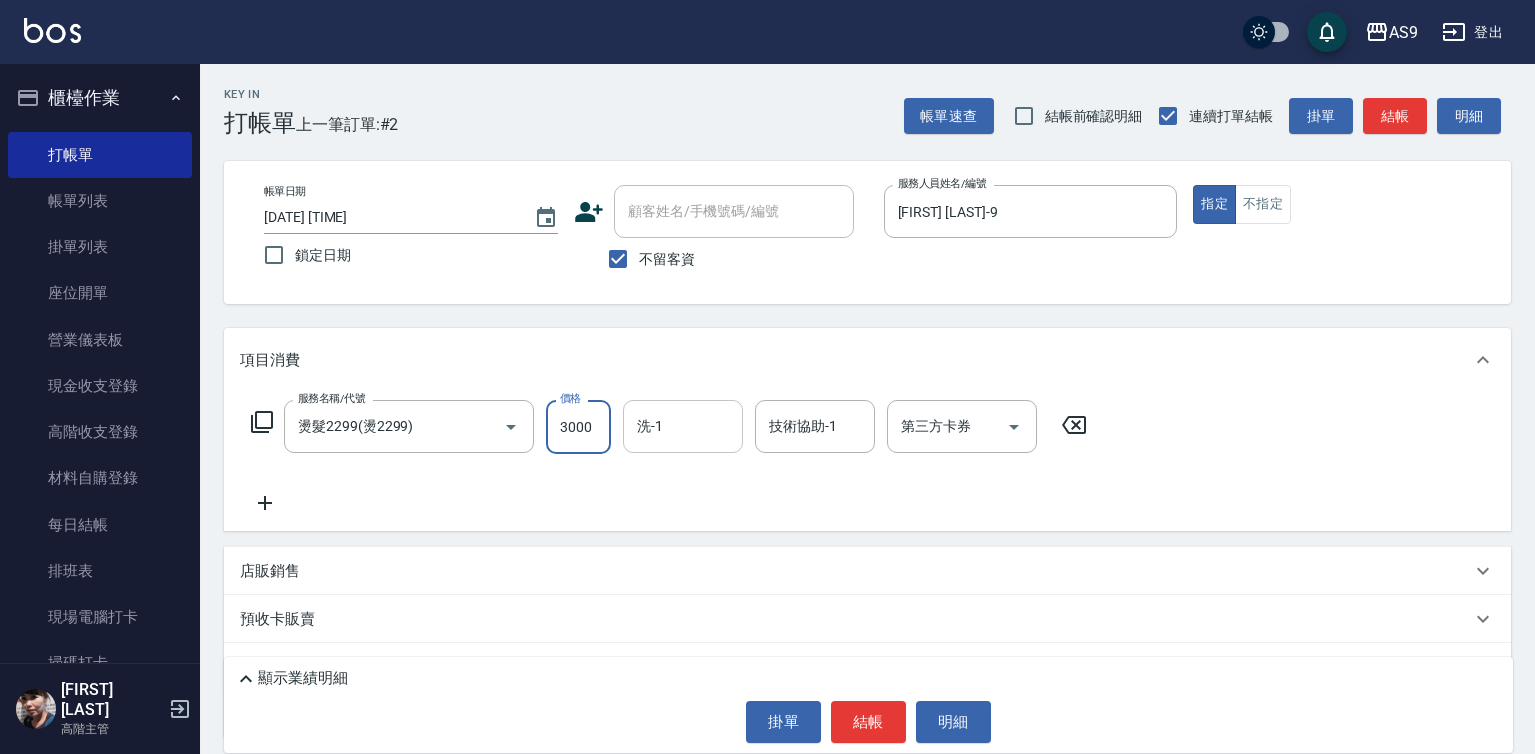 type on "3000" 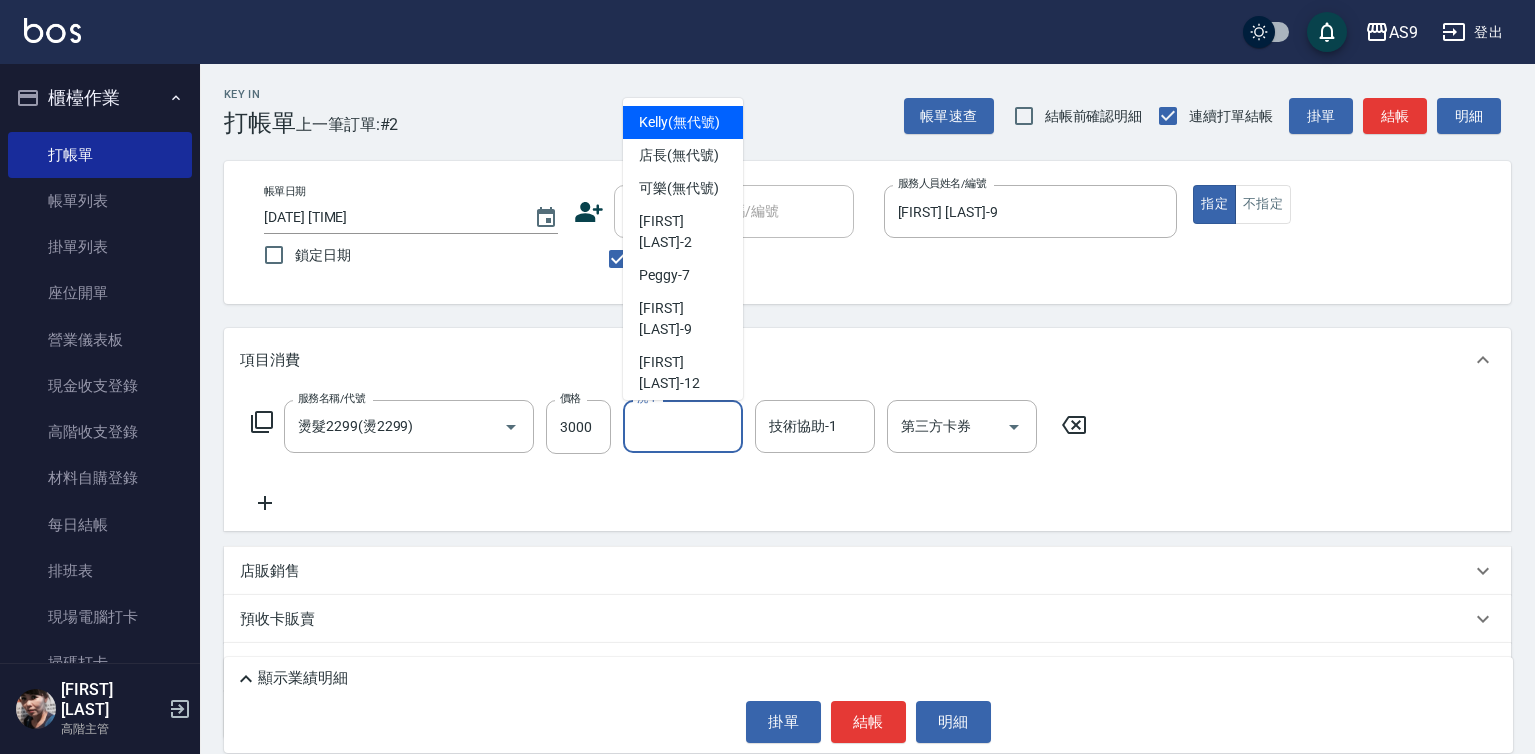 click on "洗-1" at bounding box center [683, 426] 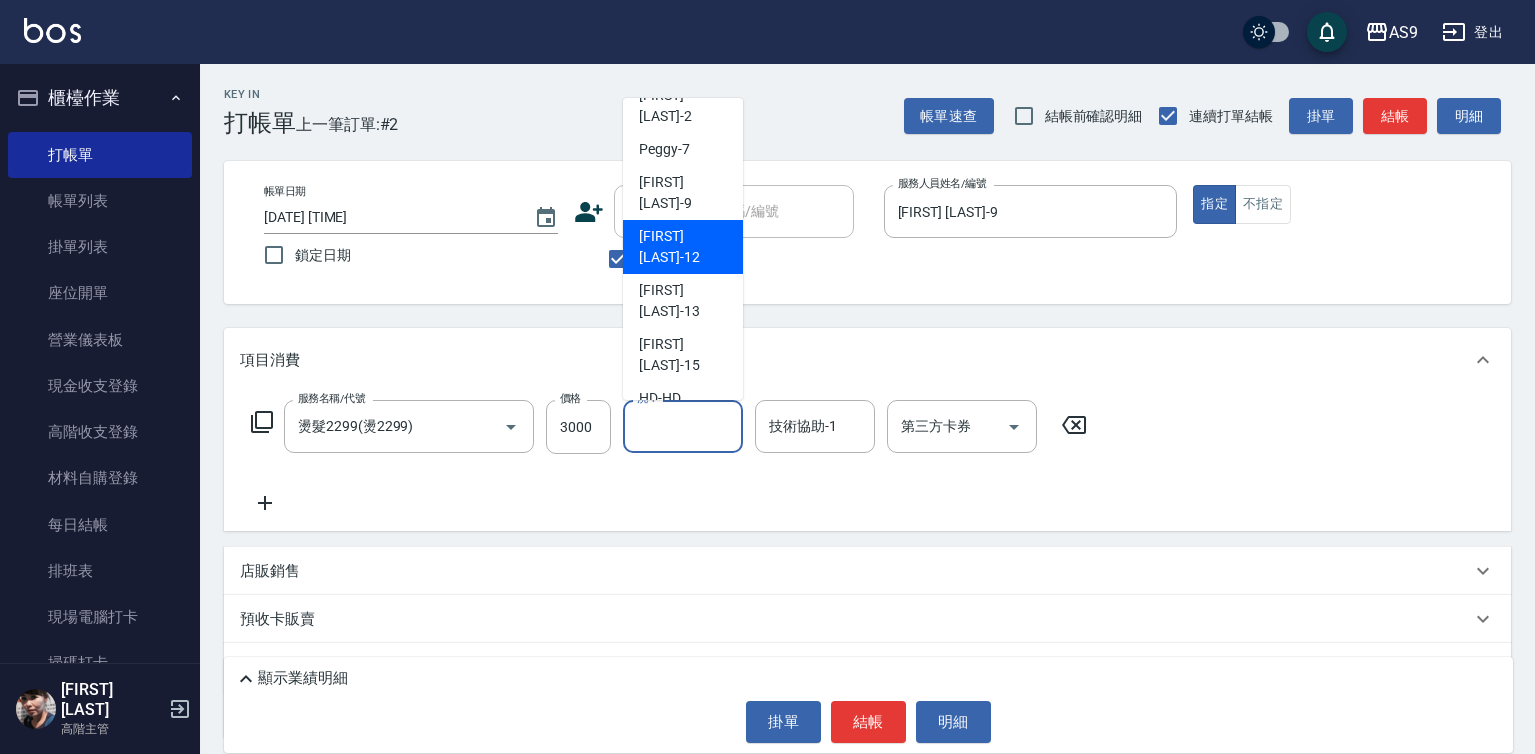 scroll, scrollTop: 128, scrollLeft: 0, axis: vertical 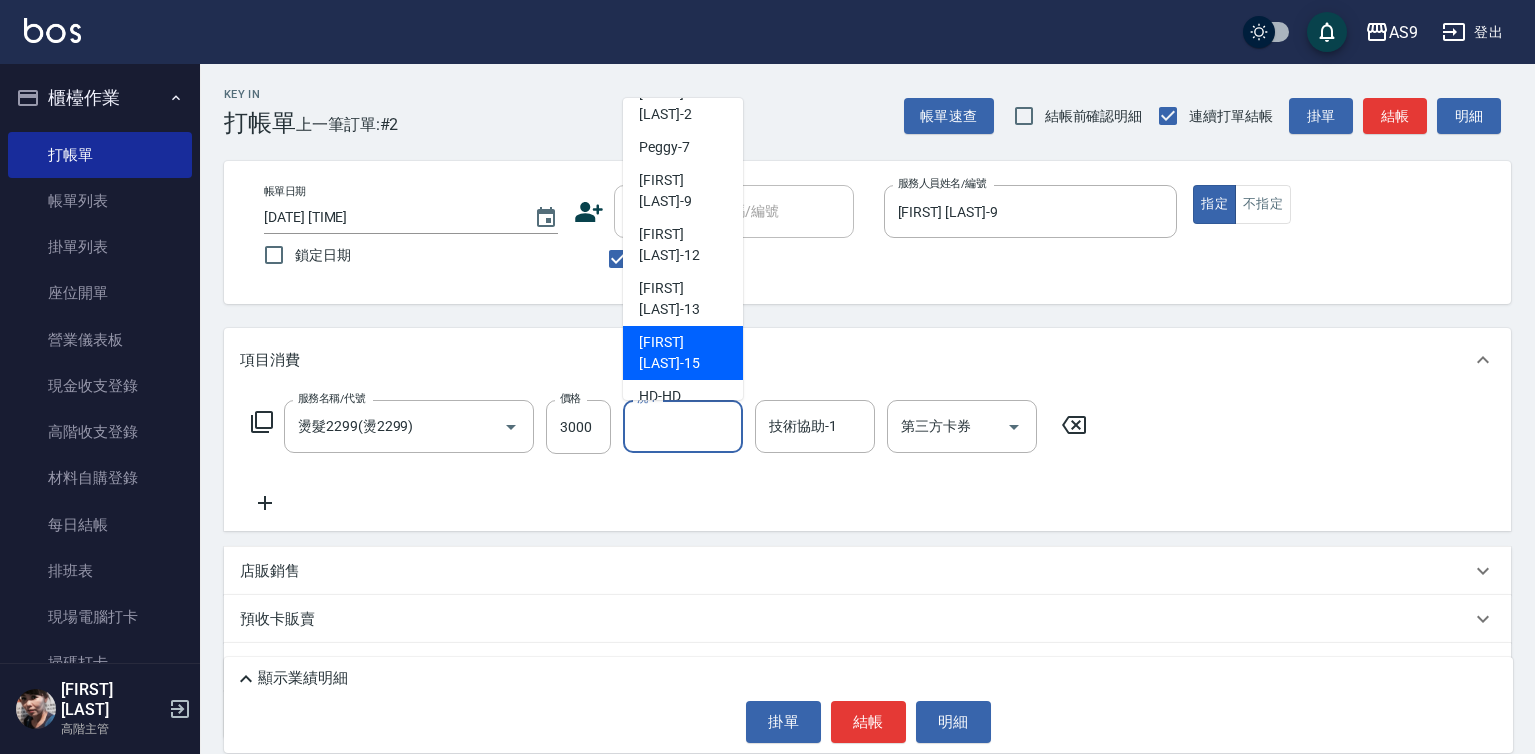 click on "[FIRST] [LAST] -15" at bounding box center [683, 353] 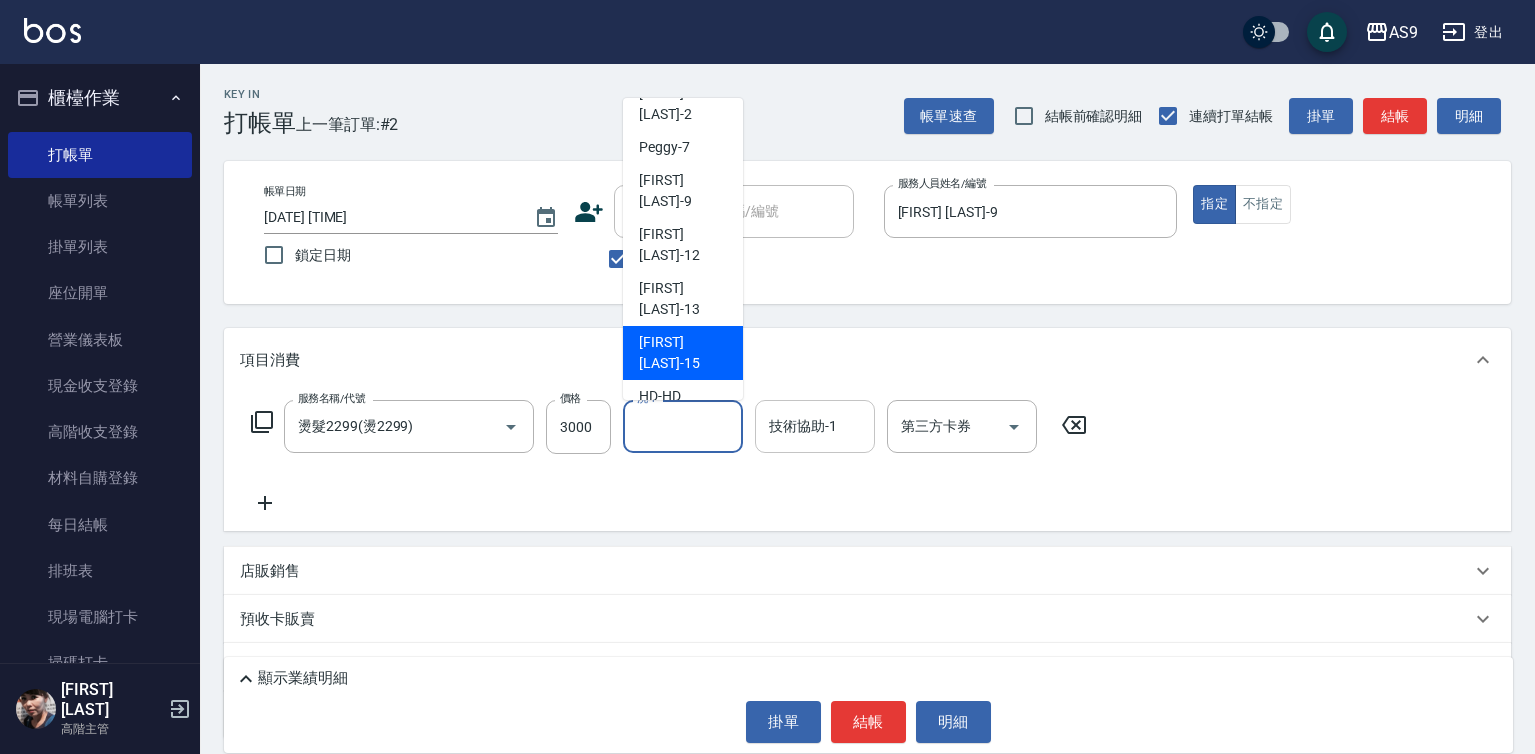 type on "[FIRST] [LAST]-15" 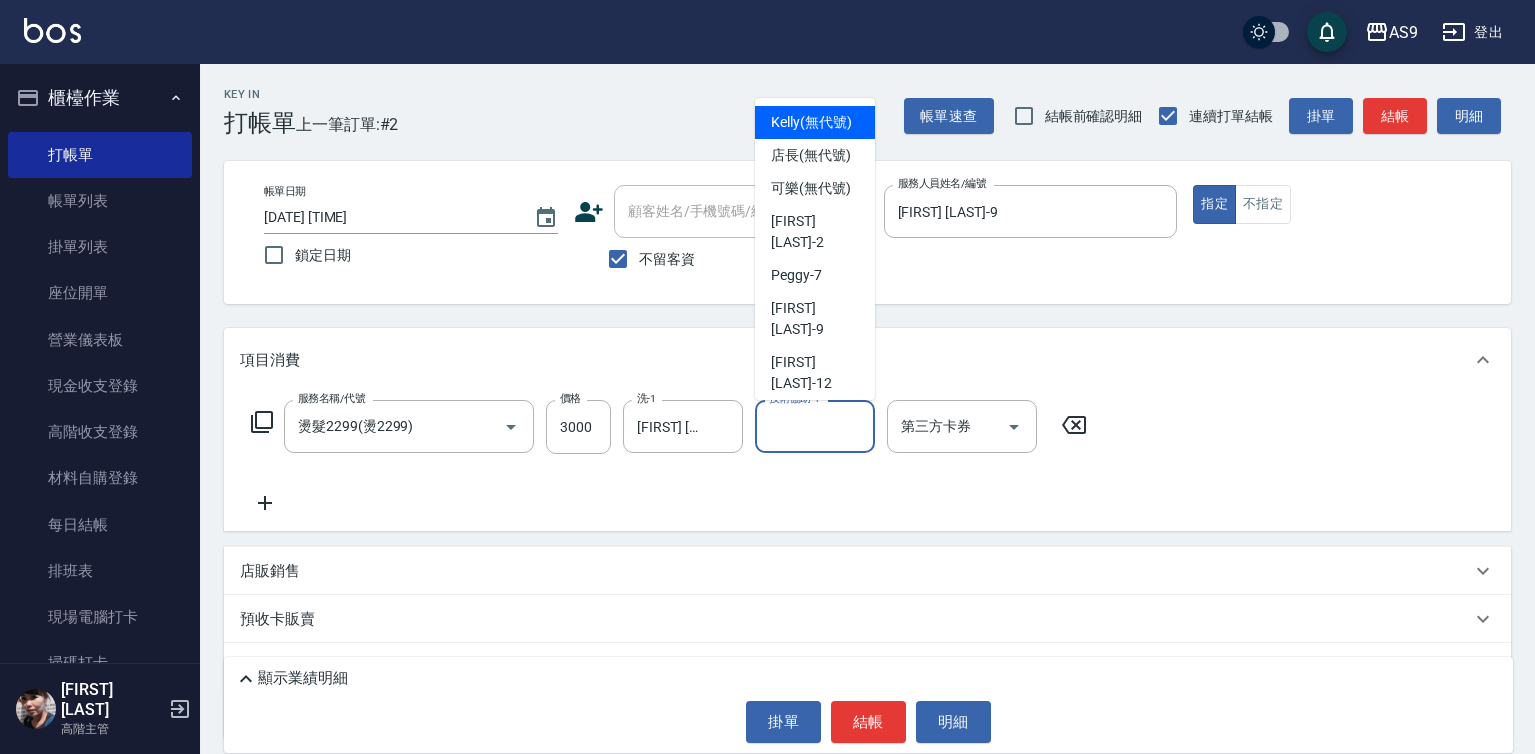 click on "技術協助-1" at bounding box center (815, 426) 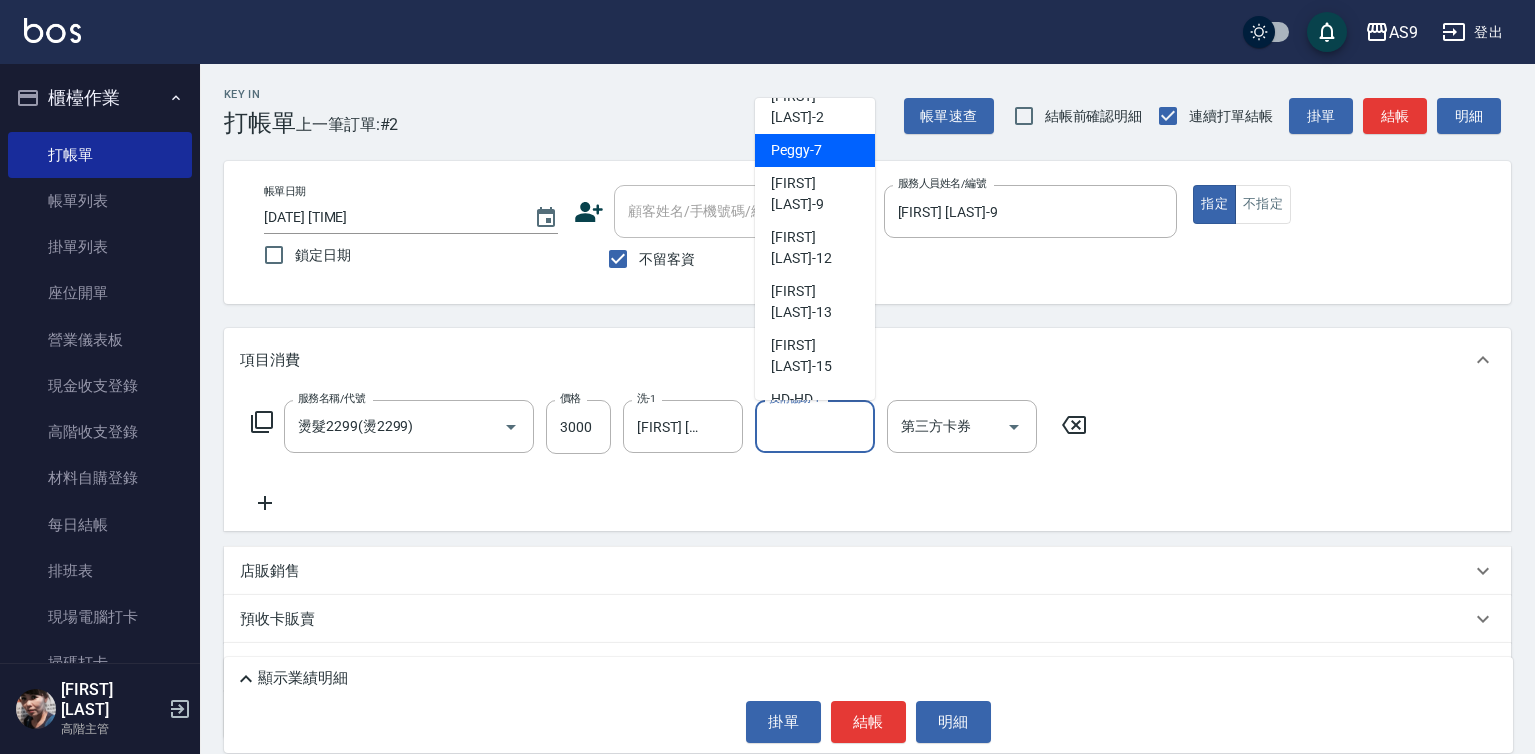 scroll, scrollTop: 128, scrollLeft: 0, axis: vertical 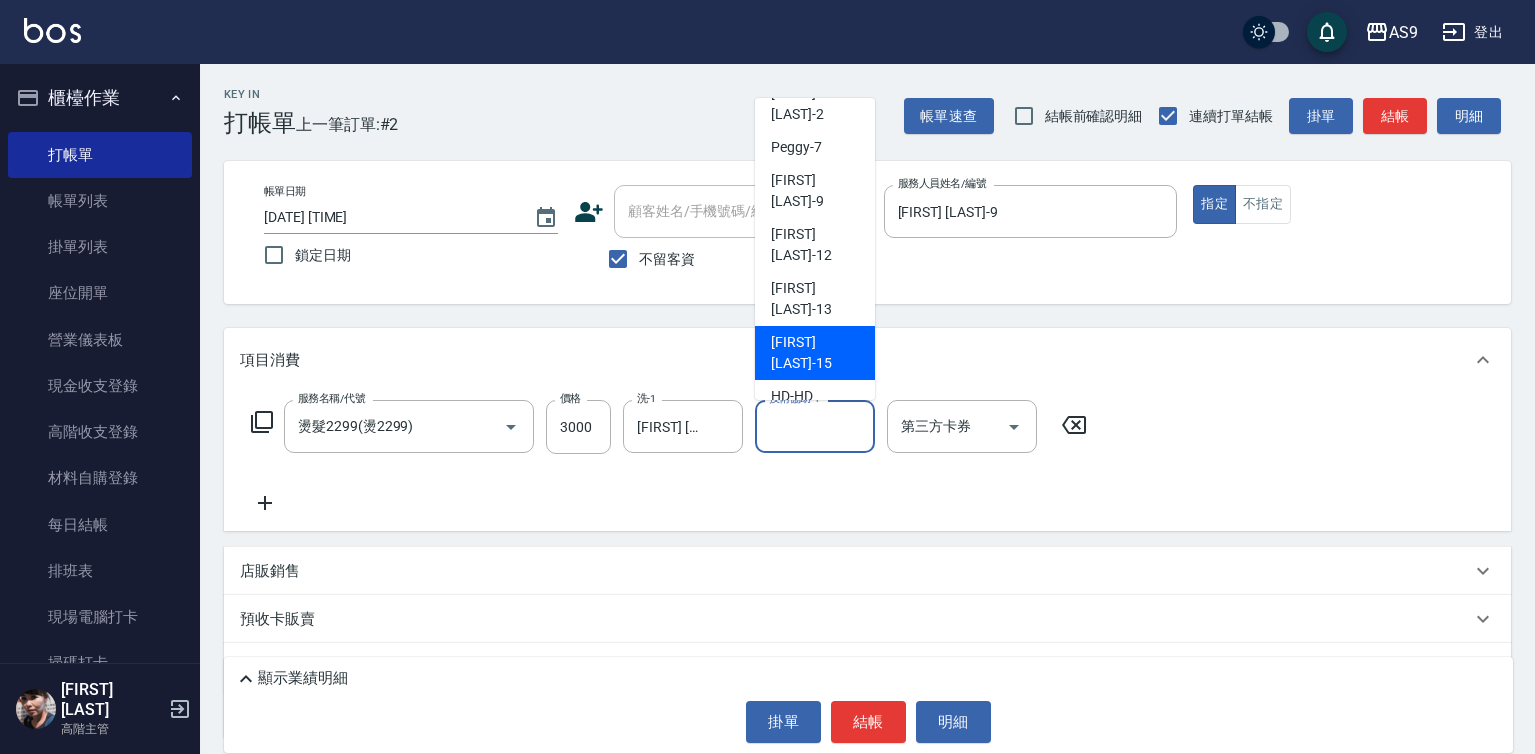 click on "[FIRST] [LAST] -15" at bounding box center [815, 353] 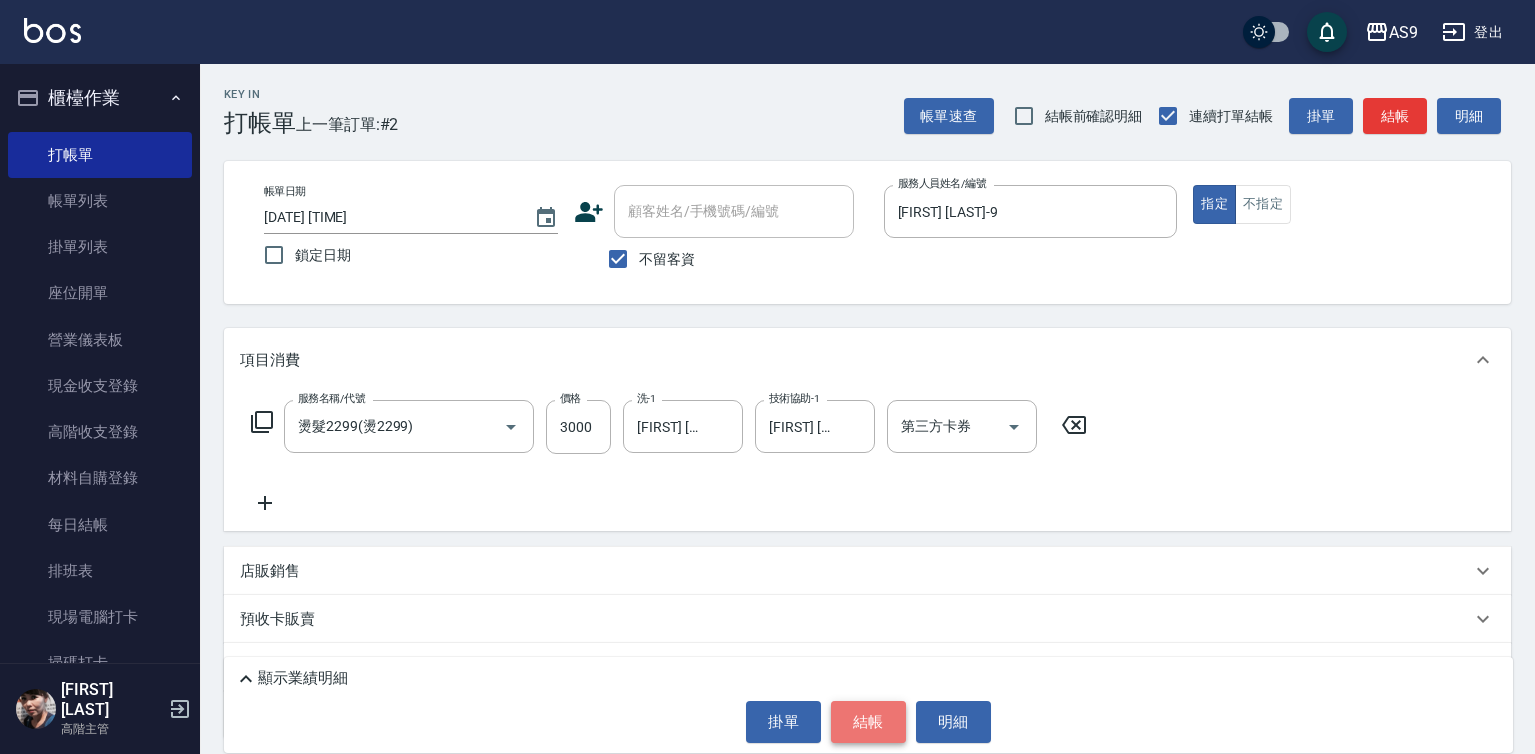 click on "結帳" at bounding box center [868, 722] 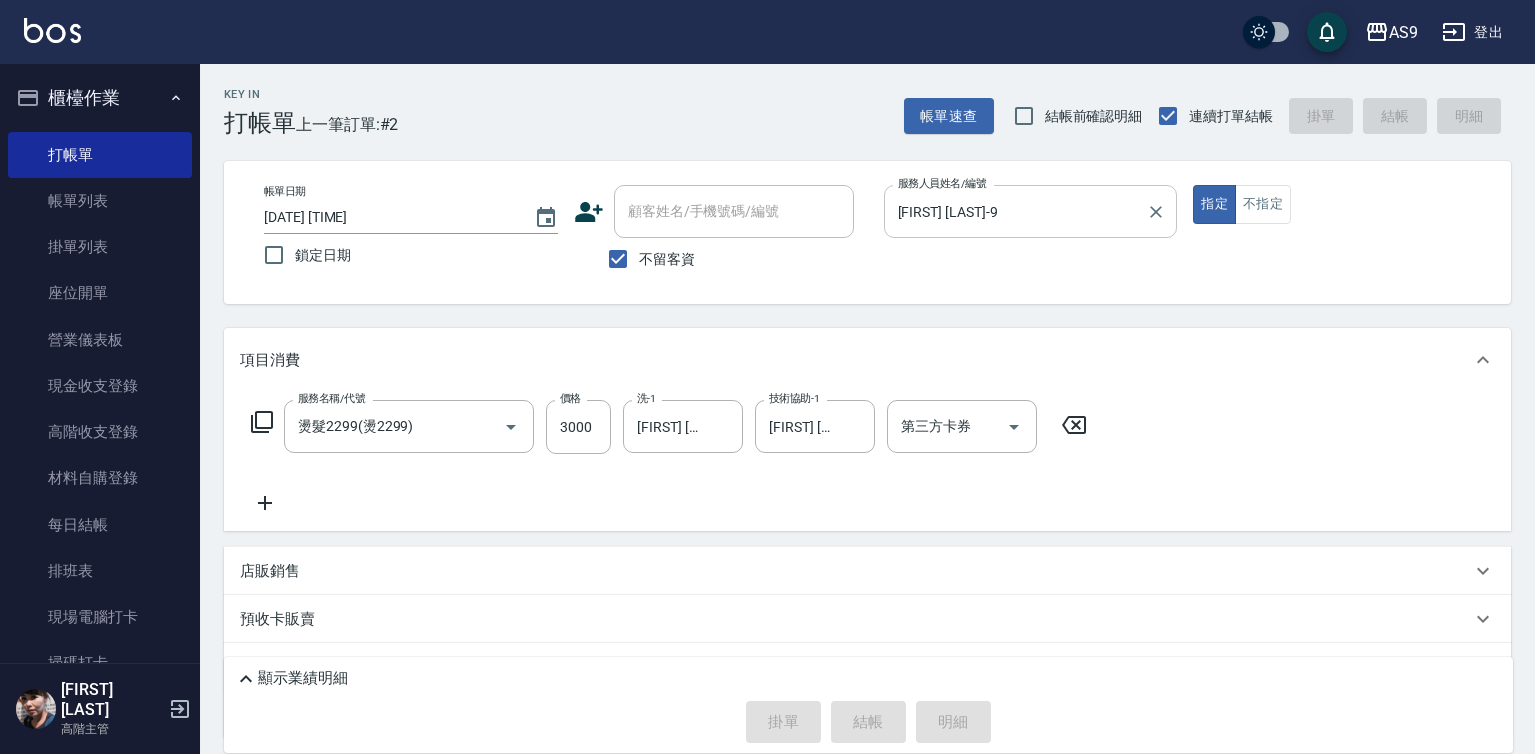 type 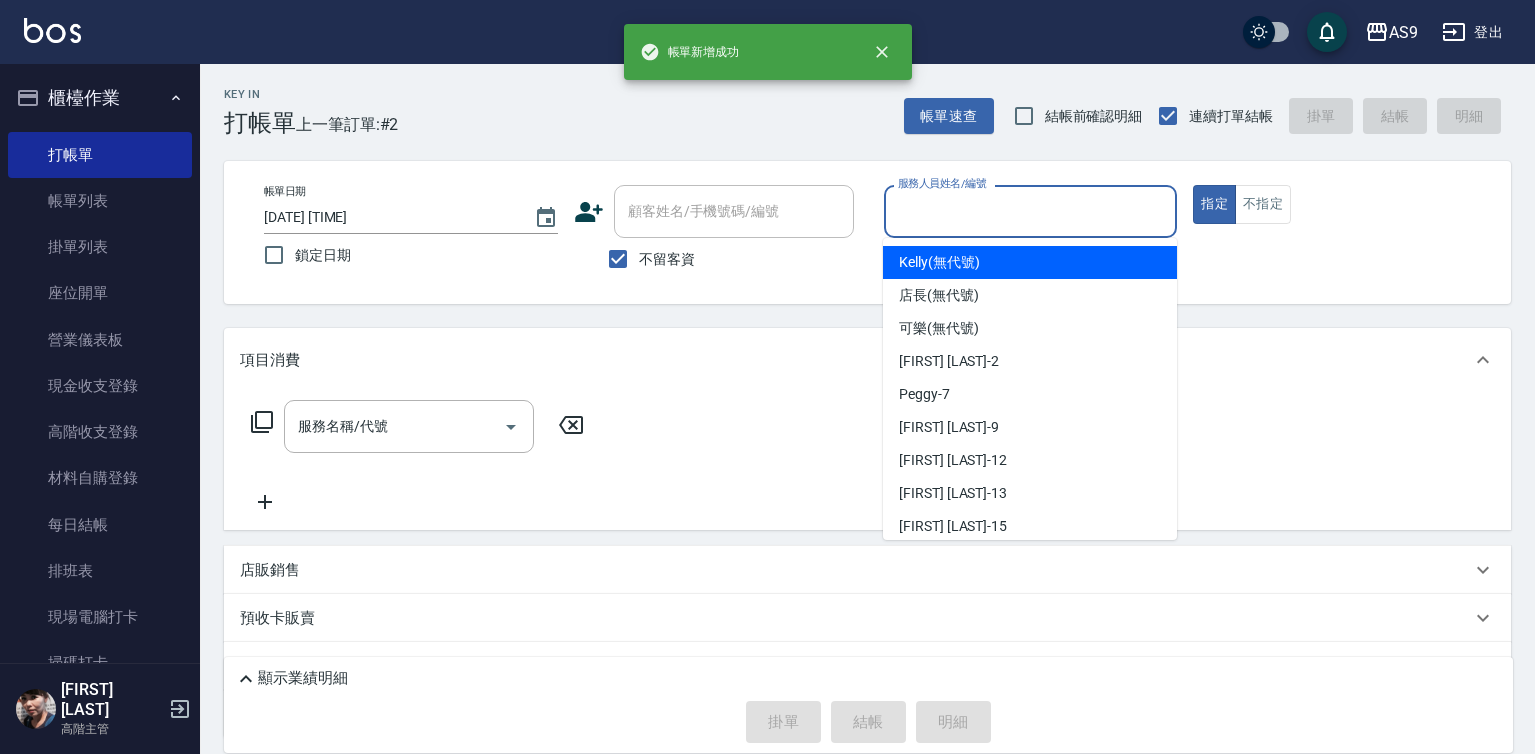 click on "服務人員姓名/編號" at bounding box center (1031, 211) 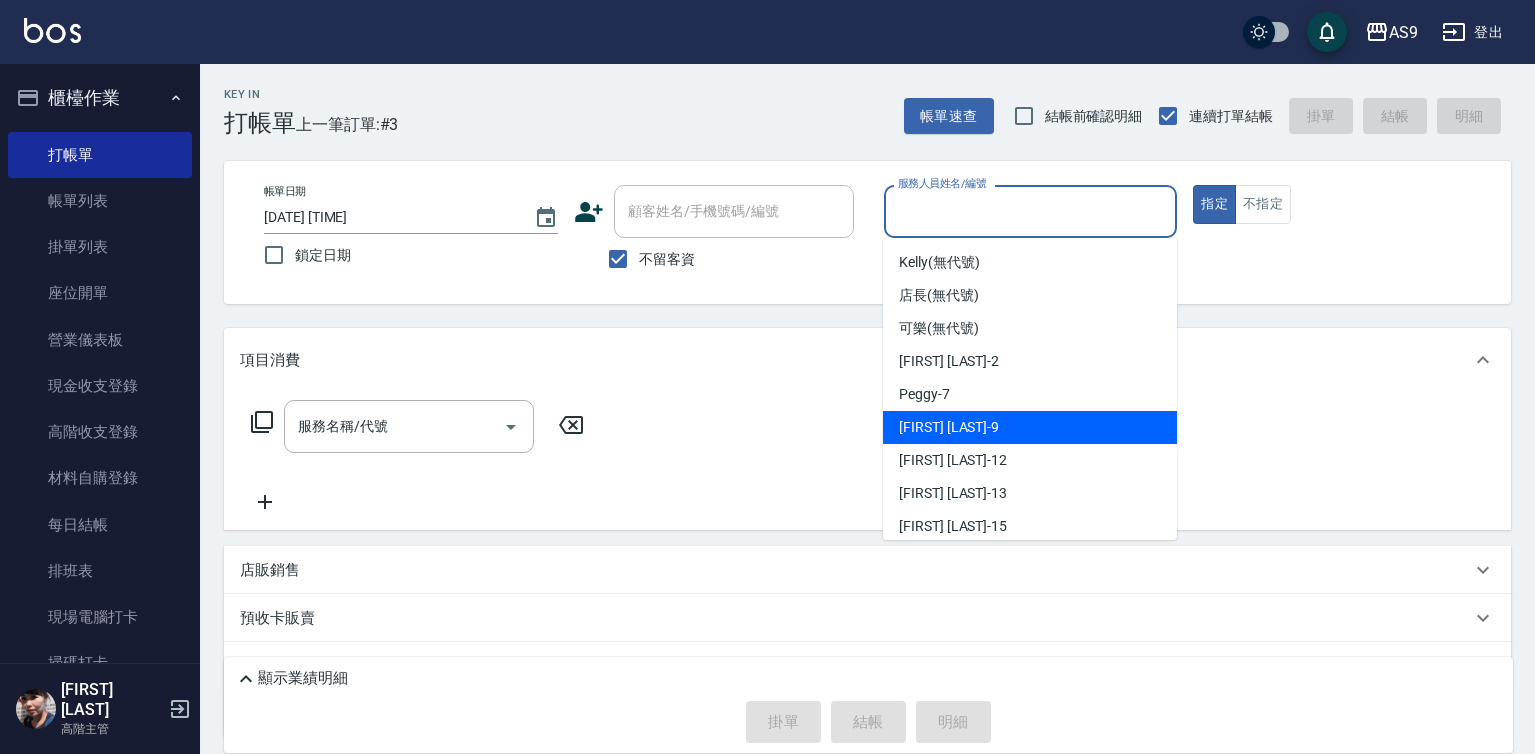 click on "[FIRST] [LAST] -9" at bounding box center [1030, 427] 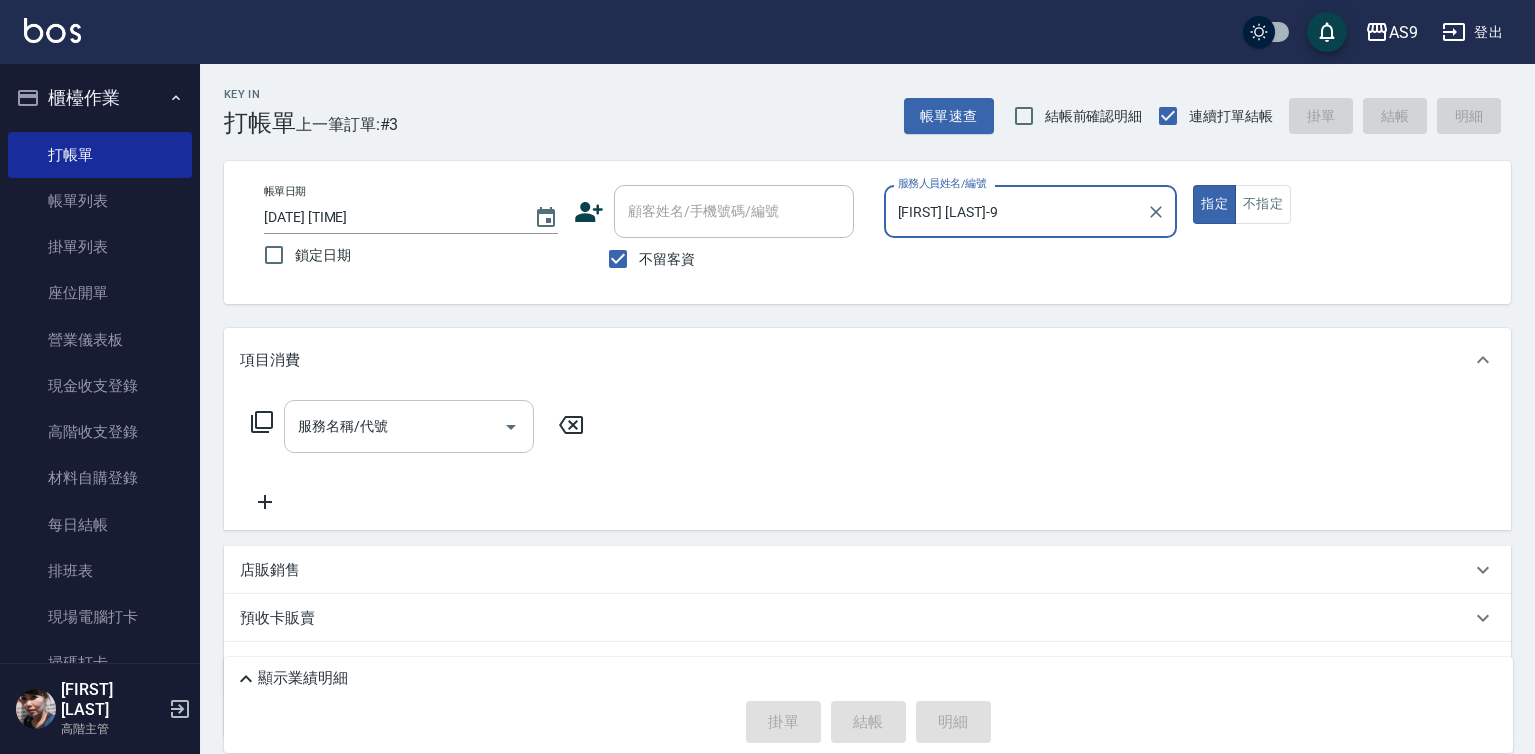click on "服務名稱/代號" at bounding box center [394, 426] 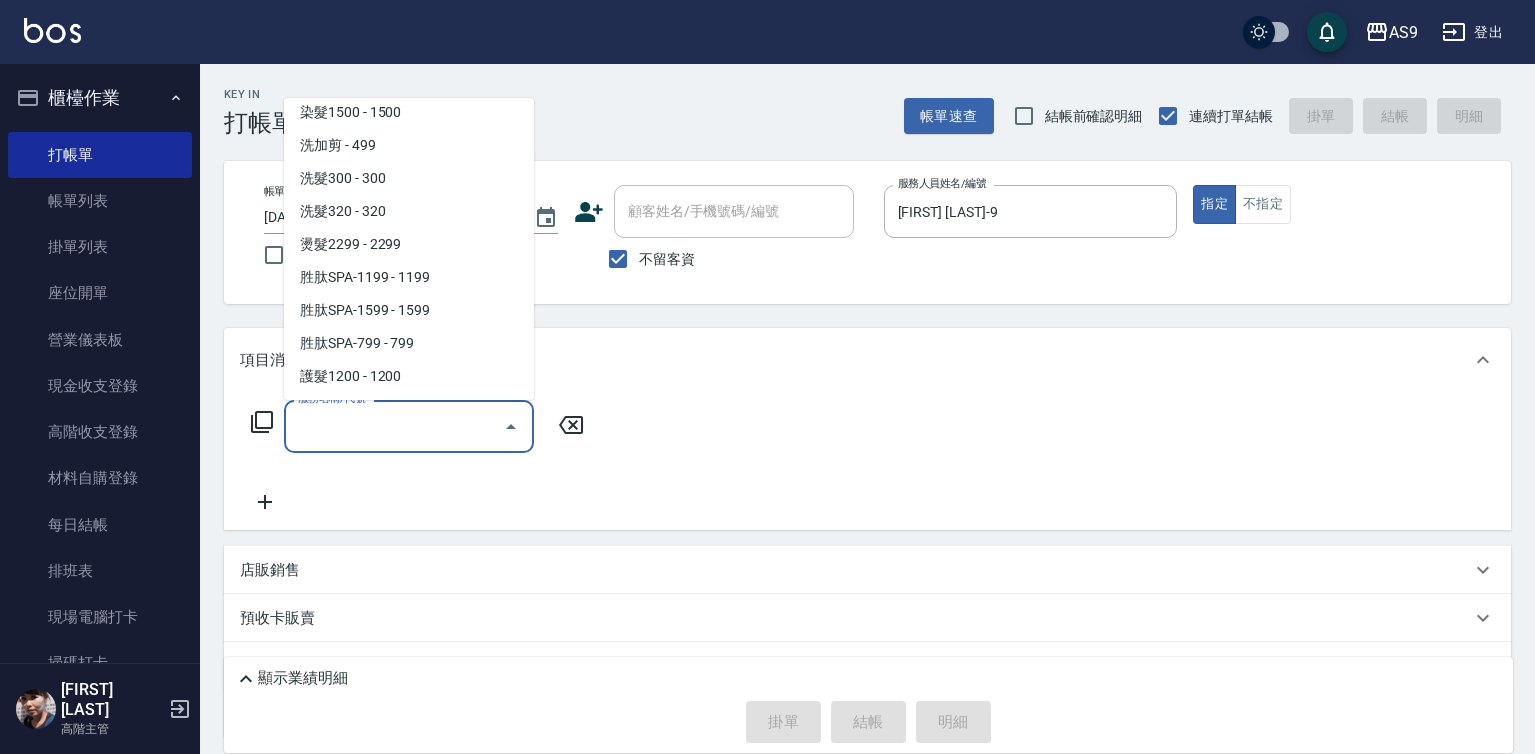 scroll, scrollTop: 300, scrollLeft: 0, axis: vertical 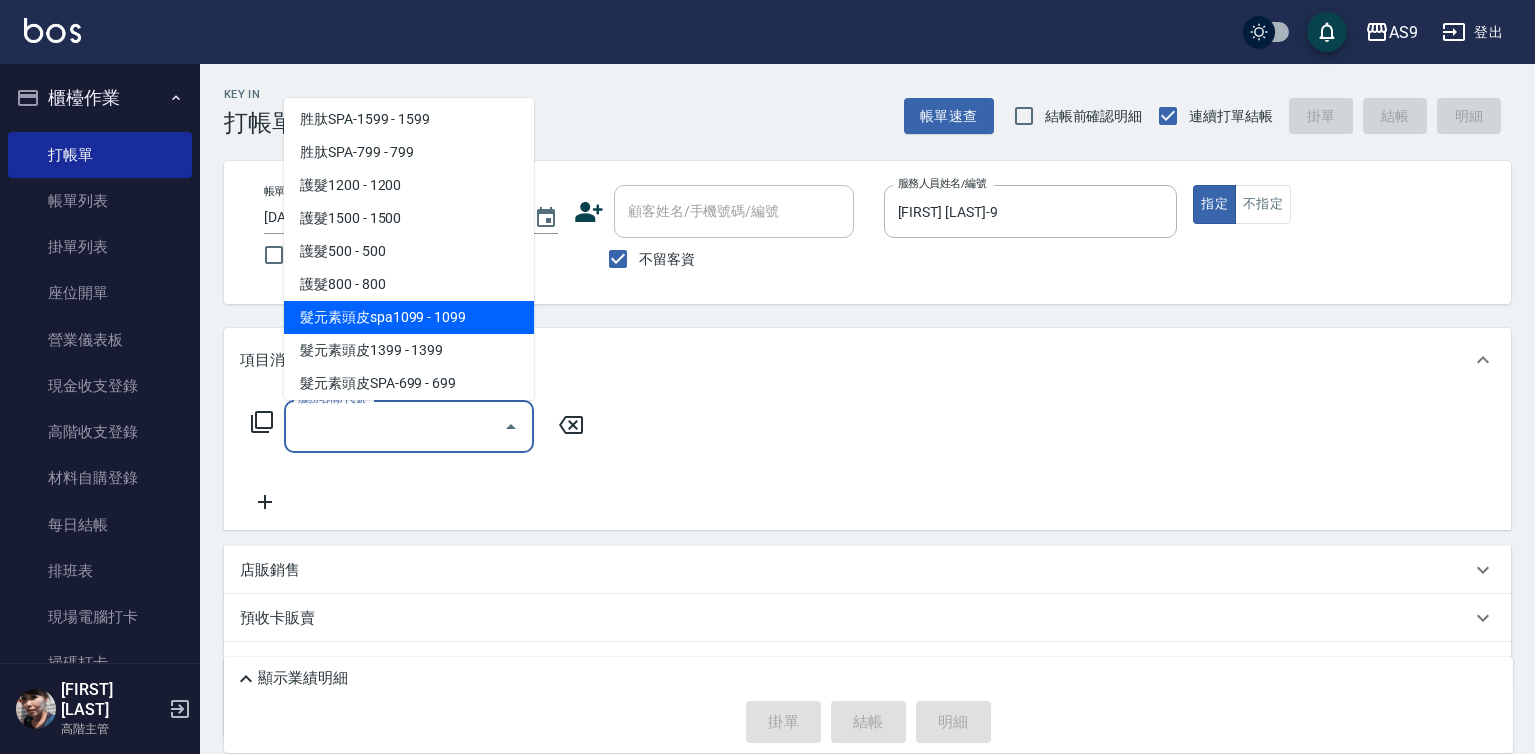 click on "髮元素頭皮spa1099 - 1099" at bounding box center [409, 317] 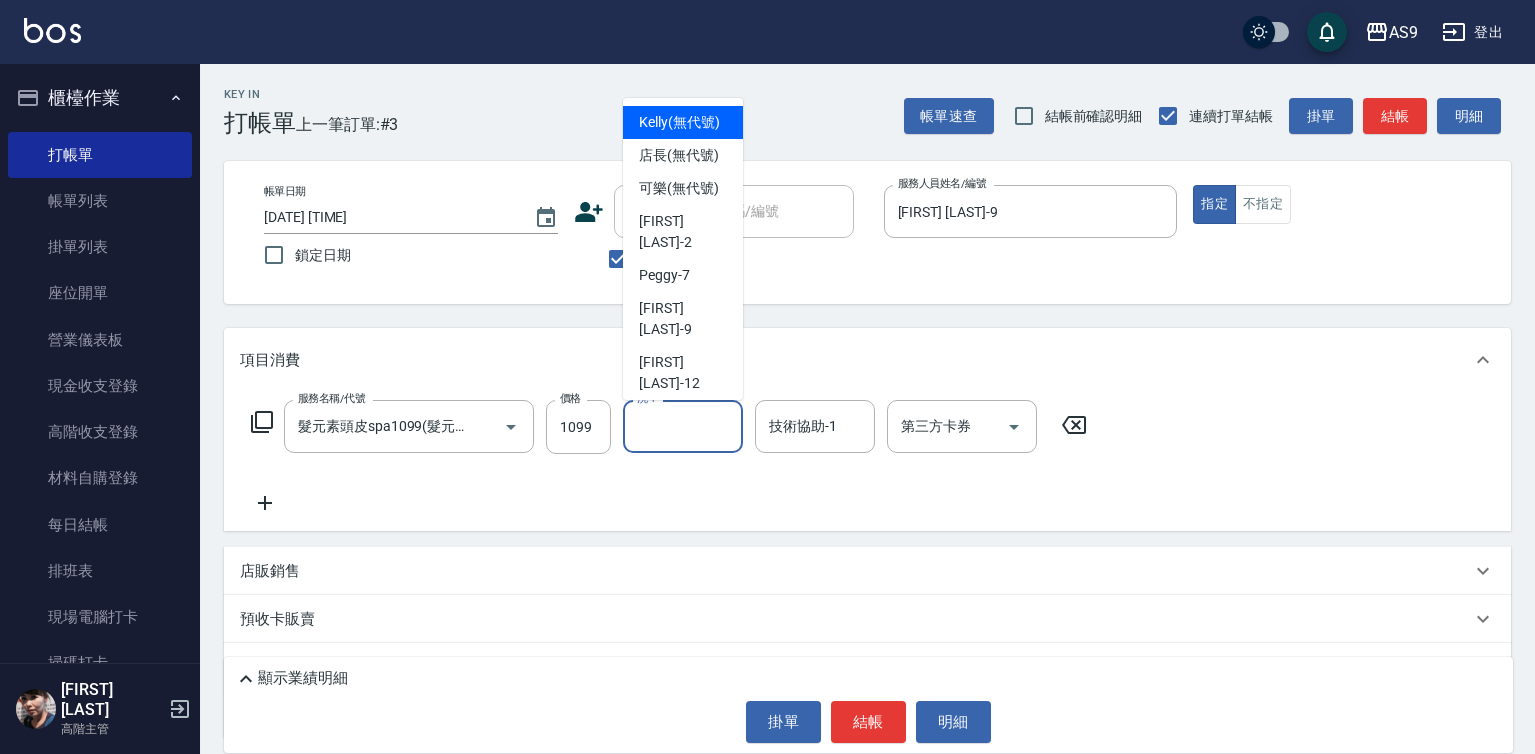 click on "洗-1 洗-1" at bounding box center [683, 426] 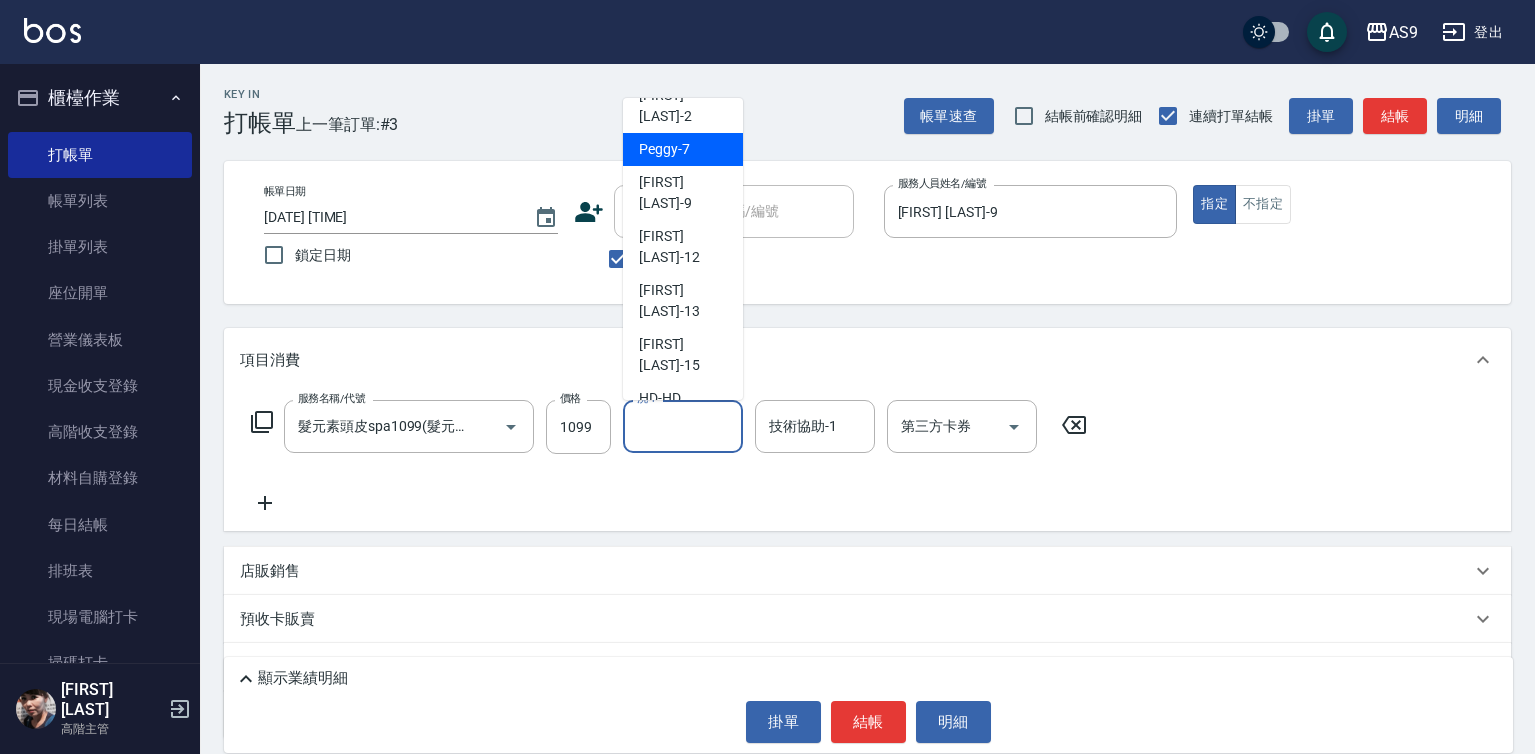 scroll, scrollTop: 128, scrollLeft: 0, axis: vertical 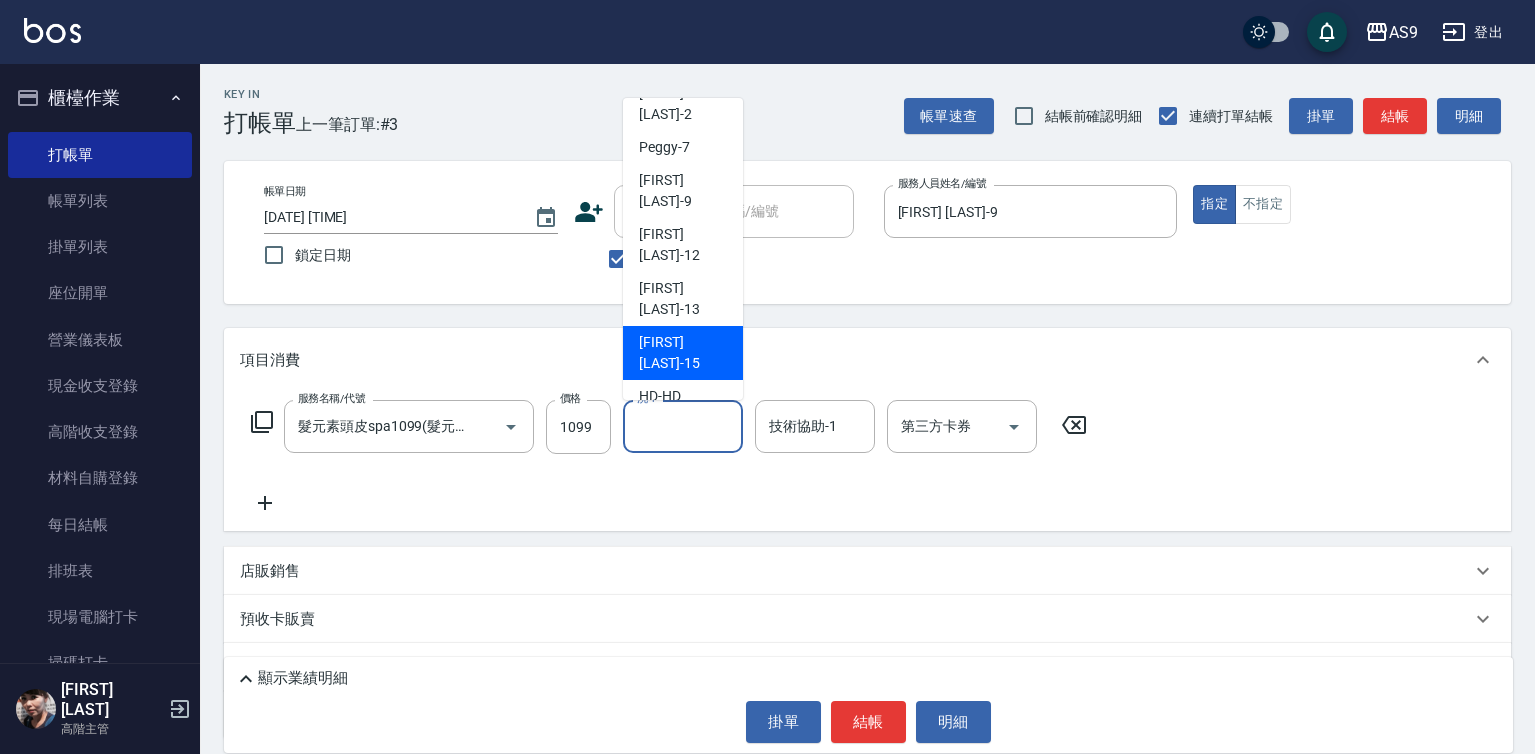 click on "[FIRST] [LAST] -15" at bounding box center [683, 353] 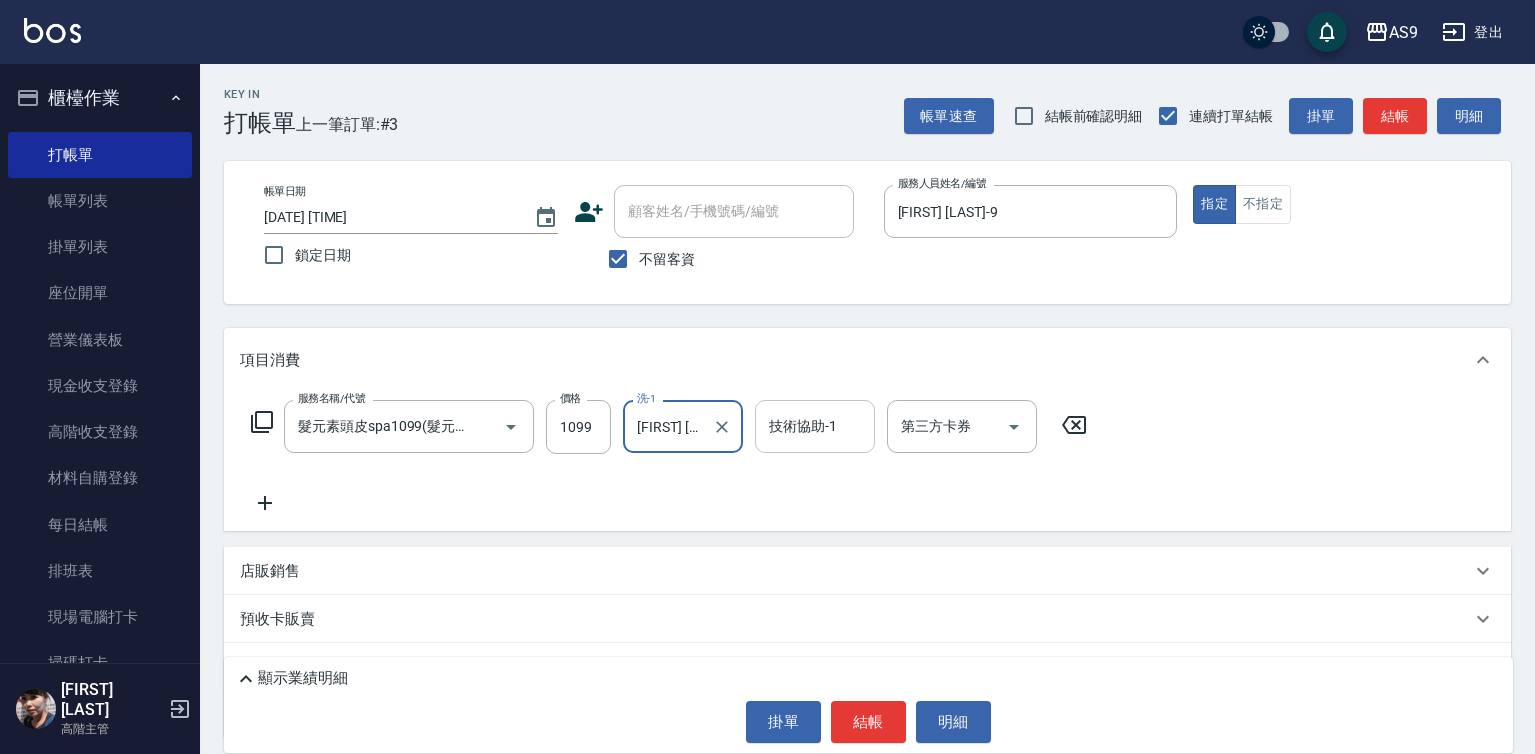 click on "技術協助-1 技術協助-1" at bounding box center [815, 426] 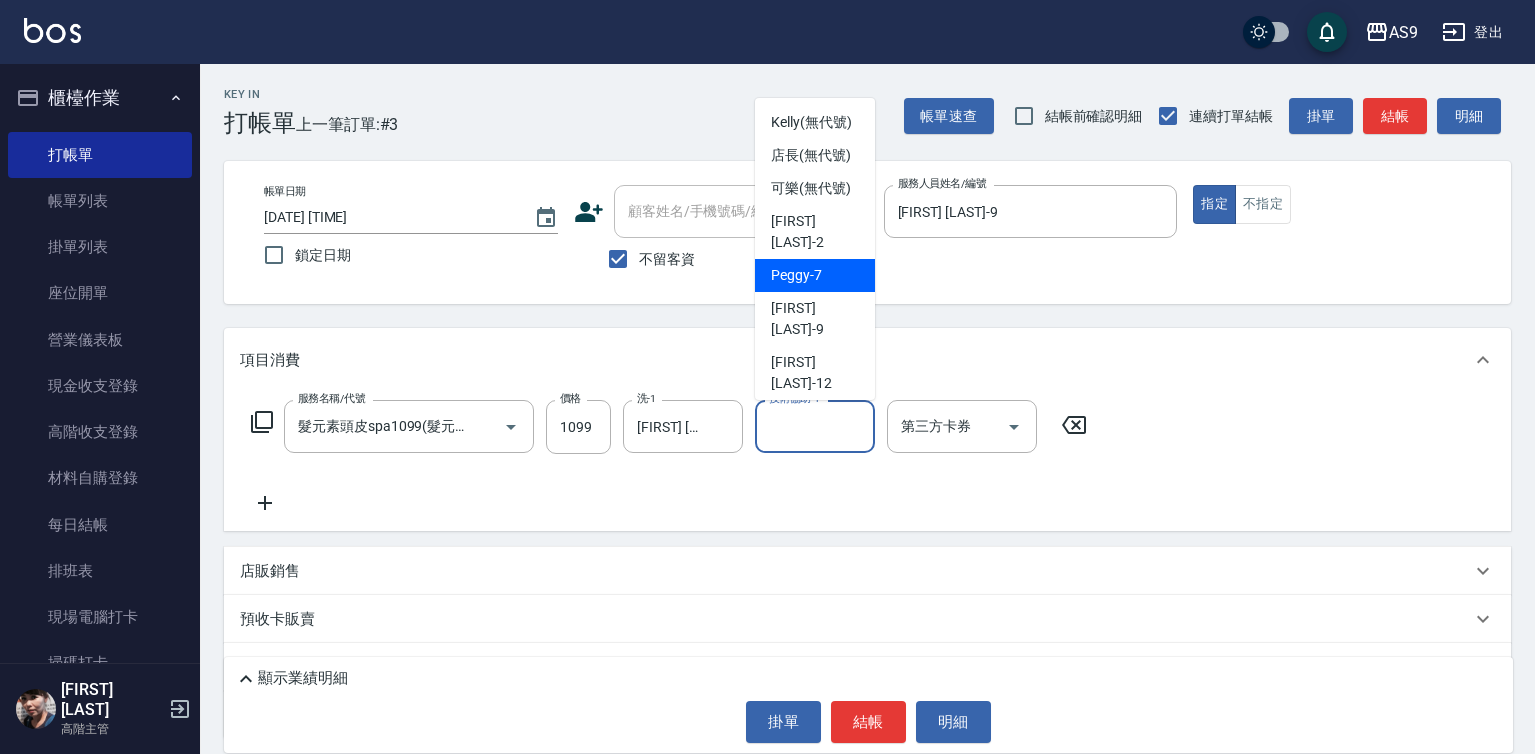 scroll, scrollTop: 128, scrollLeft: 0, axis: vertical 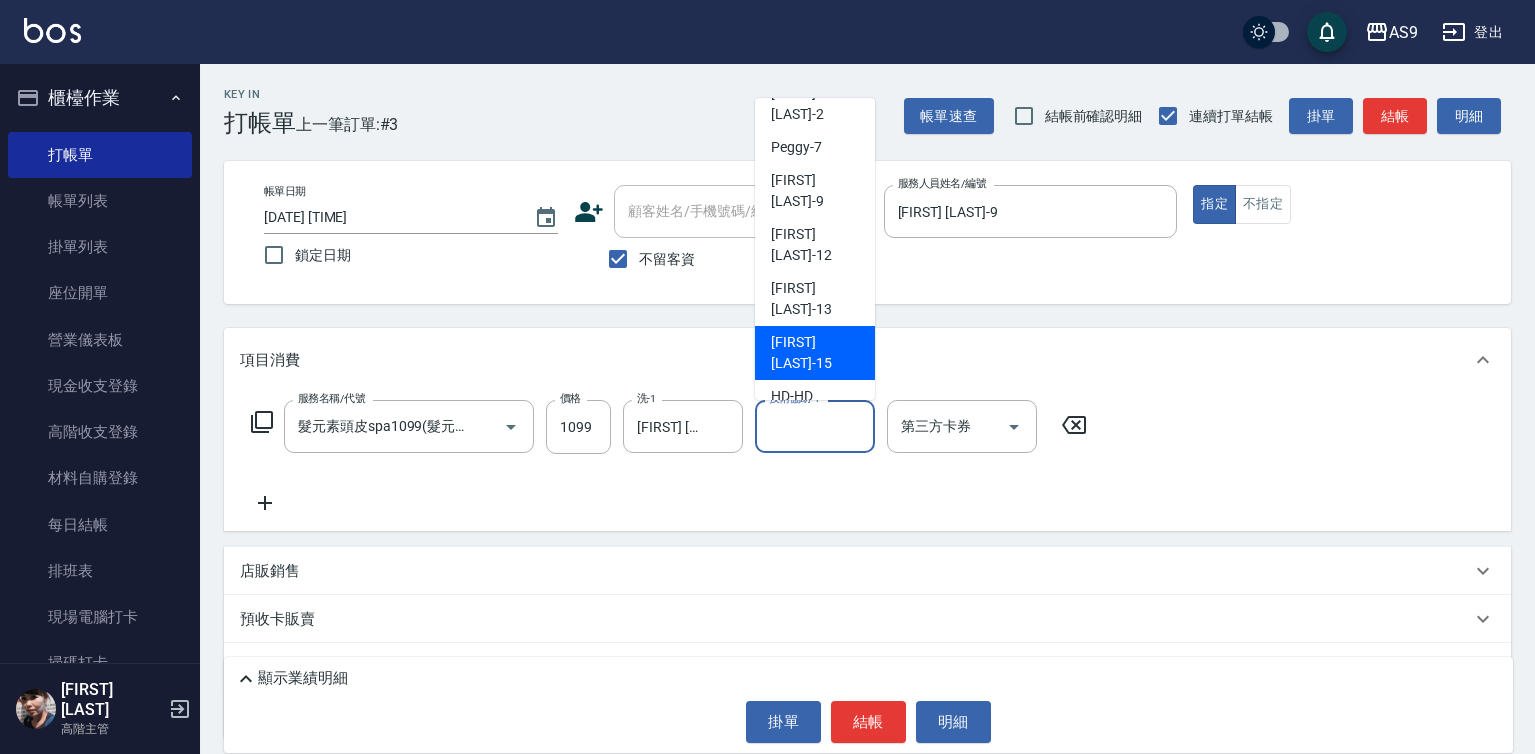 click on "[FIRST] [LAST] -15" at bounding box center [815, 353] 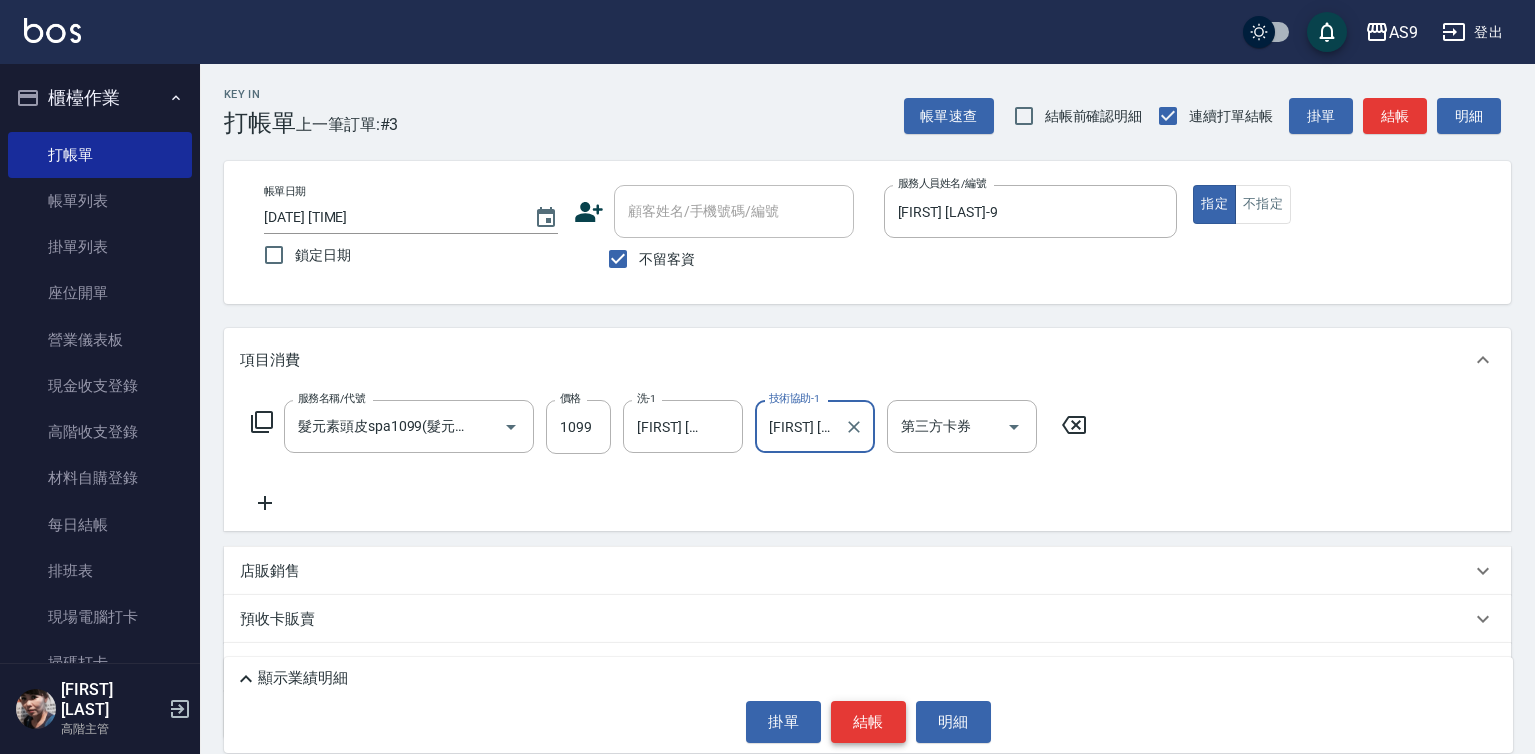 click on "結帳" at bounding box center (868, 722) 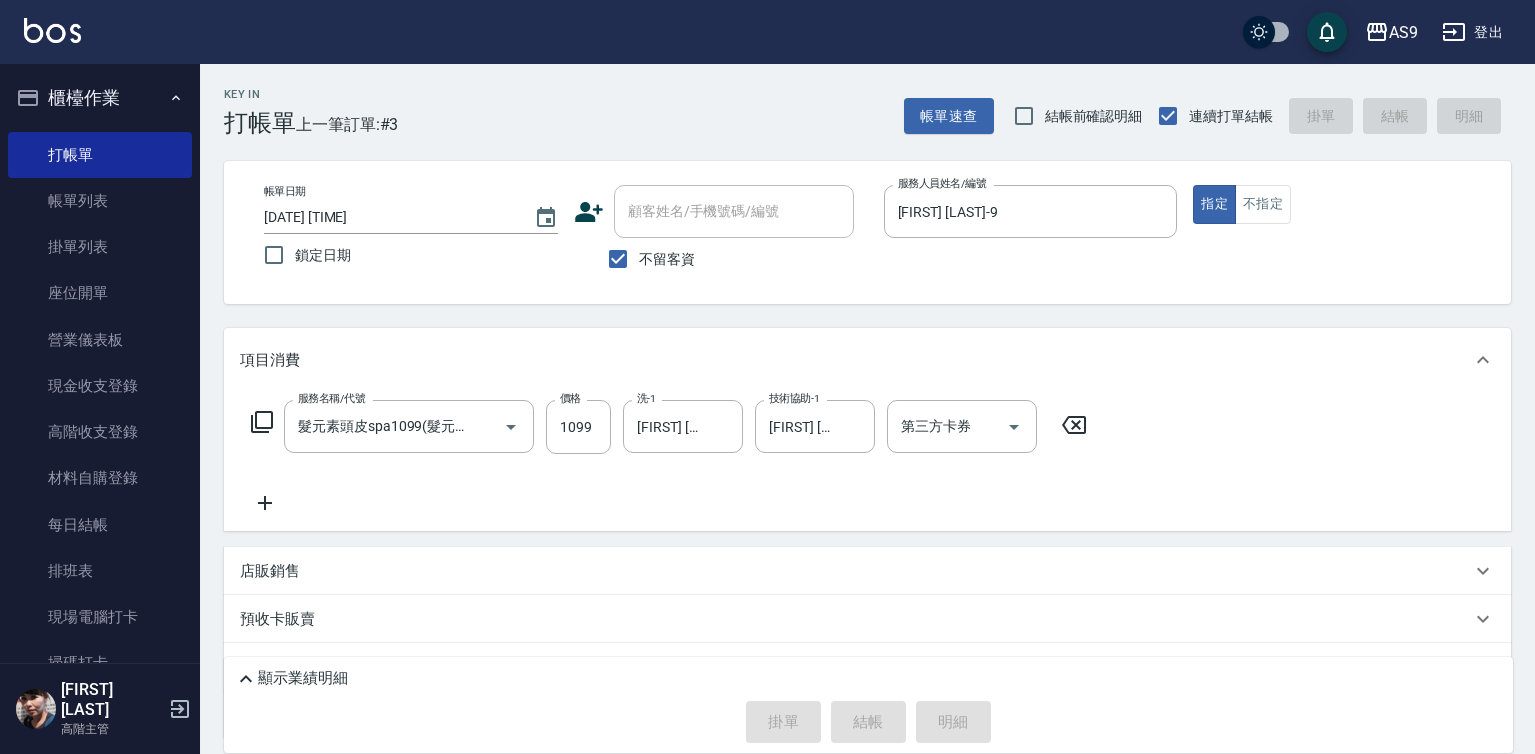 type on "2025/08/04 20:05" 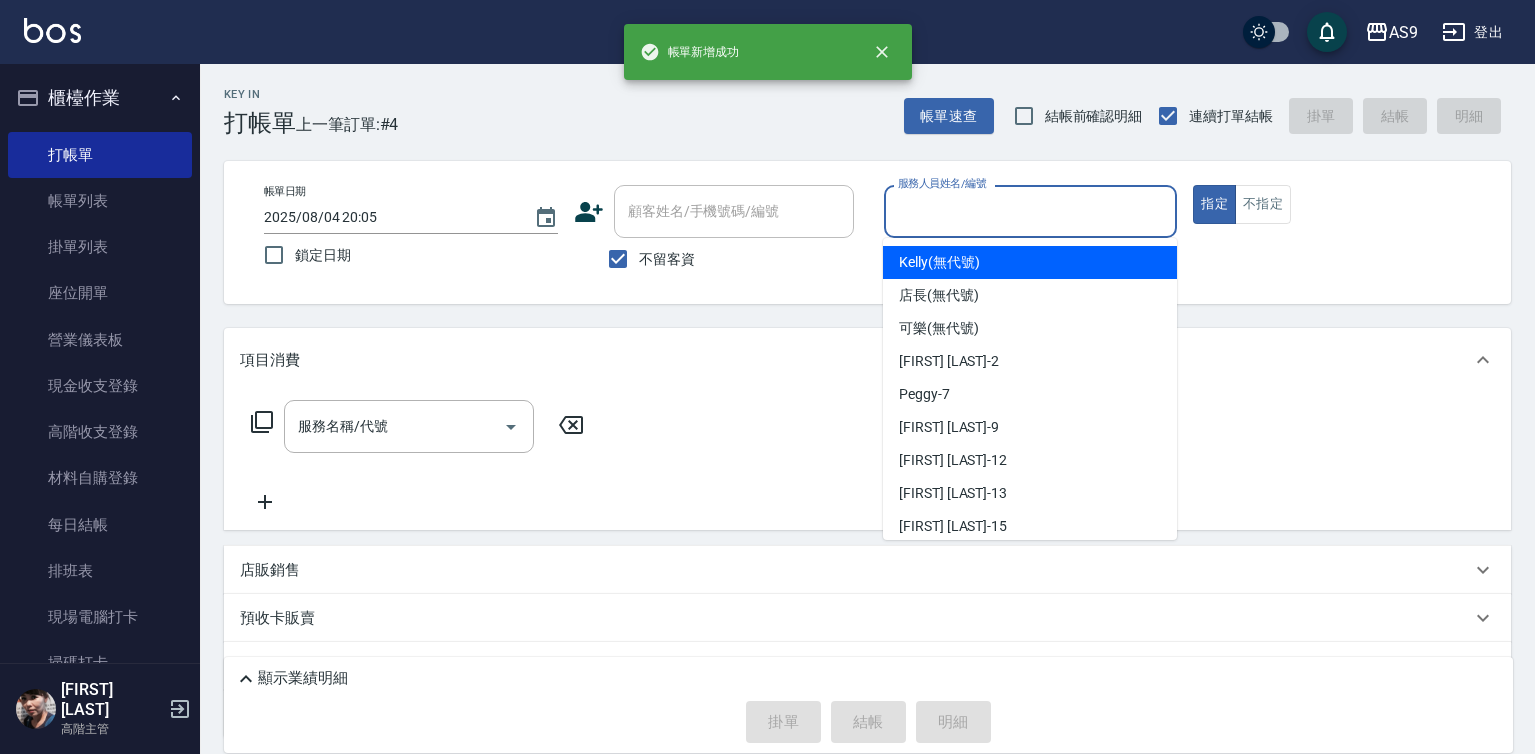 drag, startPoint x: 927, startPoint y: 206, endPoint x: 927, endPoint y: 221, distance: 15 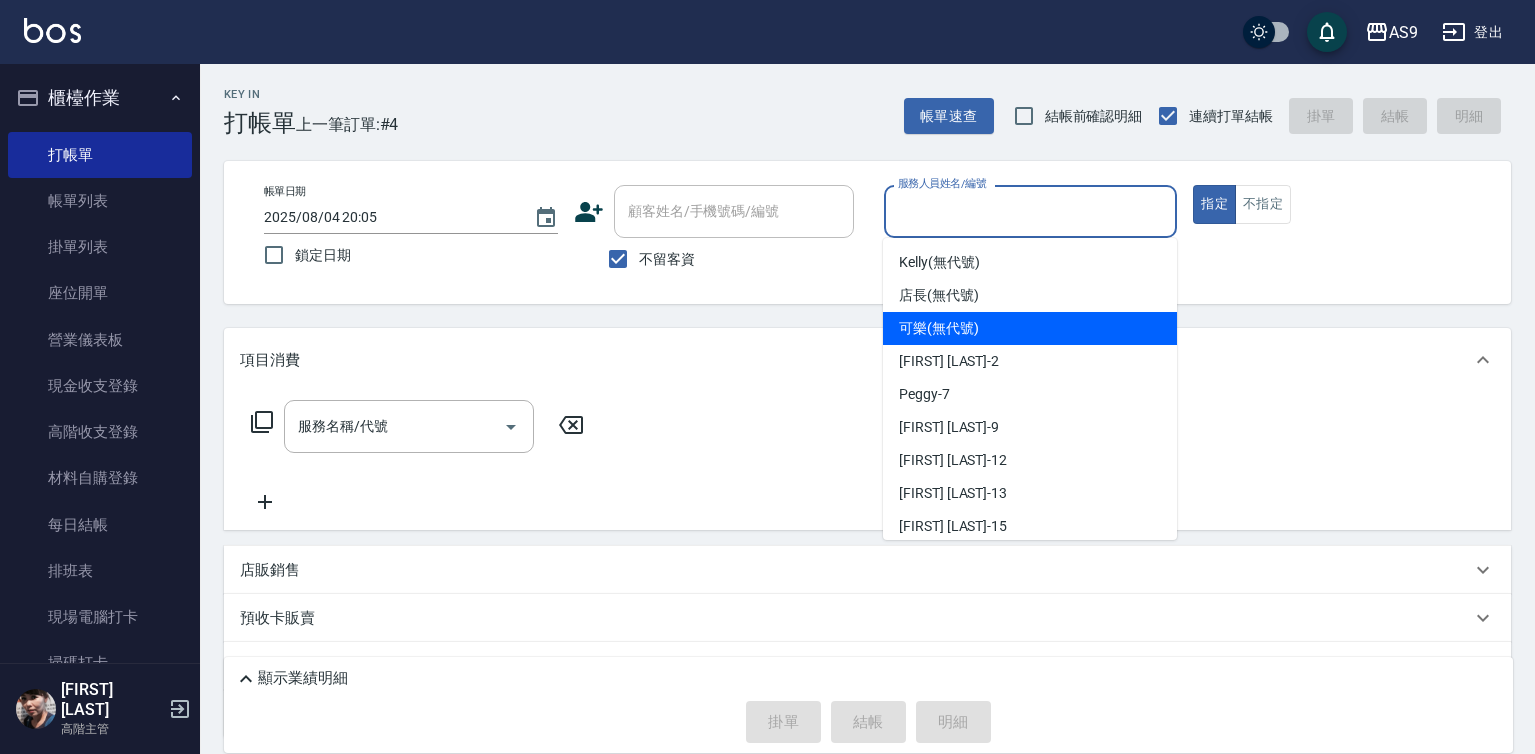 click on "可樂 (無代號)" at bounding box center (939, 328) 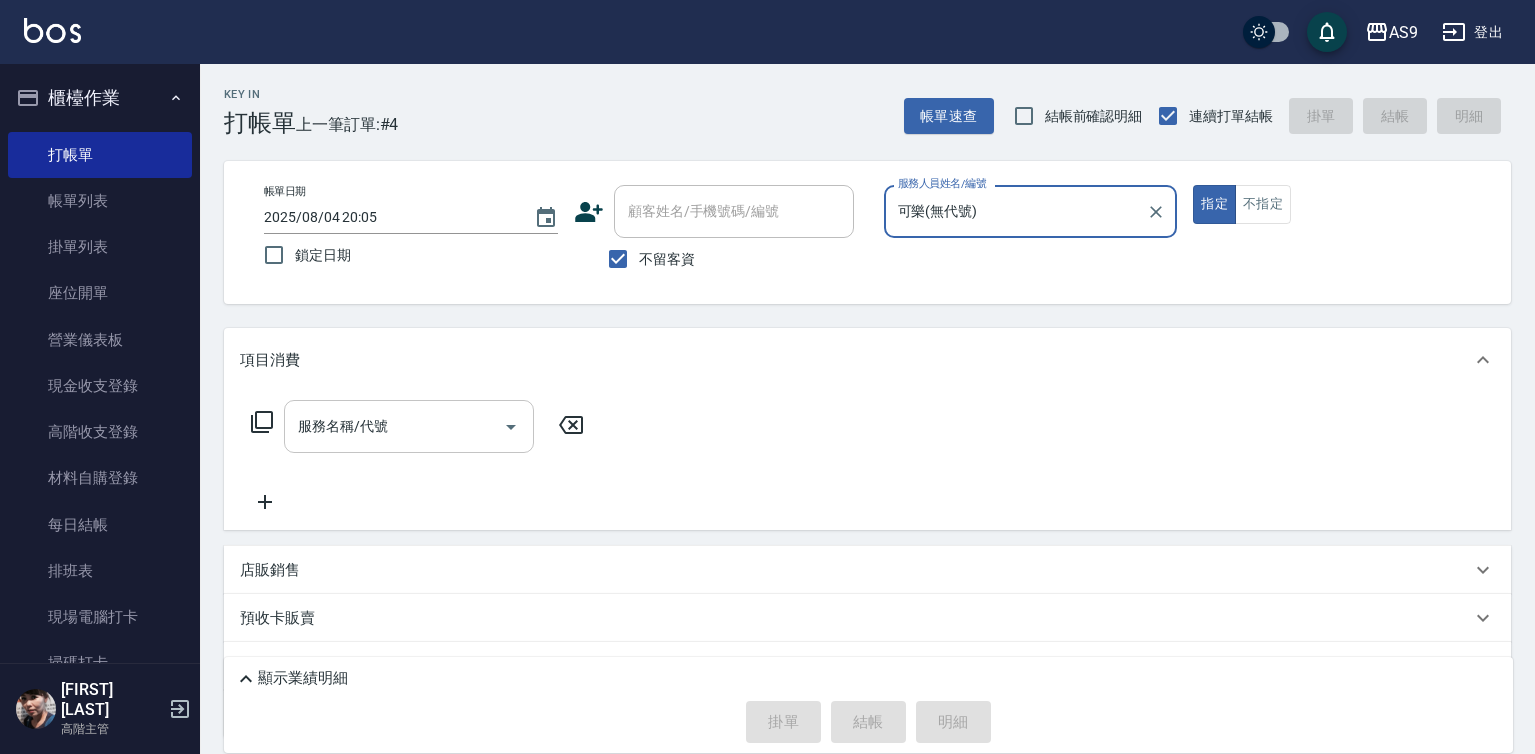 click on "服務名稱/代號" at bounding box center [394, 426] 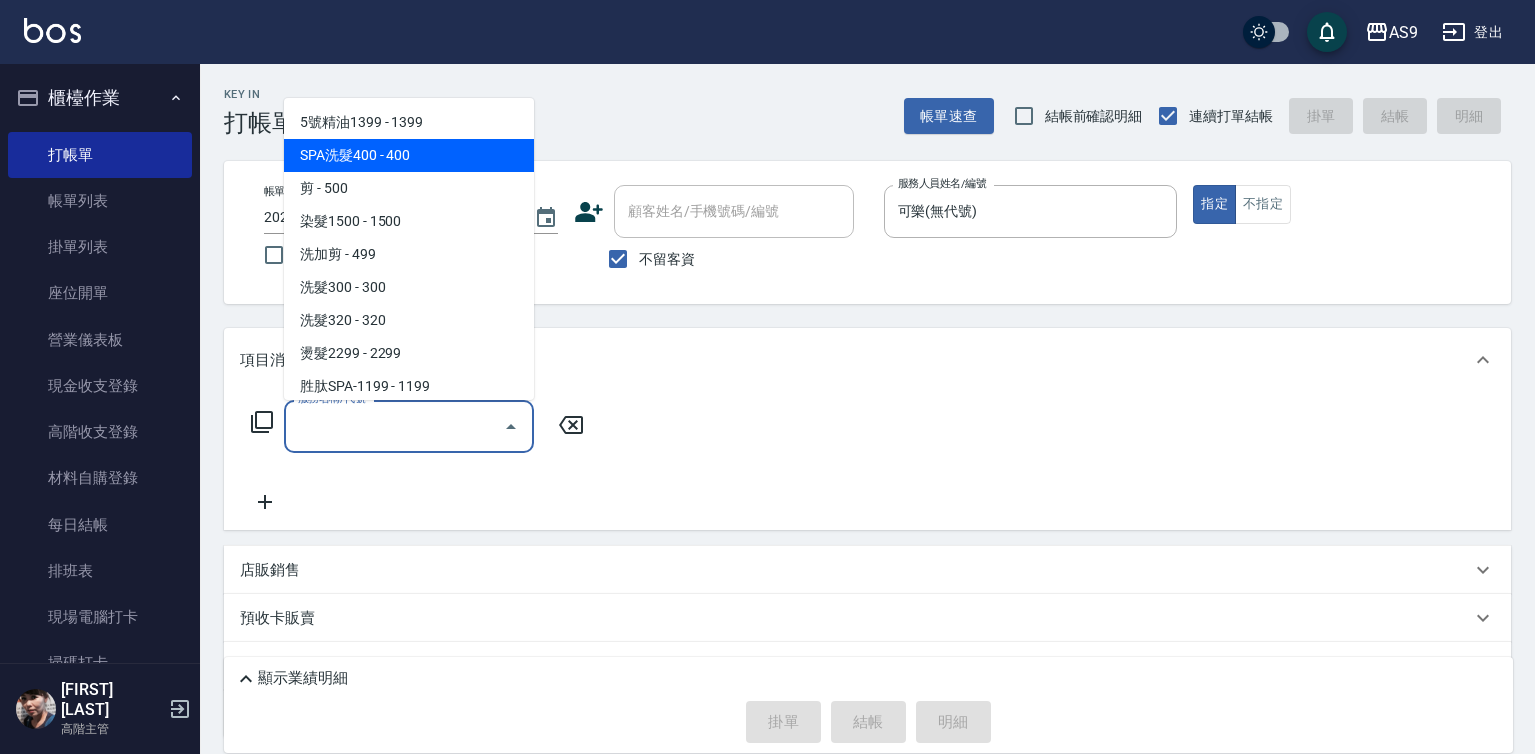 click on "SPA洗髮400 - 400" at bounding box center [409, 155] 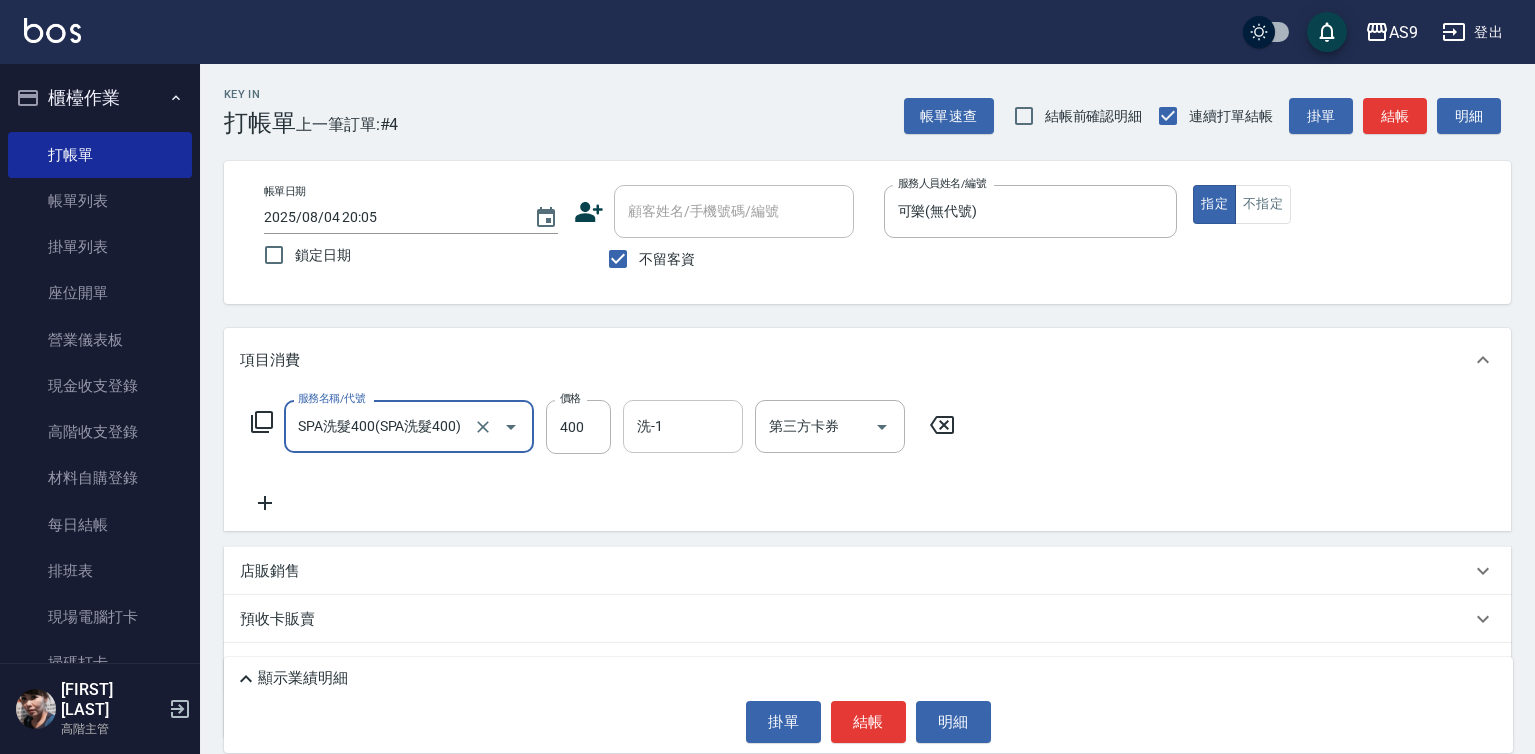 click on "洗-1" at bounding box center (683, 426) 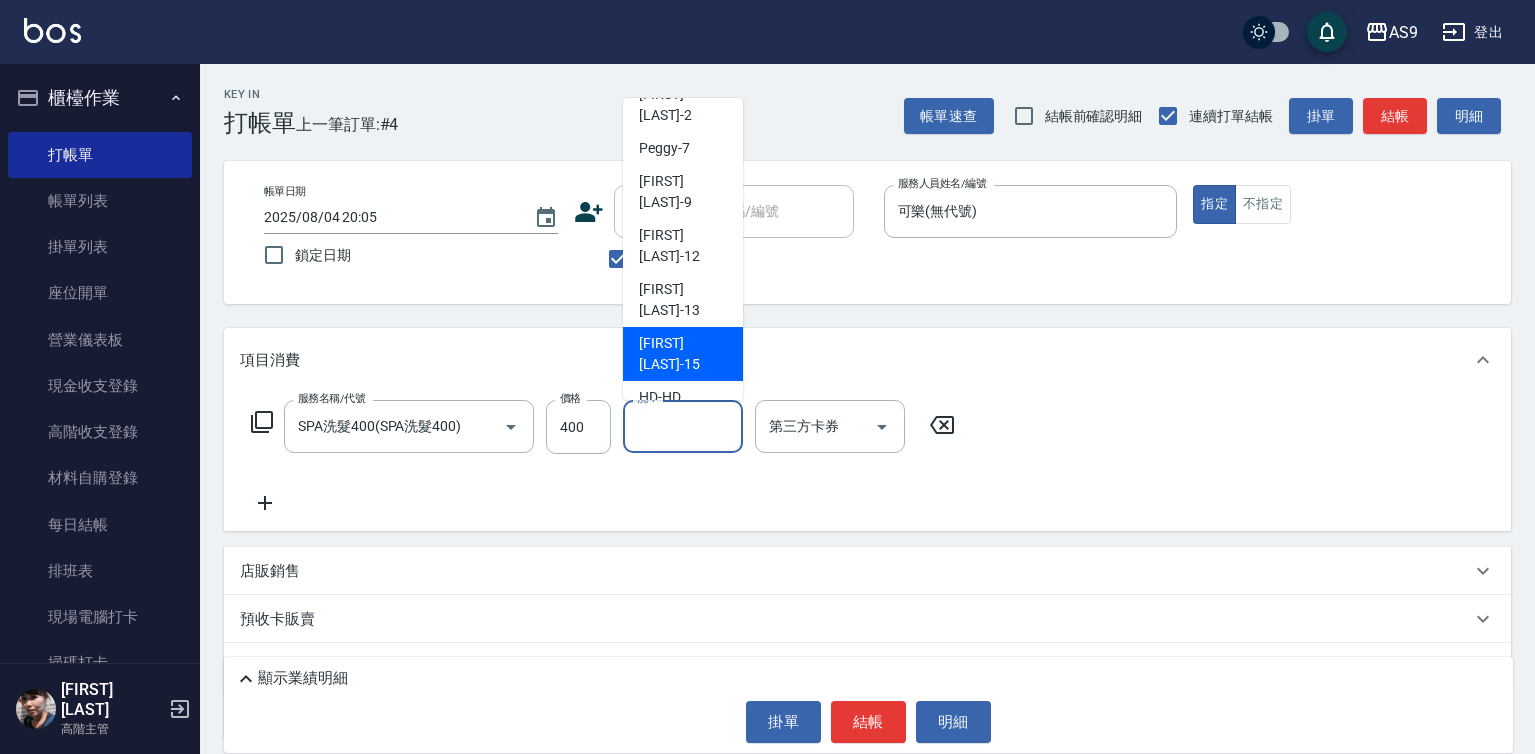 scroll, scrollTop: 128, scrollLeft: 0, axis: vertical 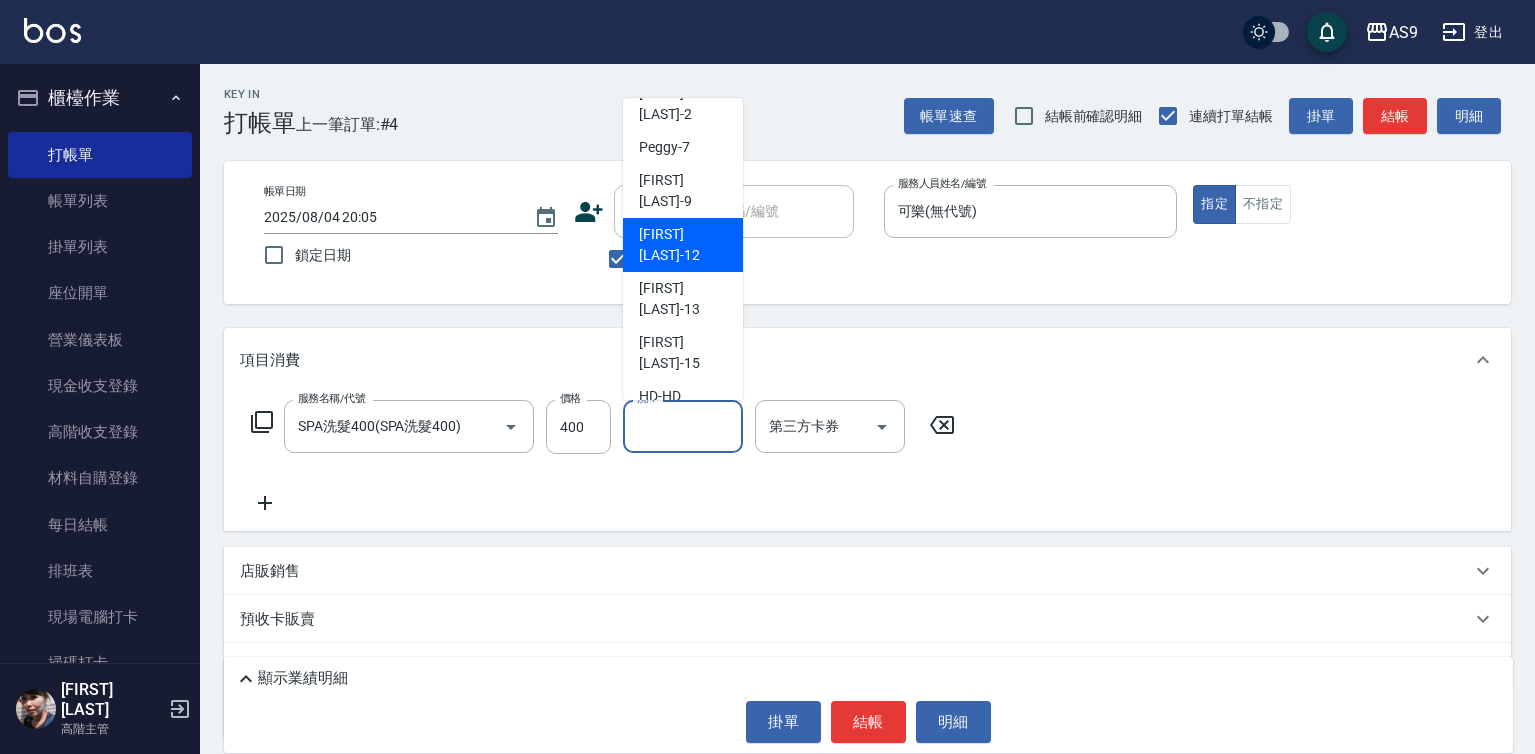 click on "[FIRST] [LAST] -12" at bounding box center (683, 245) 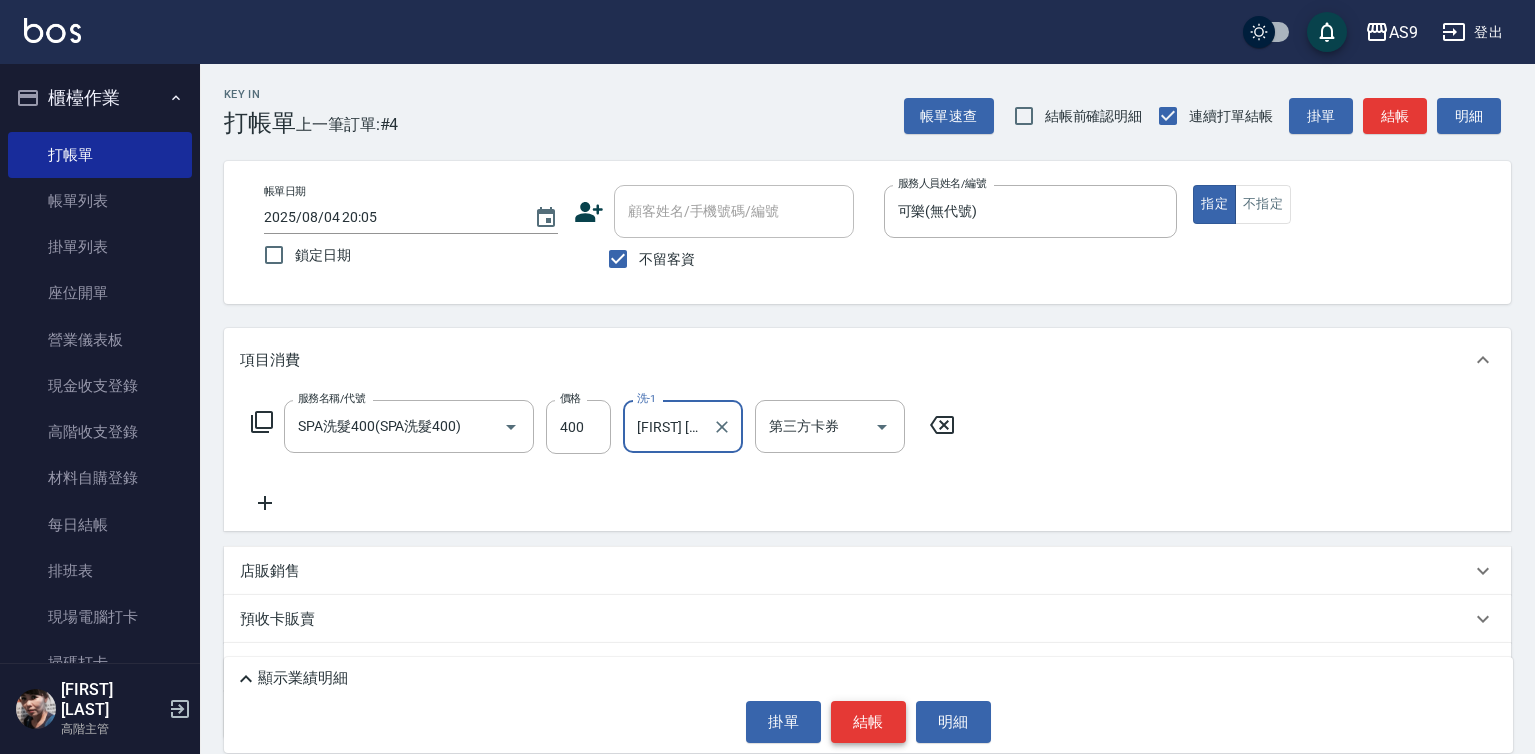 click on "結帳" at bounding box center [868, 722] 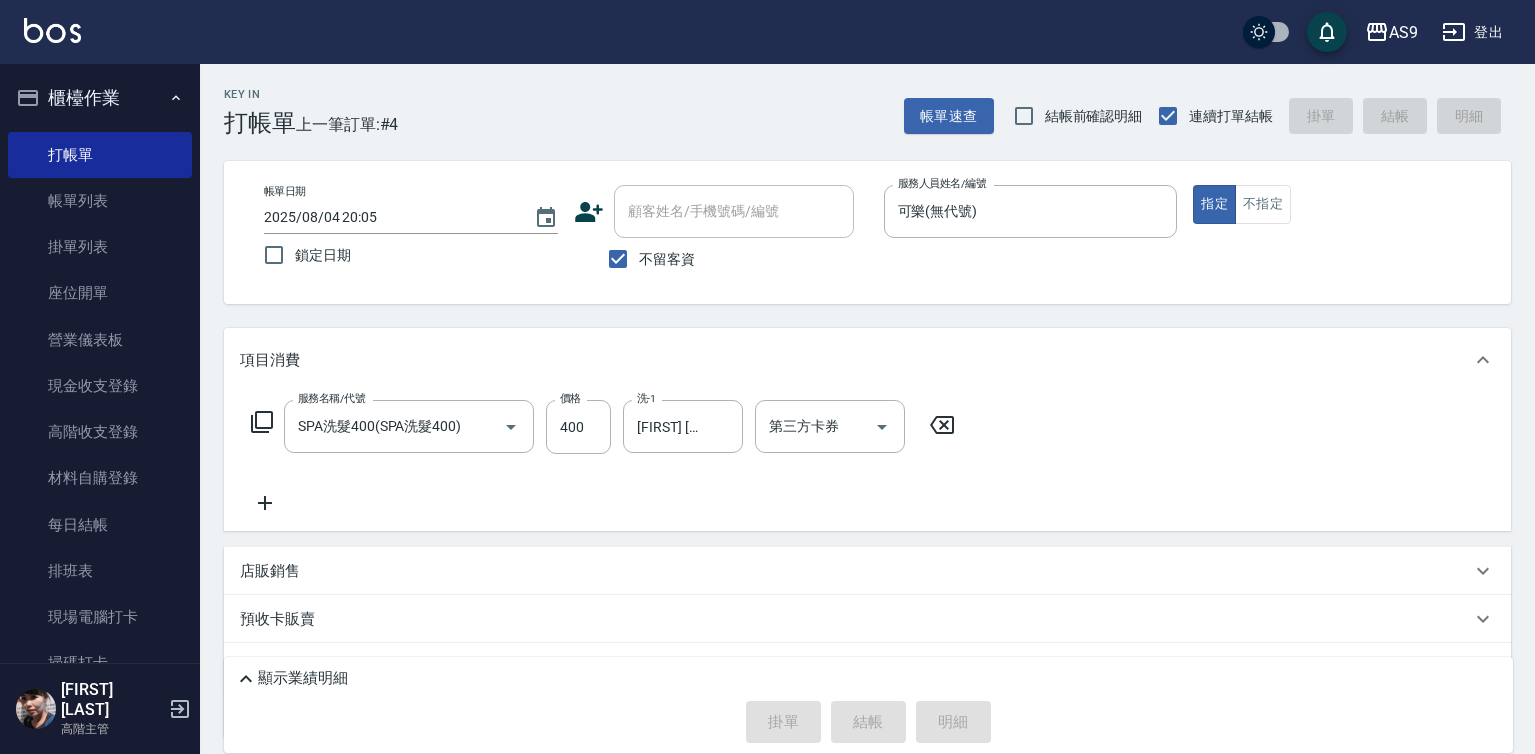 type 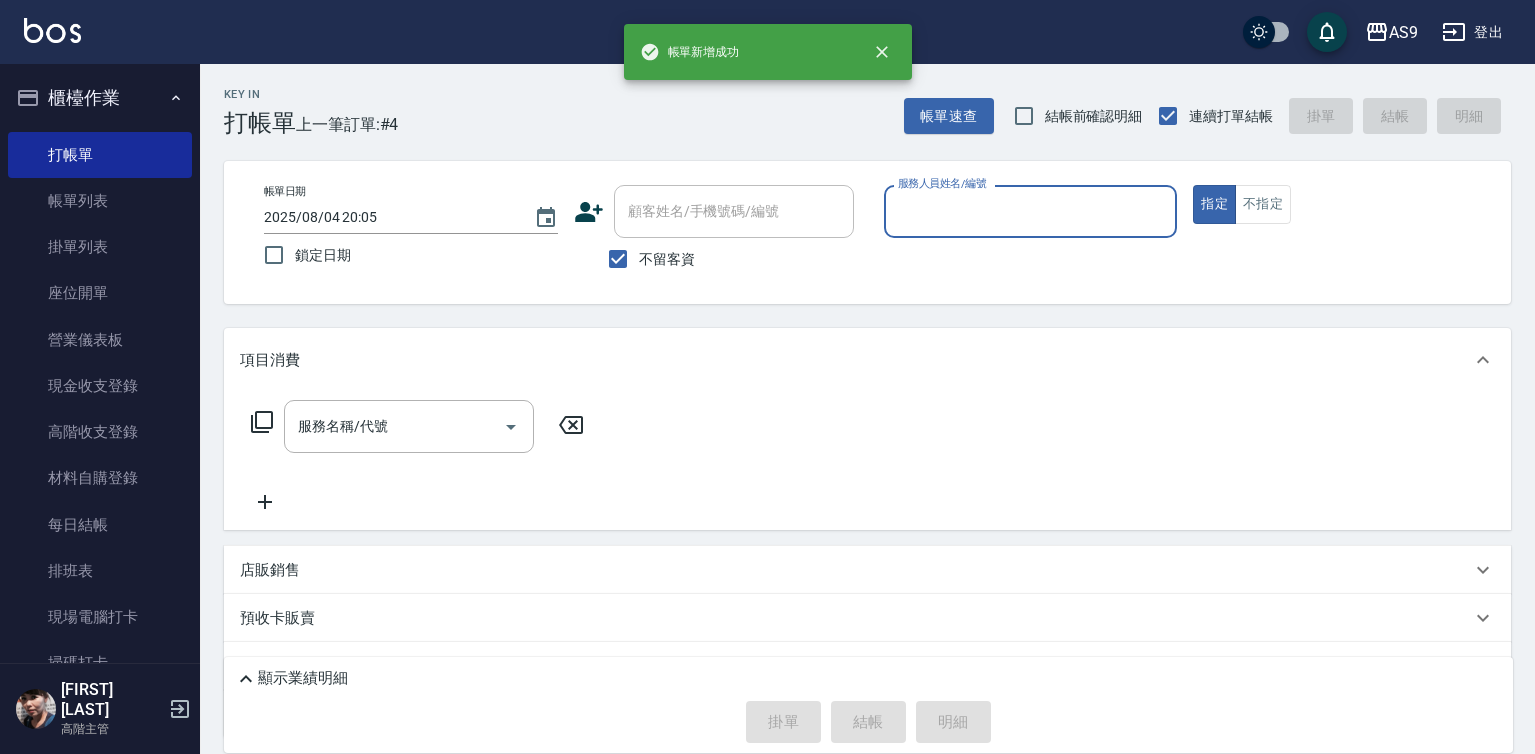 click on "服務人員姓名/編號" at bounding box center [1031, 211] 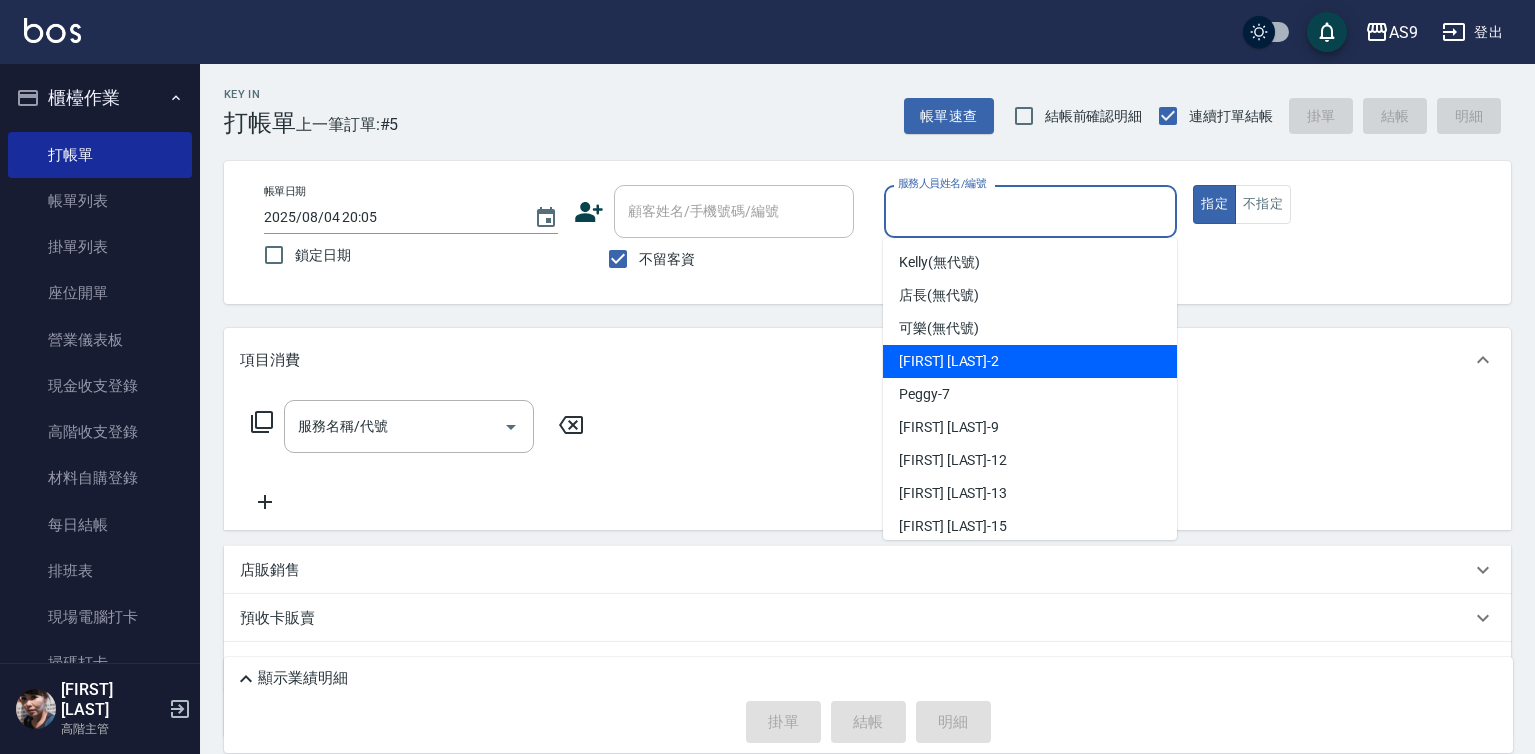 click on "可樂 (無代號)" at bounding box center [939, 328] 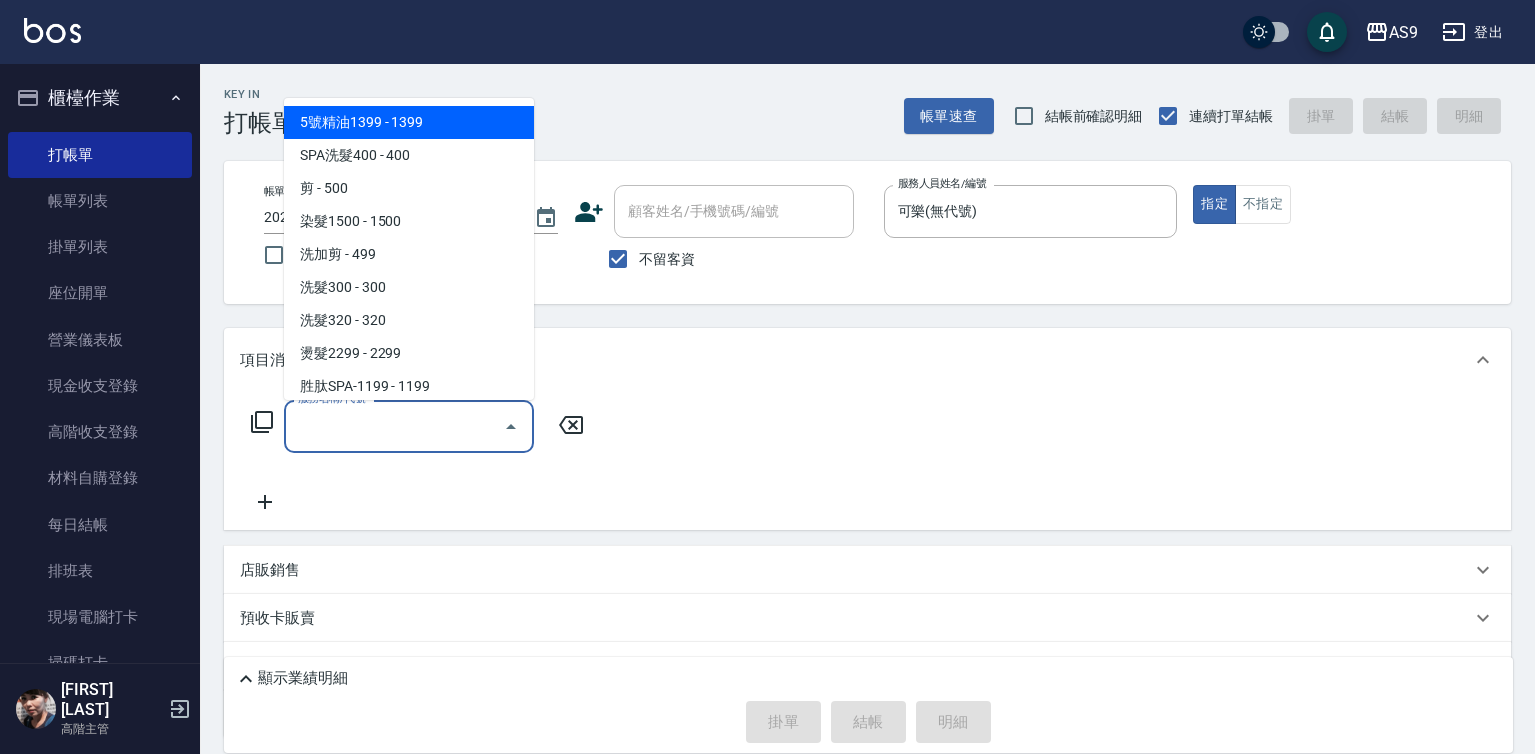 click on "服務名稱/代號" at bounding box center (394, 426) 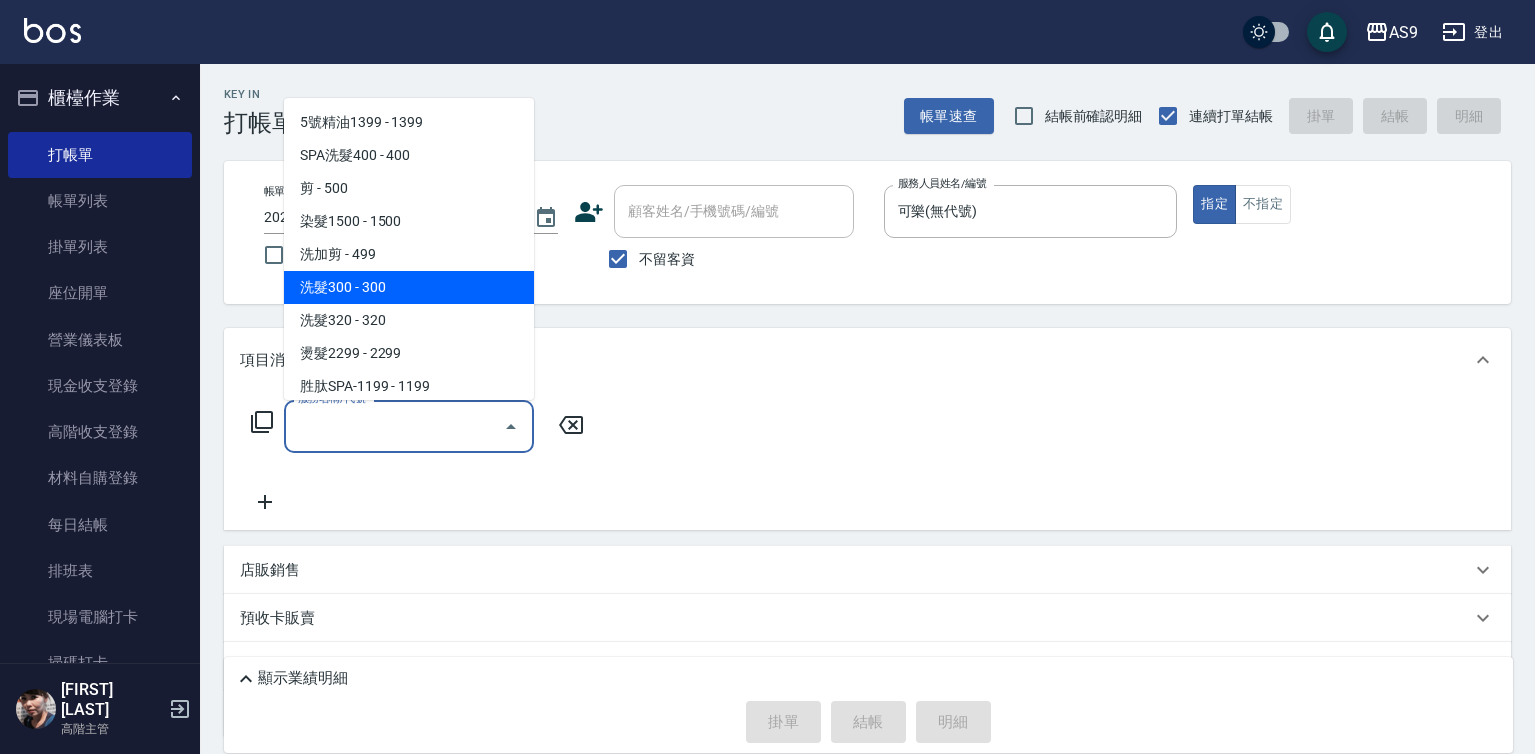 click on "洗髮300 - 300" at bounding box center [409, 287] 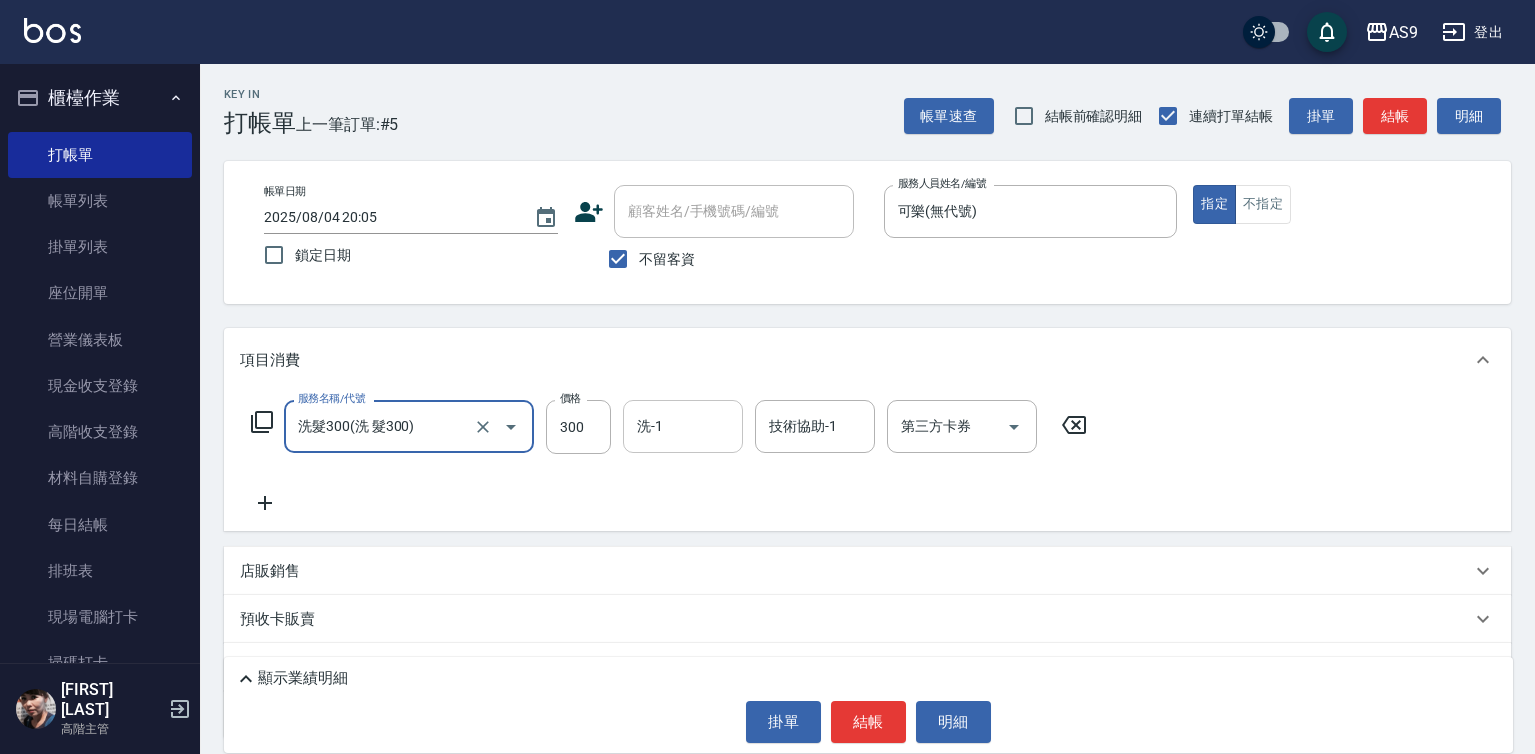 click on "洗-1" at bounding box center (683, 426) 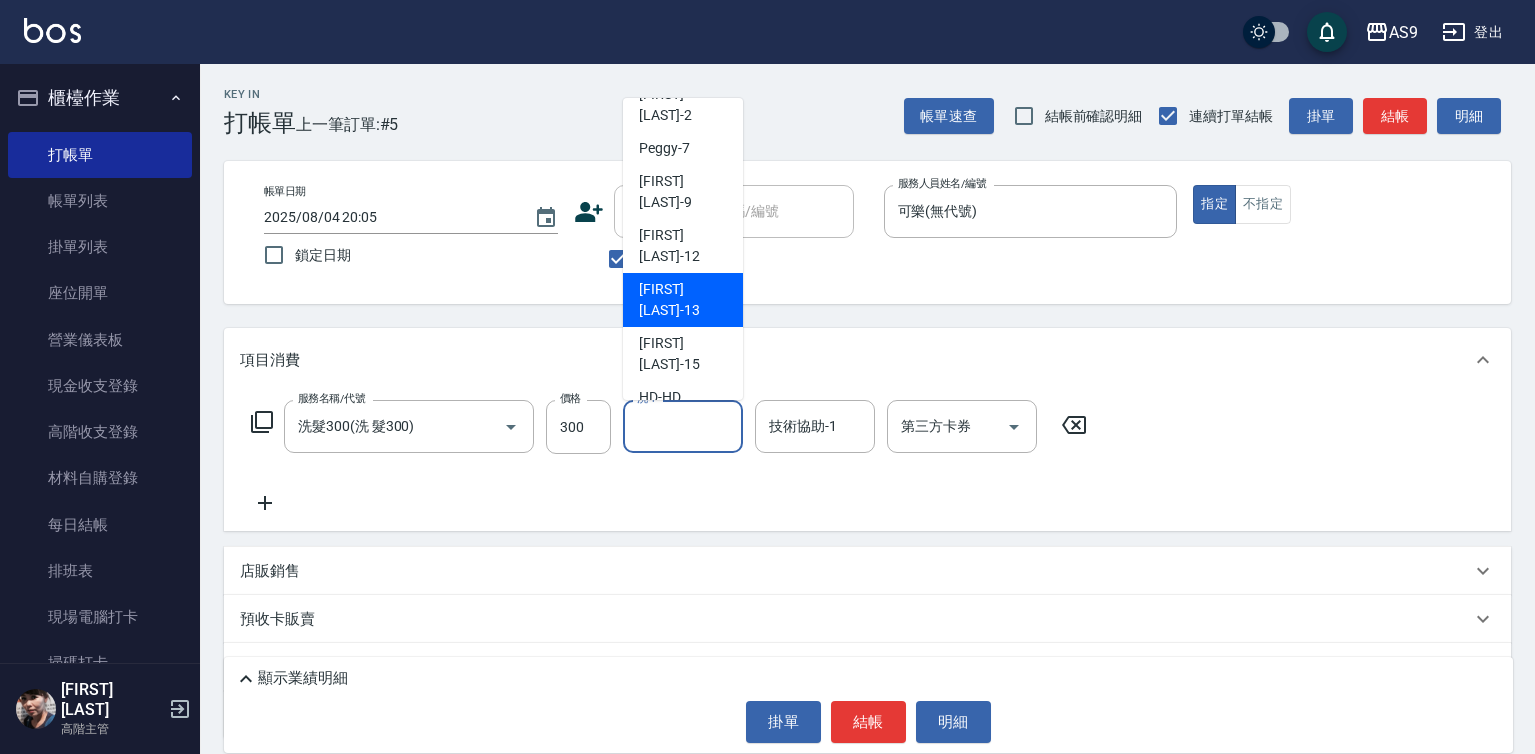 scroll, scrollTop: 128, scrollLeft: 0, axis: vertical 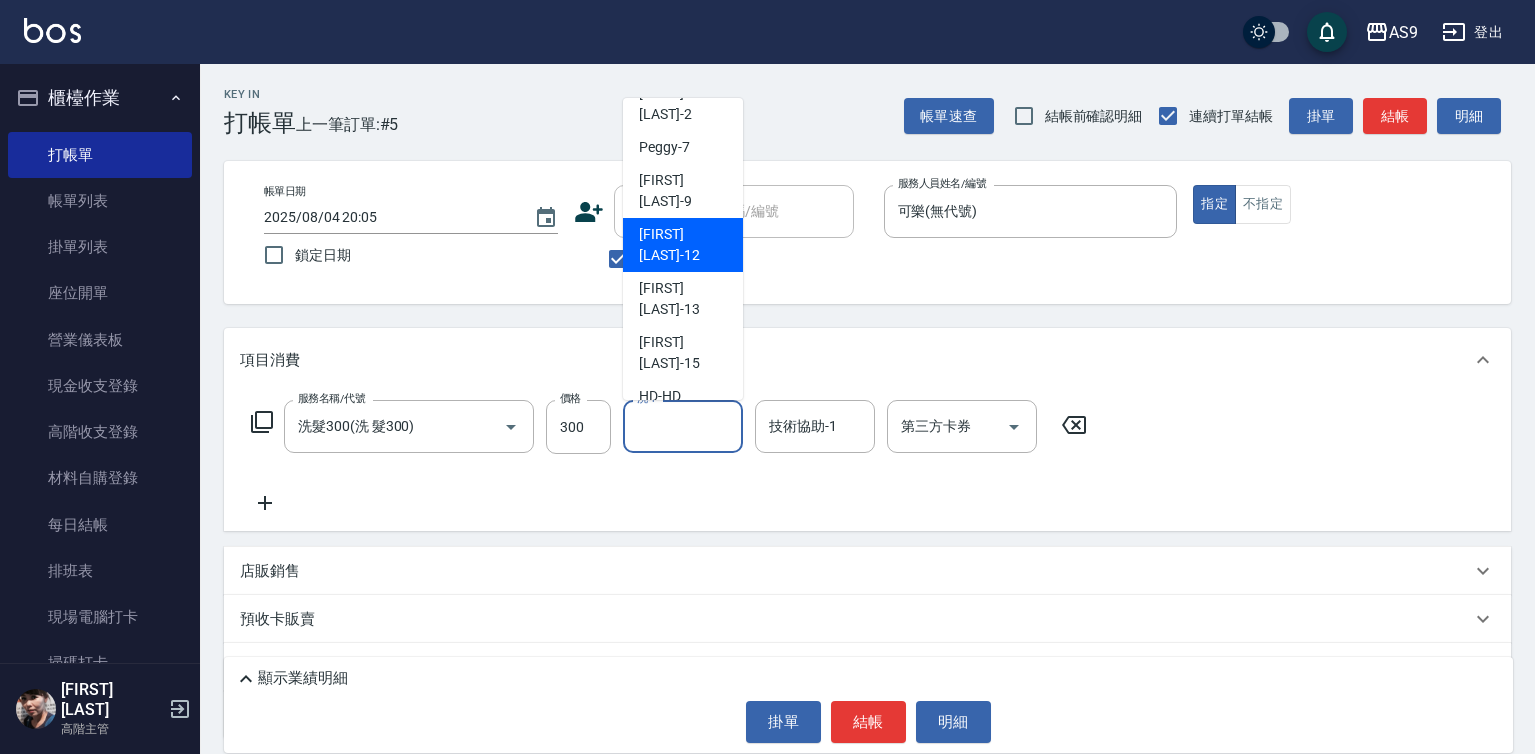 click on "[FIRST] [LAST] -12" at bounding box center [683, 245] 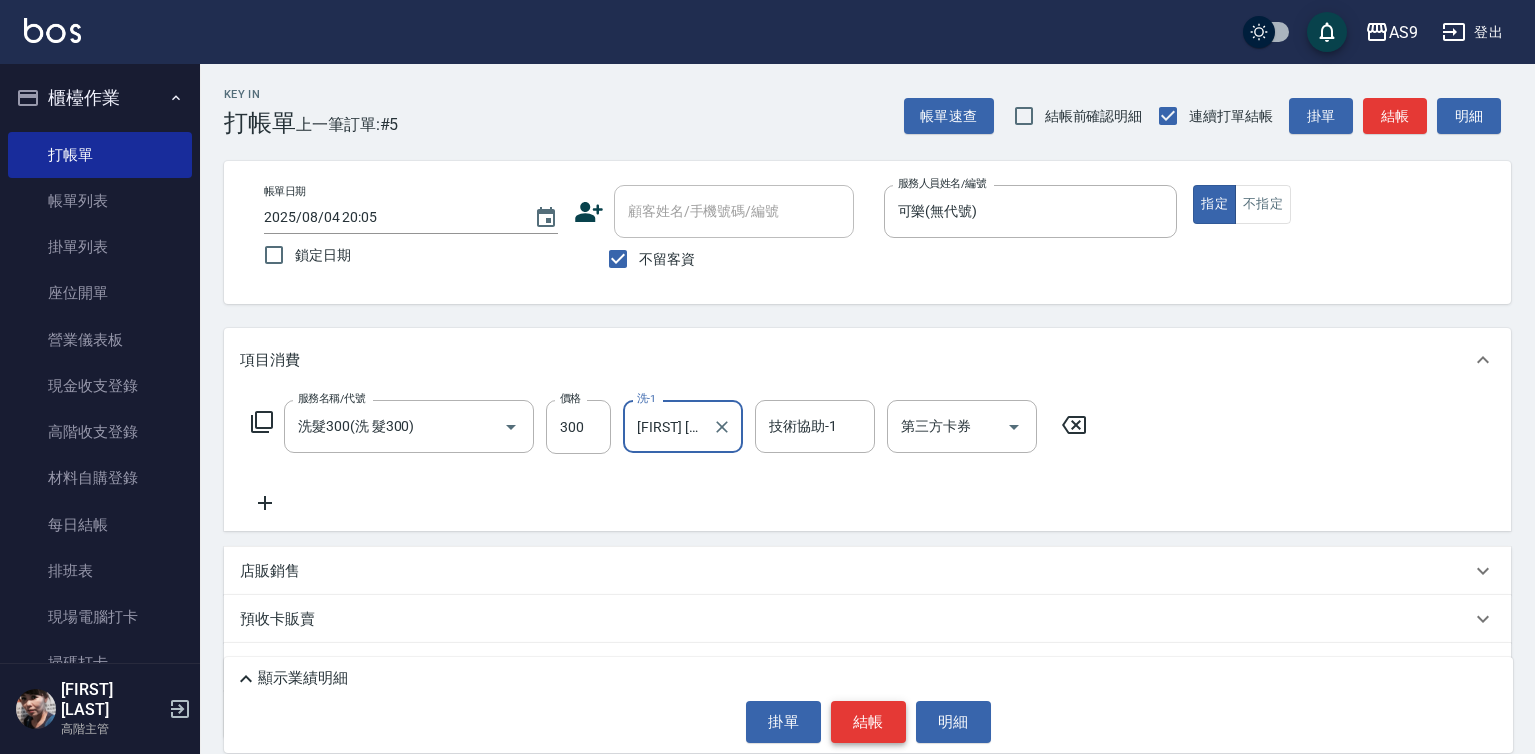 click on "結帳" at bounding box center (868, 722) 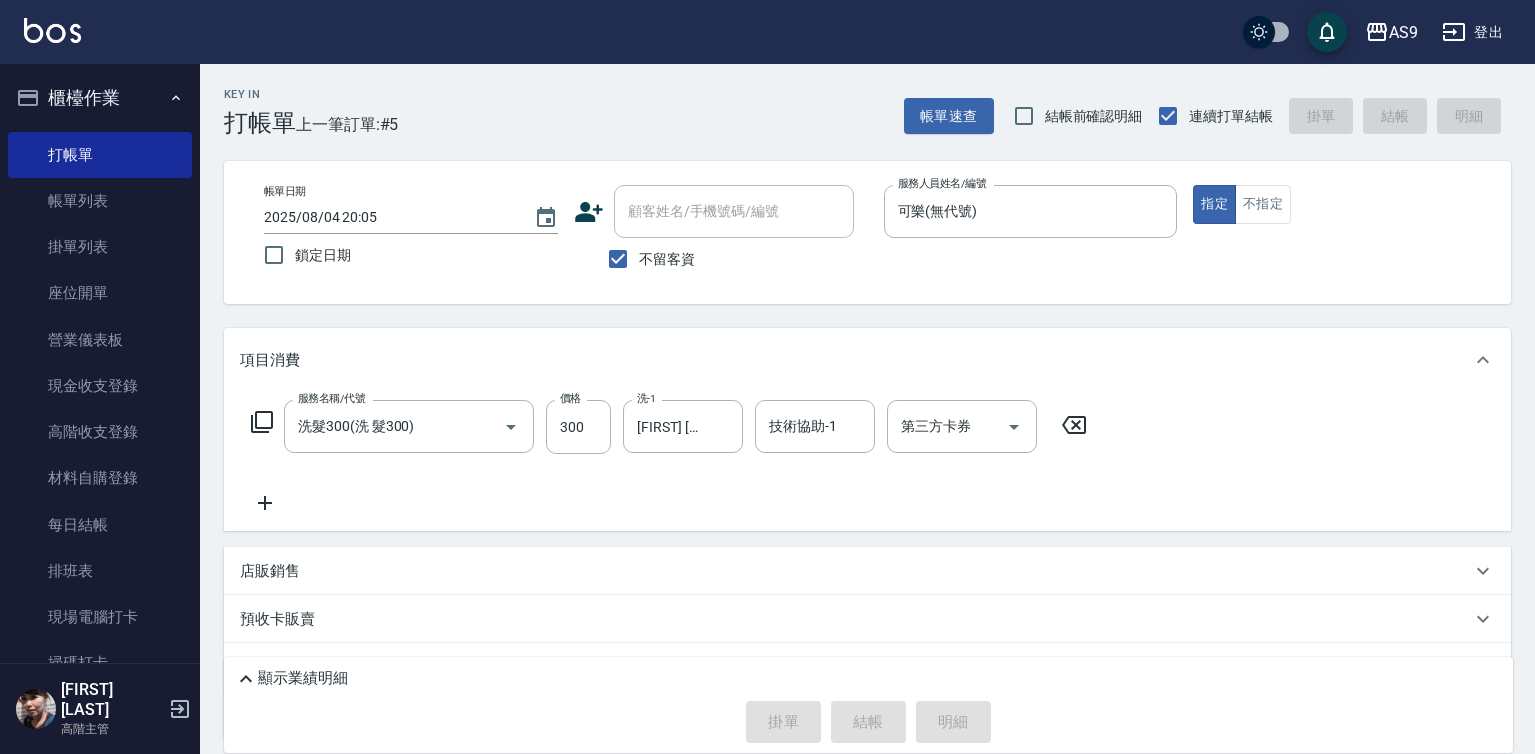 type 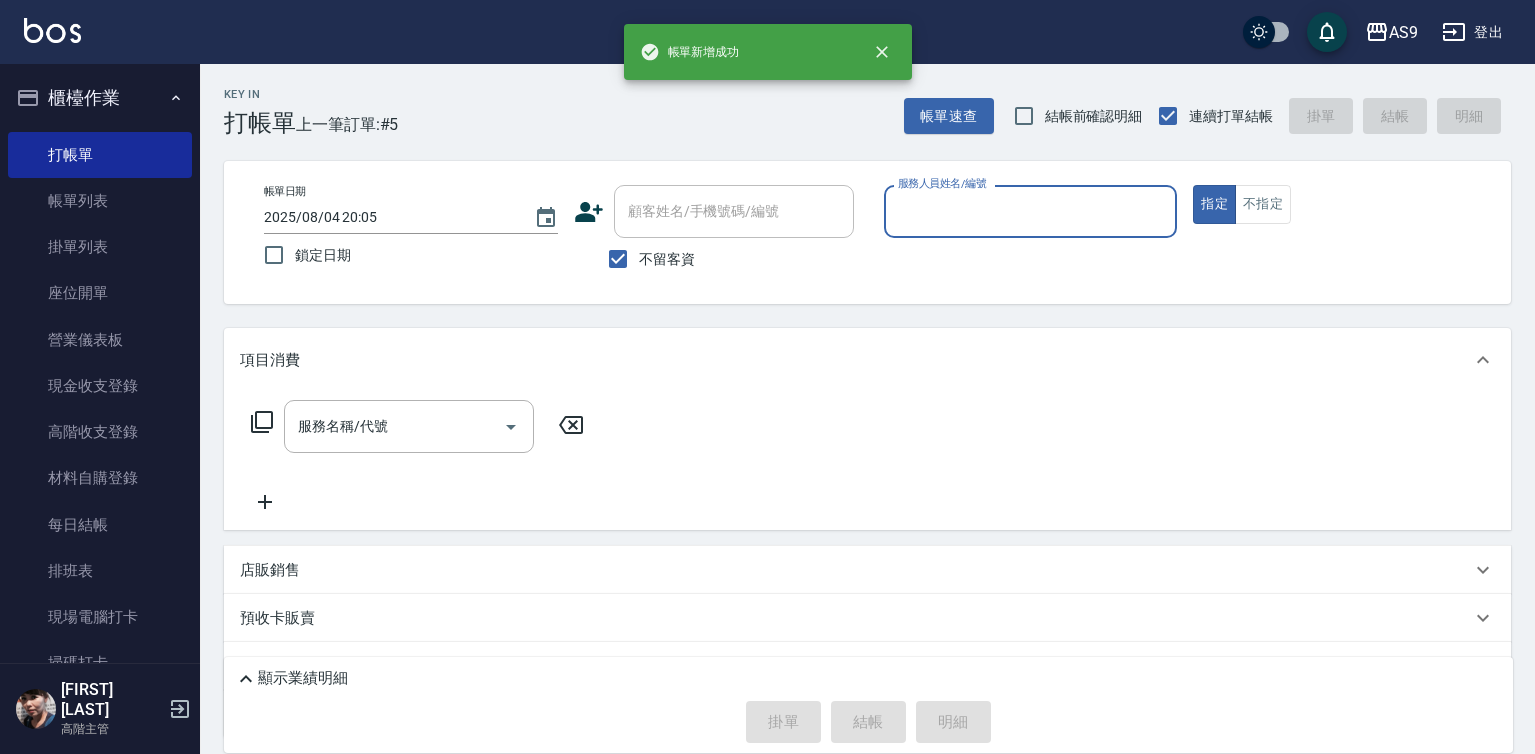 click on "服務人員姓名/編號" at bounding box center [1031, 211] 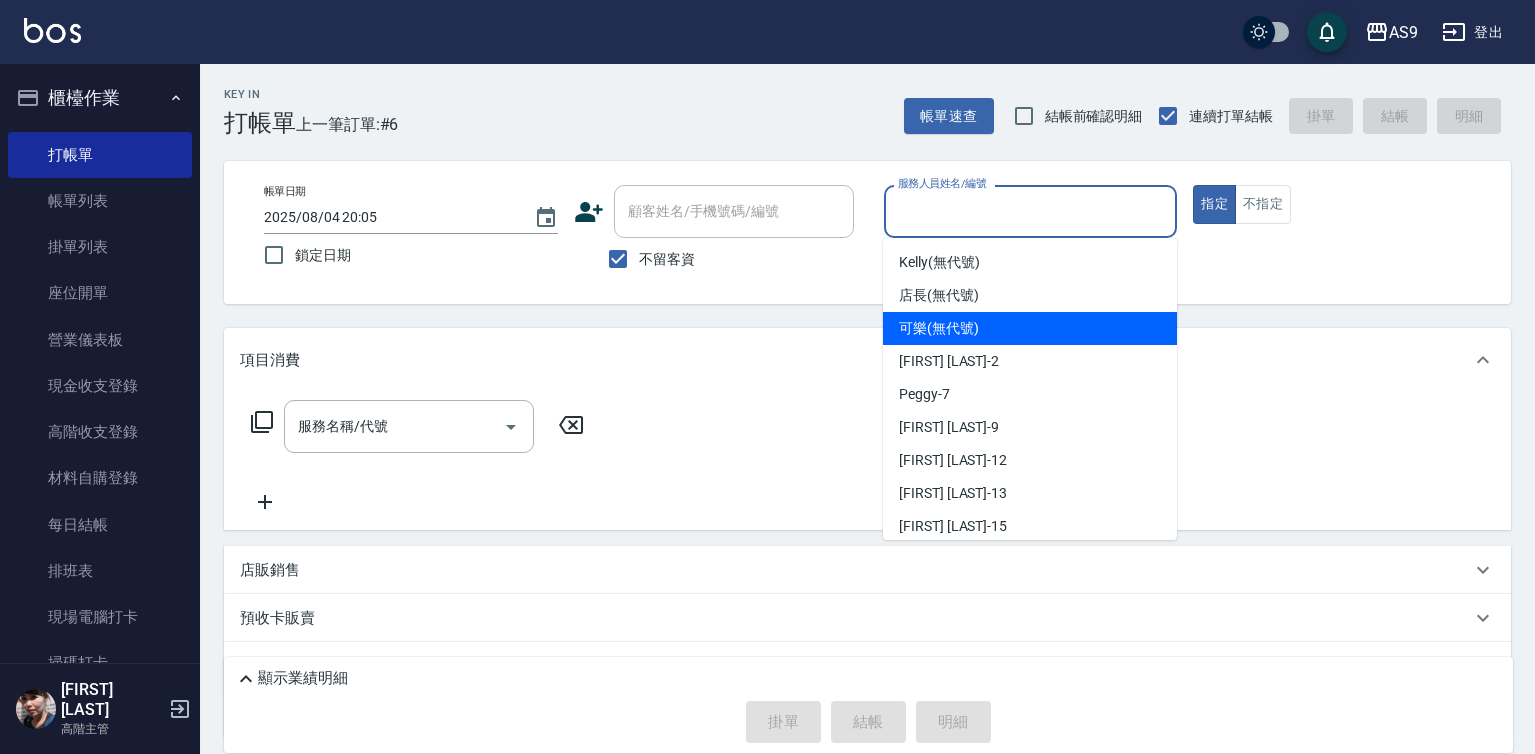 click on "可樂 (無代號)" at bounding box center [939, 328] 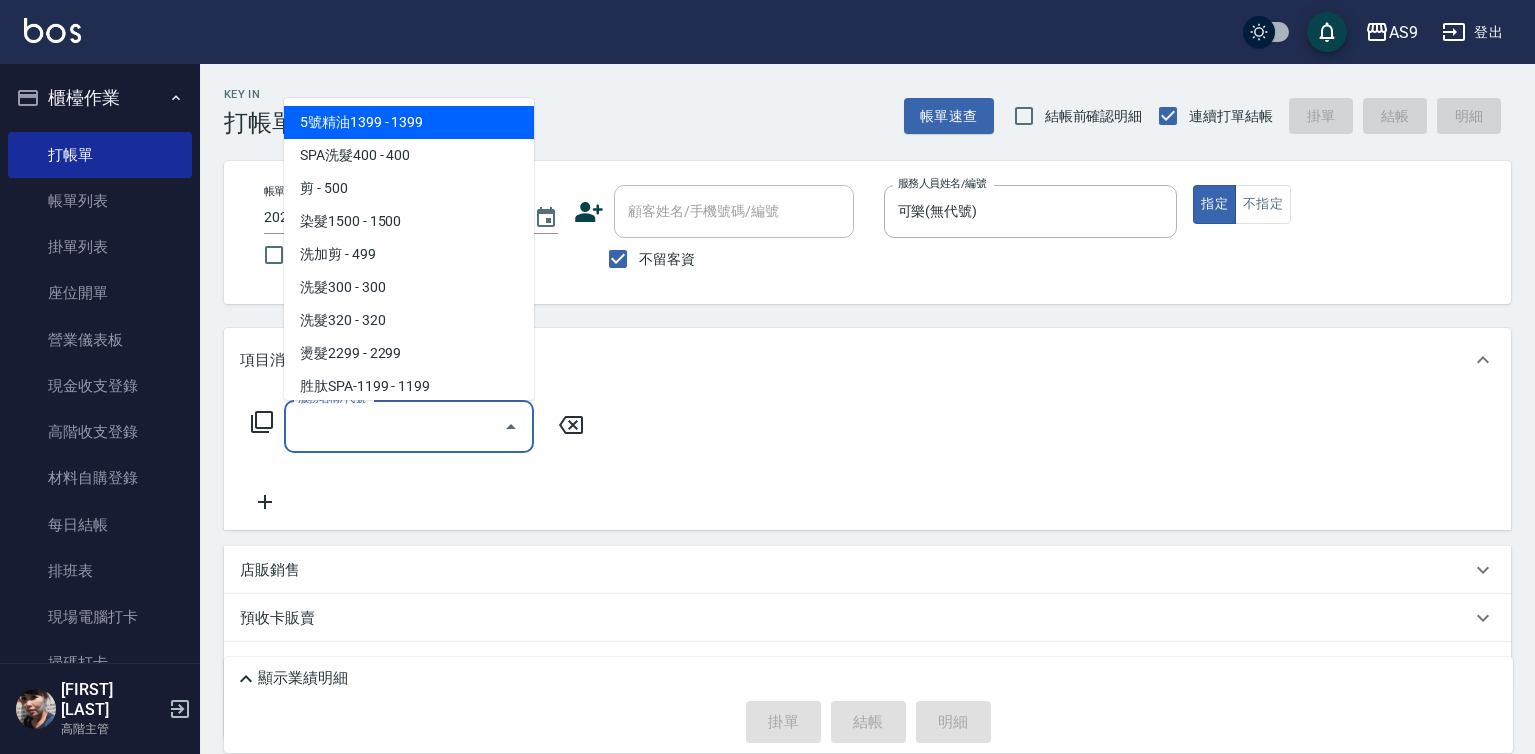 click on "服務名稱/代號" at bounding box center [394, 426] 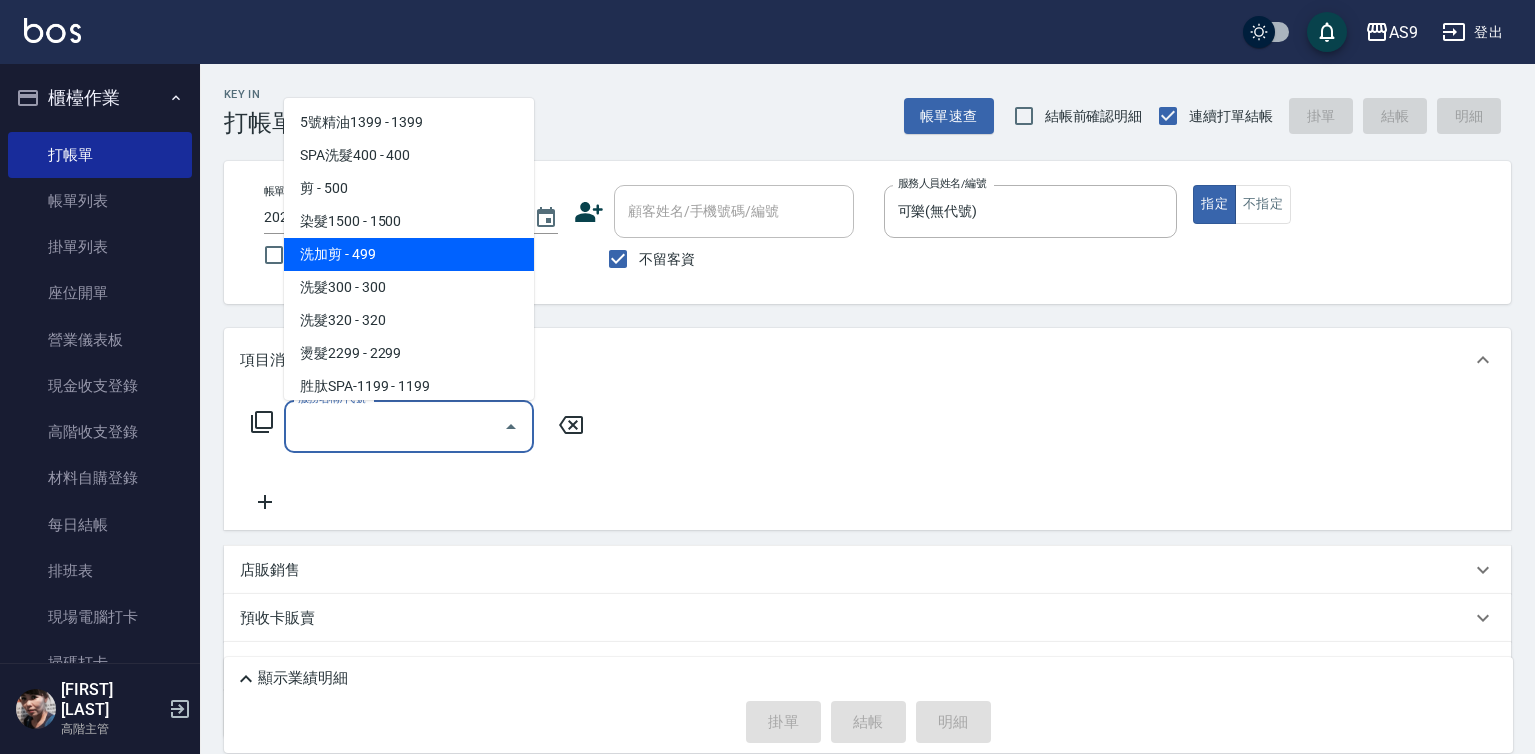 click on "洗加剪 - 499" at bounding box center [409, 254] 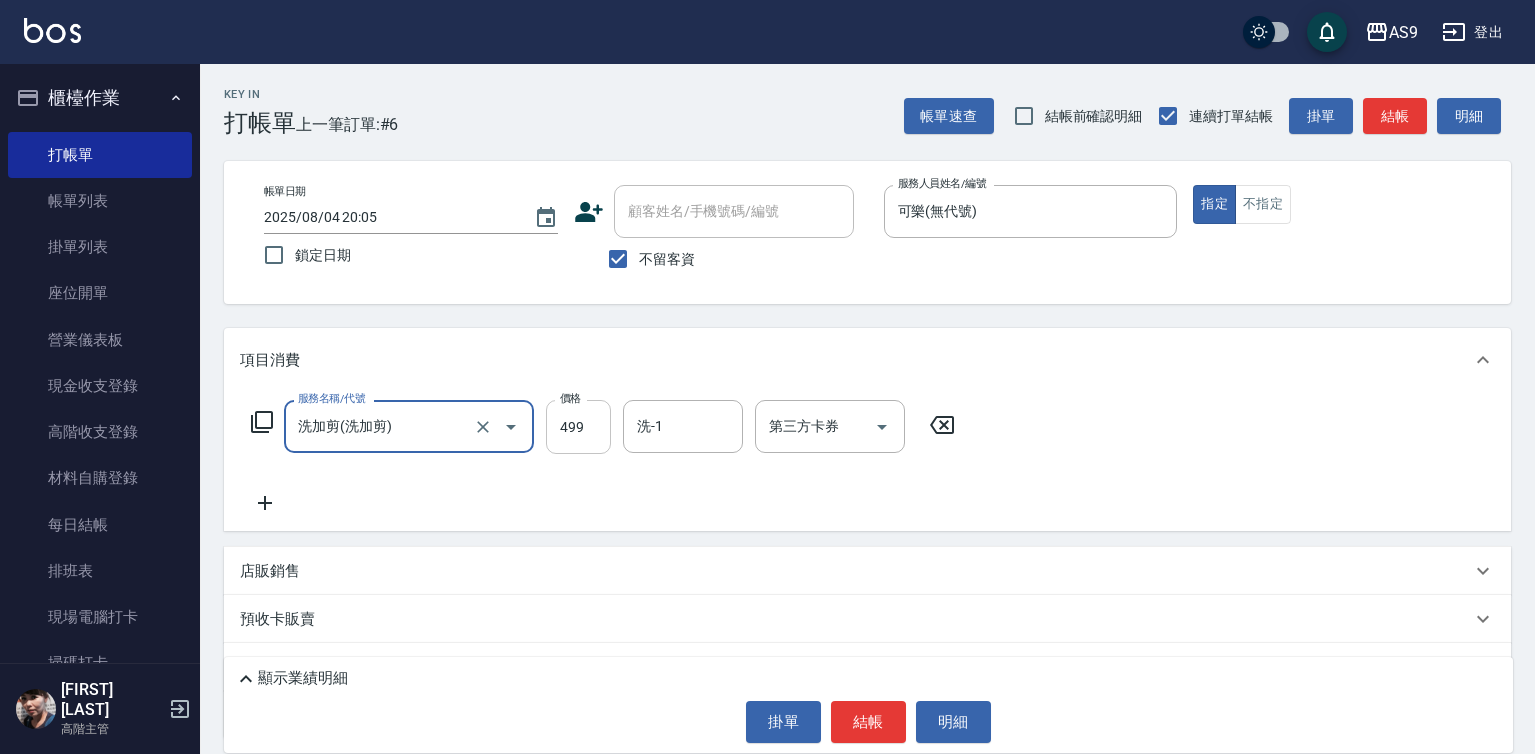 click on "499" at bounding box center (578, 427) 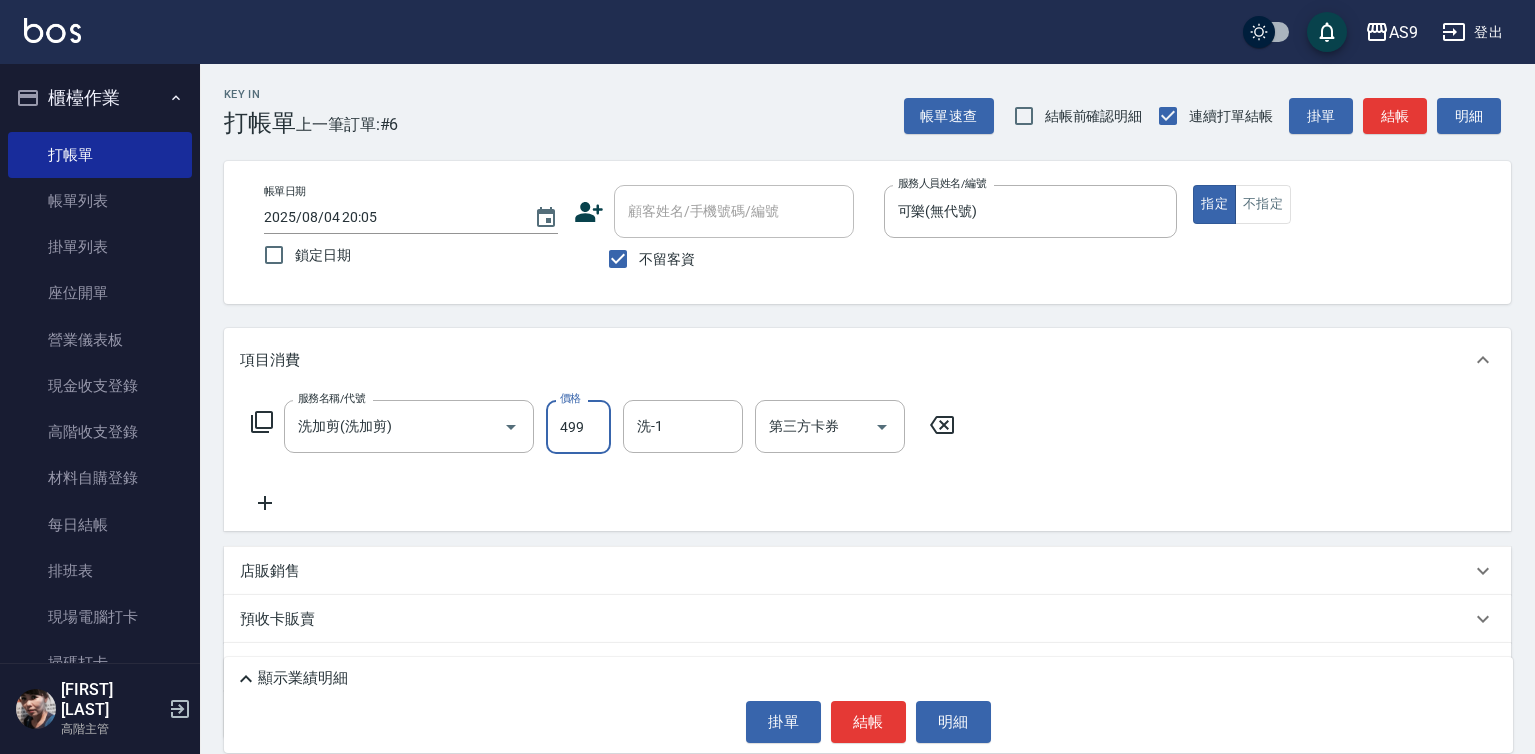 click on "499" at bounding box center (578, 427) 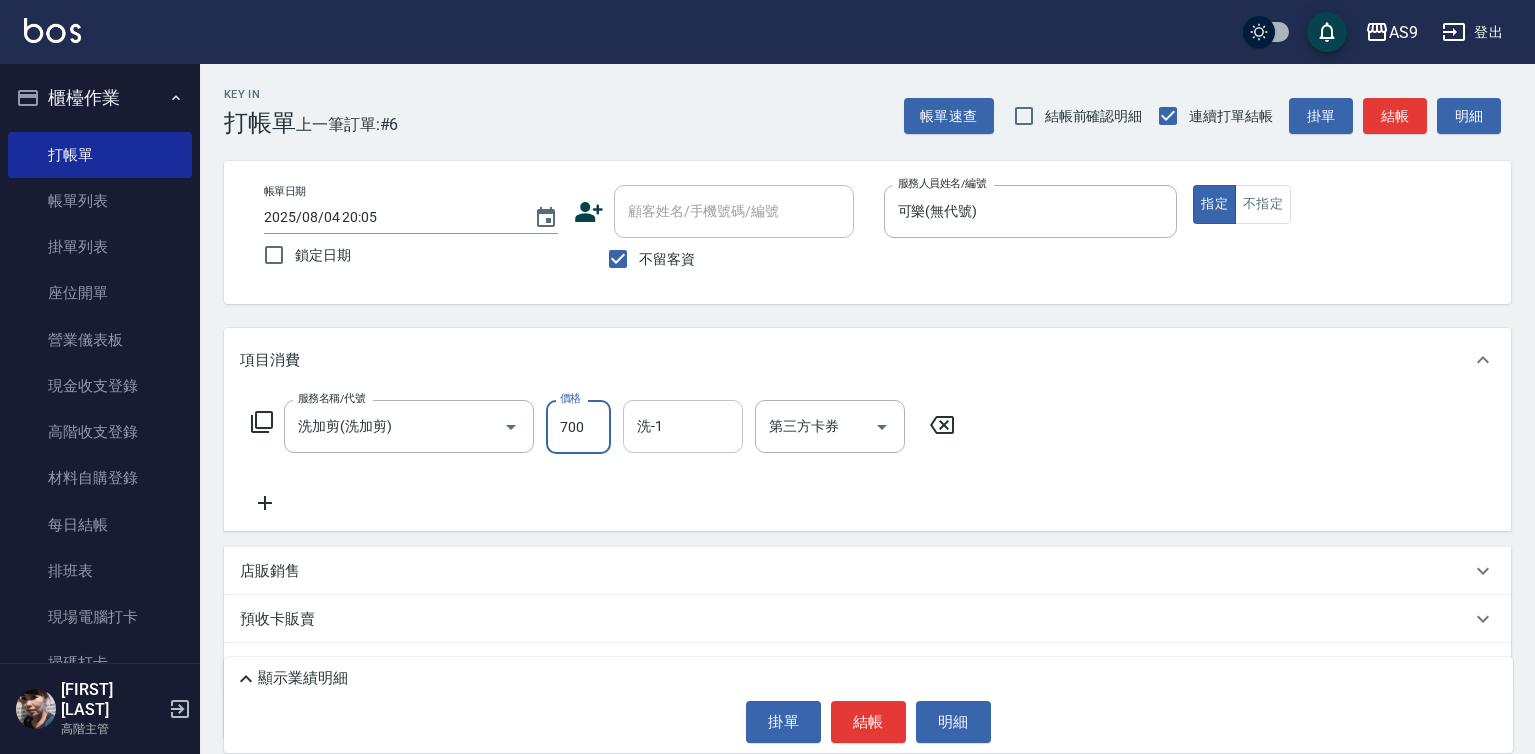 type on "700" 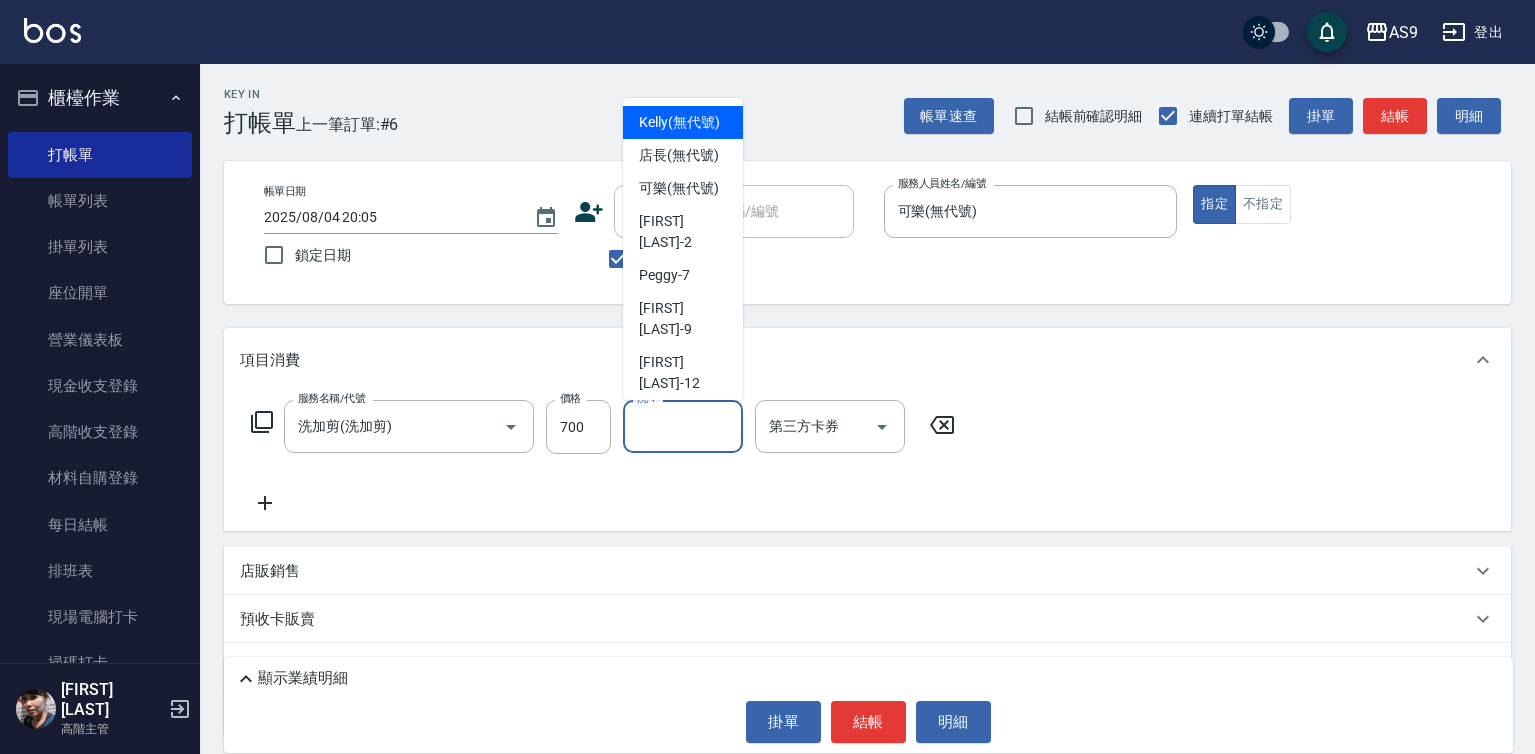 click on "洗-1" at bounding box center [683, 426] 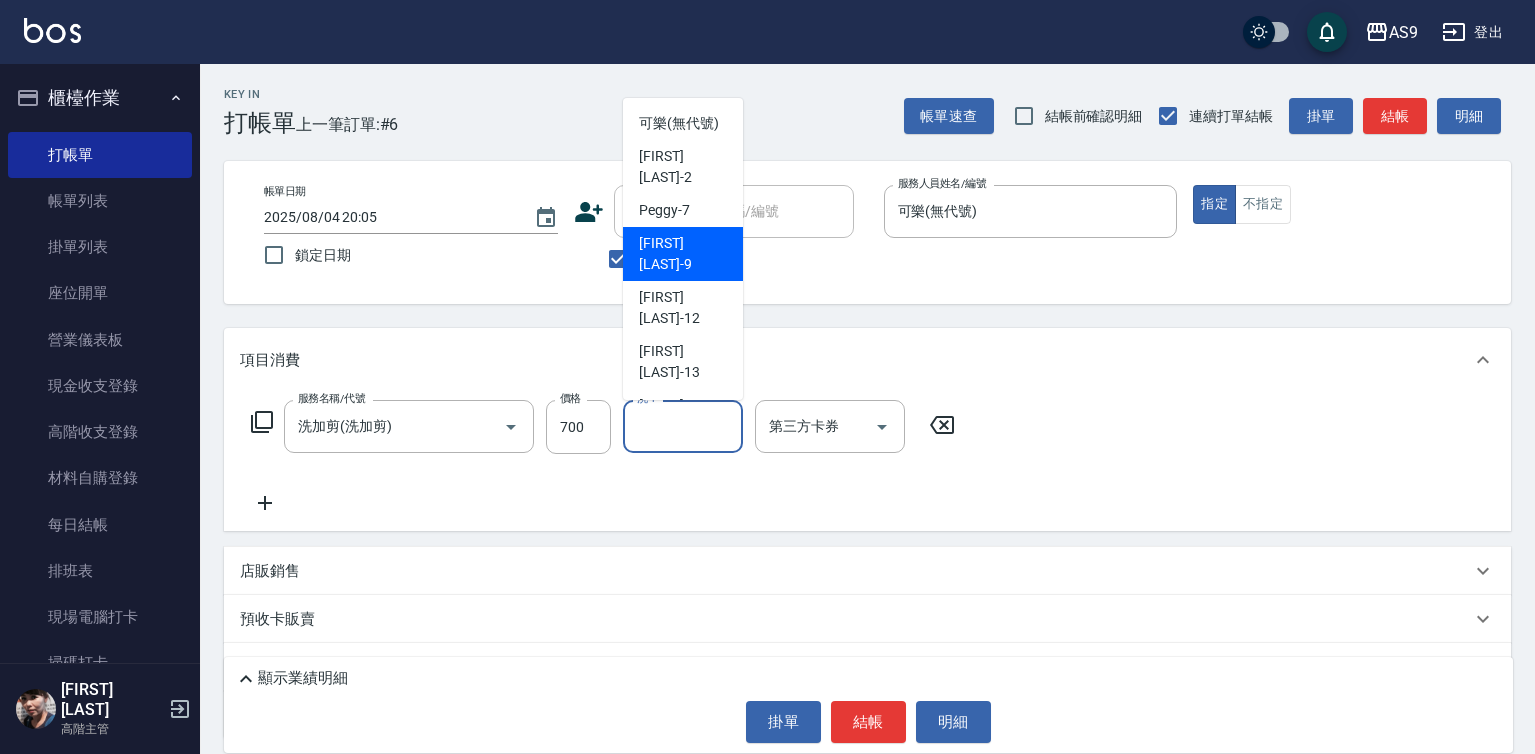 scroll, scrollTop: 100, scrollLeft: 0, axis: vertical 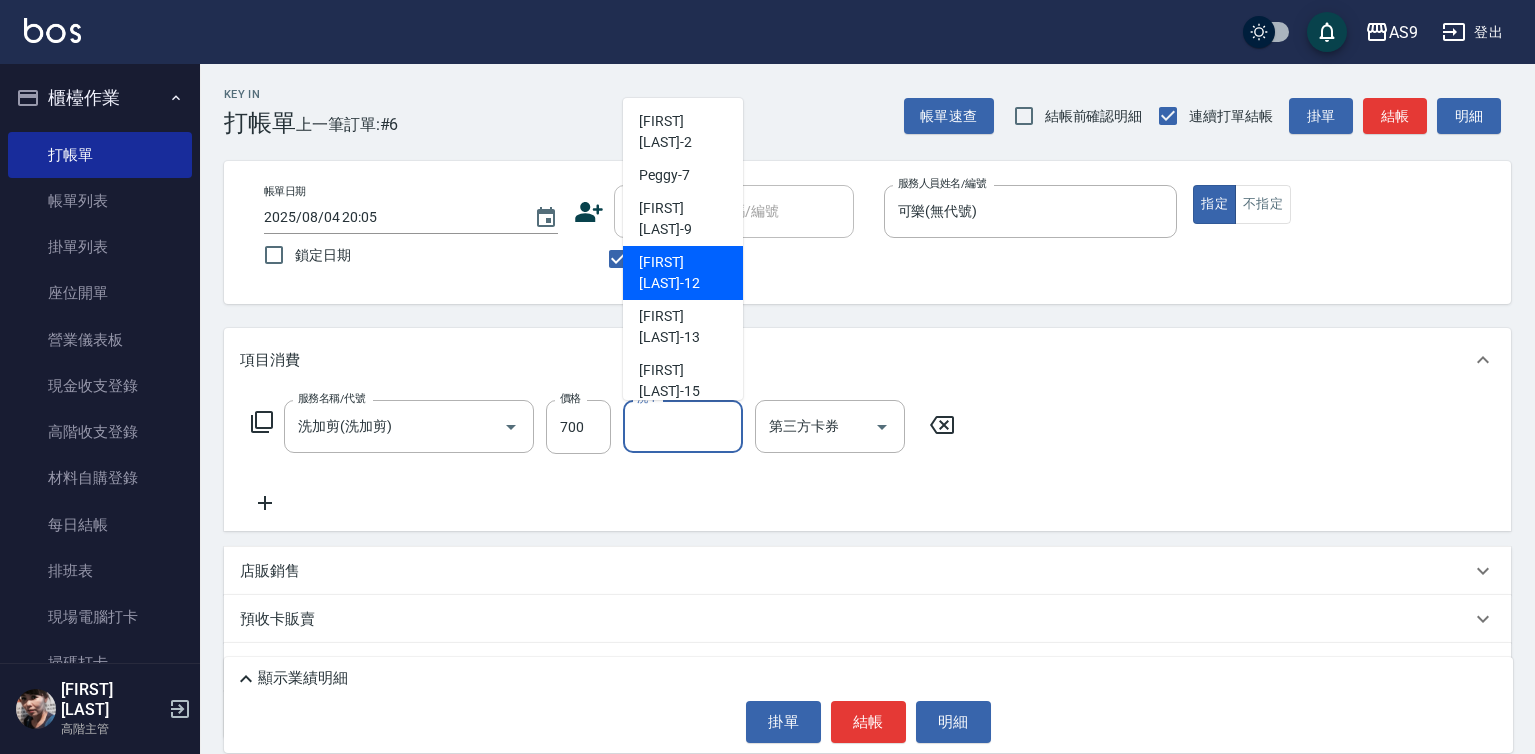 click on "[FIRST] [LAST] -12" at bounding box center [683, 273] 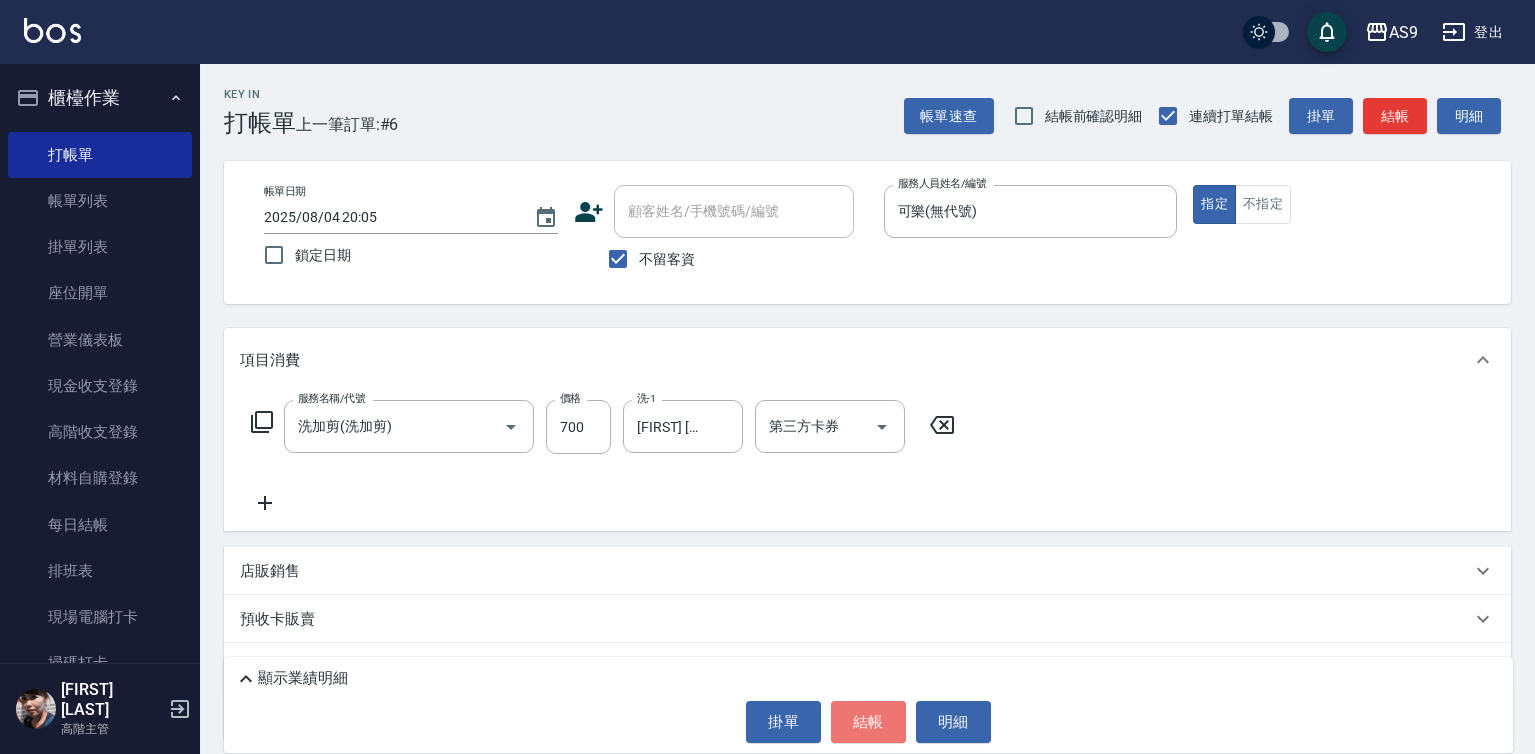 click on "結帳" at bounding box center (868, 722) 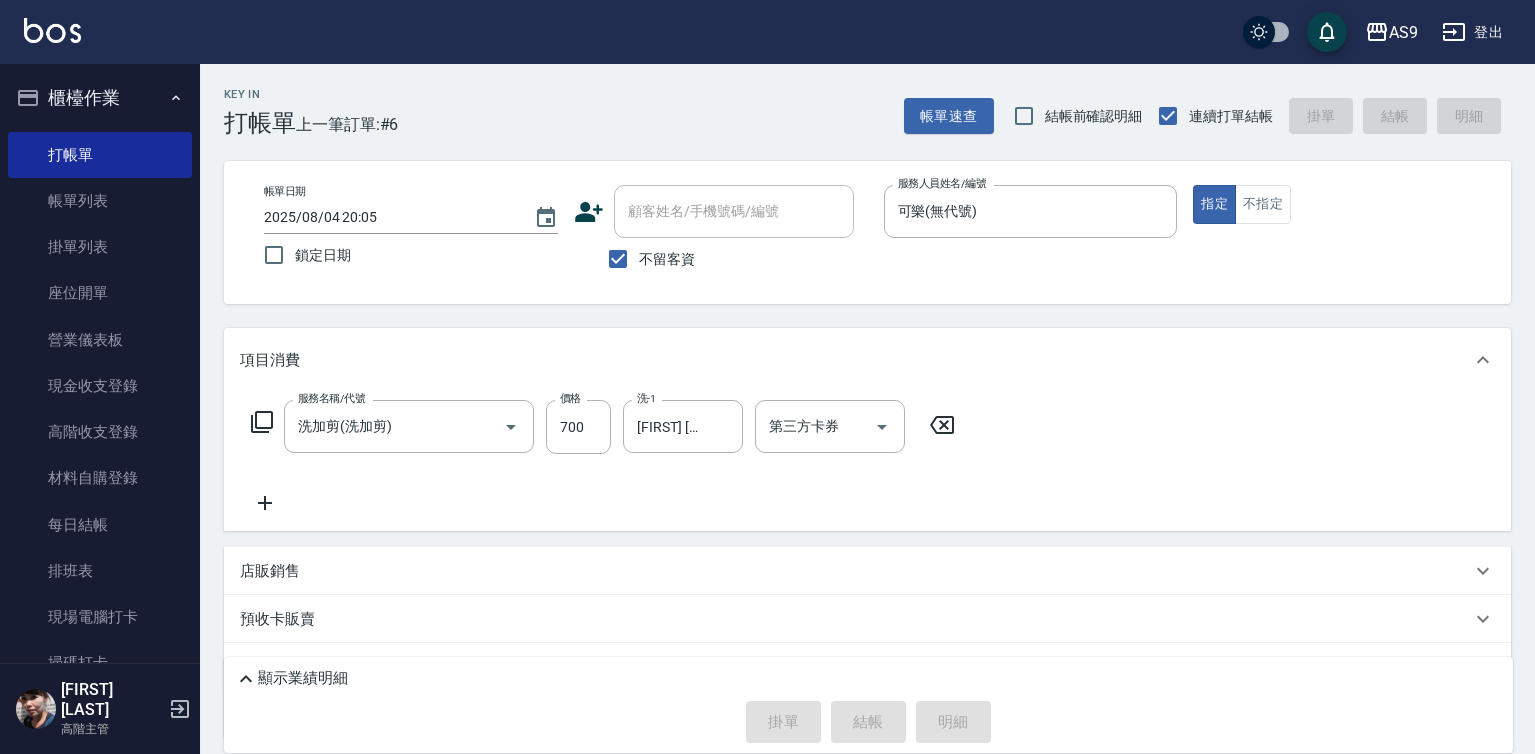 type 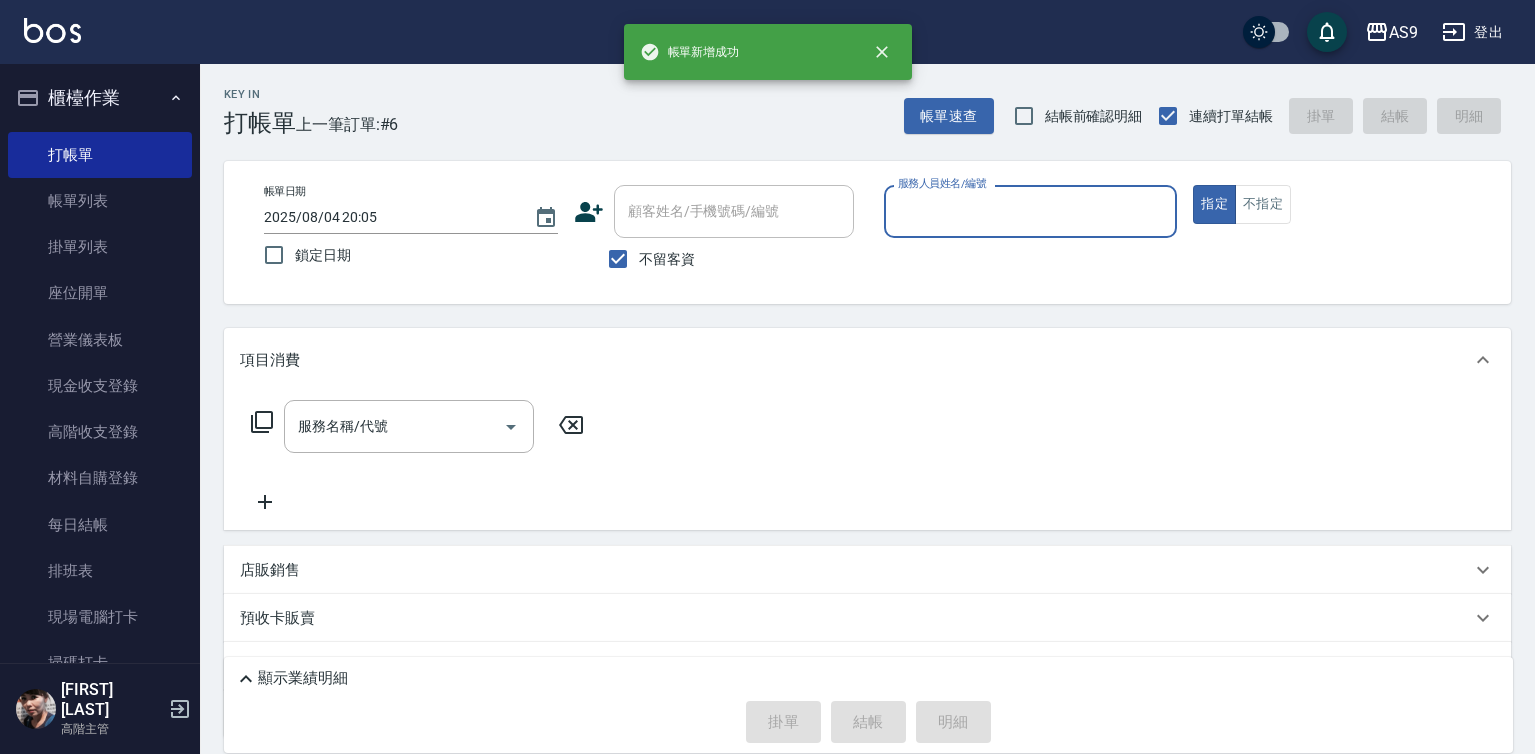 click on "服務人員姓名/編號" at bounding box center [1031, 211] 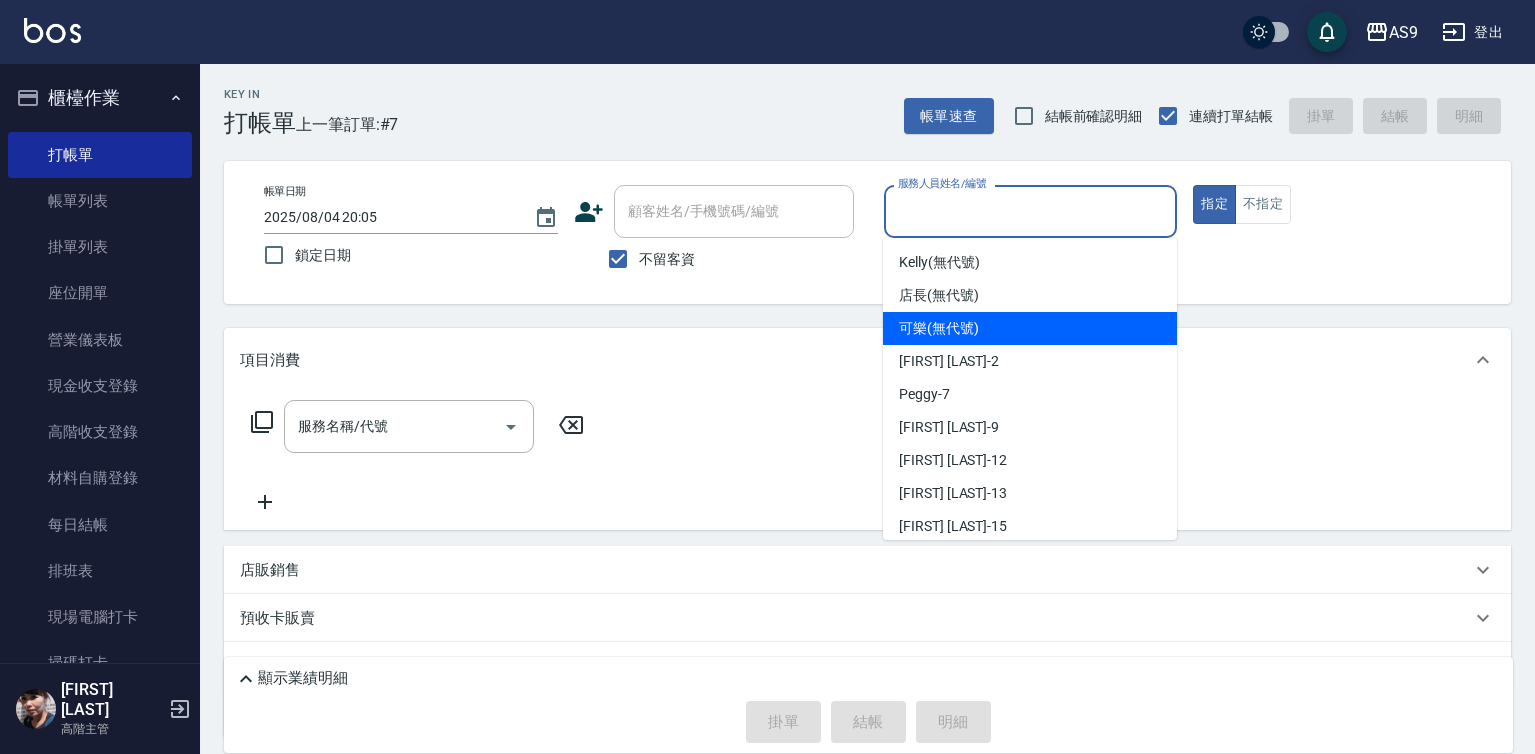 click on "可樂 (無代號)" at bounding box center [939, 328] 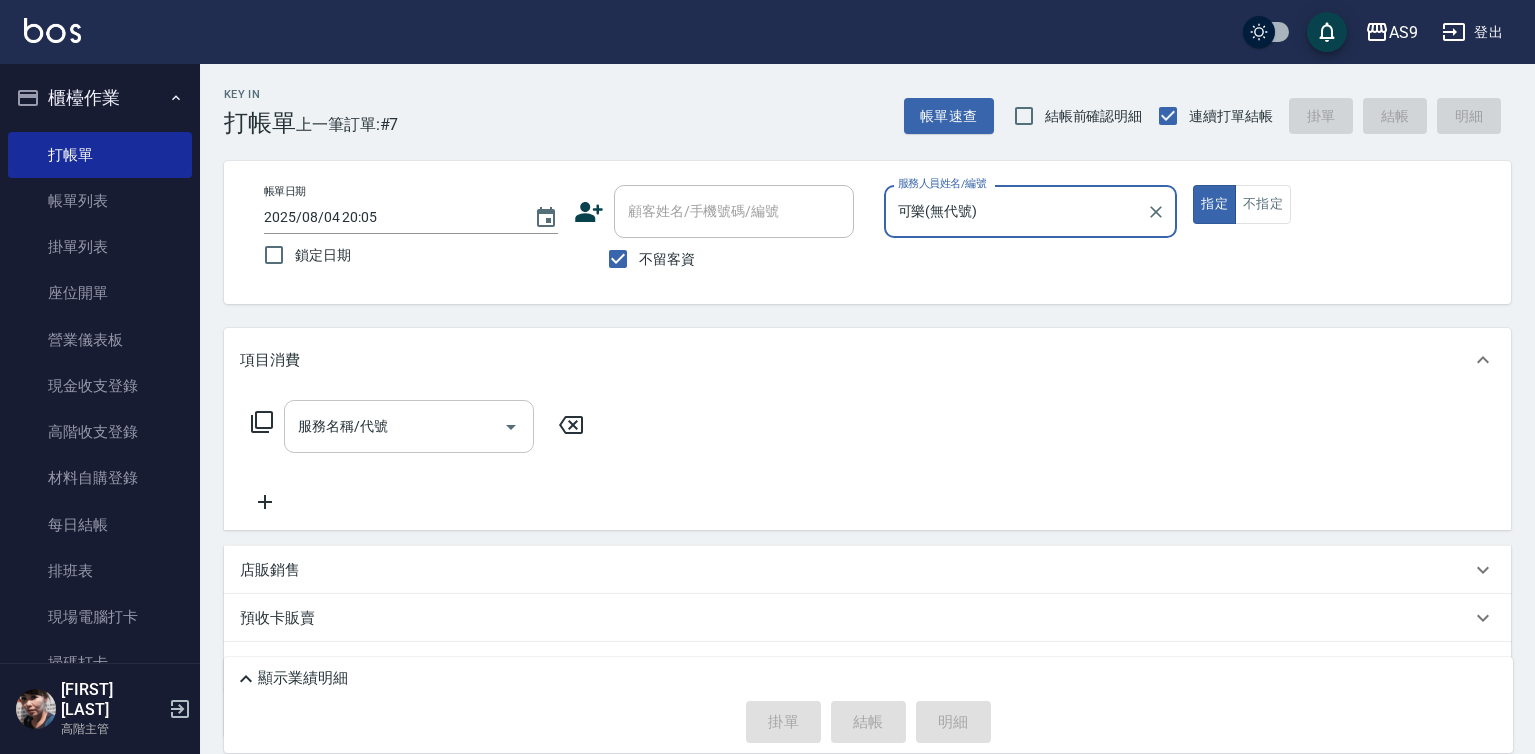 click on "服務名稱/代號" at bounding box center [394, 426] 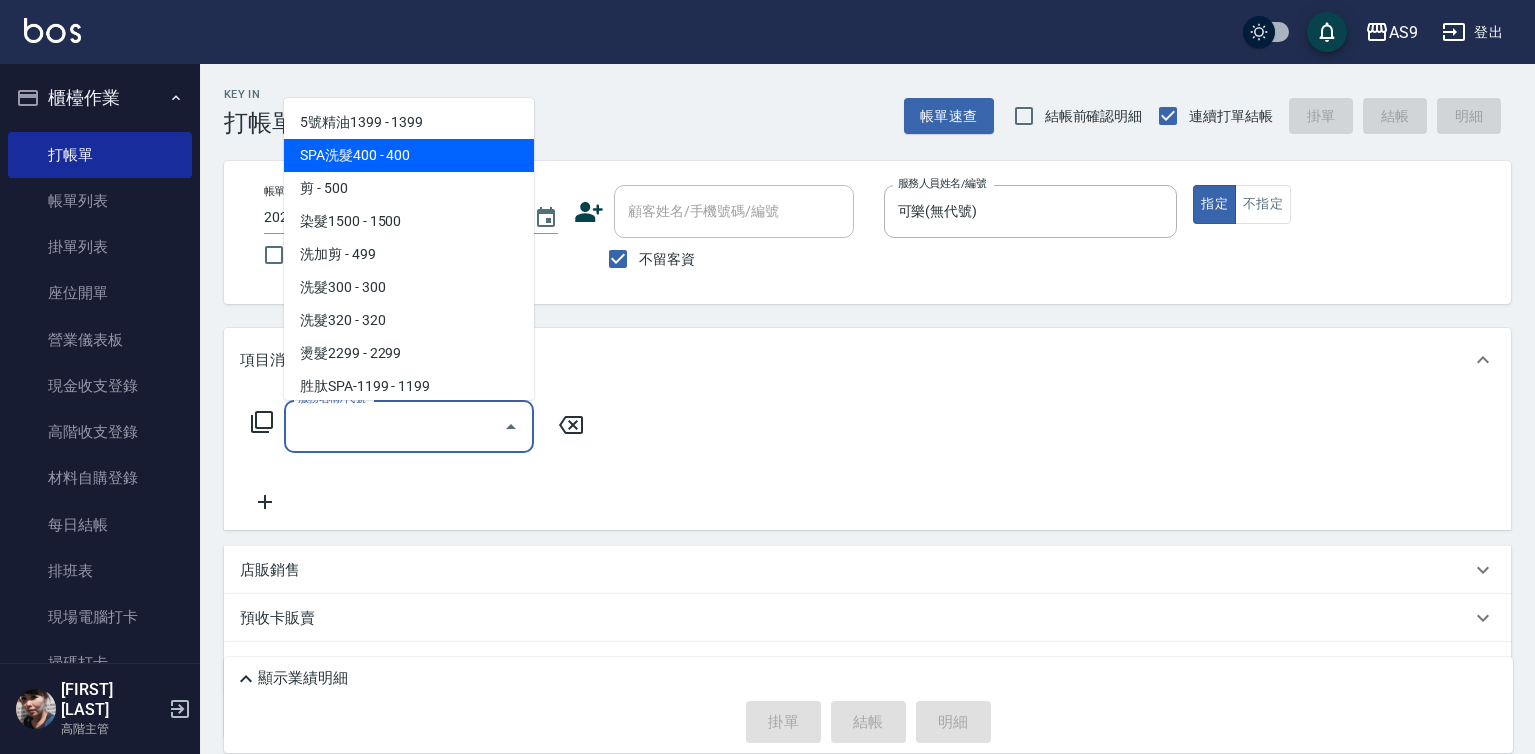 click on "SPA洗髮400 - 400" at bounding box center (409, 155) 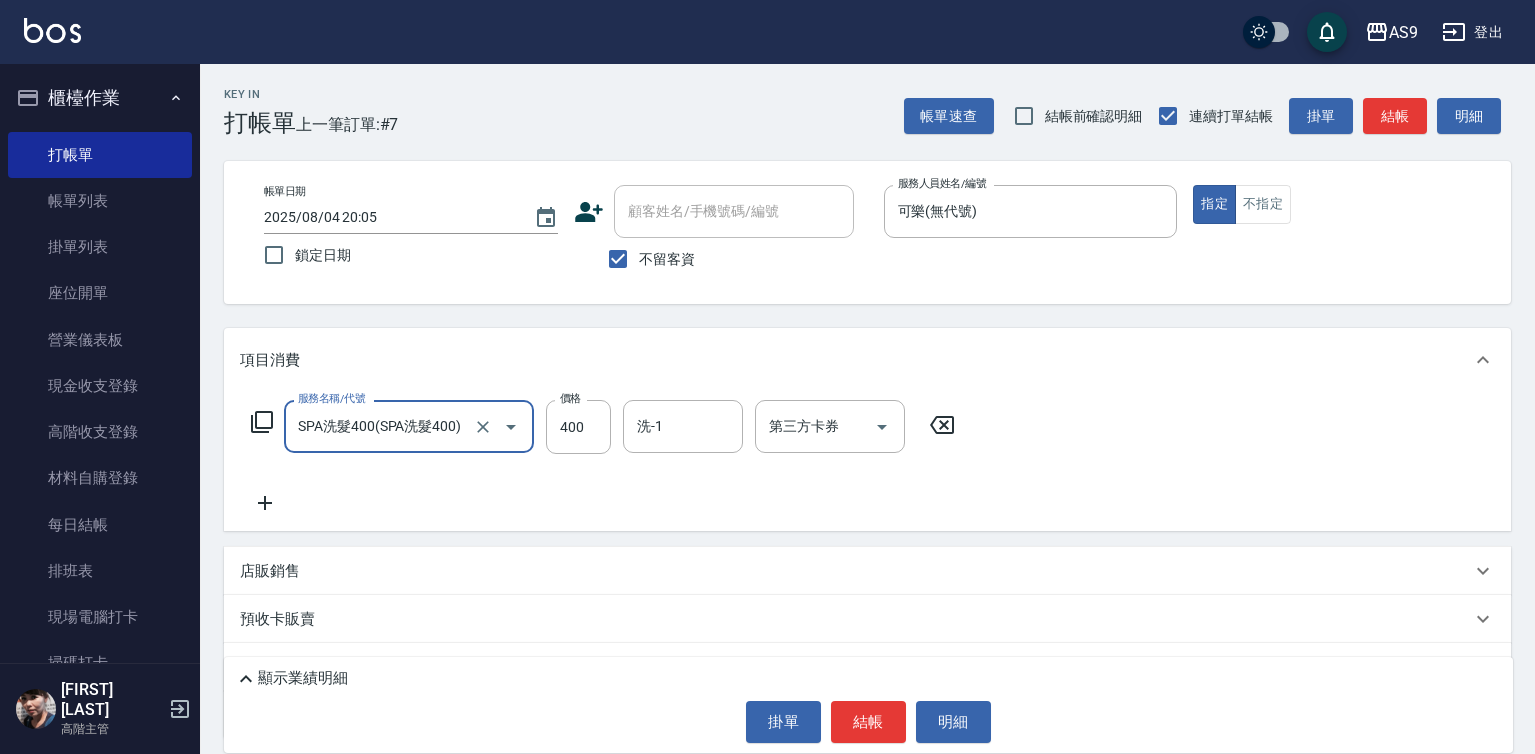 click on "洗-1" at bounding box center (683, 426) 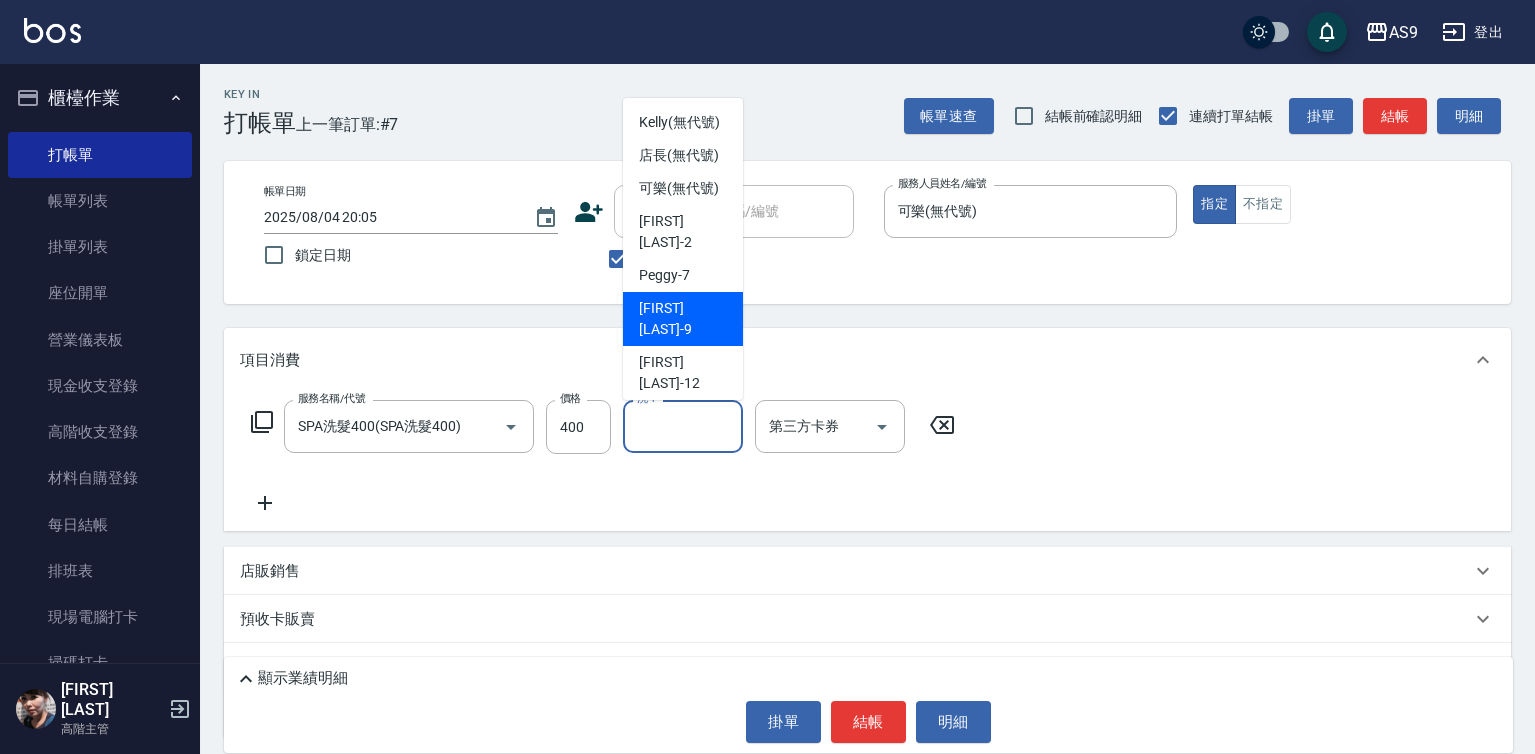 scroll, scrollTop: 100, scrollLeft: 0, axis: vertical 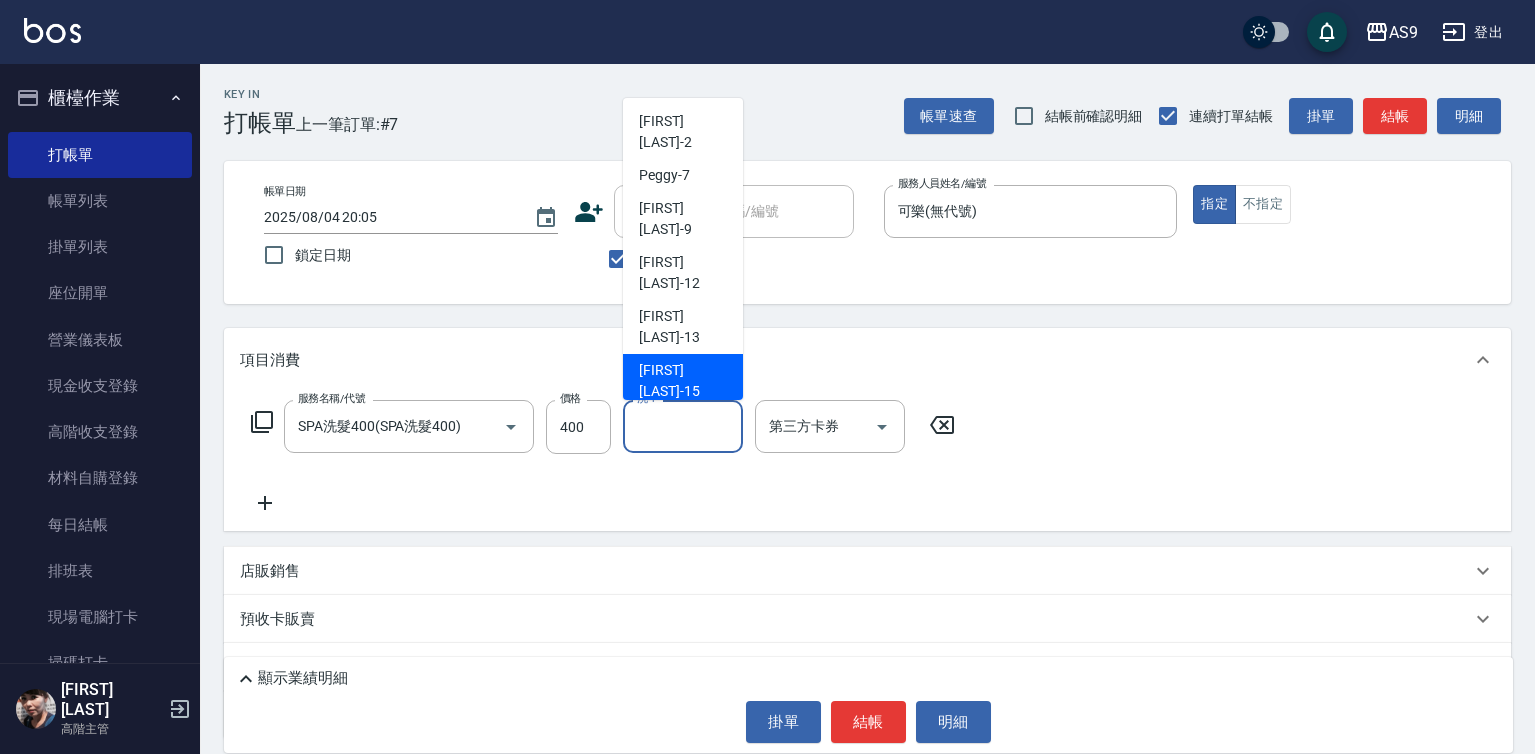 click on "[FIRST] [LAST] -15" at bounding box center [683, 381] 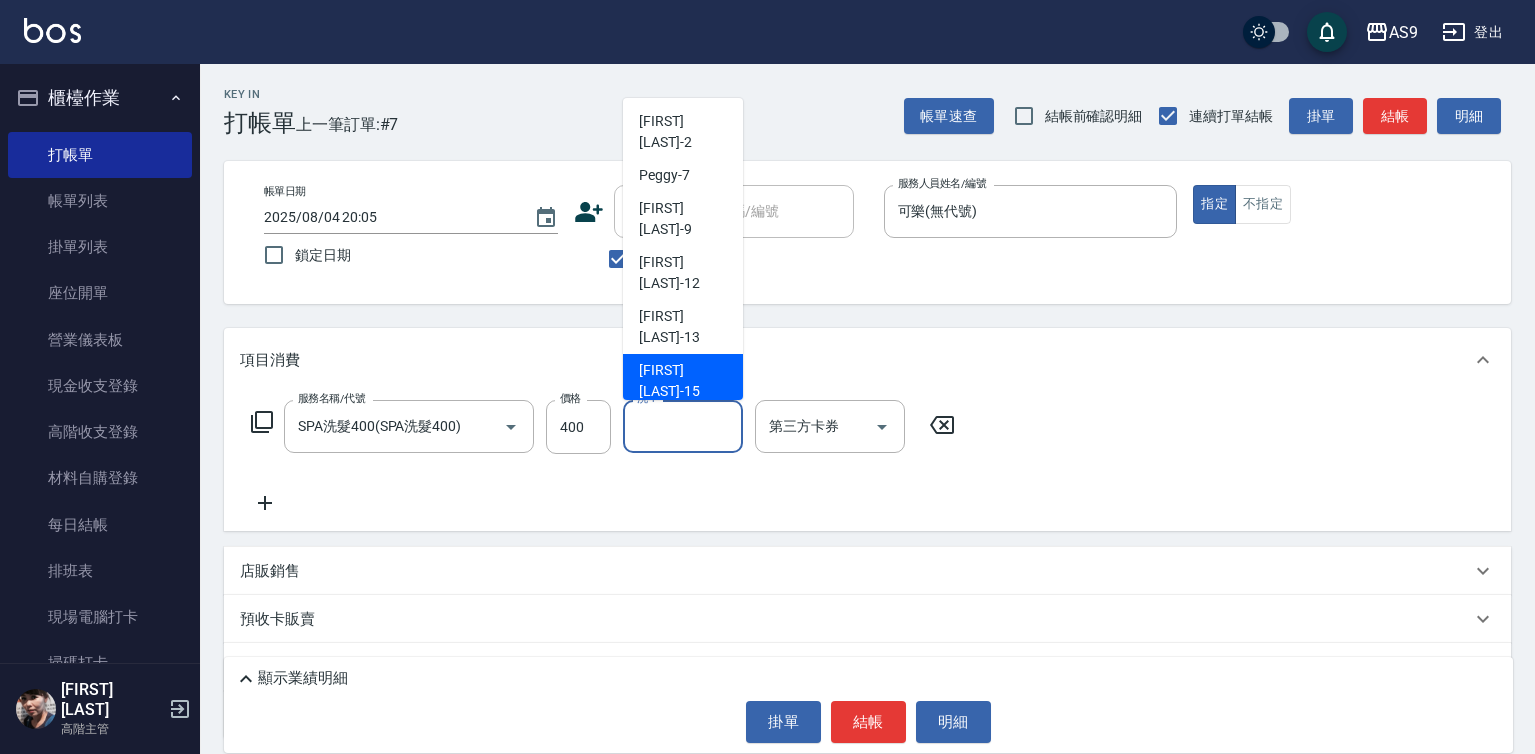 type on "[FIRST] [LAST]-15" 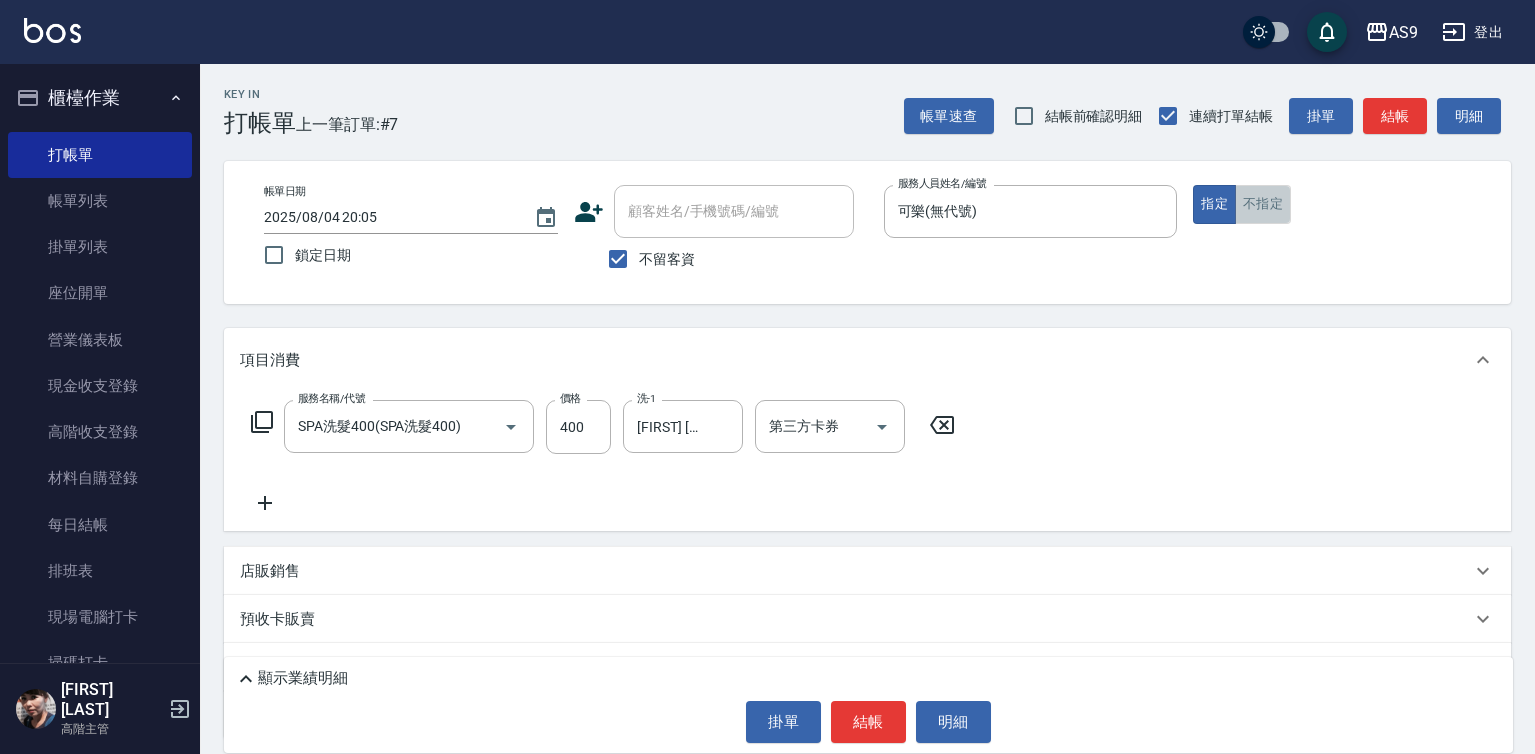 click on "不指定" at bounding box center [1263, 204] 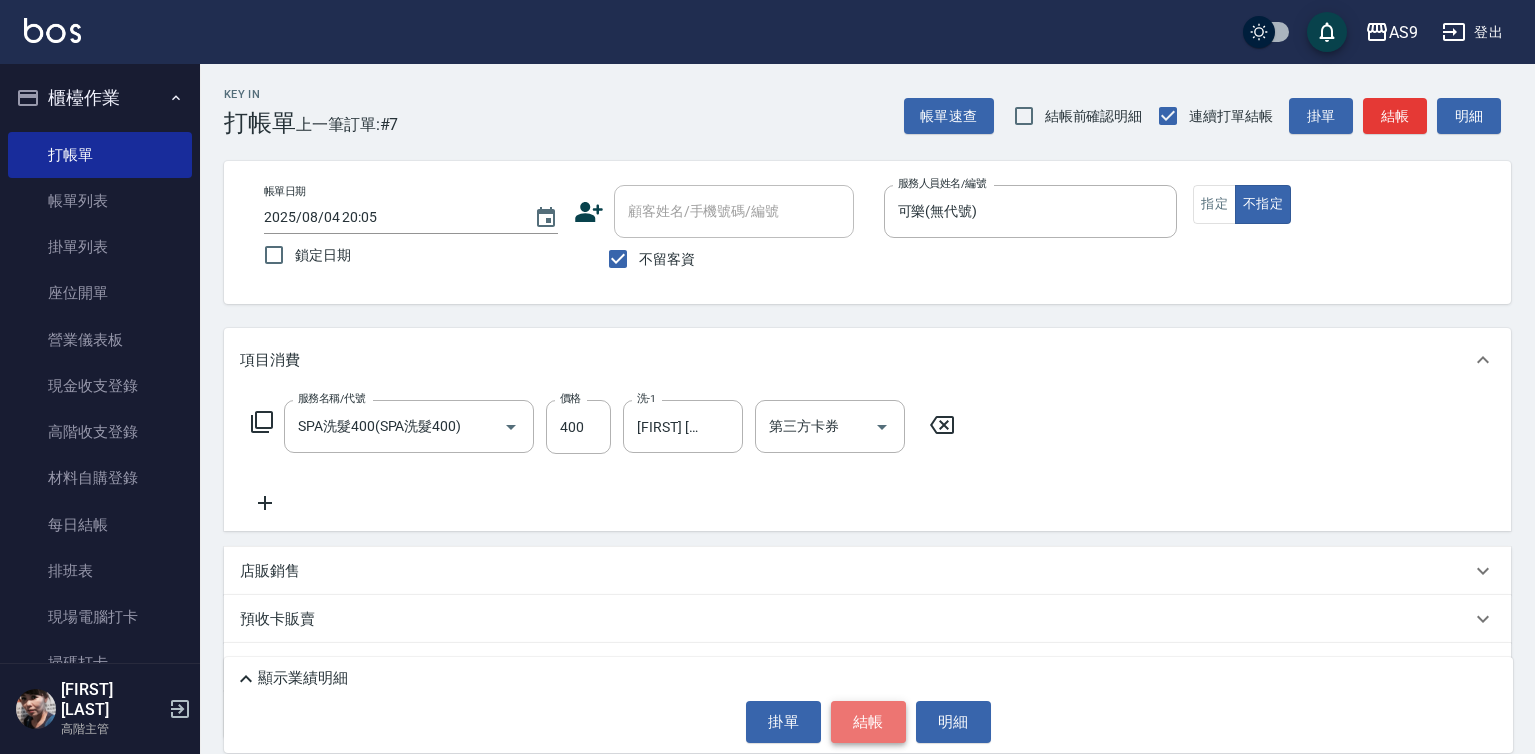 click on "結帳" at bounding box center (868, 722) 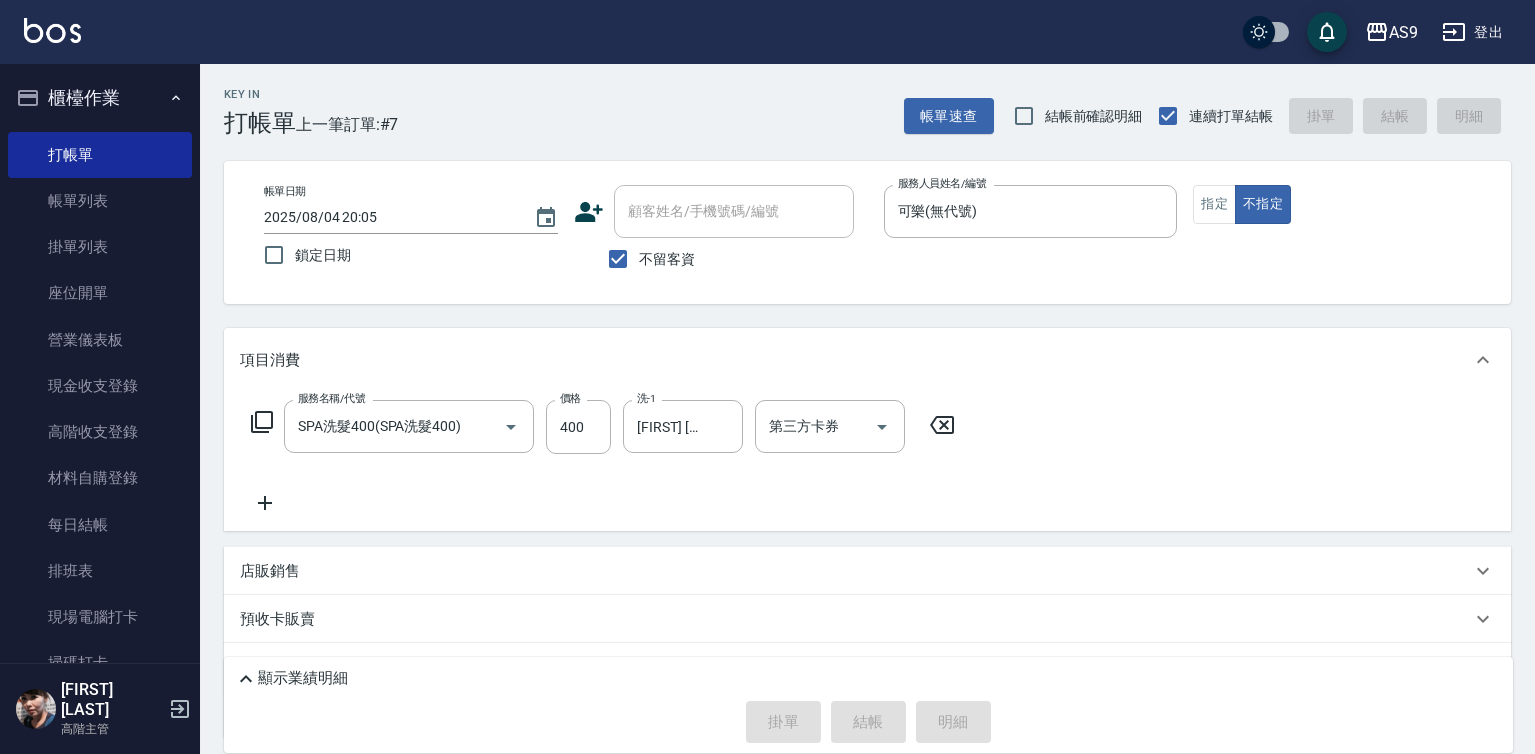 type 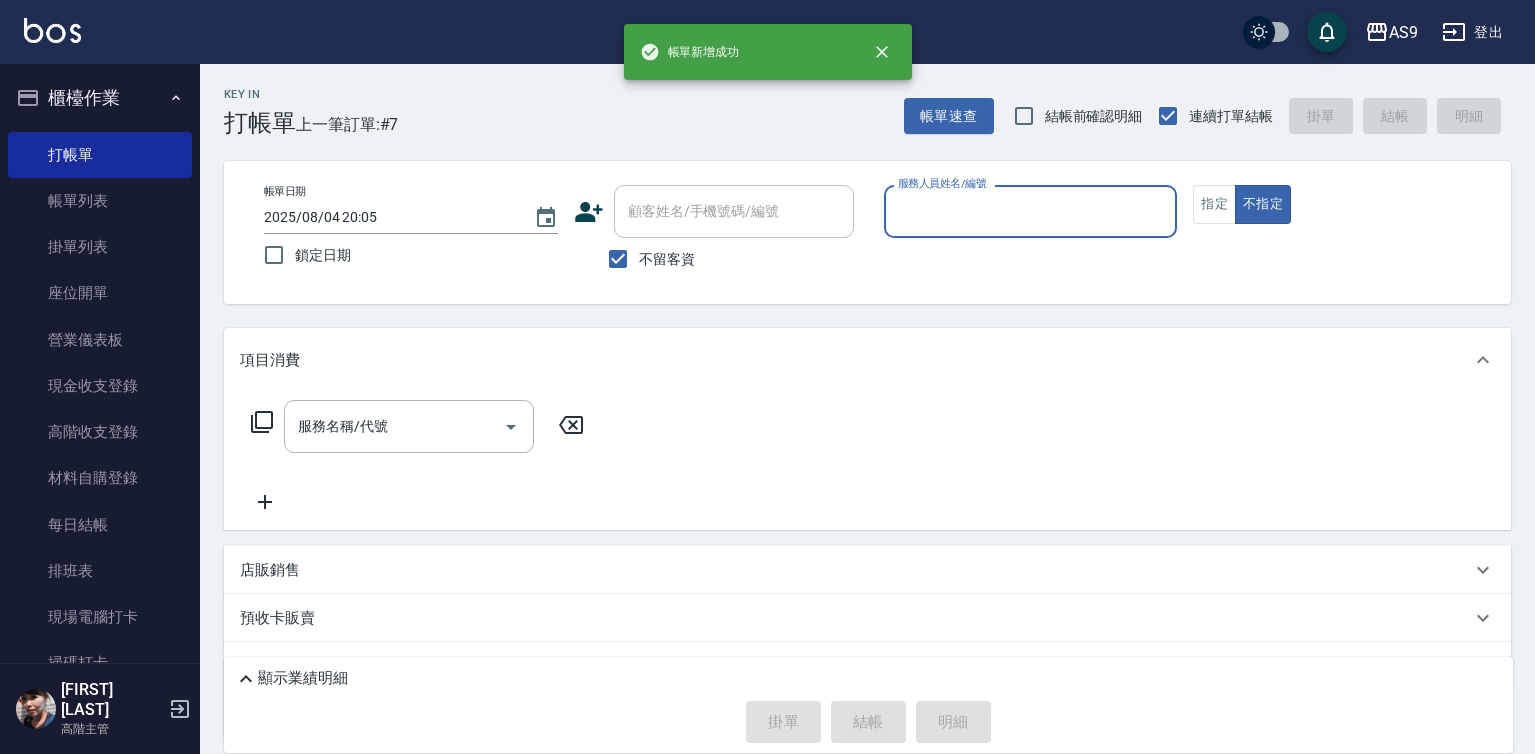 click on "服務人員姓名/編號" at bounding box center (1031, 211) 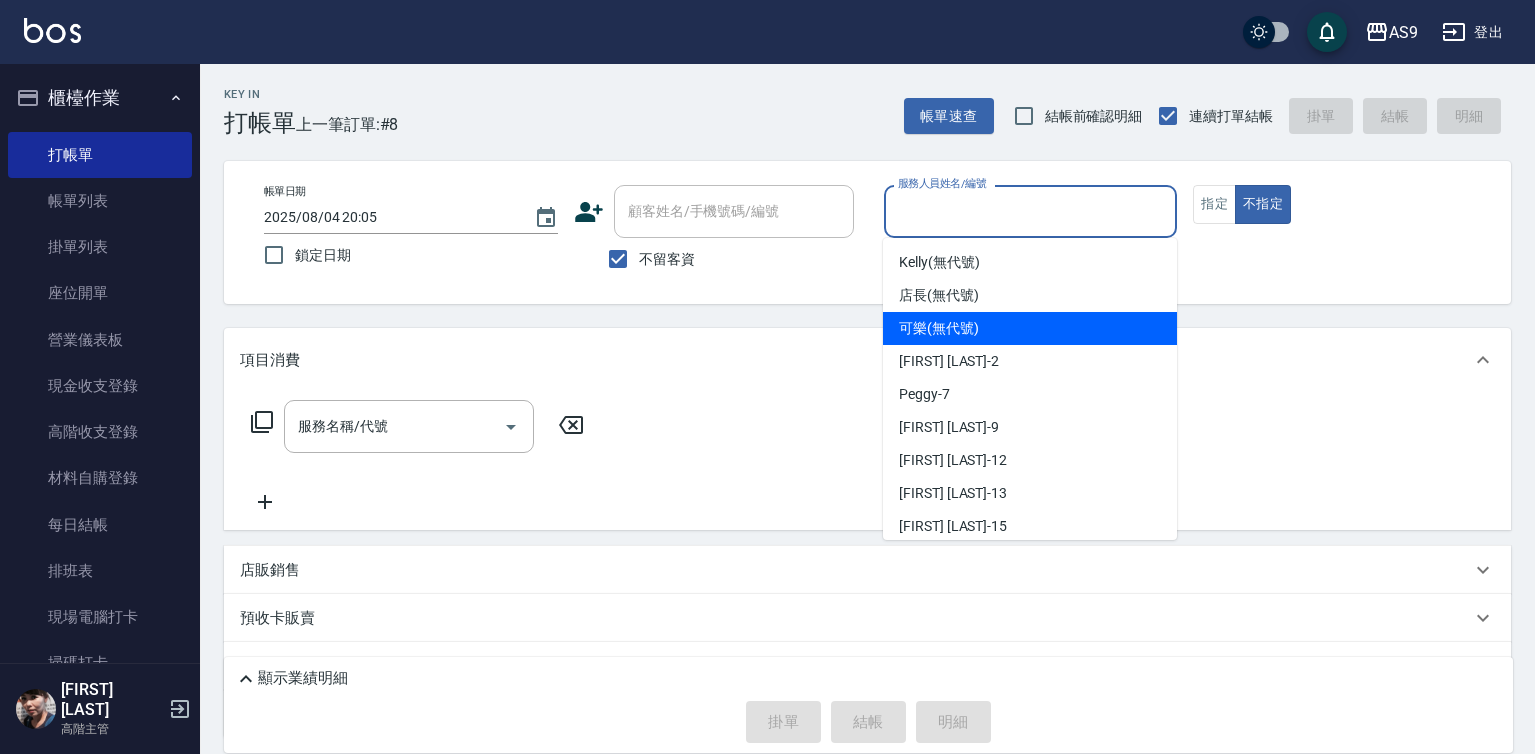 click on "可樂 (無代號)" at bounding box center [939, 328] 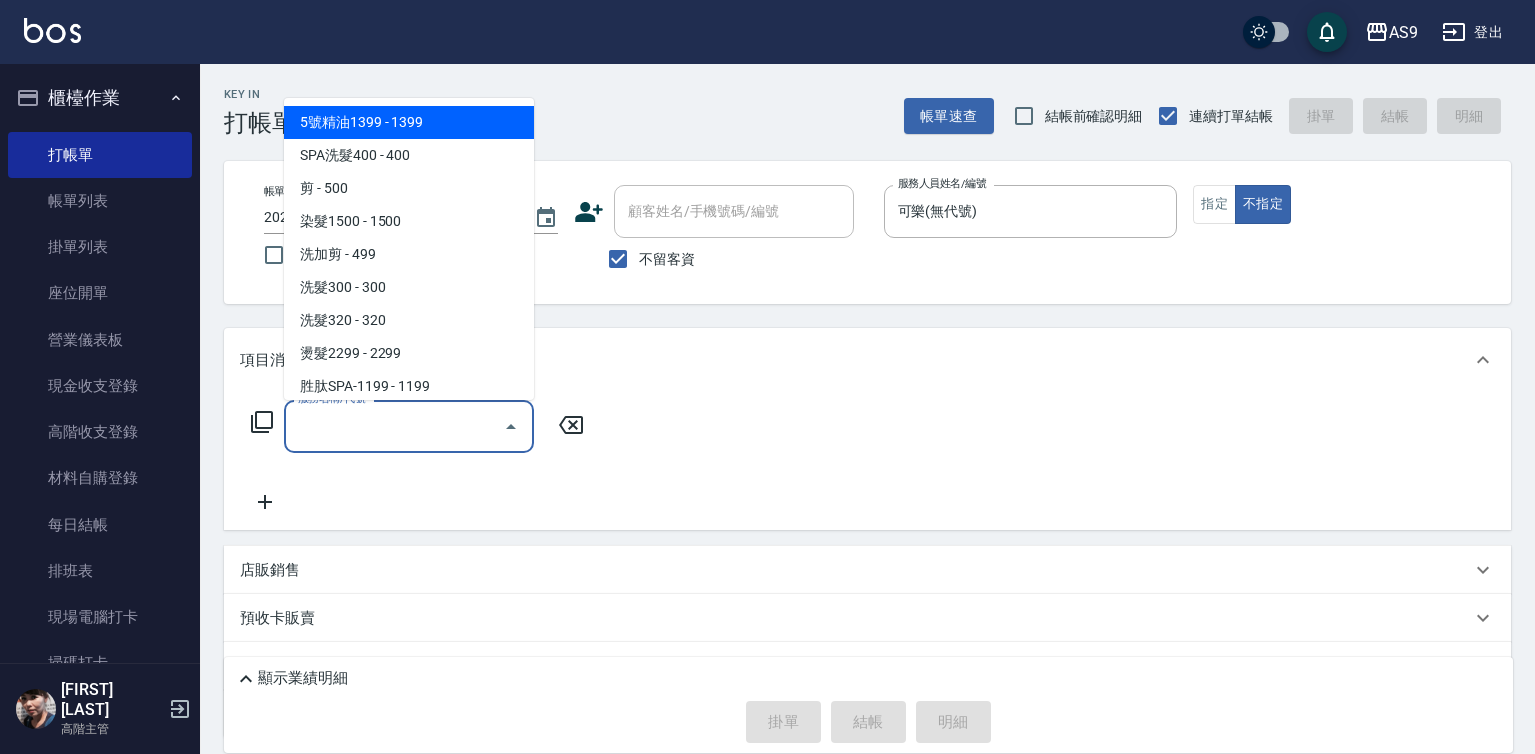 click on "服務名稱/代號" at bounding box center (394, 426) 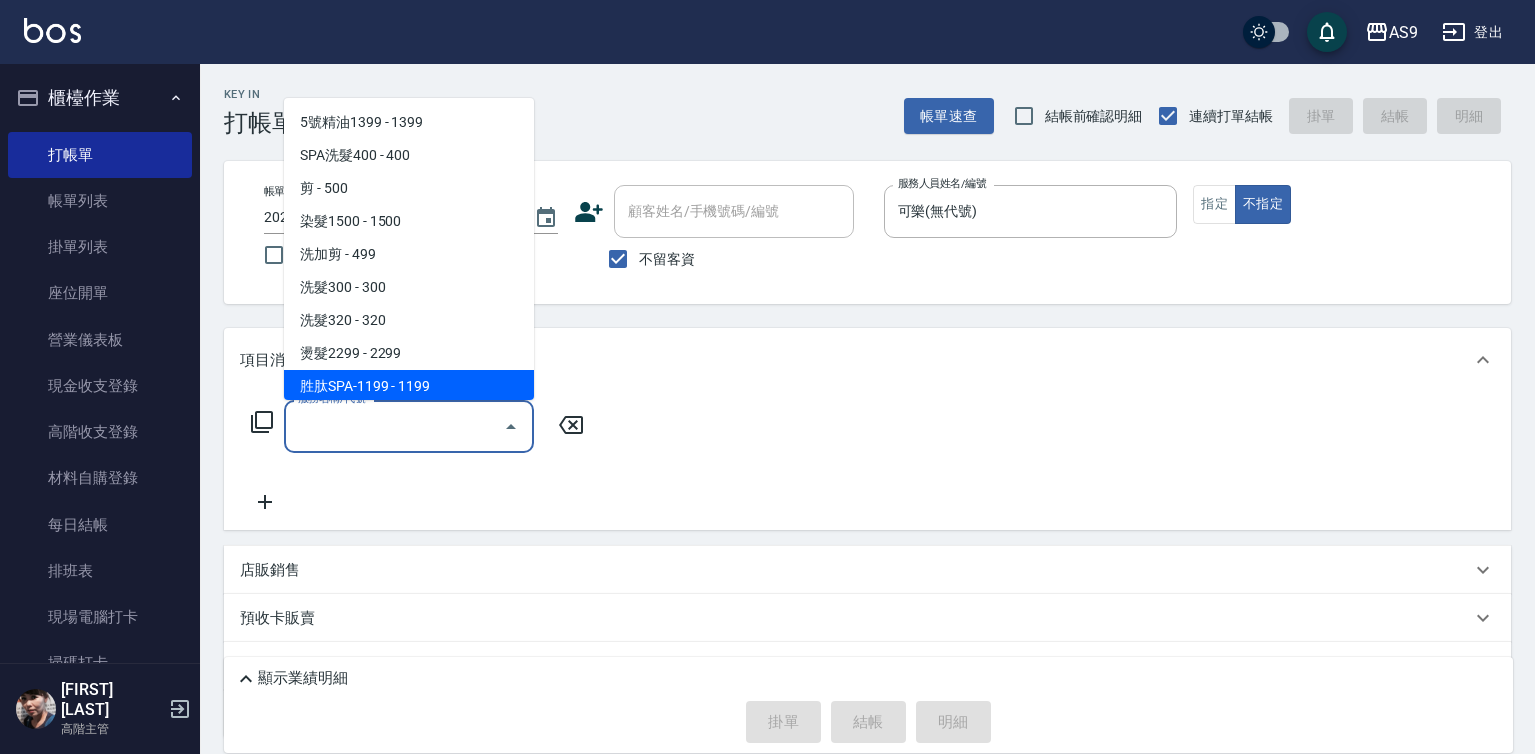 click on "胜肽SPA-1199 - 1199" at bounding box center (409, 386) 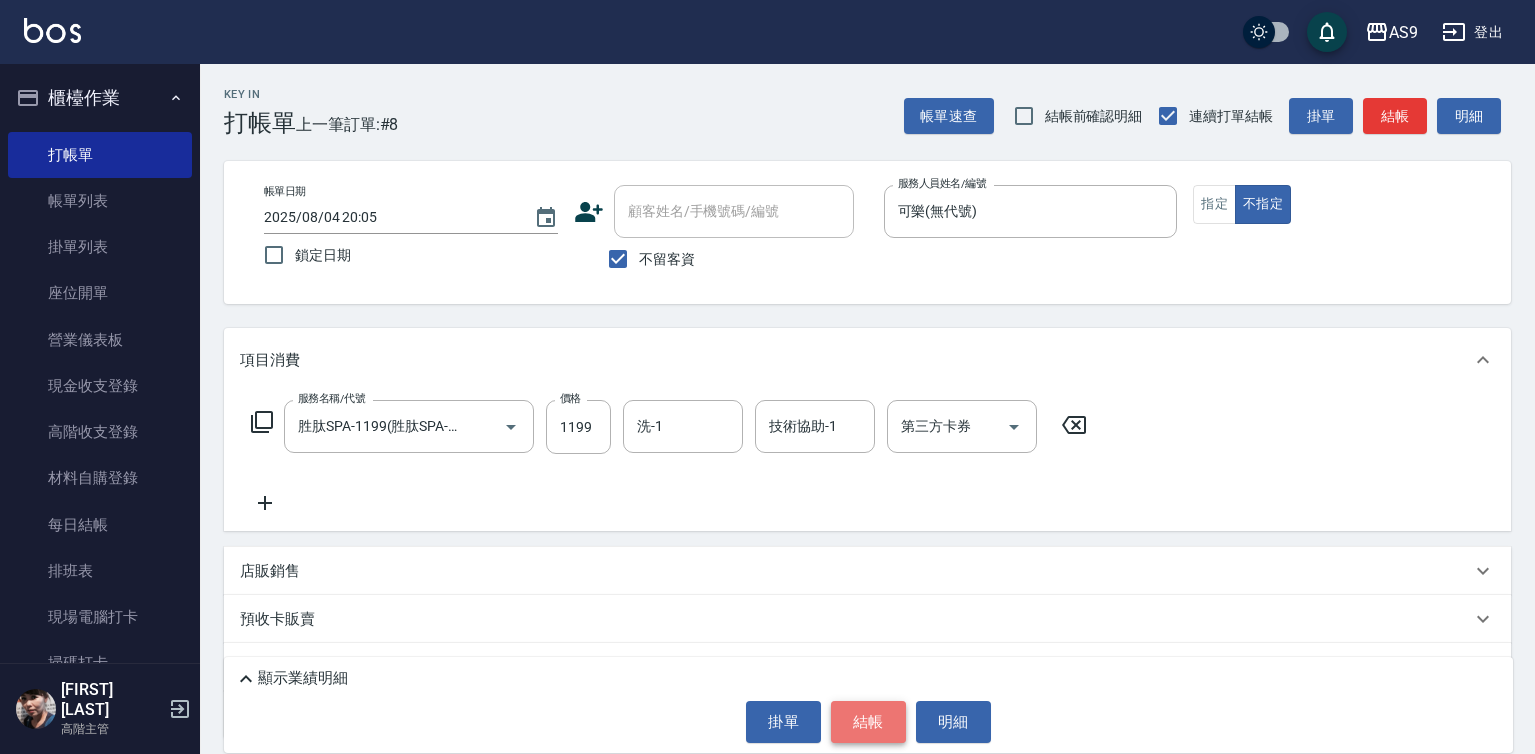 click on "結帳" at bounding box center [868, 722] 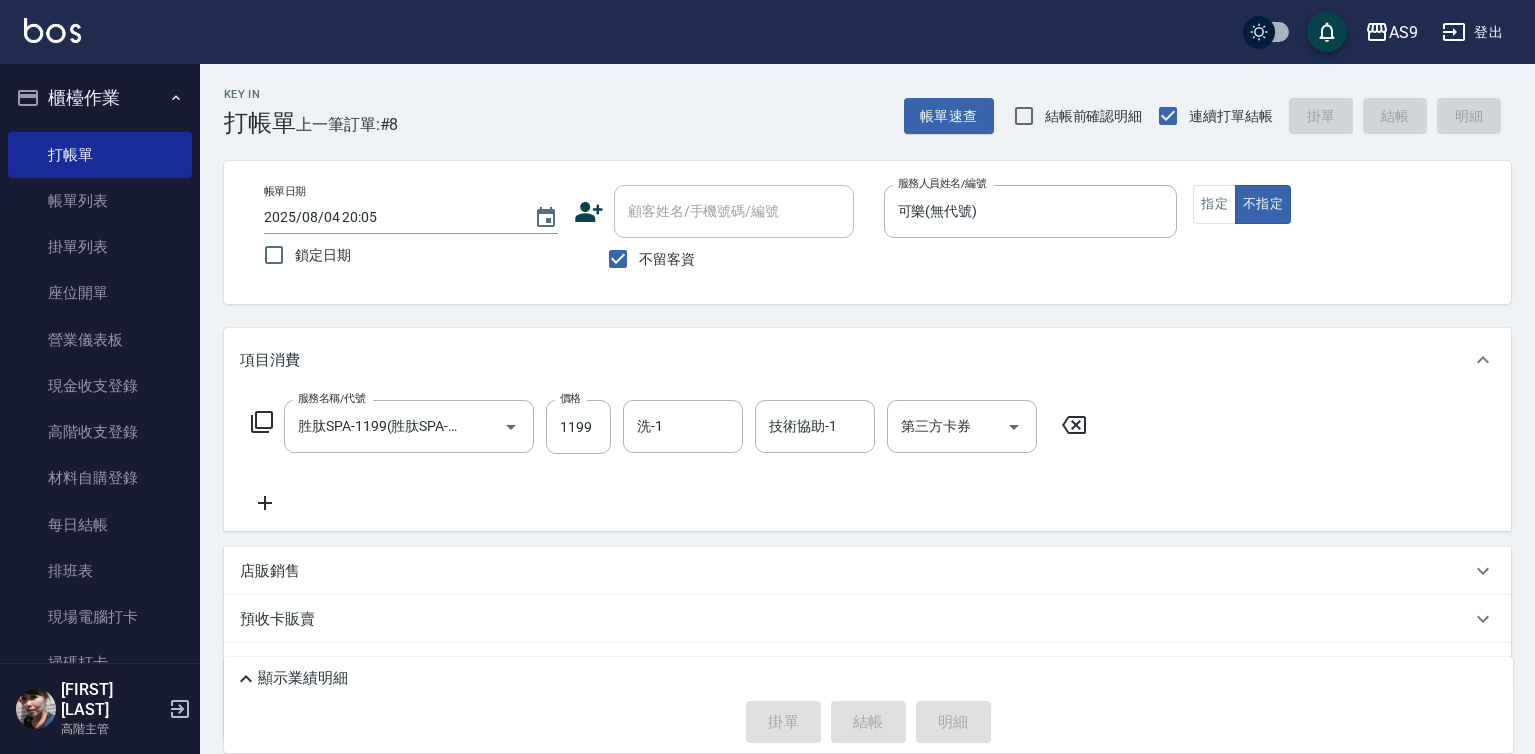 type 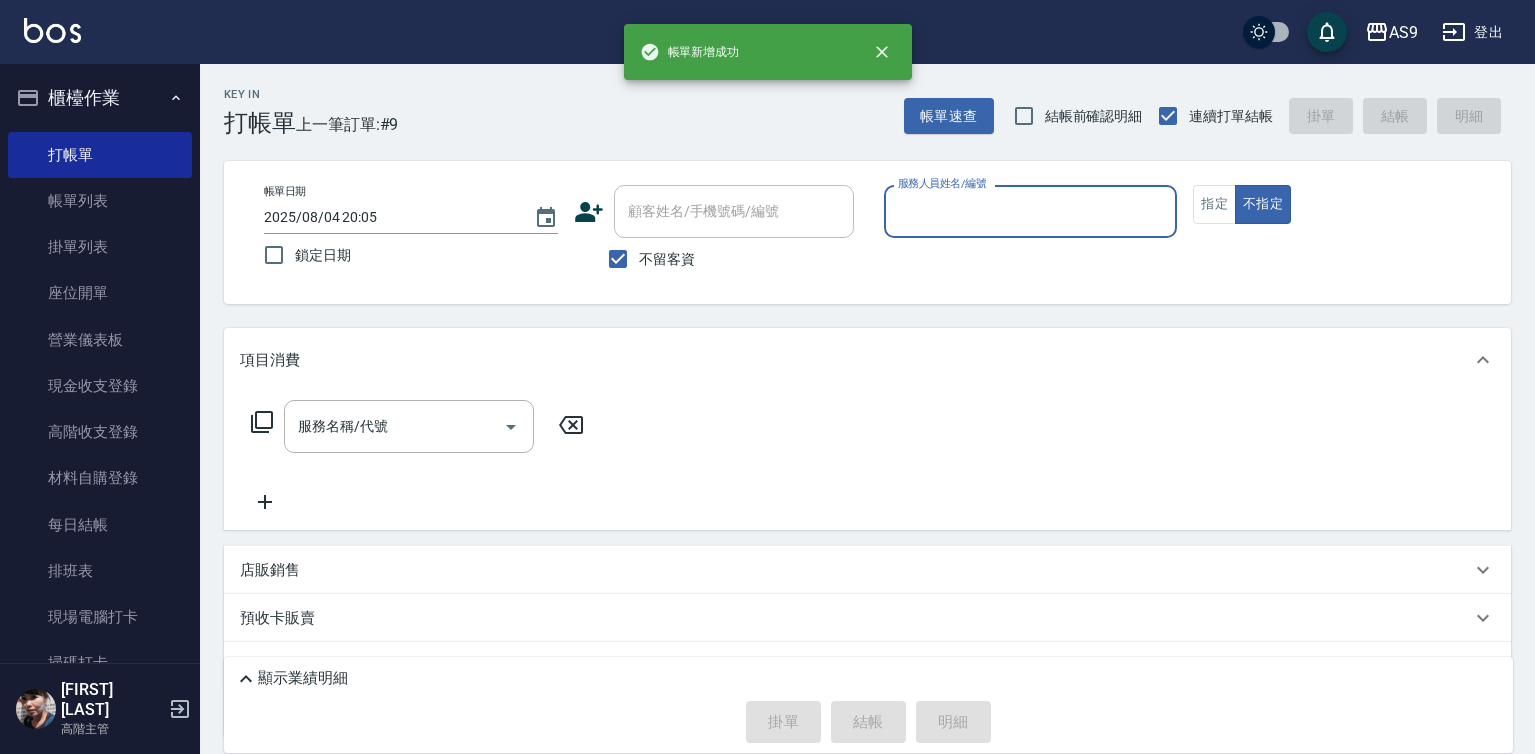 click on "服務人員姓名/編號" at bounding box center (1031, 211) 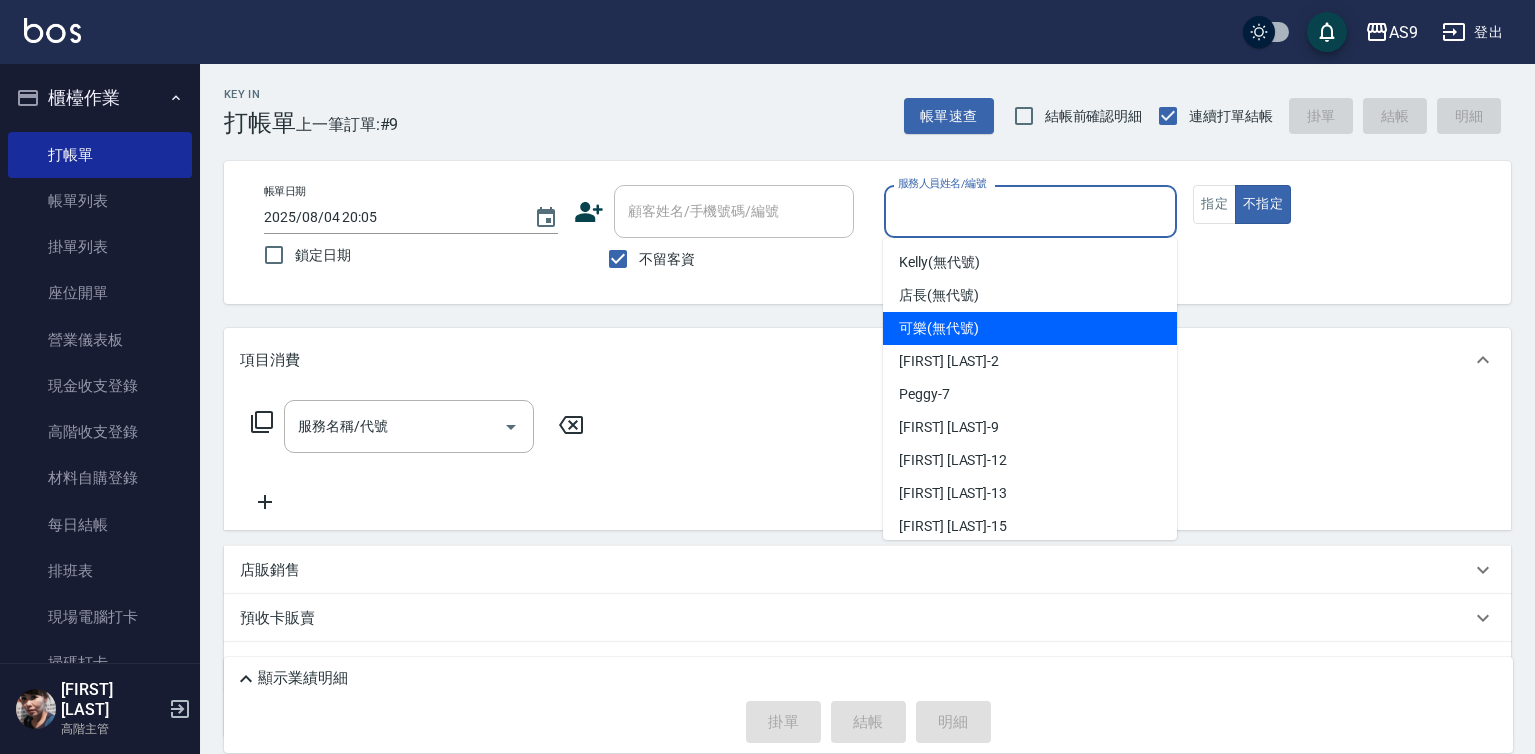 click on "可樂 (無代號)" at bounding box center (1030, 328) 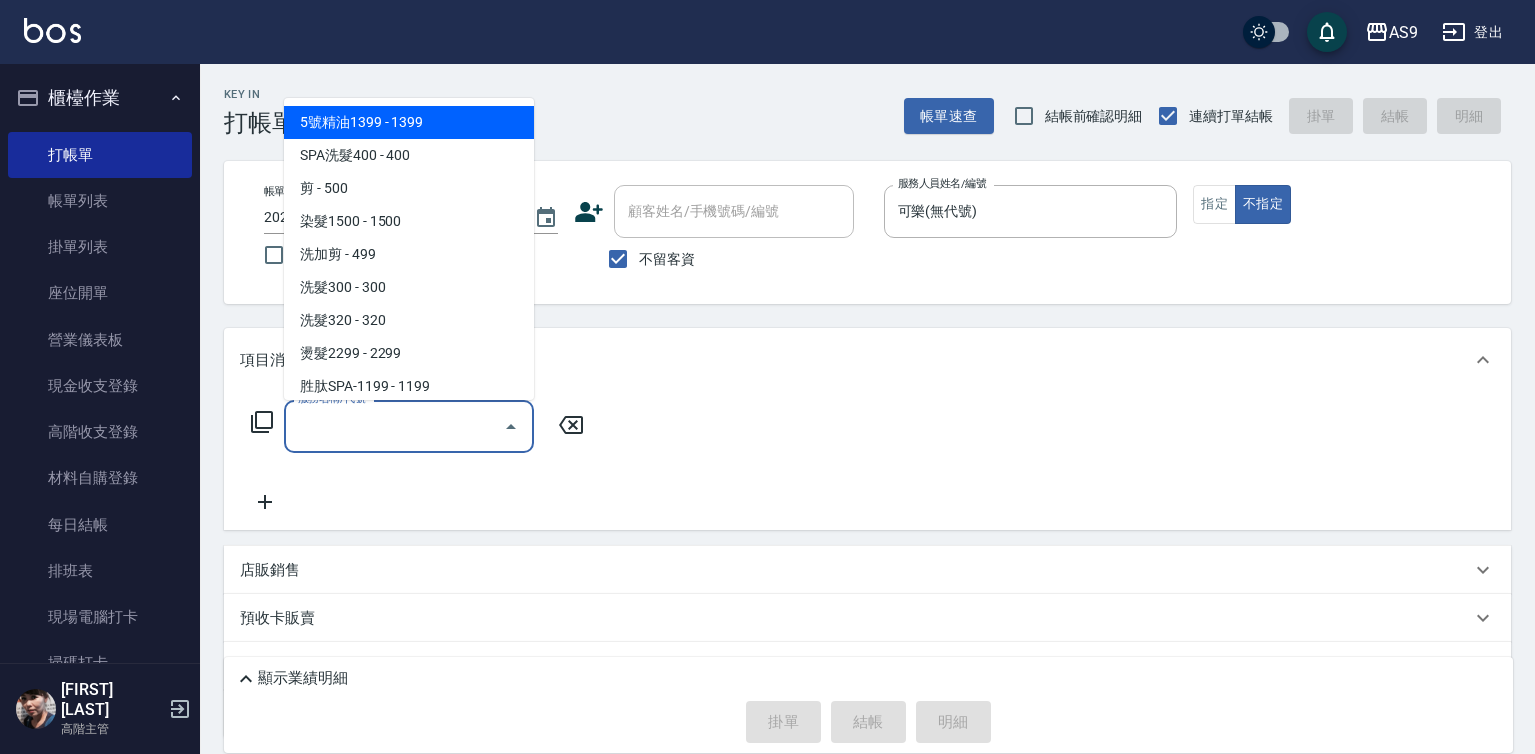 click on "服務名稱/代號" at bounding box center (394, 426) 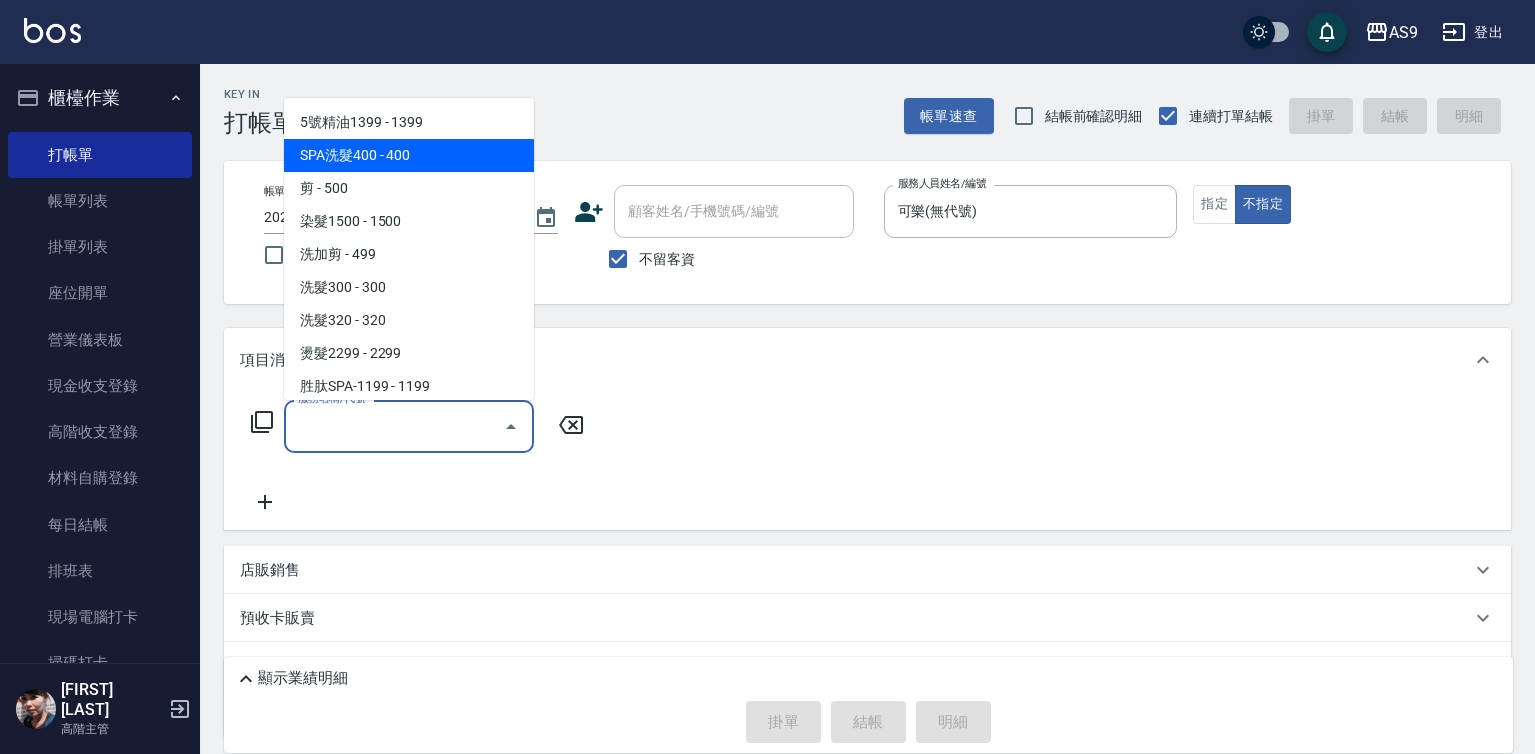 click on "SPA洗髮400 - 400" at bounding box center [409, 155] 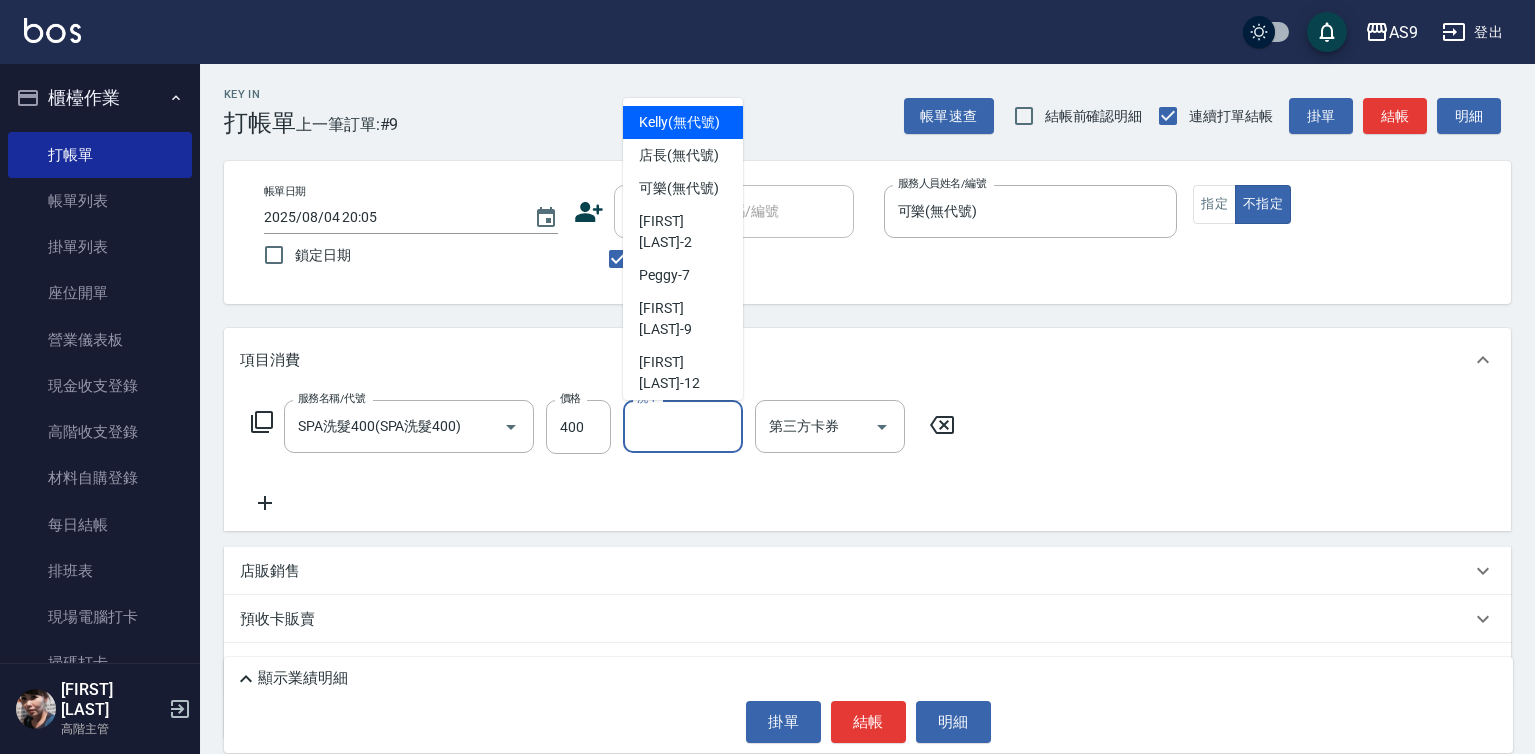 click on "洗-1" at bounding box center [683, 426] 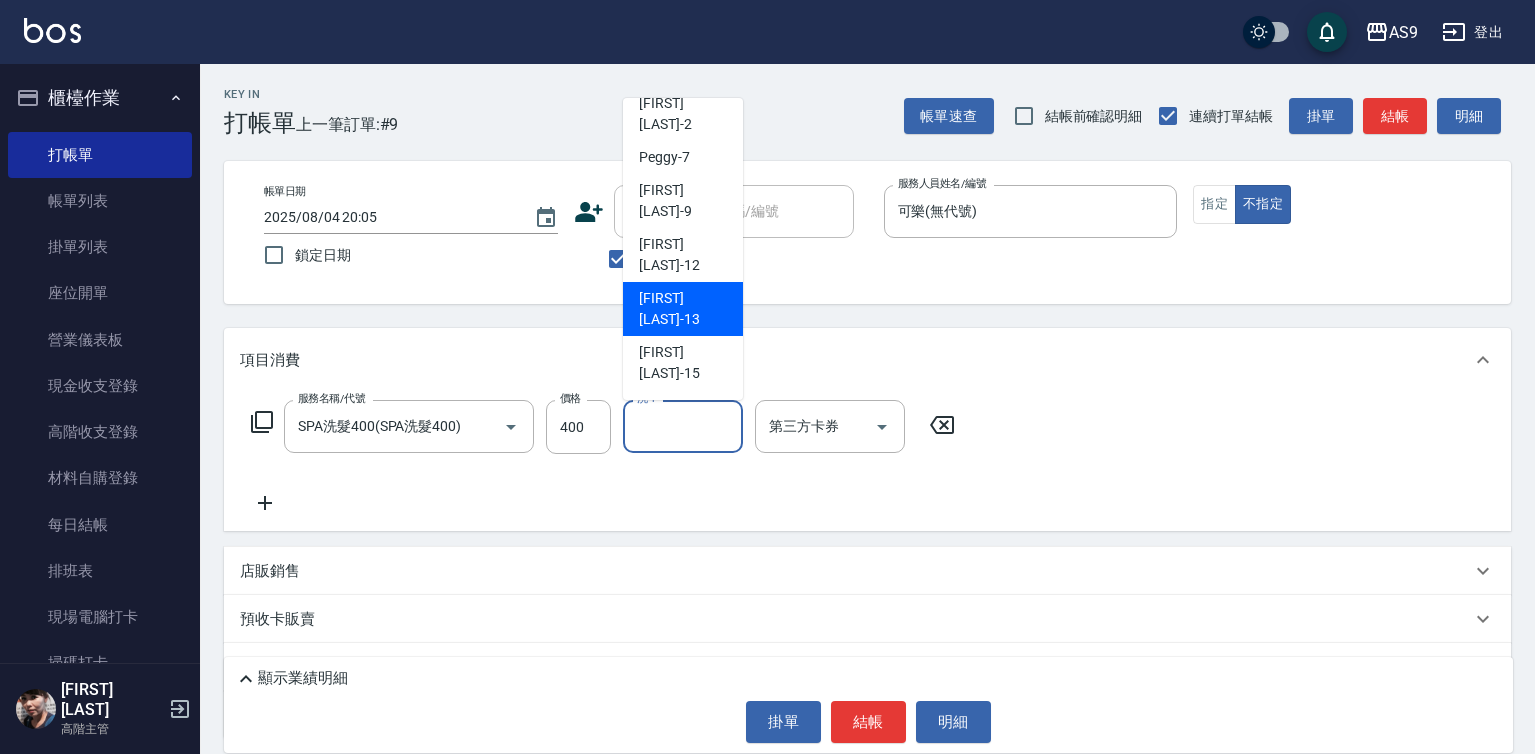 scroll, scrollTop: 128, scrollLeft: 0, axis: vertical 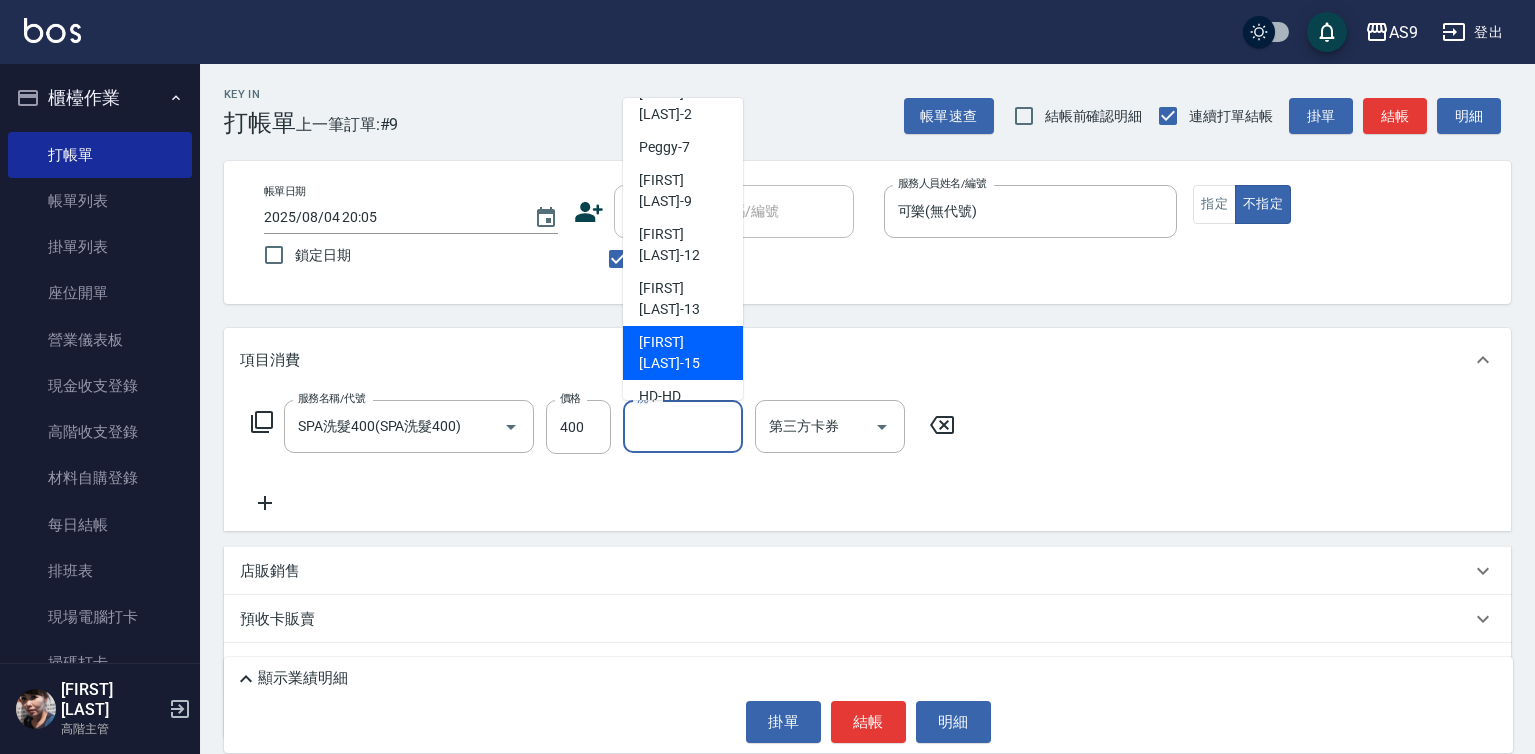click on "[FIRST] [LAST] -15" at bounding box center (683, 353) 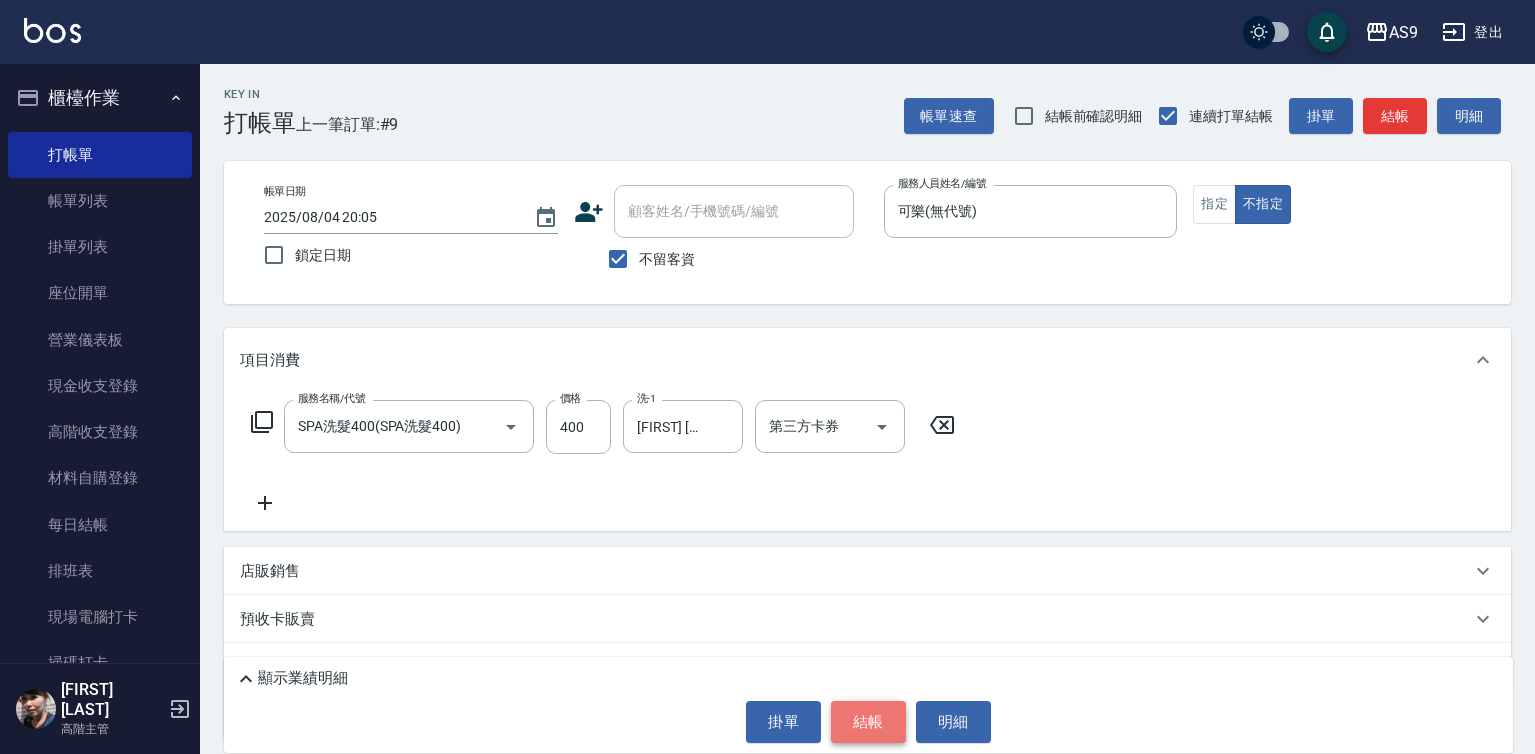 click on "結帳" at bounding box center (868, 722) 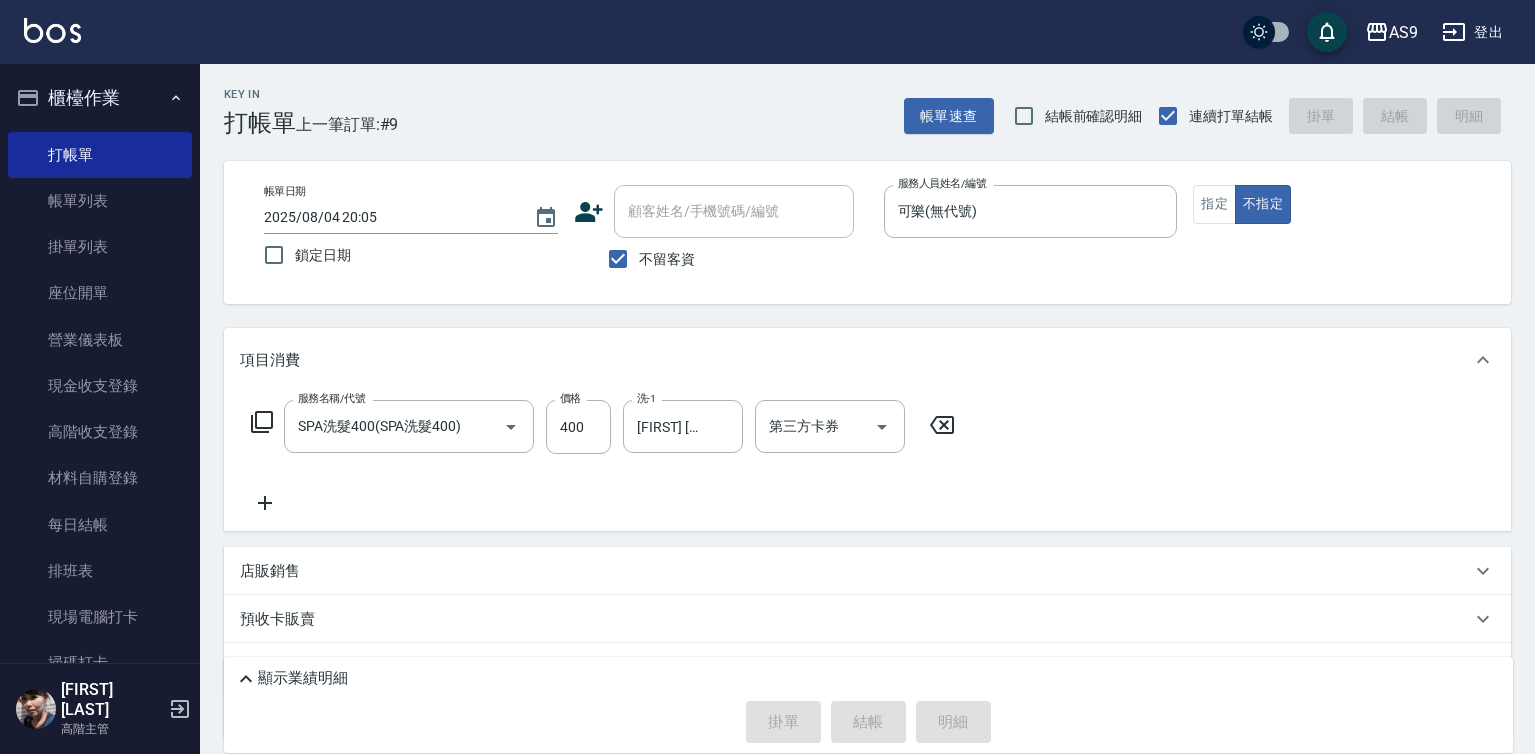 type on "2025/08/04 20:06" 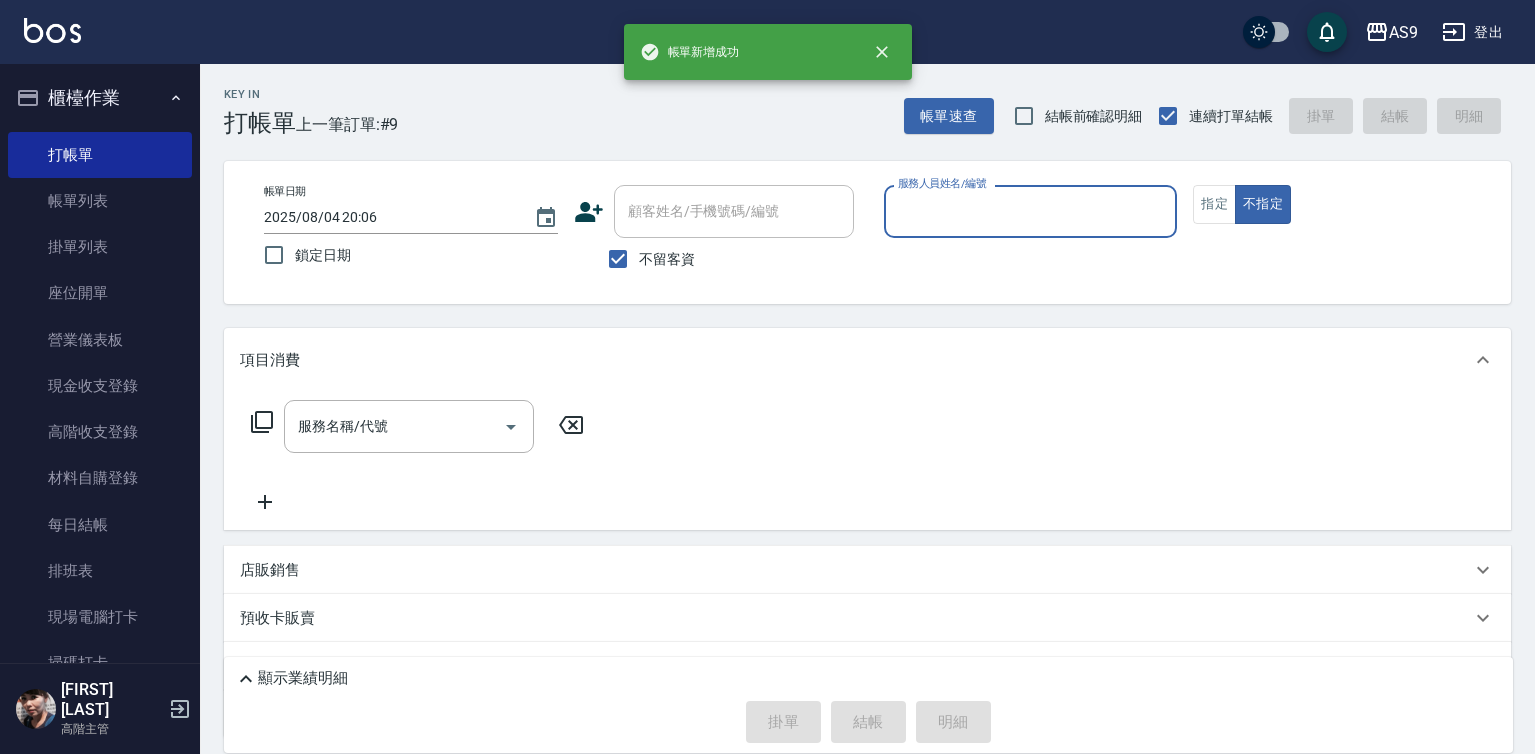 click on "服務人員姓名/編號" at bounding box center [1031, 211] 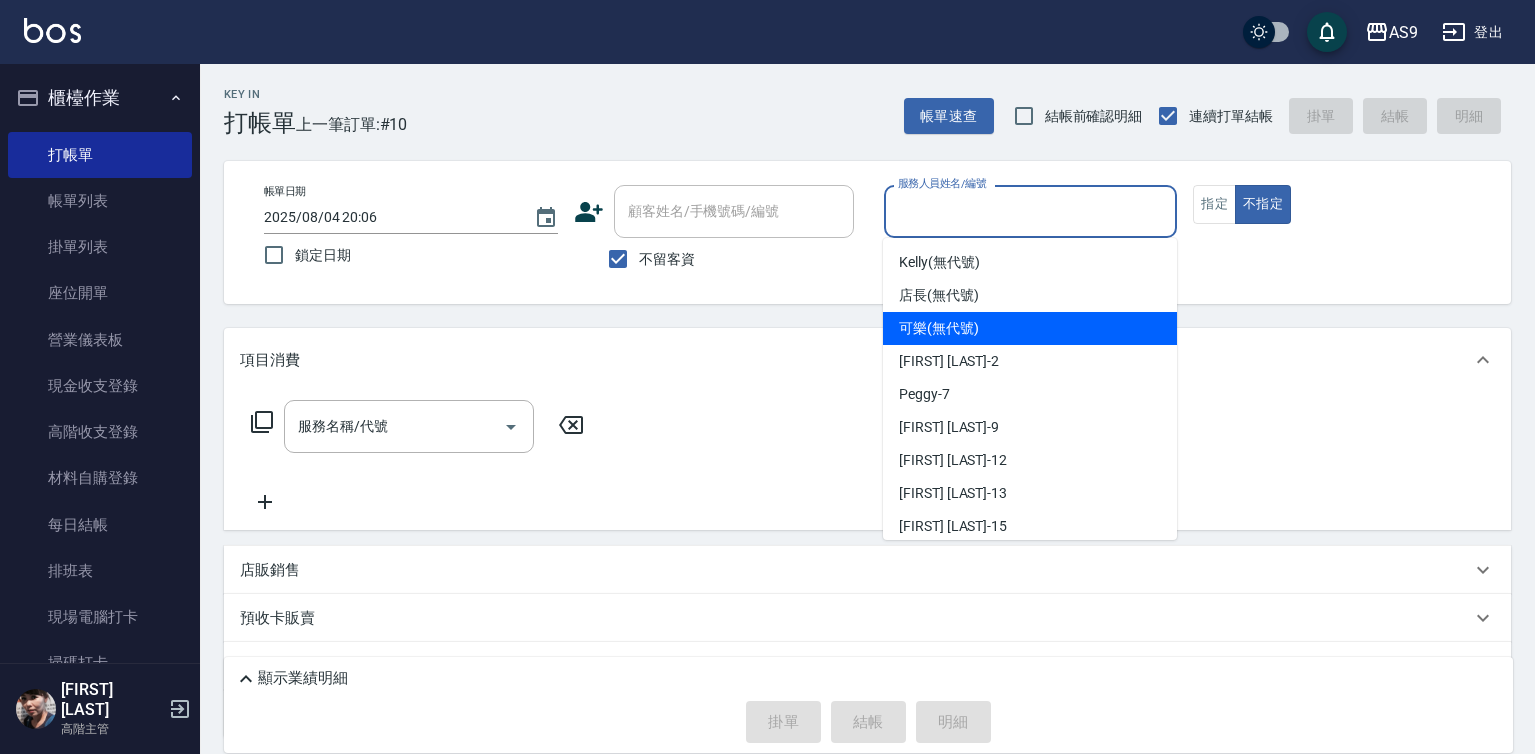 click on "可樂 (無代號)" at bounding box center (1030, 328) 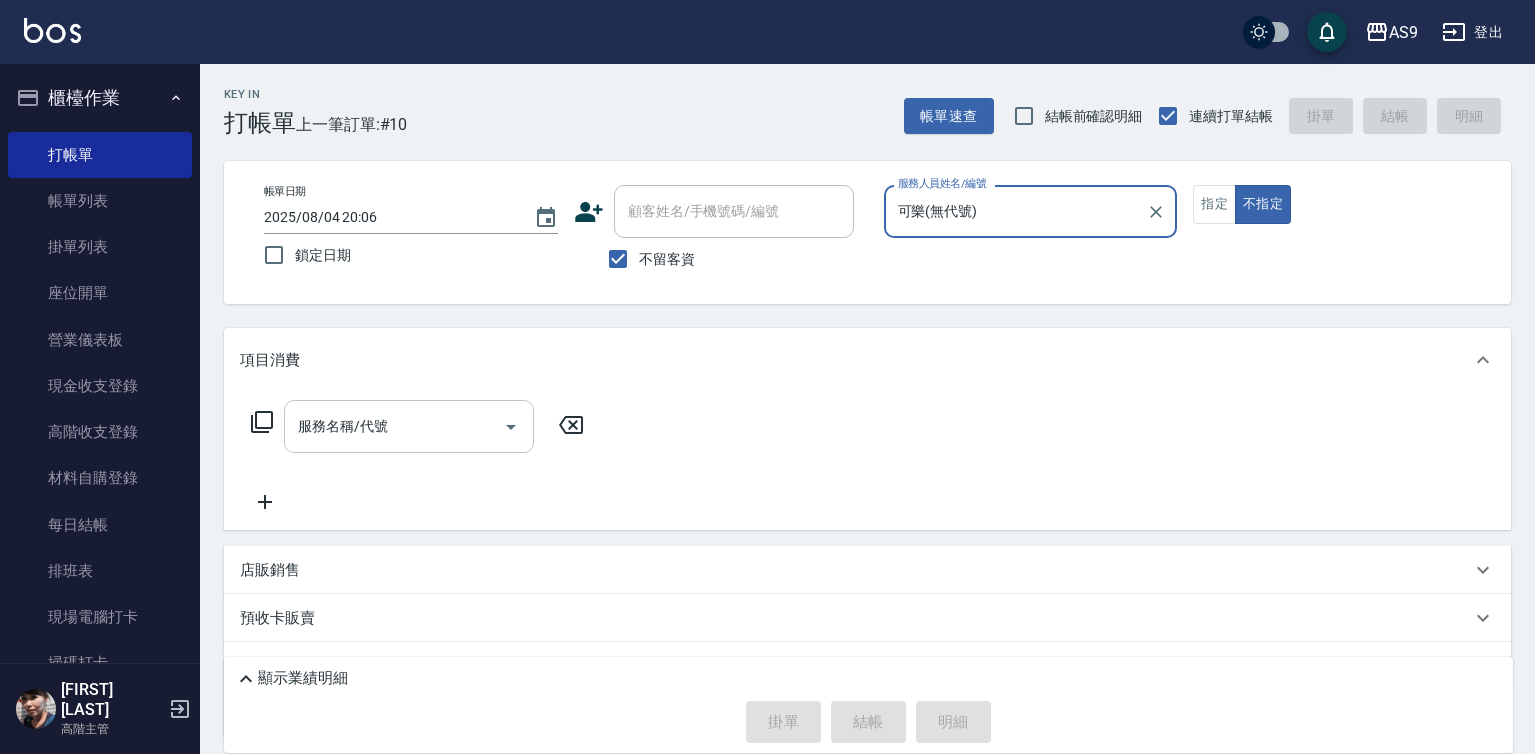 click on "服務名稱/代號" at bounding box center [394, 426] 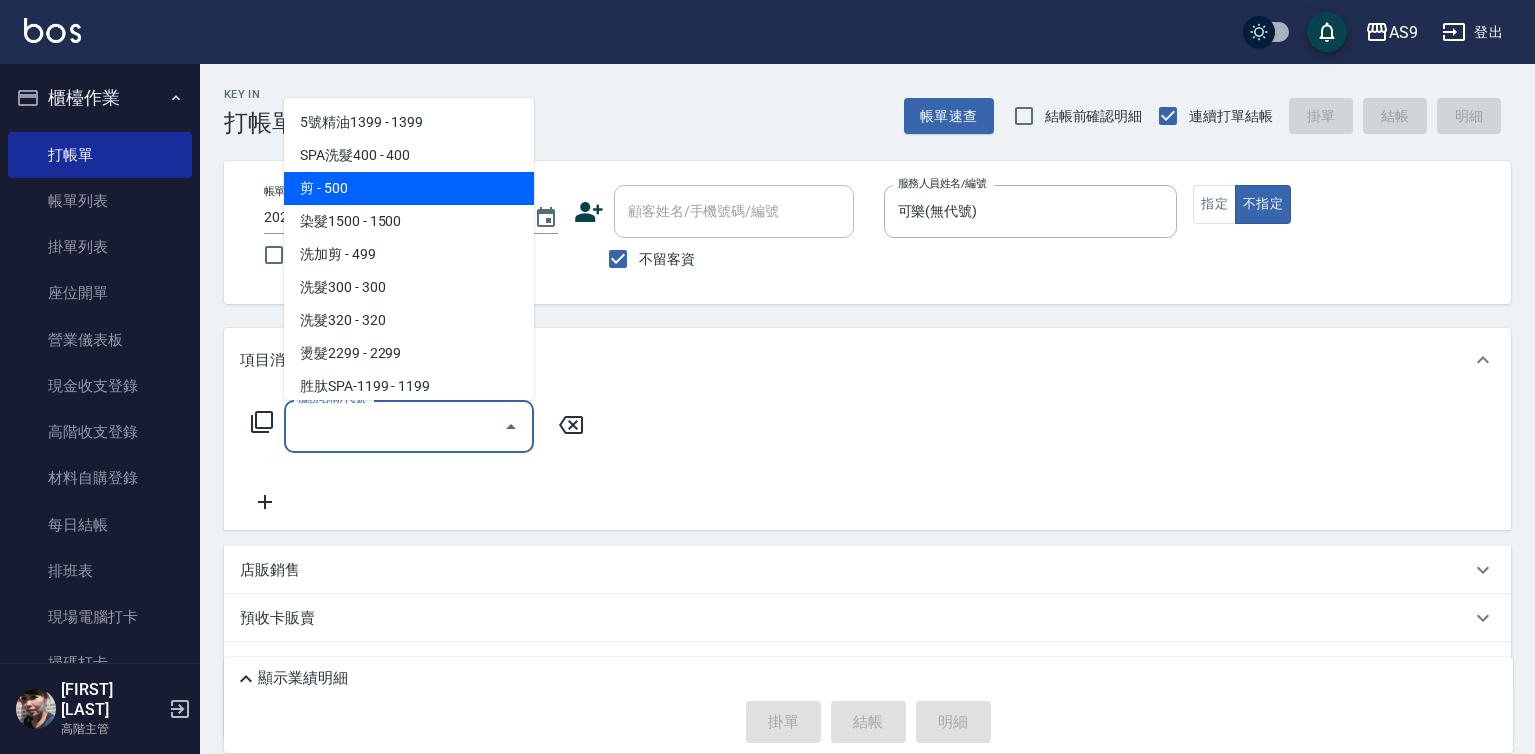 click on "剪 - 500" at bounding box center [409, 188] 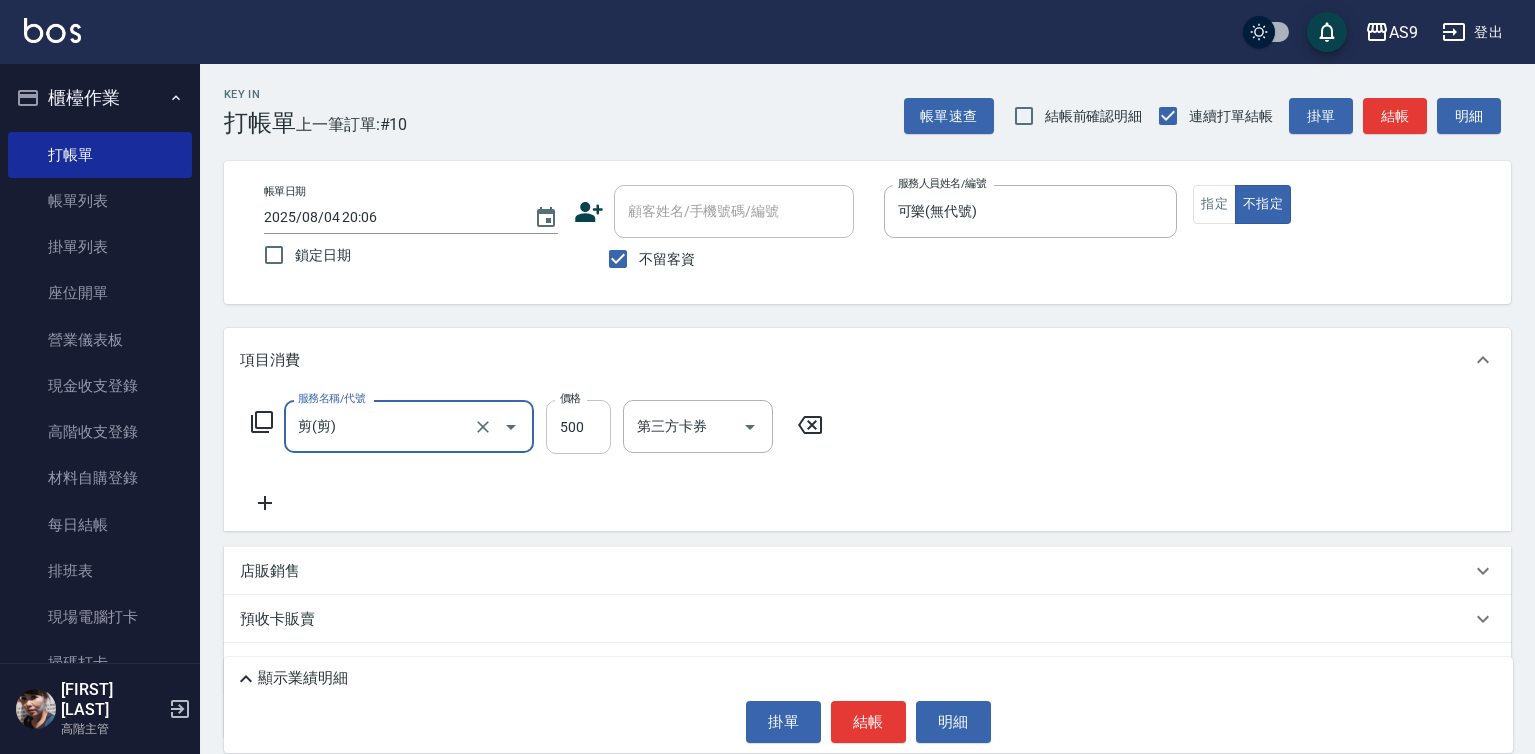 click on "500" at bounding box center (578, 427) 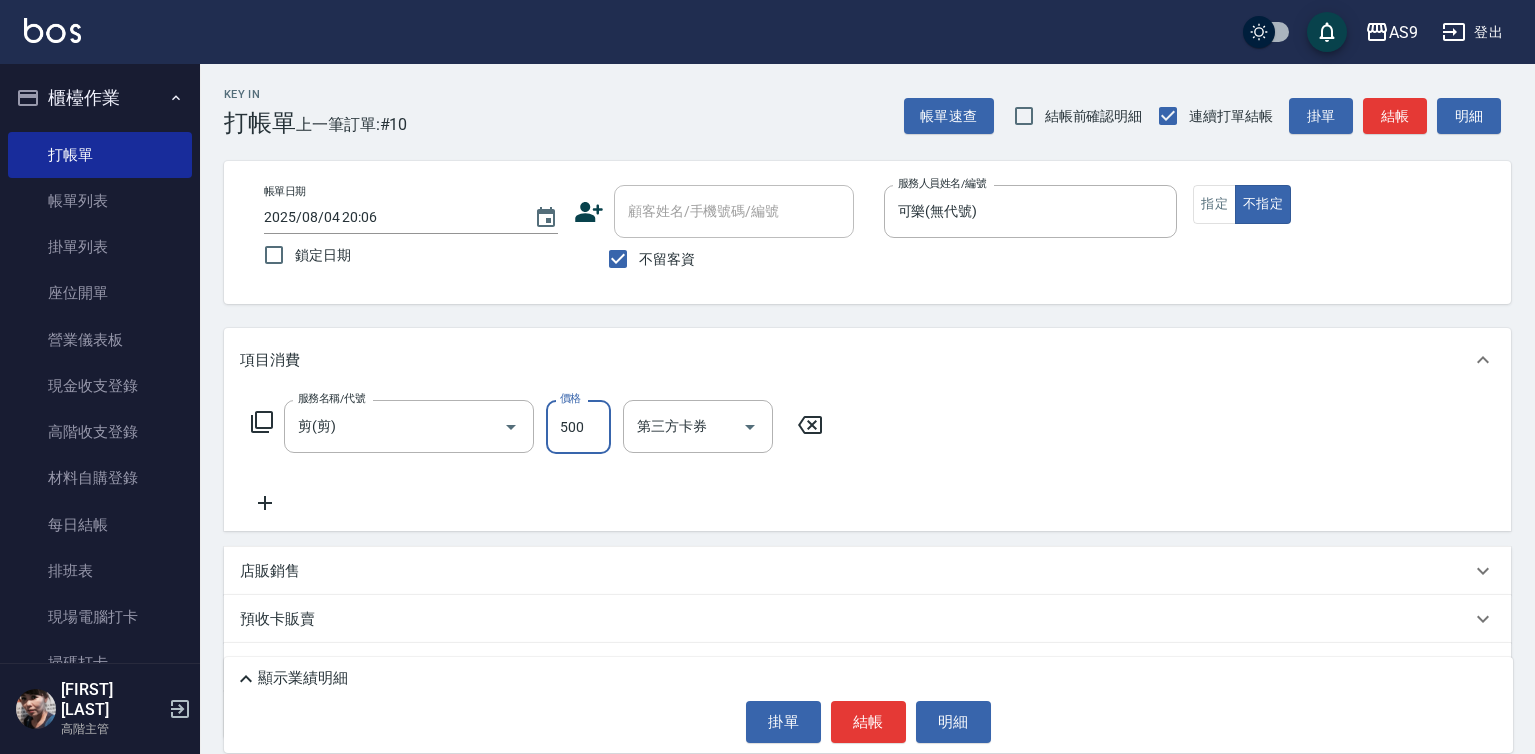 click on "500" at bounding box center [578, 427] 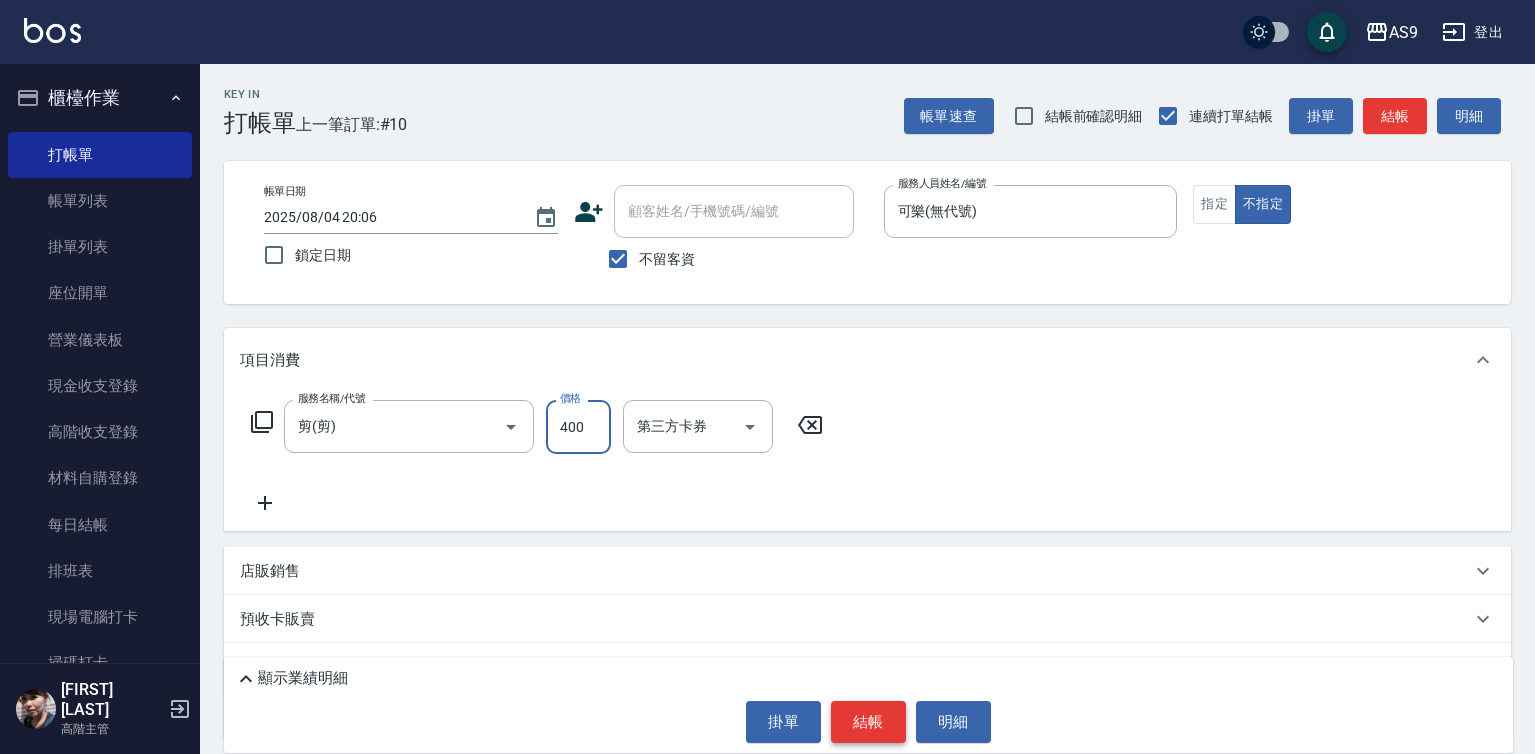 type on "400" 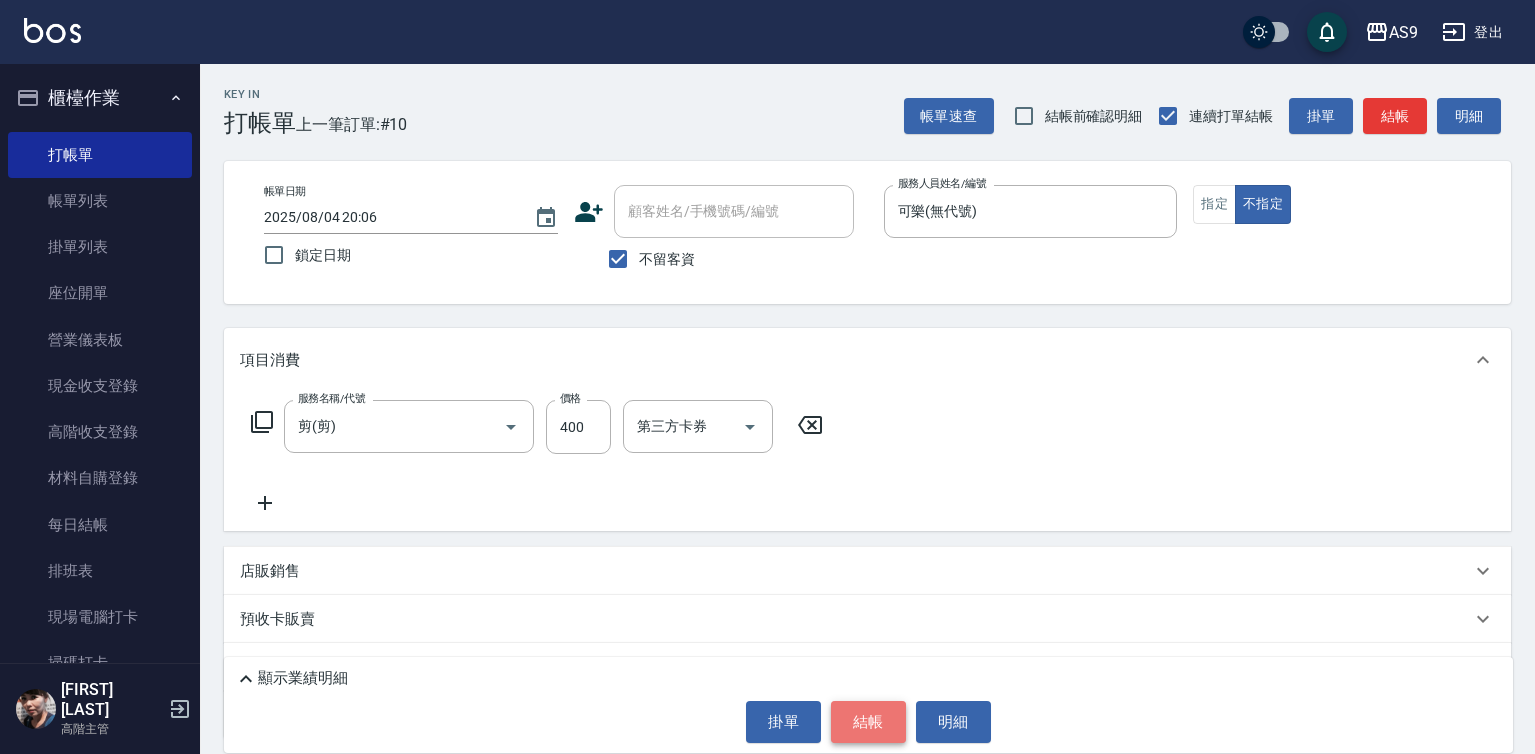click on "結帳" at bounding box center [868, 722] 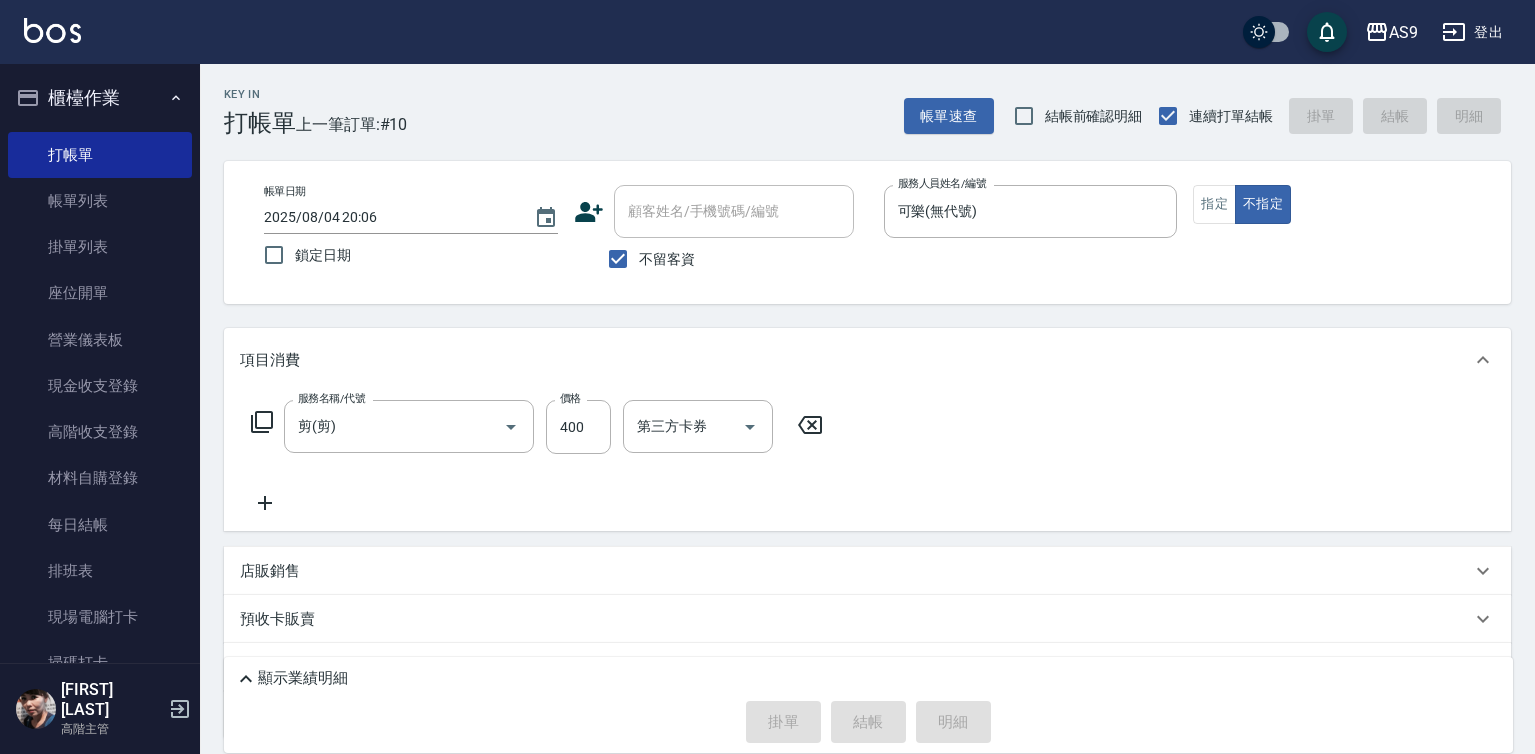 type 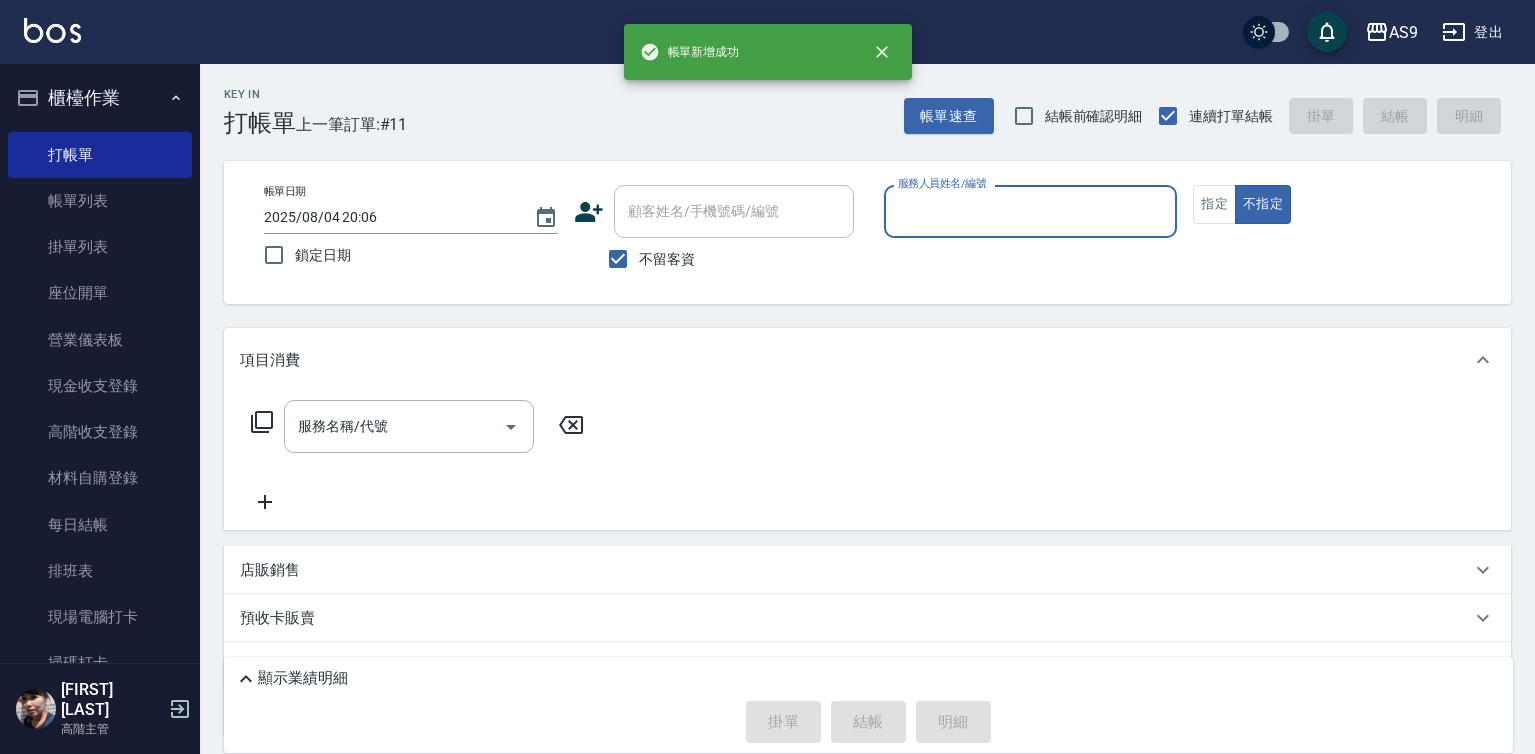 click on "服務人員姓名/編號" at bounding box center [1031, 211] 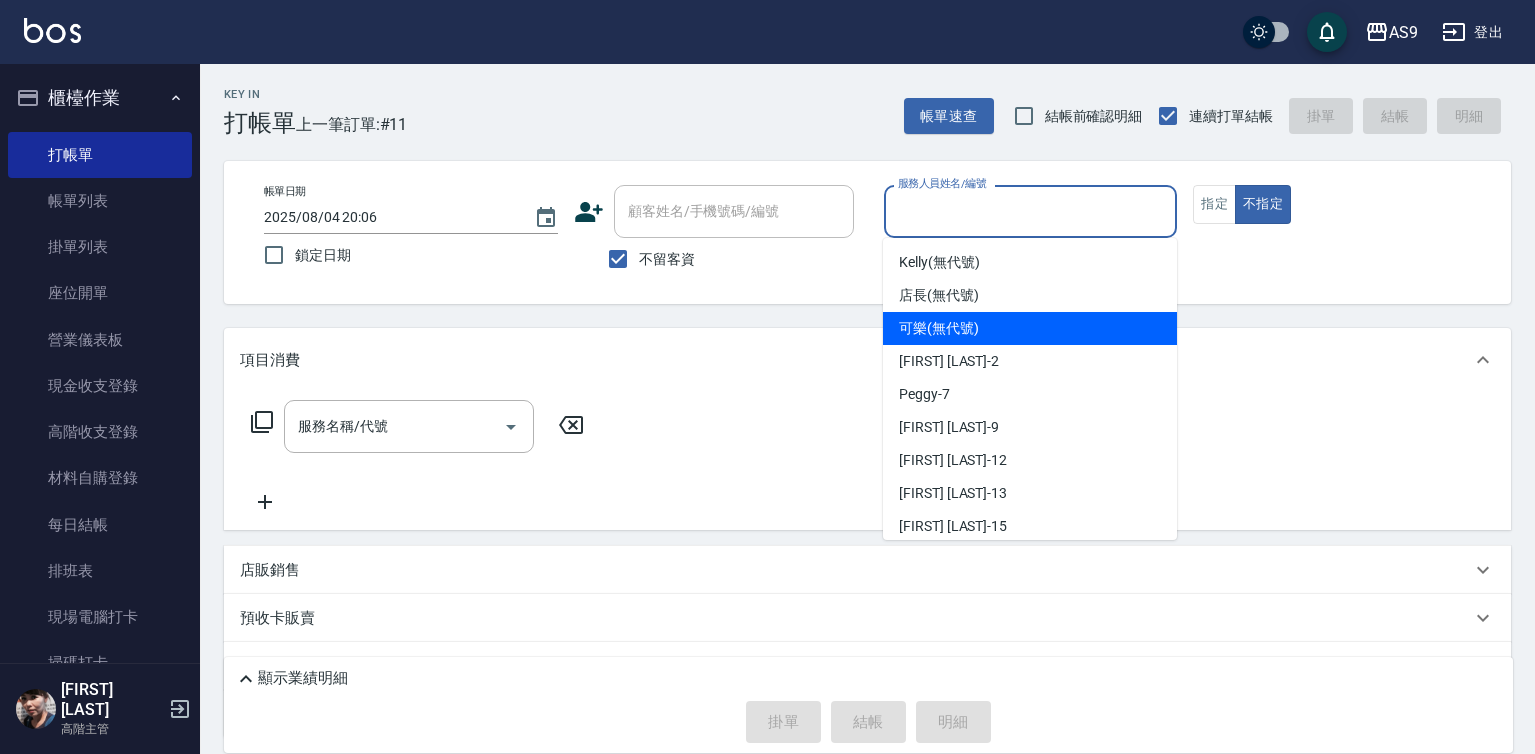 click on "可樂 (無代號)" at bounding box center [939, 328] 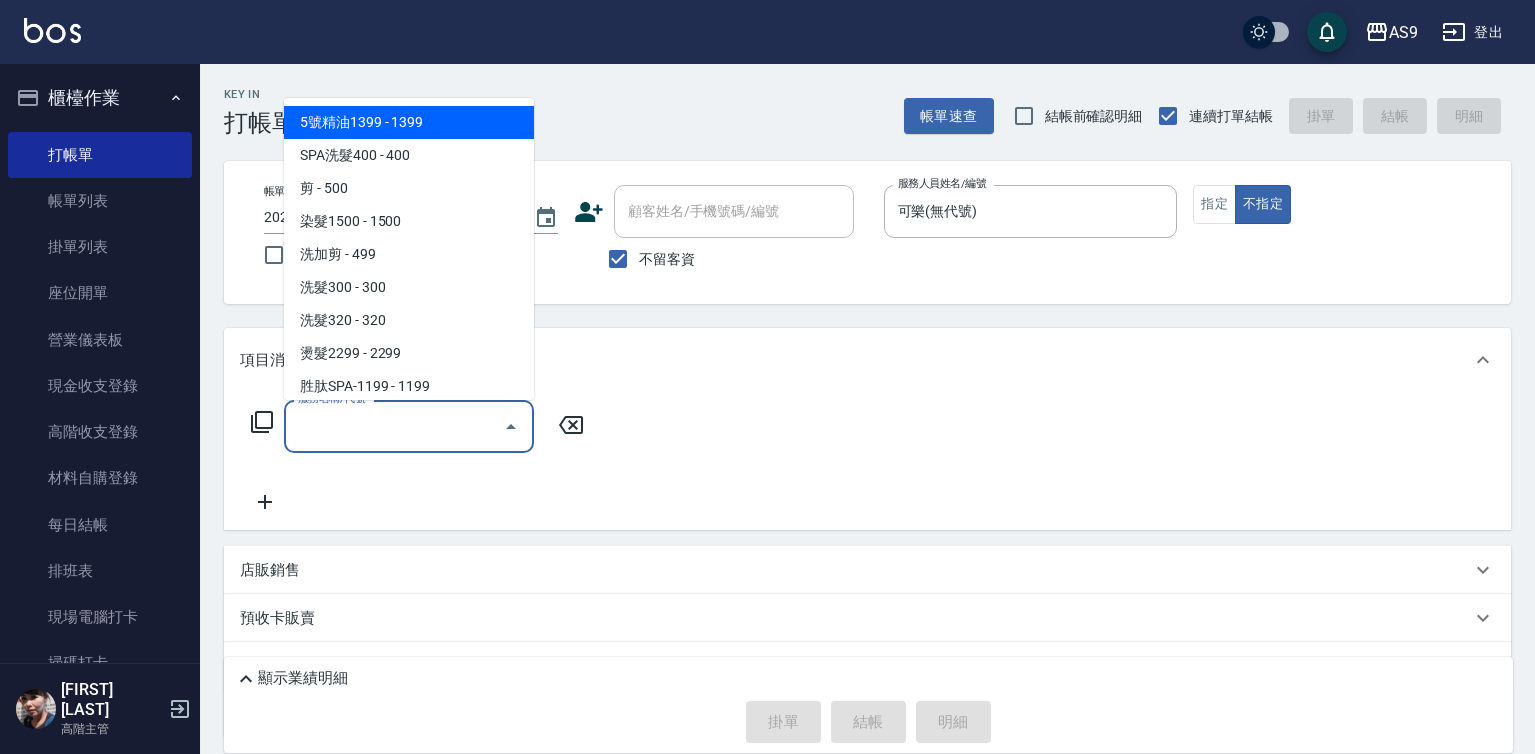 click on "服務名稱/代號" at bounding box center [394, 426] 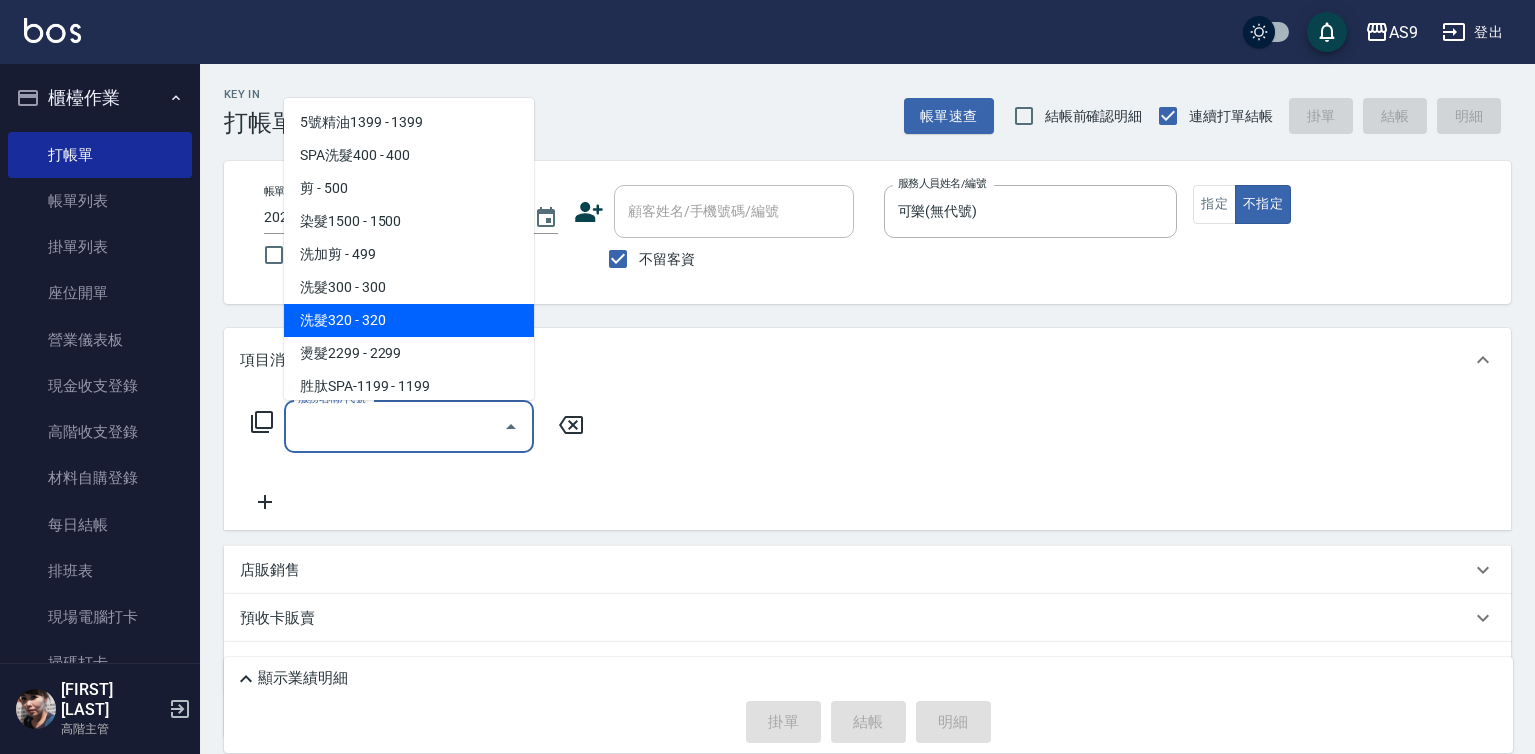 click on "洗髮320 - 320" at bounding box center [409, 320] 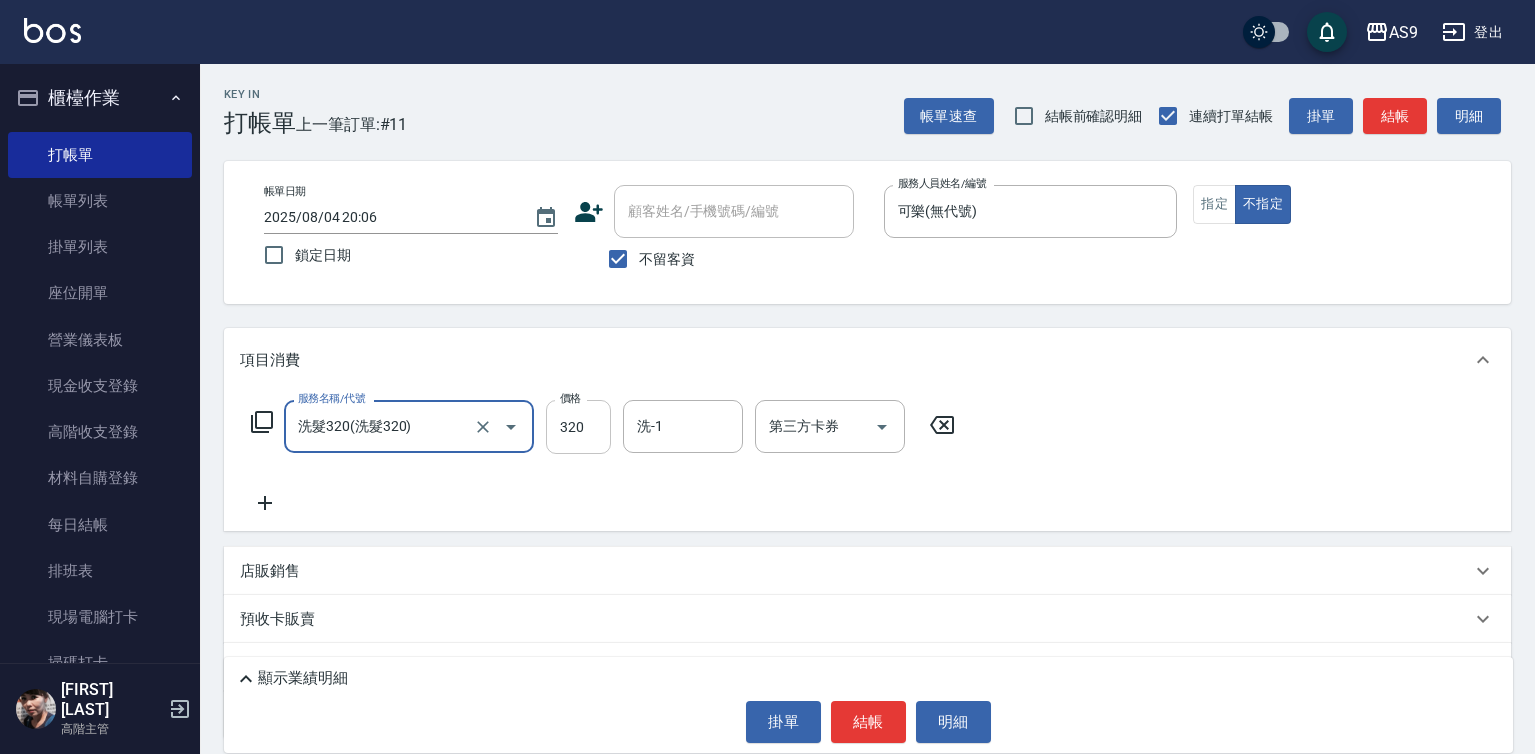 click on "320" at bounding box center (578, 427) 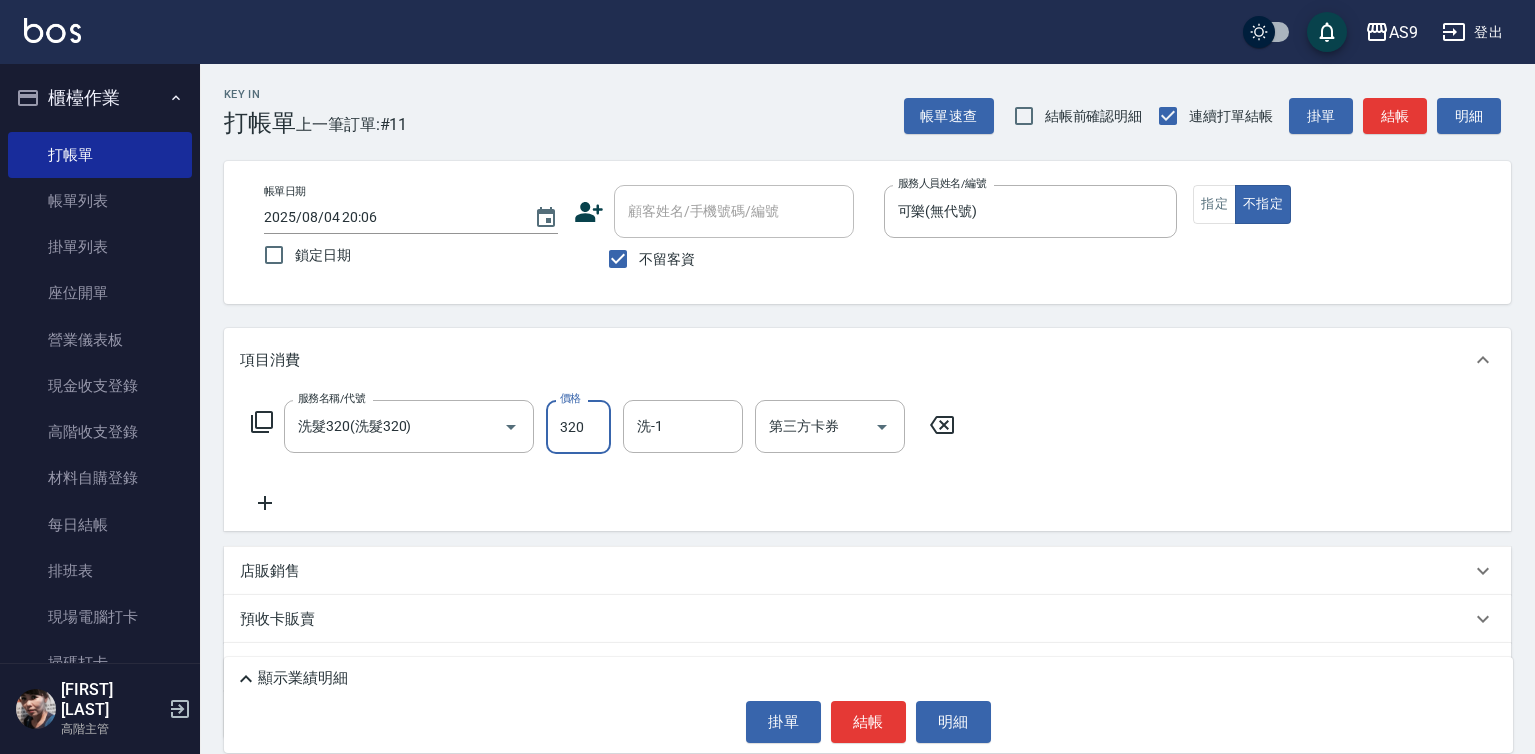 click on "320" at bounding box center (578, 427) 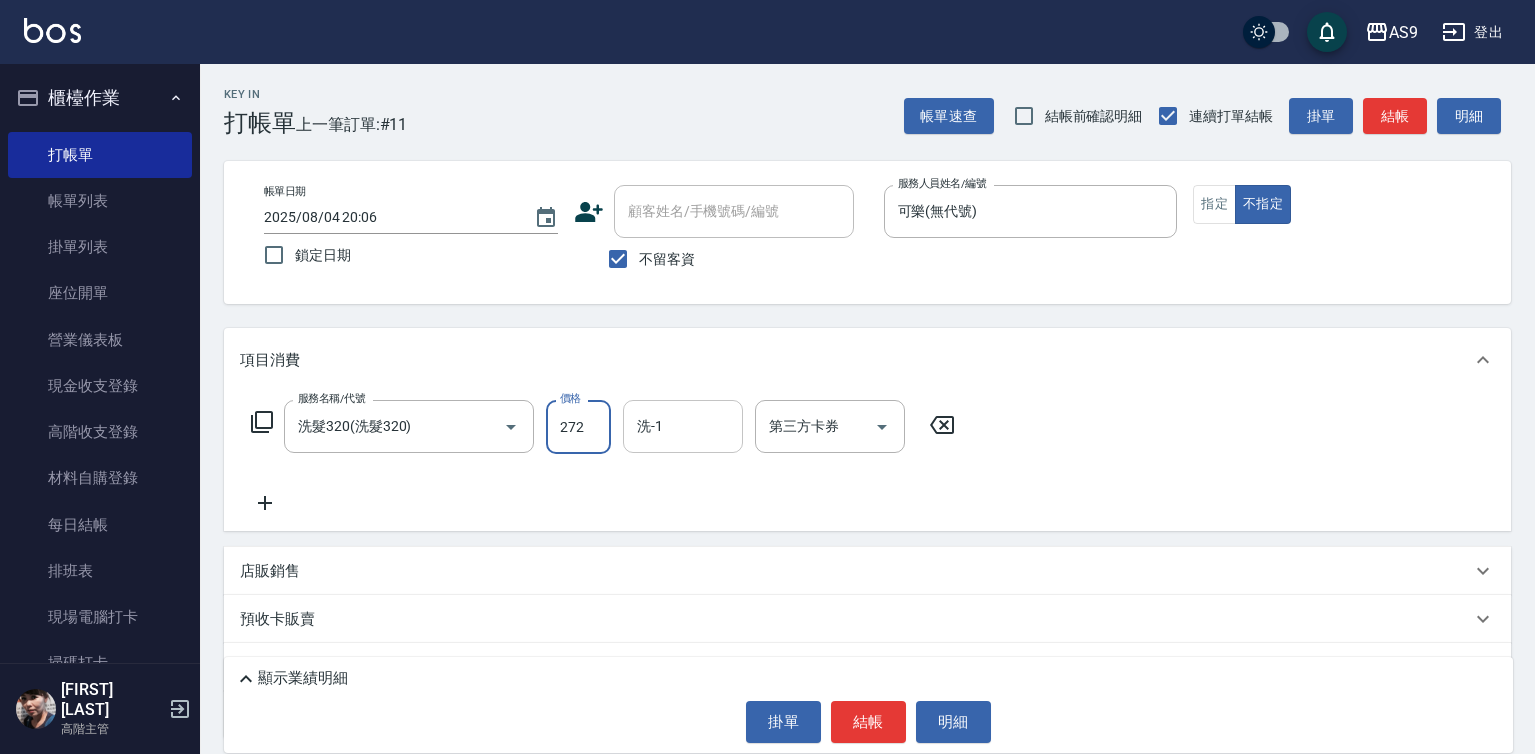 type on "272" 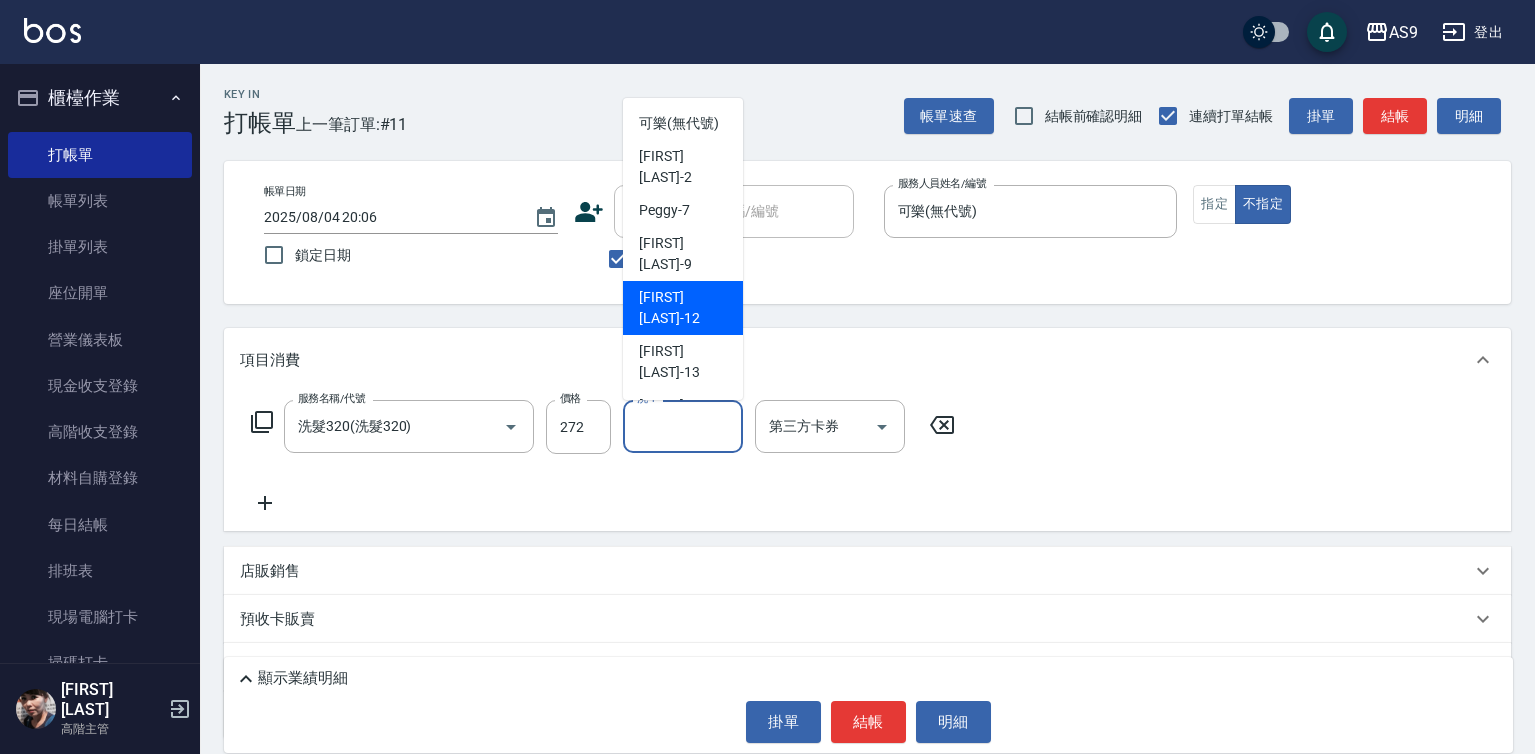 scroll, scrollTop: 100, scrollLeft: 0, axis: vertical 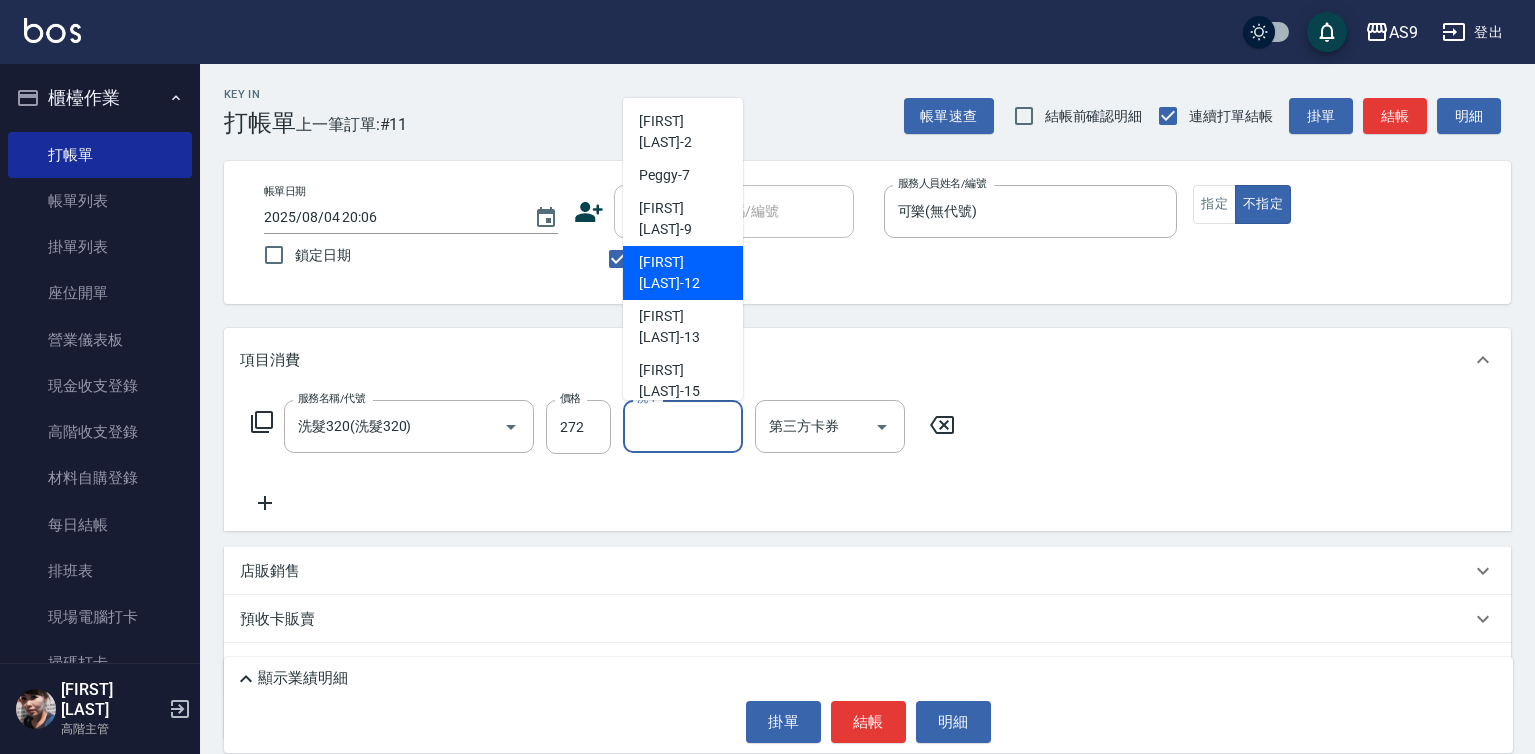 click on "[FIRST] [LAST] -12" at bounding box center (683, 273) 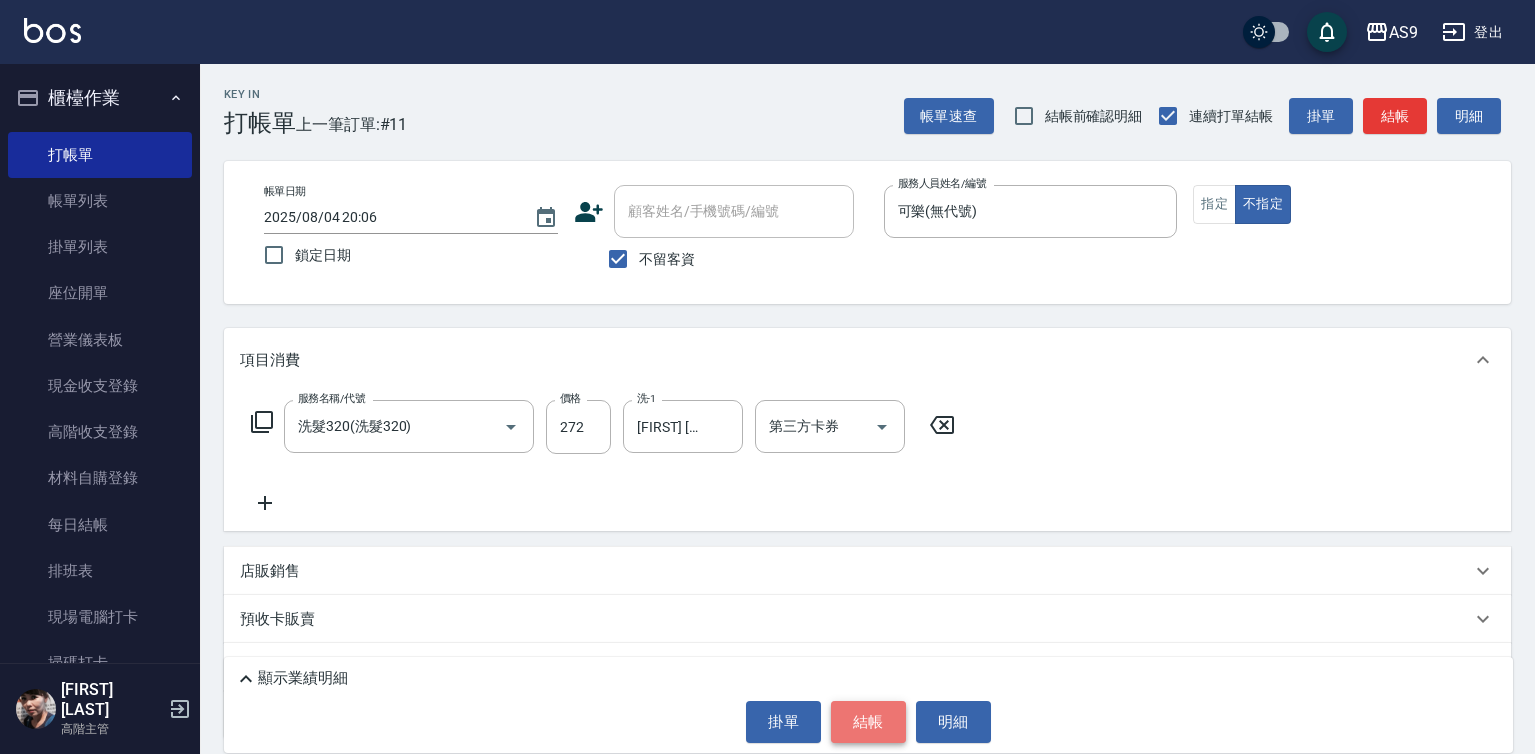 click on "結帳" at bounding box center [868, 722] 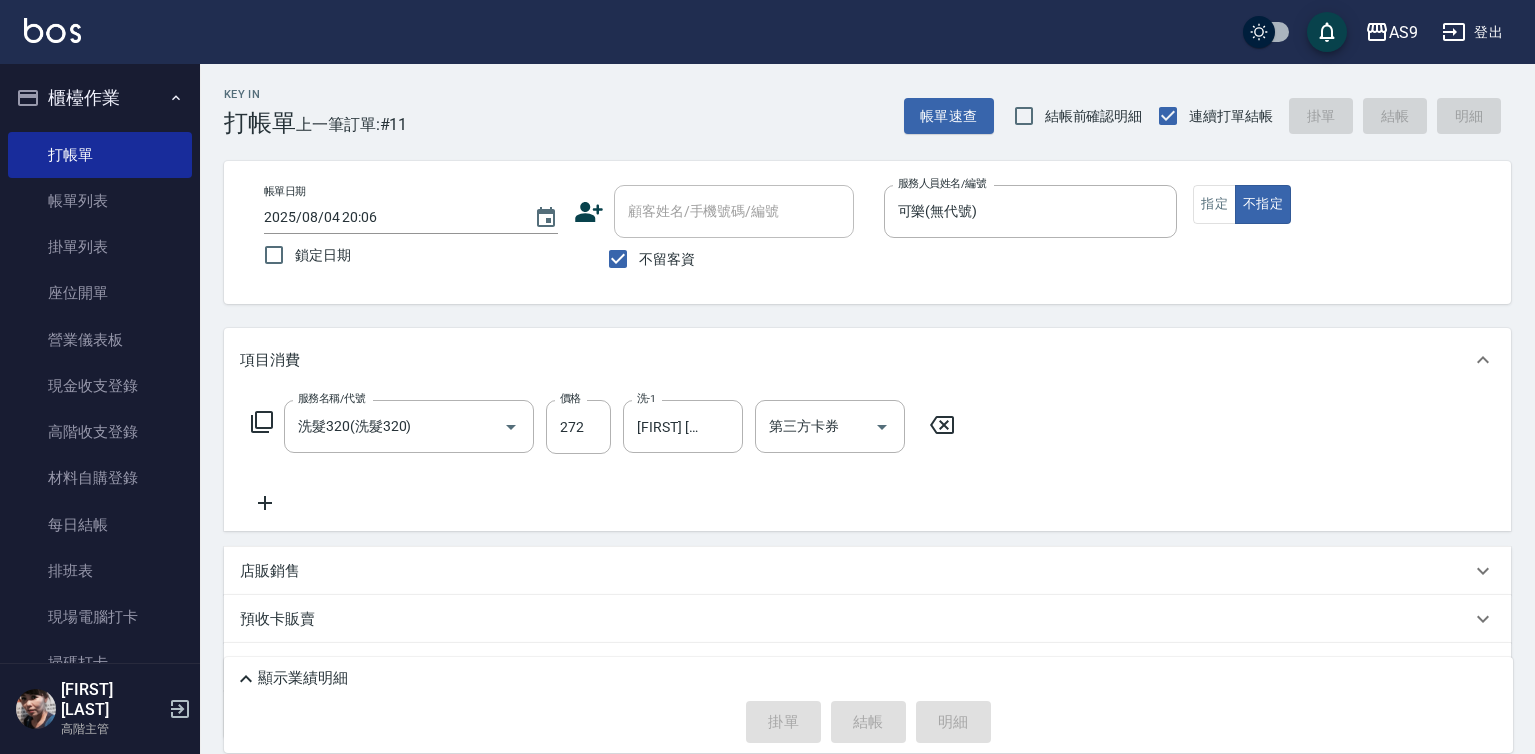 type 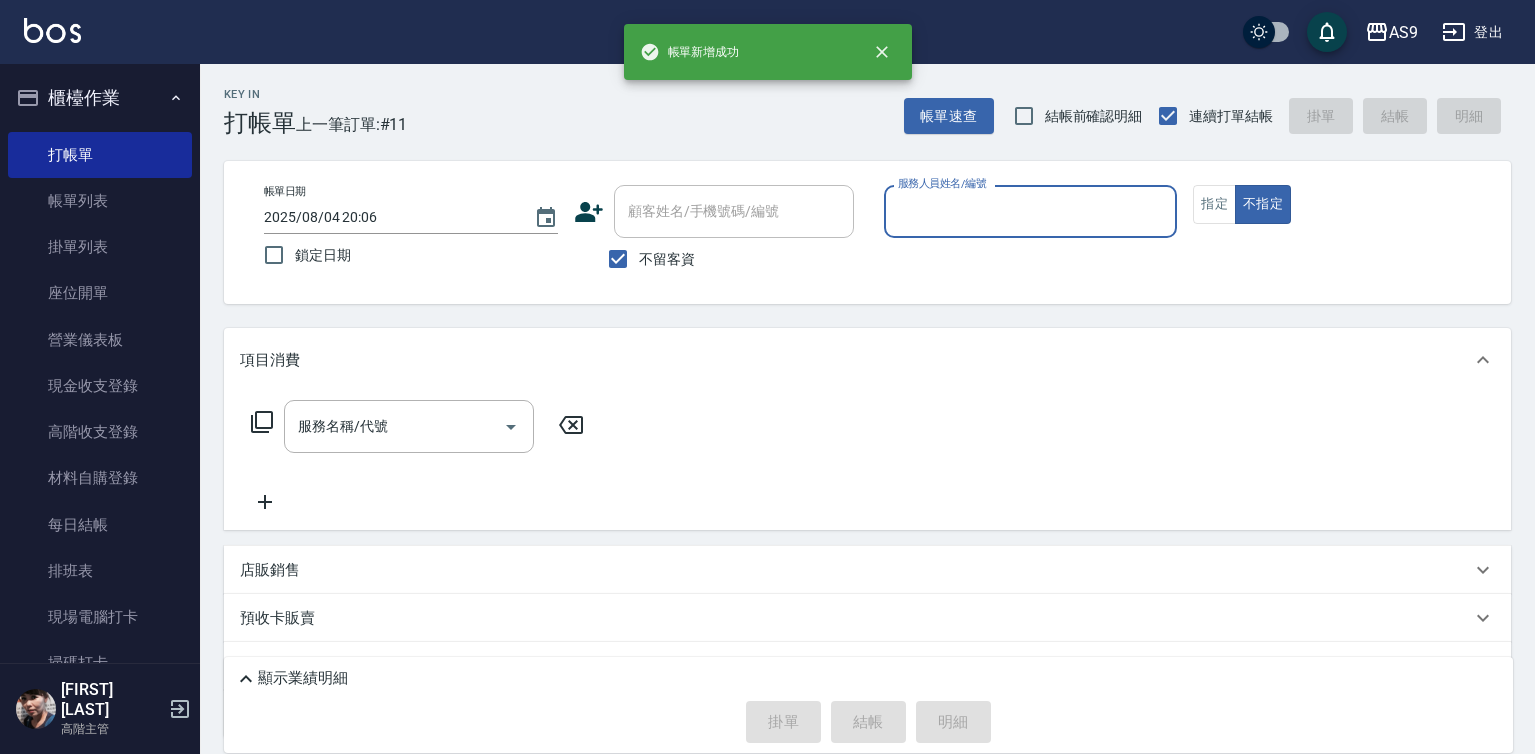 click on "服務人員姓名/編號" at bounding box center [1031, 211] 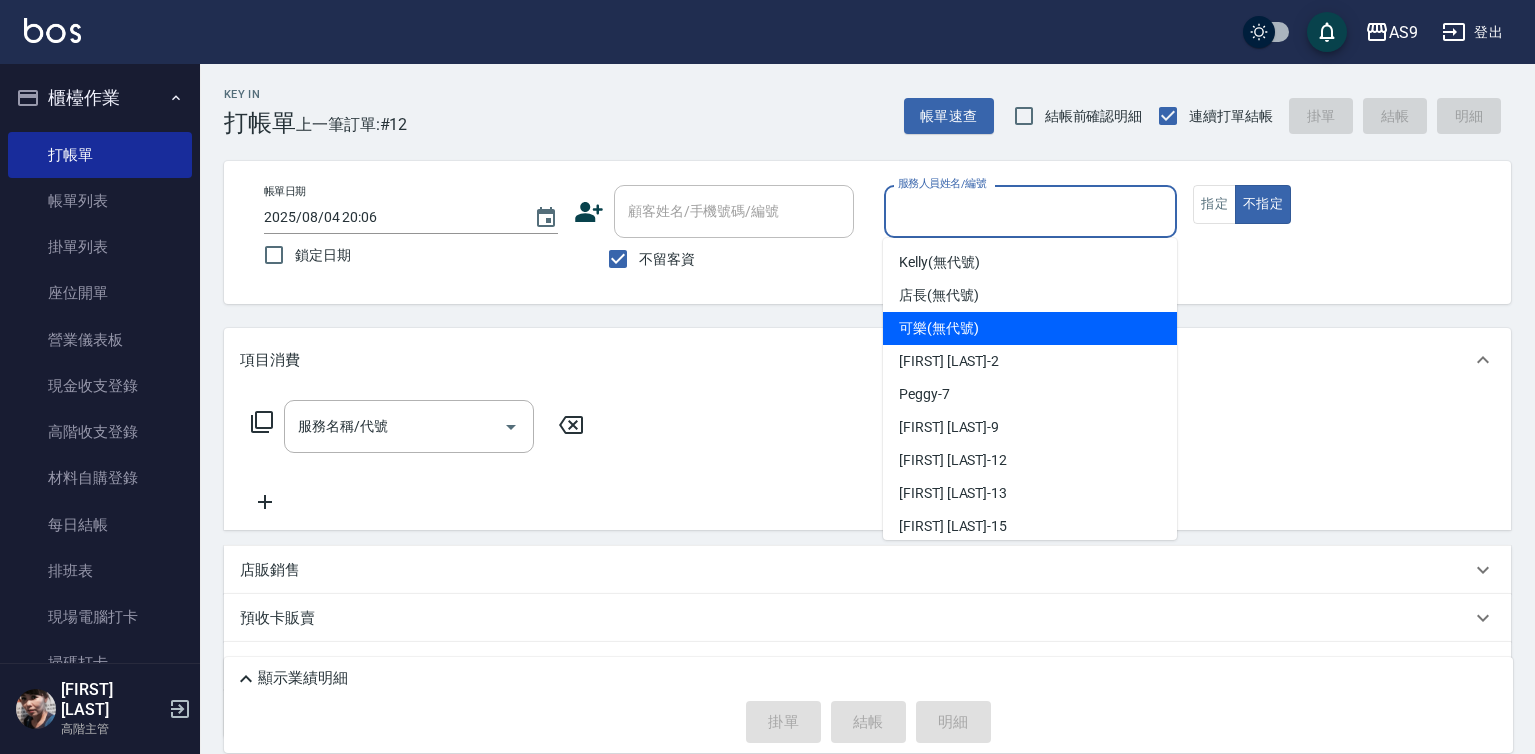 click on "可樂 (無代號)" at bounding box center [1030, 328] 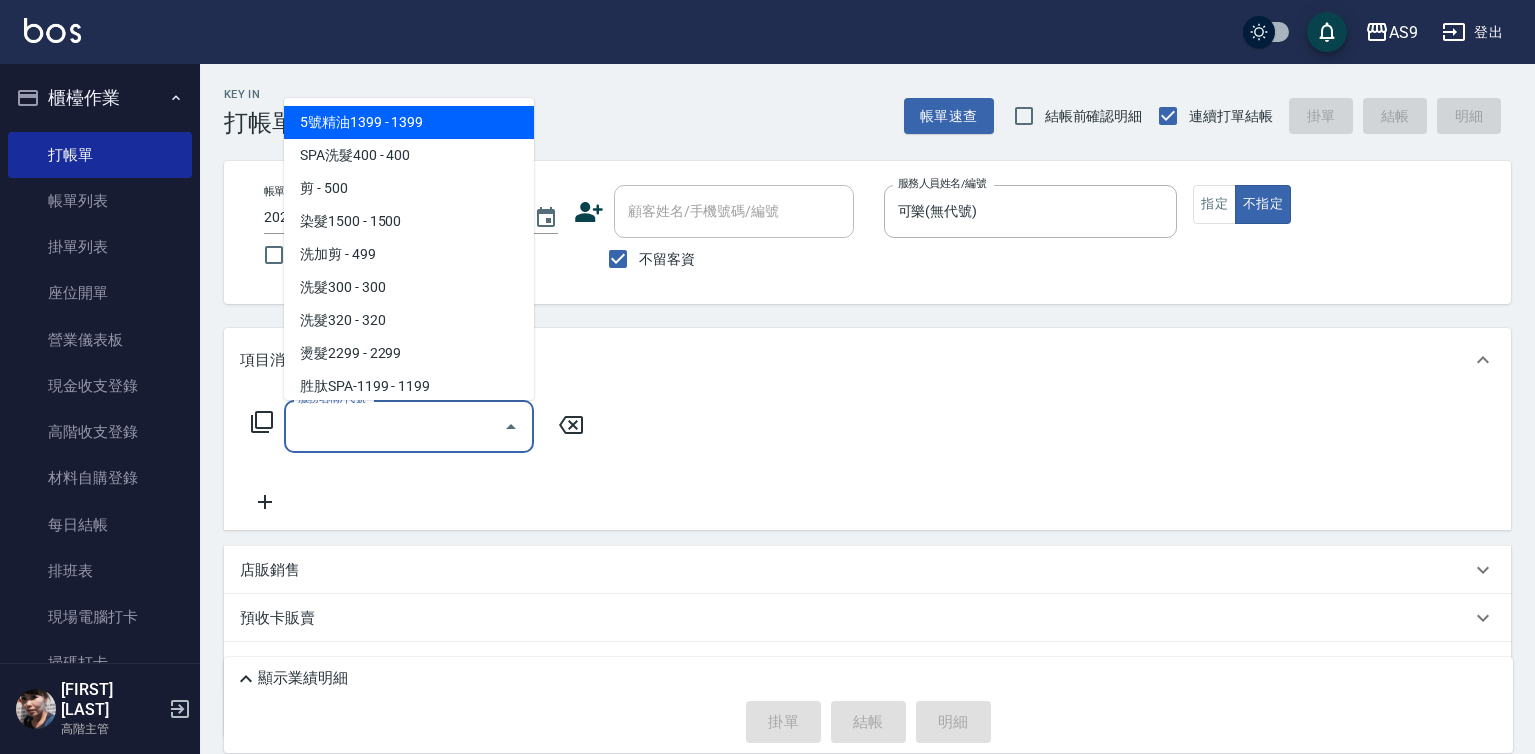 click on "服務名稱/代號" at bounding box center (394, 426) 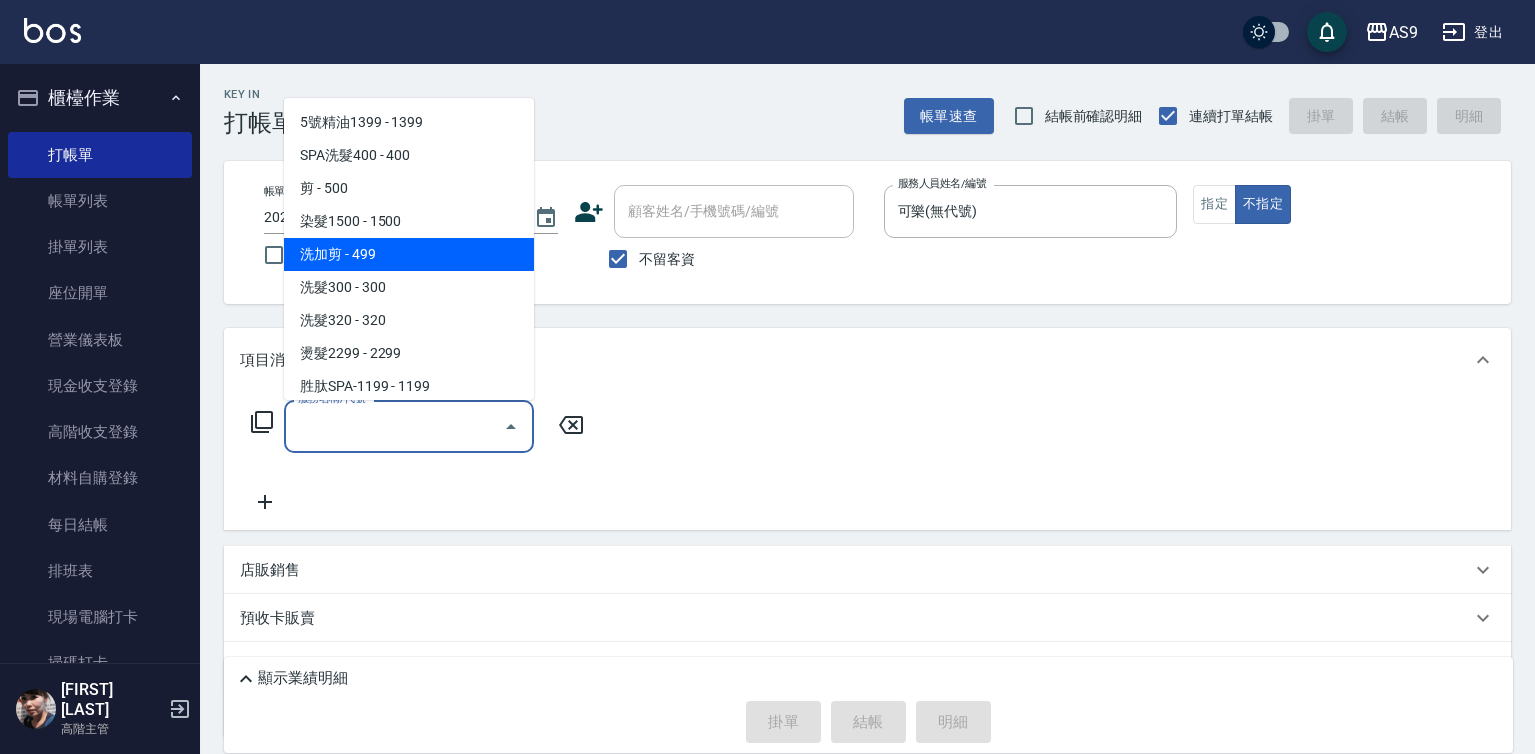 click on "洗加剪 - 499" at bounding box center (409, 254) 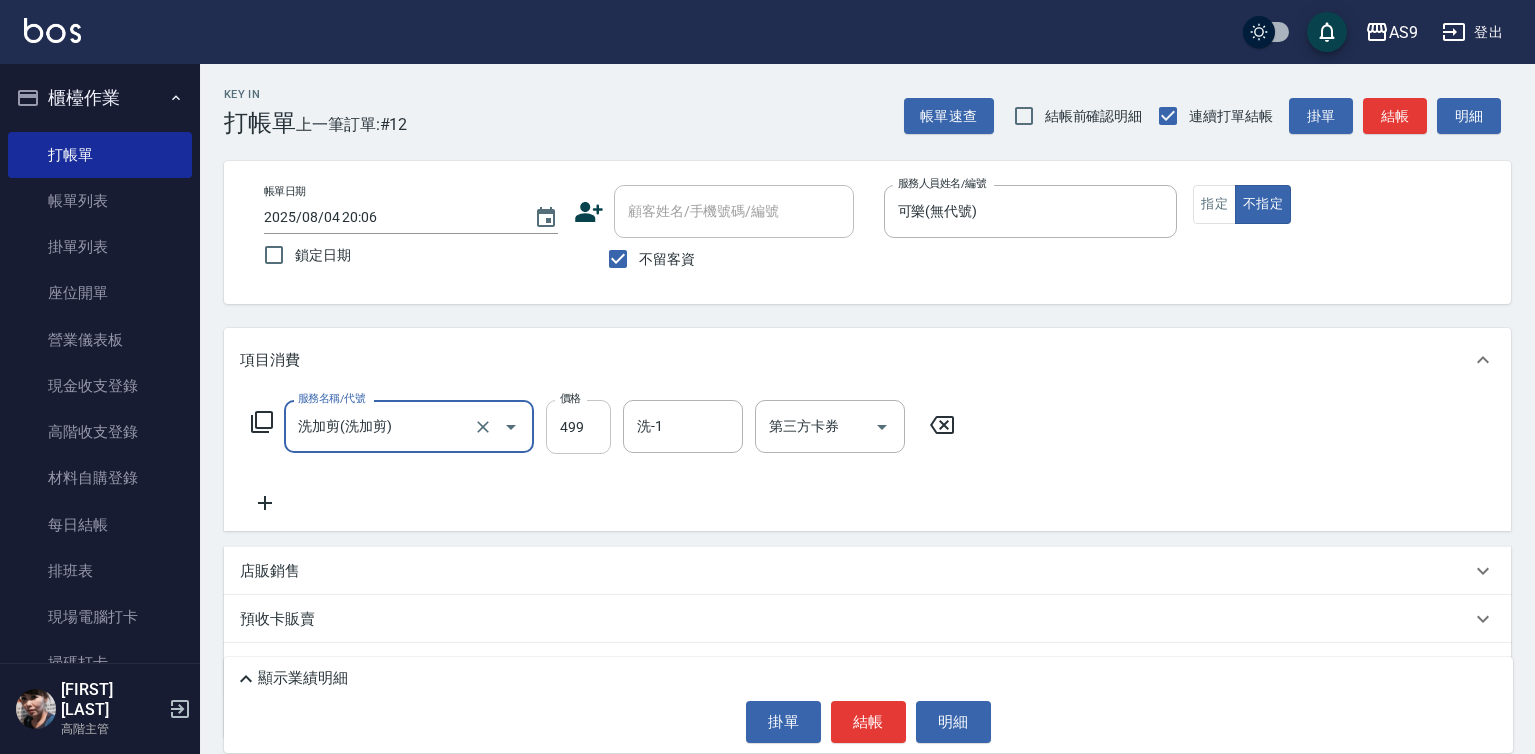 click on "499" at bounding box center (578, 427) 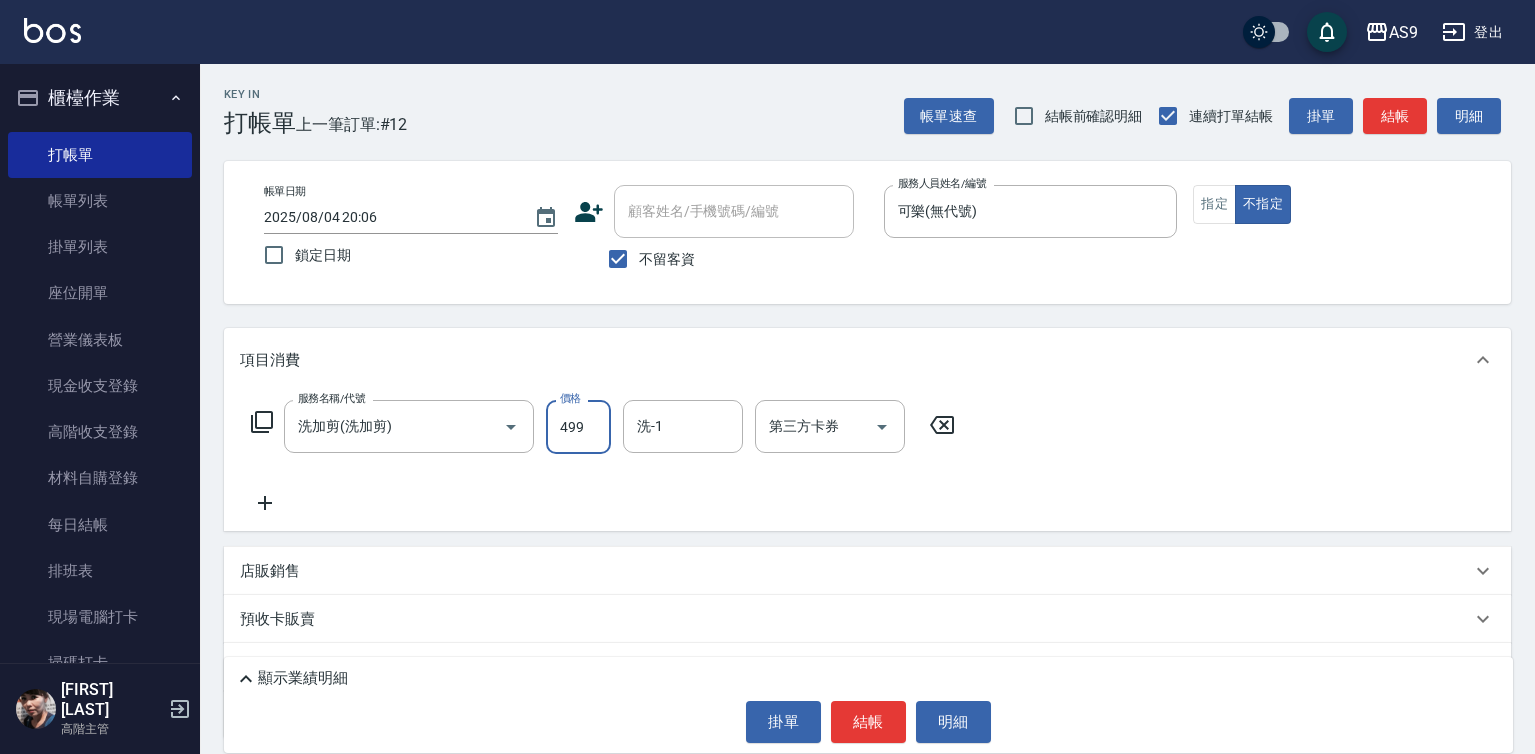 click on "499" at bounding box center [578, 427] 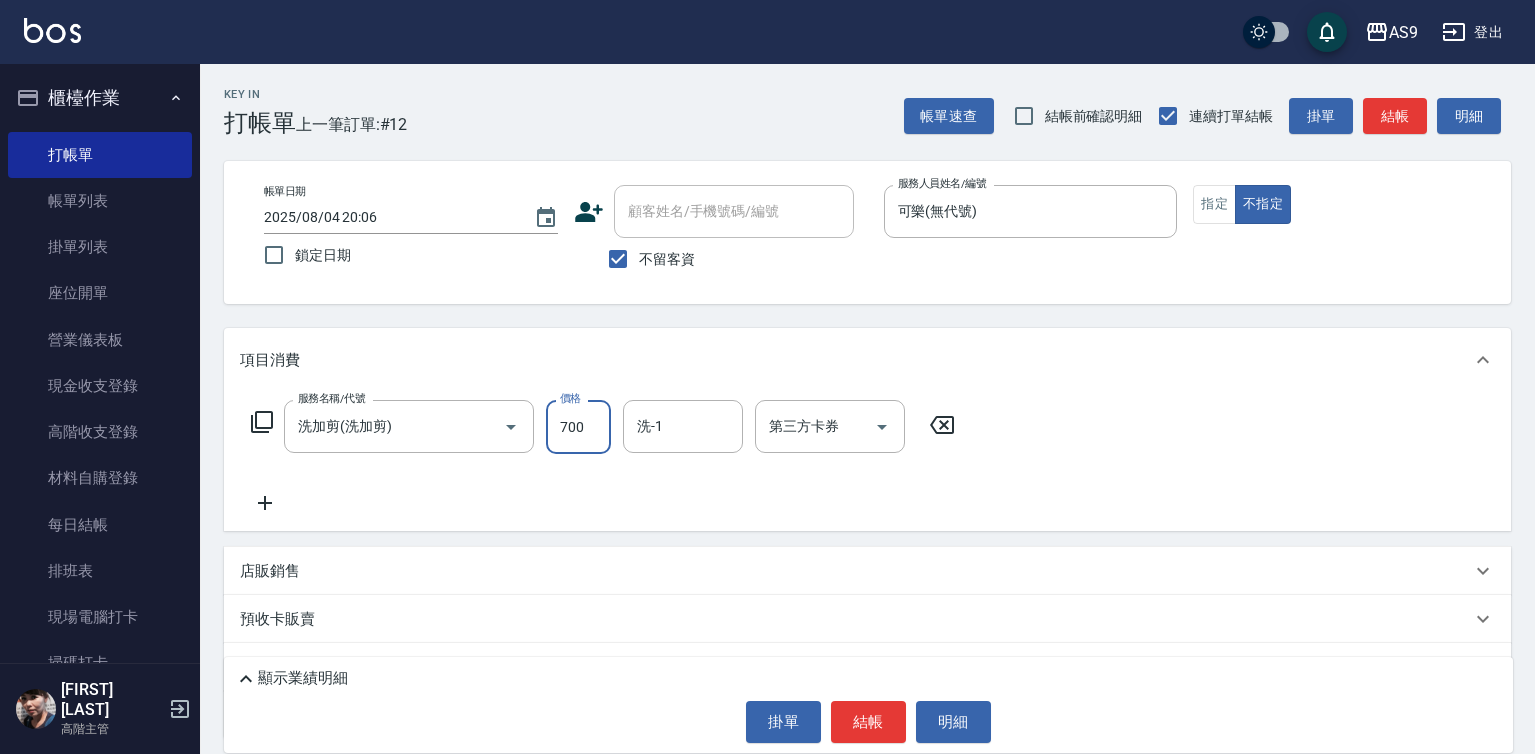 type on "700" 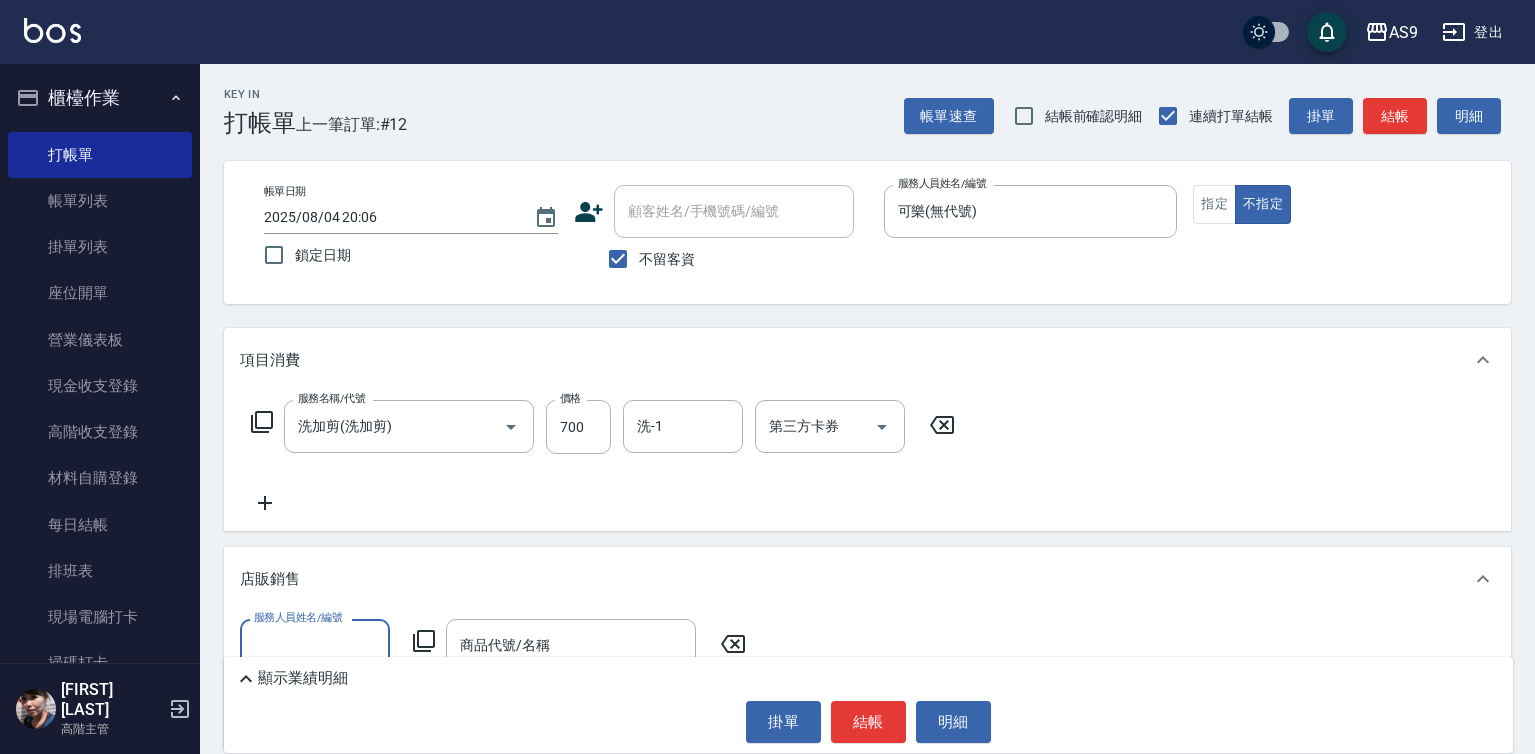scroll, scrollTop: 0, scrollLeft: 0, axis: both 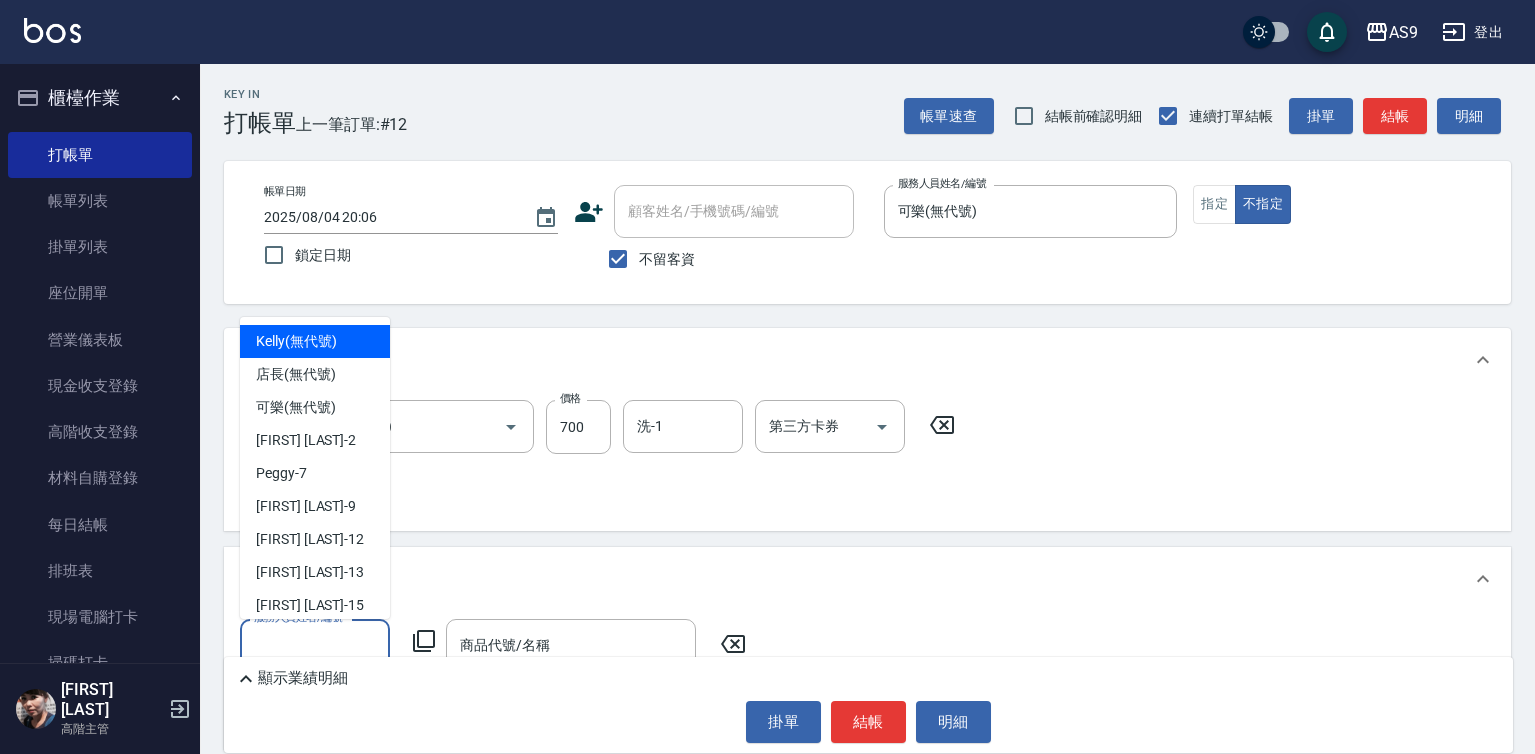 drag, startPoint x: 306, startPoint y: 640, endPoint x: 325, endPoint y: 573, distance: 69.641945 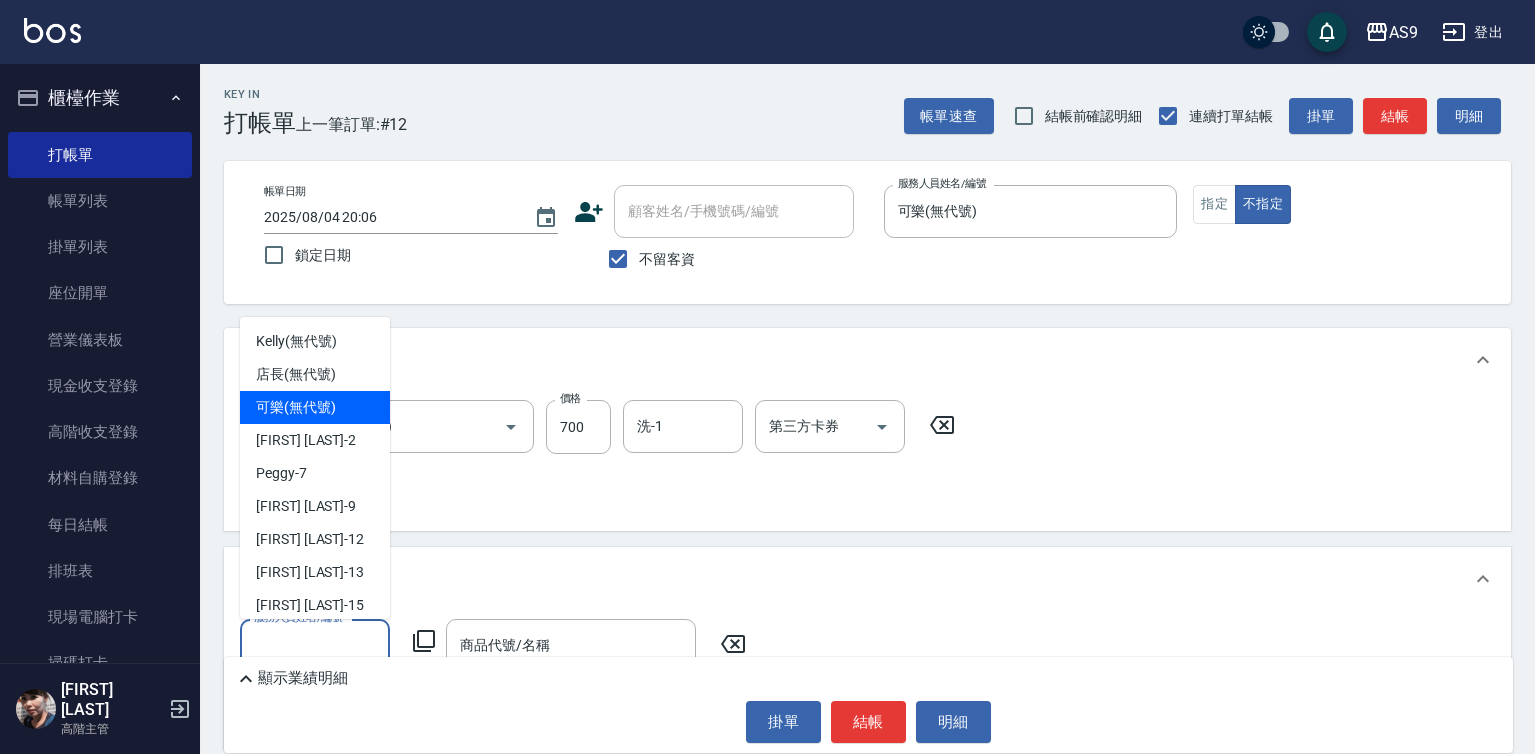 click on "可樂 (無代號)" at bounding box center [296, 407] 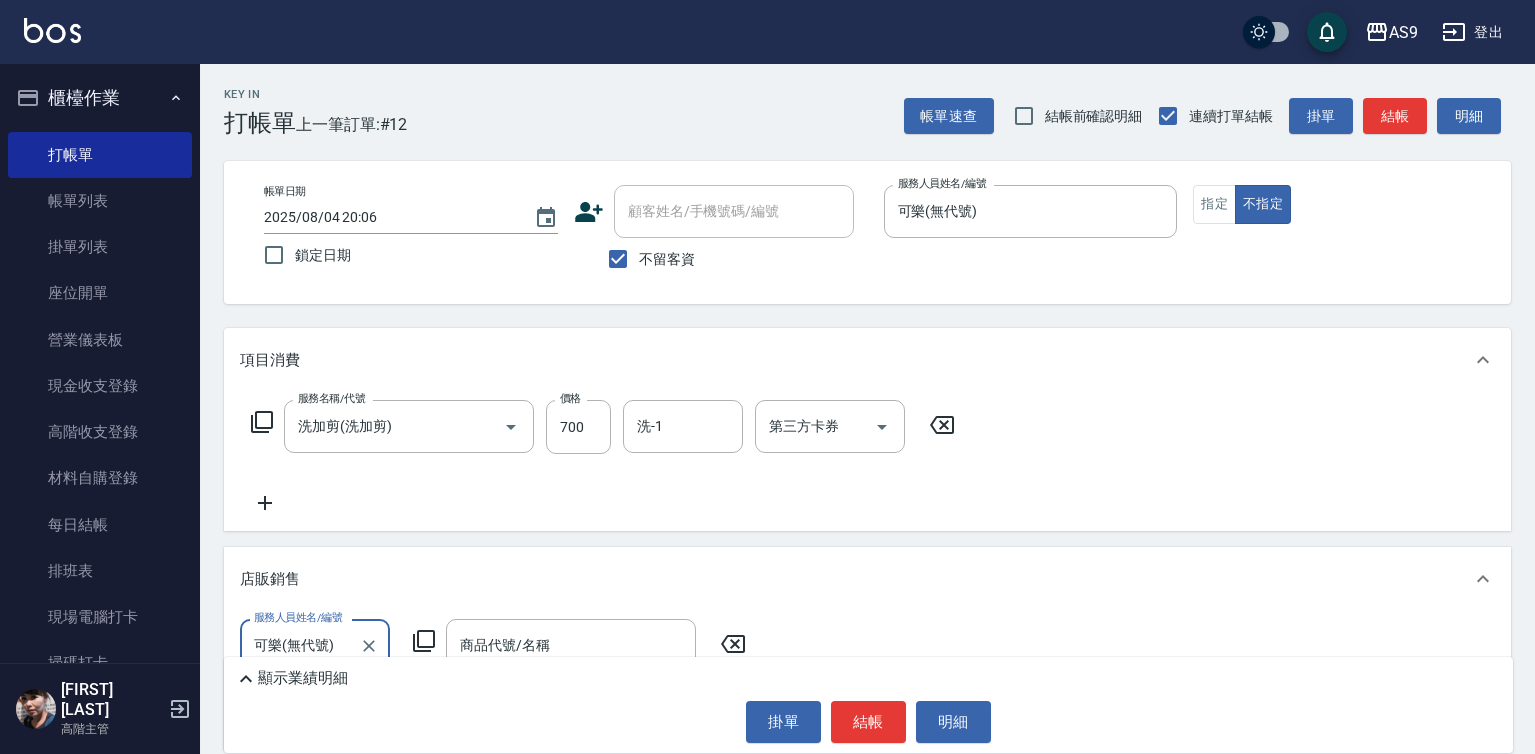 drag, startPoint x: 500, startPoint y: 647, endPoint x: 505, endPoint y: 638, distance: 10.29563 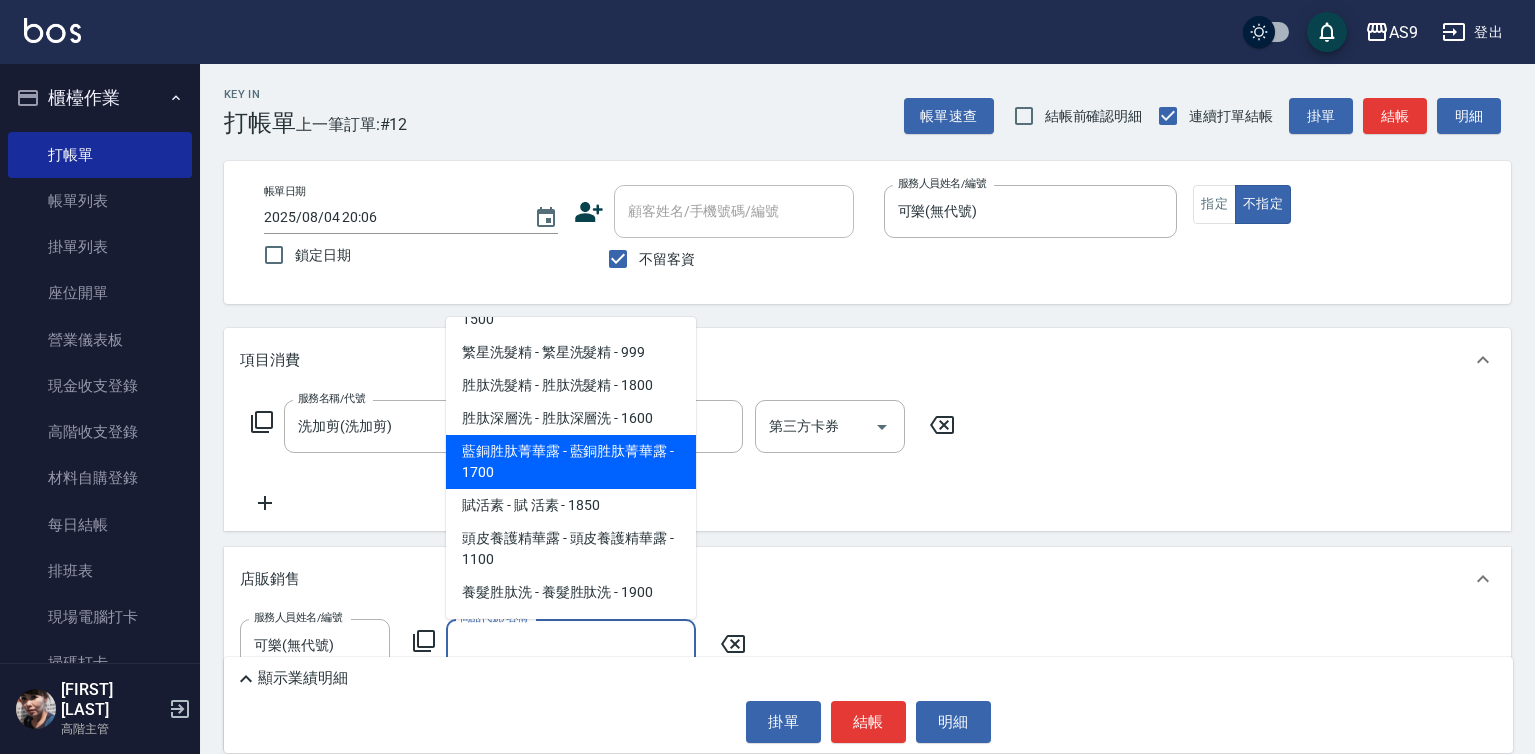 scroll, scrollTop: 1463, scrollLeft: 0, axis: vertical 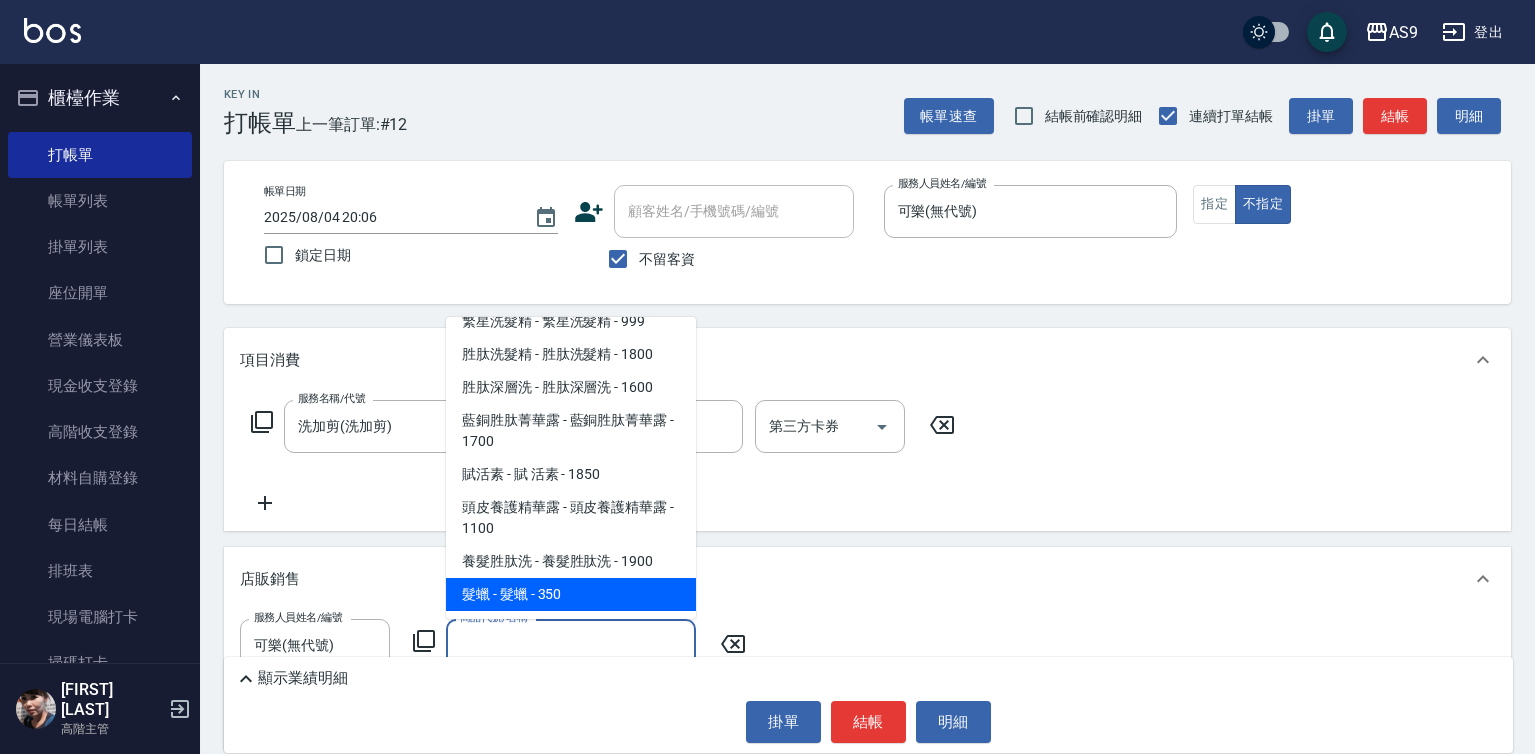 click on "髮蠟 - 髮蠟 - 350" at bounding box center (571, 594) 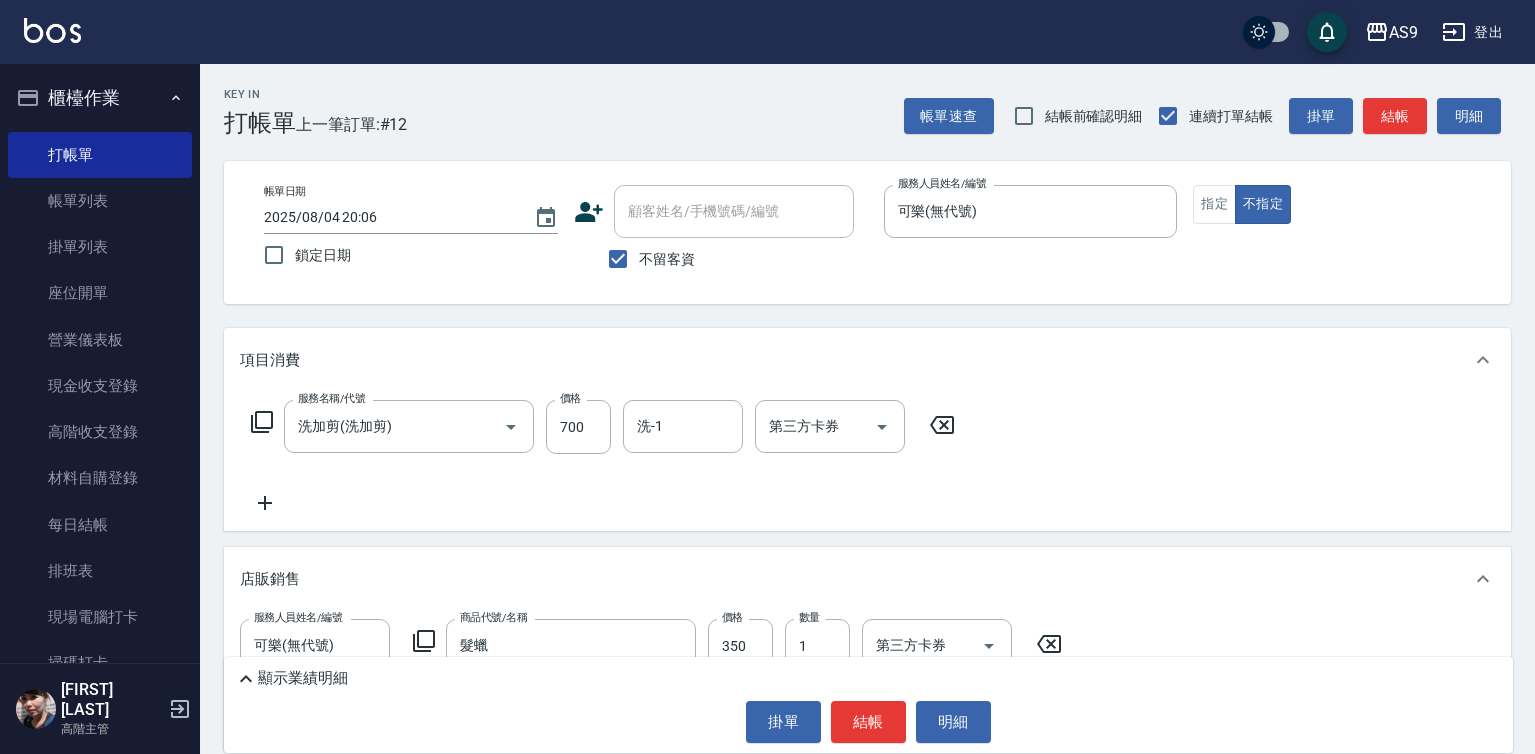 click on "帳單日期 [DATE] [TIME] 鎖定日期 顧客姓名/手機號碼/編號 顧客姓名/手機號碼/編號 不留客資 服務人員姓名/編號 可樂(無代號) 服務人員姓名/編號 指定 不指定" at bounding box center (867, 232) 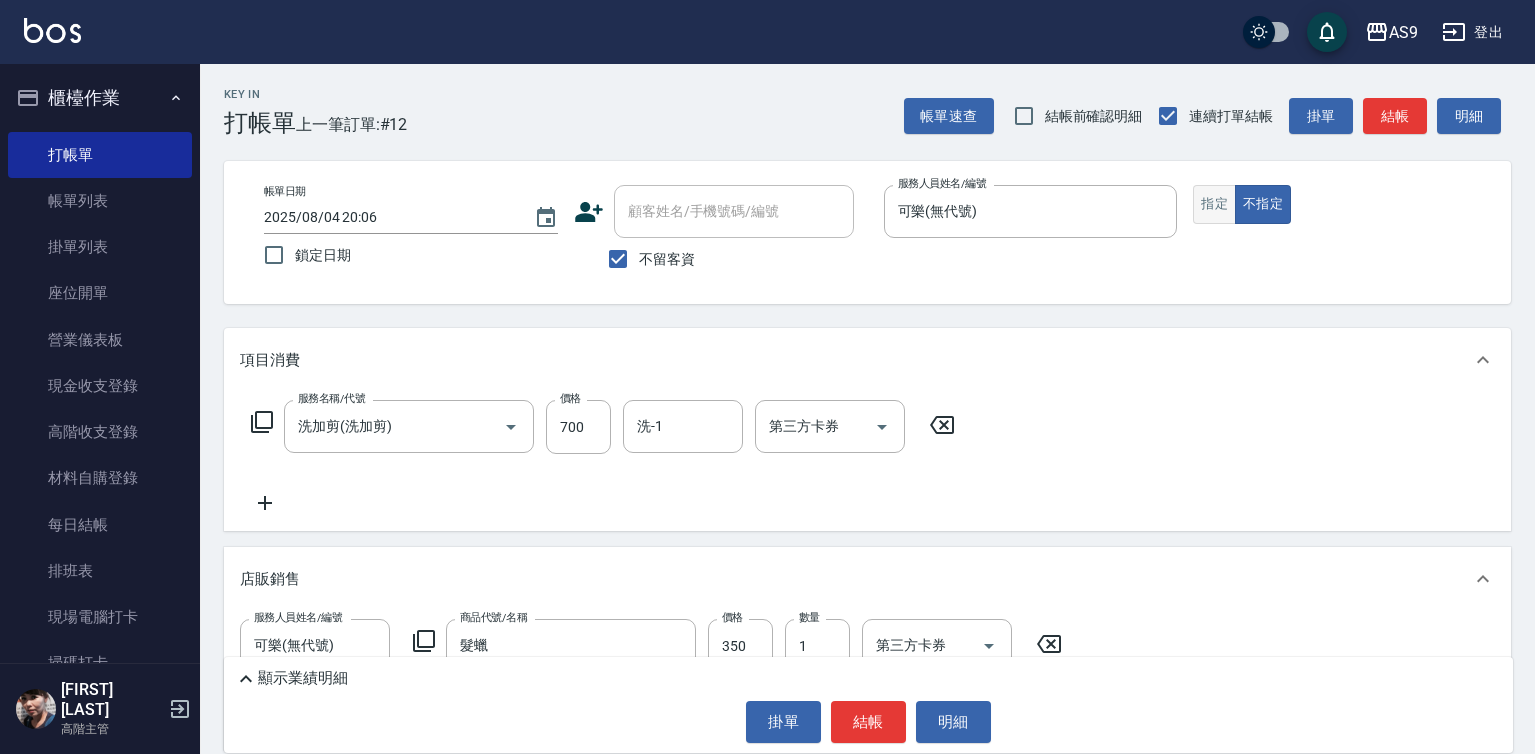 click on "指定" at bounding box center (1214, 204) 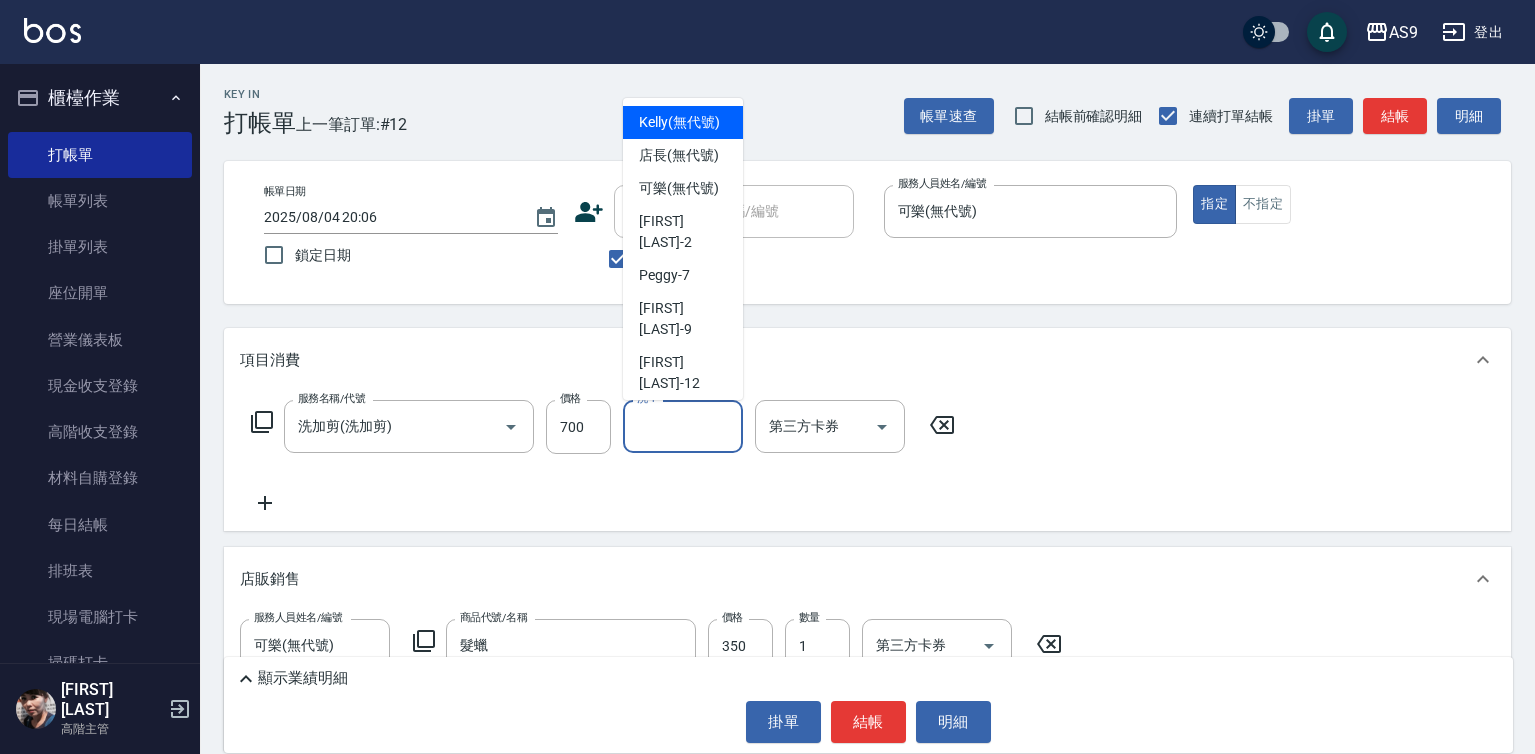 click on "洗-1" at bounding box center [683, 426] 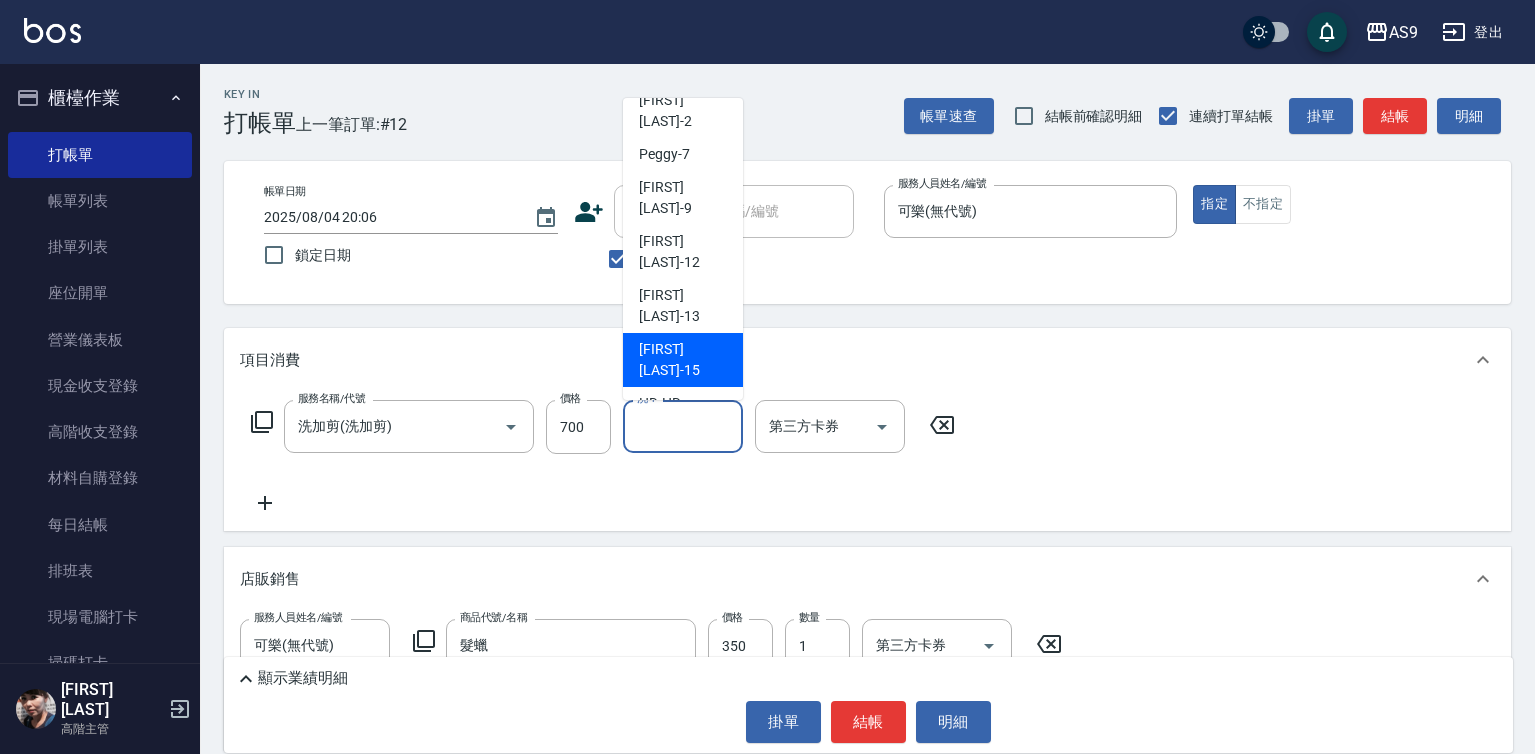 scroll, scrollTop: 128, scrollLeft: 0, axis: vertical 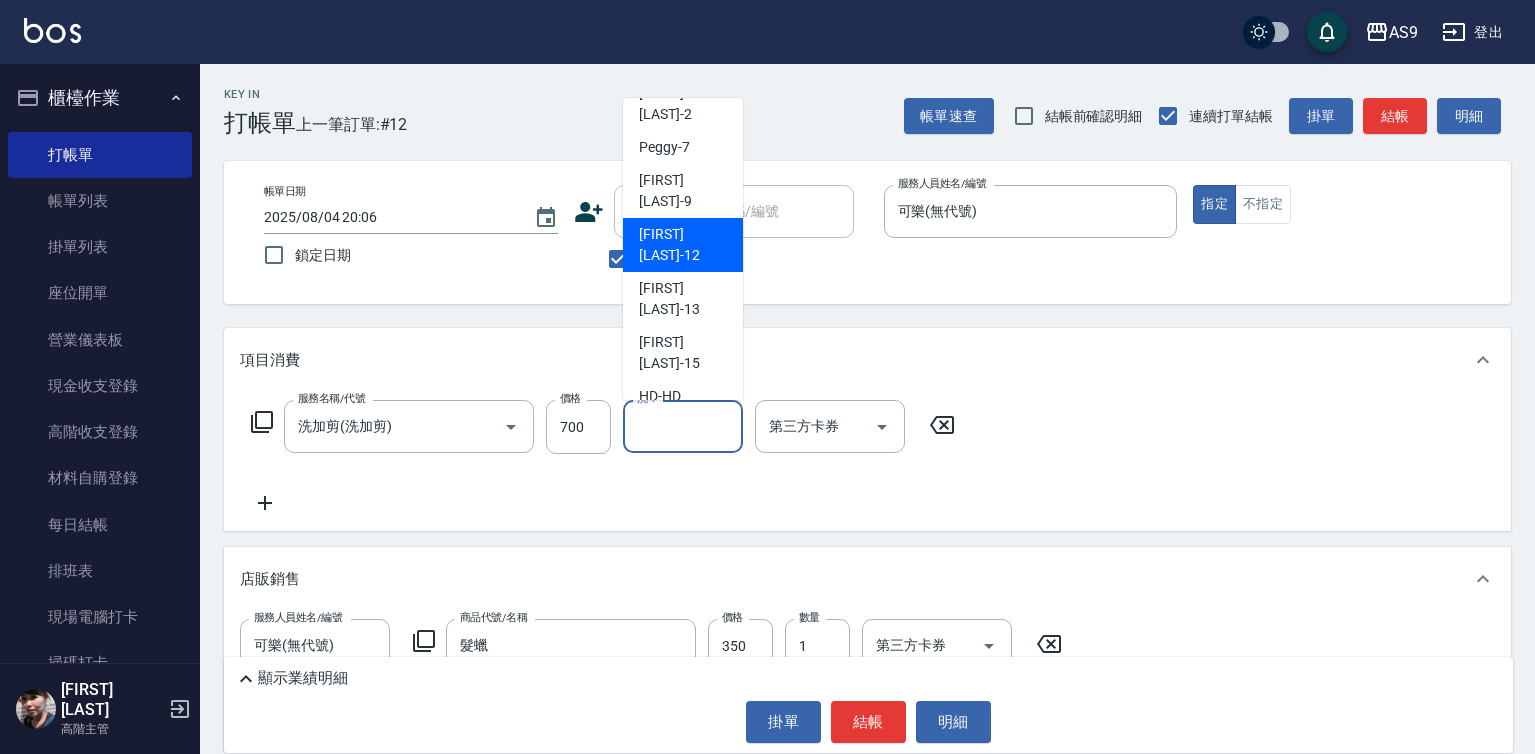 click on "[FIRST] [LAST] -12" at bounding box center [683, 245] 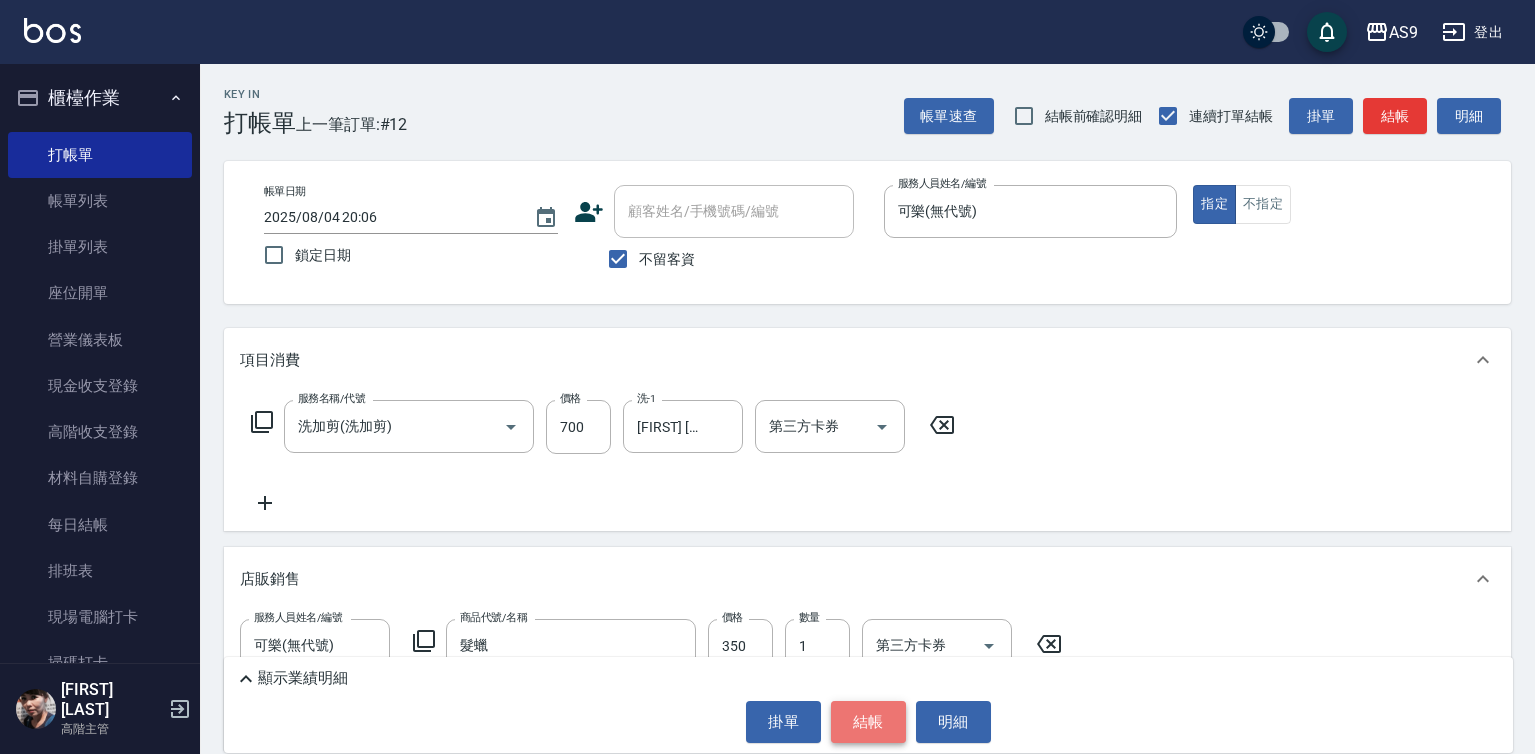 click on "結帳" at bounding box center (868, 722) 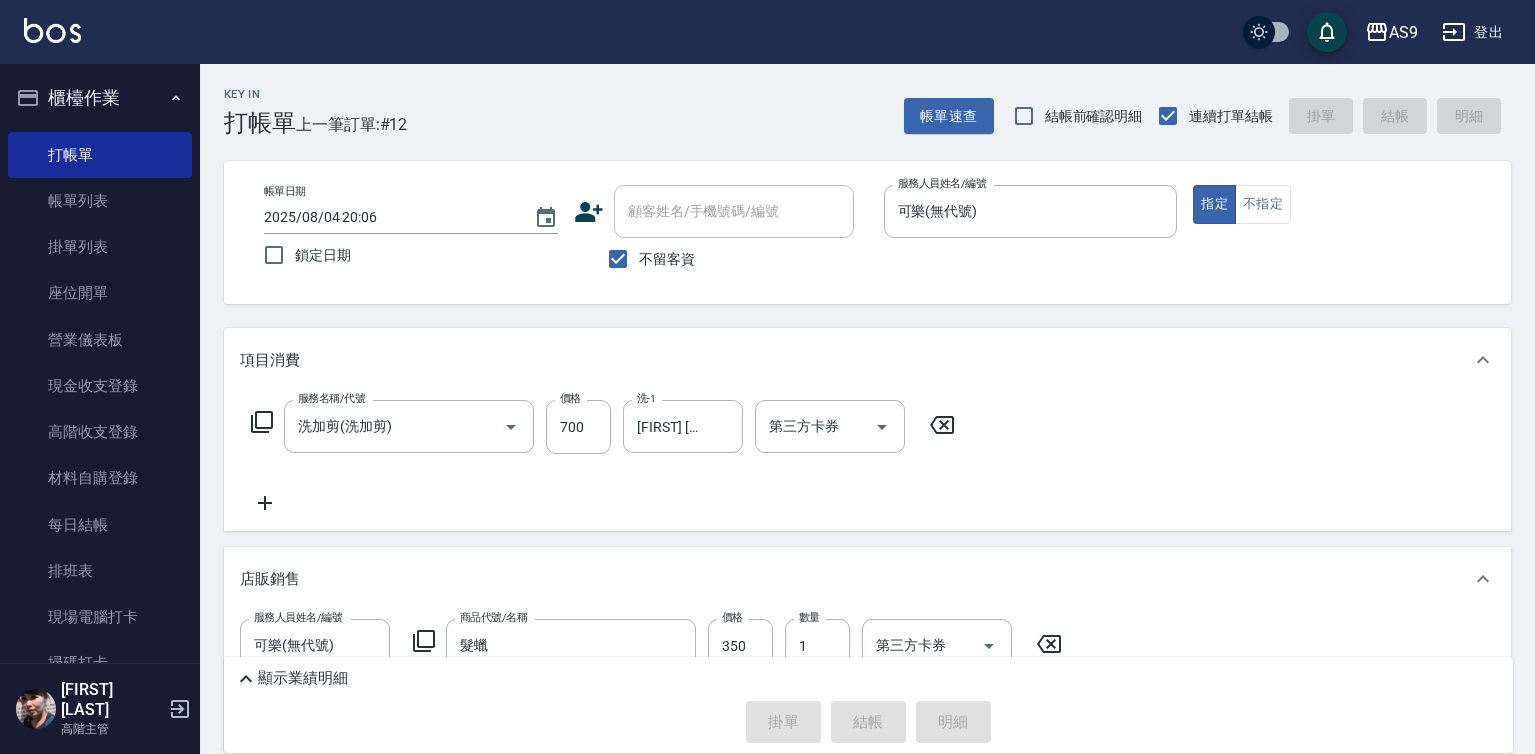type 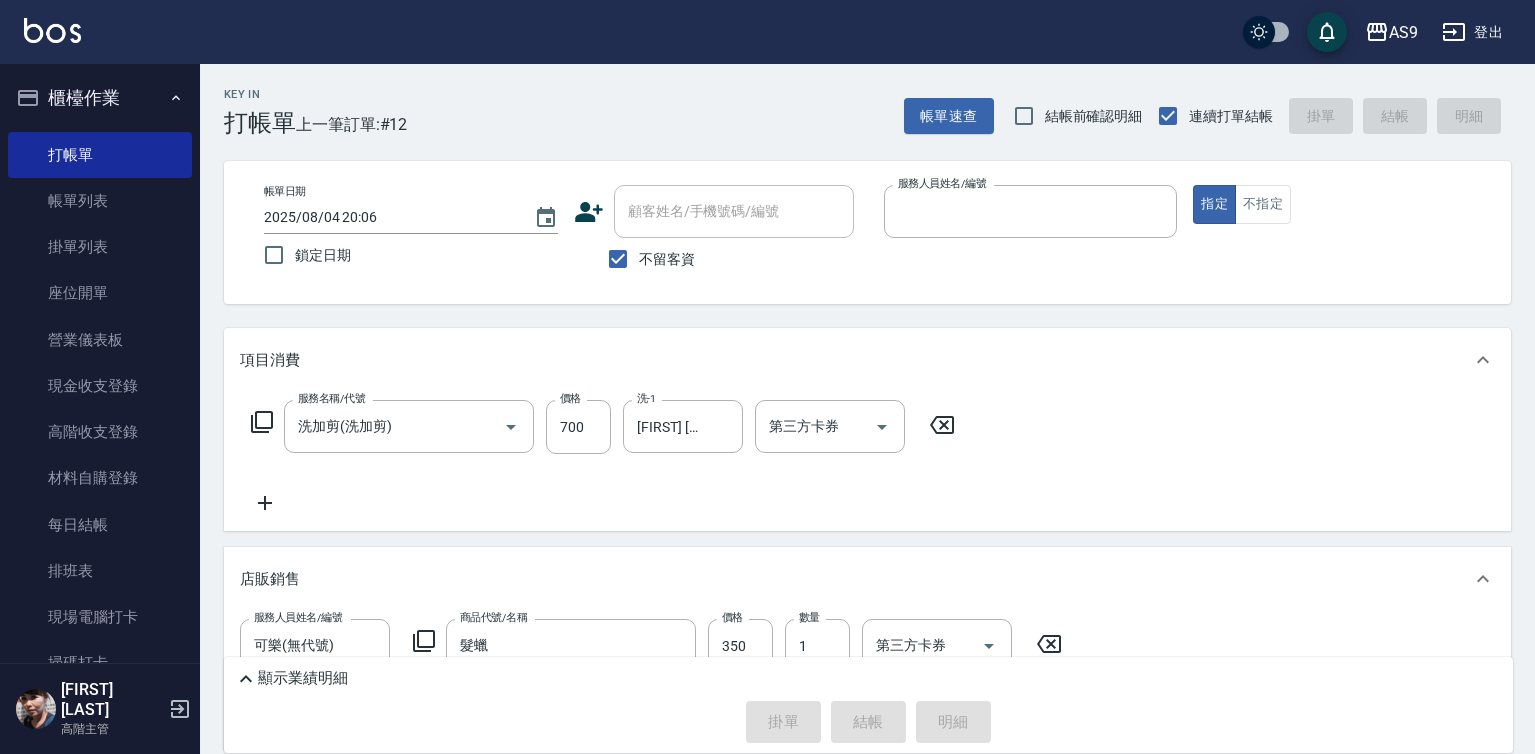 type 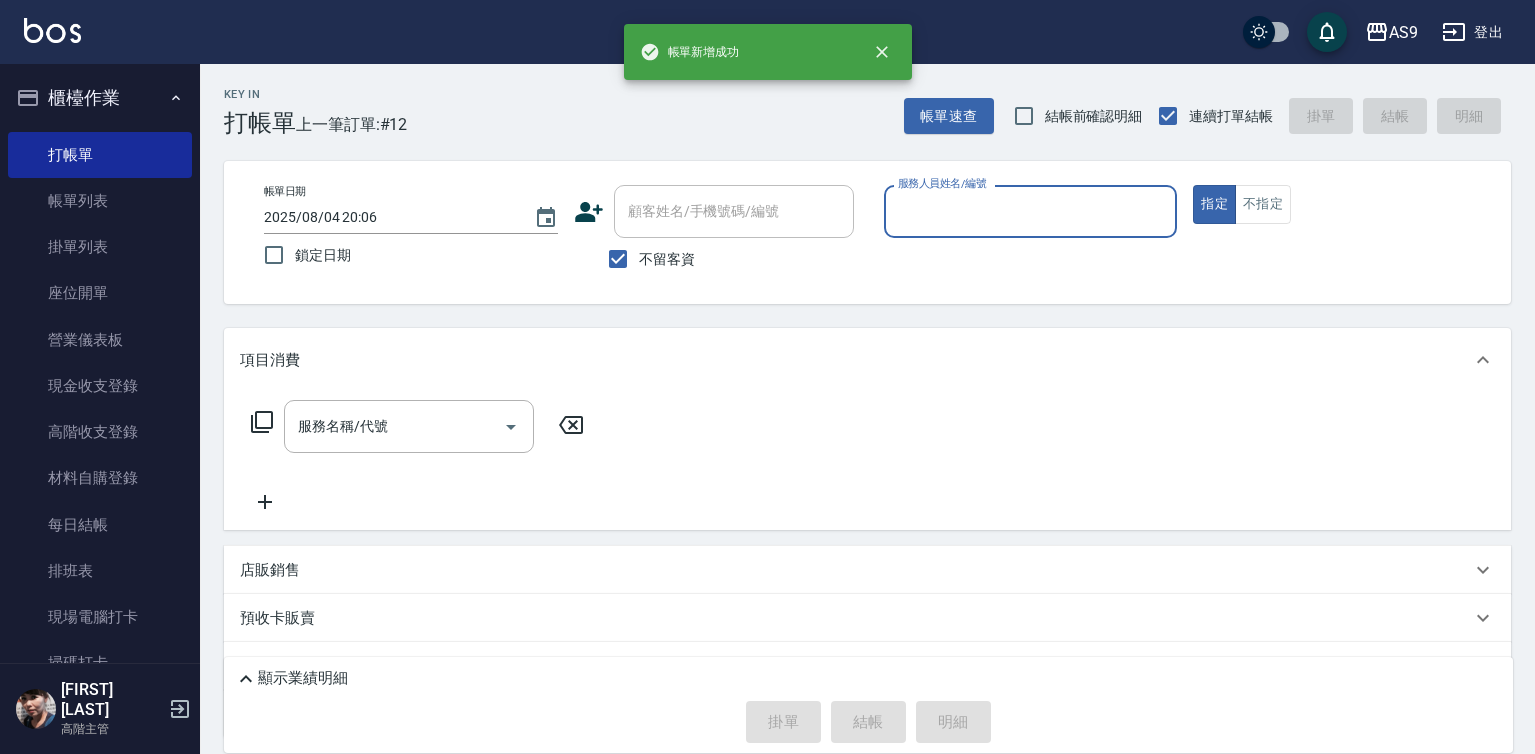 drag, startPoint x: 922, startPoint y: 186, endPoint x: 955, endPoint y: 295, distance: 113.88591 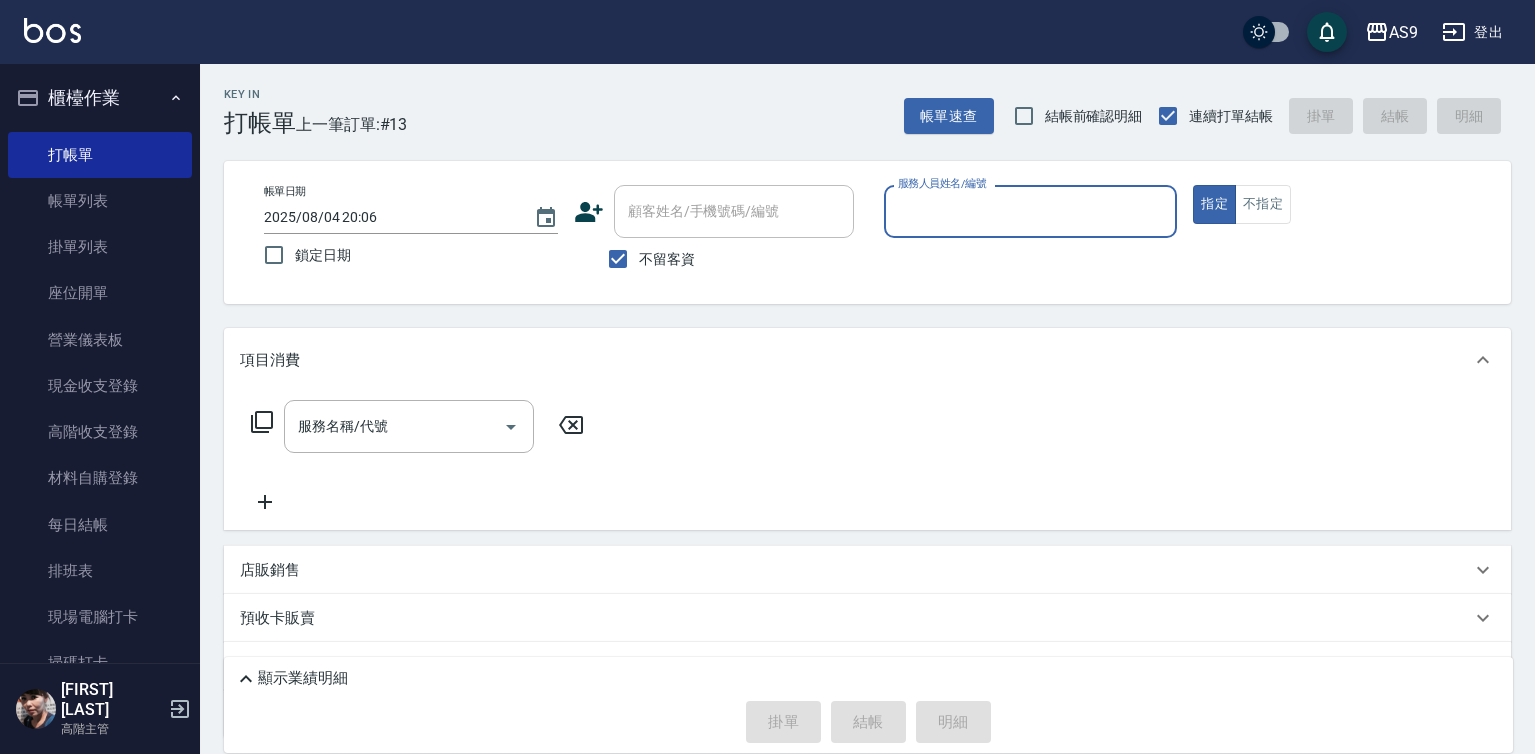 drag, startPoint x: 928, startPoint y: 187, endPoint x: 949, endPoint y: 273, distance: 88.52683 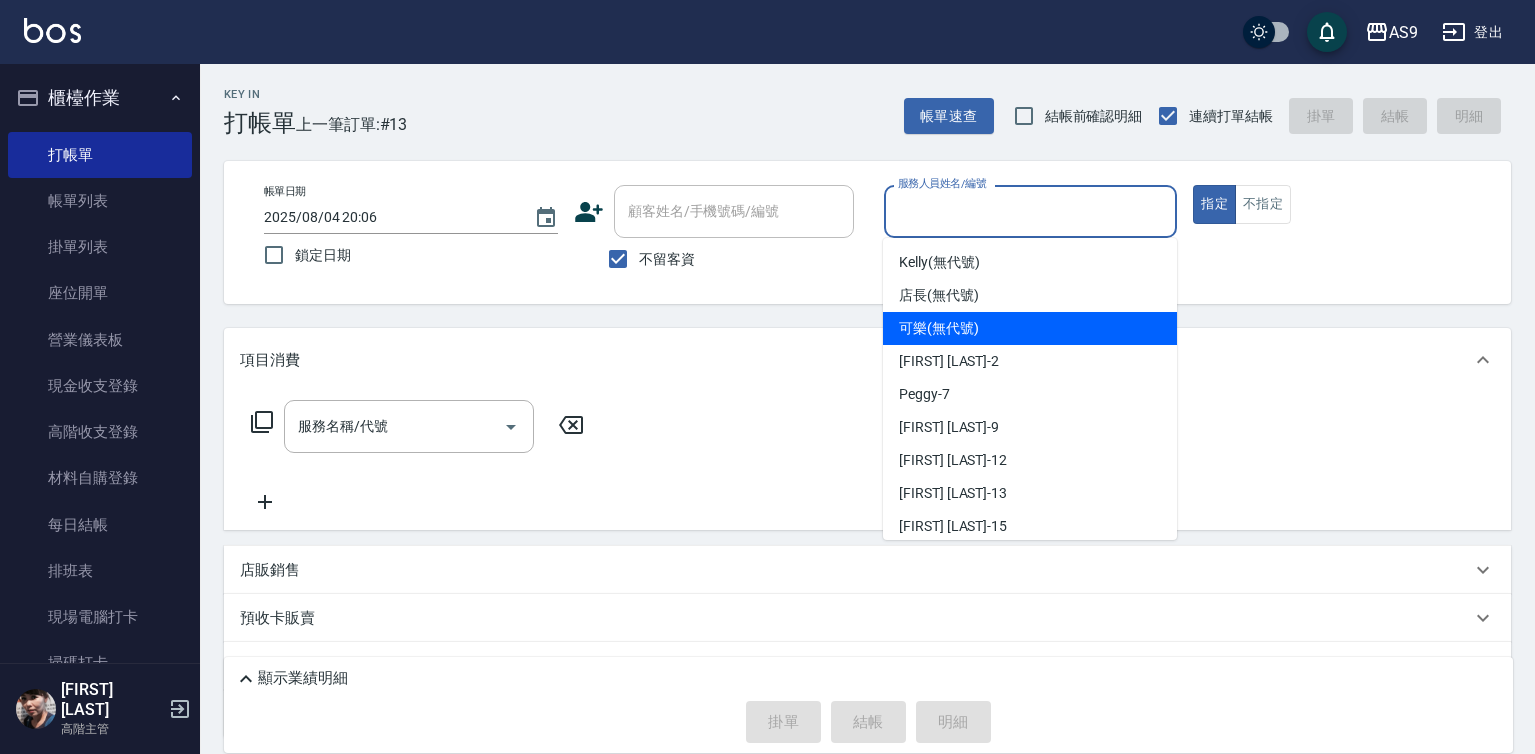 click on "可樂 (無代號)" at bounding box center [939, 328] 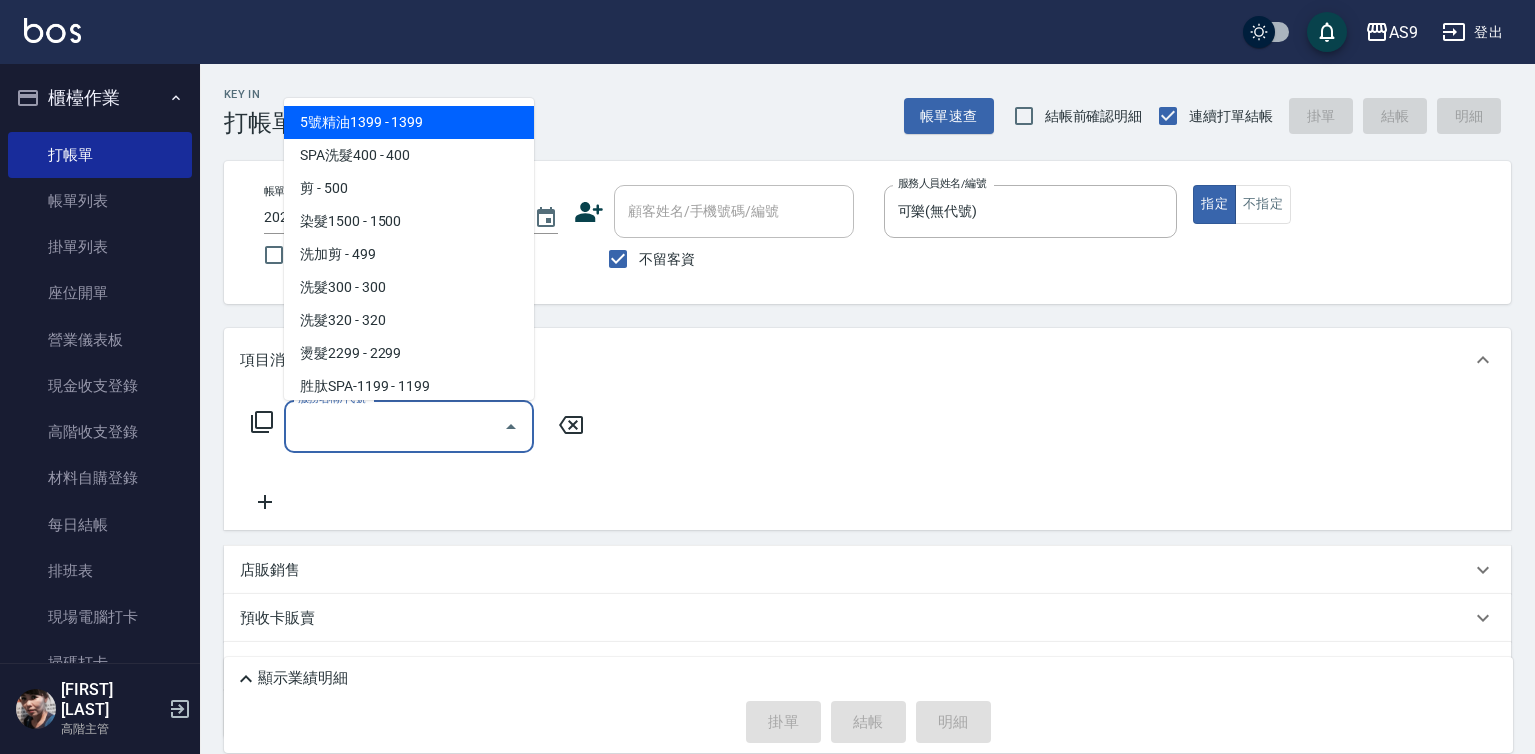 click on "服務名稱/代號" at bounding box center (394, 426) 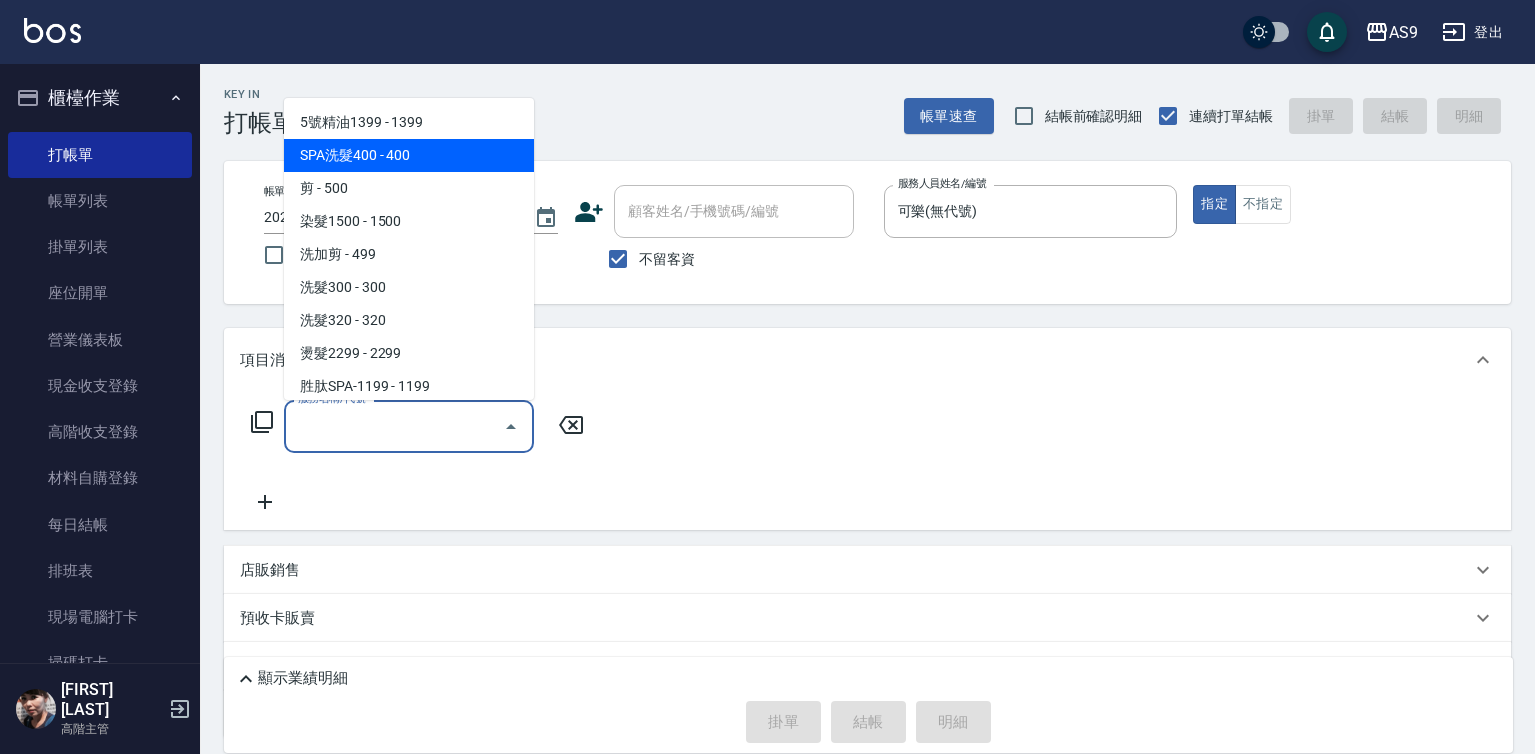 click on "SPA洗髮400 - 400" at bounding box center (409, 155) 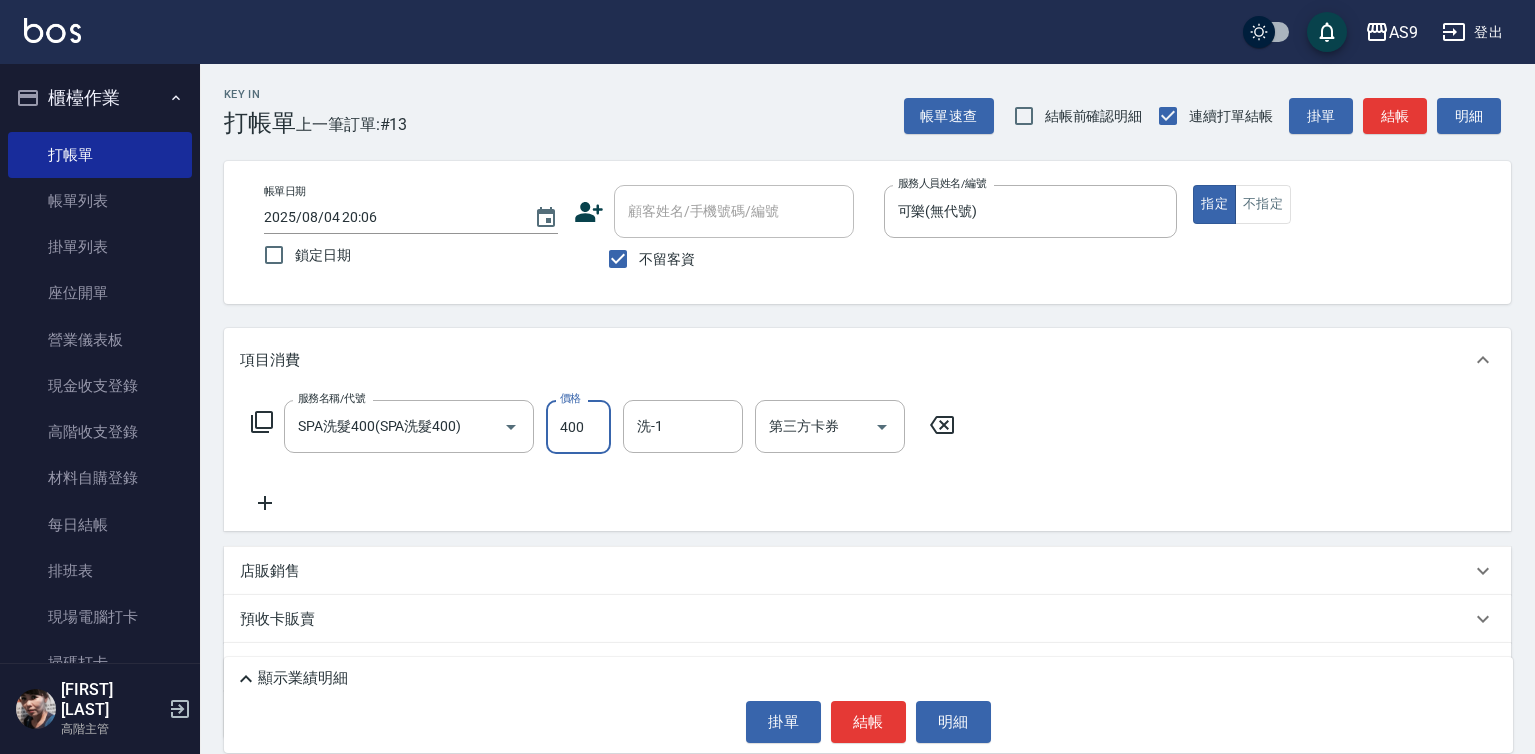 click on "400" at bounding box center [578, 427] 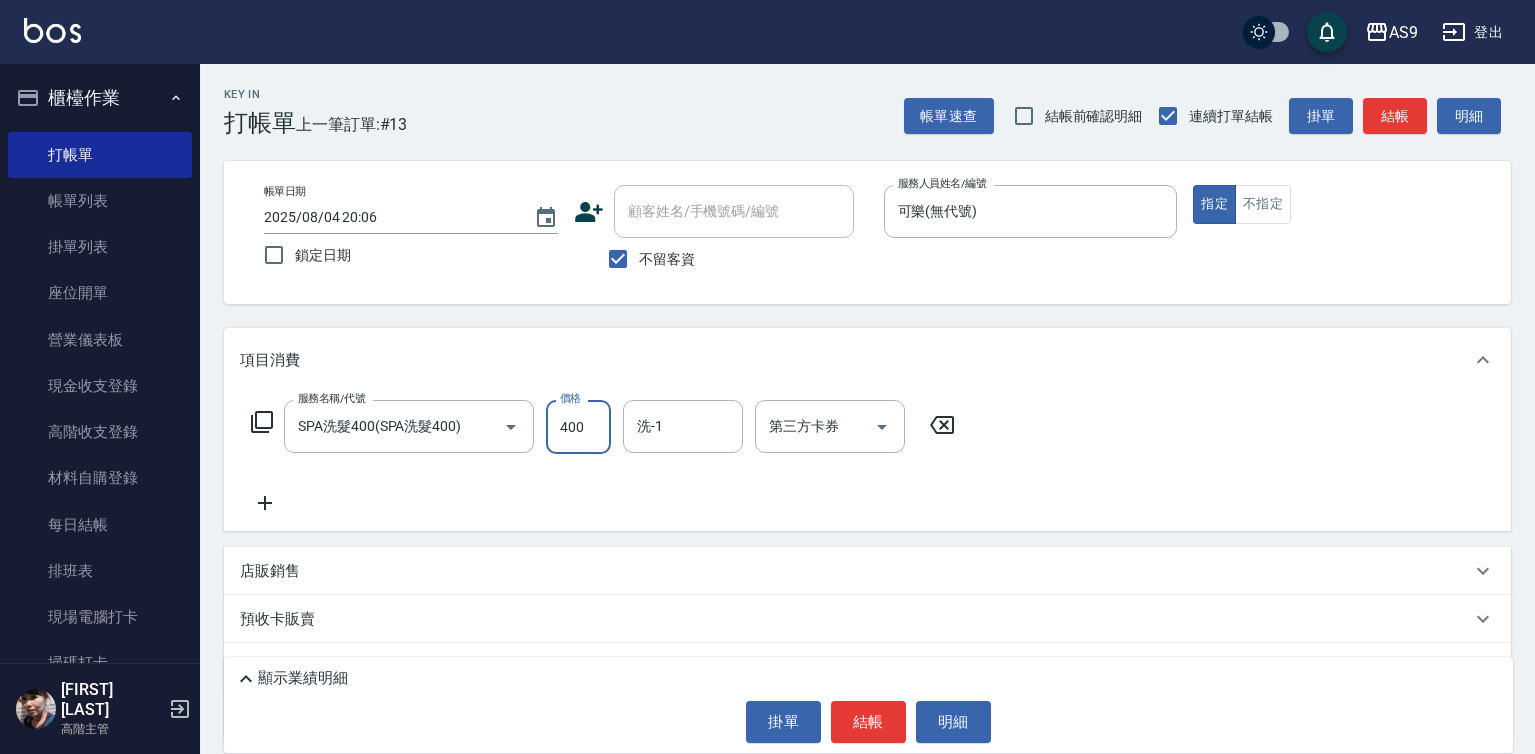 click on "400" at bounding box center [578, 427] 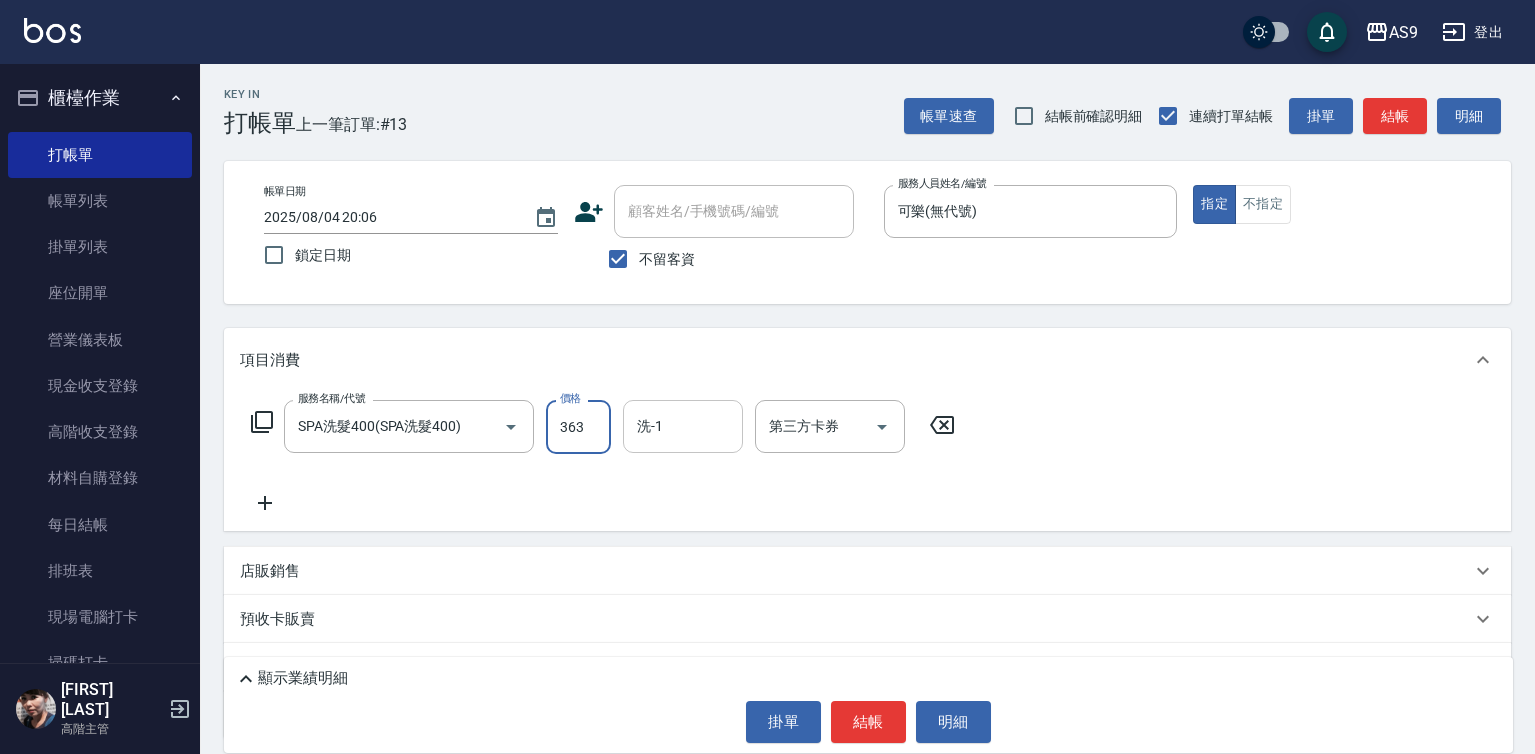 type on "363" 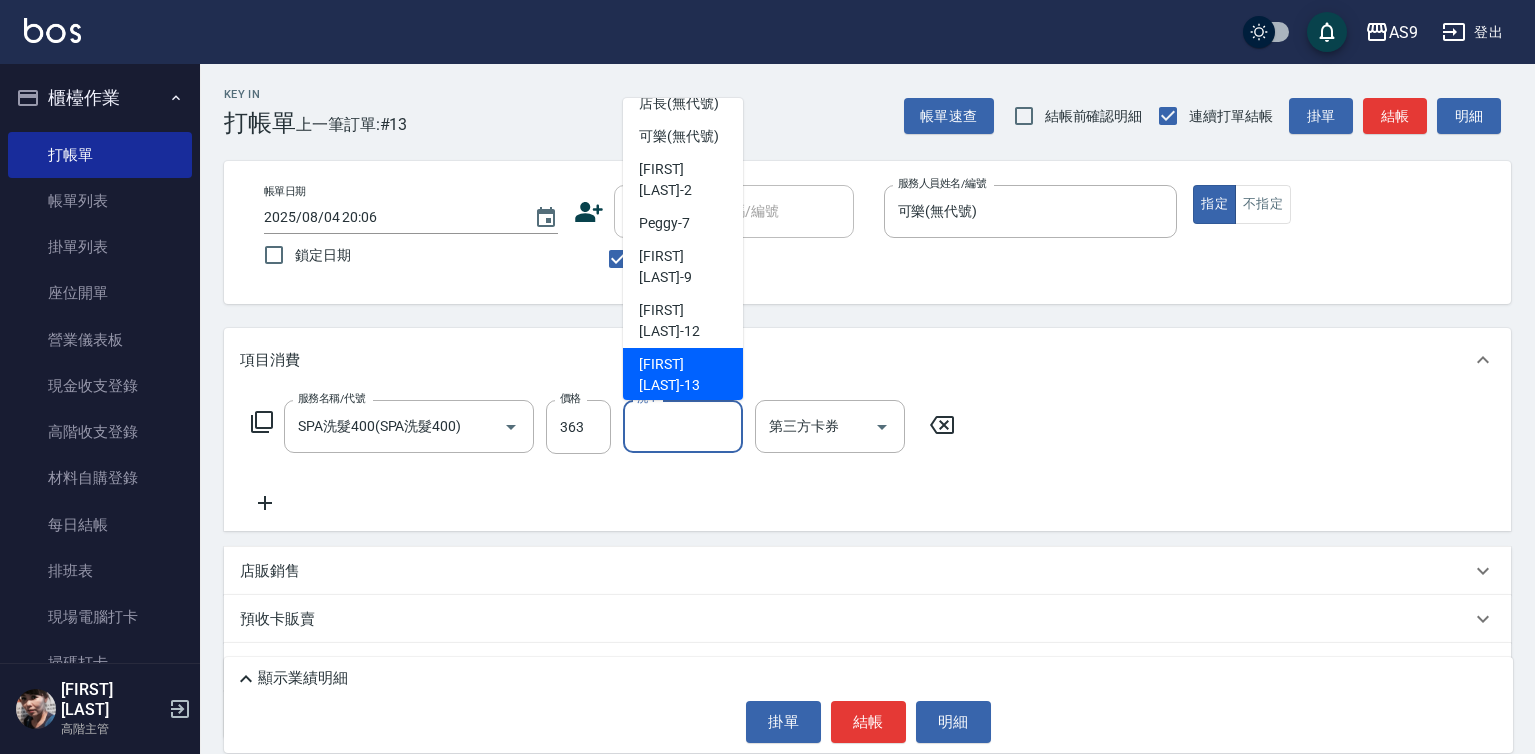 scroll, scrollTop: 100, scrollLeft: 0, axis: vertical 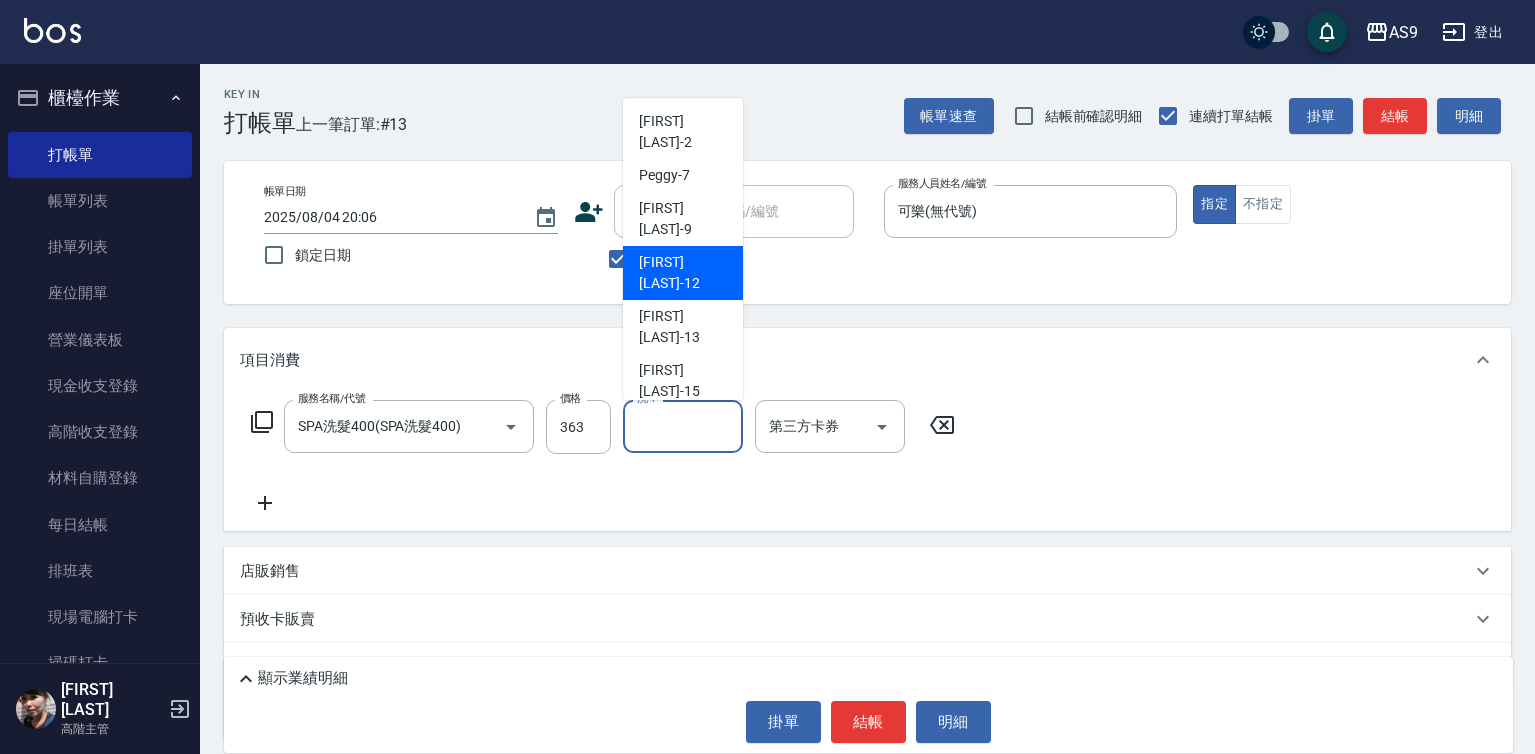 click on "[FIRST] [LAST] -12" at bounding box center [683, 273] 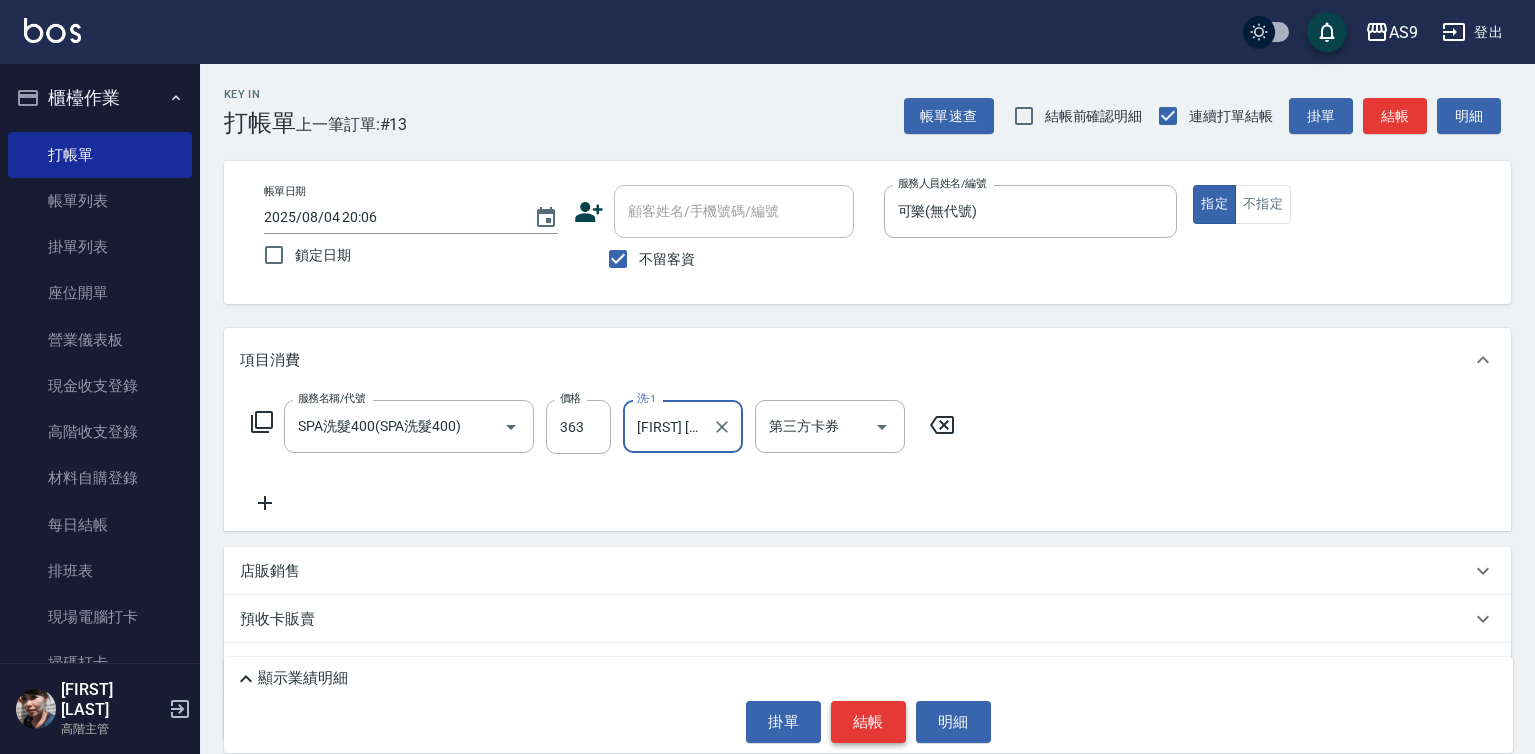 click on "結帳" at bounding box center [868, 722] 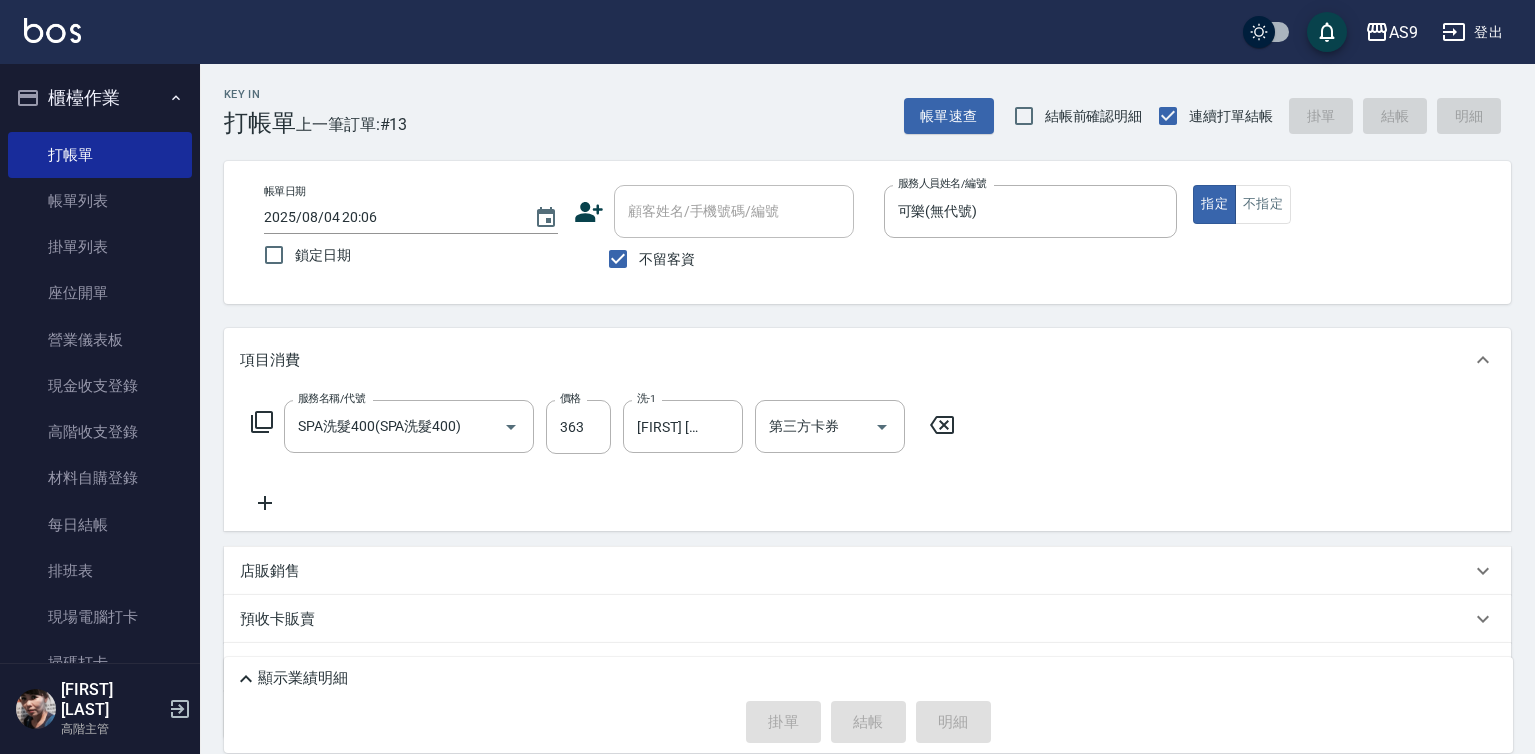 type 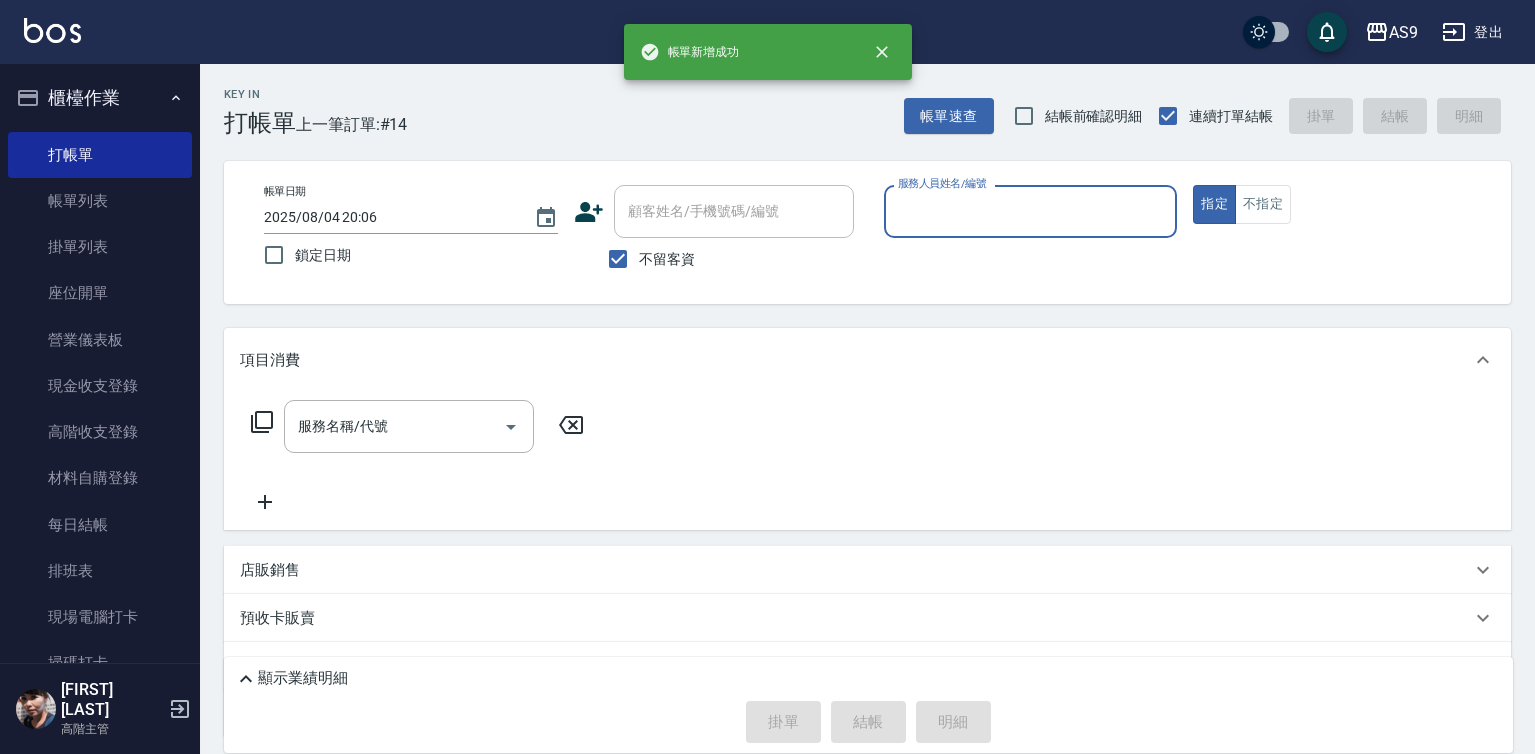 click on "服務人員姓名/編號" at bounding box center [1031, 211] 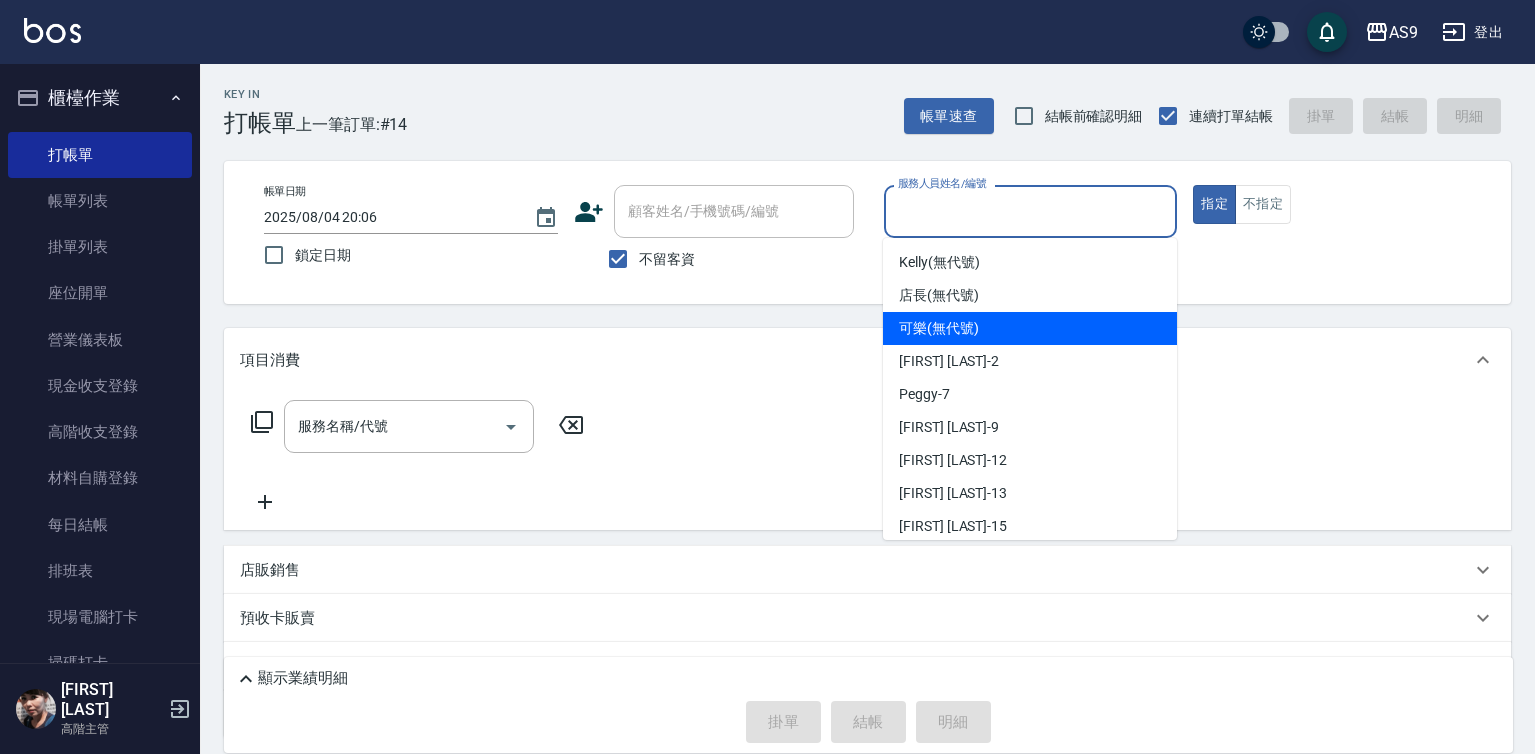 click on "可樂 (無代號)" at bounding box center (939, 328) 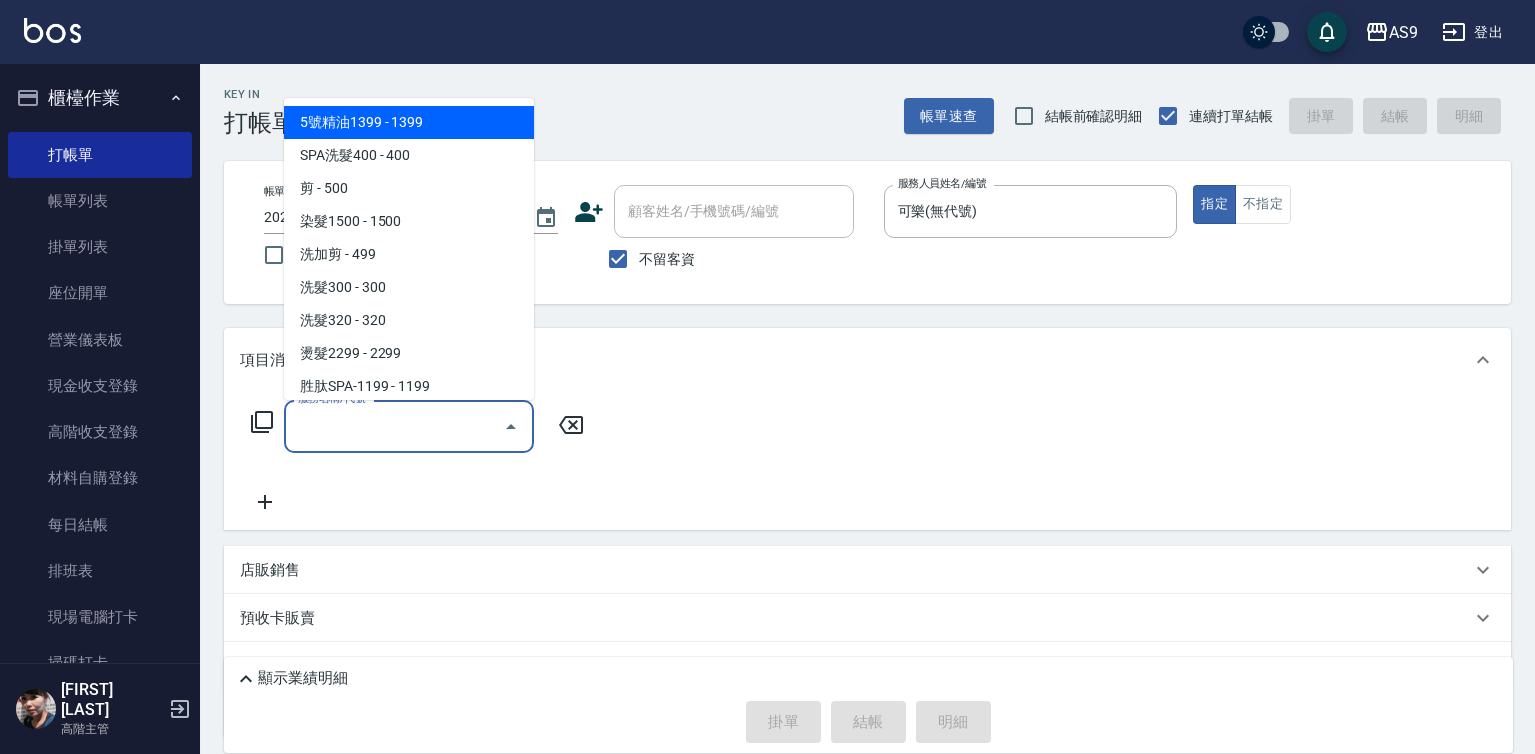 click on "服務名稱/代號" at bounding box center (394, 426) 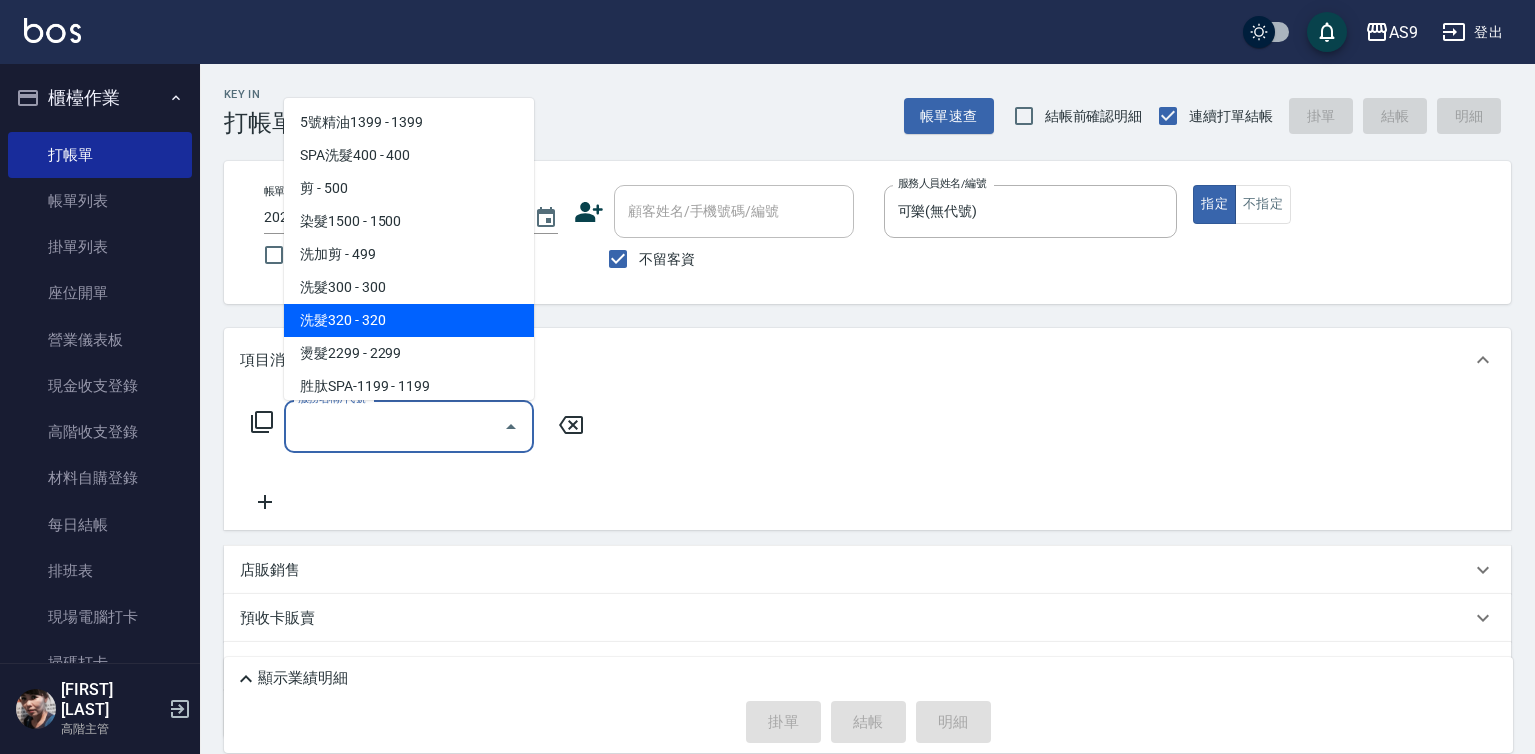 click on "洗髮320 - 320" at bounding box center [409, 320] 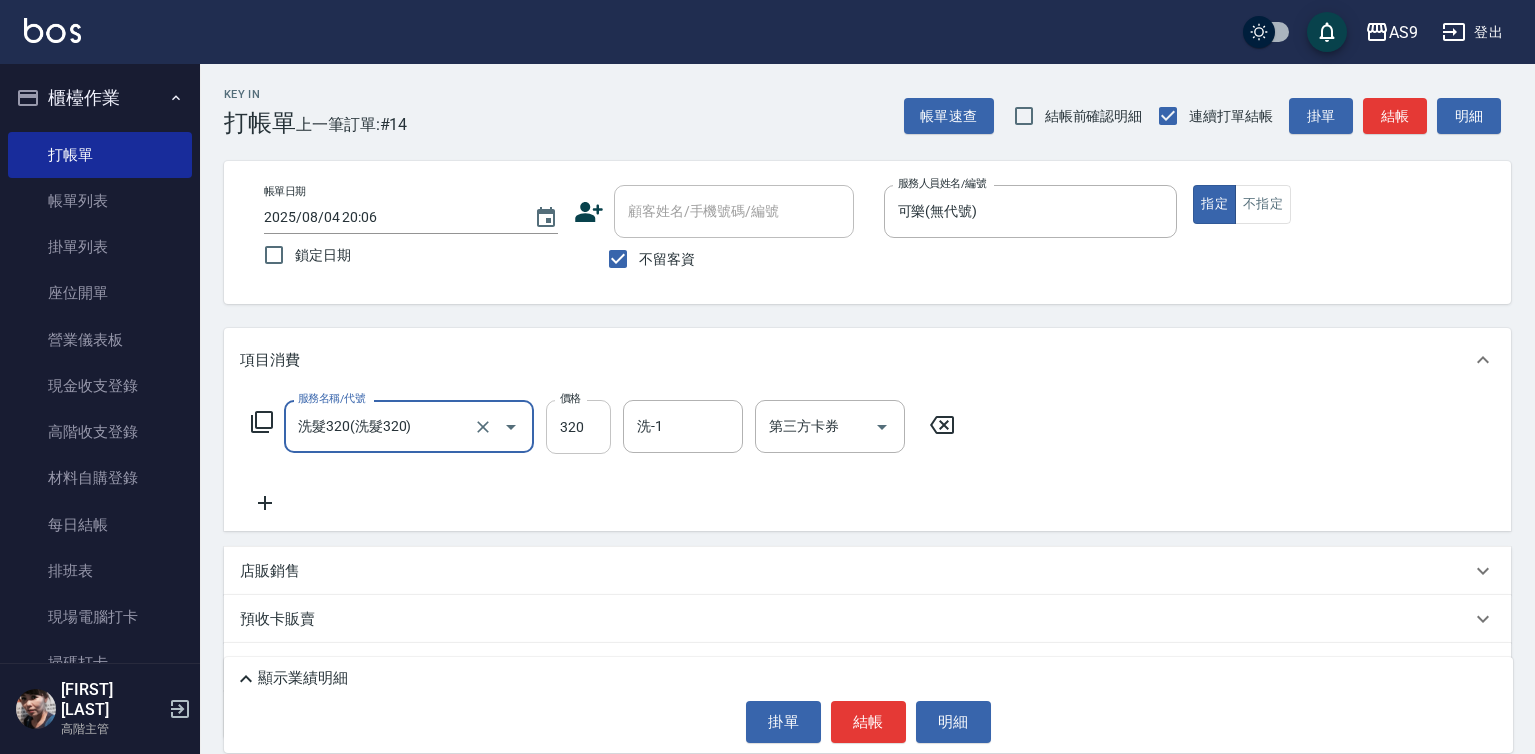 click on "320" at bounding box center [578, 427] 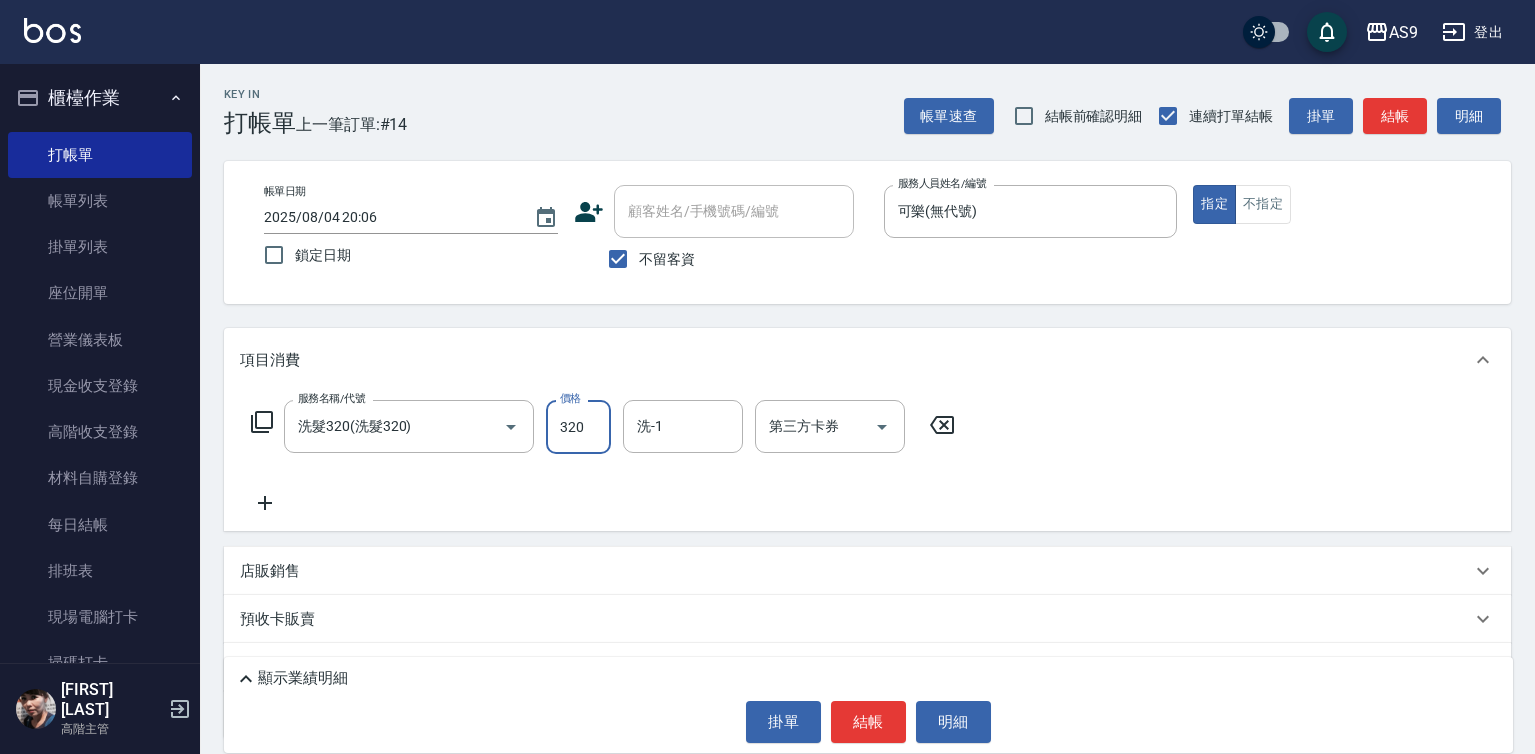click on "320" at bounding box center [578, 427] 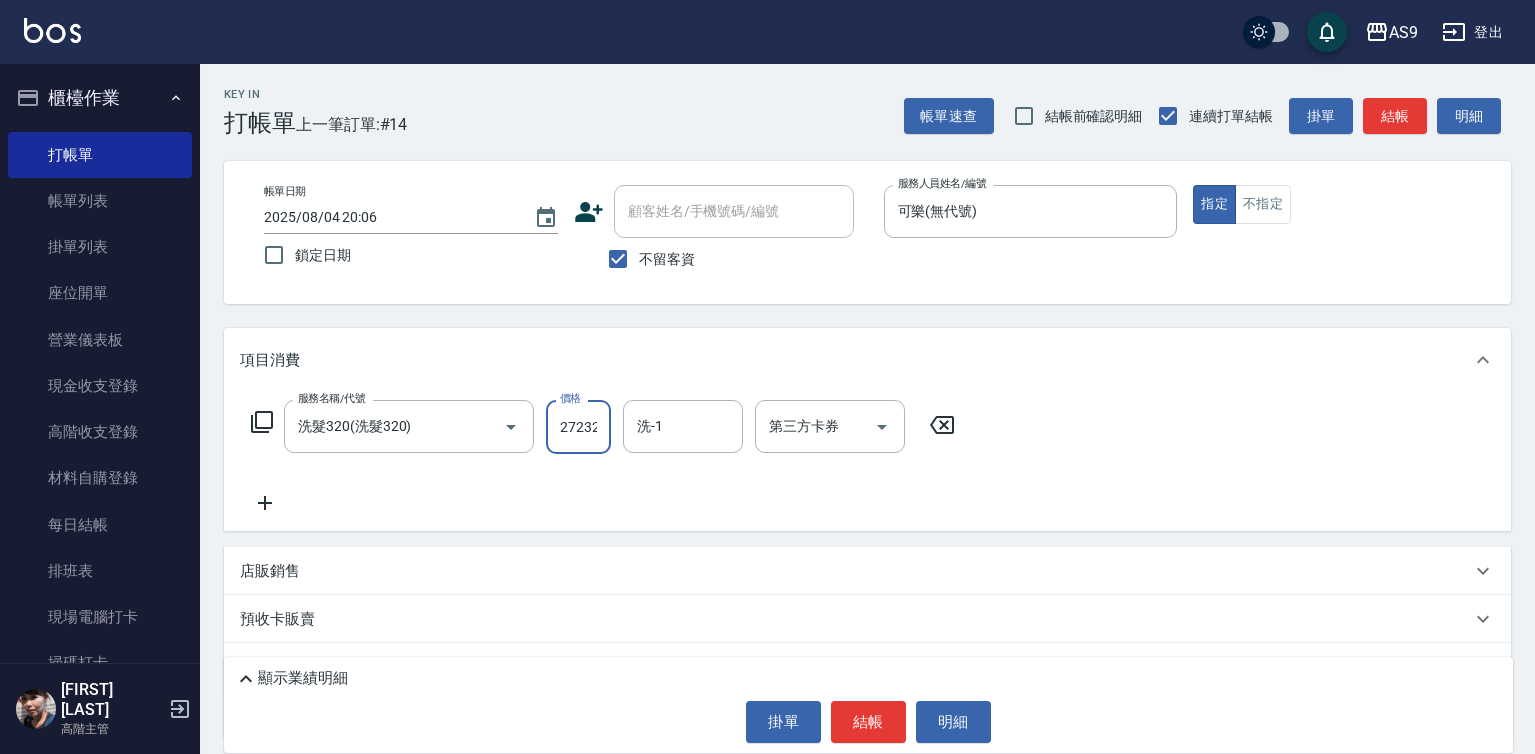 click on "272320" at bounding box center (578, 427) 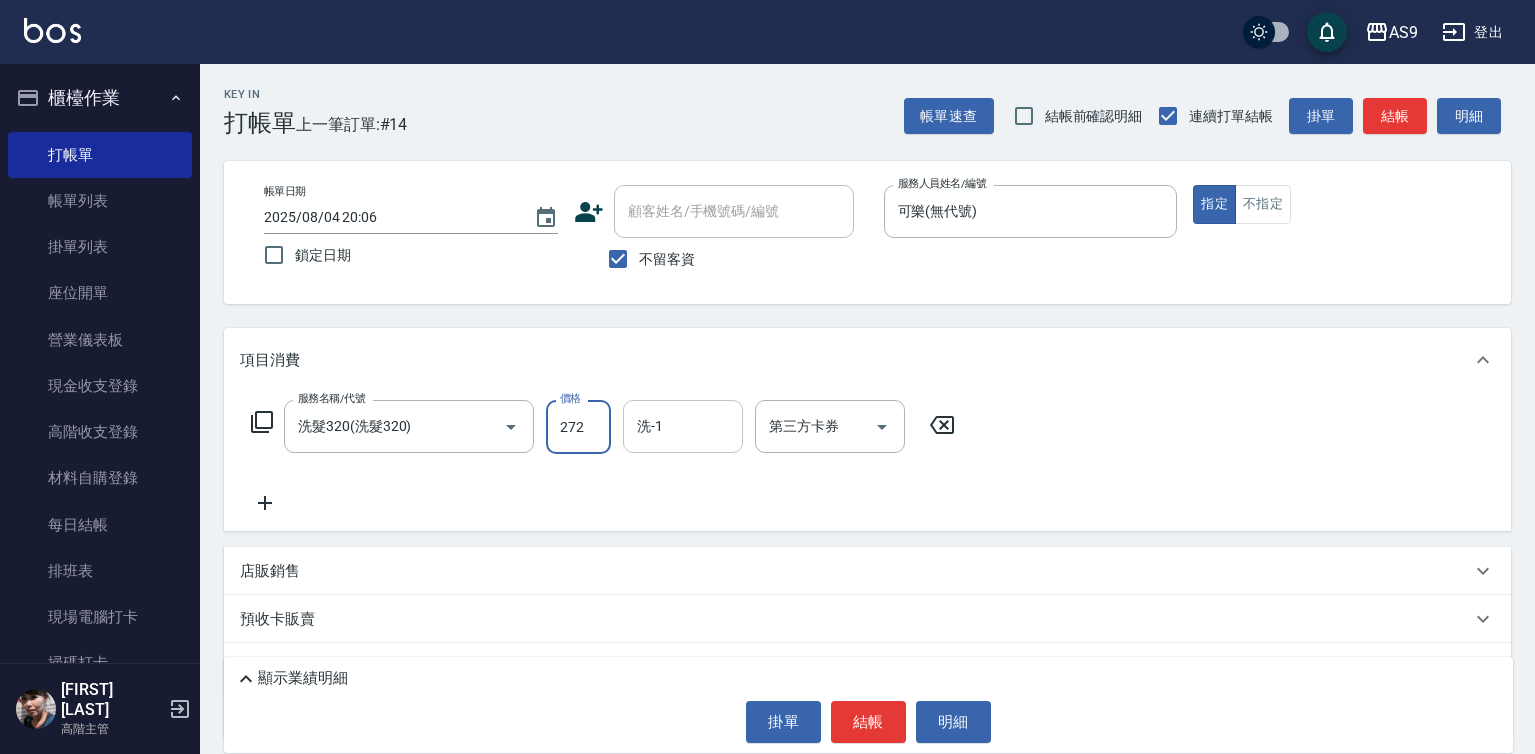 type on "272" 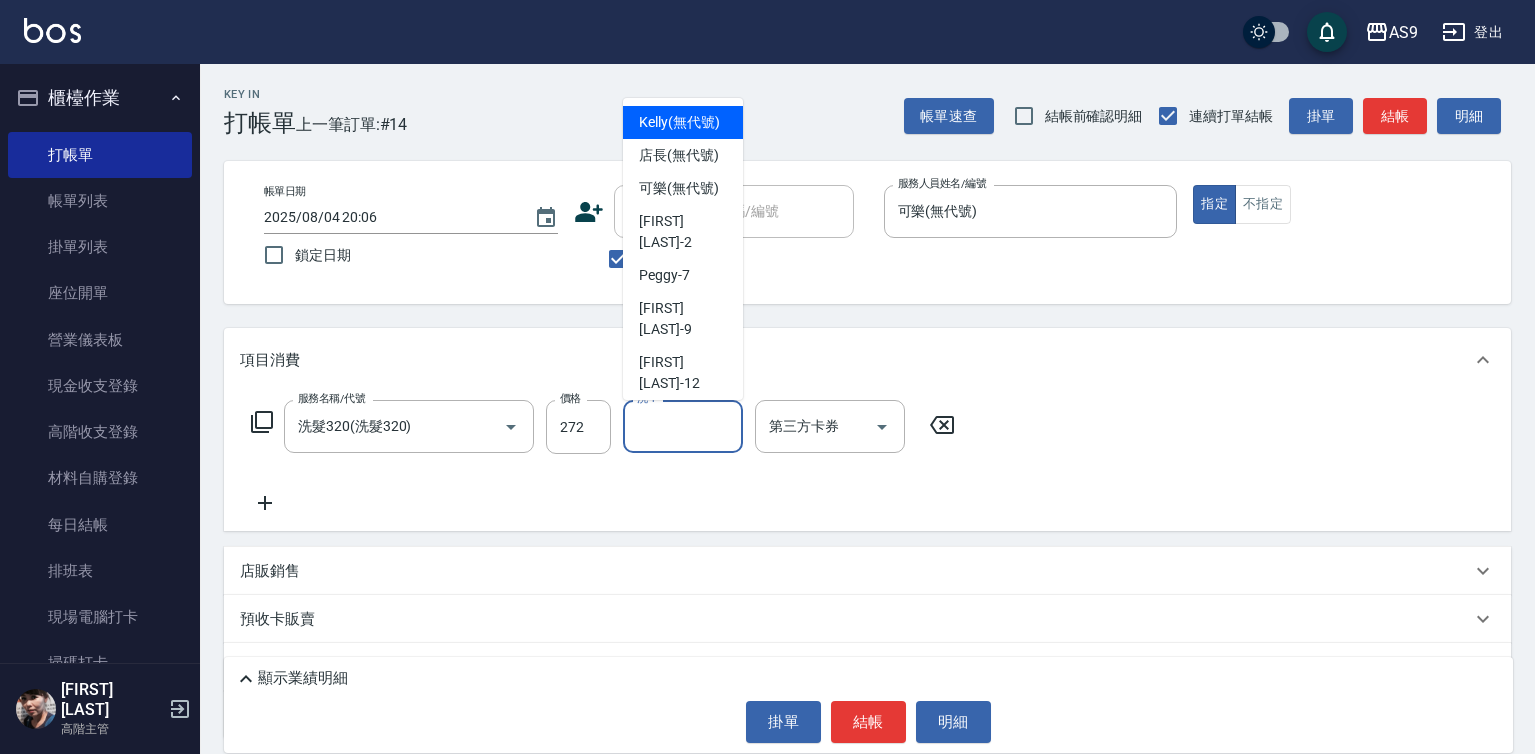 click on "洗-1" at bounding box center [683, 426] 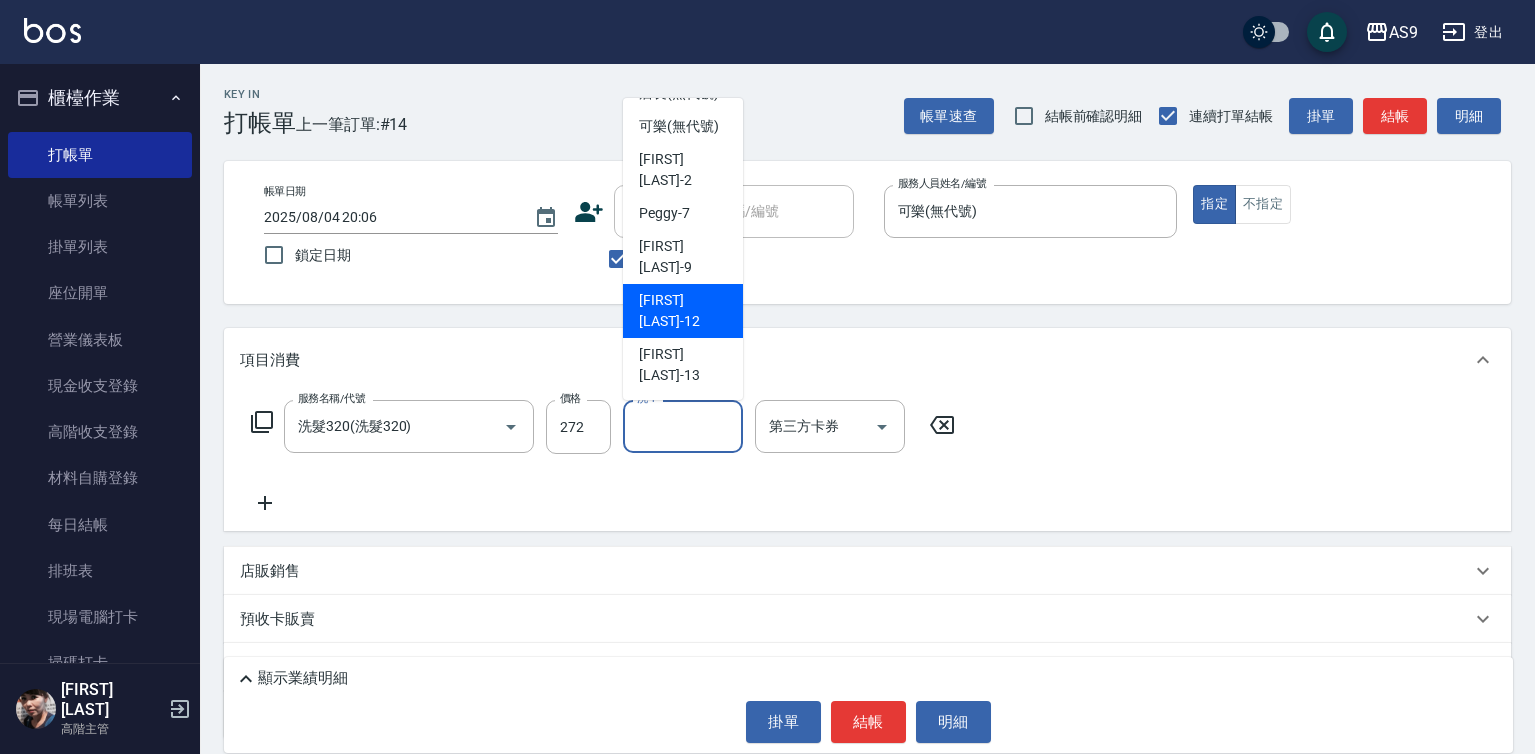scroll, scrollTop: 128, scrollLeft: 0, axis: vertical 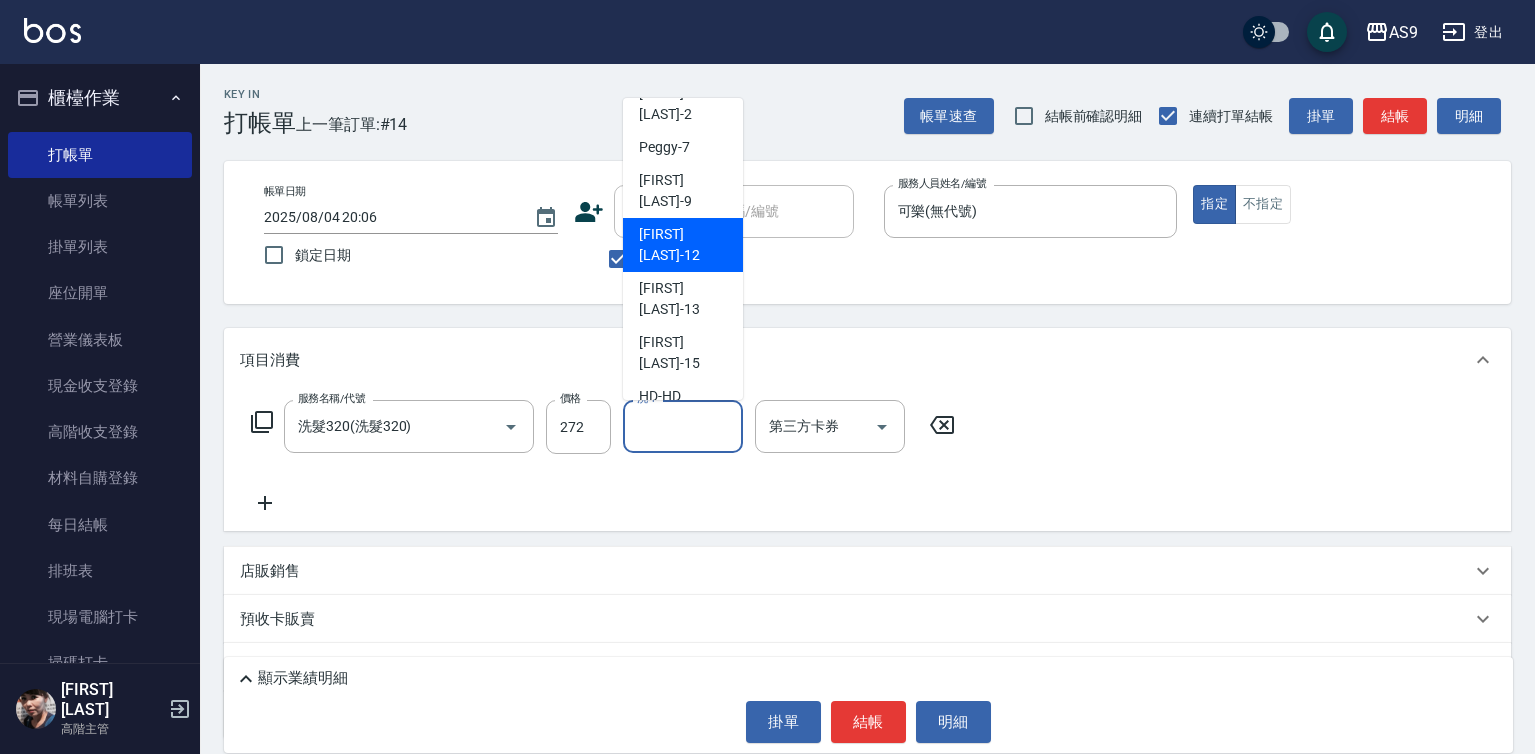 click on "[FIRST] [LAST] -12" at bounding box center [683, 245] 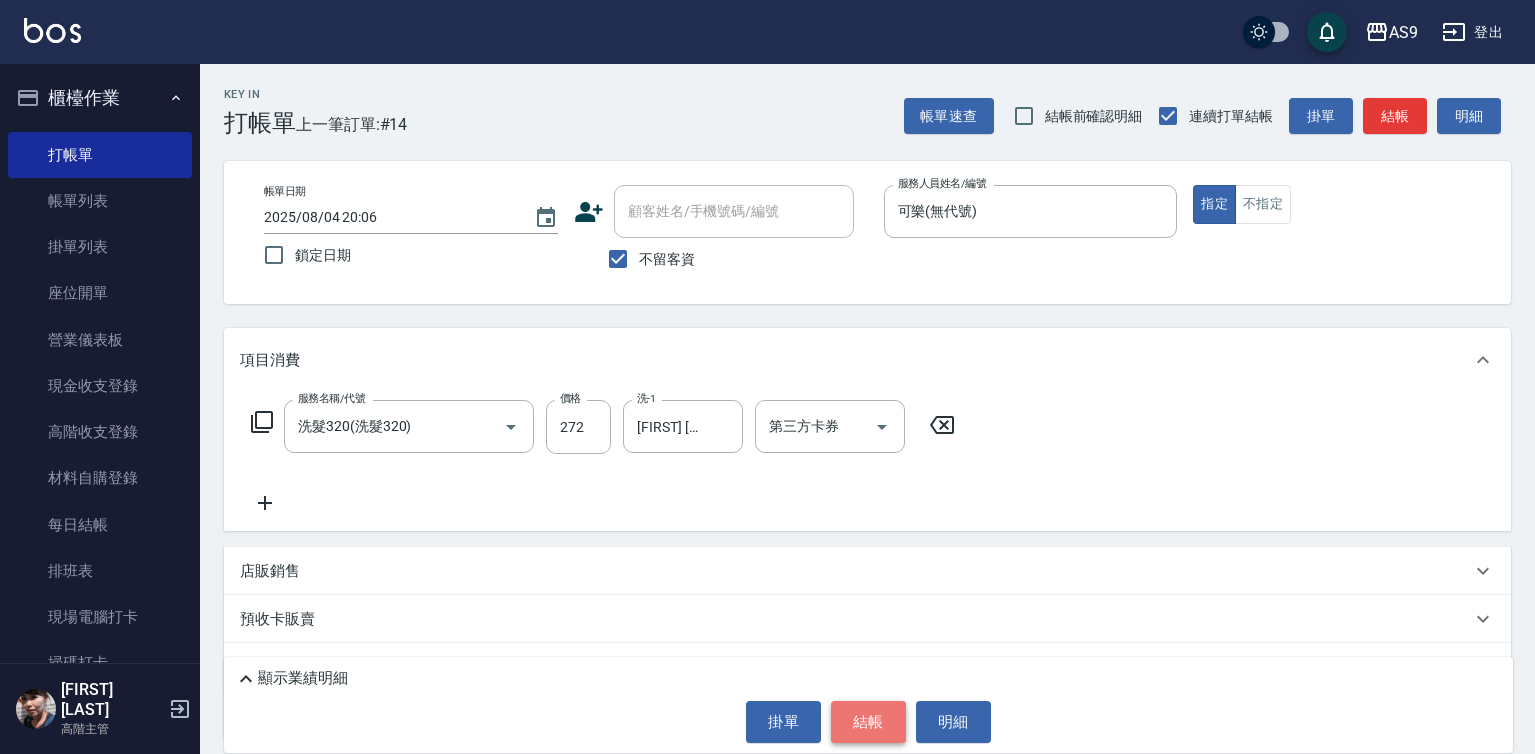click on "結帳" at bounding box center [868, 722] 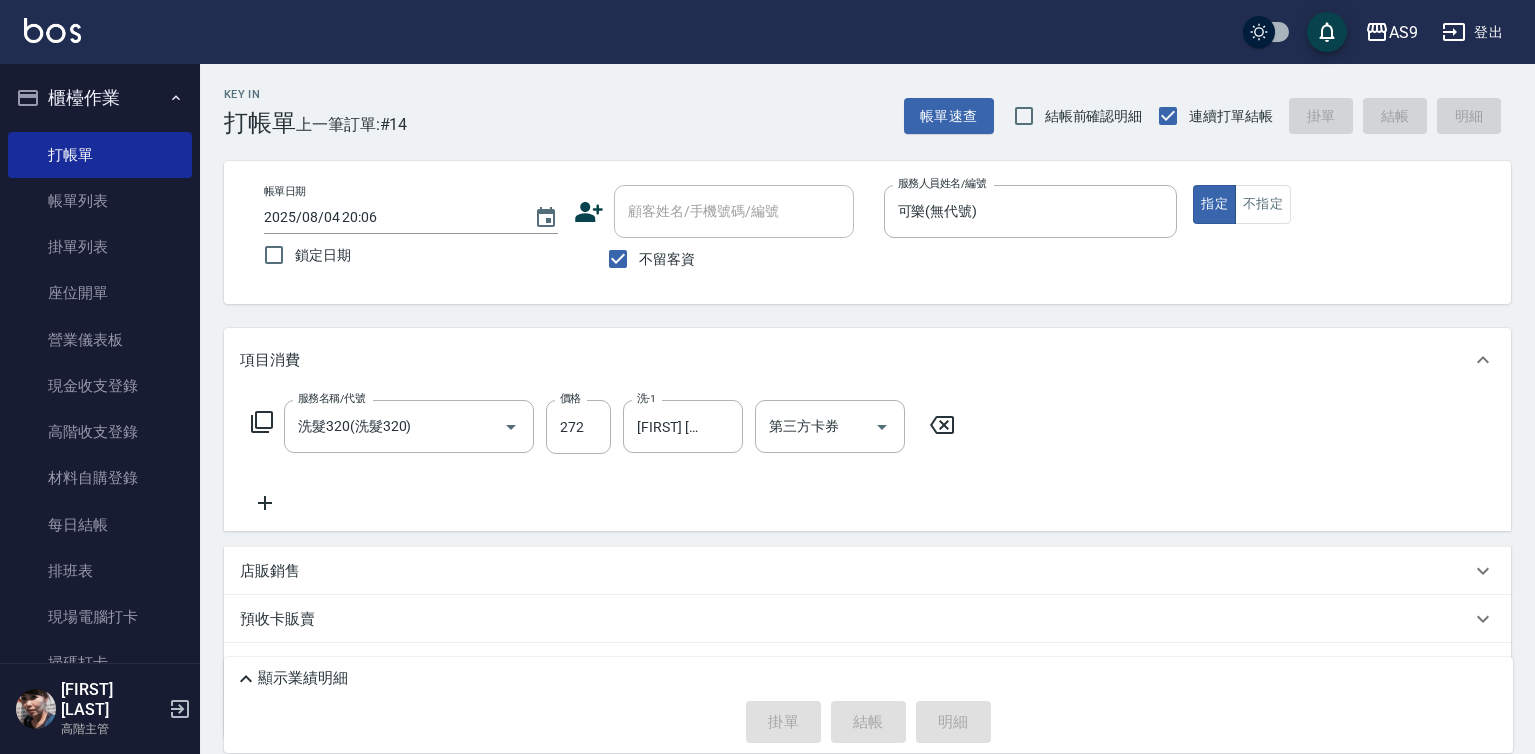 type on "2025/08/04 20:07" 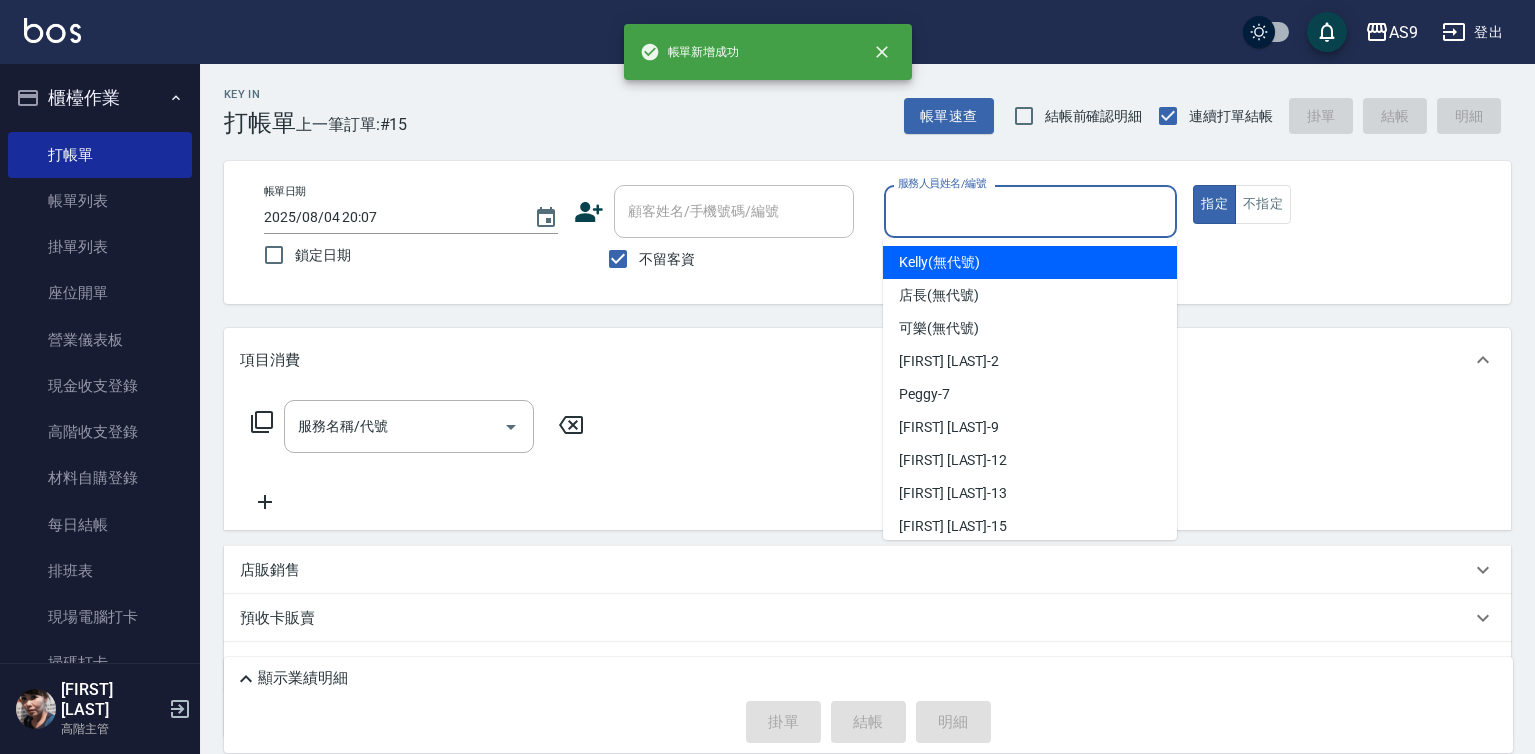 click on "服務人員姓名/編號" at bounding box center (1031, 211) 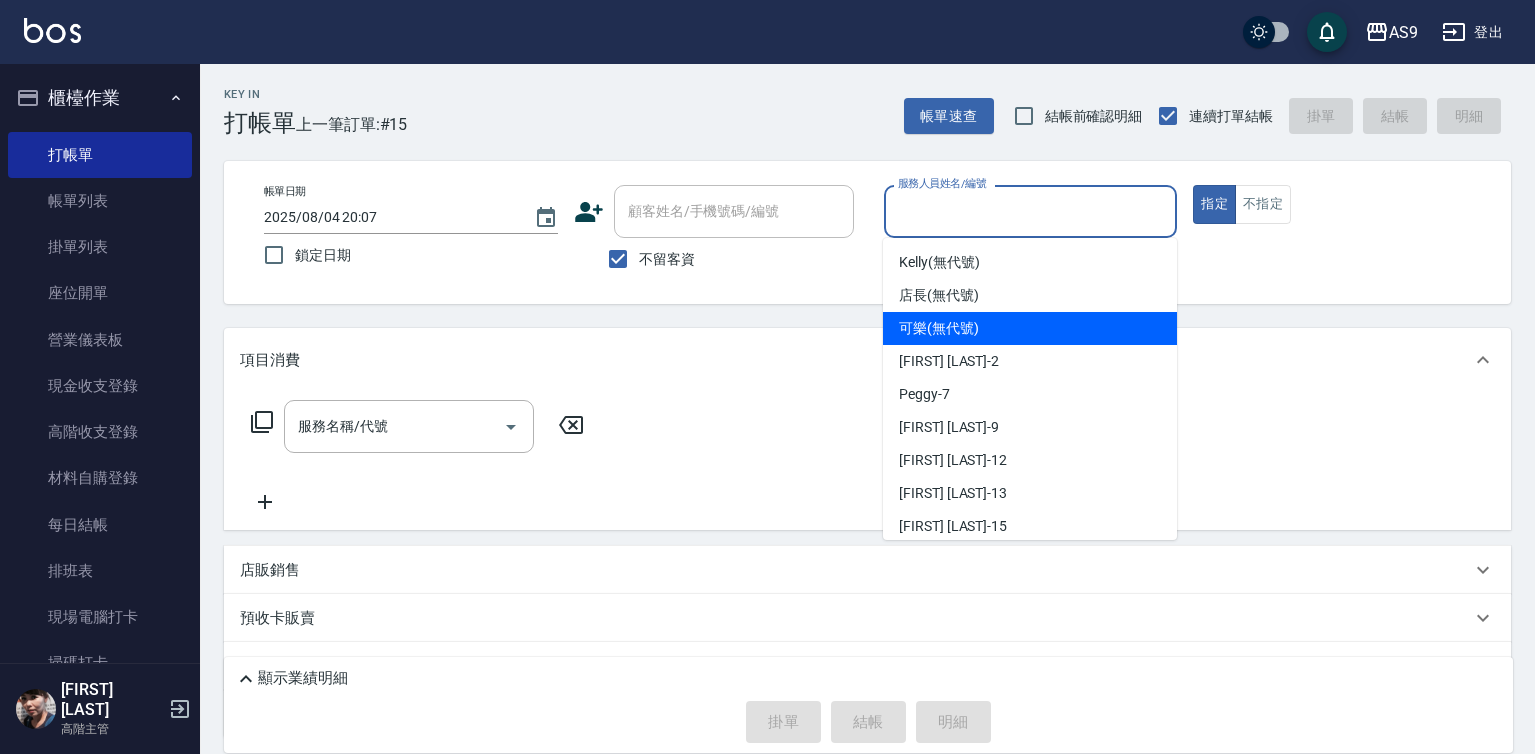 drag, startPoint x: 958, startPoint y: 331, endPoint x: 753, endPoint y: 369, distance: 208.4922 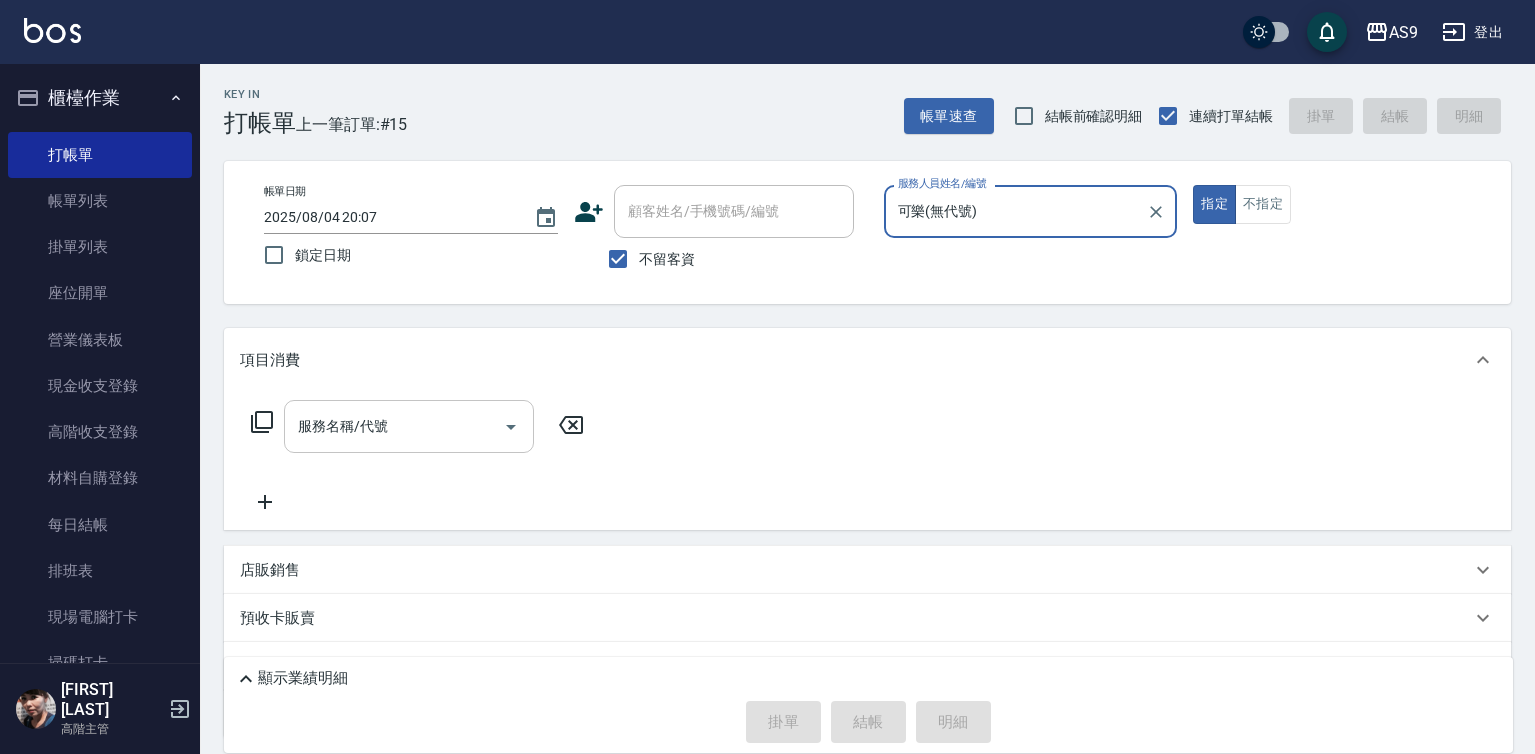 click on "服務名稱/代號" at bounding box center [394, 426] 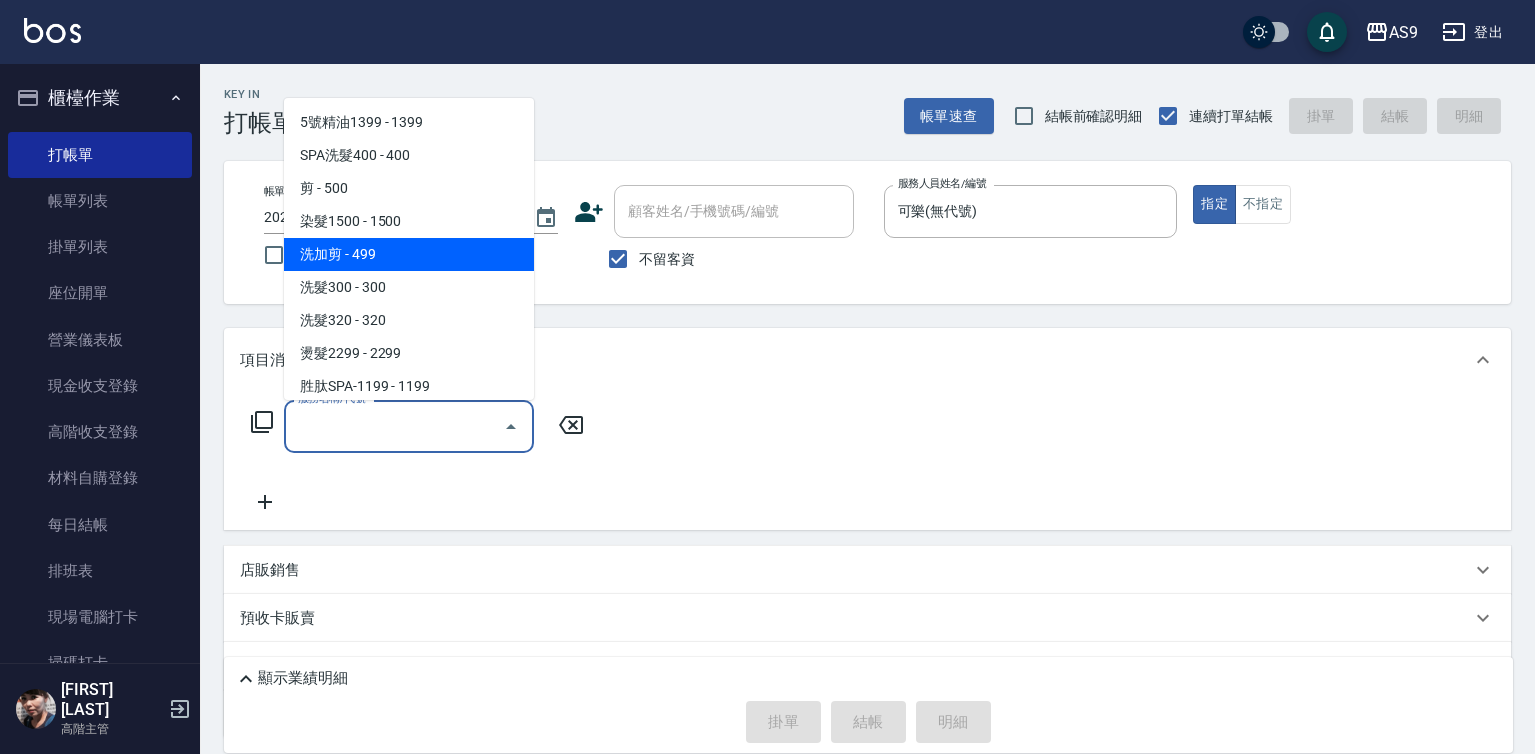 click on "染髮1500 - 1500" at bounding box center [409, 221] 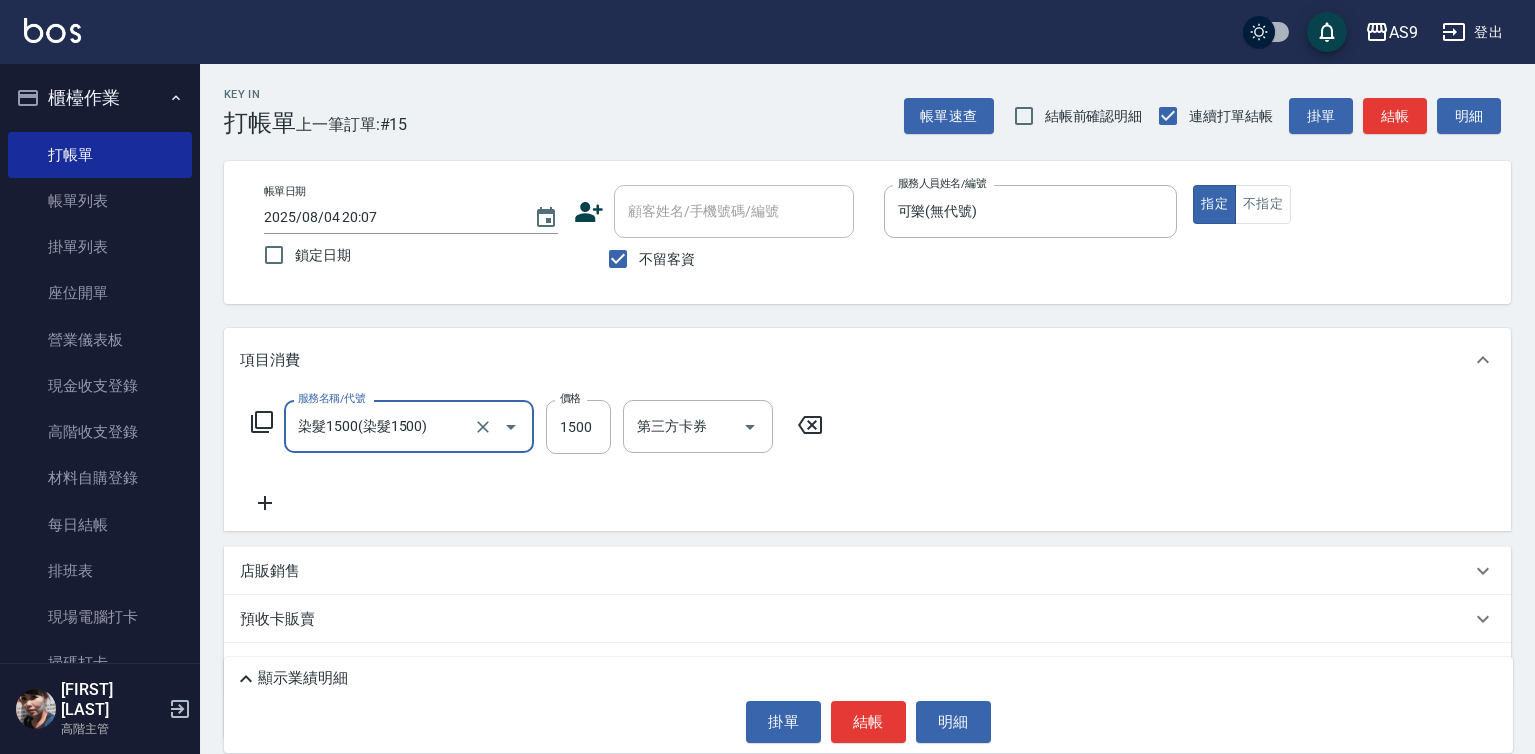 click on "鎖定日期" at bounding box center (397, 255) 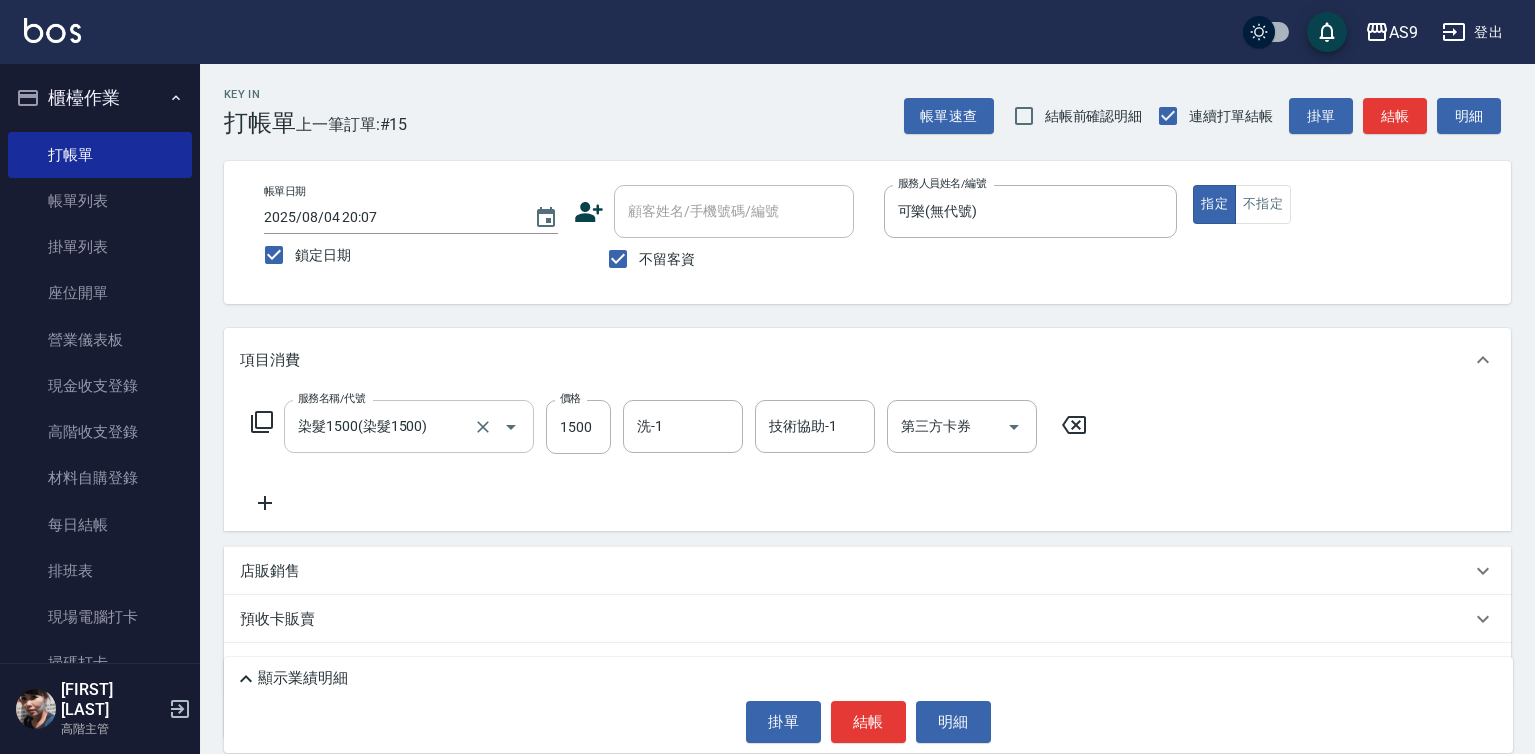 click on "染髮1500(染髮1500)" at bounding box center (381, 426) 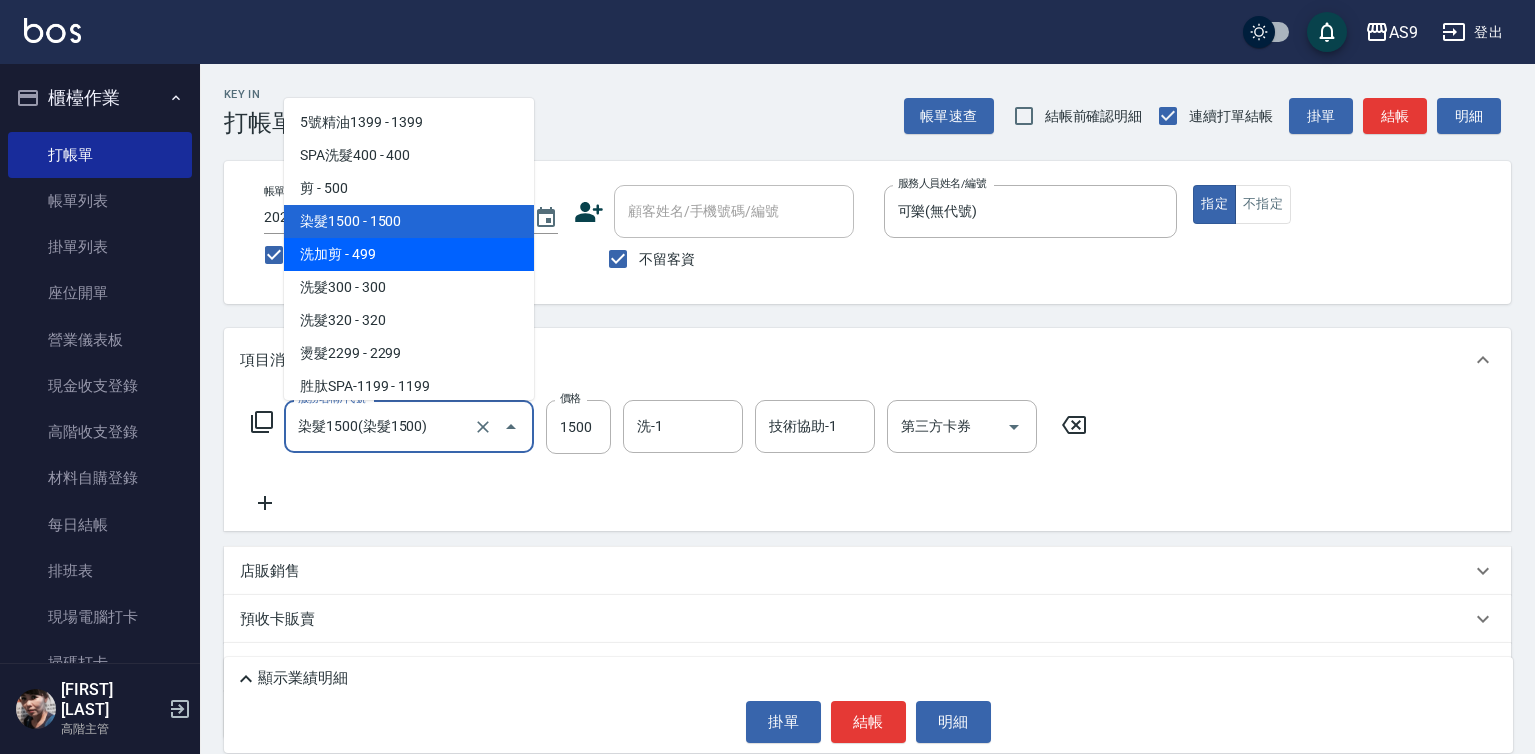 click on "洗加剪 - 499" at bounding box center (409, 254) 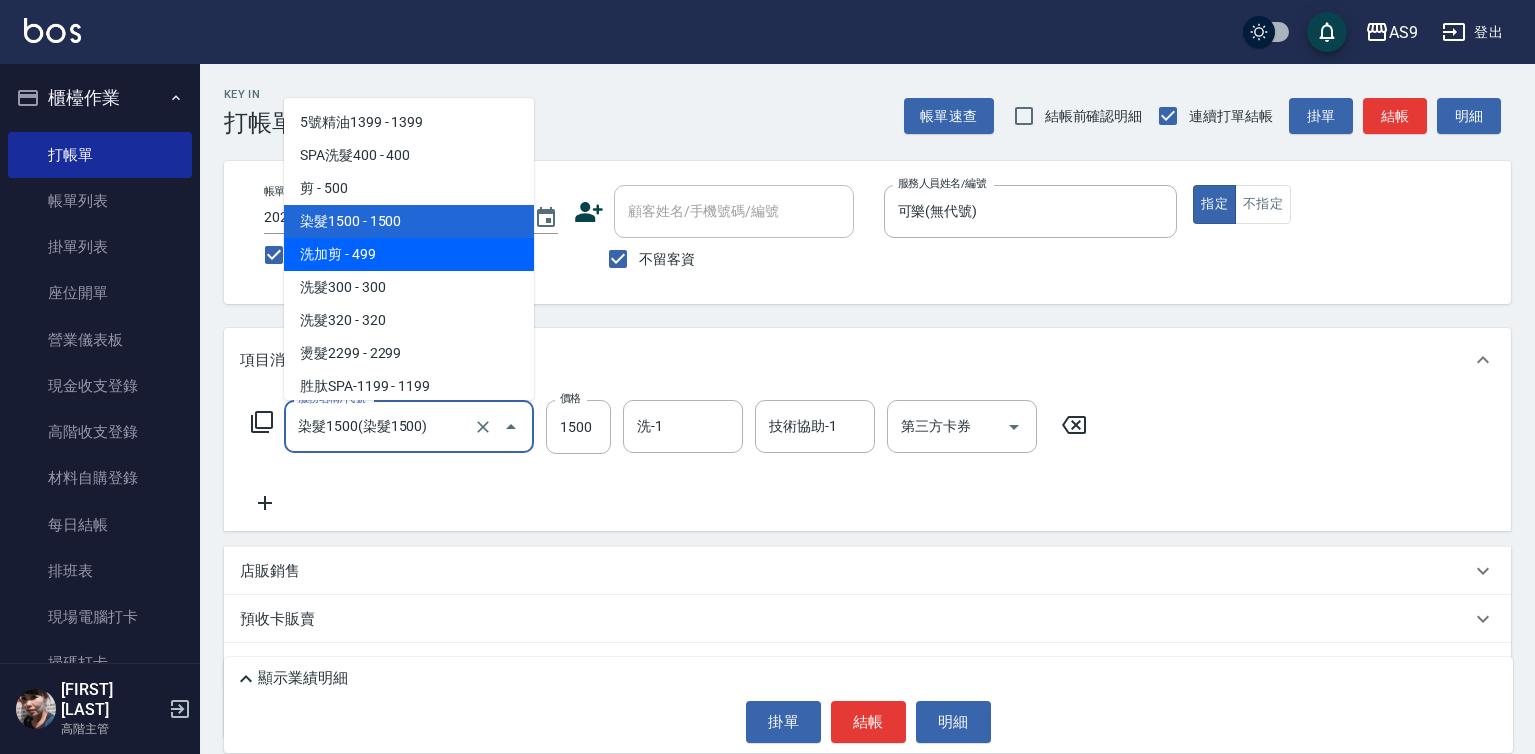 type on "洗加剪(洗加剪)" 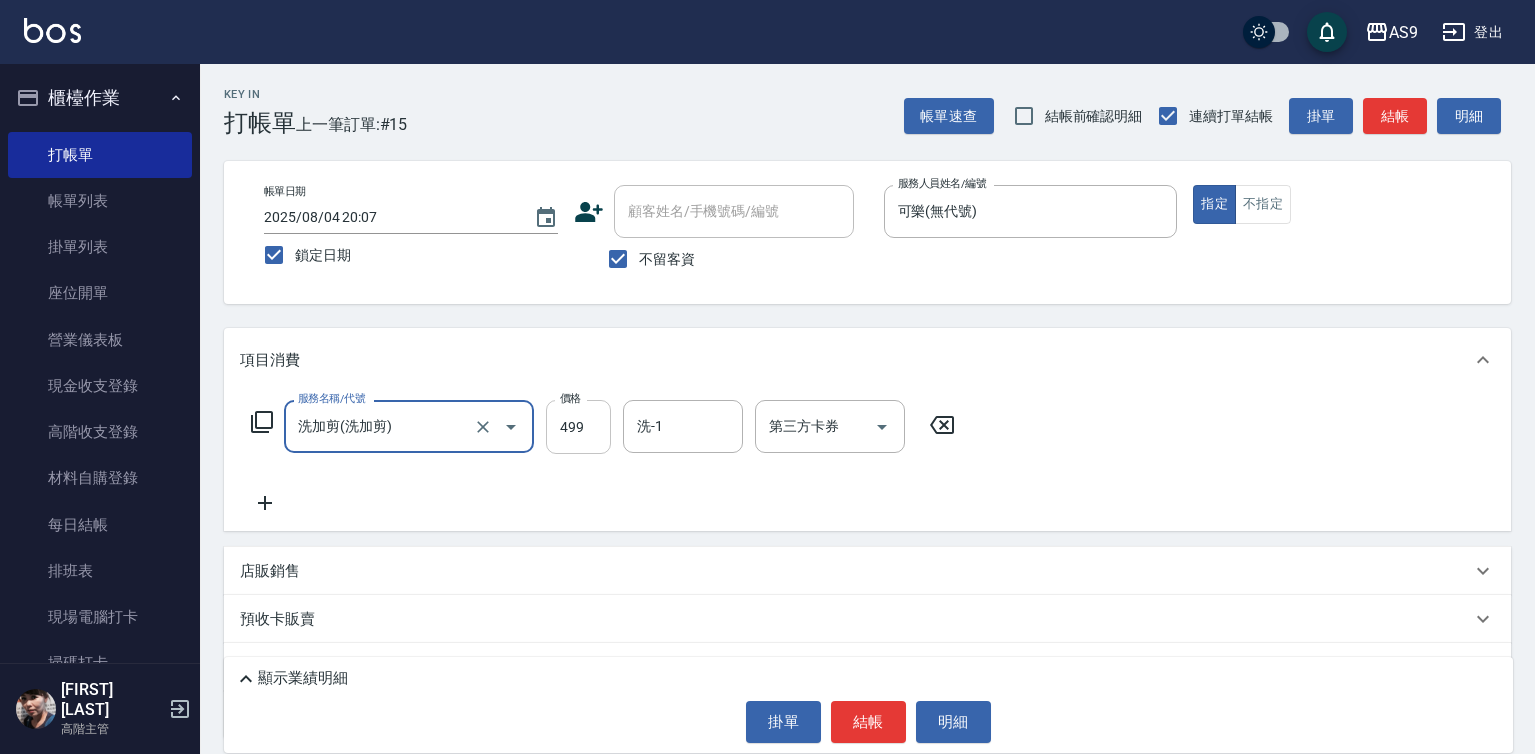 click on "499" at bounding box center [578, 427] 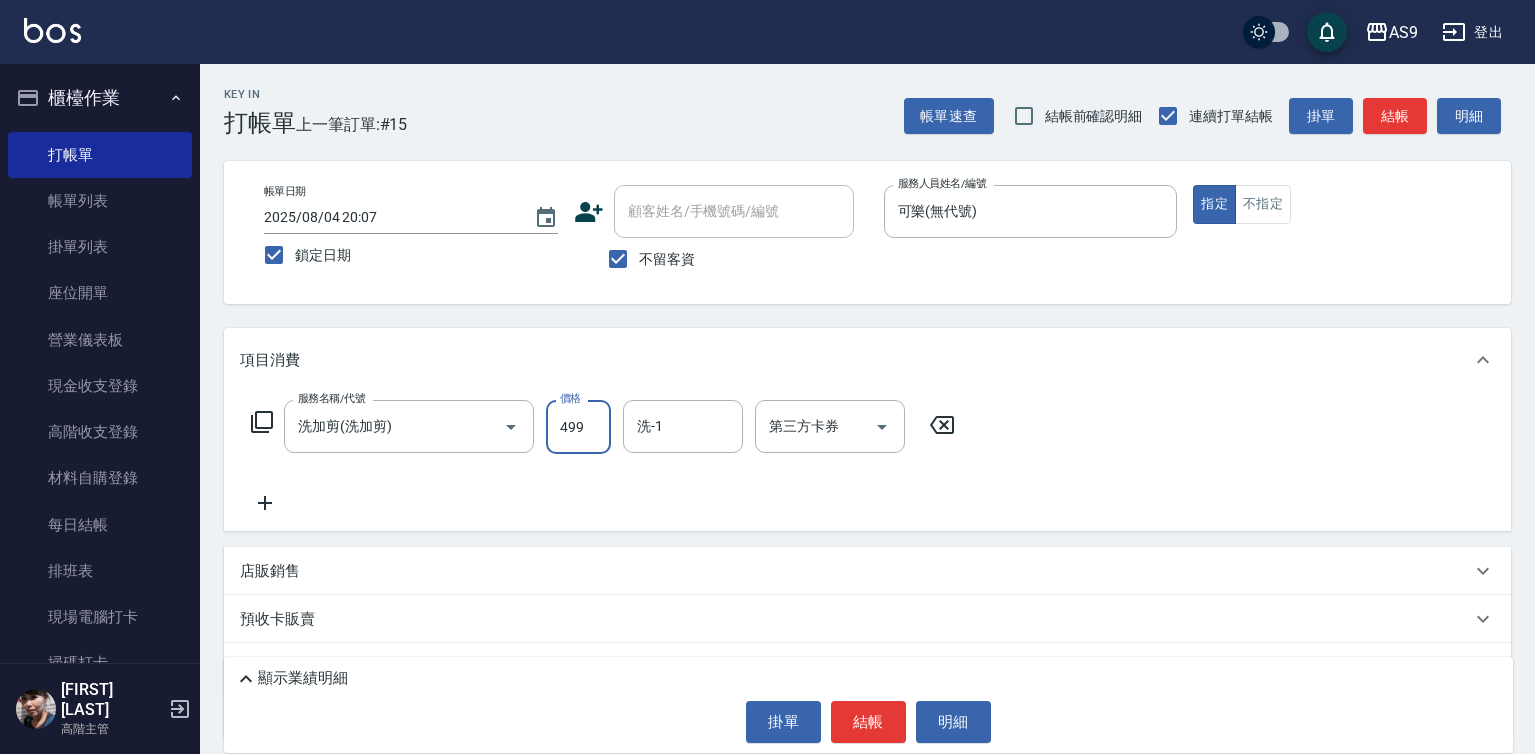click on "499" at bounding box center [578, 427] 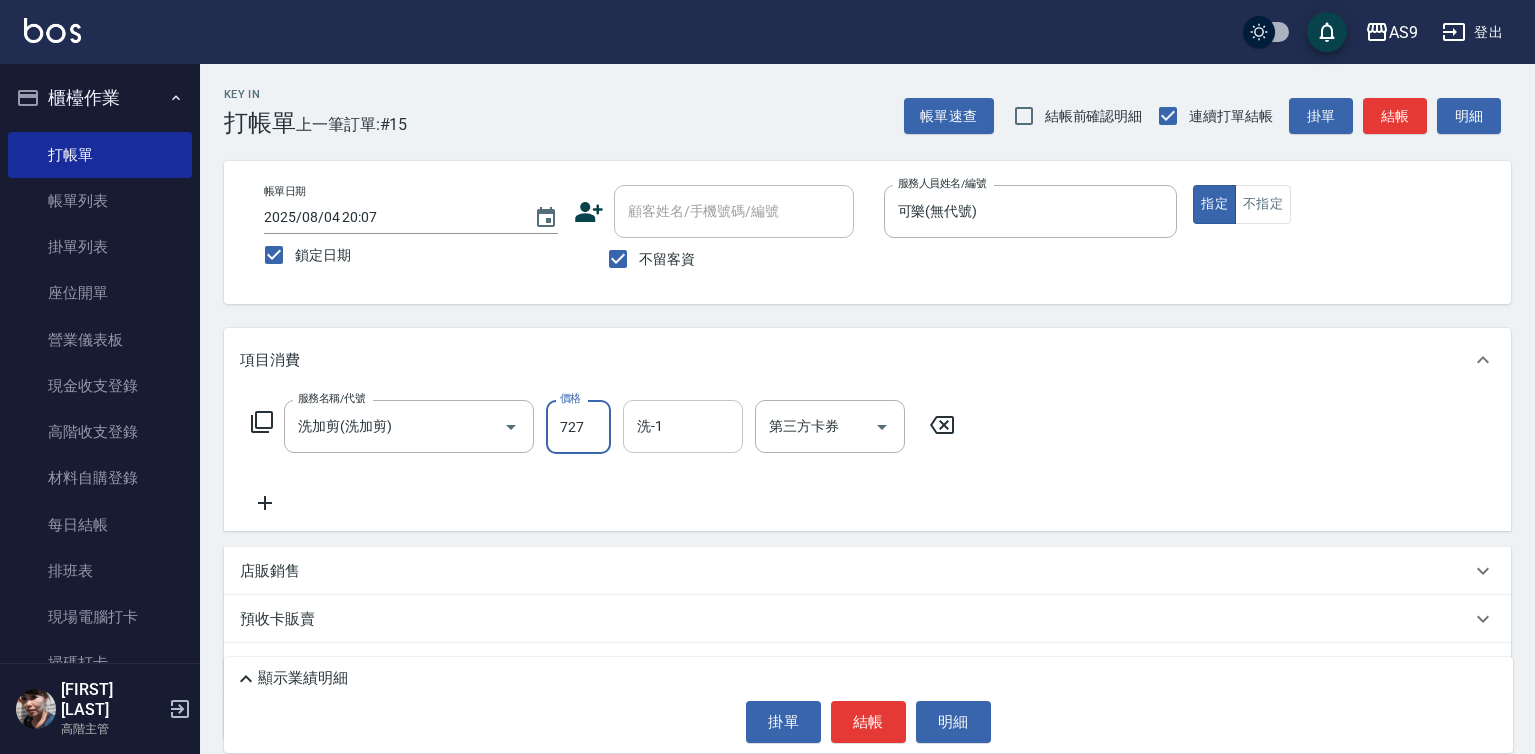 type on "727" 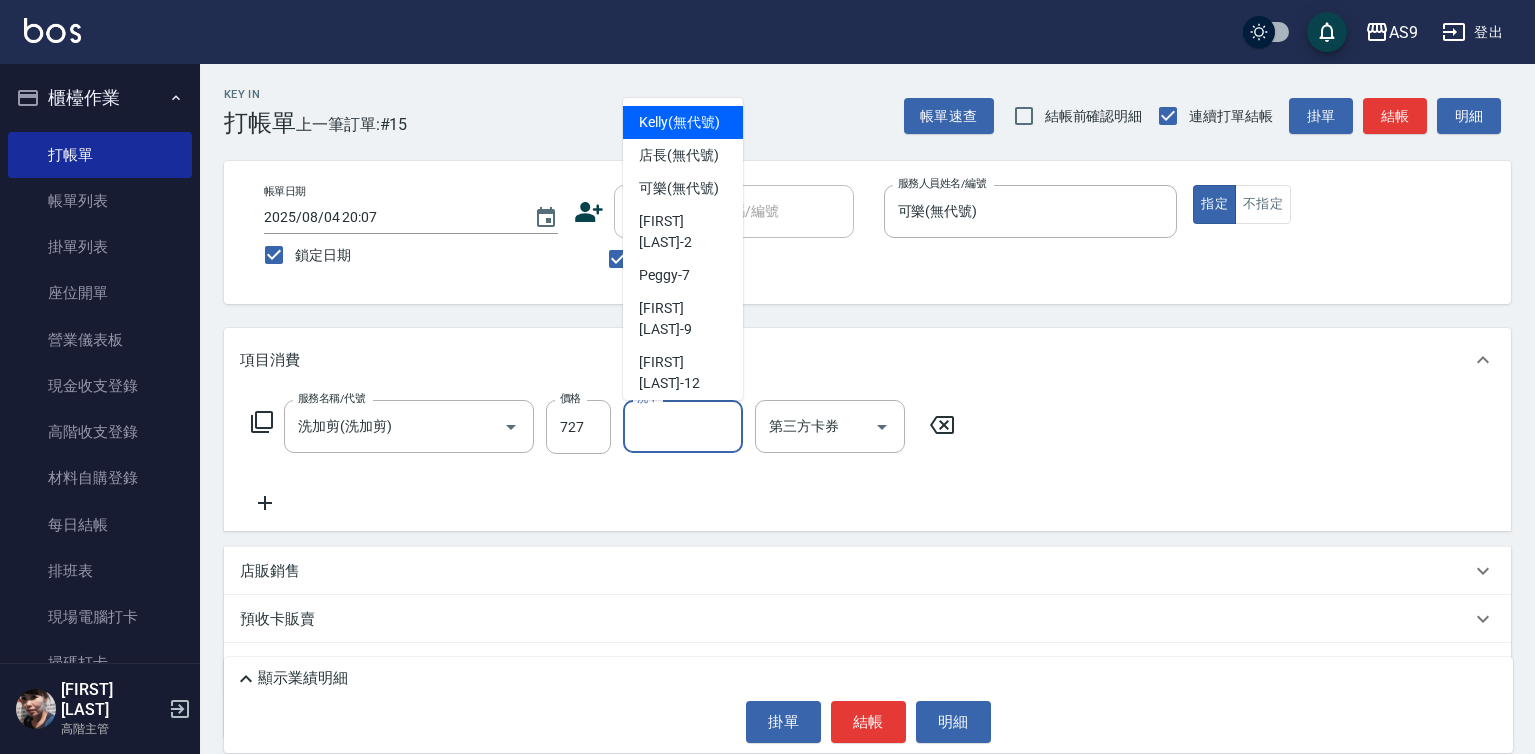 click on "洗-1" at bounding box center [683, 426] 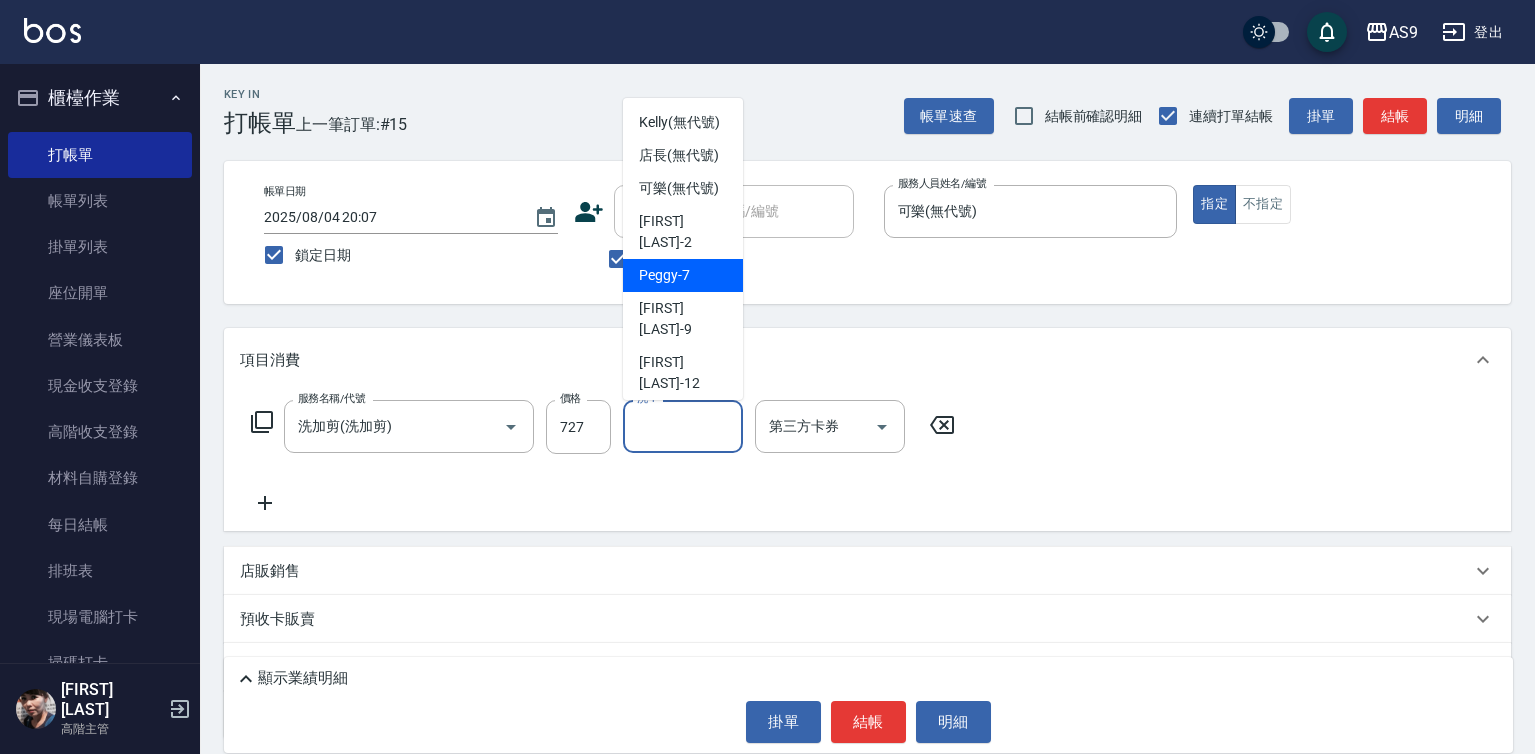 scroll, scrollTop: 100, scrollLeft: 0, axis: vertical 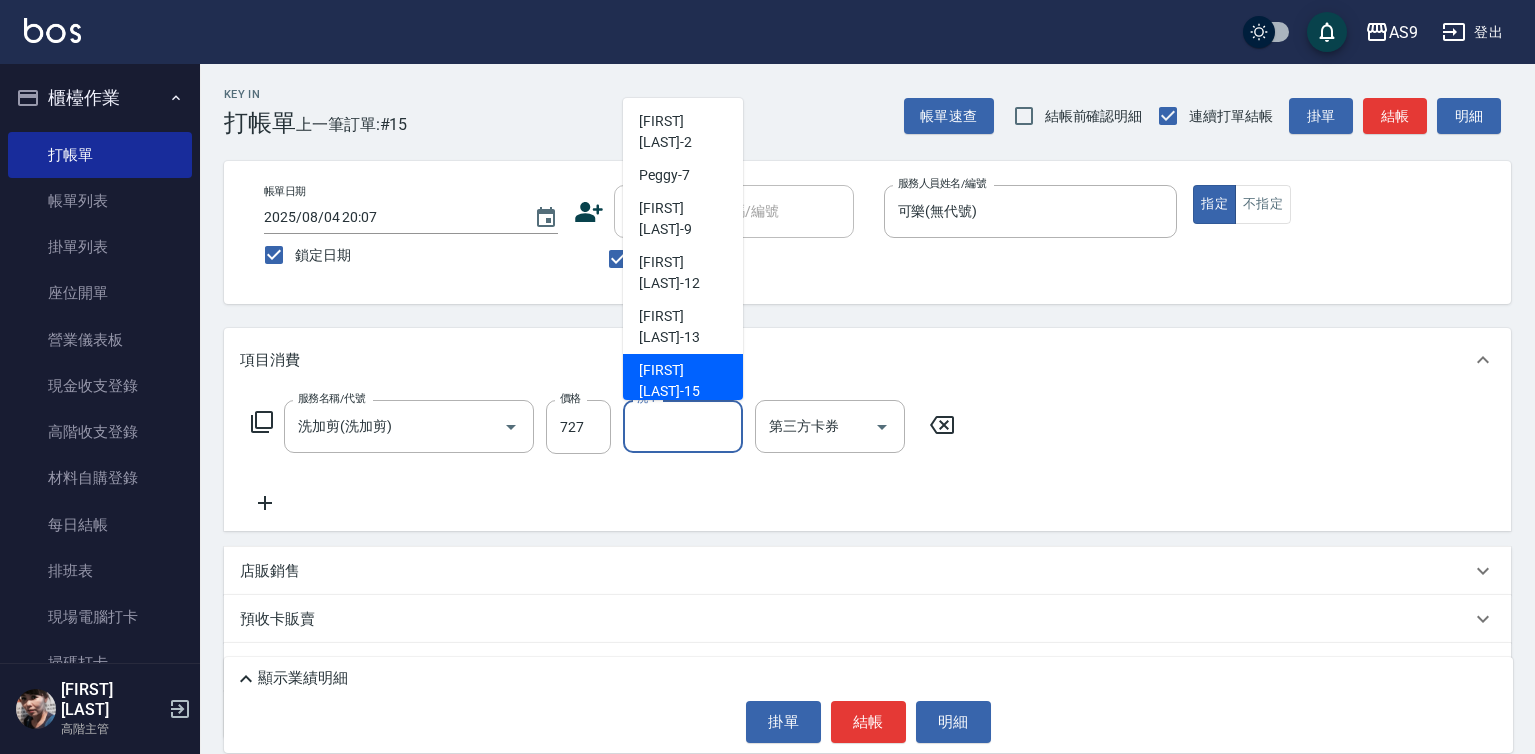 click on "[FIRST] [LAST] -15" at bounding box center (683, 381) 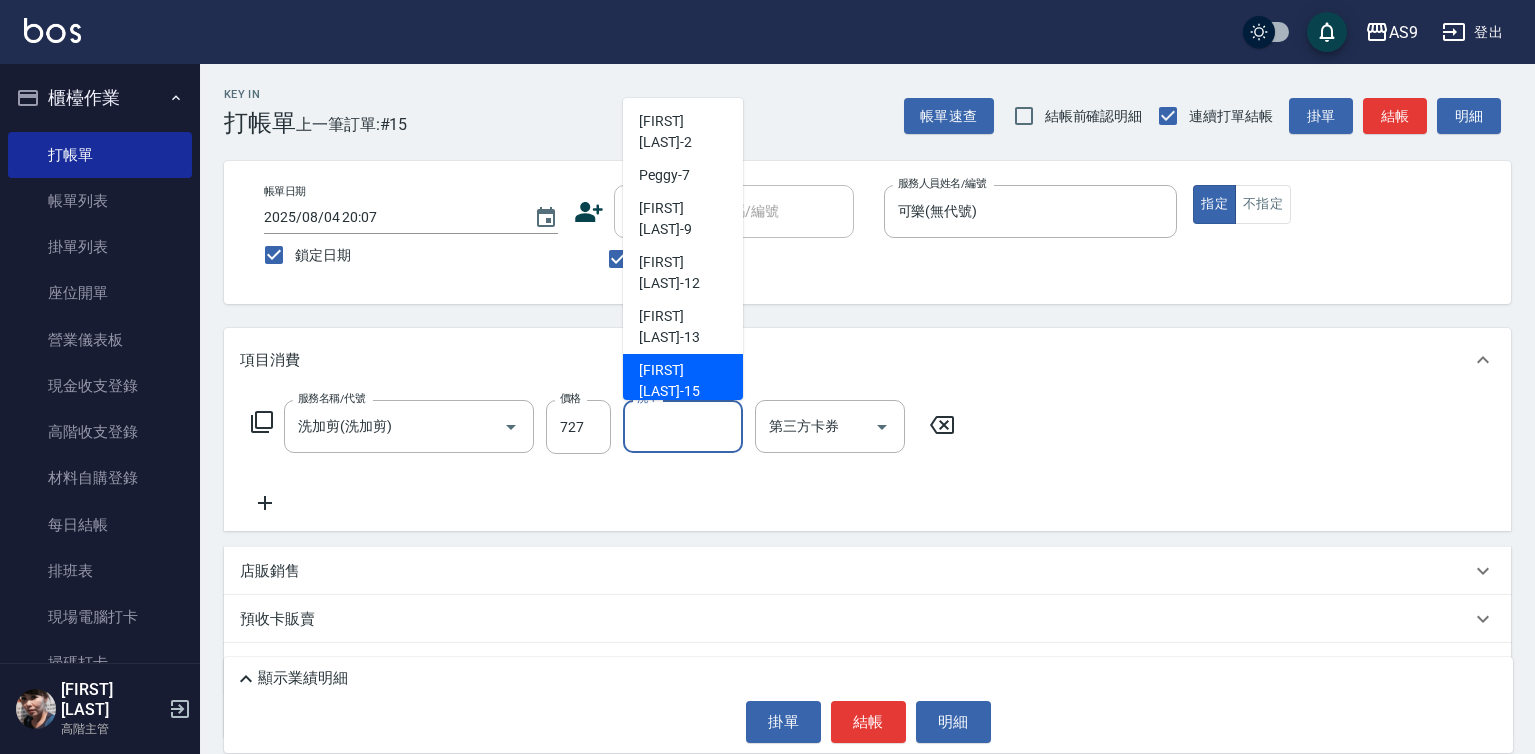 type on "[FIRST] [LAST]-15" 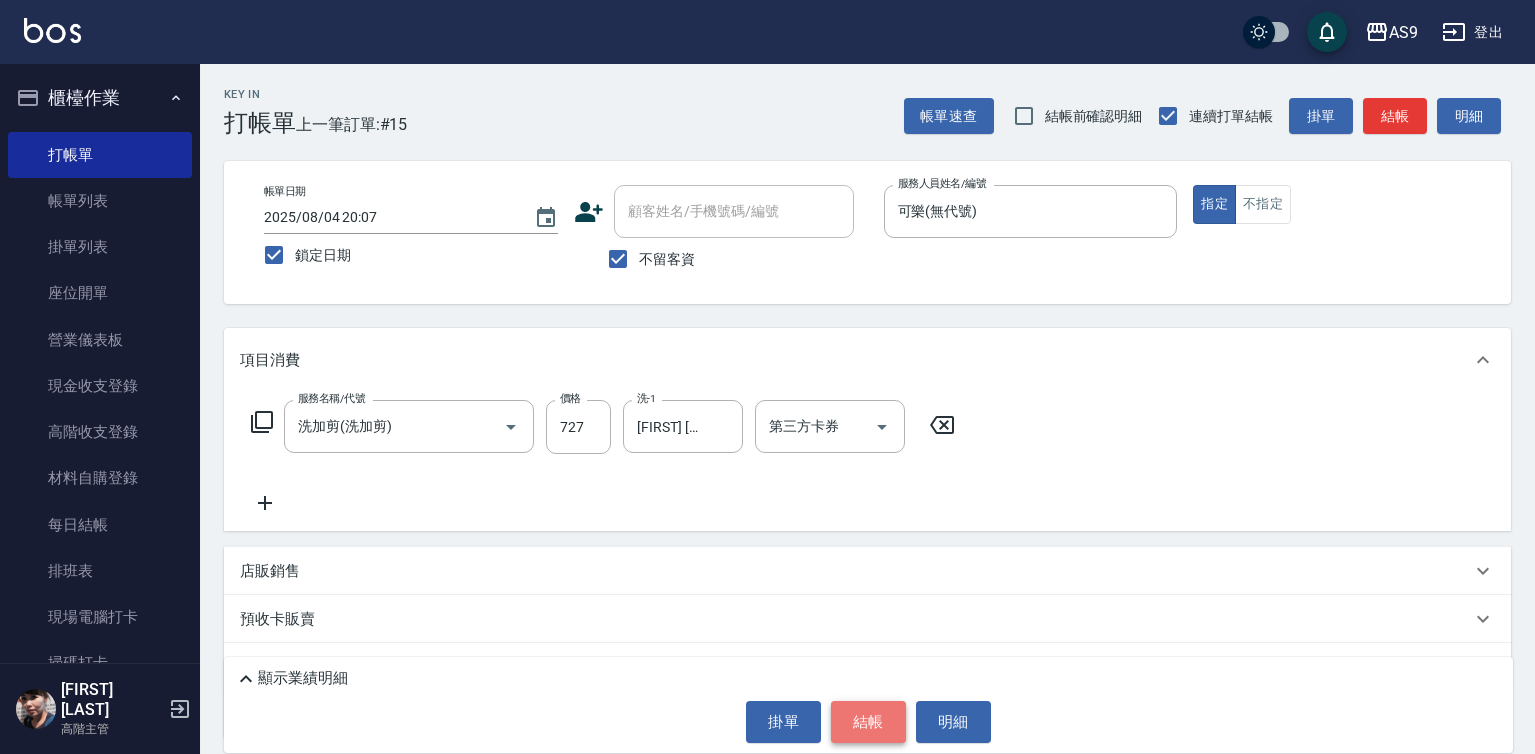 click on "結帳" at bounding box center (868, 722) 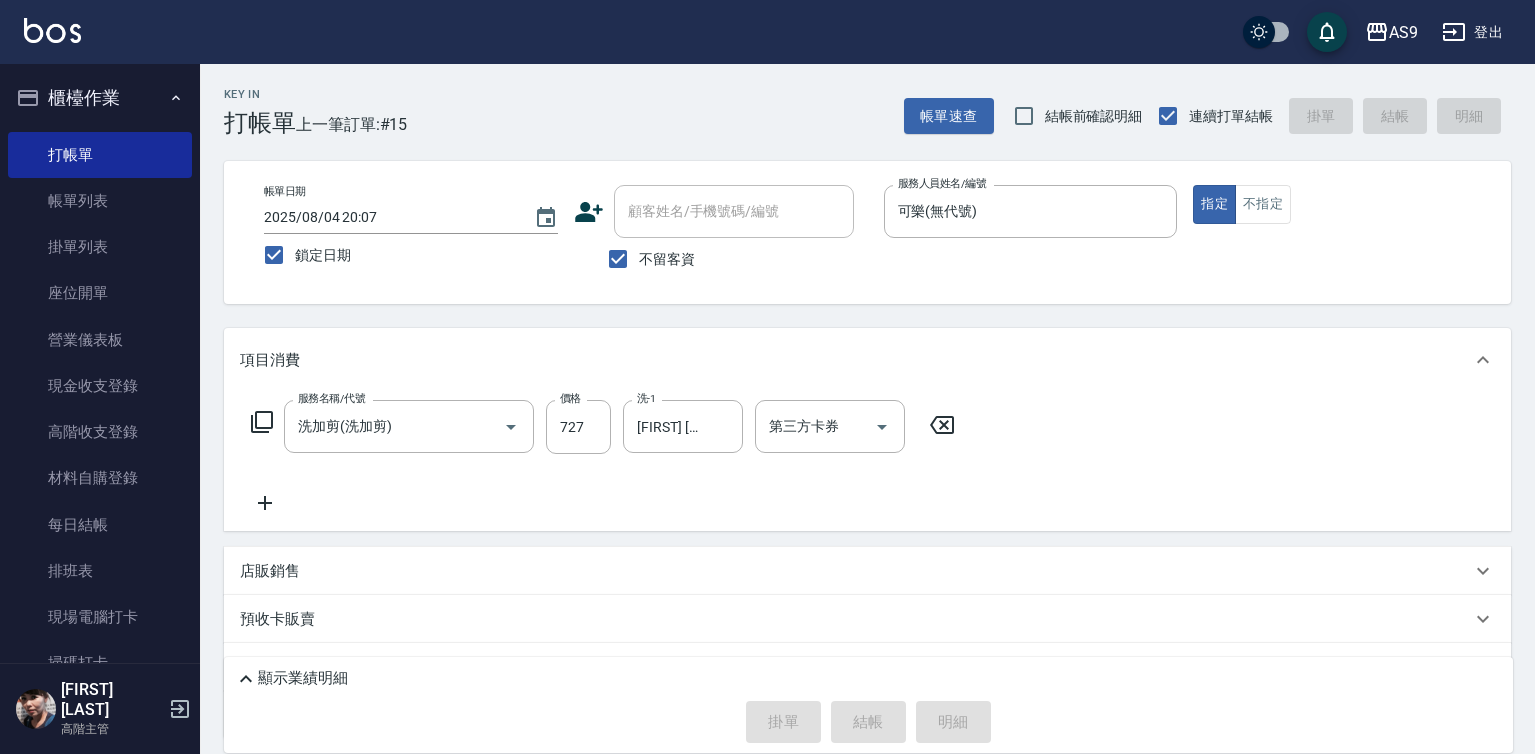 type 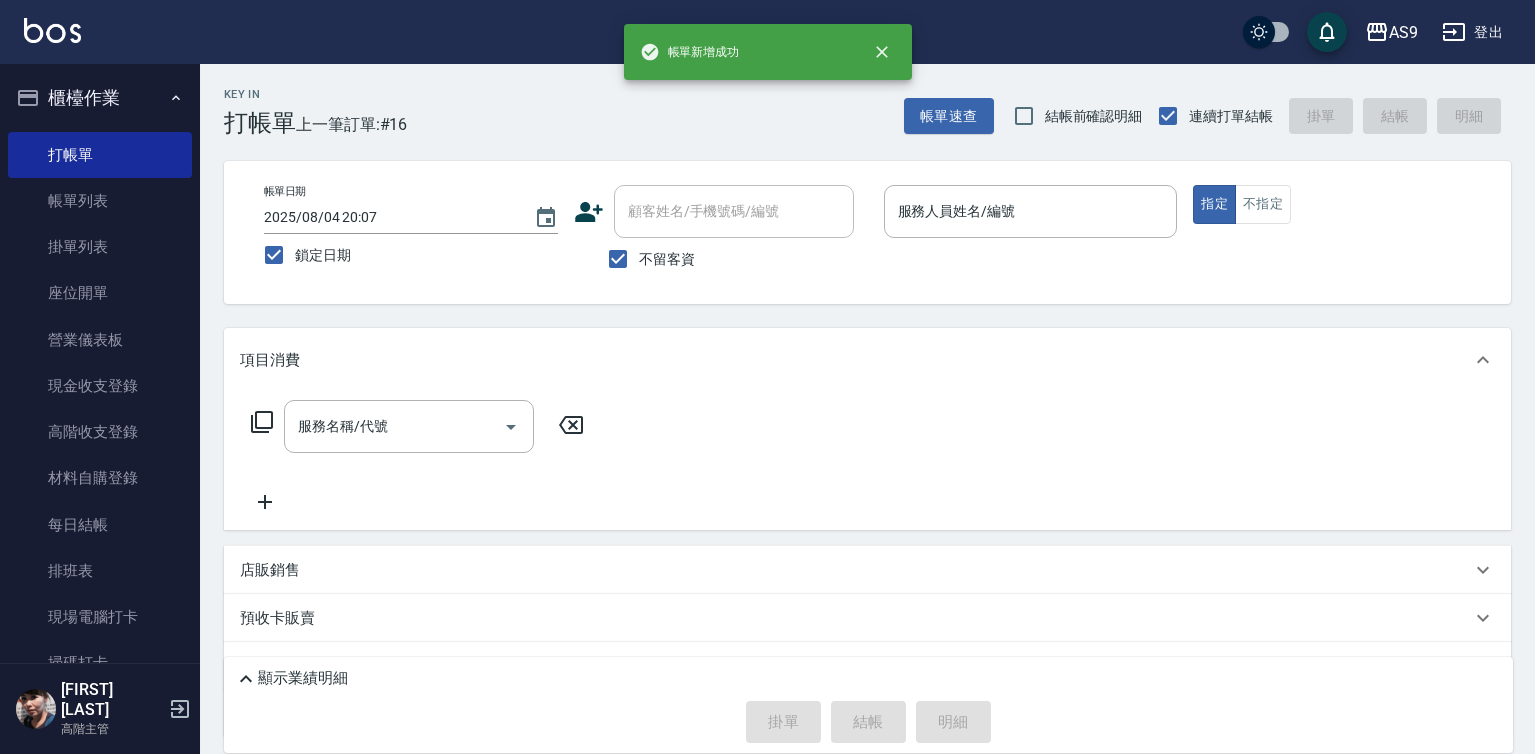 click at bounding box center (1031, 248) 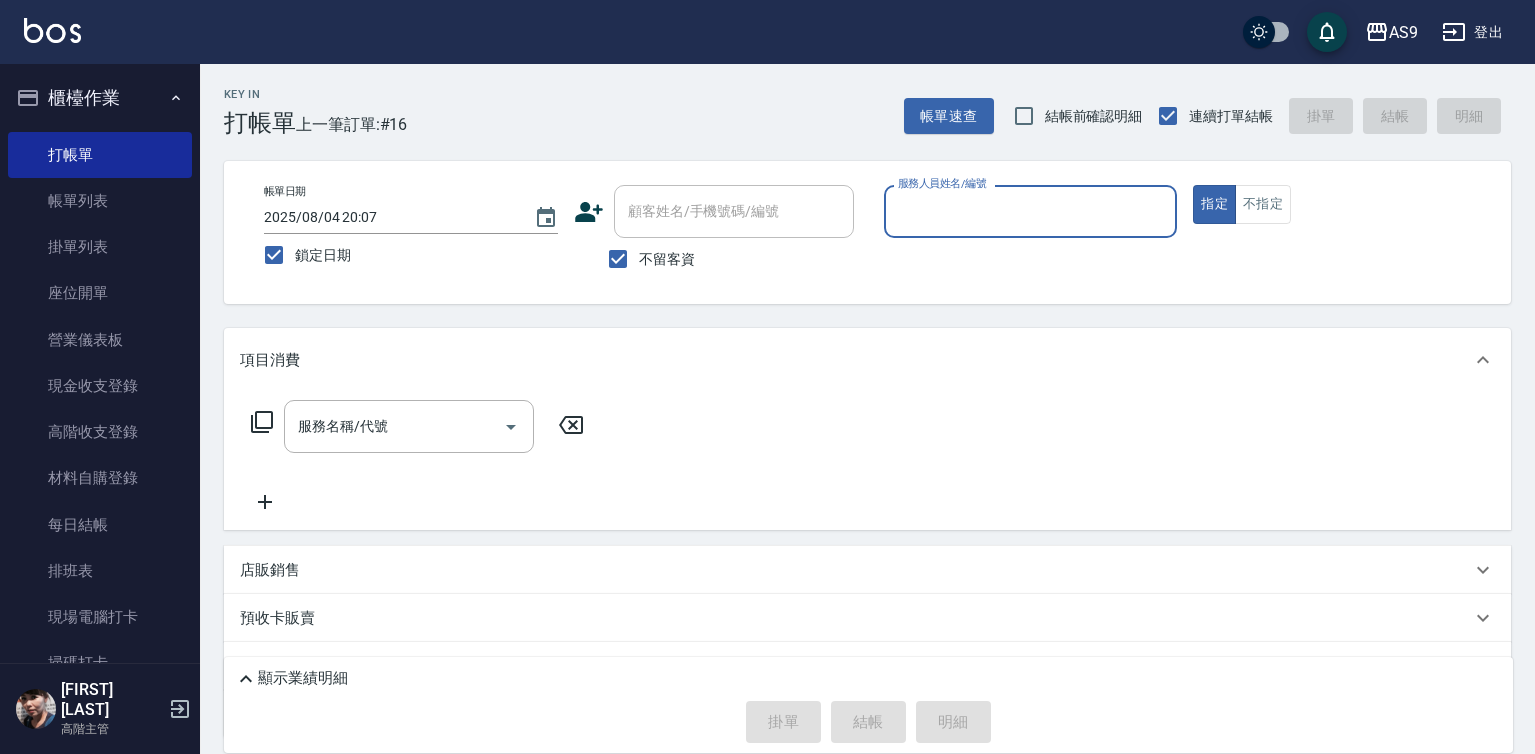 click on "服務人員姓名/編號" at bounding box center (1031, 211) 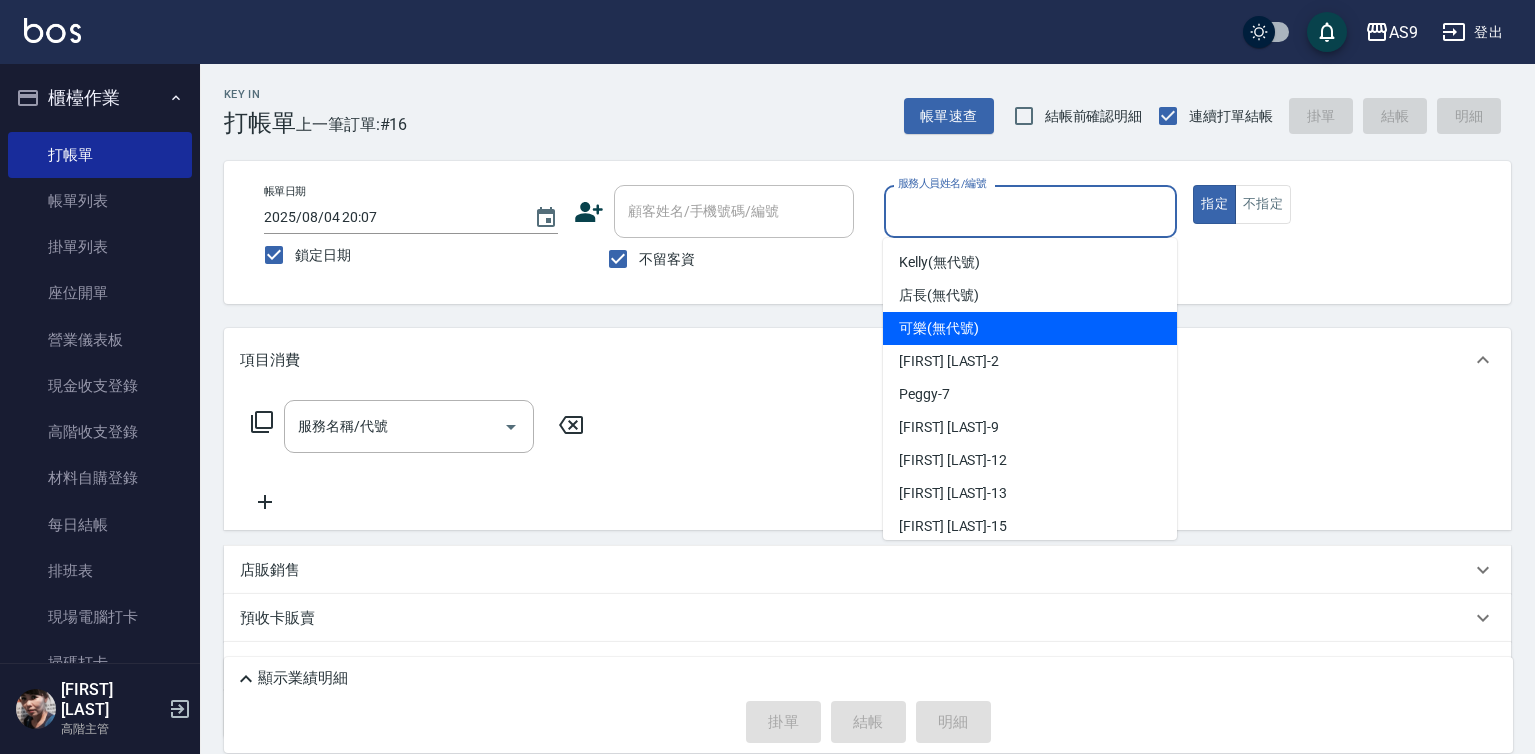 click on "可樂 (無代號)" at bounding box center (939, 328) 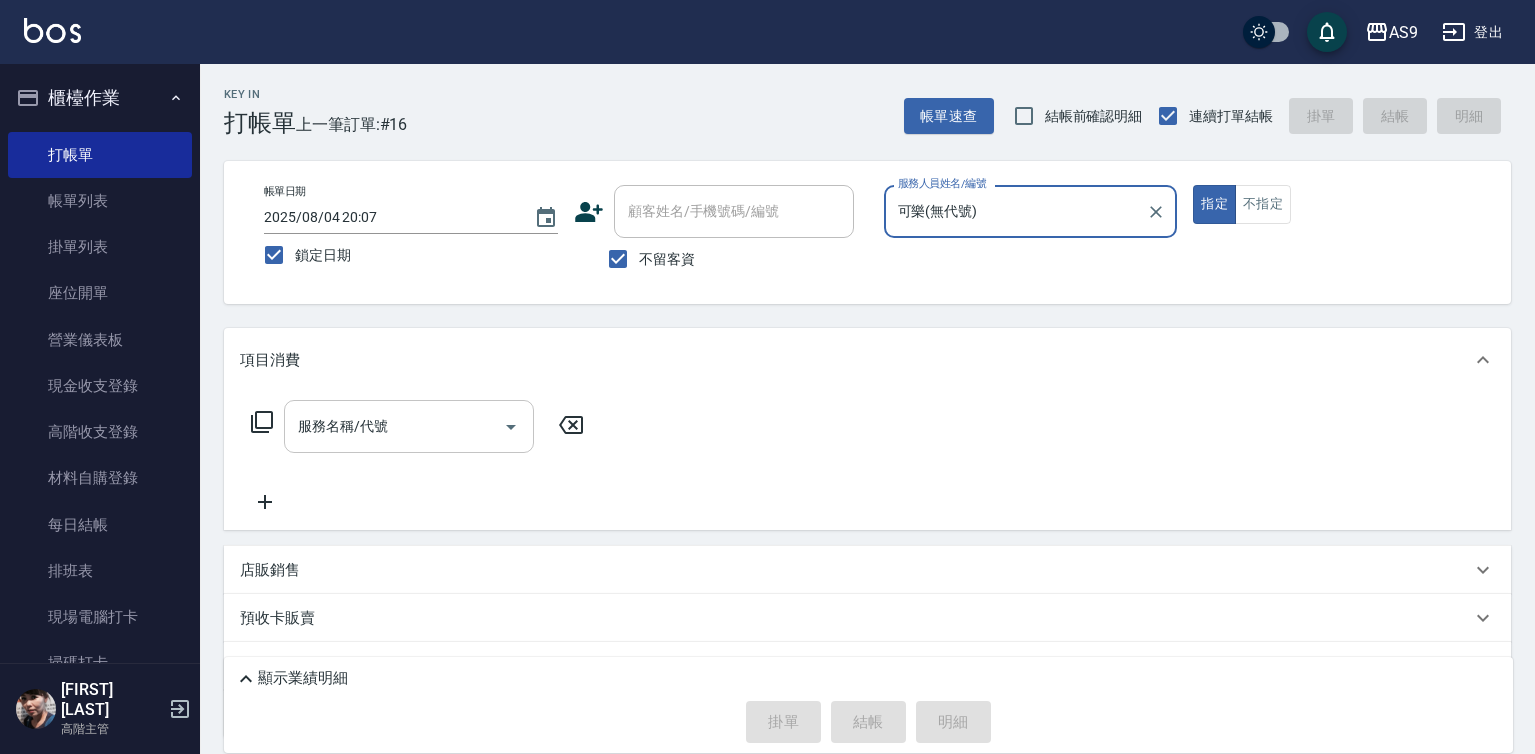 click on "服務名稱/代號" at bounding box center (394, 426) 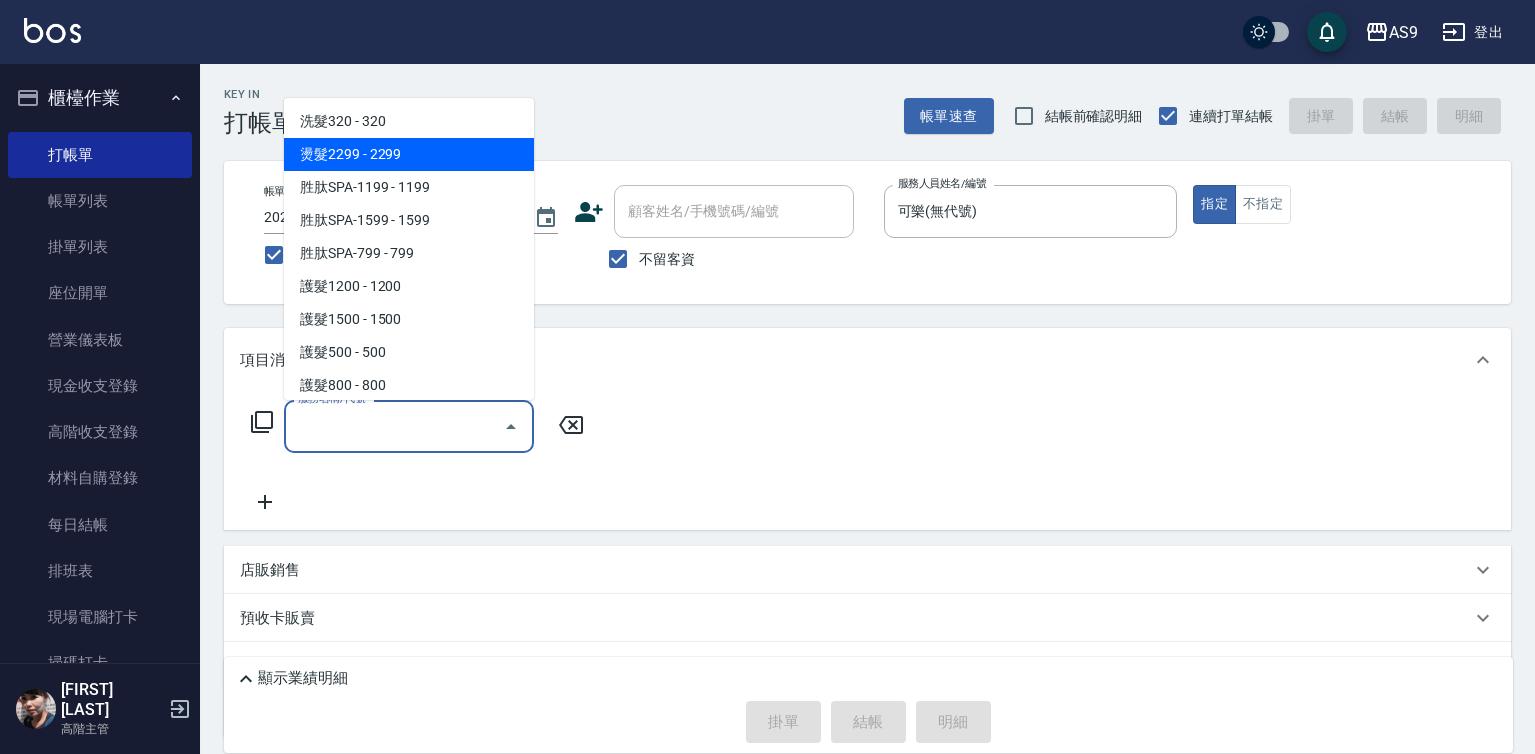 scroll, scrollTop: 200, scrollLeft: 0, axis: vertical 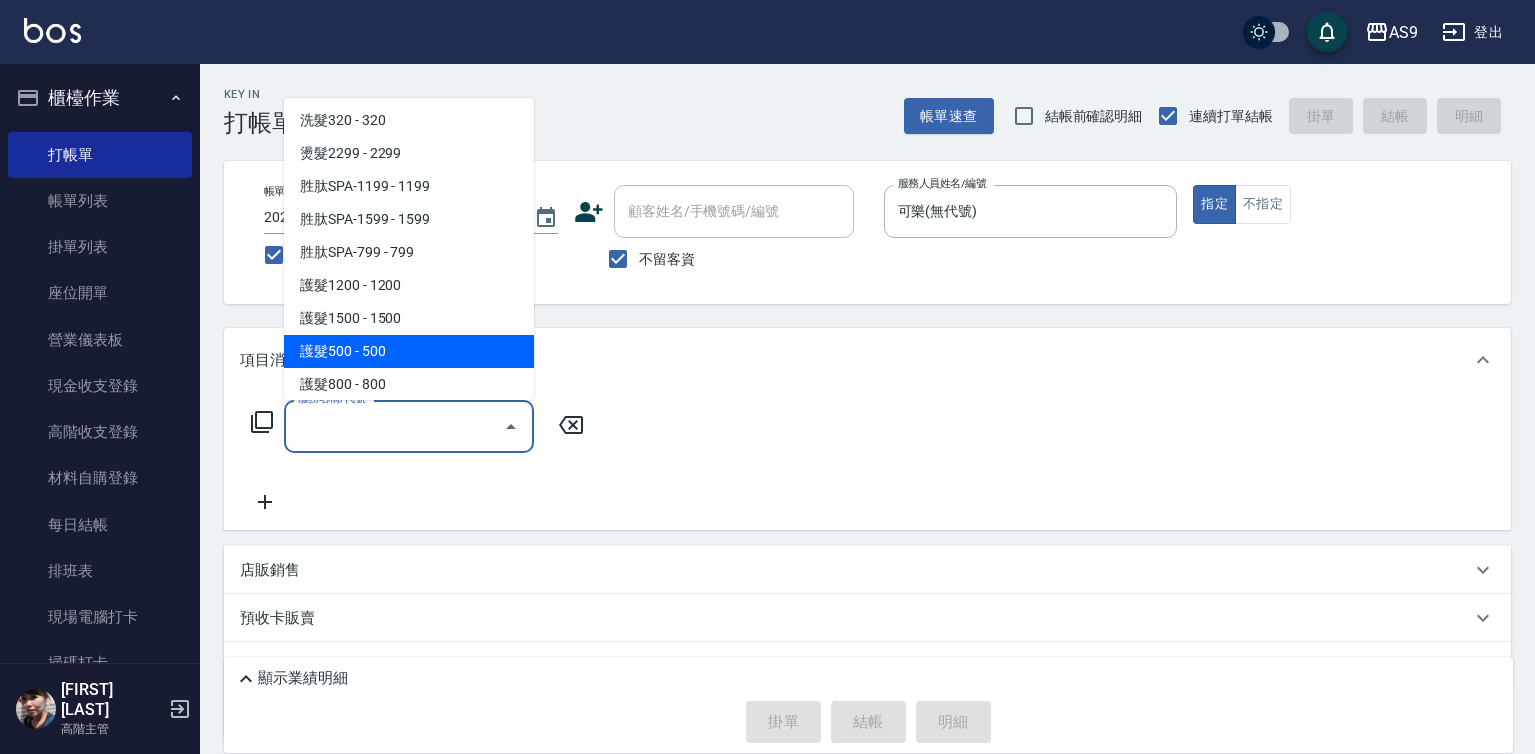 click on "護髮500 - 500" at bounding box center [409, 351] 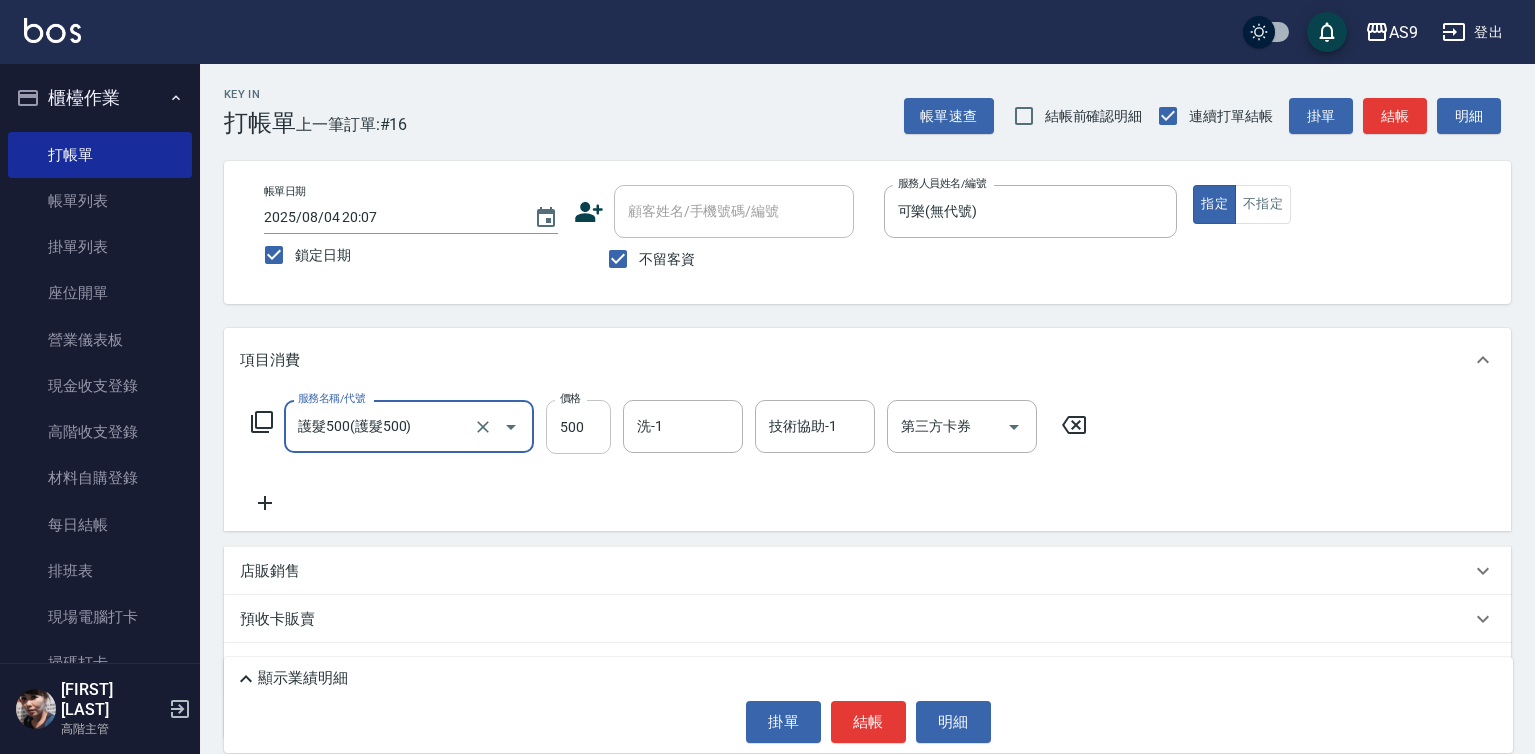 click on "500" at bounding box center (578, 427) 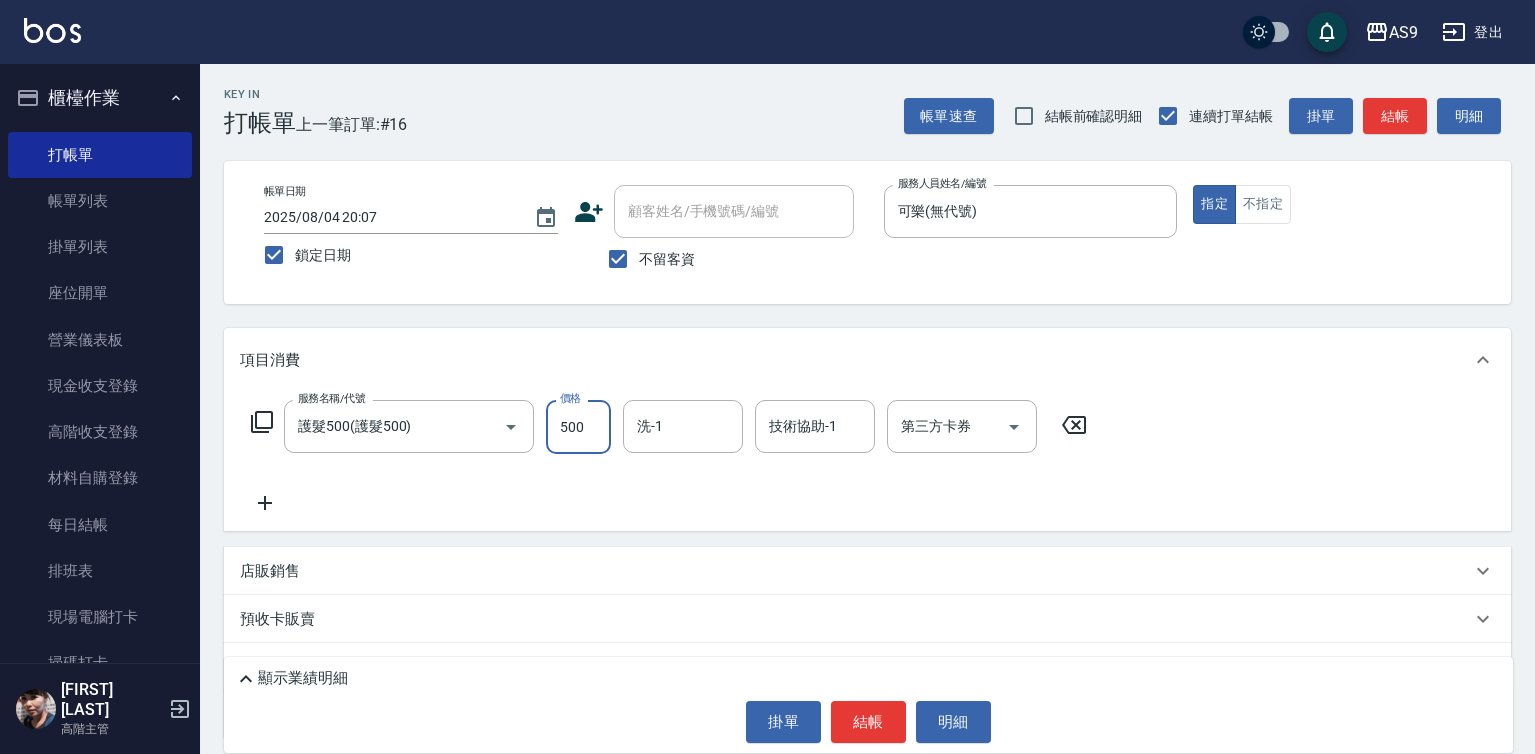 click on "500" at bounding box center [578, 427] 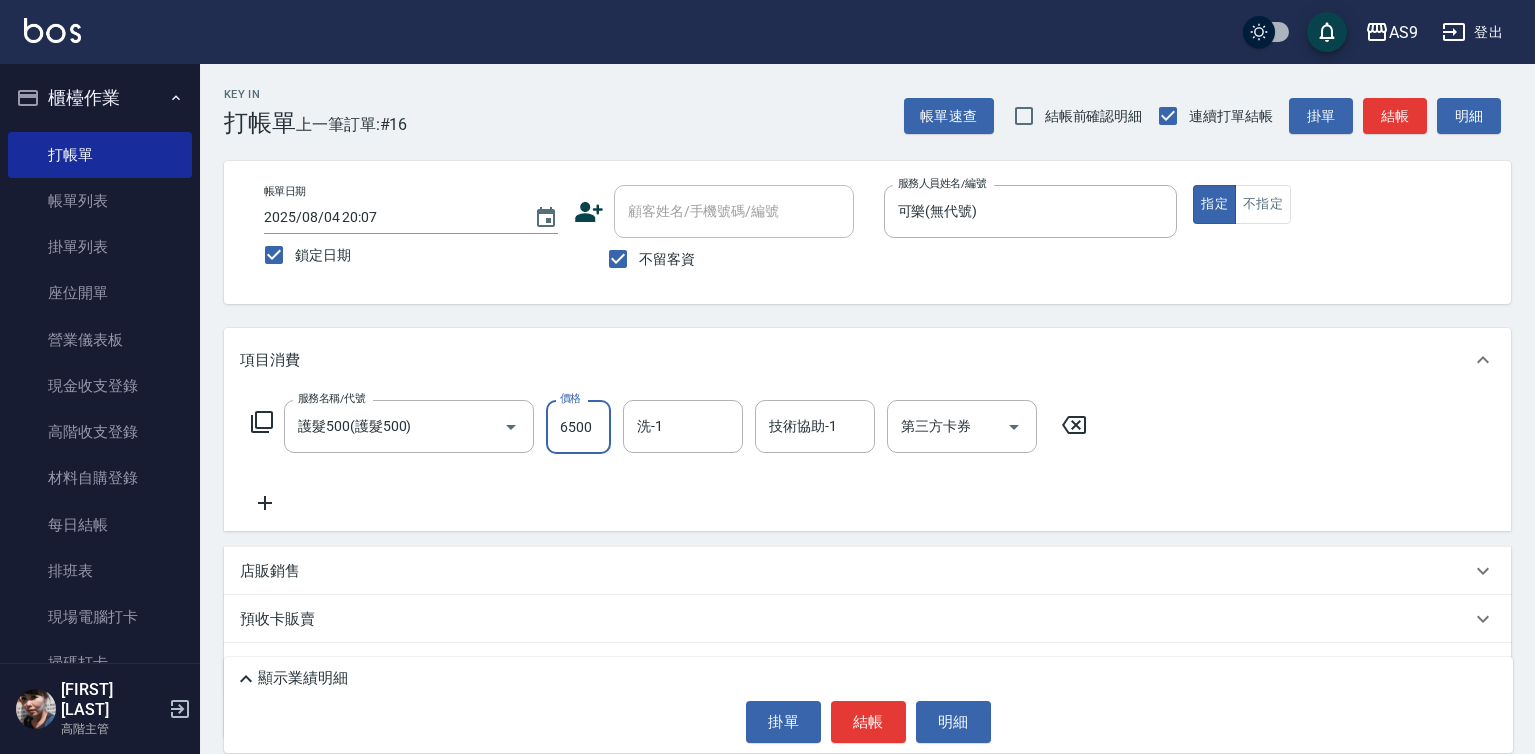 click on "6500" at bounding box center (578, 427) 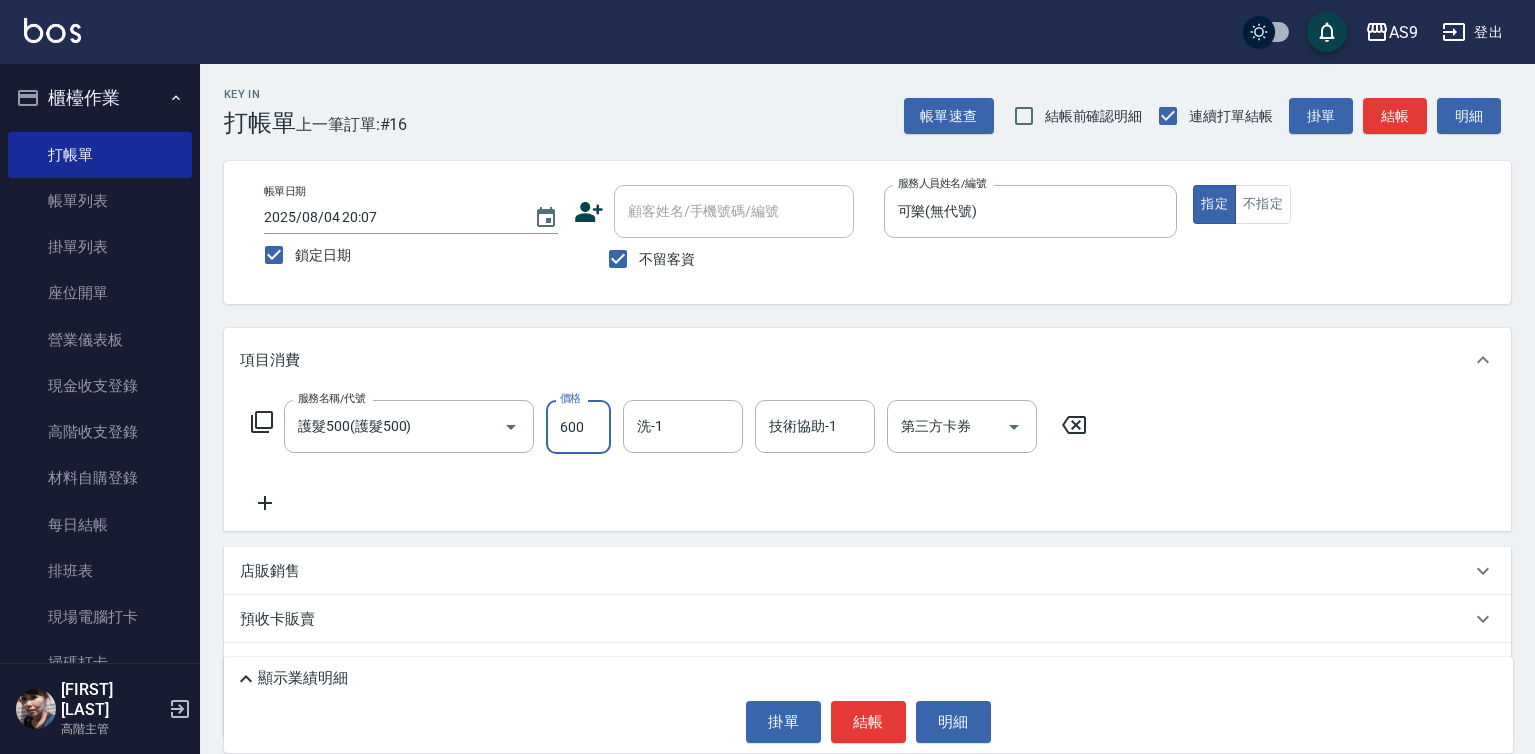click on "600" at bounding box center [578, 427] 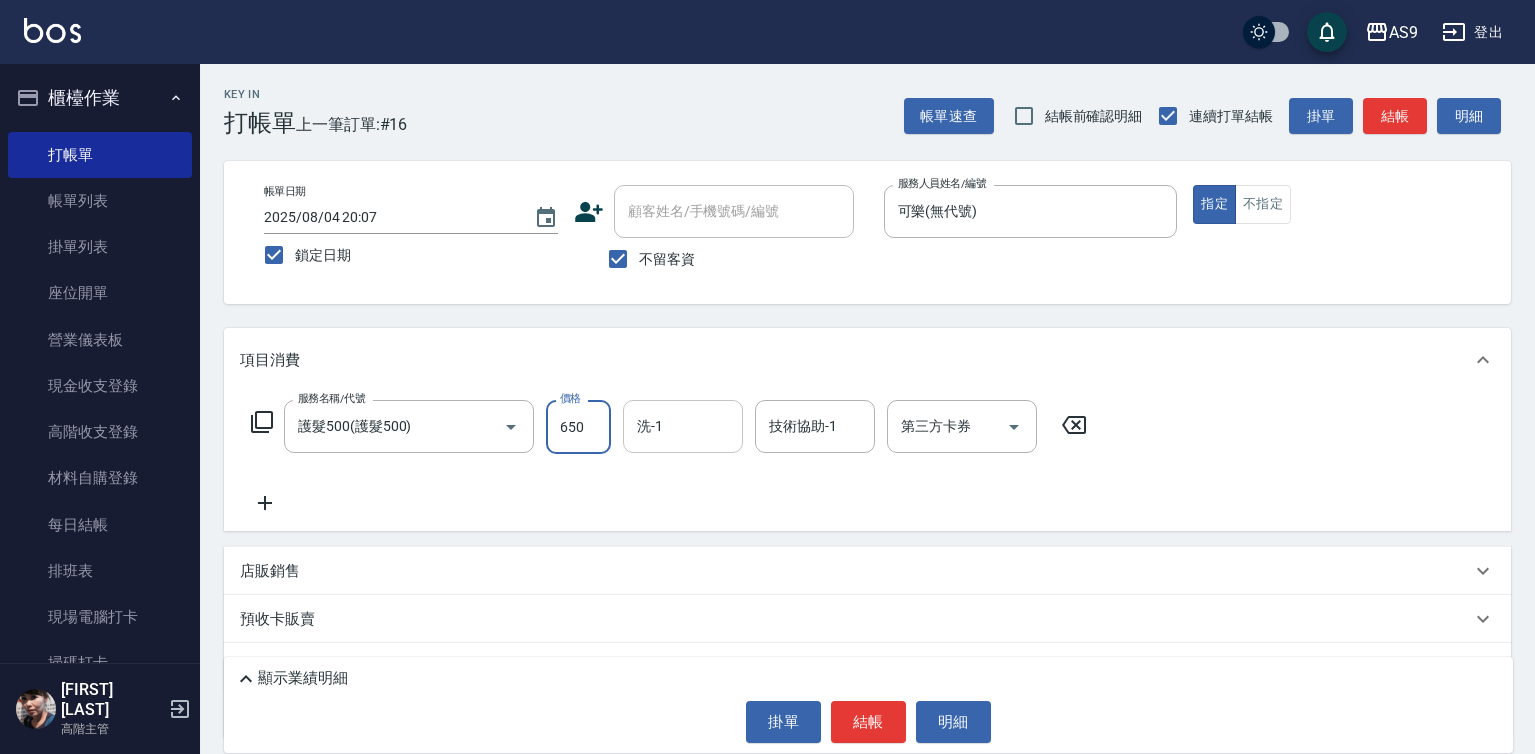 type on "650" 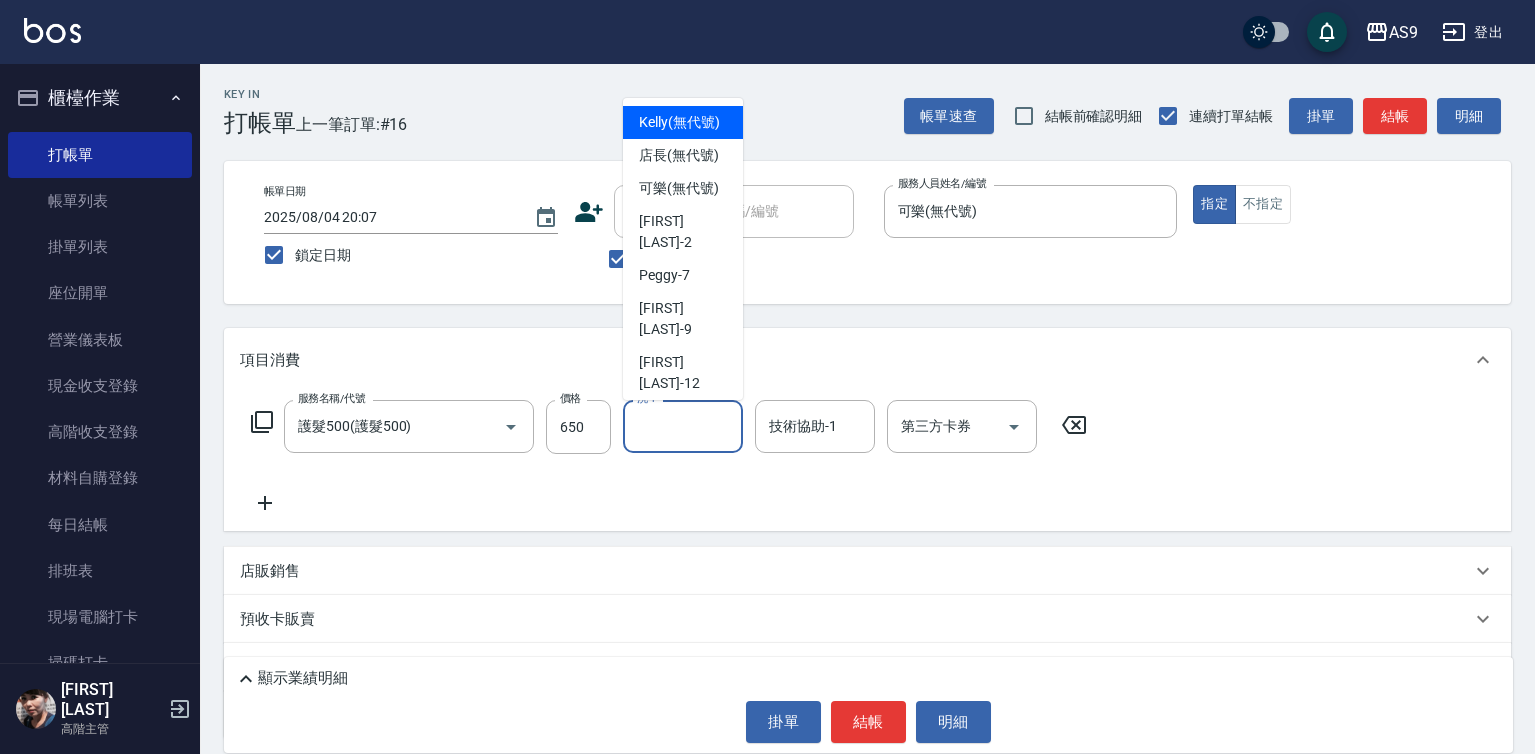 click on "洗-1 洗-1" at bounding box center [683, 426] 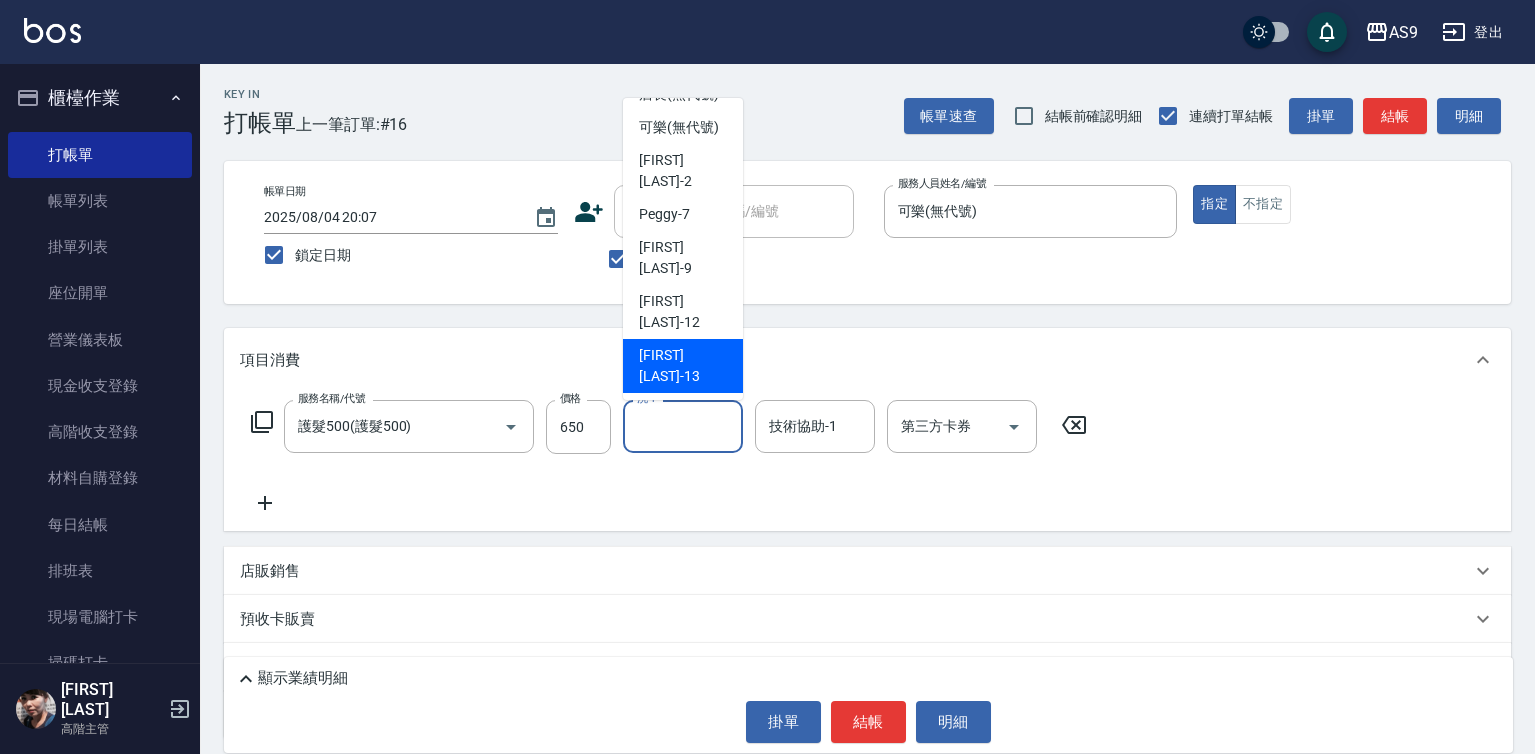 scroll, scrollTop: 128, scrollLeft: 0, axis: vertical 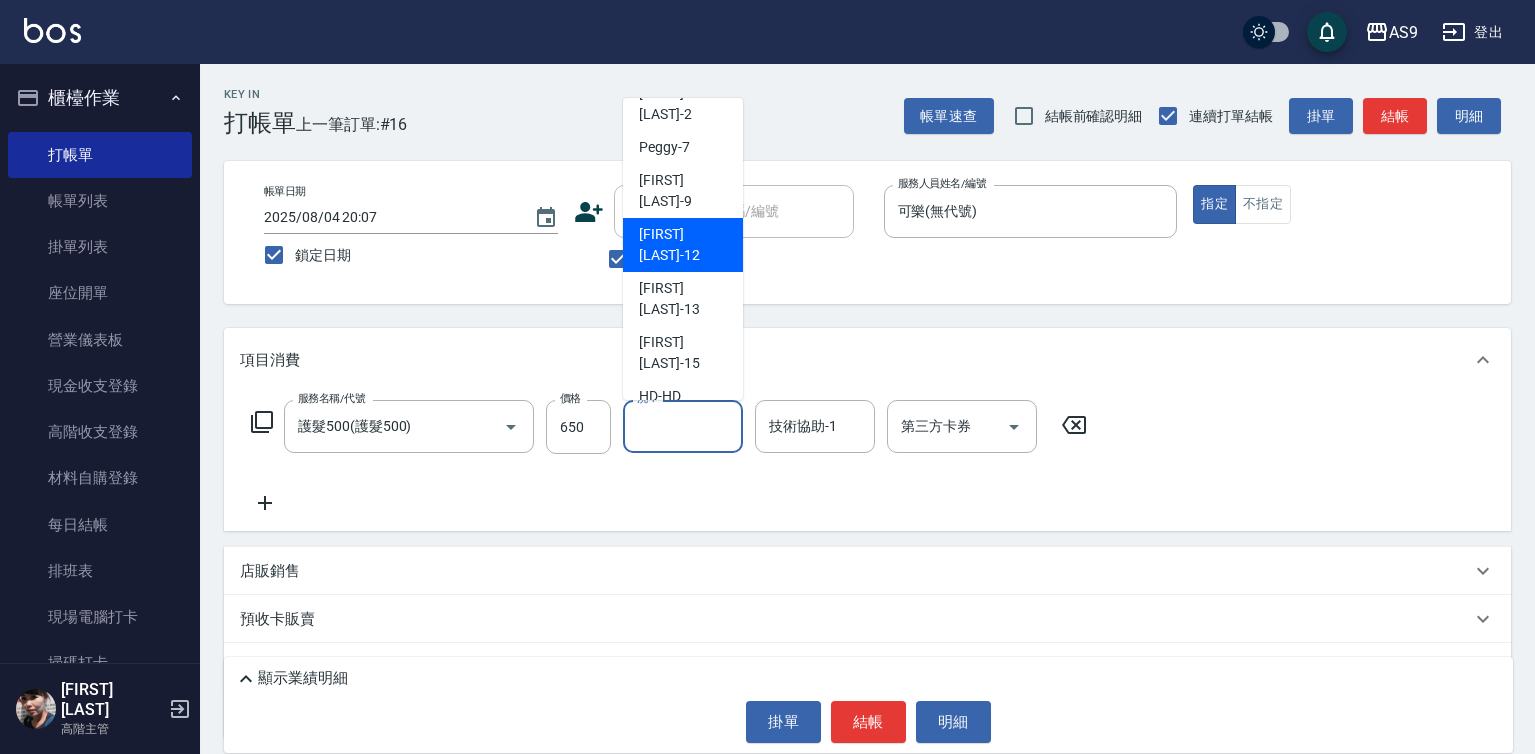 click on "[FIRST] [LAST] -12" at bounding box center (683, 245) 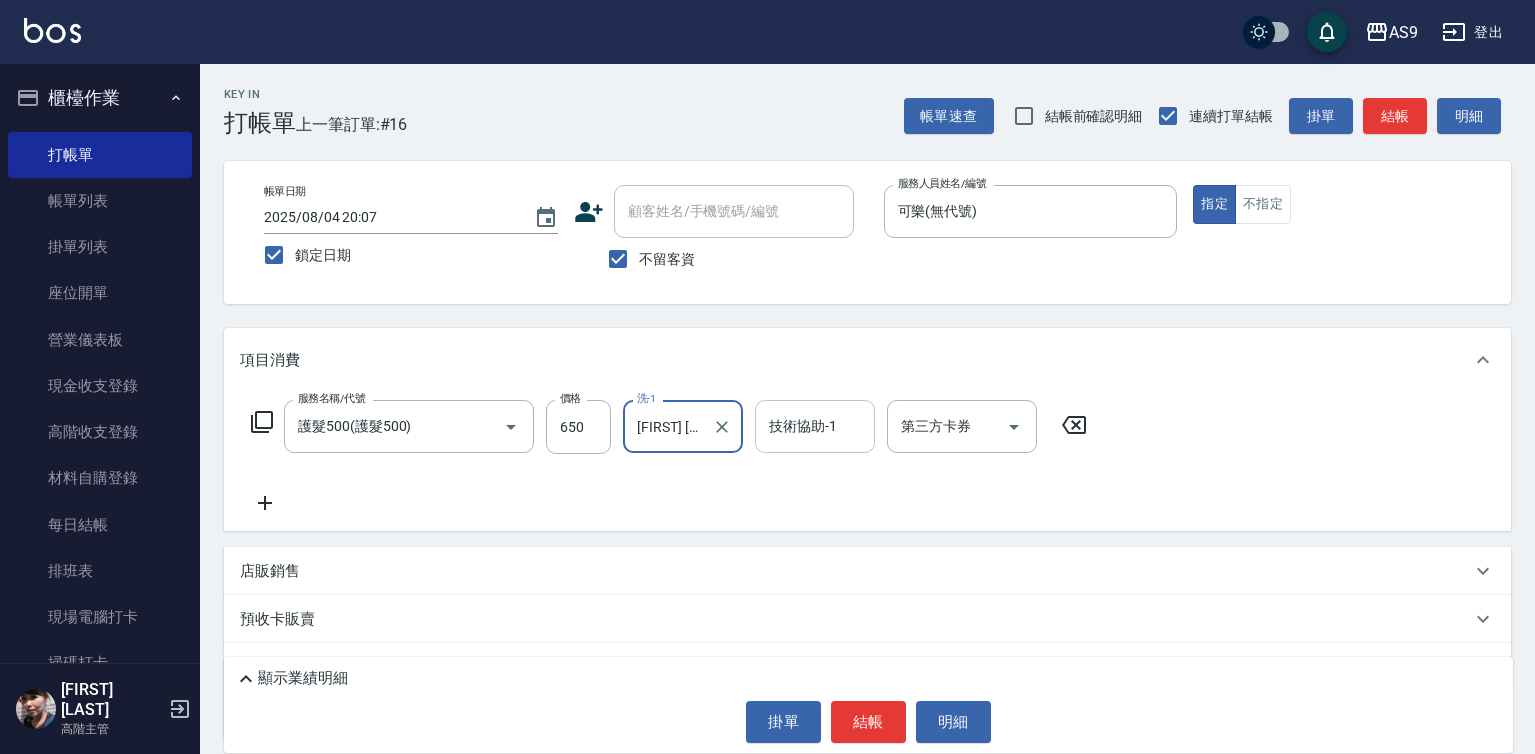 click on "技術協助-1" at bounding box center (815, 426) 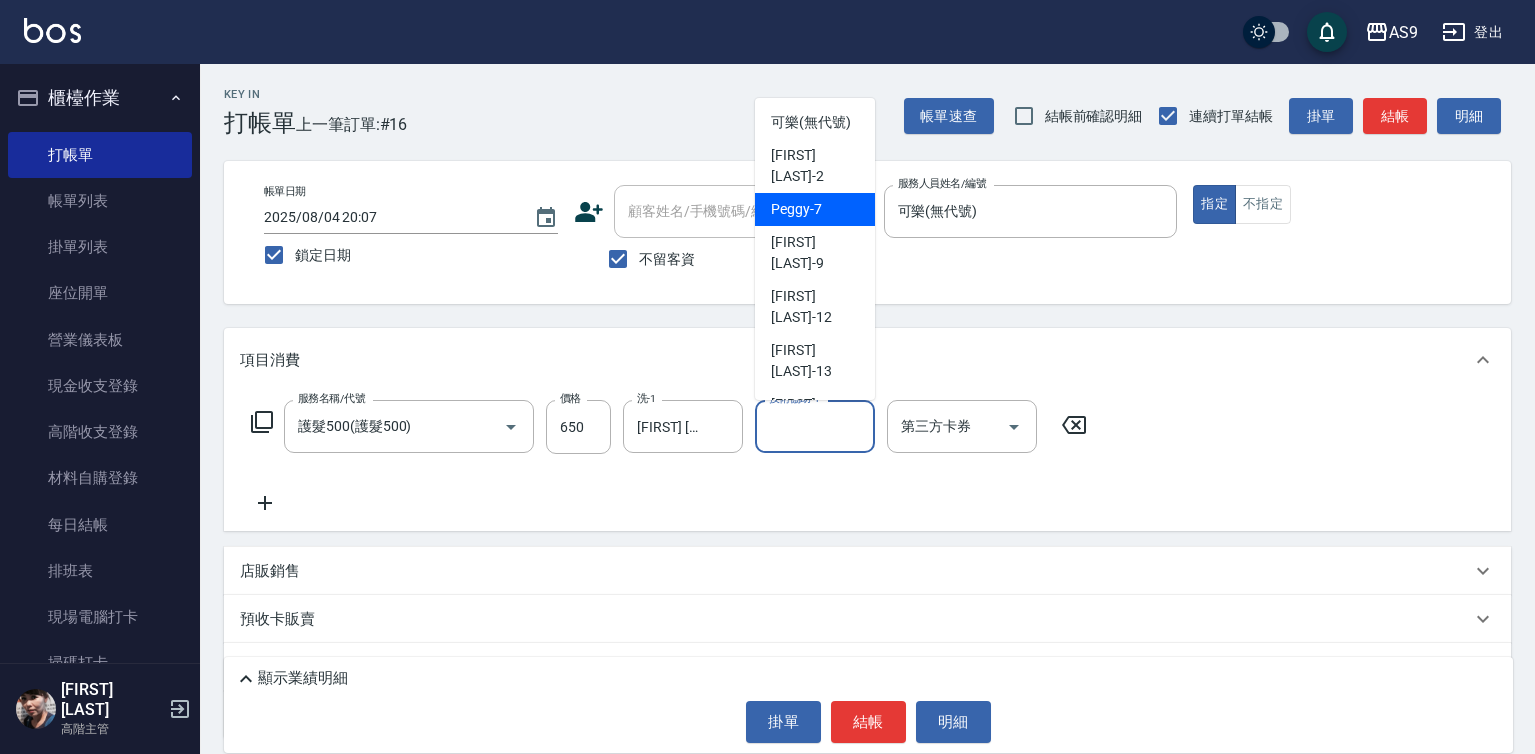 scroll, scrollTop: 128, scrollLeft: 0, axis: vertical 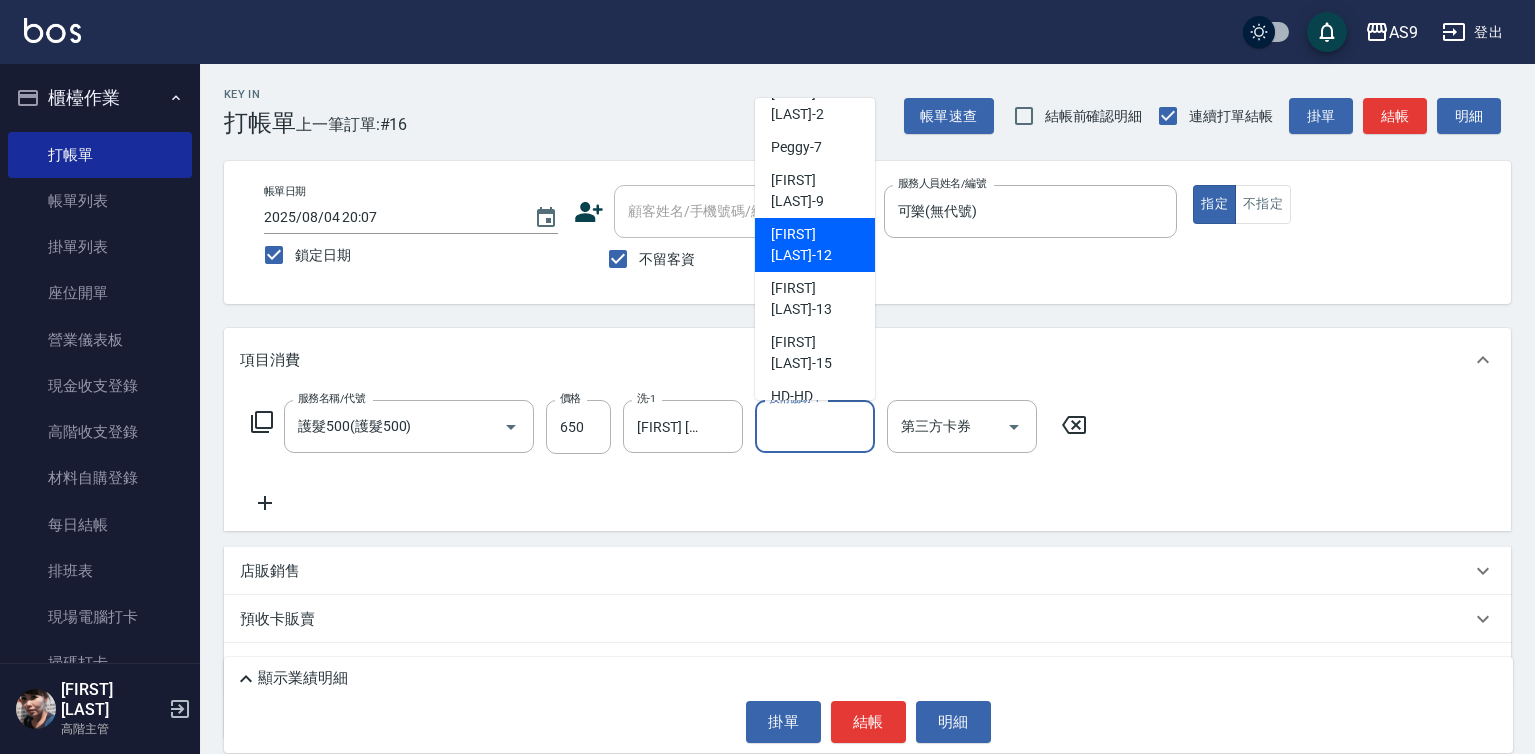 click on "[FIRST] [LAST] -12" at bounding box center [815, 245] 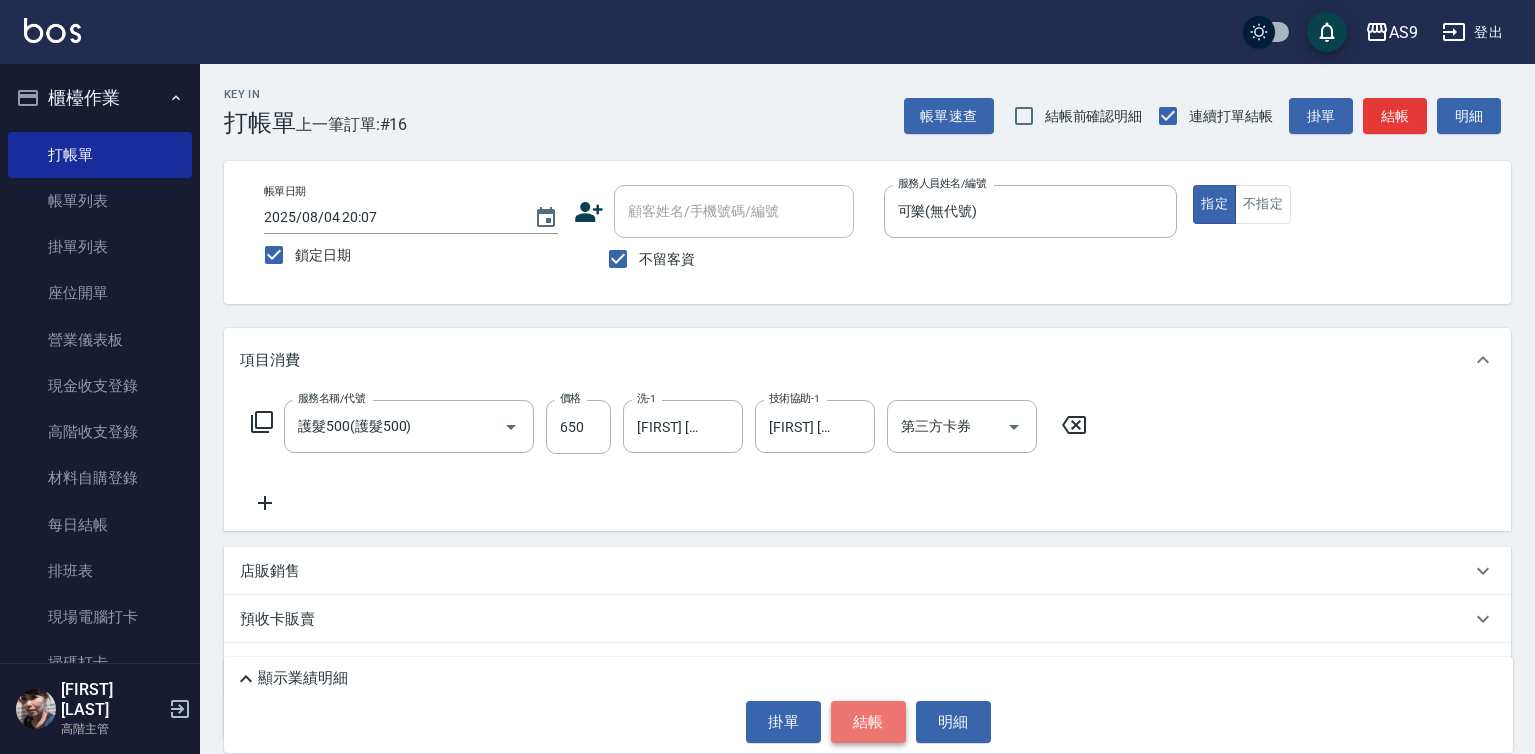 click on "結帳" at bounding box center (868, 722) 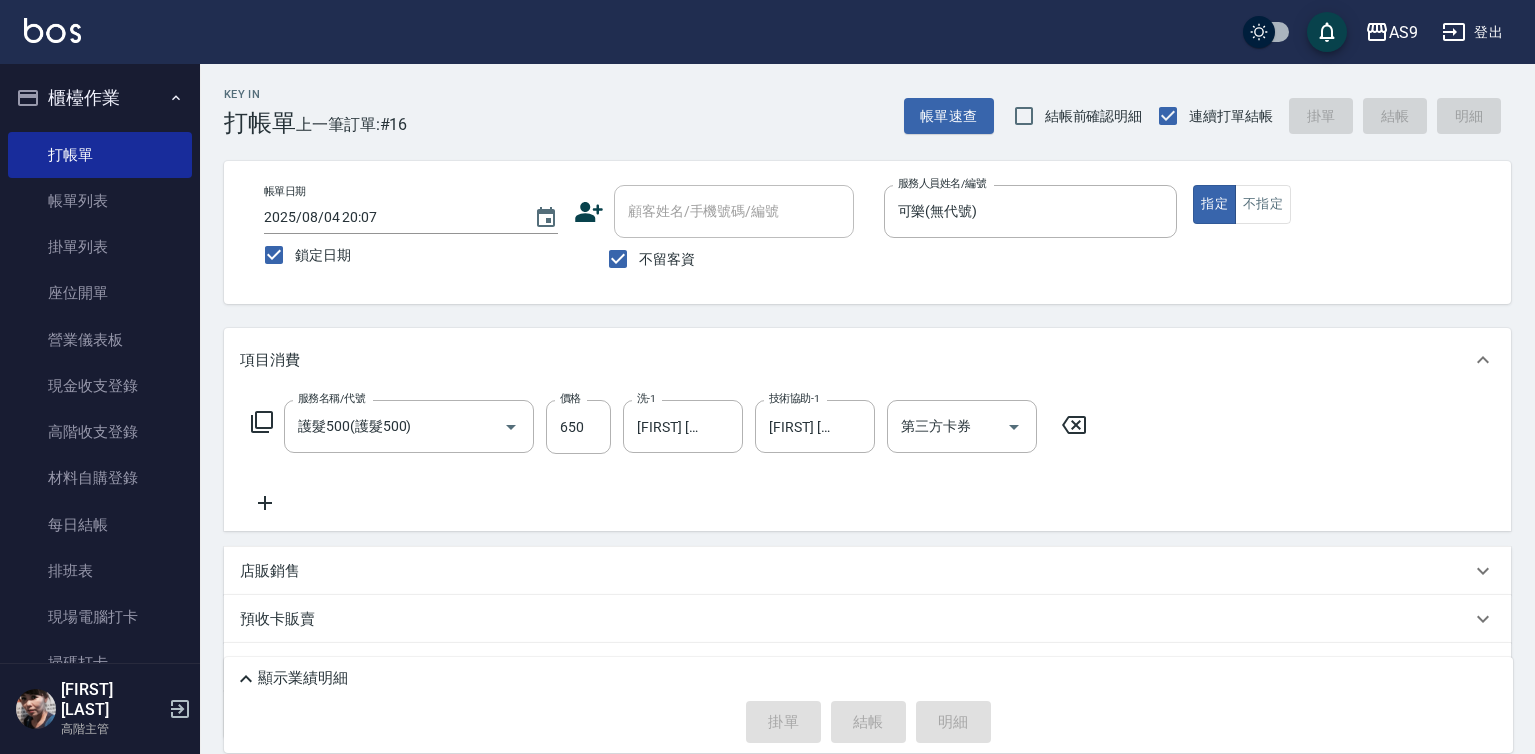 type 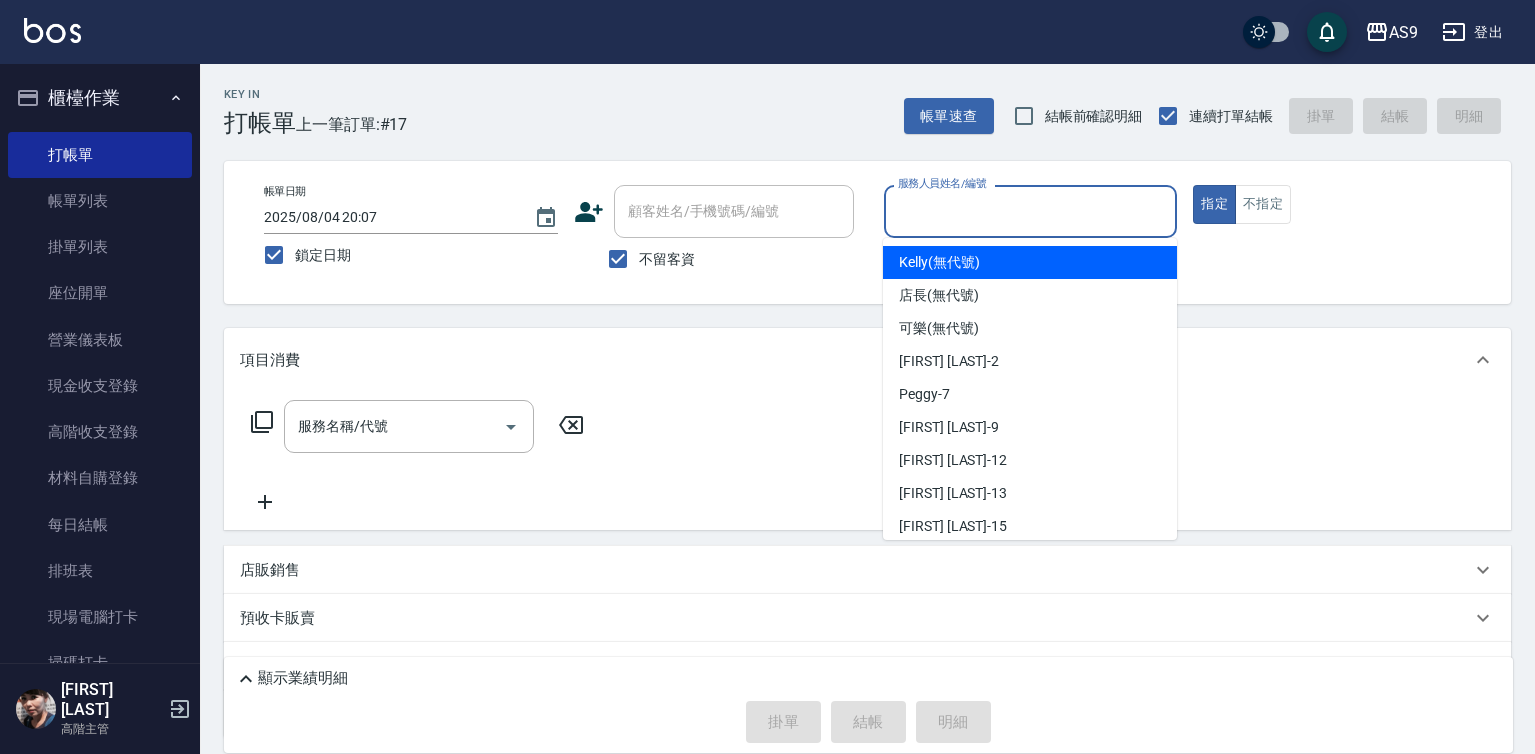 click on "服務人員姓名/編號" at bounding box center [1031, 211] 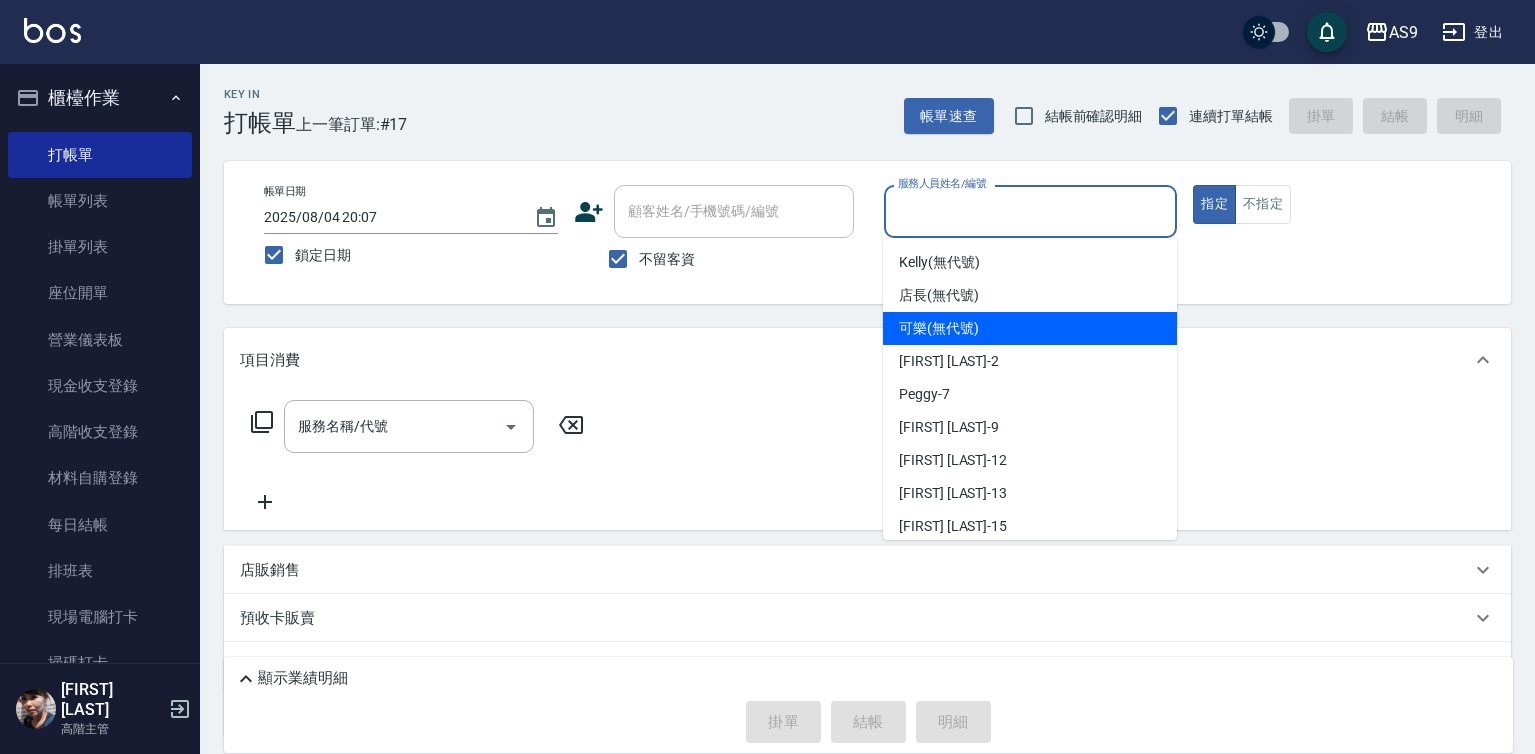click on "可樂 (無代號)" at bounding box center (1030, 328) 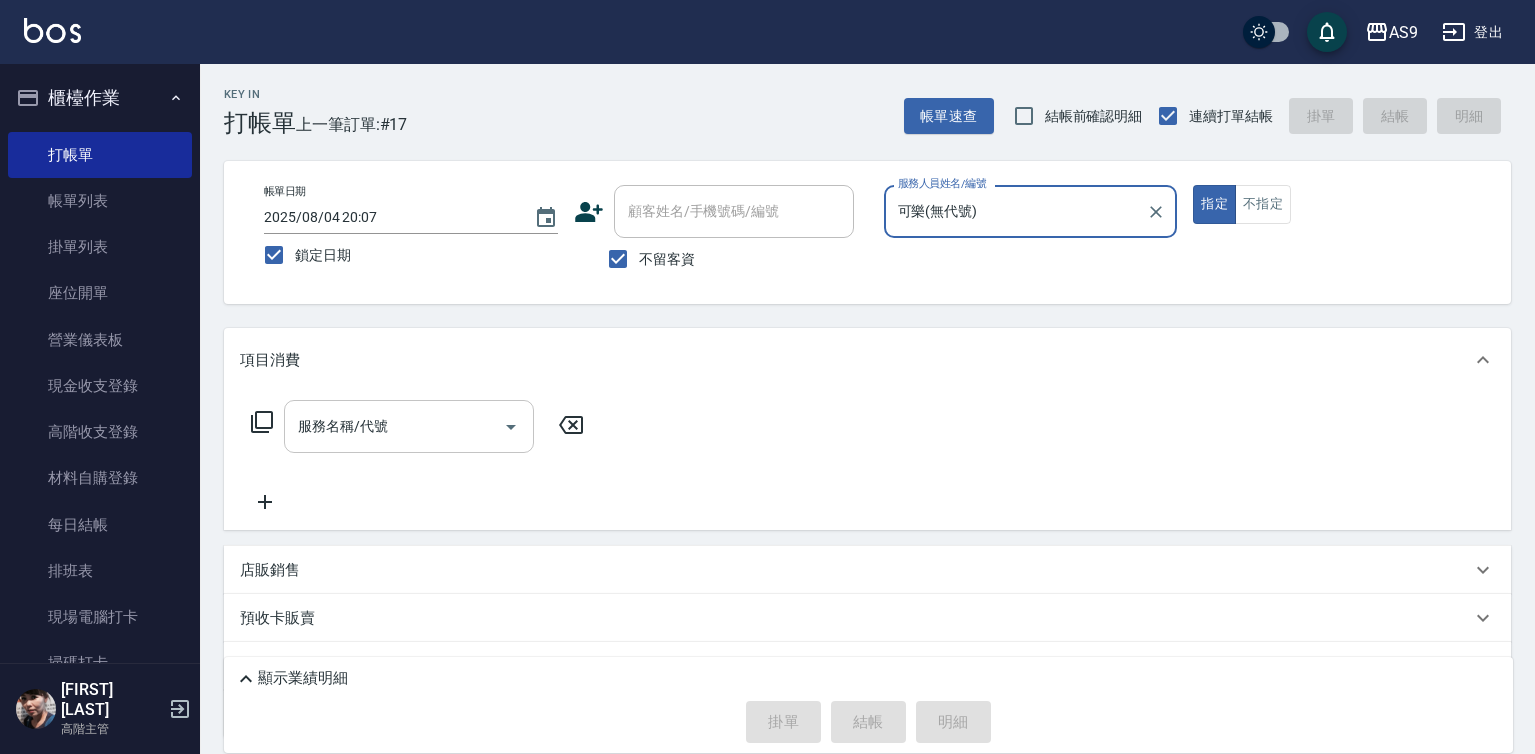 click on "服務名稱/代號" at bounding box center (394, 426) 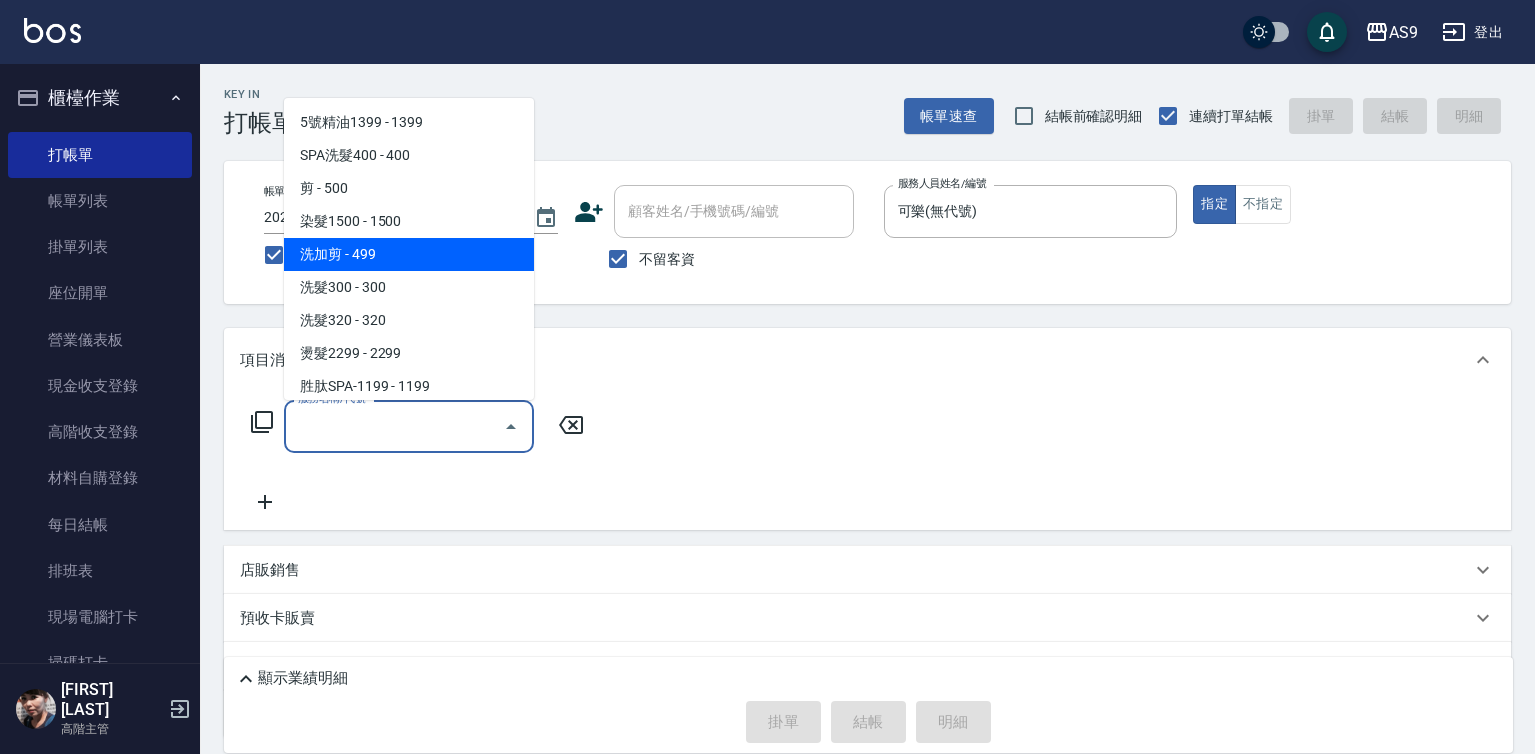 click on "洗加剪 - 499" at bounding box center (409, 254) 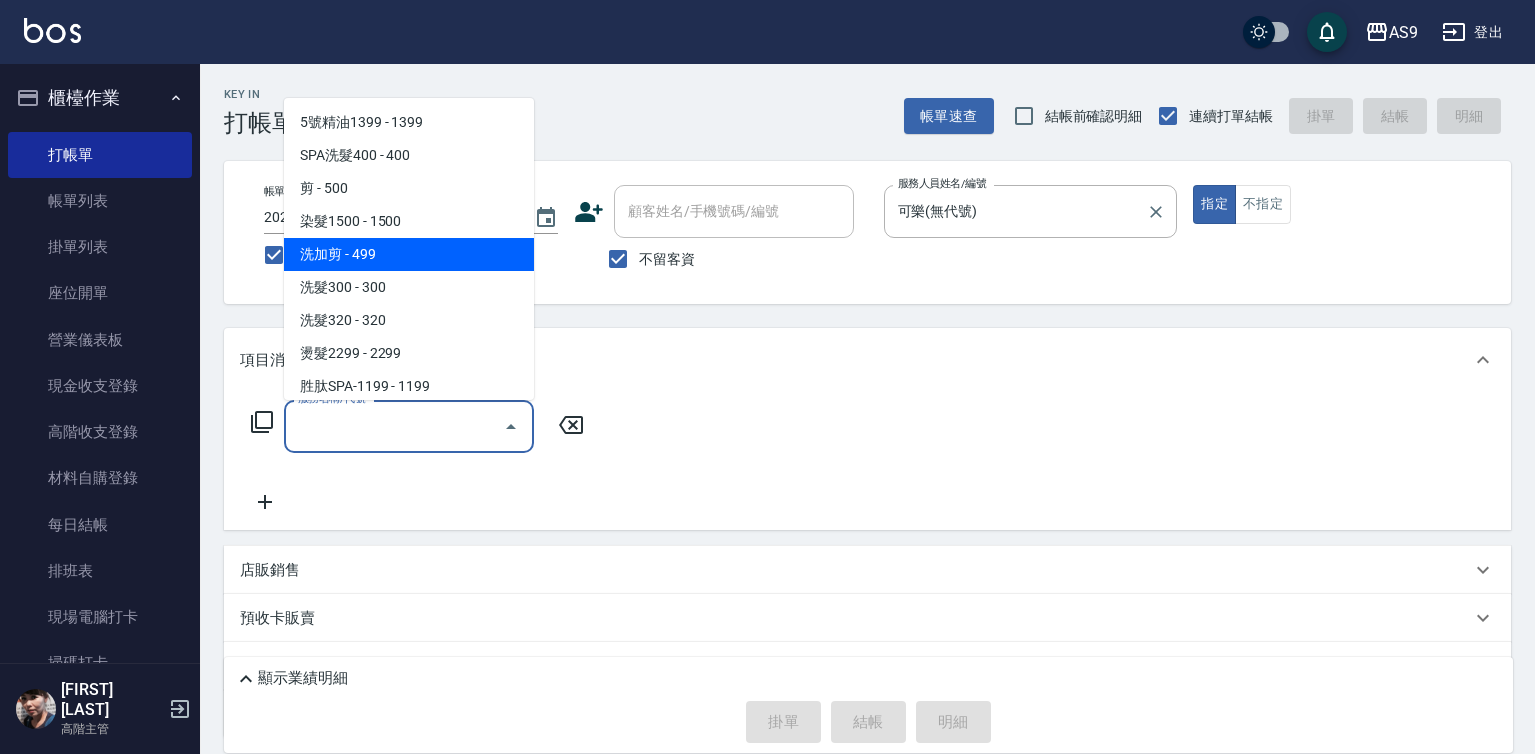 type on "洗加剪(洗加剪)" 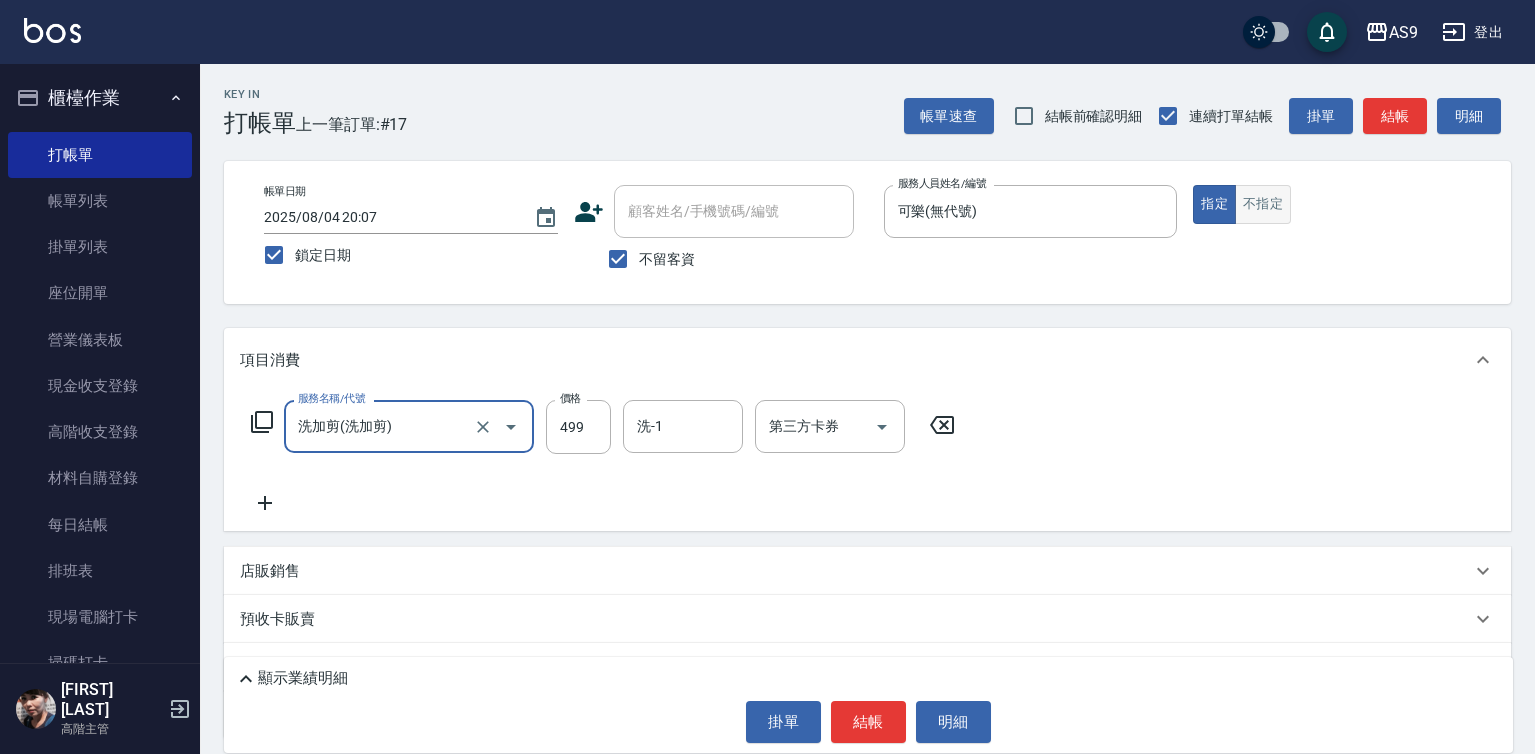 click on "不指定" at bounding box center [1263, 204] 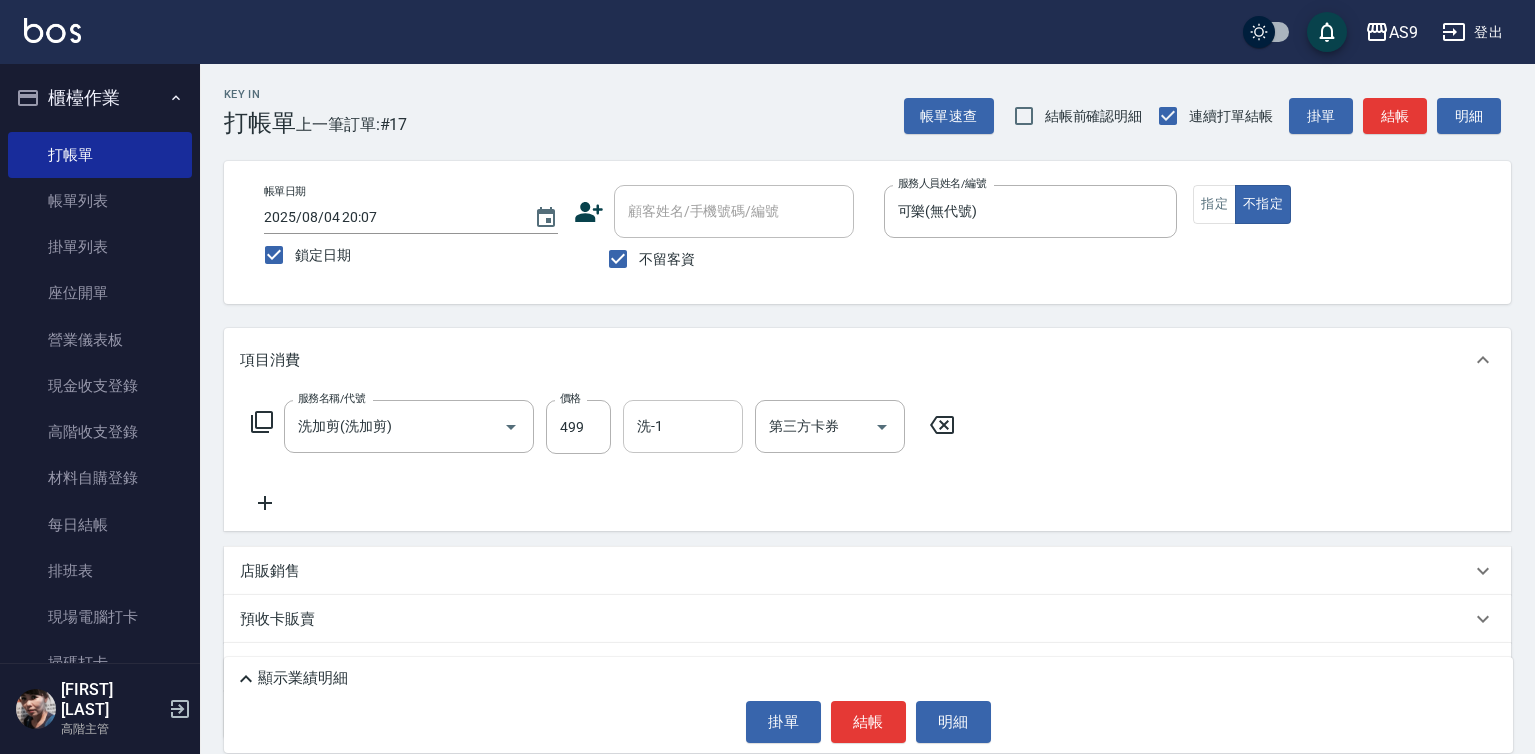 click on "洗-1" at bounding box center [683, 426] 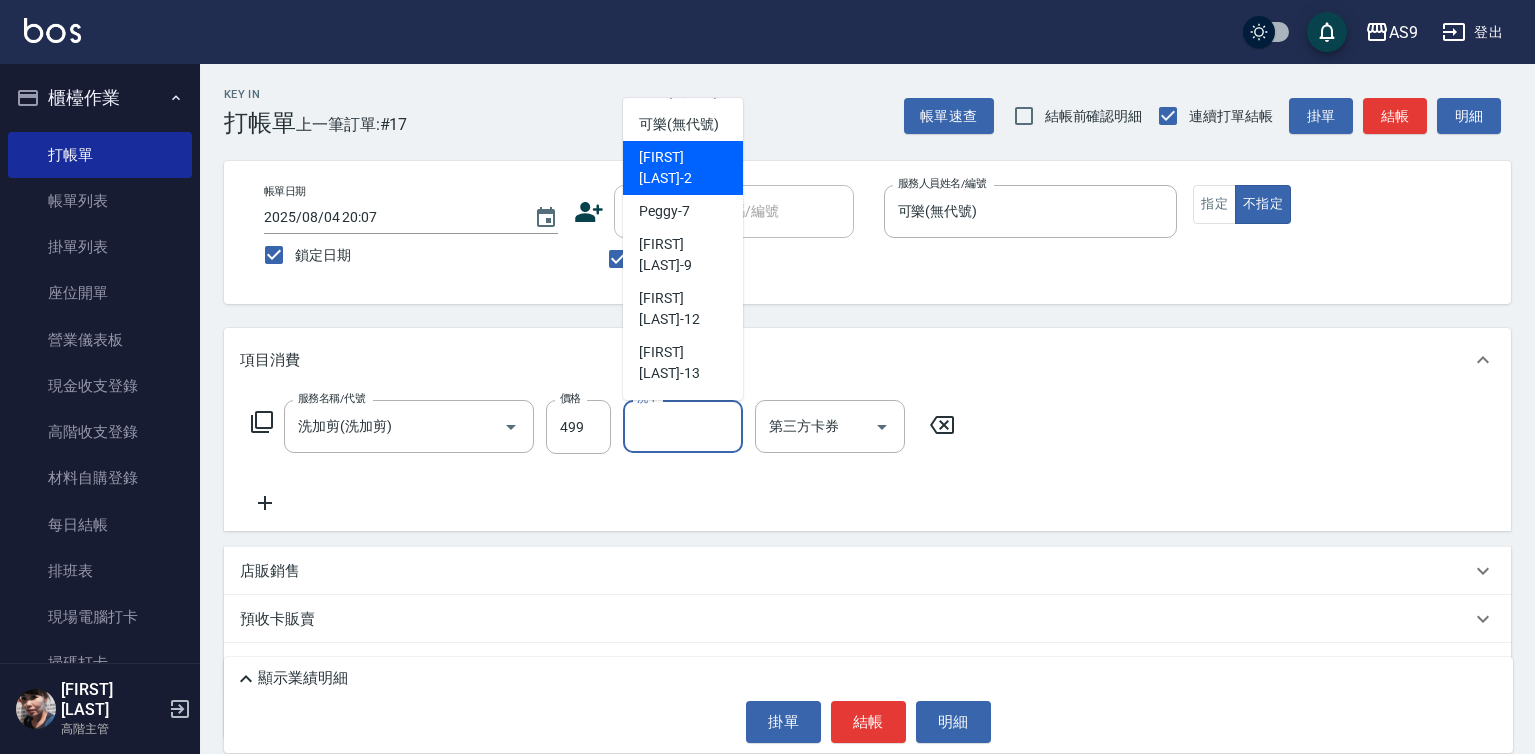 scroll, scrollTop: 100, scrollLeft: 0, axis: vertical 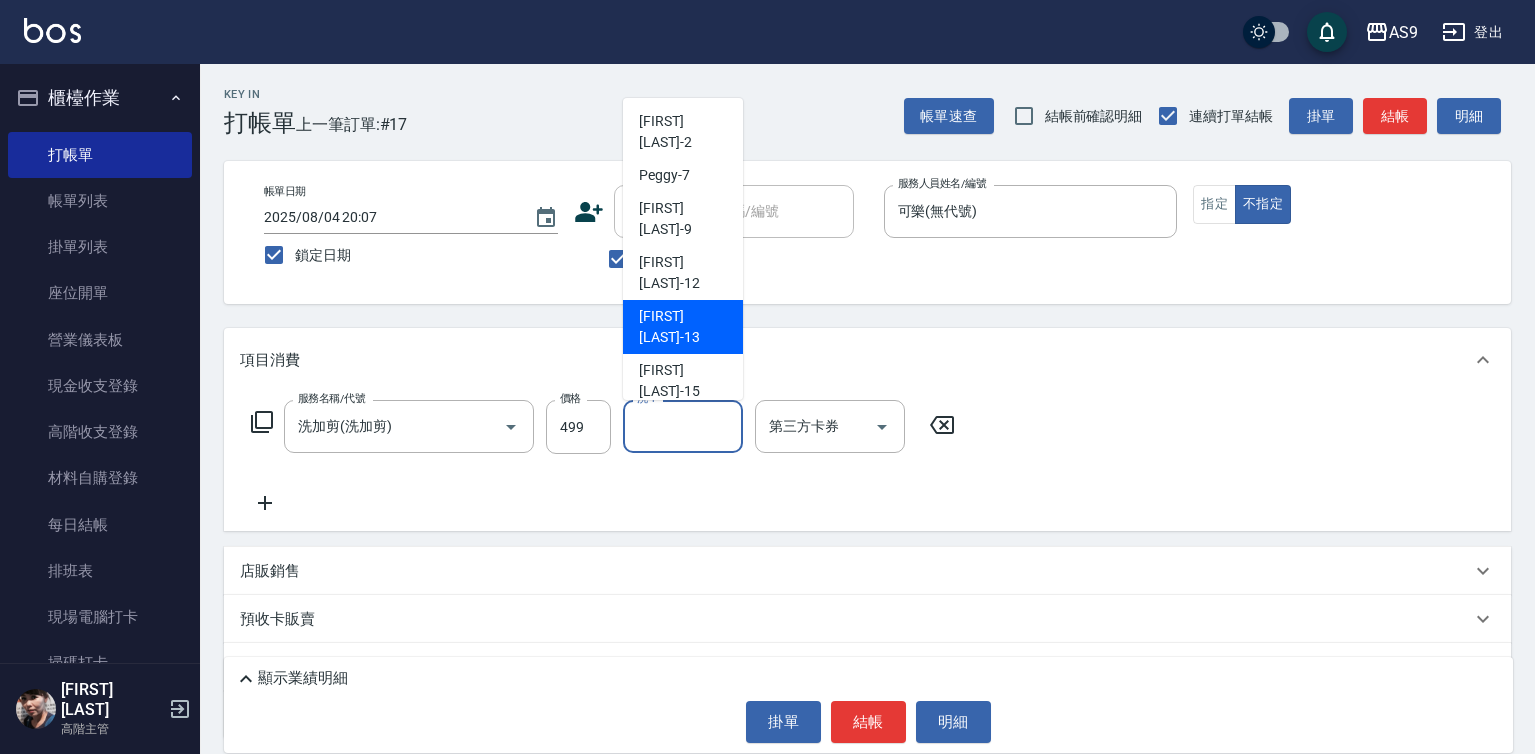 click on "[FIRST] [LAST] -12" at bounding box center [683, 273] 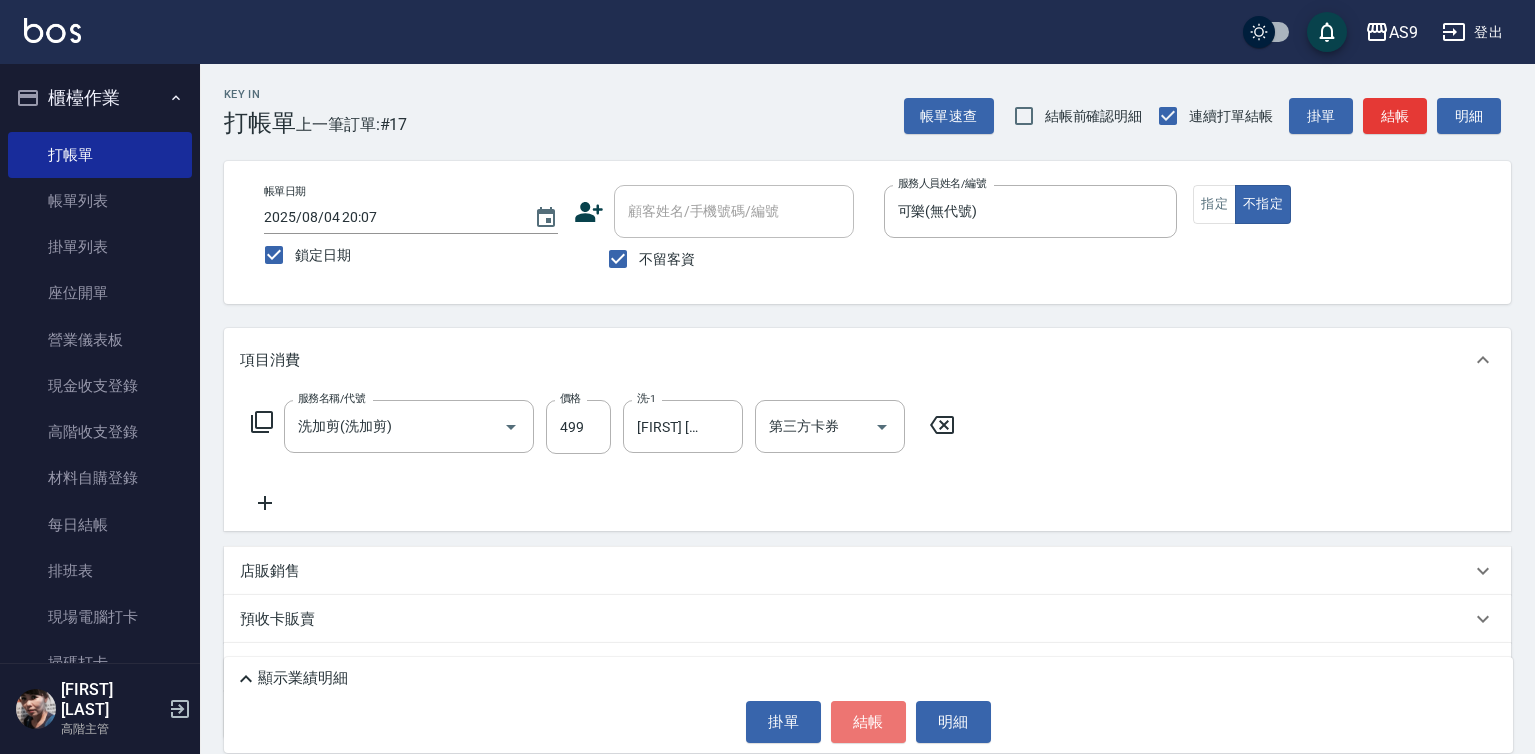 click on "結帳" at bounding box center [868, 722] 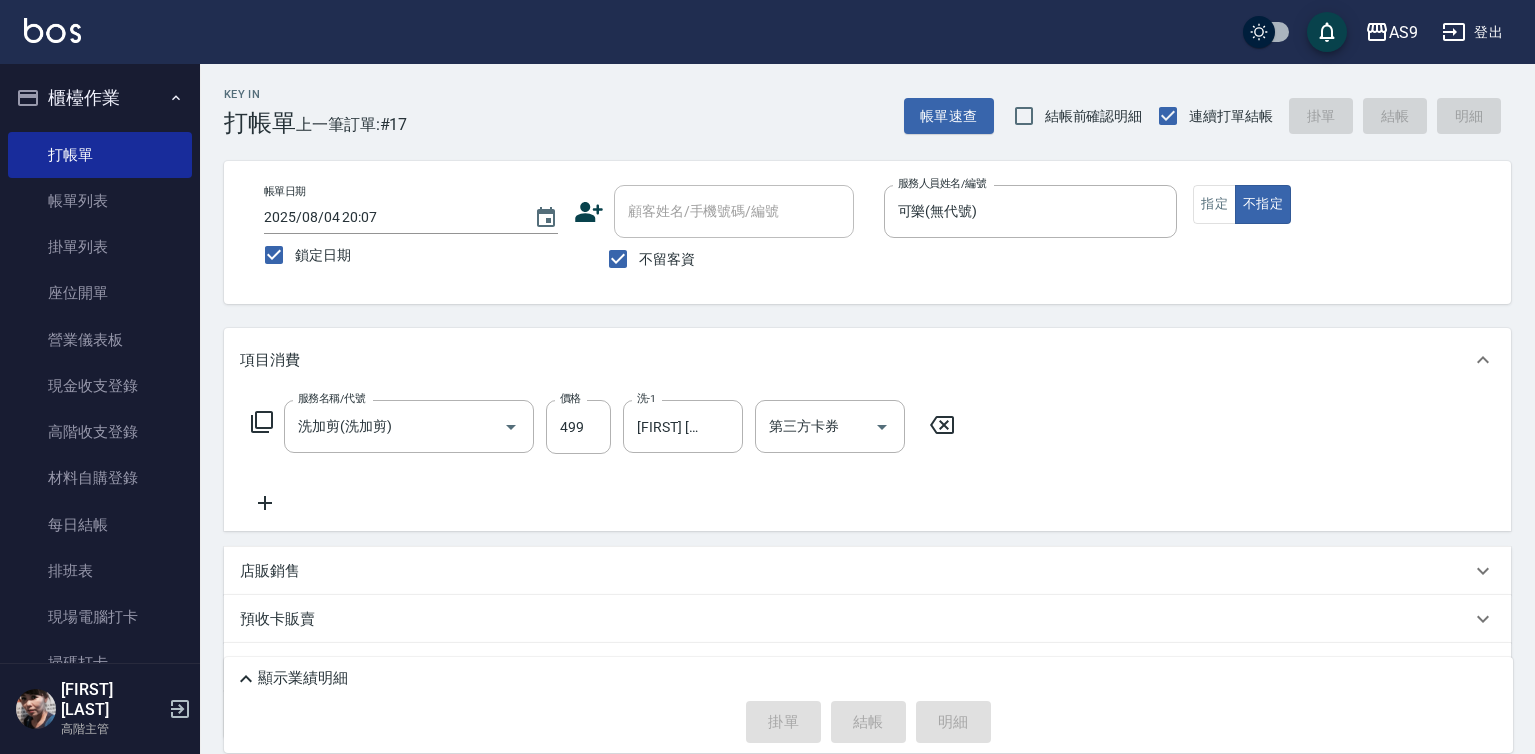 type 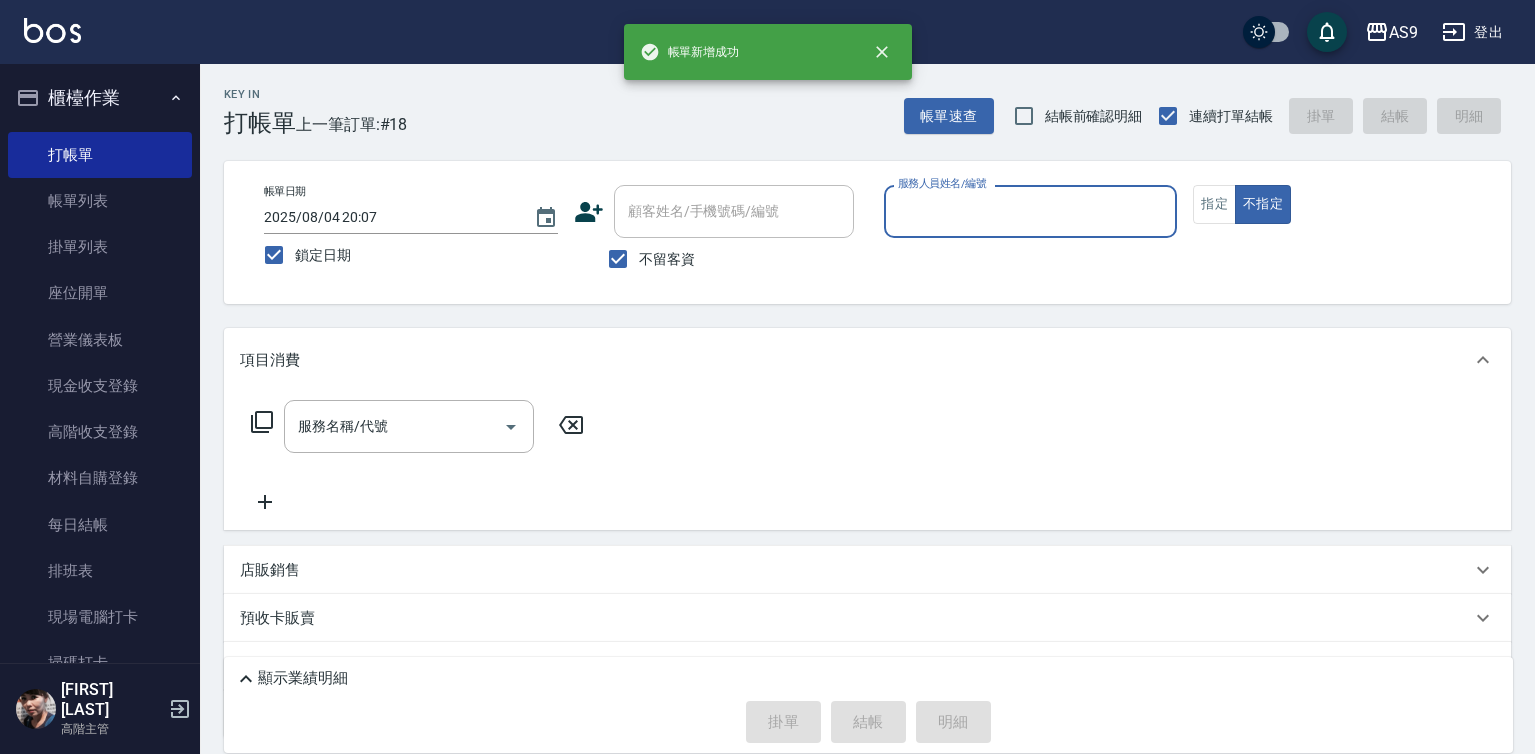 click on "服務人員姓名/編號" at bounding box center (1031, 211) 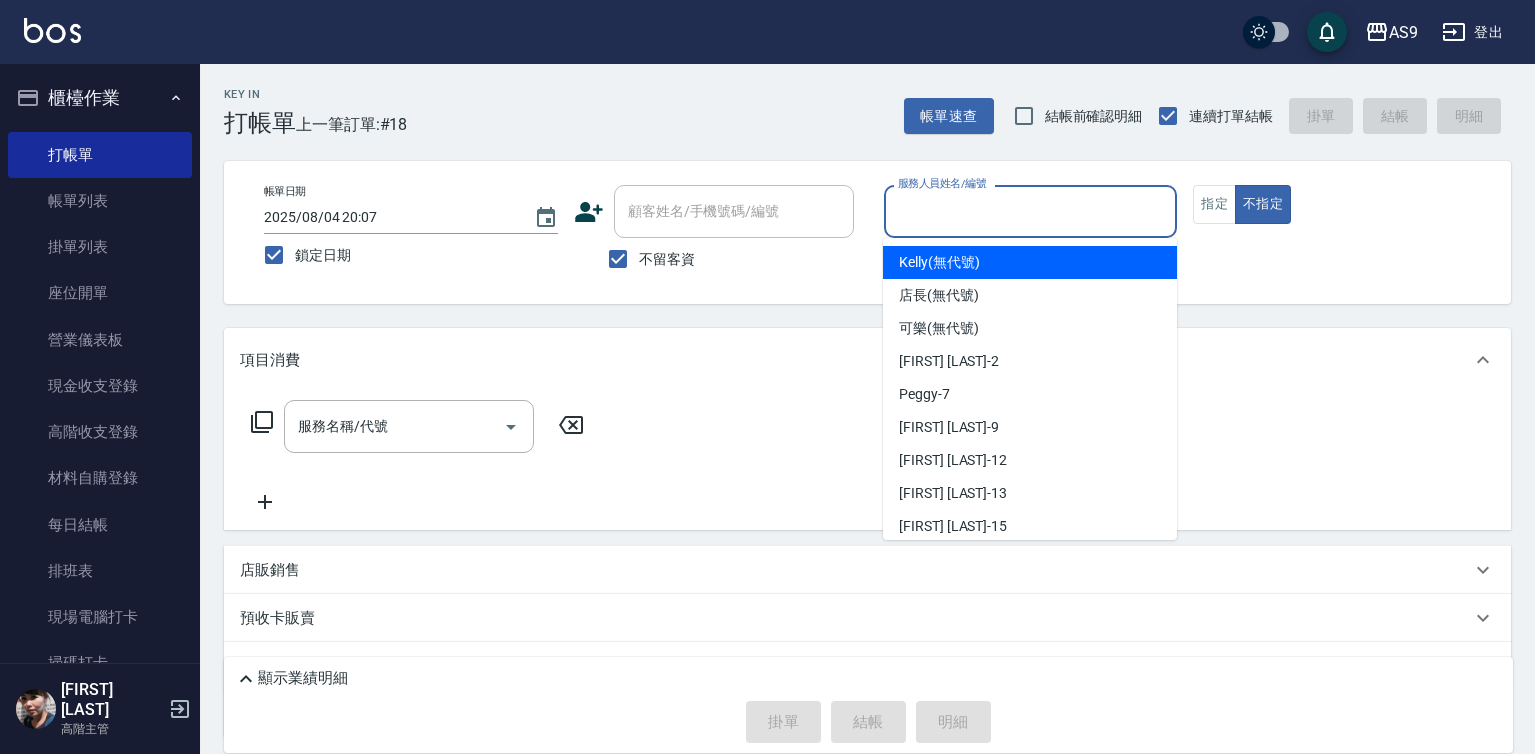 click on "[FIRST] (無代號)" at bounding box center [939, 262] 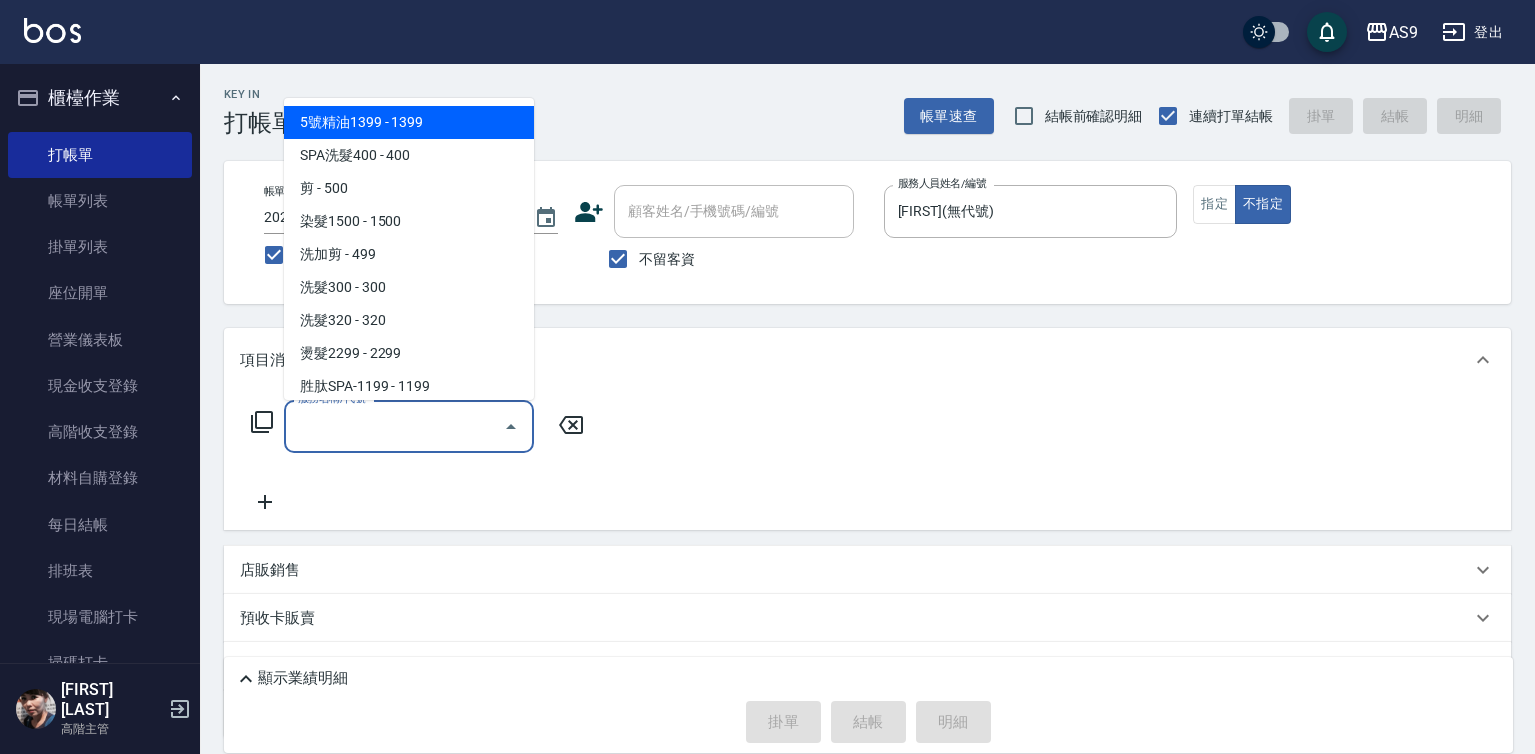 click on "服務名稱/代號" at bounding box center [394, 426] 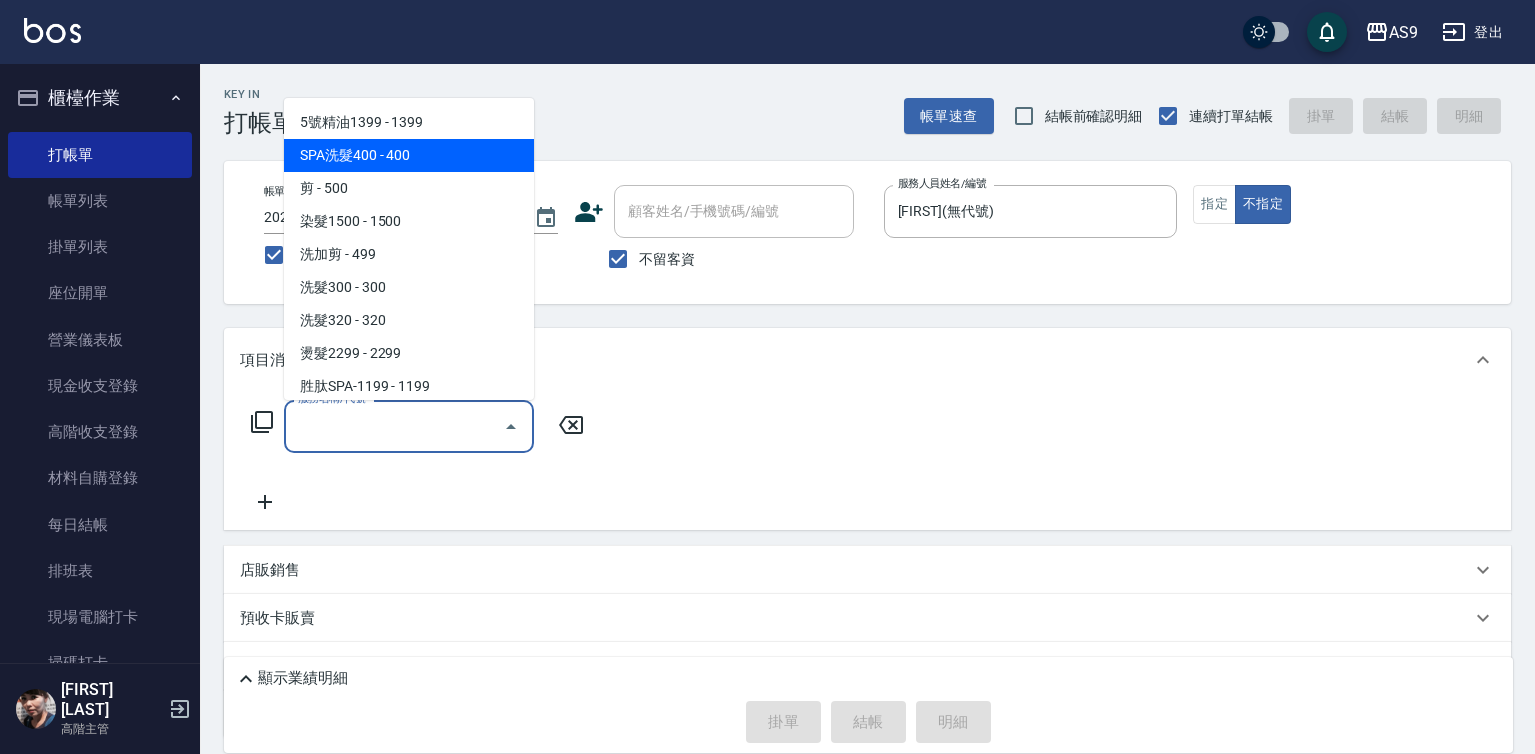 click on "SPA洗髮400 - 400" at bounding box center (409, 155) 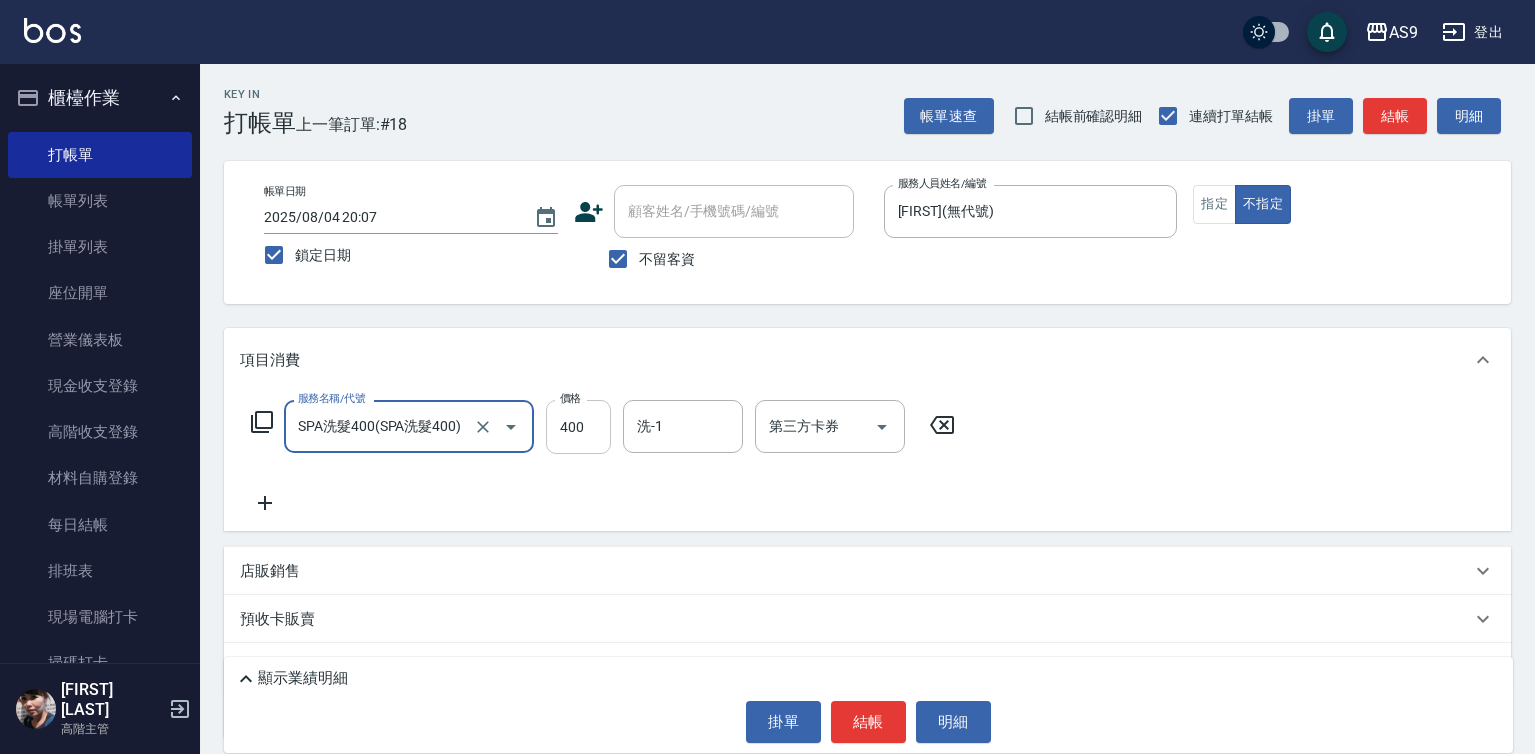 click on "400" at bounding box center [578, 427] 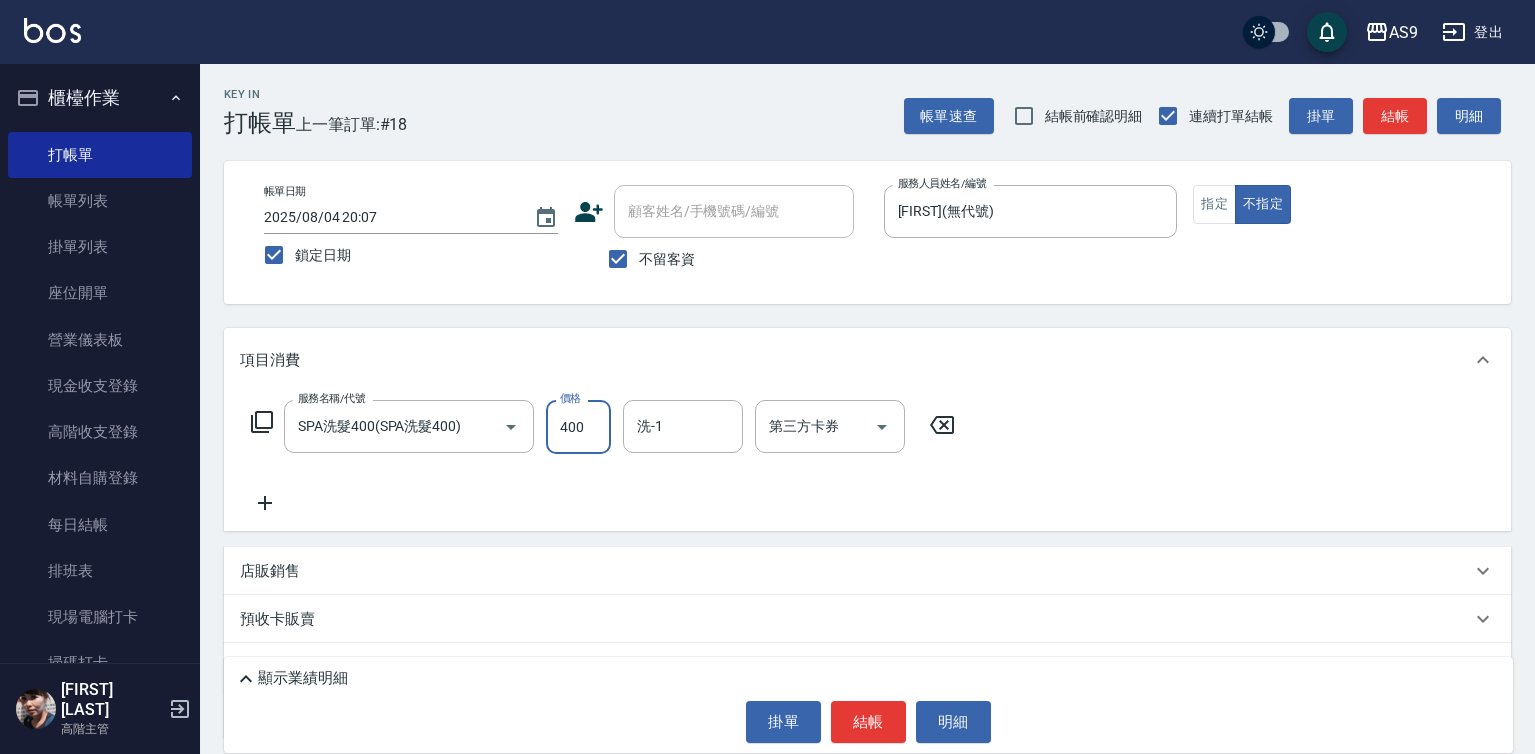 click on "400" at bounding box center (578, 427) 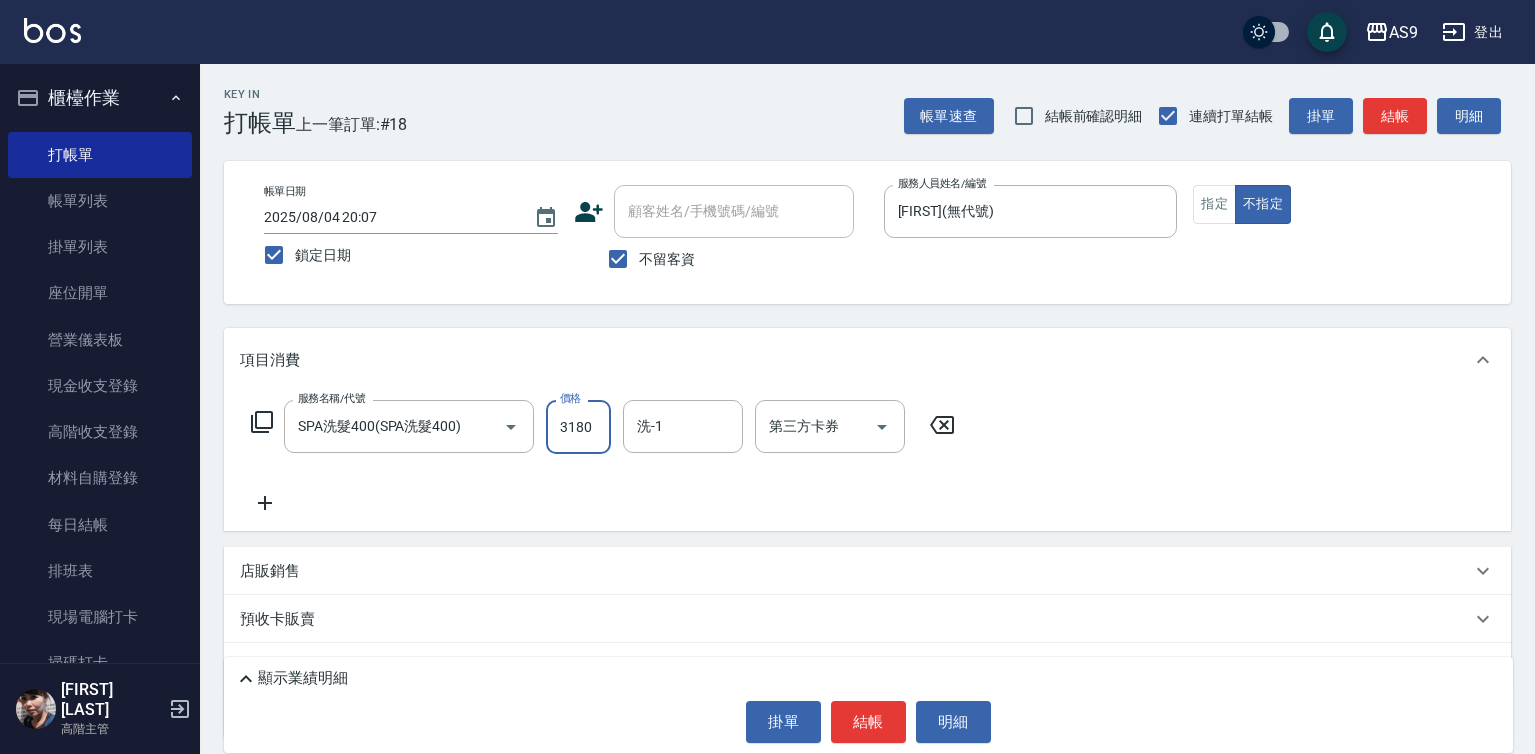 click on "3180" at bounding box center (578, 427) 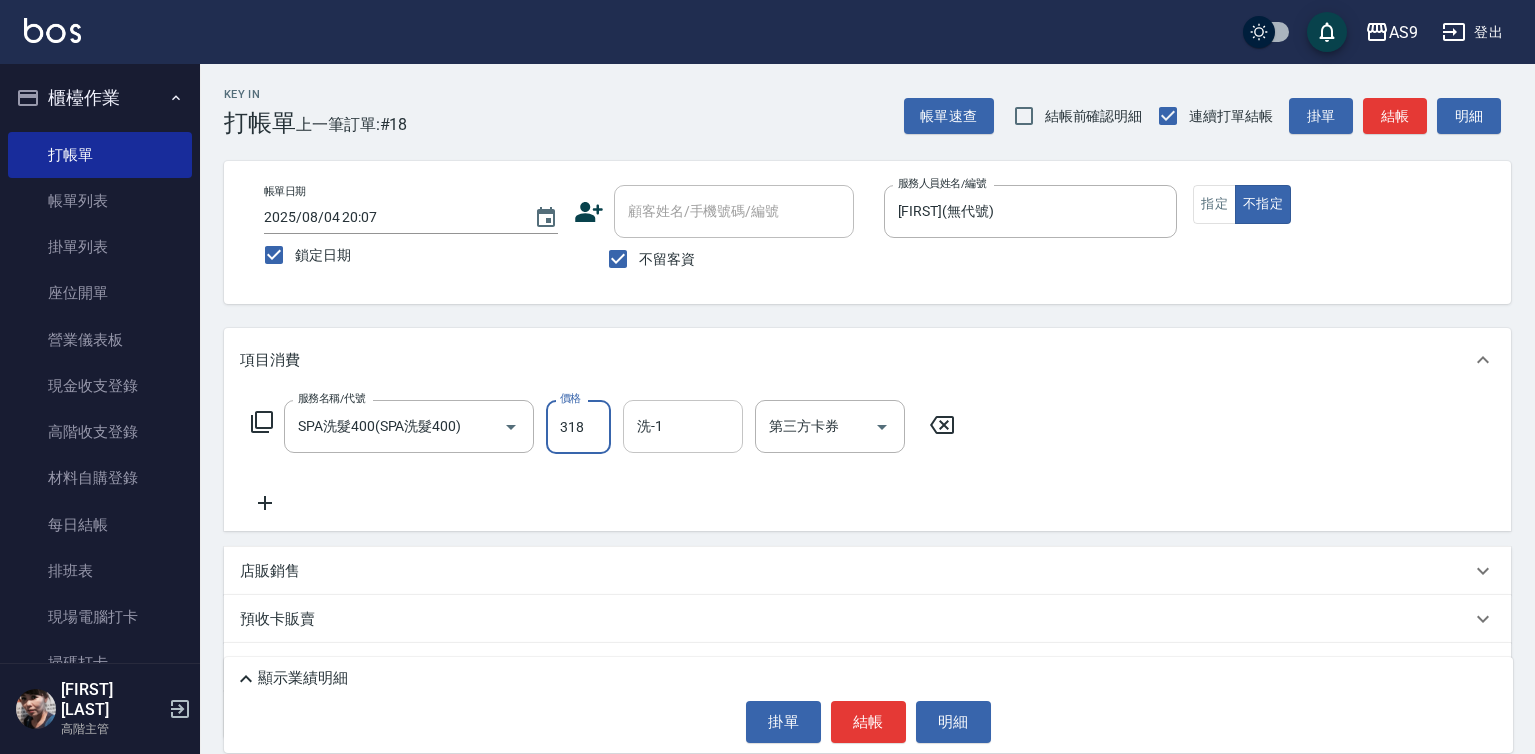 type on "318" 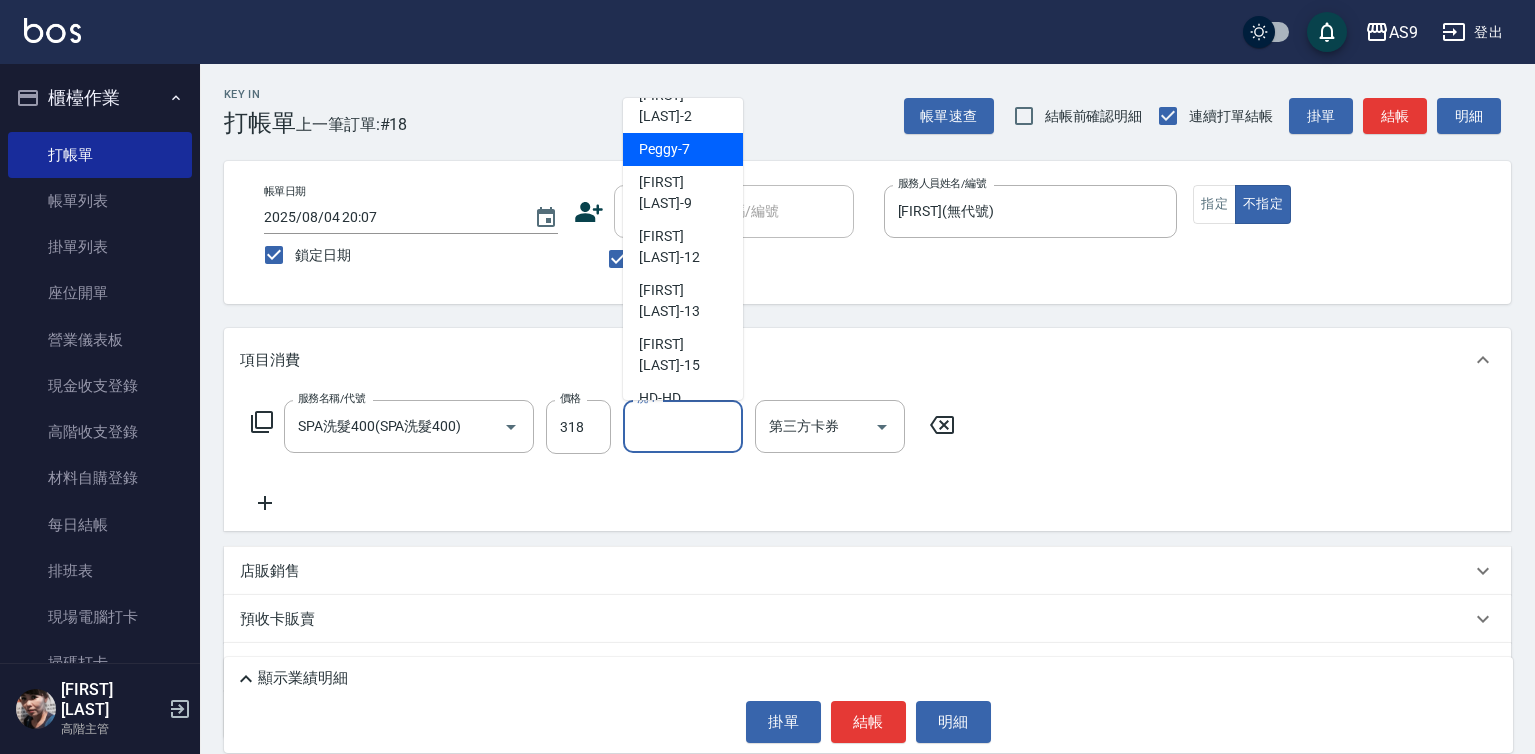 scroll, scrollTop: 128, scrollLeft: 0, axis: vertical 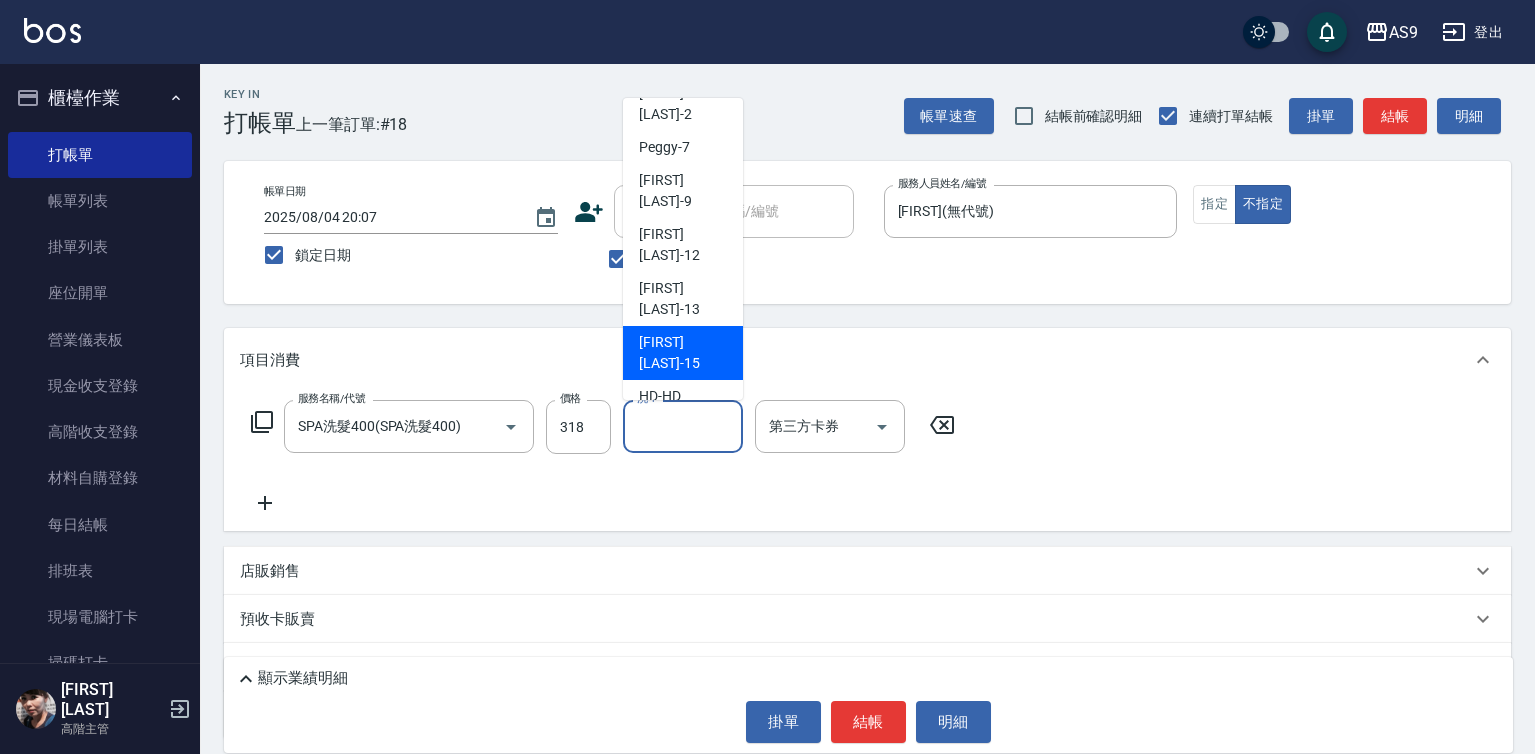 click on "[FIRST] [LAST] -15" at bounding box center (683, 353) 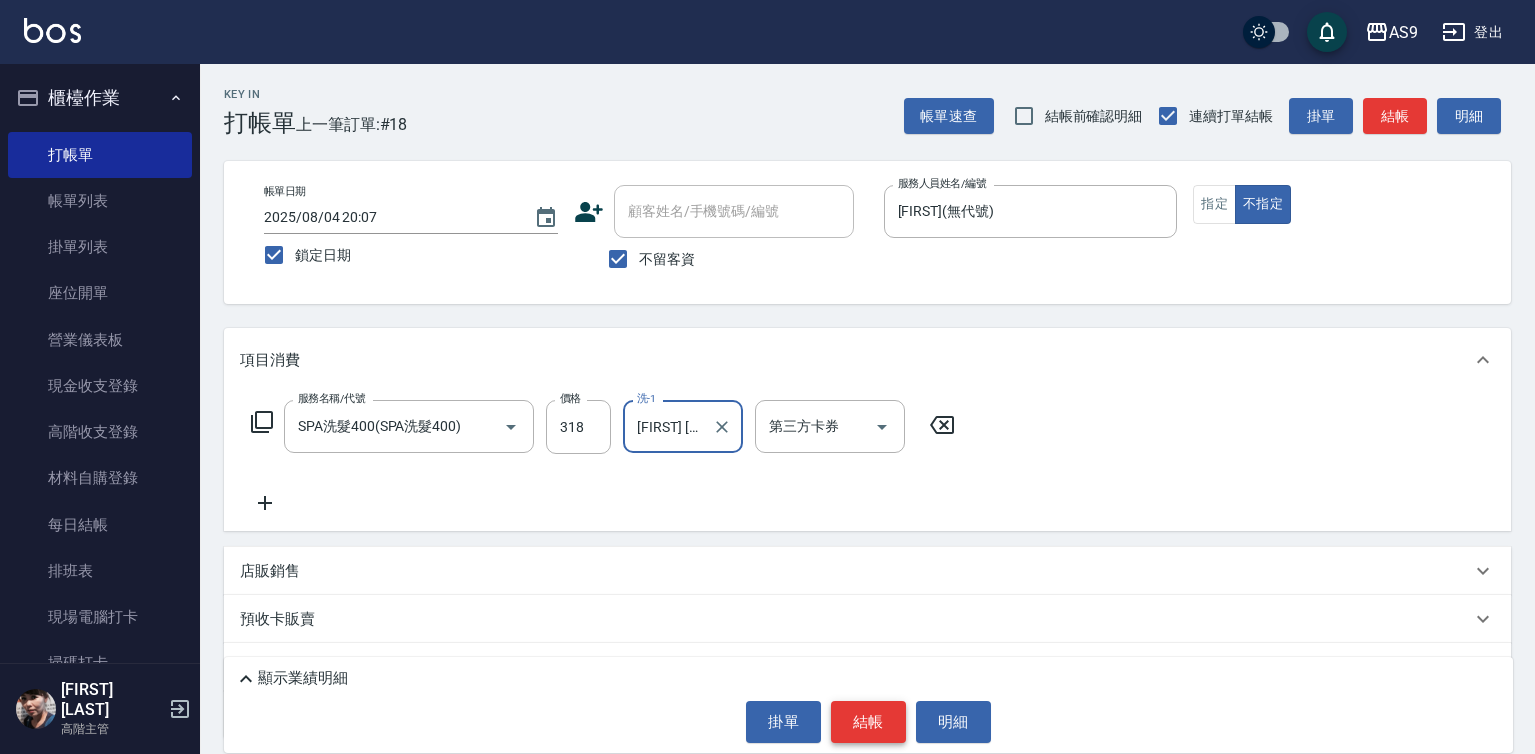 click on "結帳" at bounding box center [868, 722] 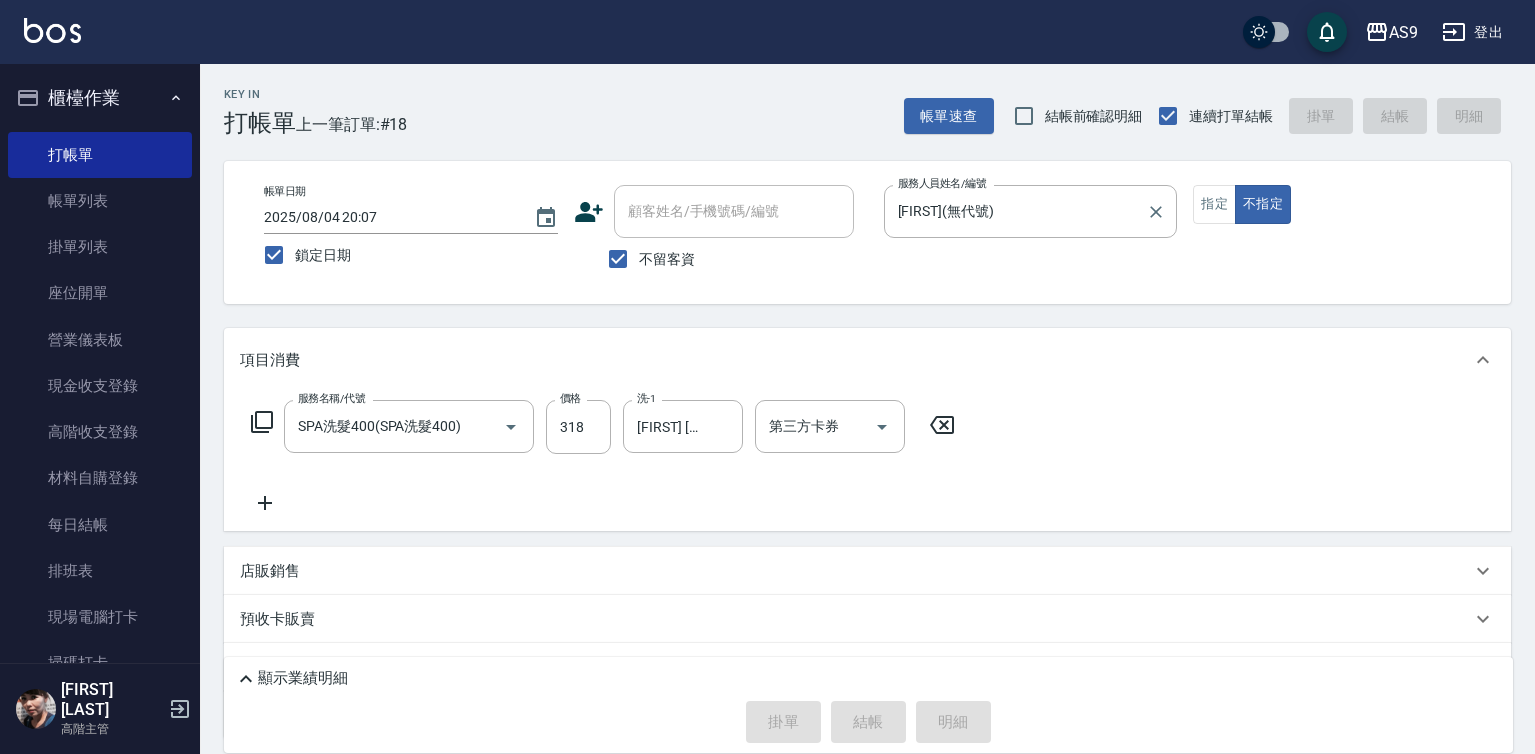 type 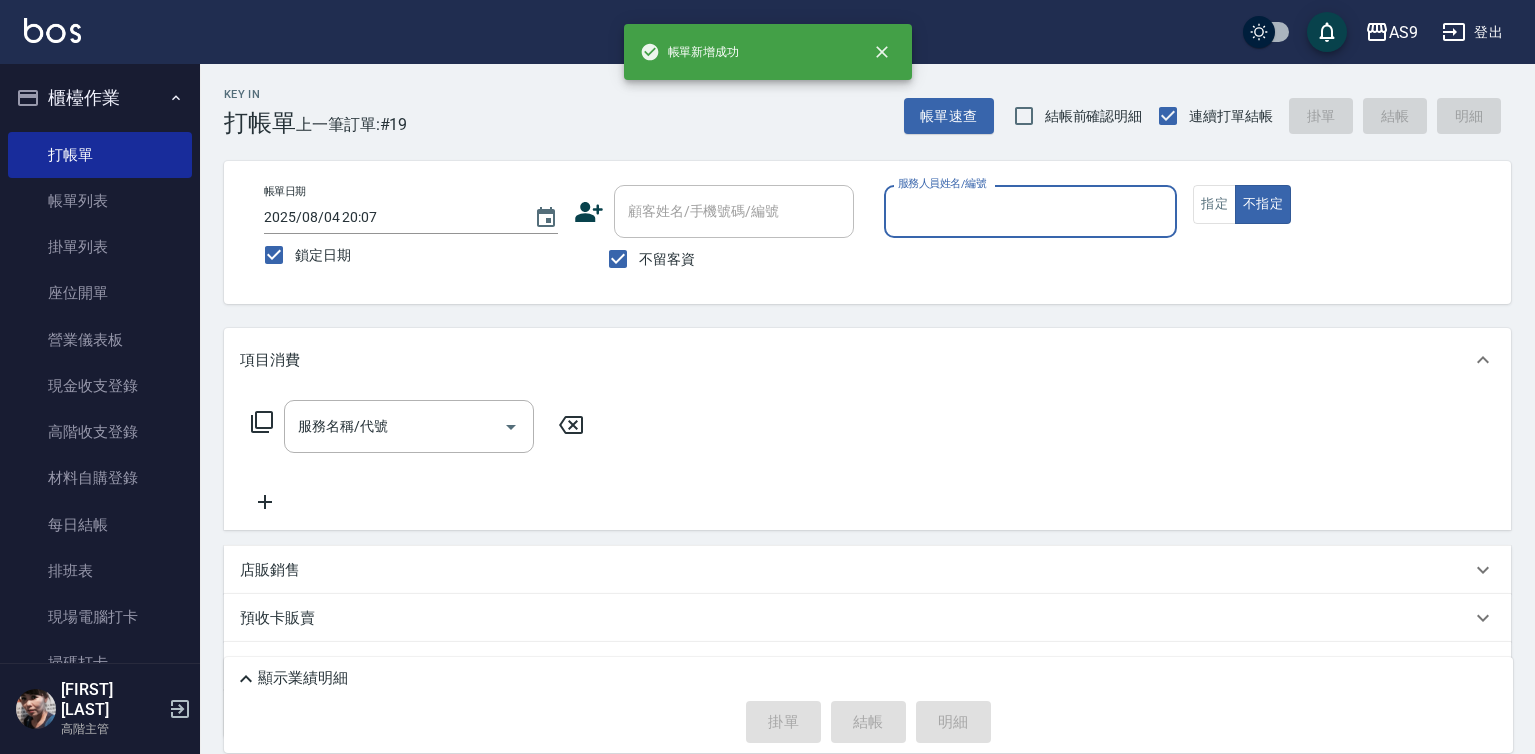 click on "服務人員姓名/編號" at bounding box center [1031, 211] 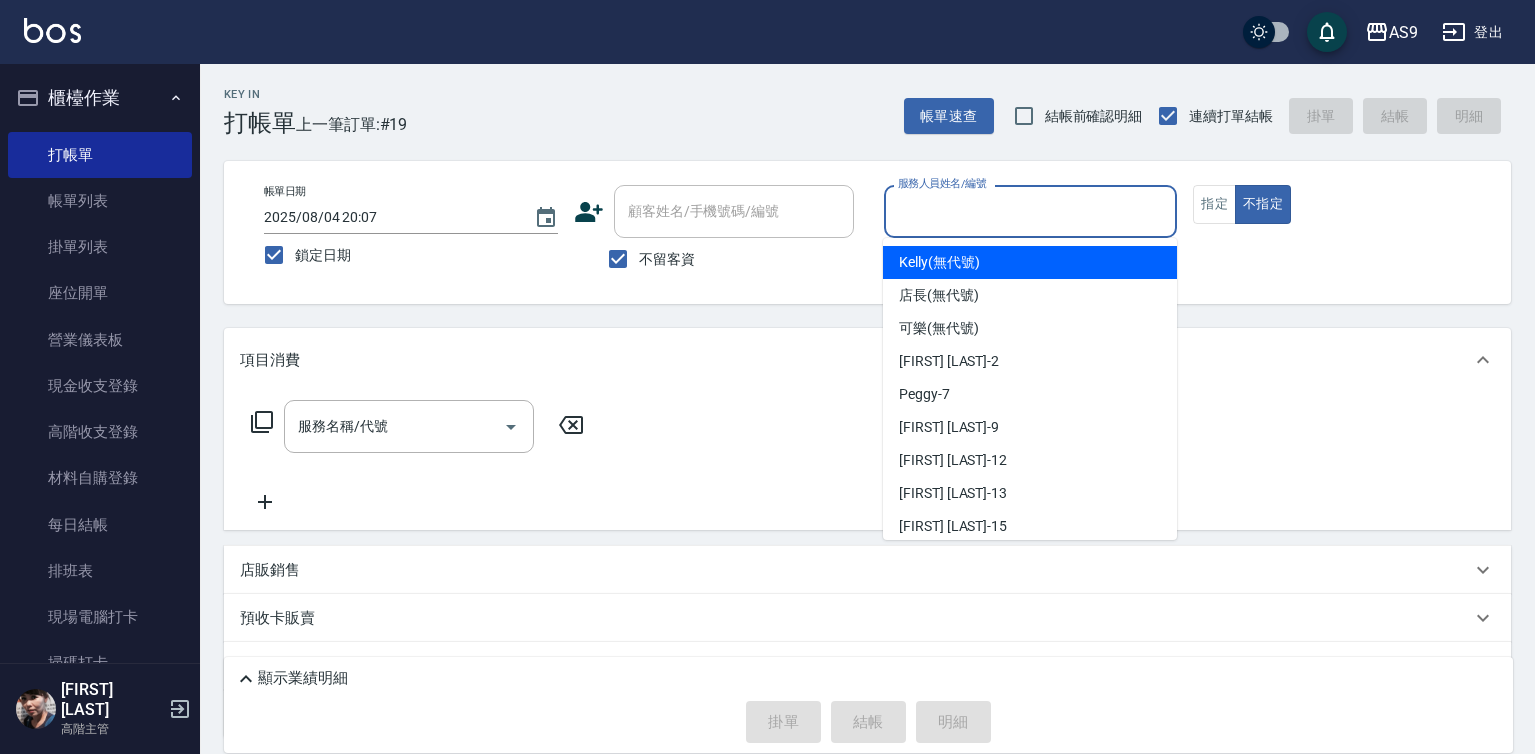 click on "[FIRST] (無代號)" at bounding box center (939, 262) 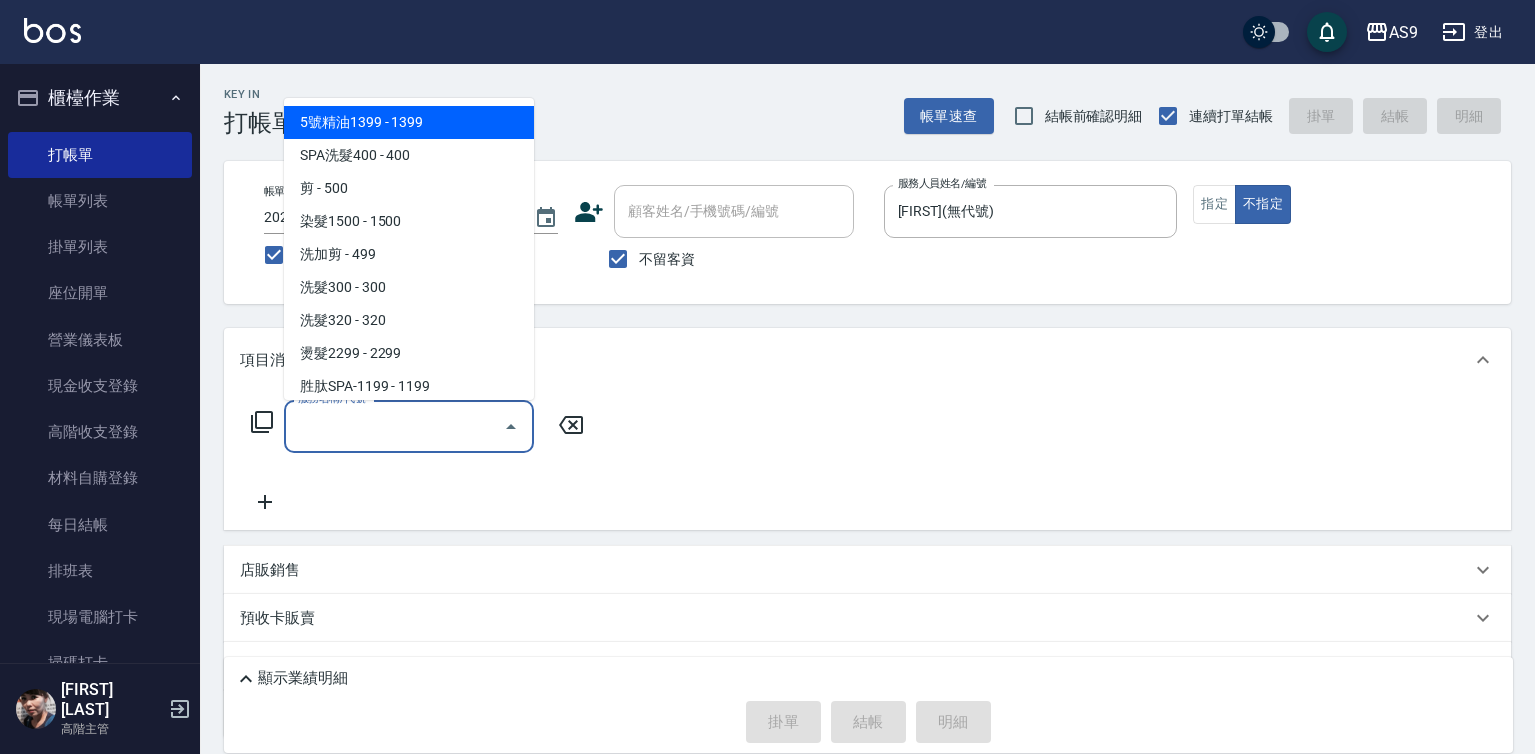 click on "服務名稱/代號" at bounding box center (394, 426) 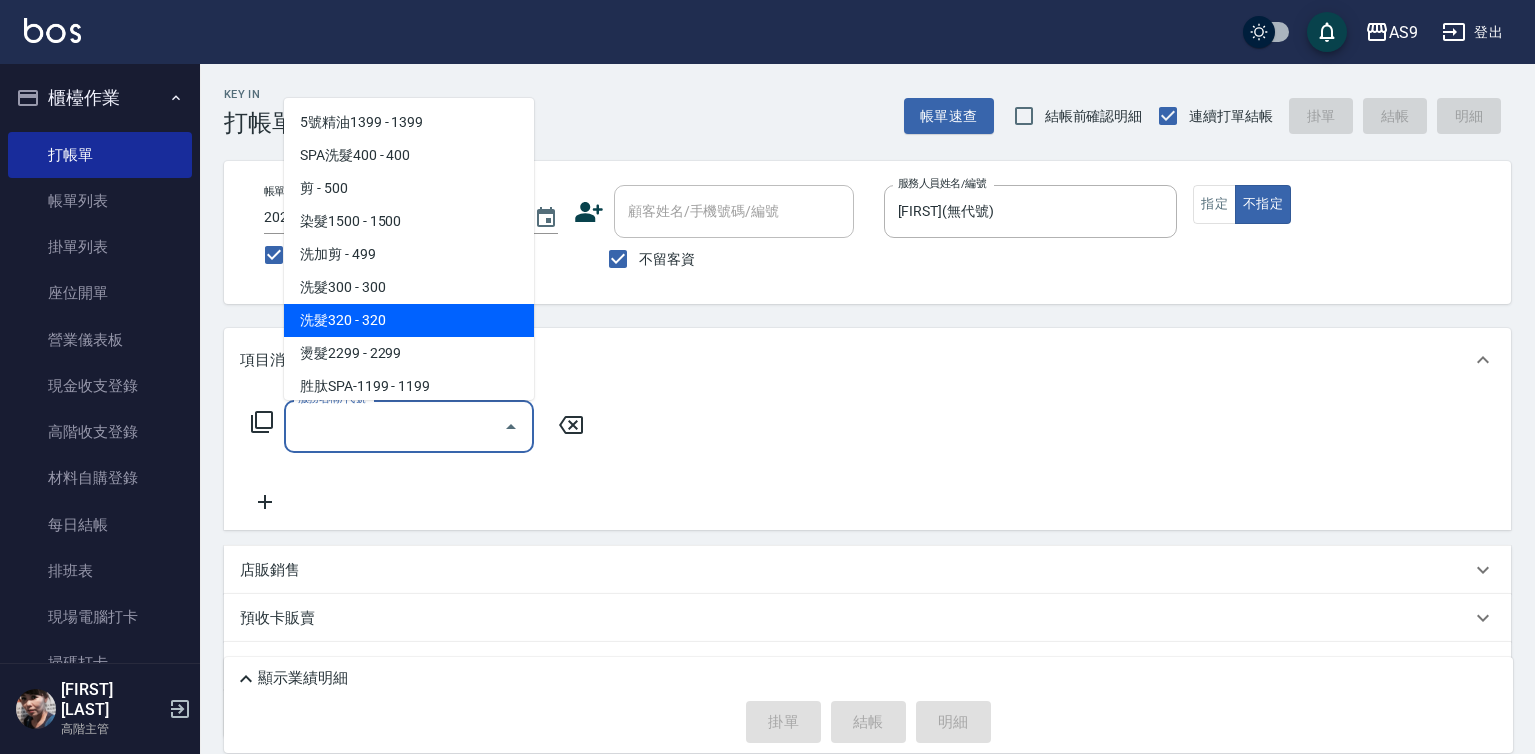 click on "洗髮320 - 320" at bounding box center (409, 320) 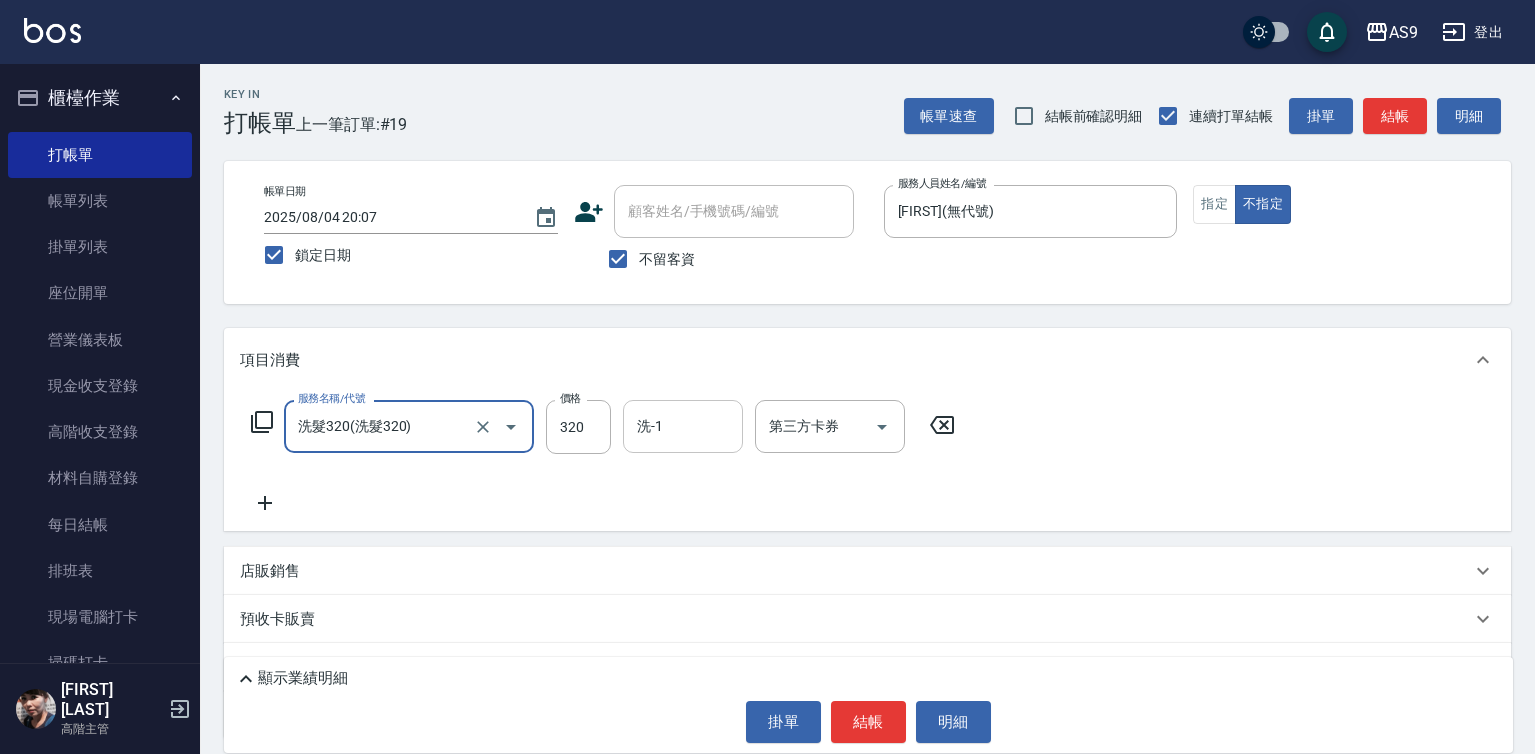 click on "洗-1 洗-1" at bounding box center (683, 426) 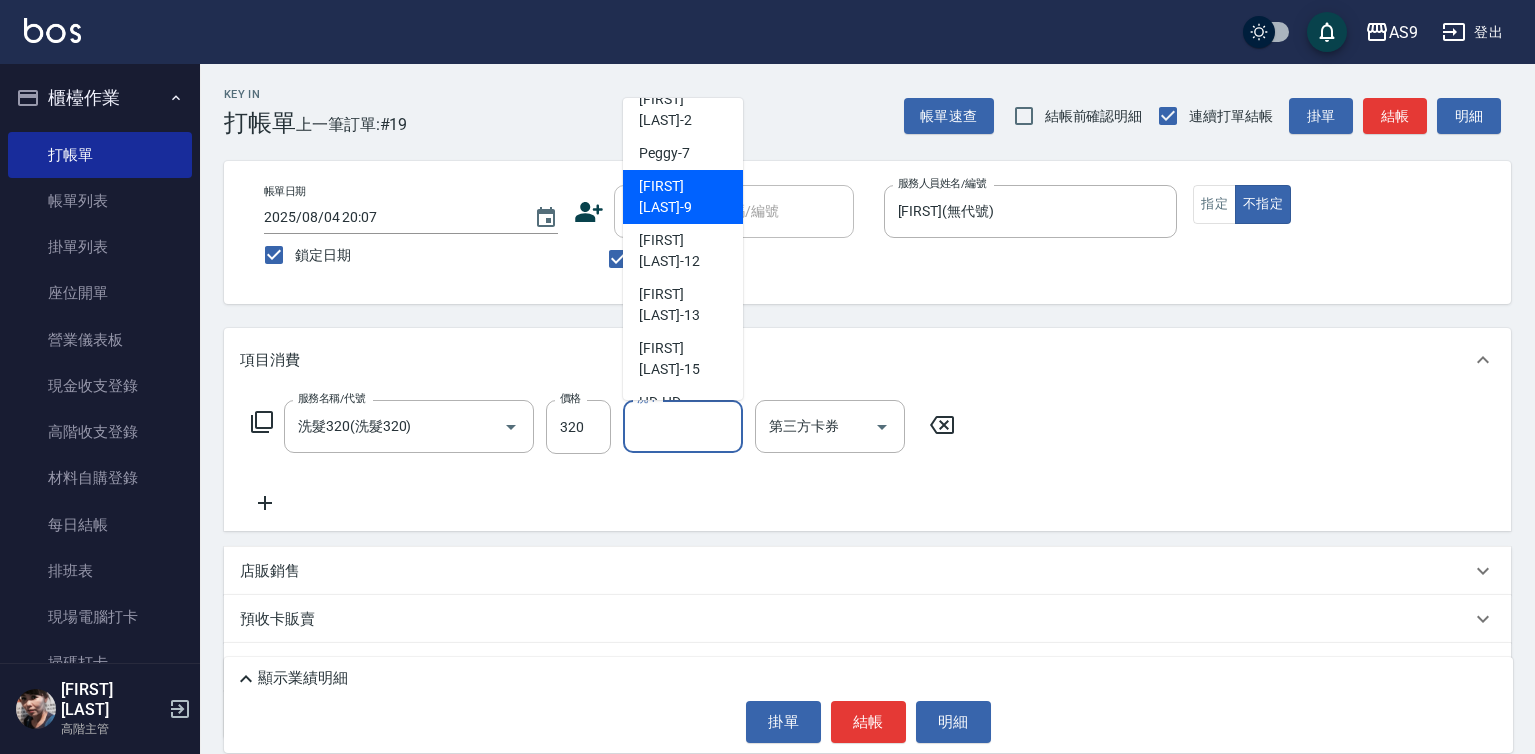 scroll, scrollTop: 128, scrollLeft: 0, axis: vertical 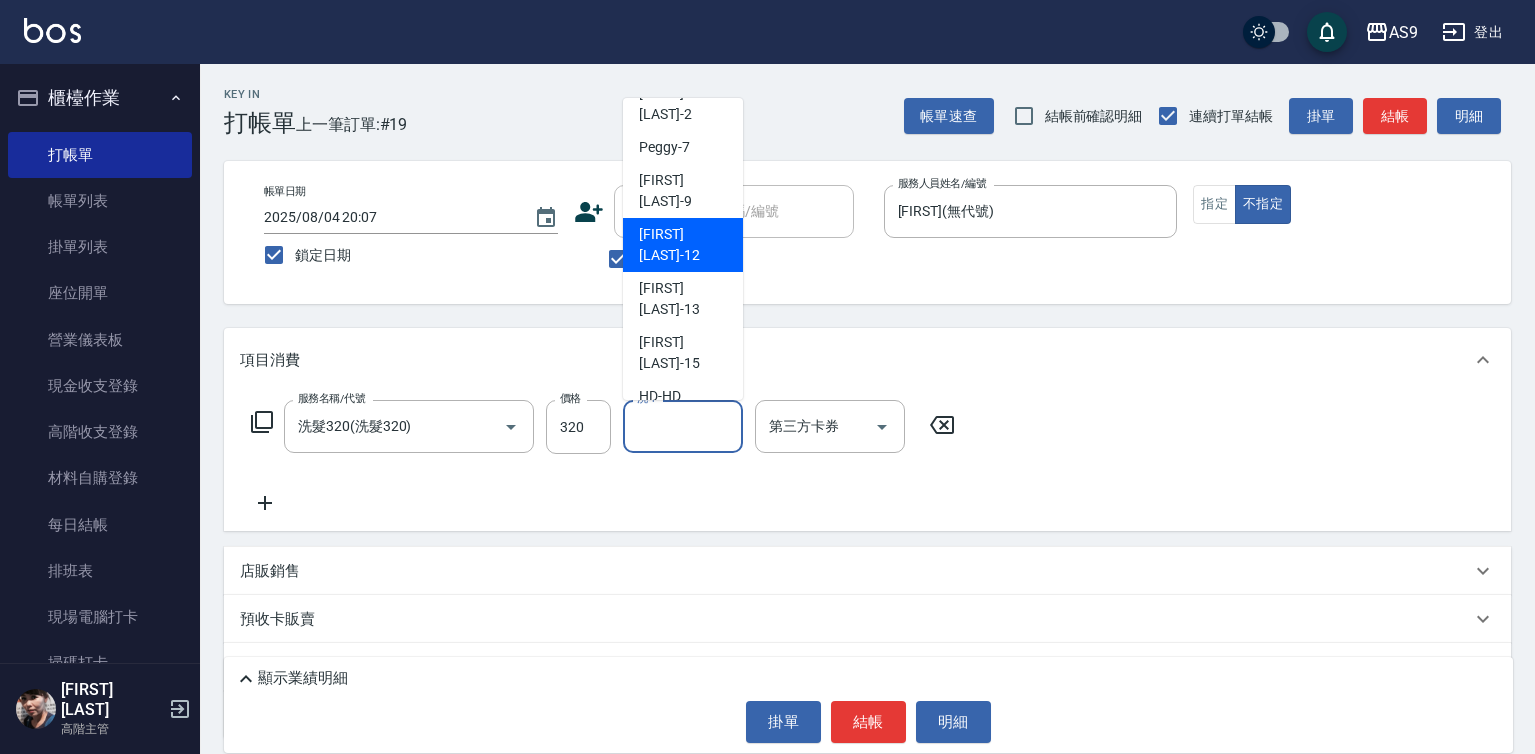 click on "[FIRST] [LAST] -12" at bounding box center [683, 245] 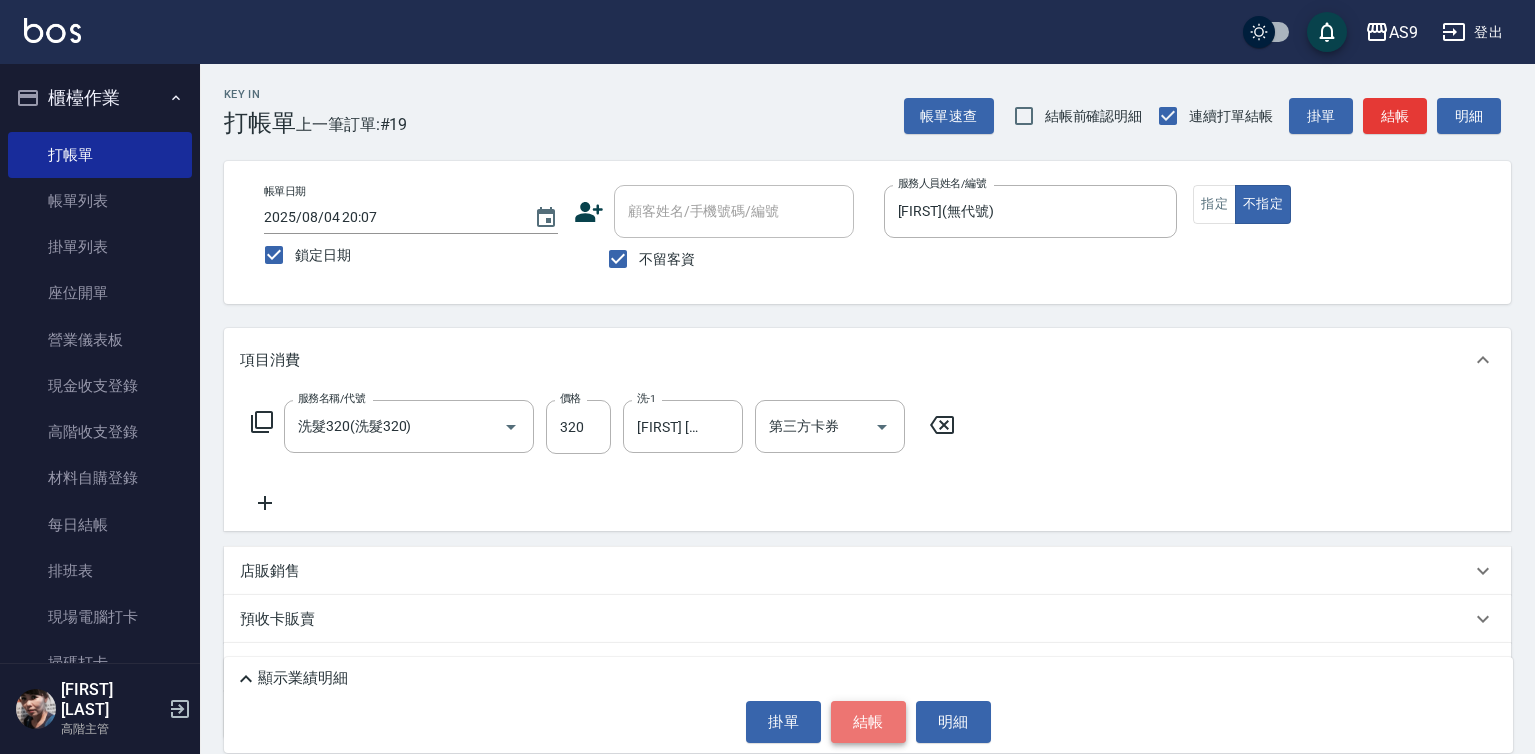 click on "結帳" at bounding box center (868, 722) 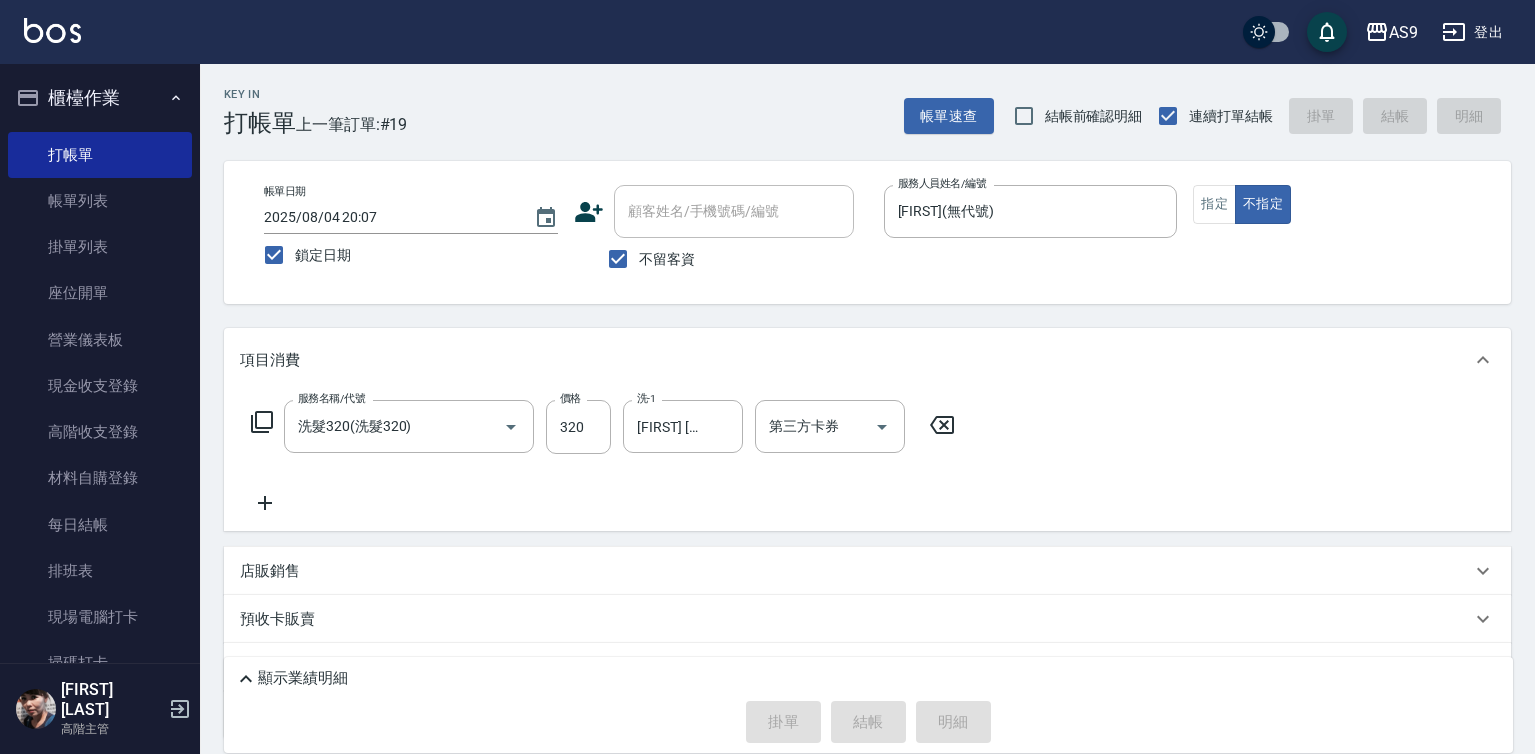 type 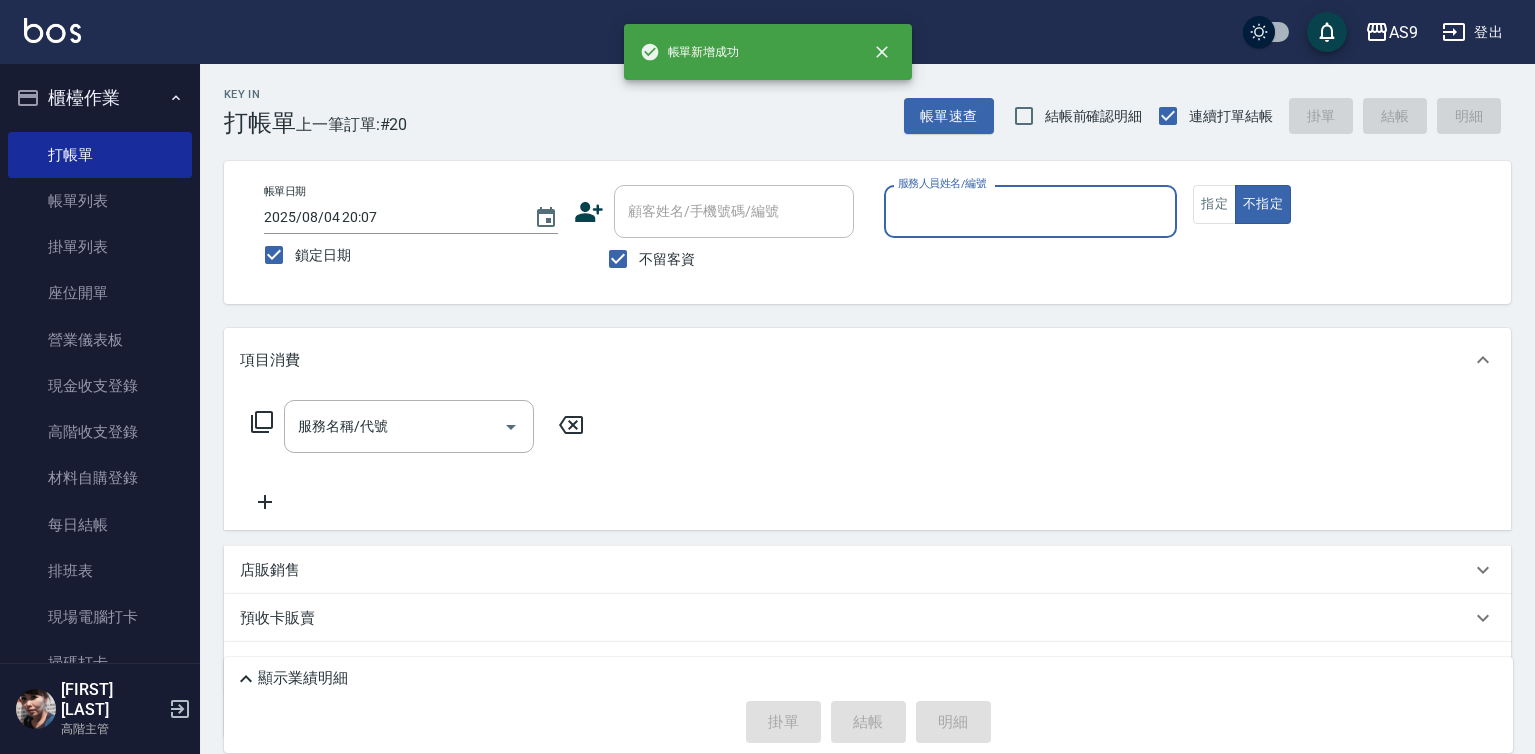 click on "服務人員姓名/編號" at bounding box center (1031, 211) 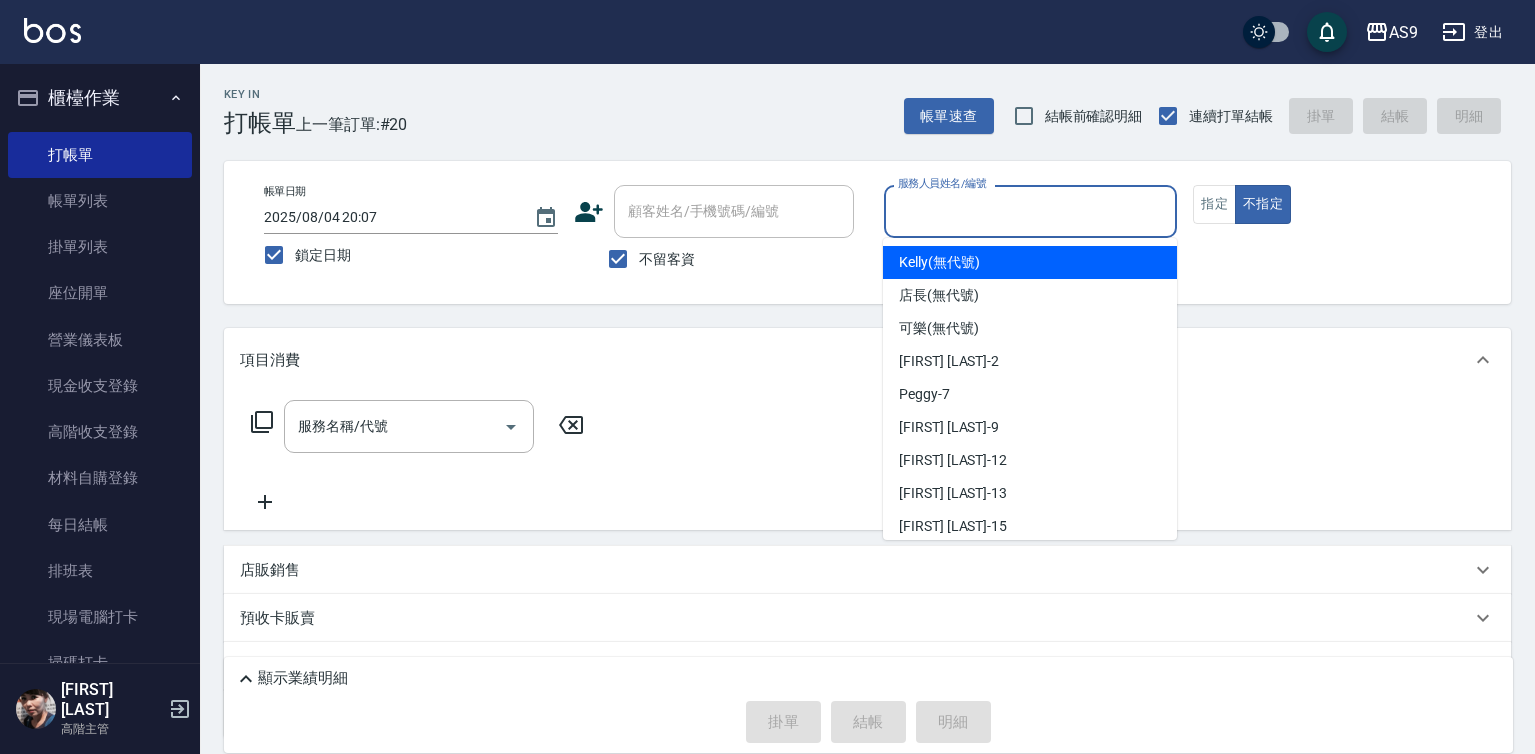 drag, startPoint x: 966, startPoint y: 263, endPoint x: 943, endPoint y: 269, distance: 23.769728 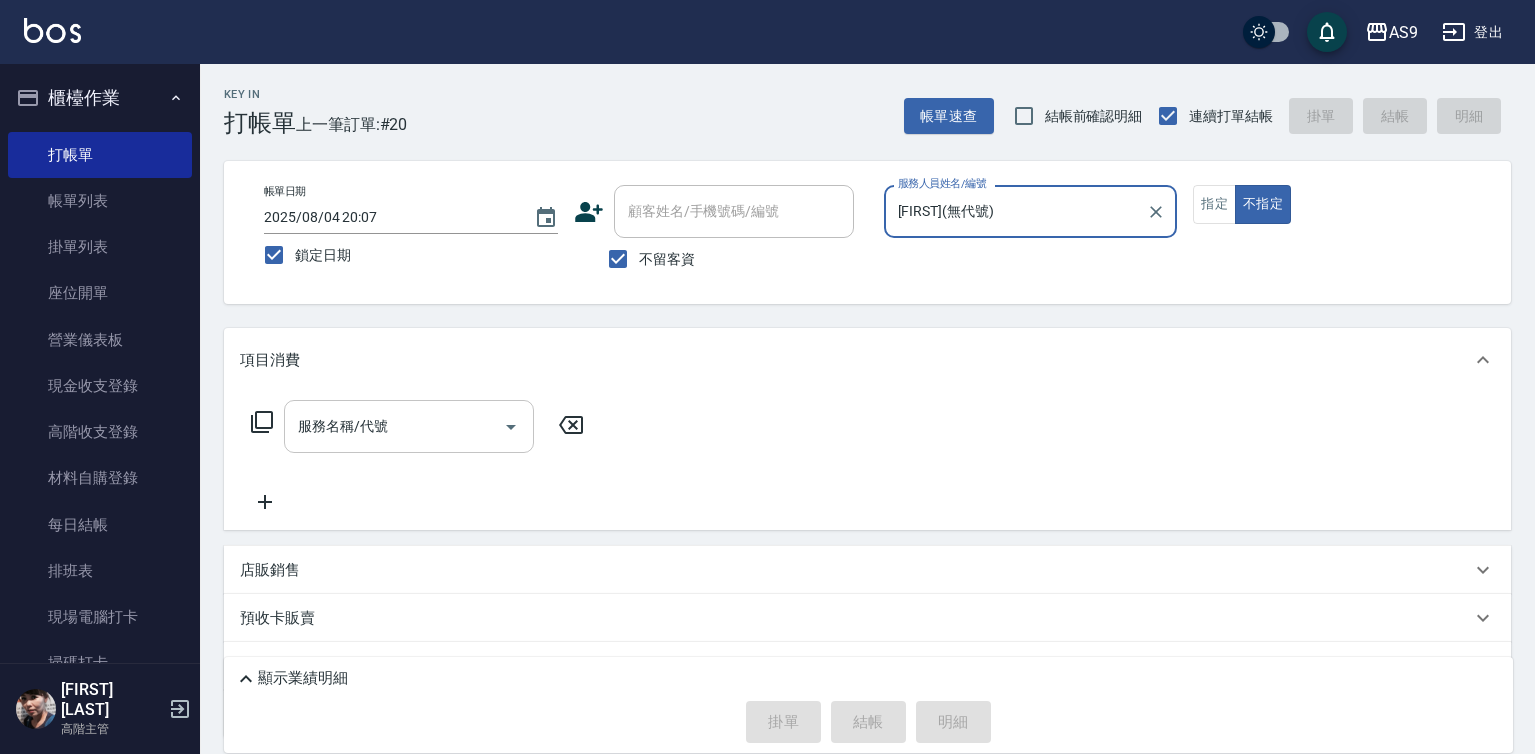 click on "服務名稱/代號" at bounding box center [394, 426] 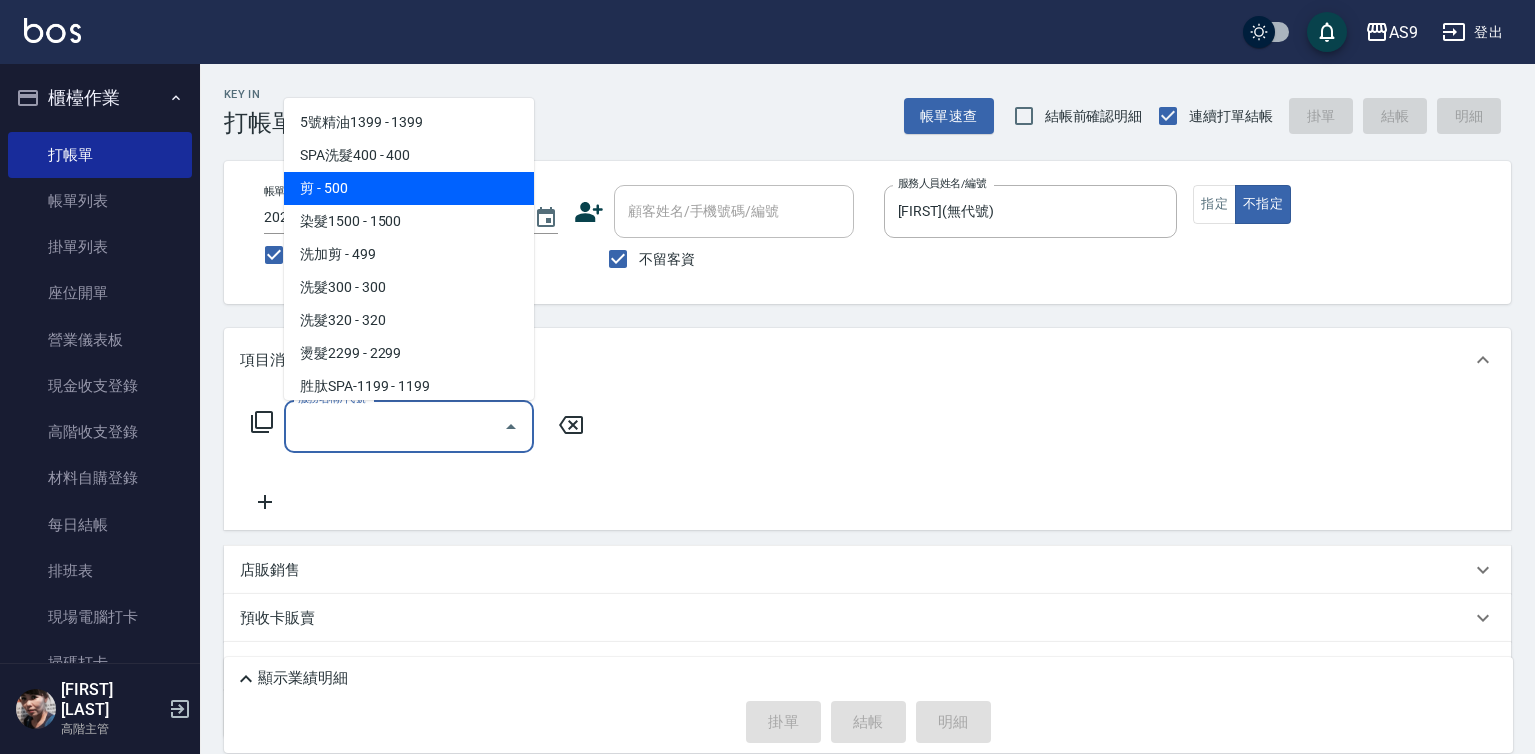 click on "剪 - 500" at bounding box center (409, 188) 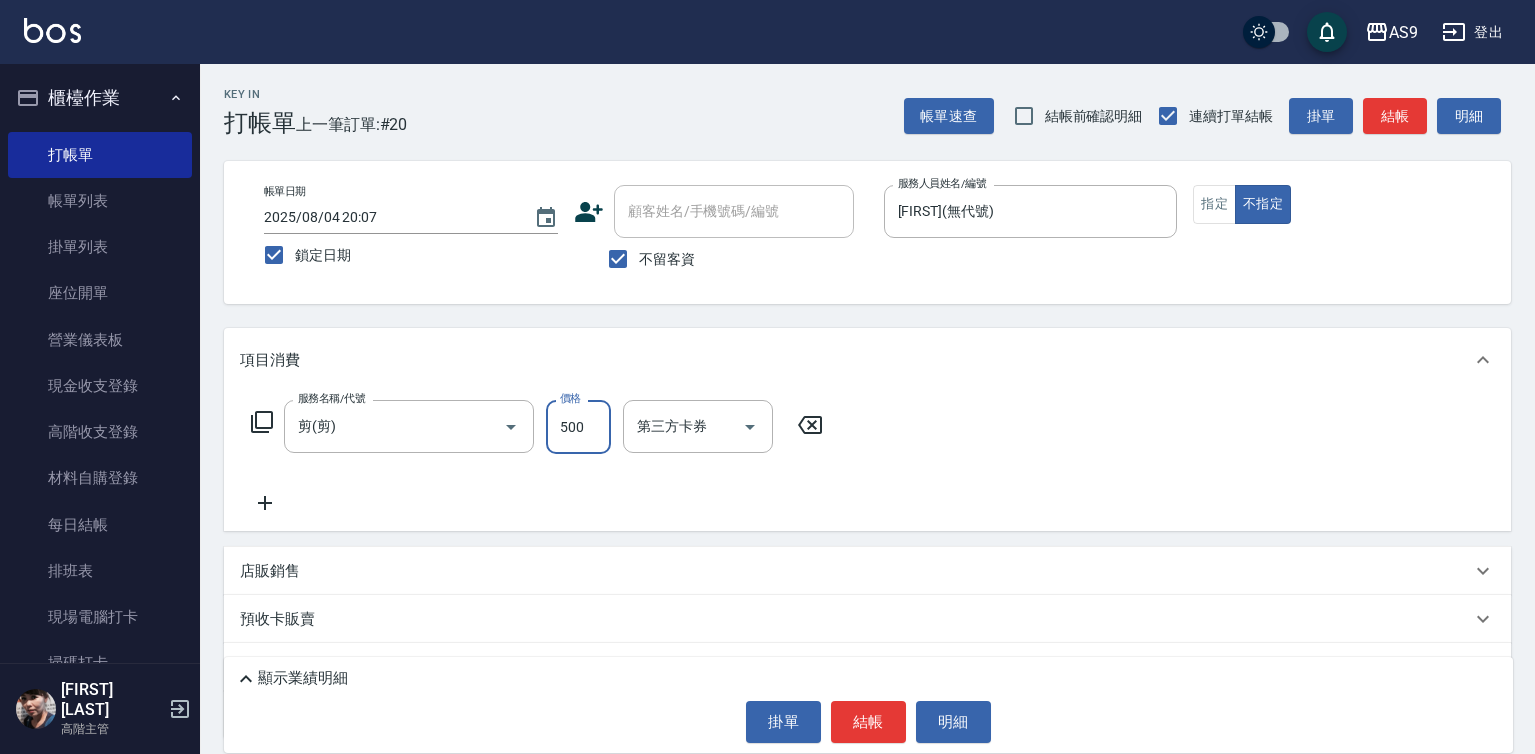 click on "500" at bounding box center (578, 427) 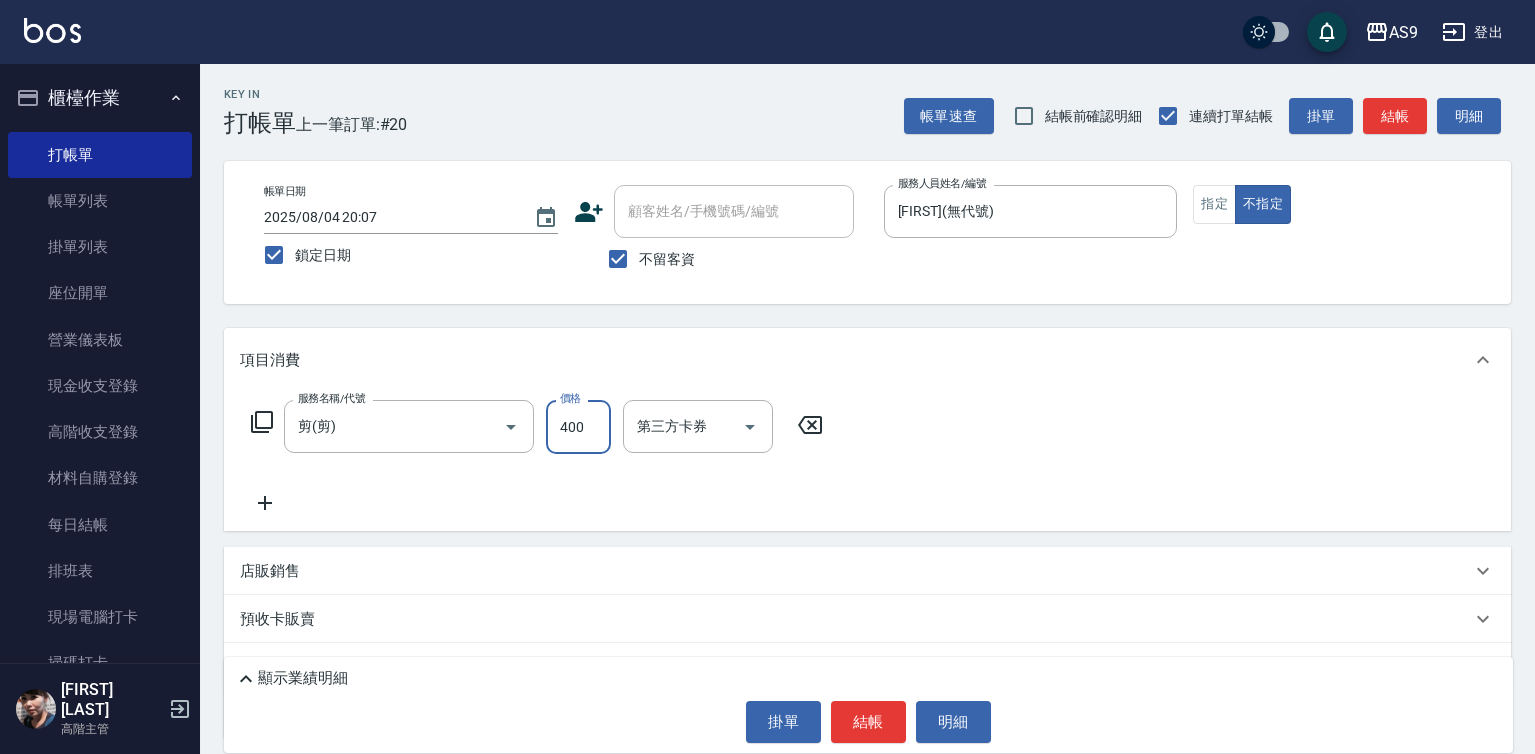 type on "400" 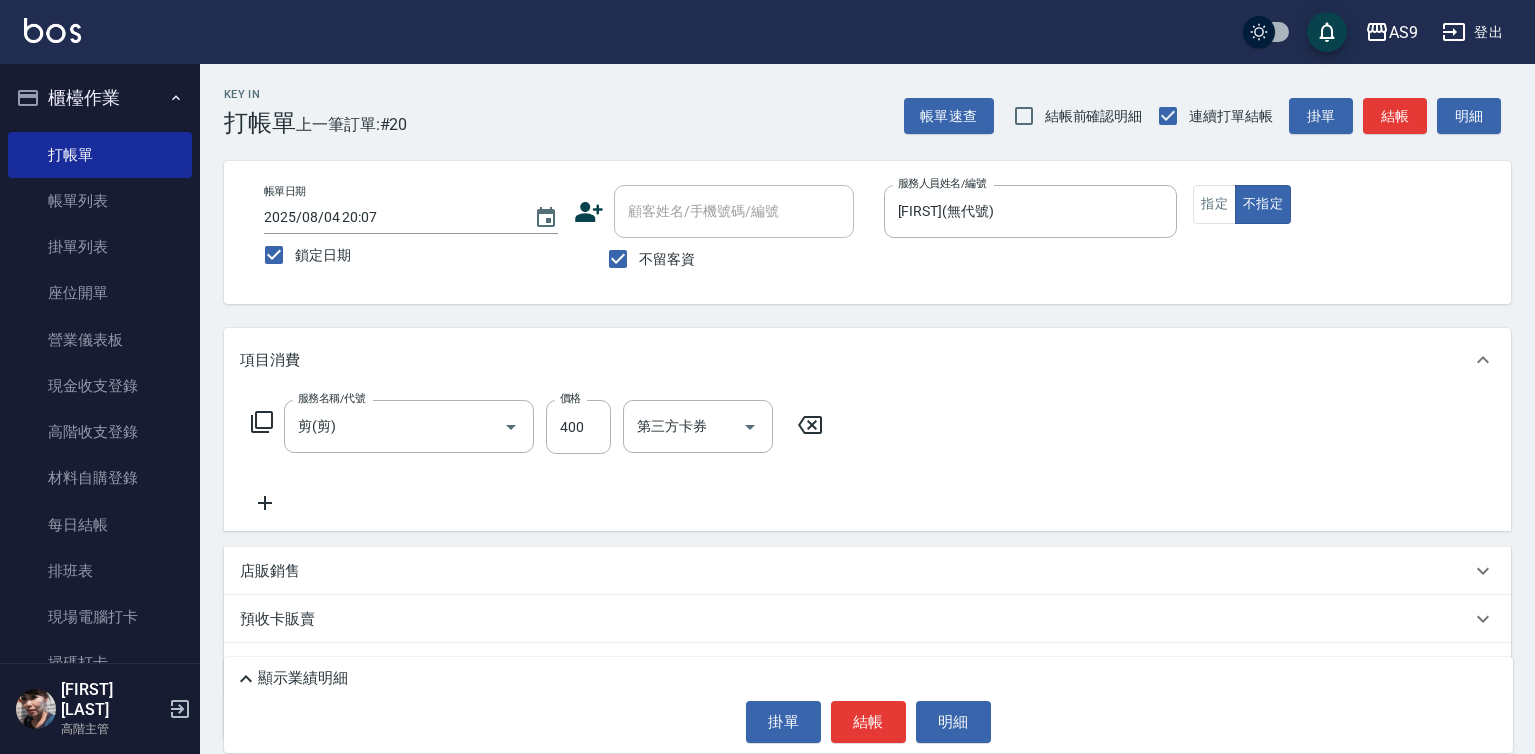 click on "服務名稱/代號 剪(剪) 服務名稱/代號 價格 400 價格 第三方卡券 第三方卡券" at bounding box center [867, 461] 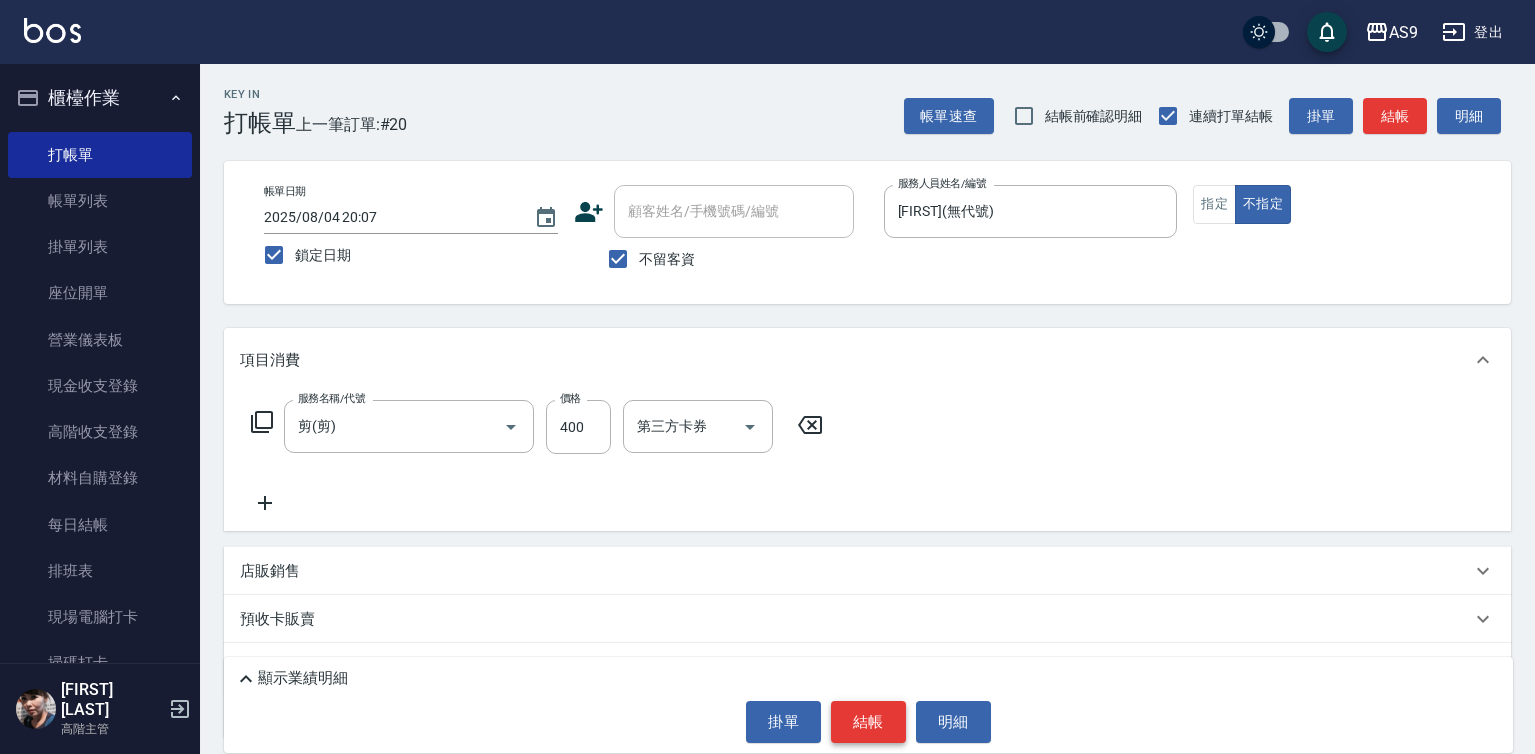 click on "結帳" at bounding box center (868, 722) 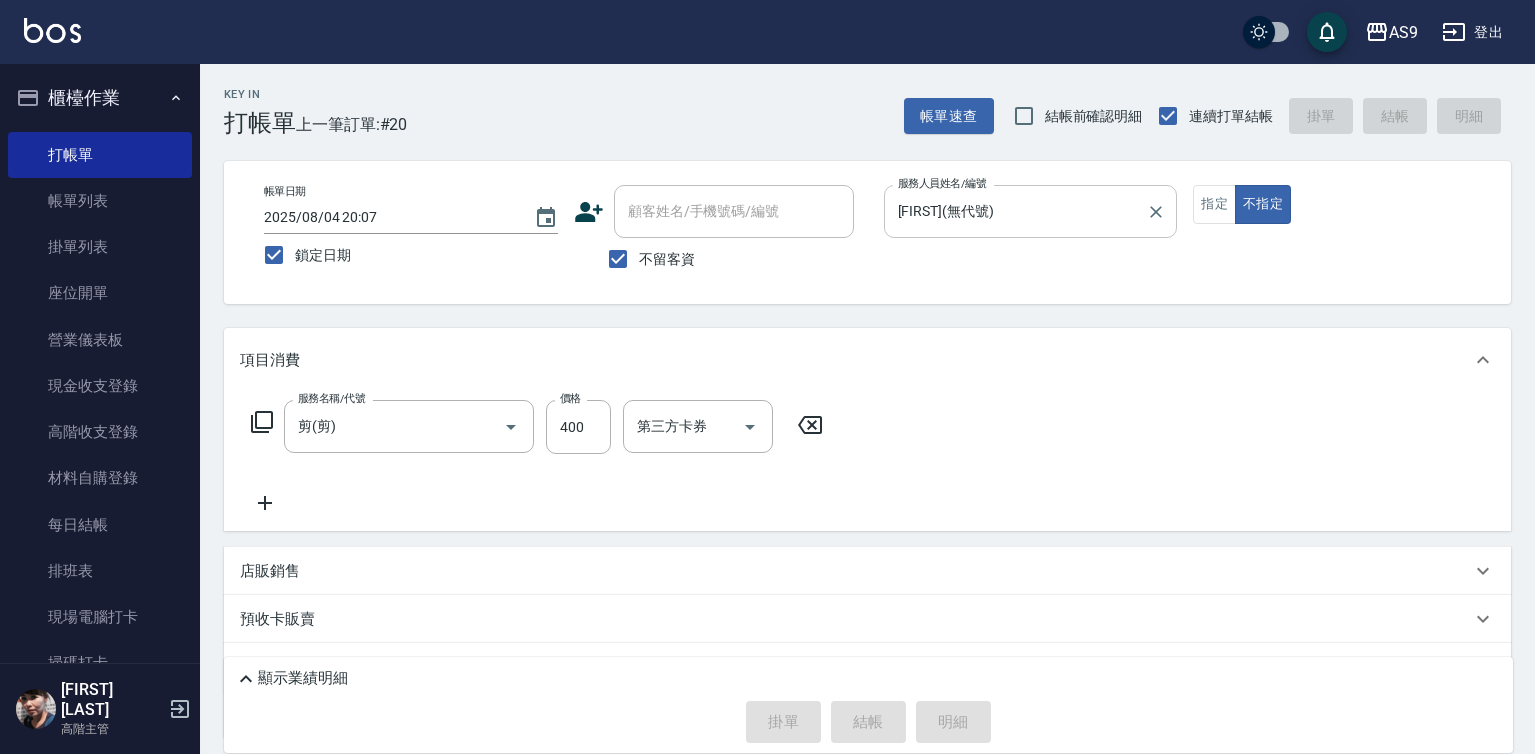 click on "[FIRST](無代號)" at bounding box center [1016, 211] 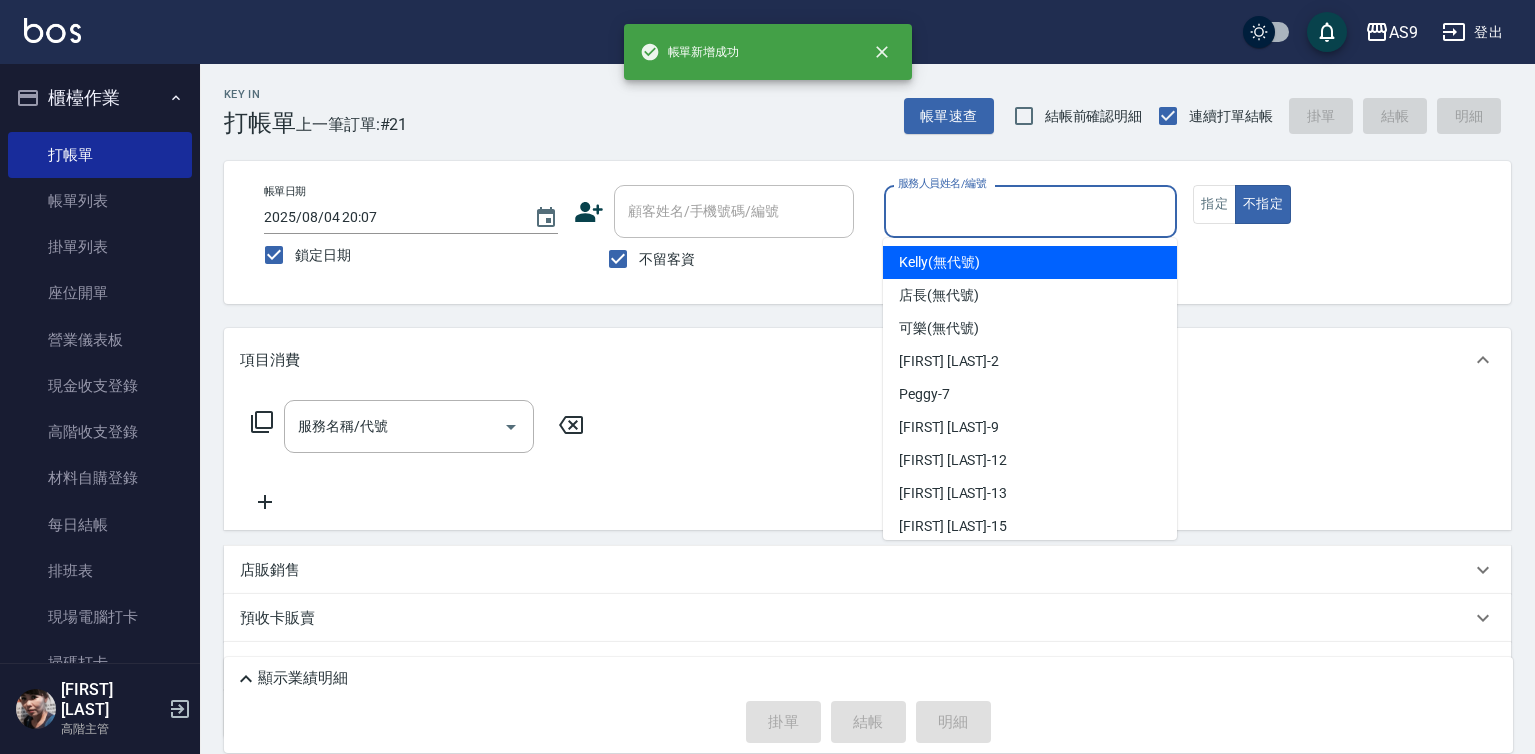 click on "[FIRST] (無代號)" at bounding box center (939, 262) 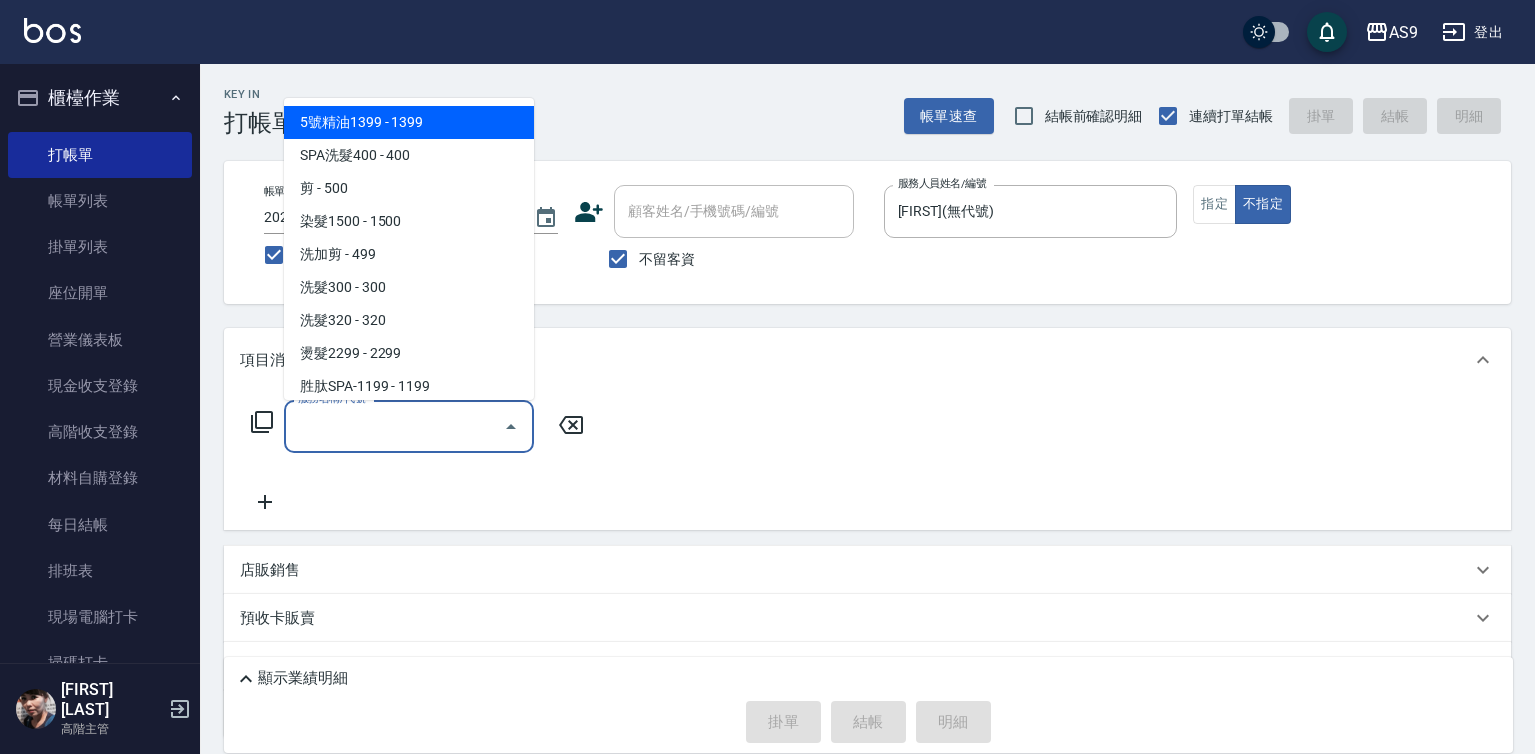 click on "服務名稱/代號" at bounding box center [394, 426] 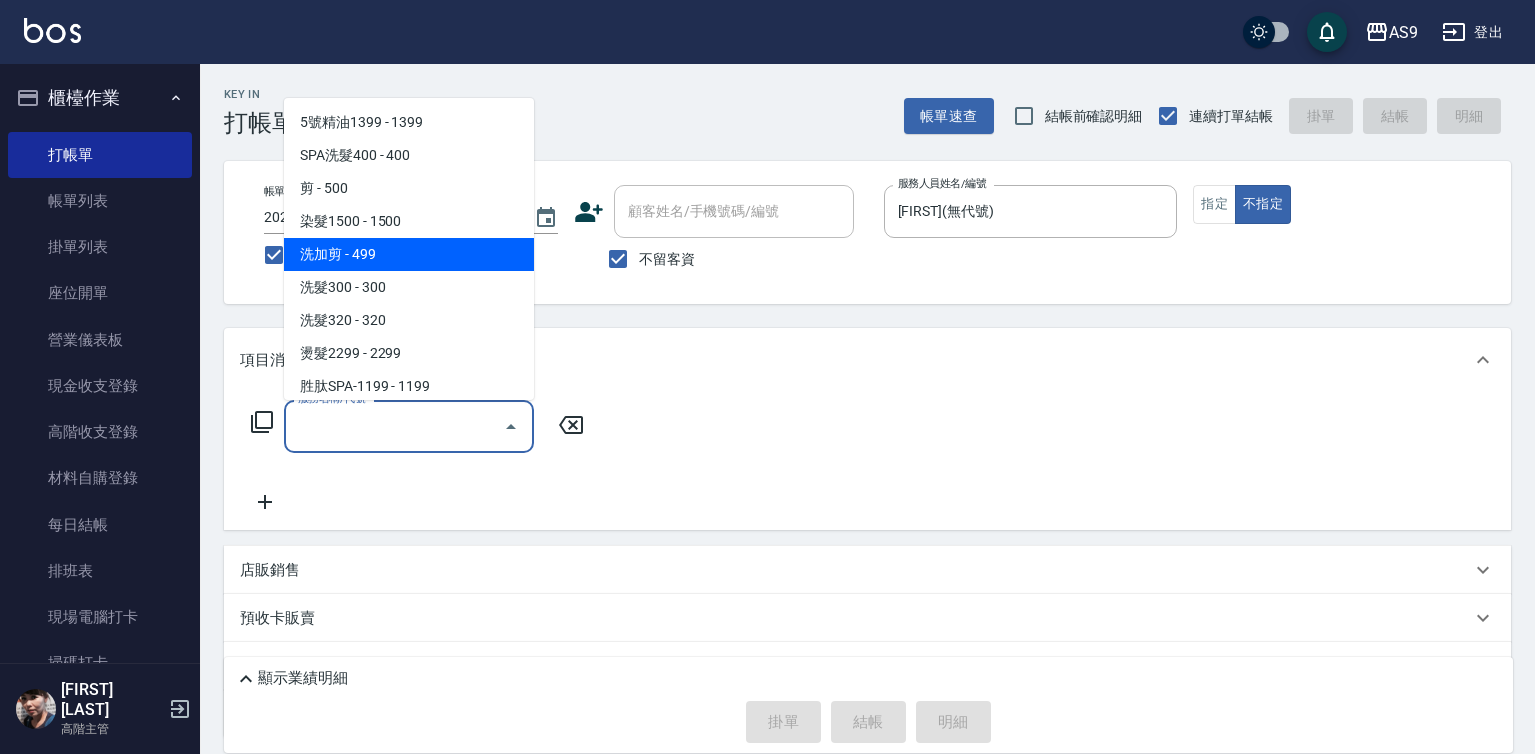 click on "洗加剪 - 499" at bounding box center (409, 254) 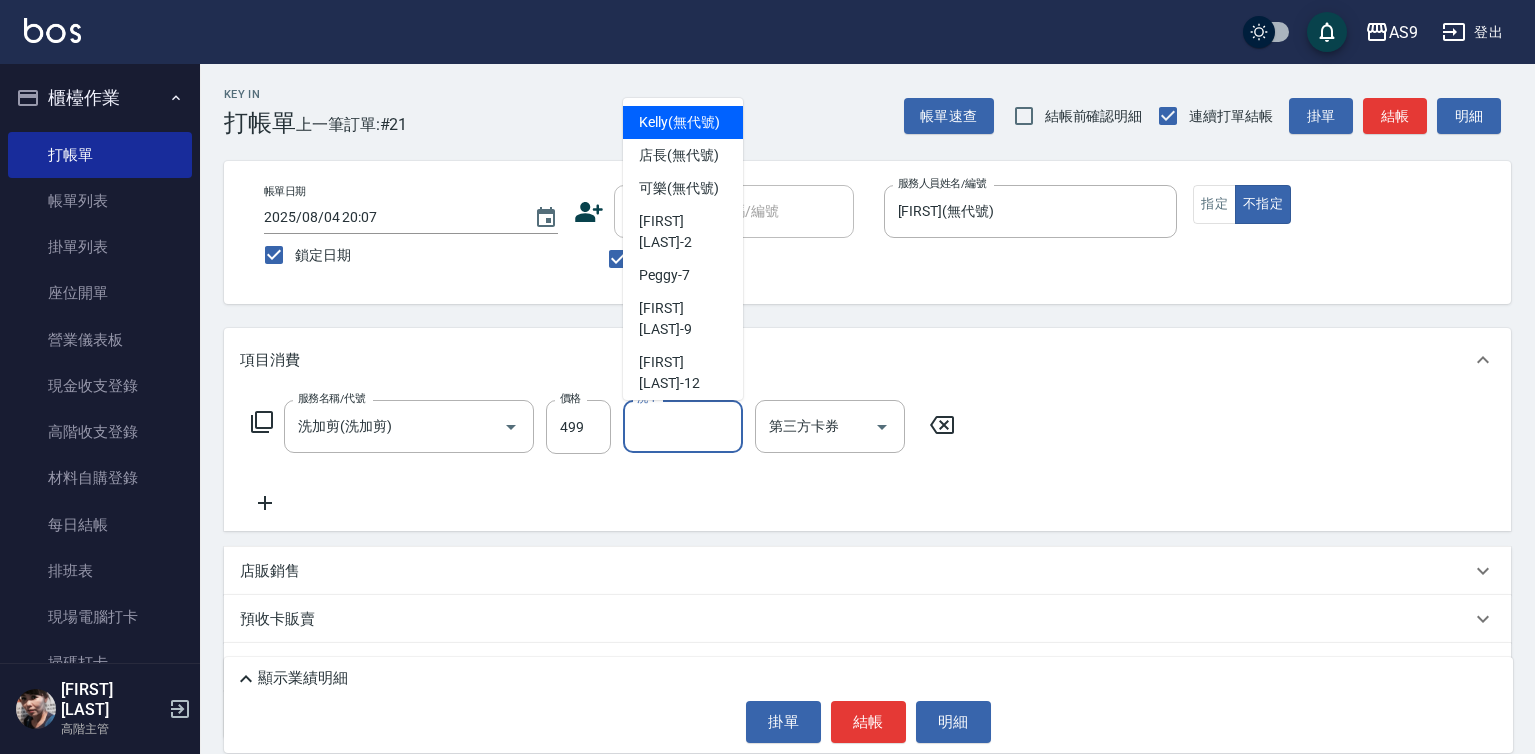 click on "洗-1" at bounding box center [683, 426] 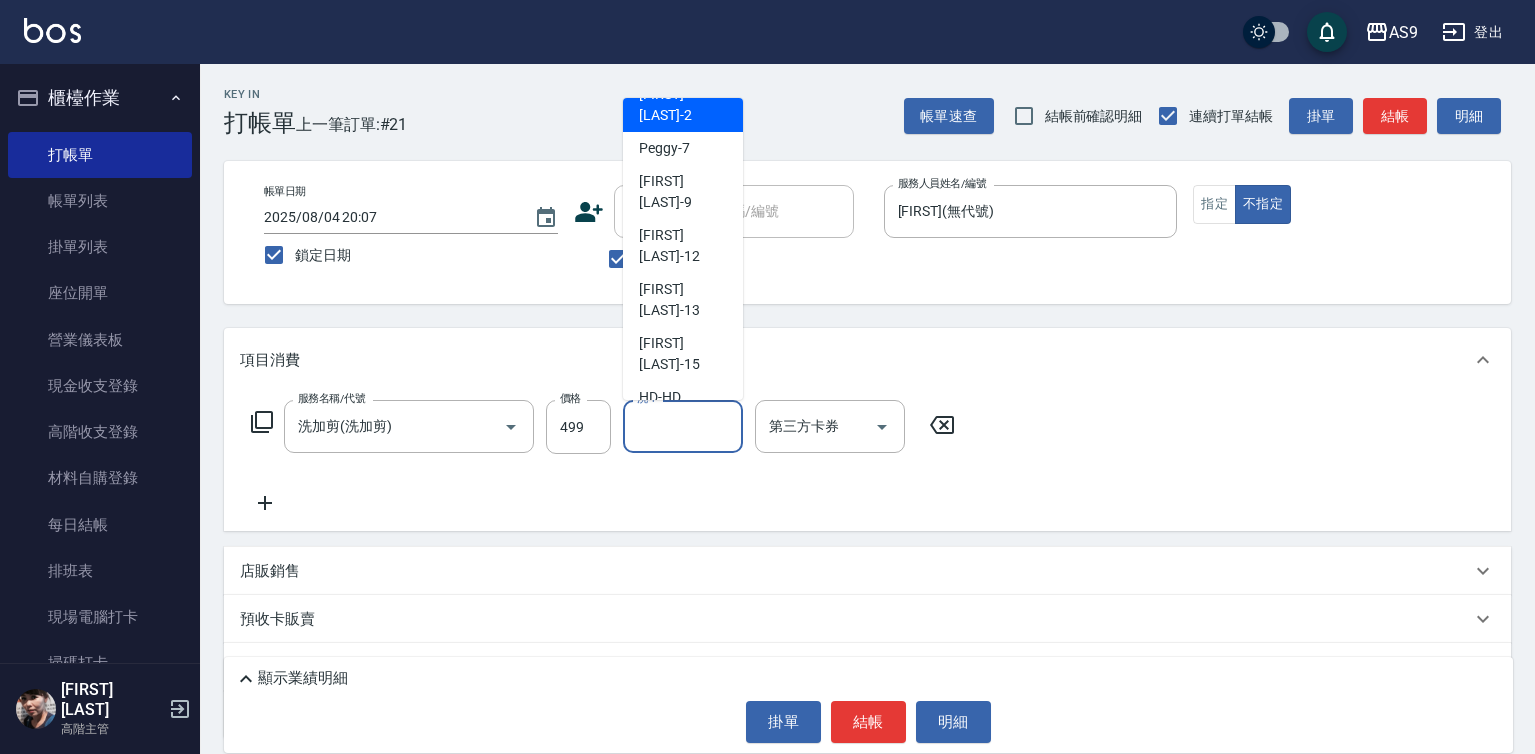 scroll, scrollTop: 128, scrollLeft: 0, axis: vertical 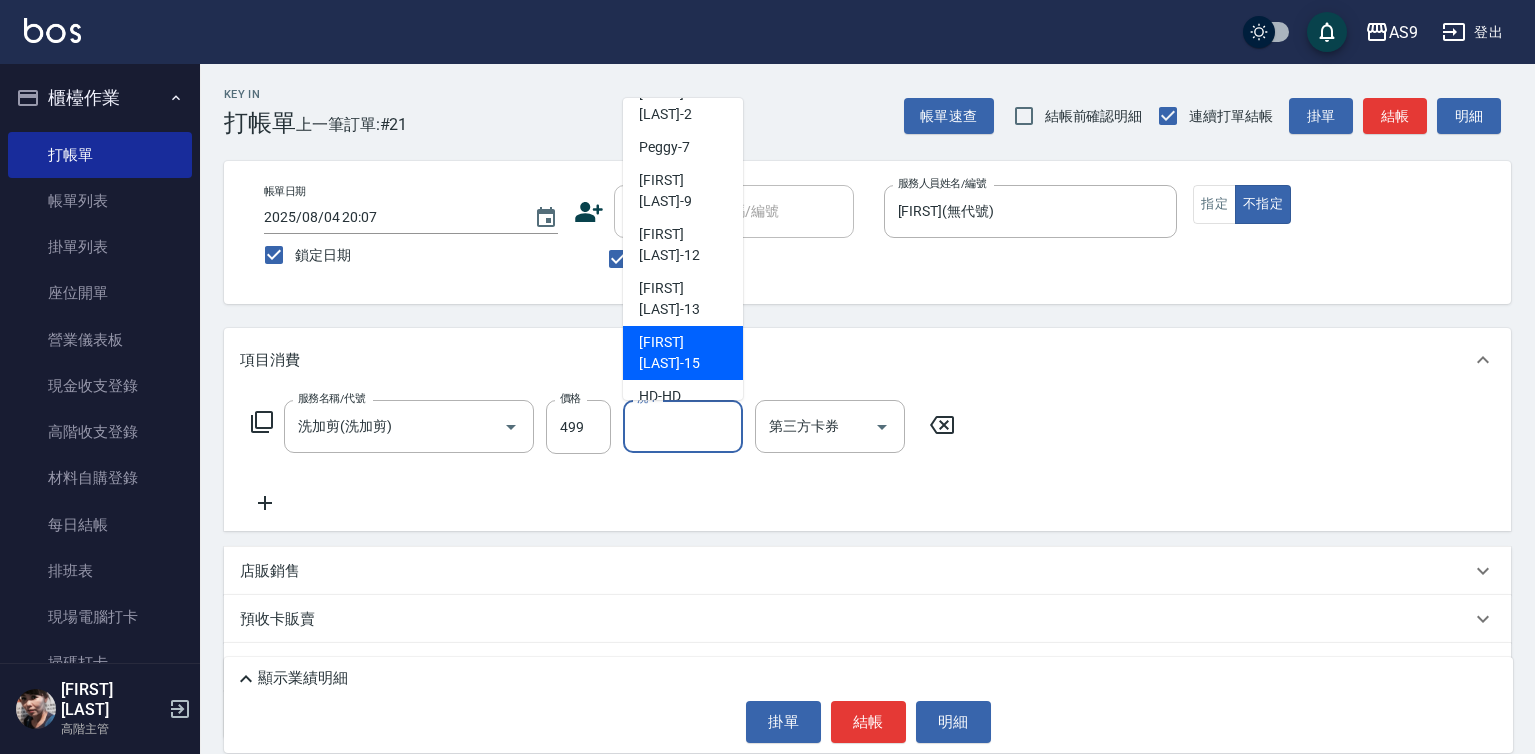 click on "[FIRST] [LAST] -15" at bounding box center [683, 353] 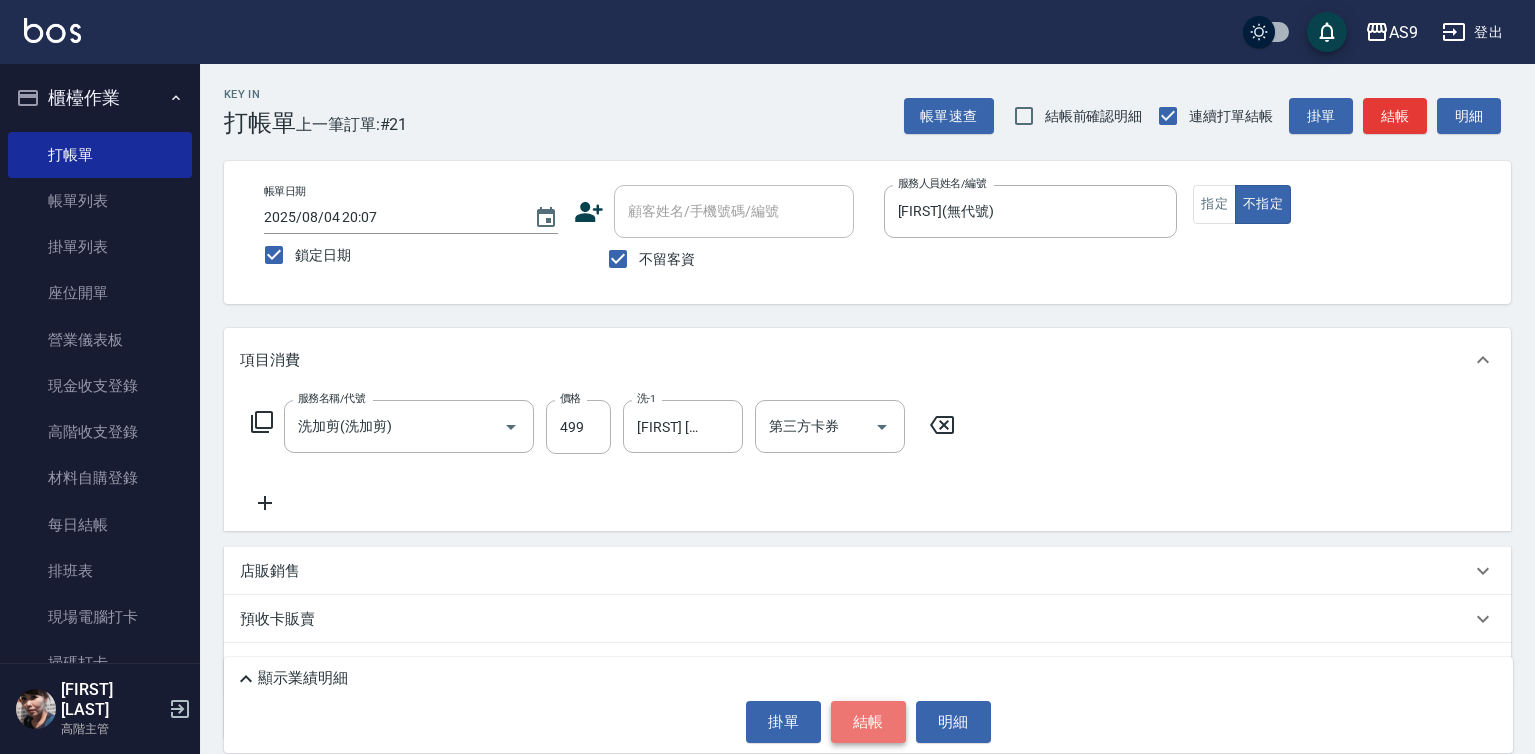 click on "結帳" at bounding box center (868, 722) 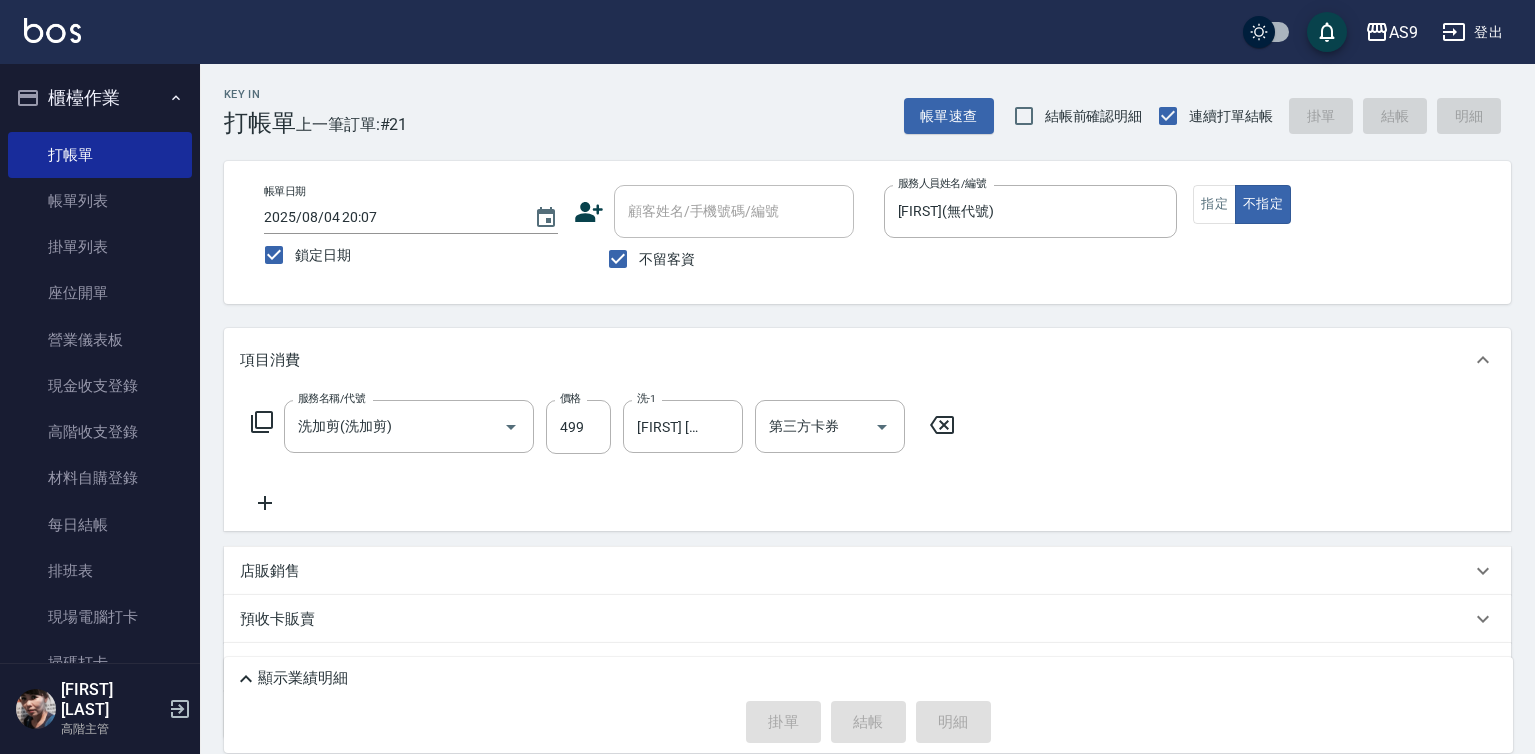 type 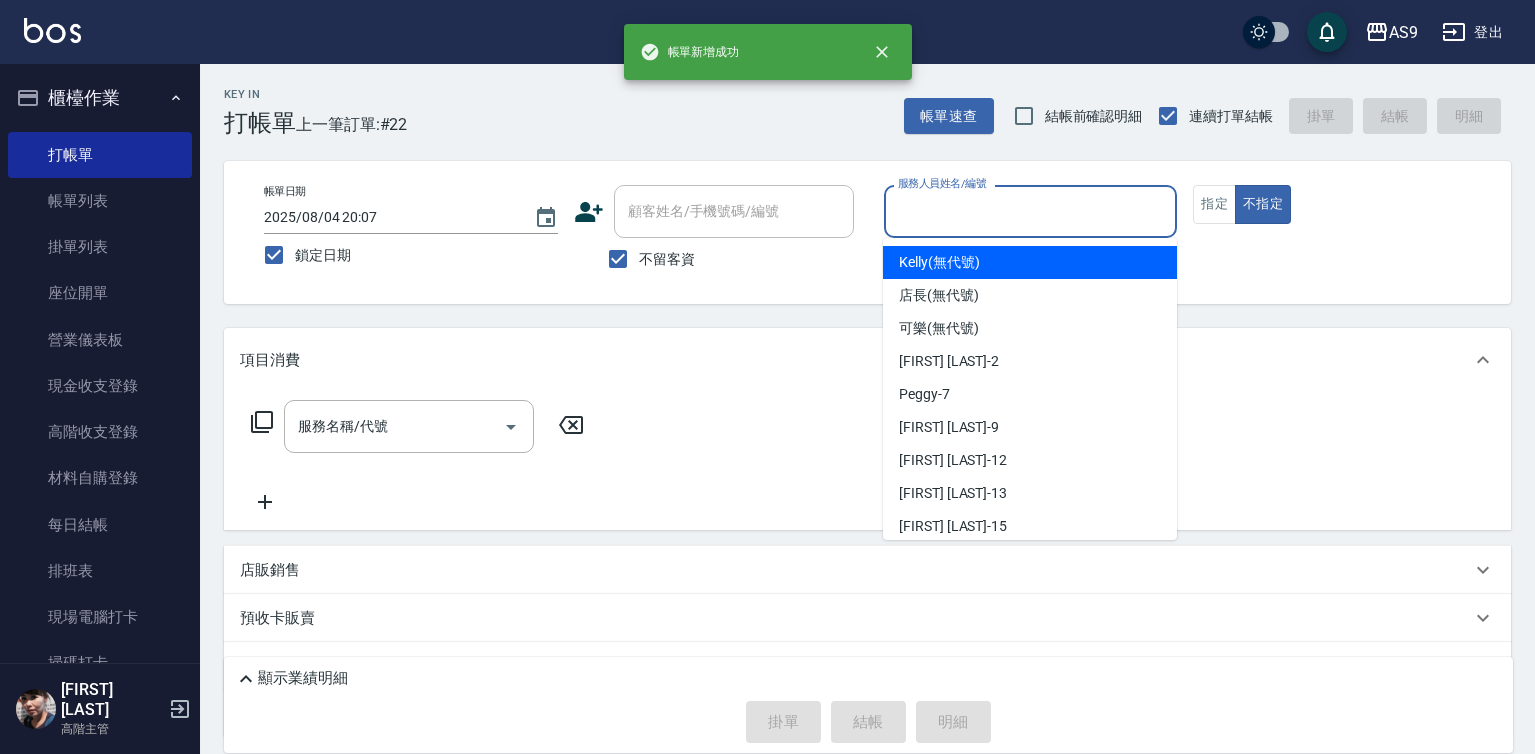 click on "服務人員姓名/編號" at bounding box center (1031, 211) 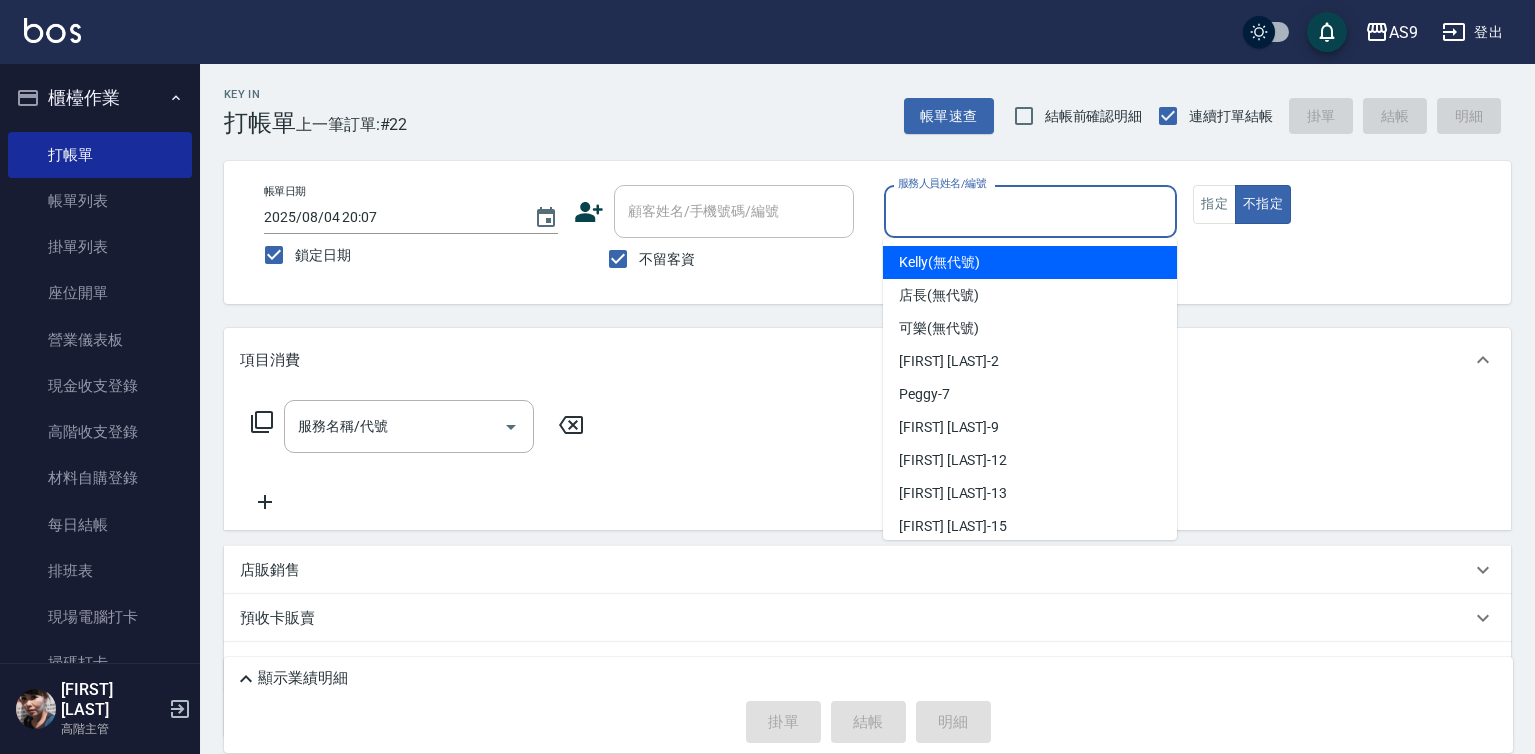 click on "[FIRST] (無代號)" at bounding box center [939, 262] 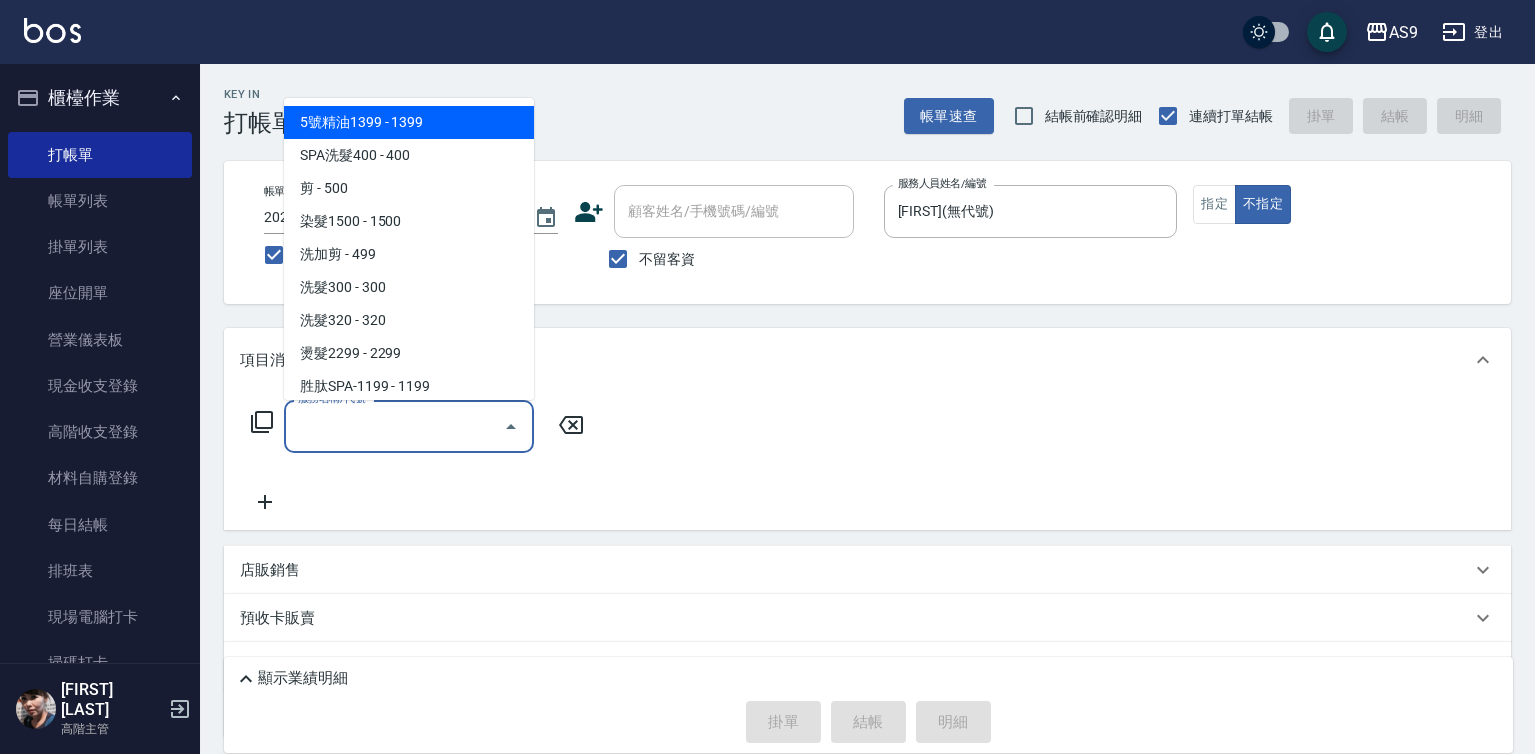 click on "服務名稱/代號" at bounding box center (394, 426) 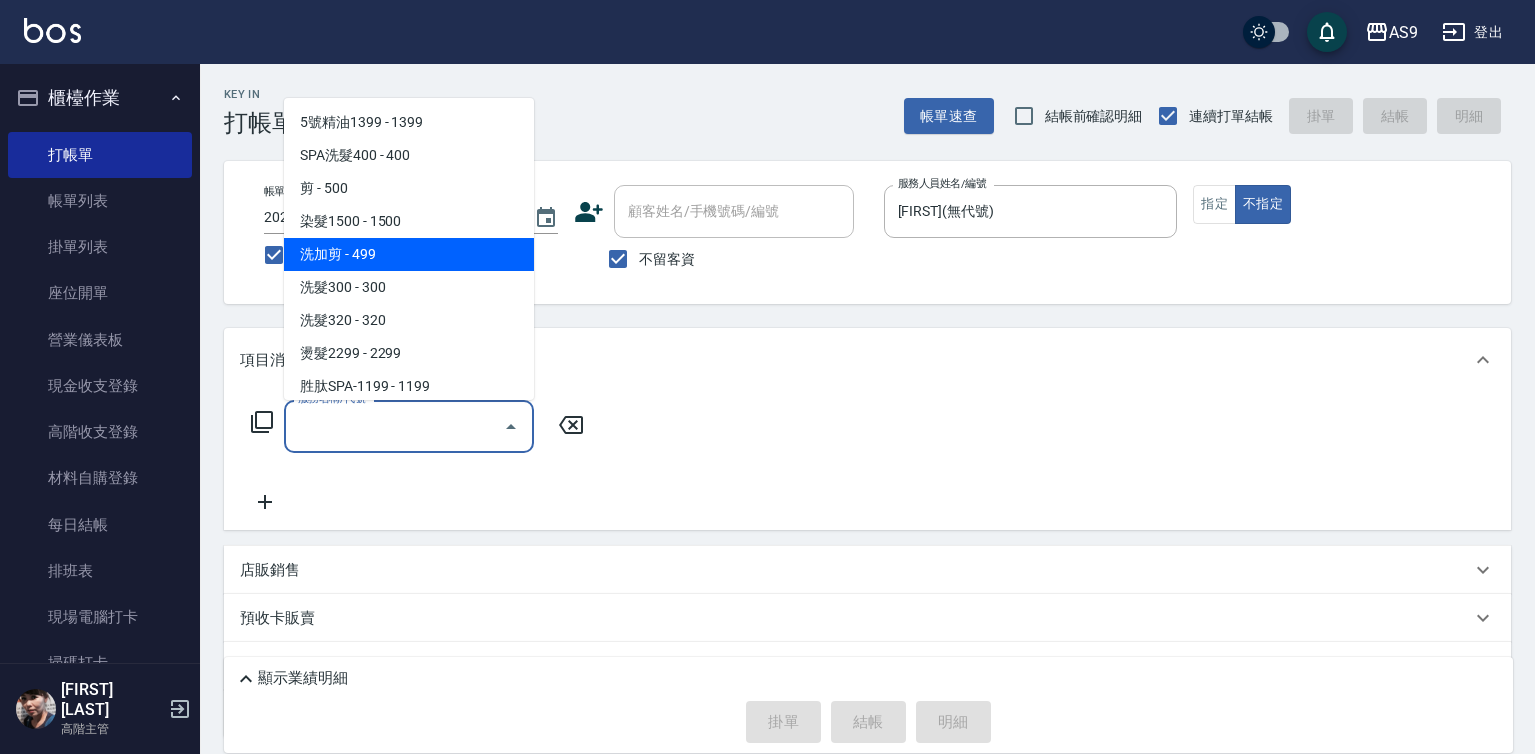 click on "洗加剪 - 499" at bounding box center [409, 254] 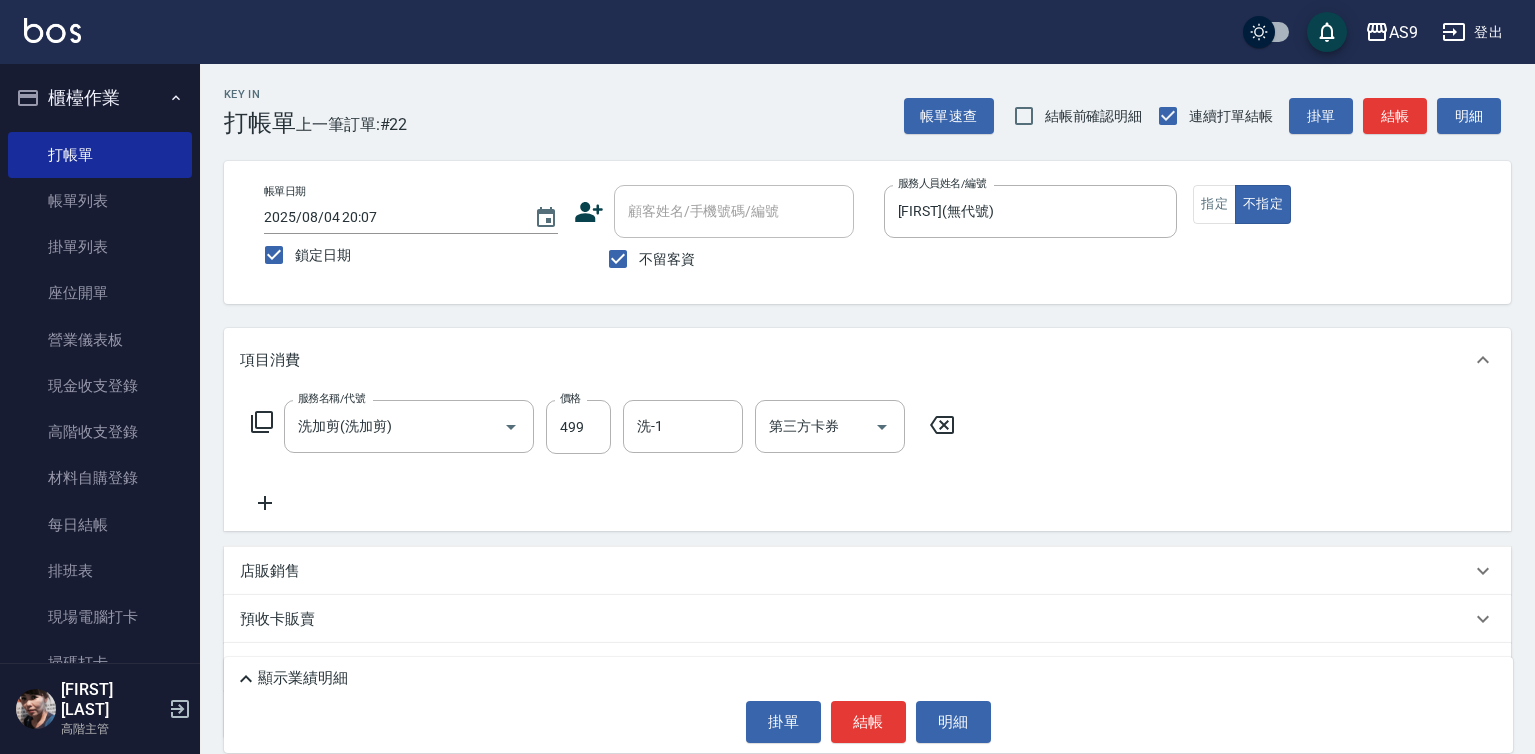 click 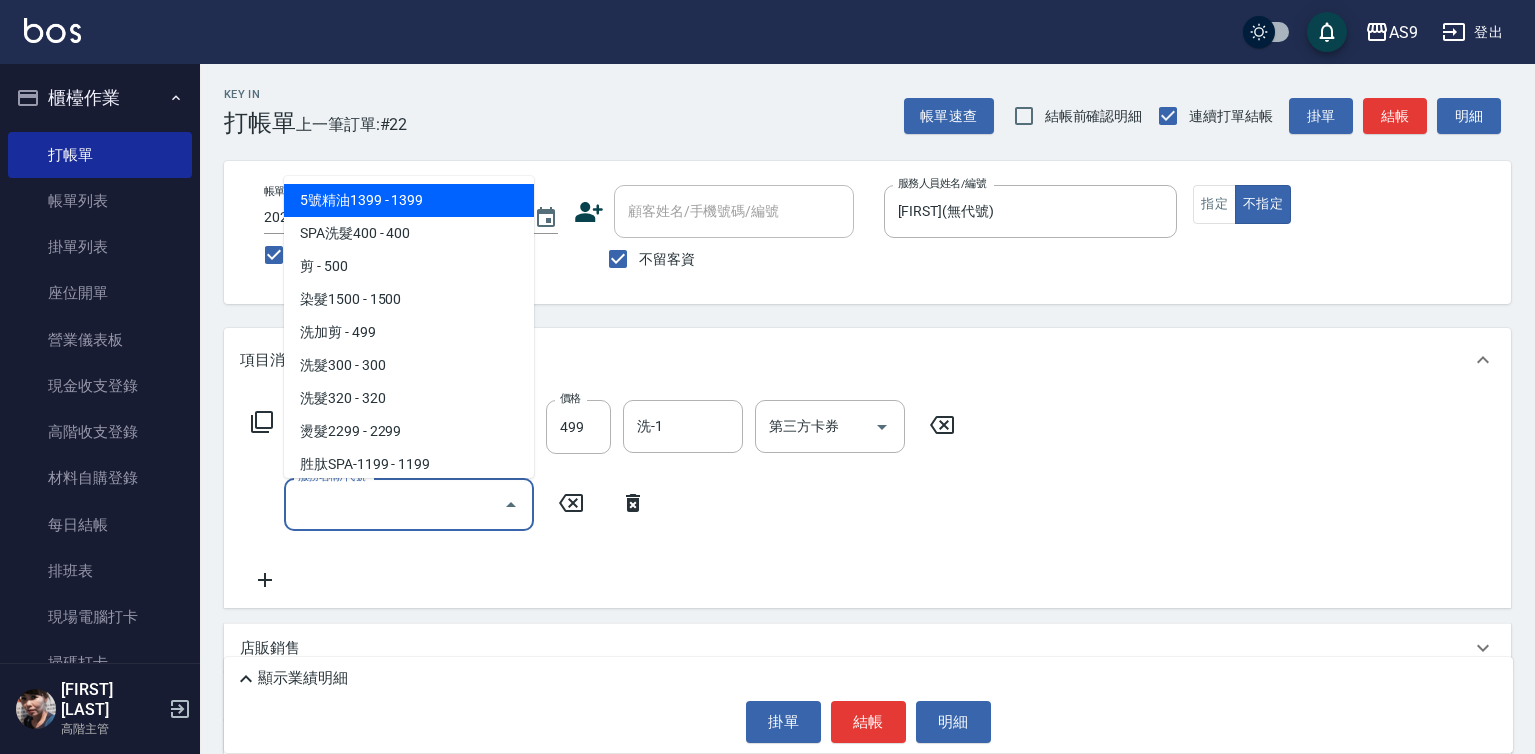 click on "服務名稱/代號" at bounding box center (394, 504) 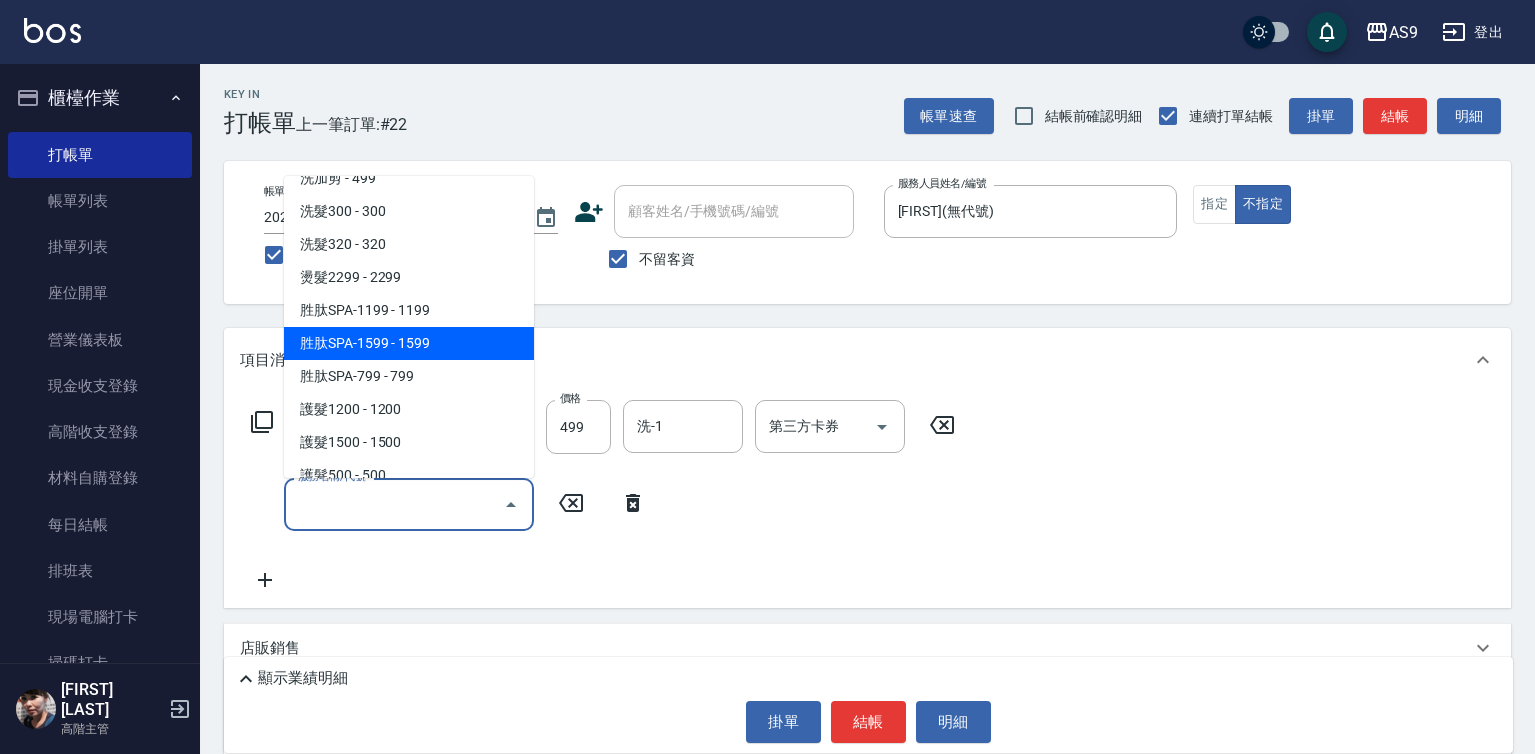 scroll, scrollTop: 200, scrollLeft: 0, axis: vertical 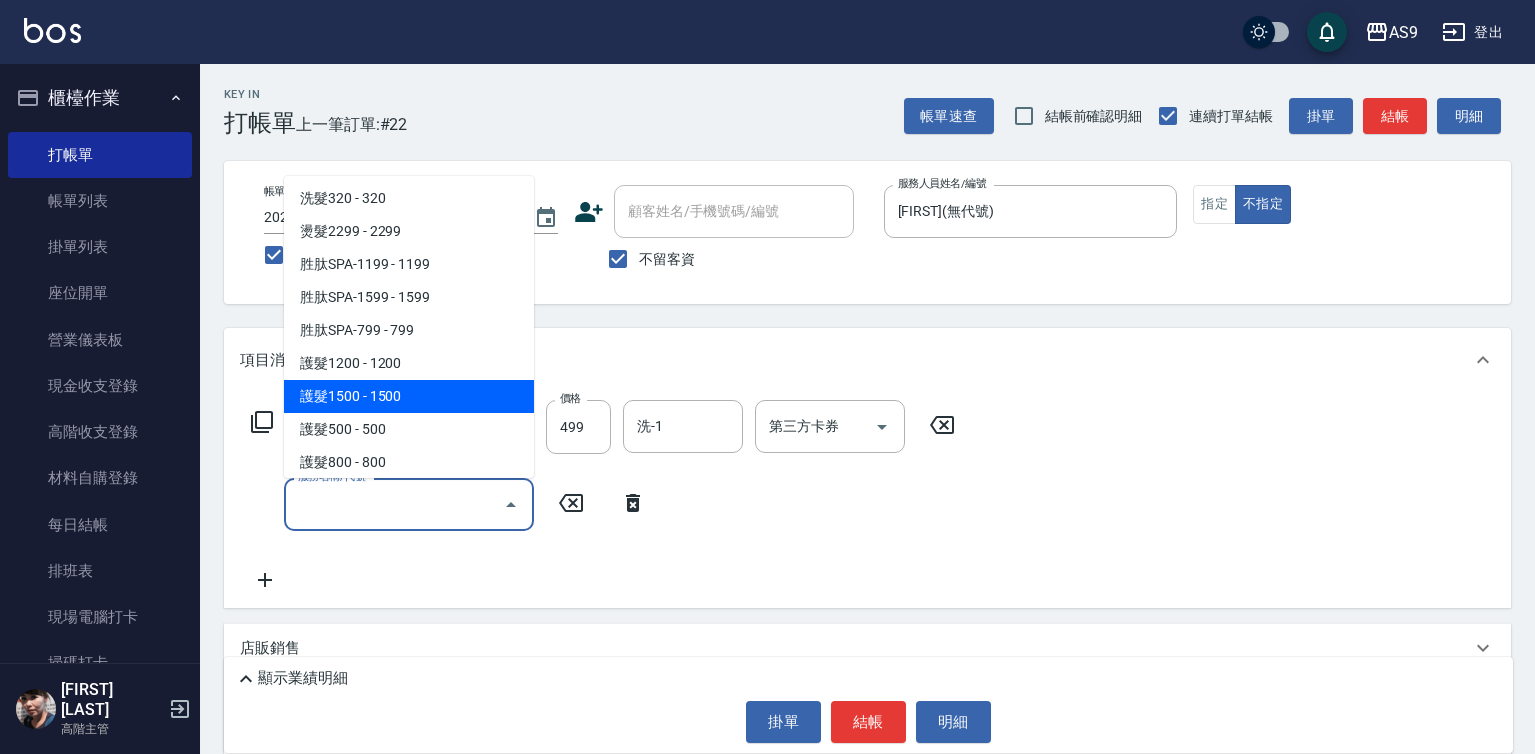 click on "護髮1200 - 1200" at bounding box center (409, 363) 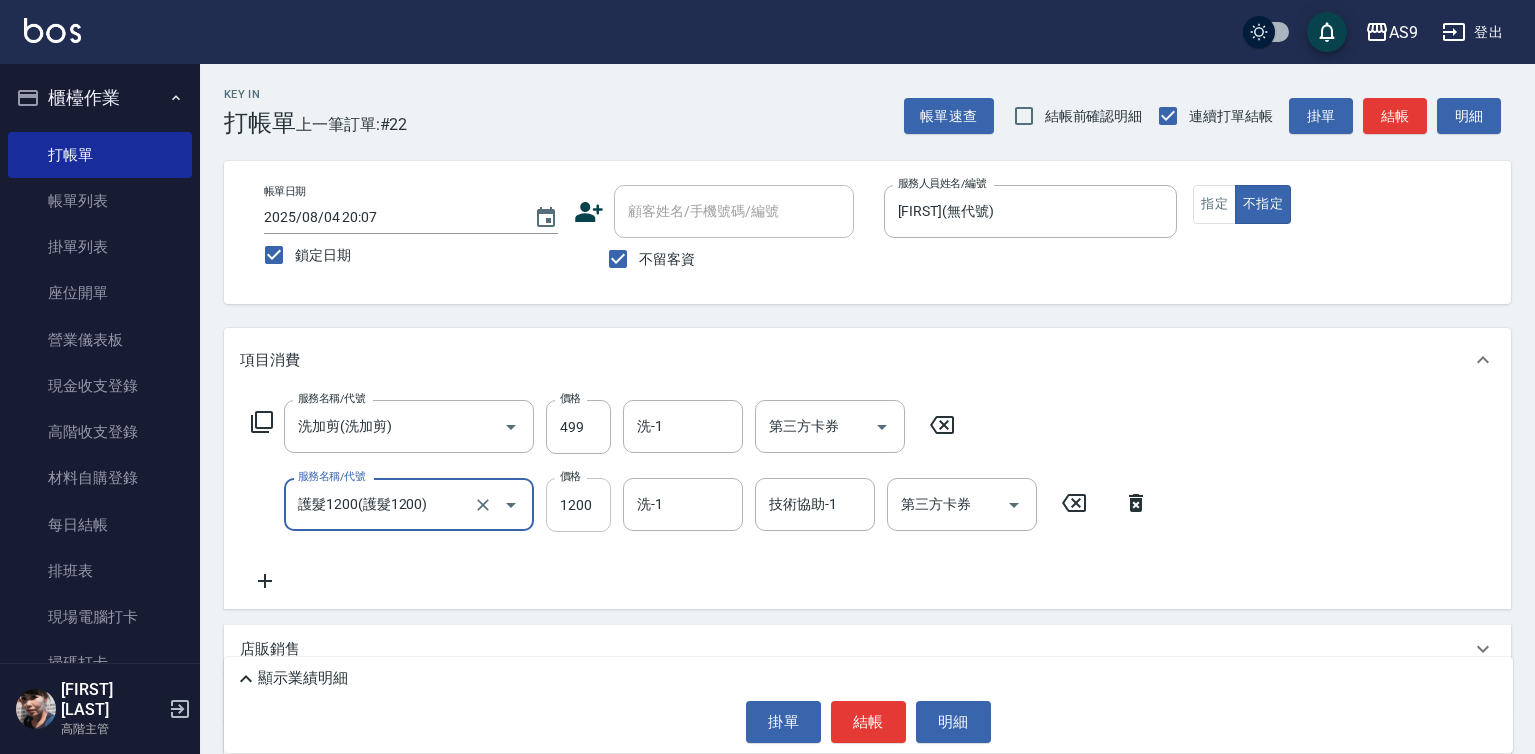click on "1200" at bounding box center (578, 505) 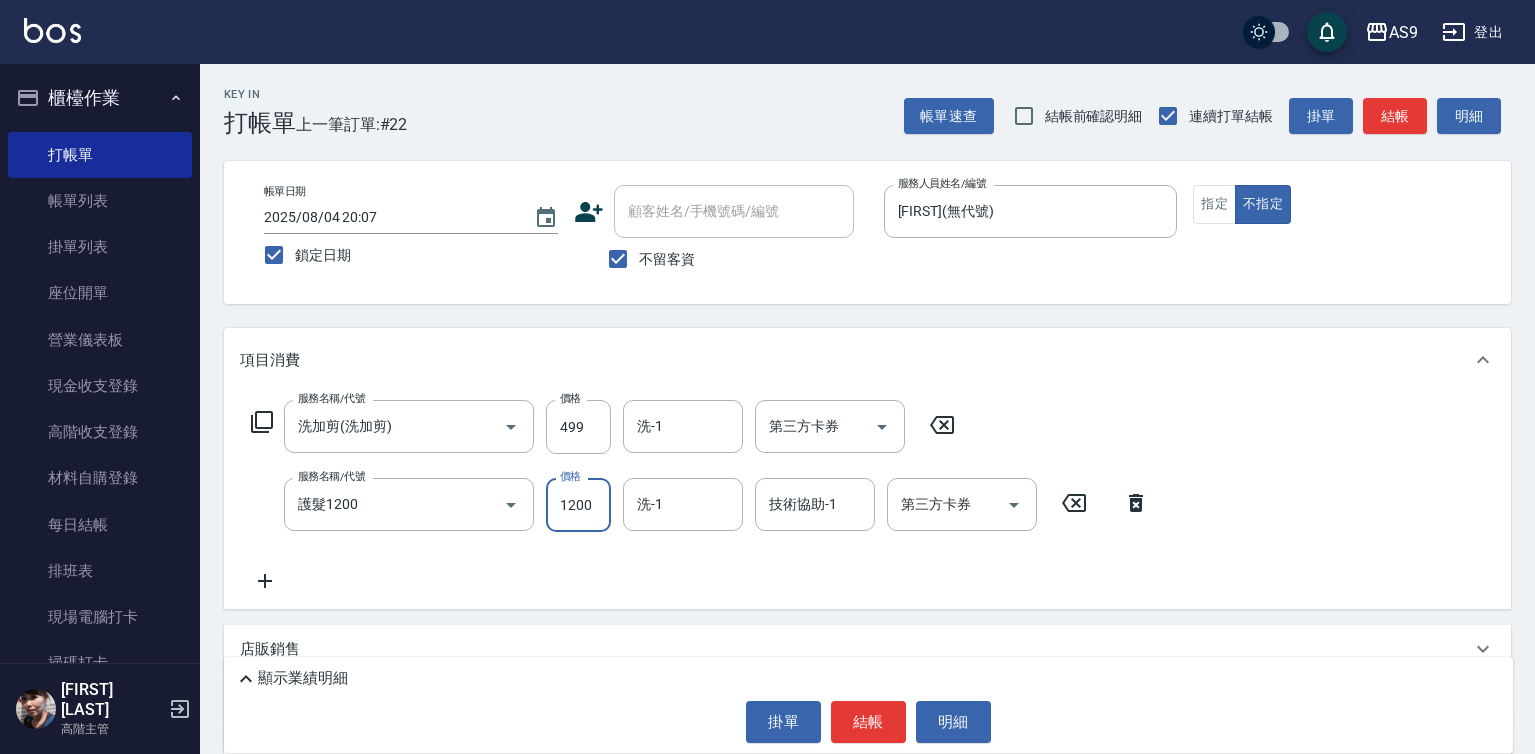 click on "1200" at bounding box center [578, 505] 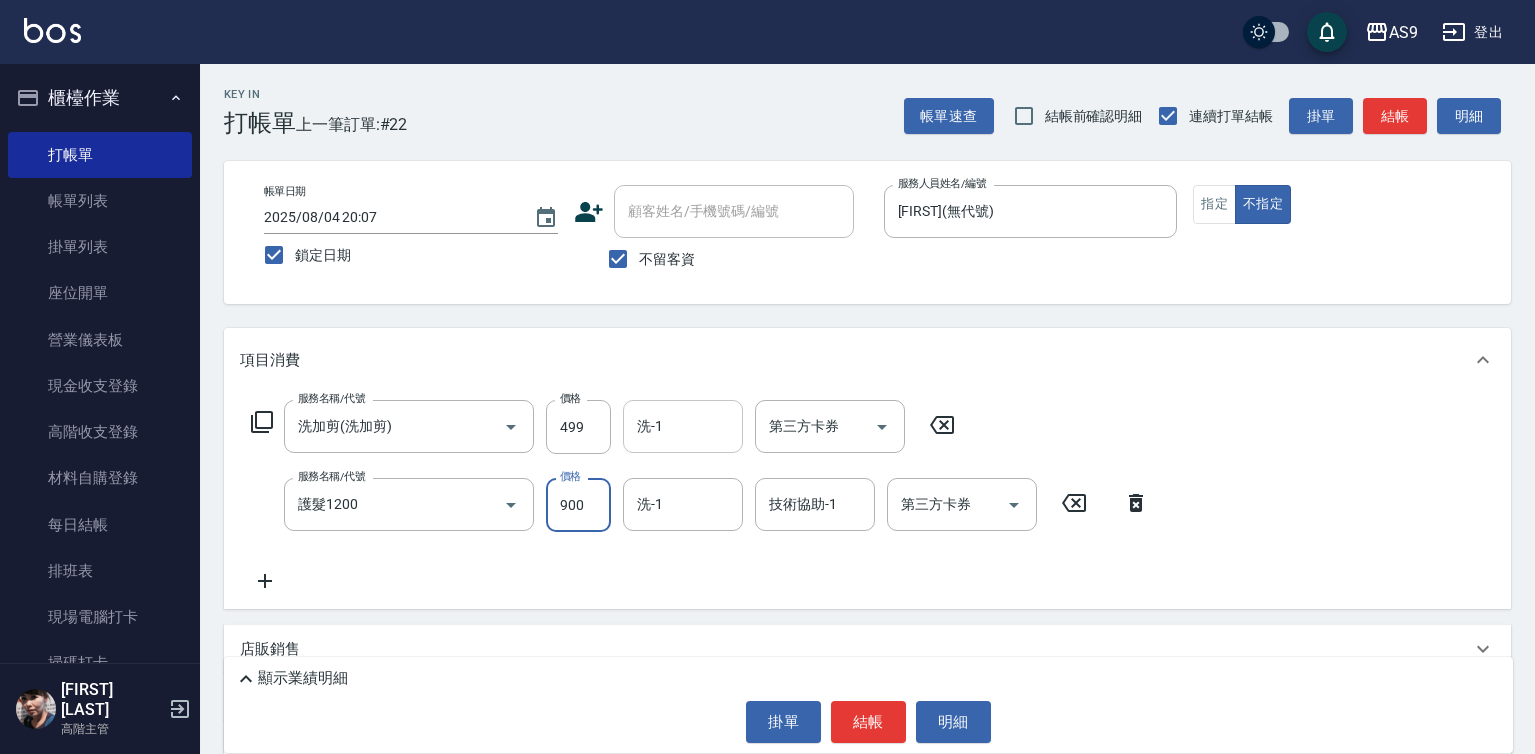 type on "900" 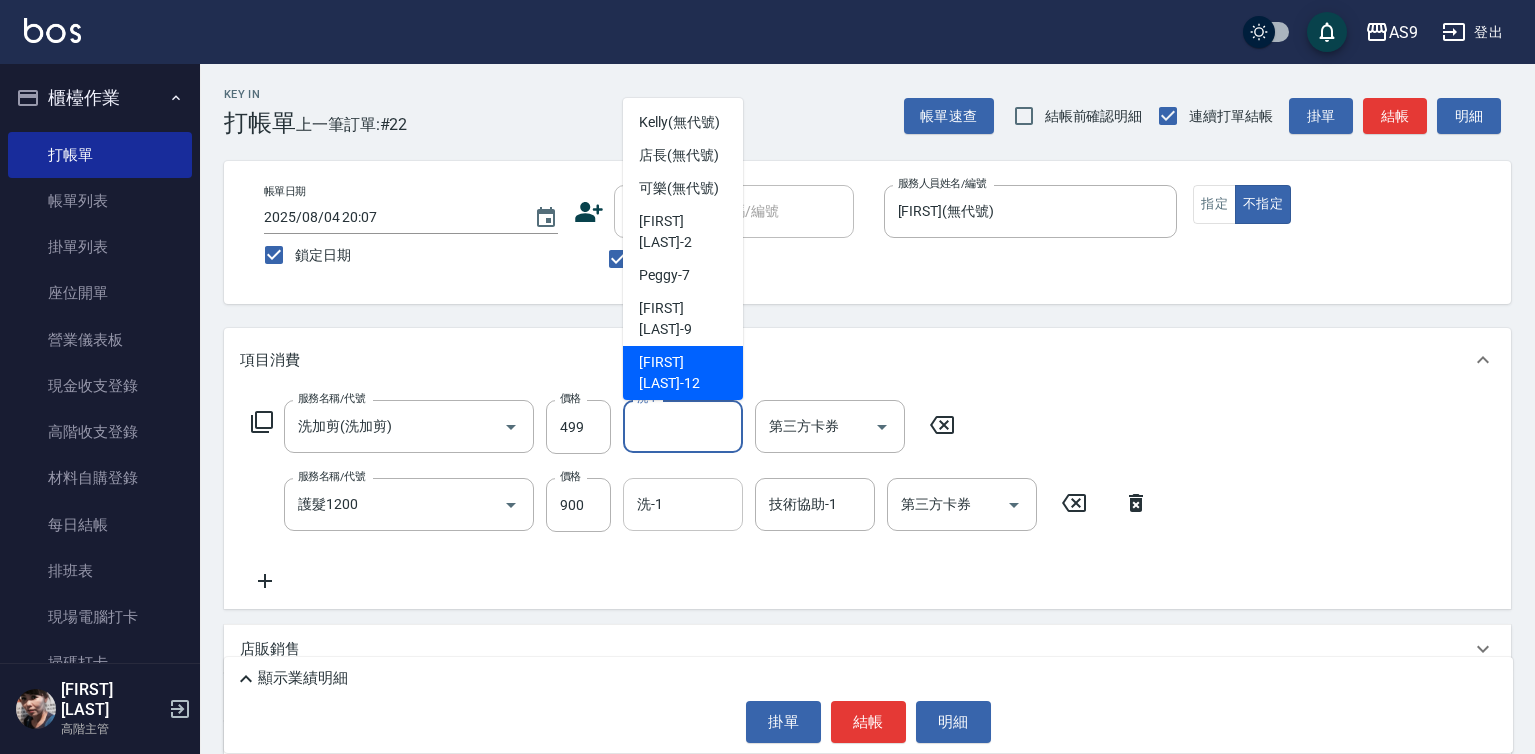 click on "洗-1" at bounding box center [683, 504] 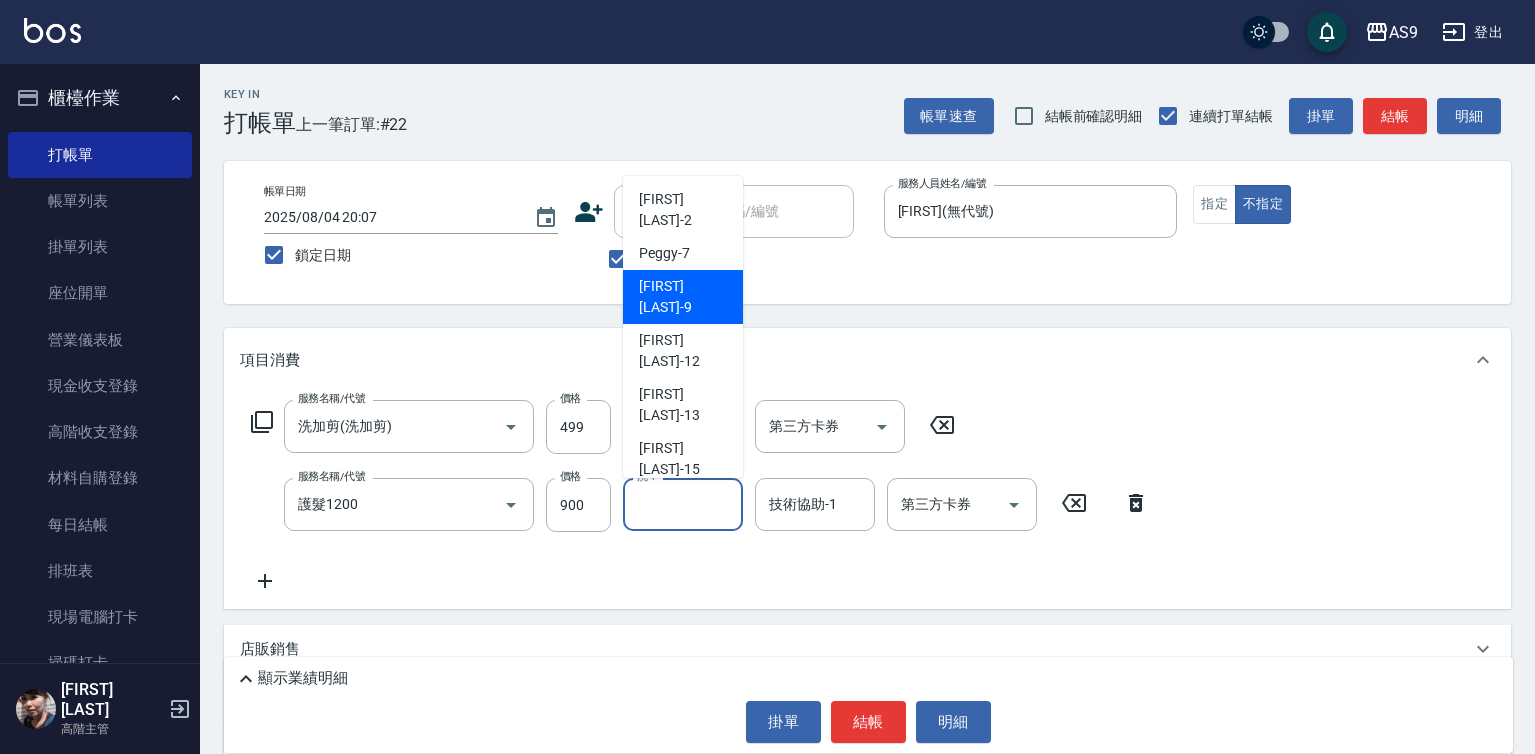 scroll, scrollTop: 128, scrollLeft: 0, axis: vertical 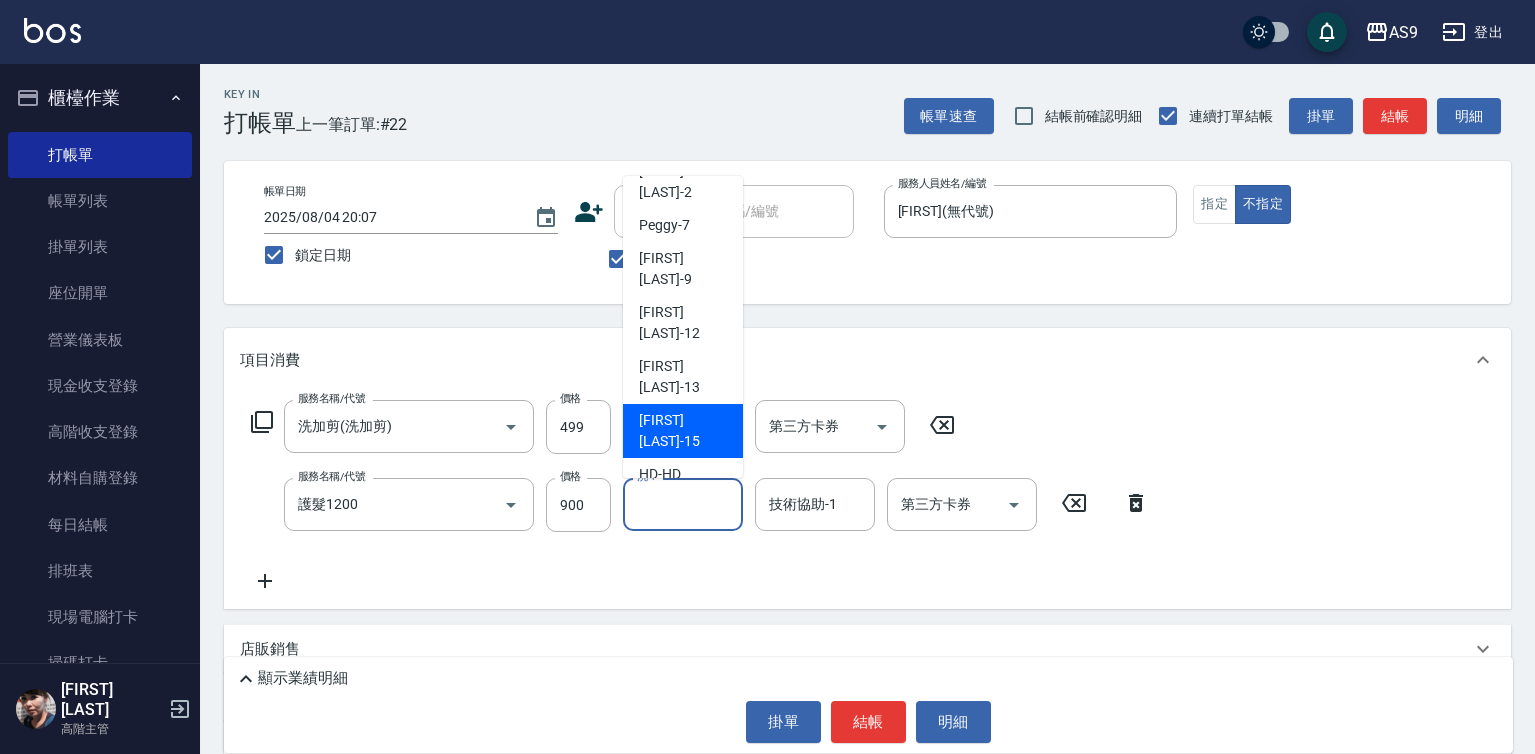 drag, startPoint x: 688, startPoint y: 410, endPoint x: 804, endPoint y: 479, distance: 134.97037 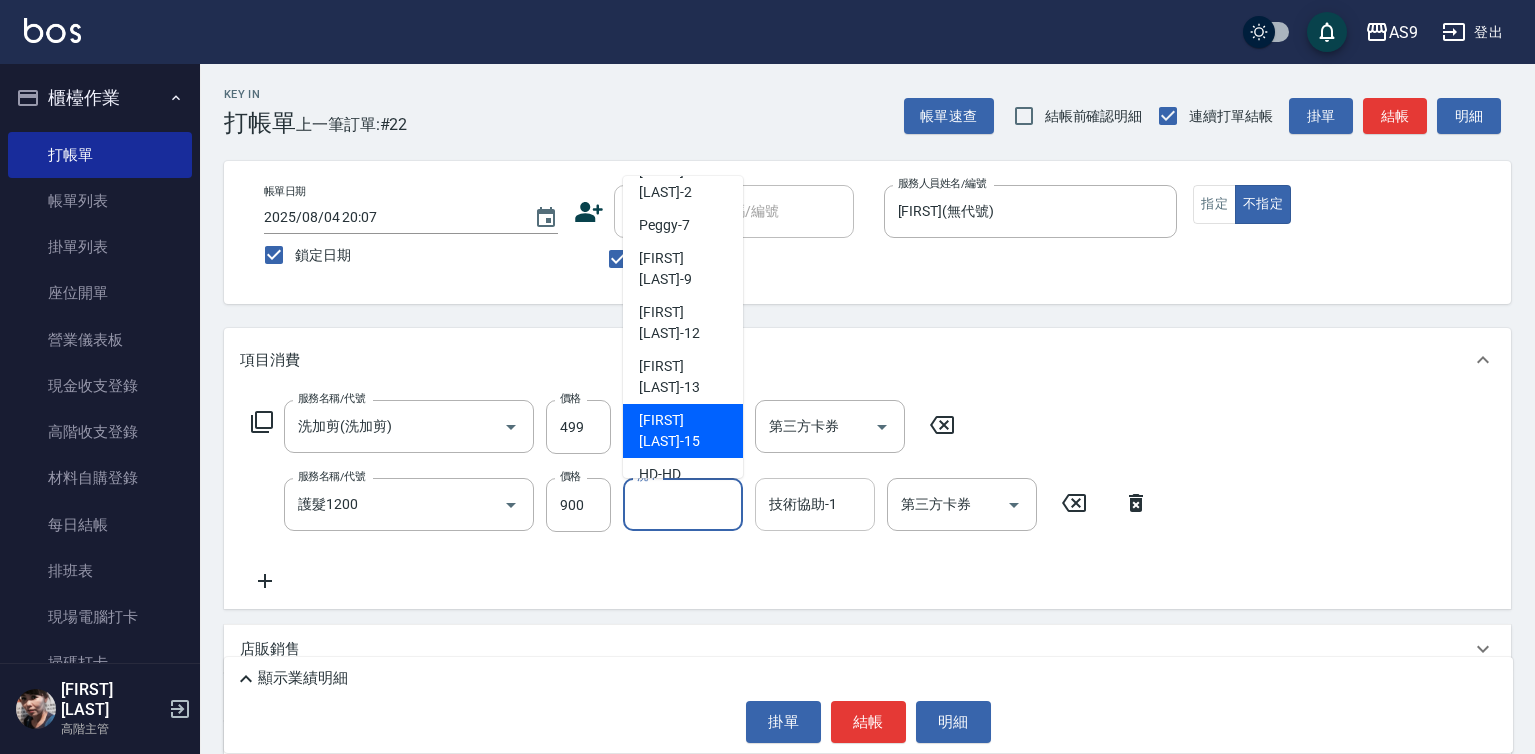 click on "[FIRST] [LAST] -15" at bounding box center (683, 431) 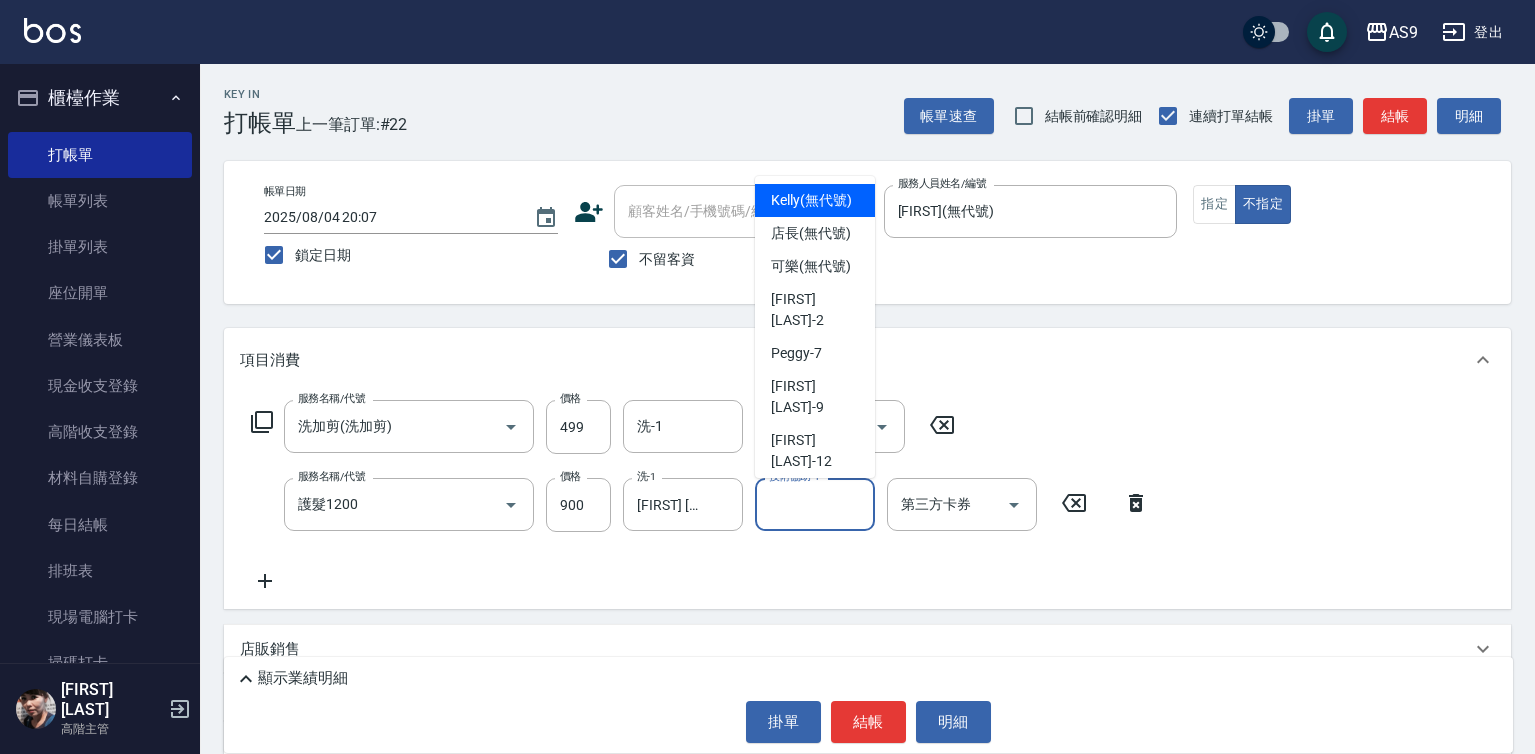click on "技術協助-1" at bounding box center (815, 504) 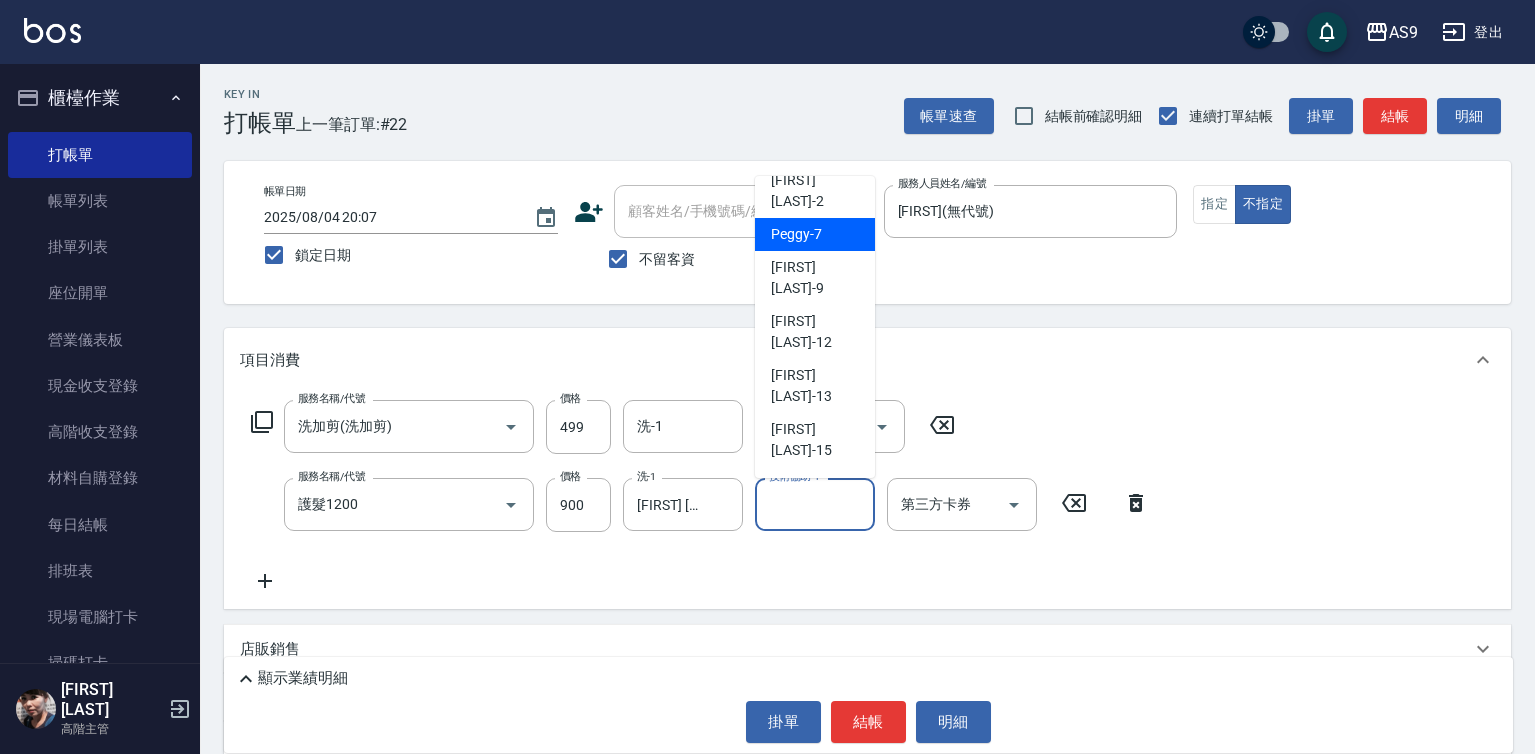 scroll, scrollTop: 128, scrollLeft: 0, axis: vertical 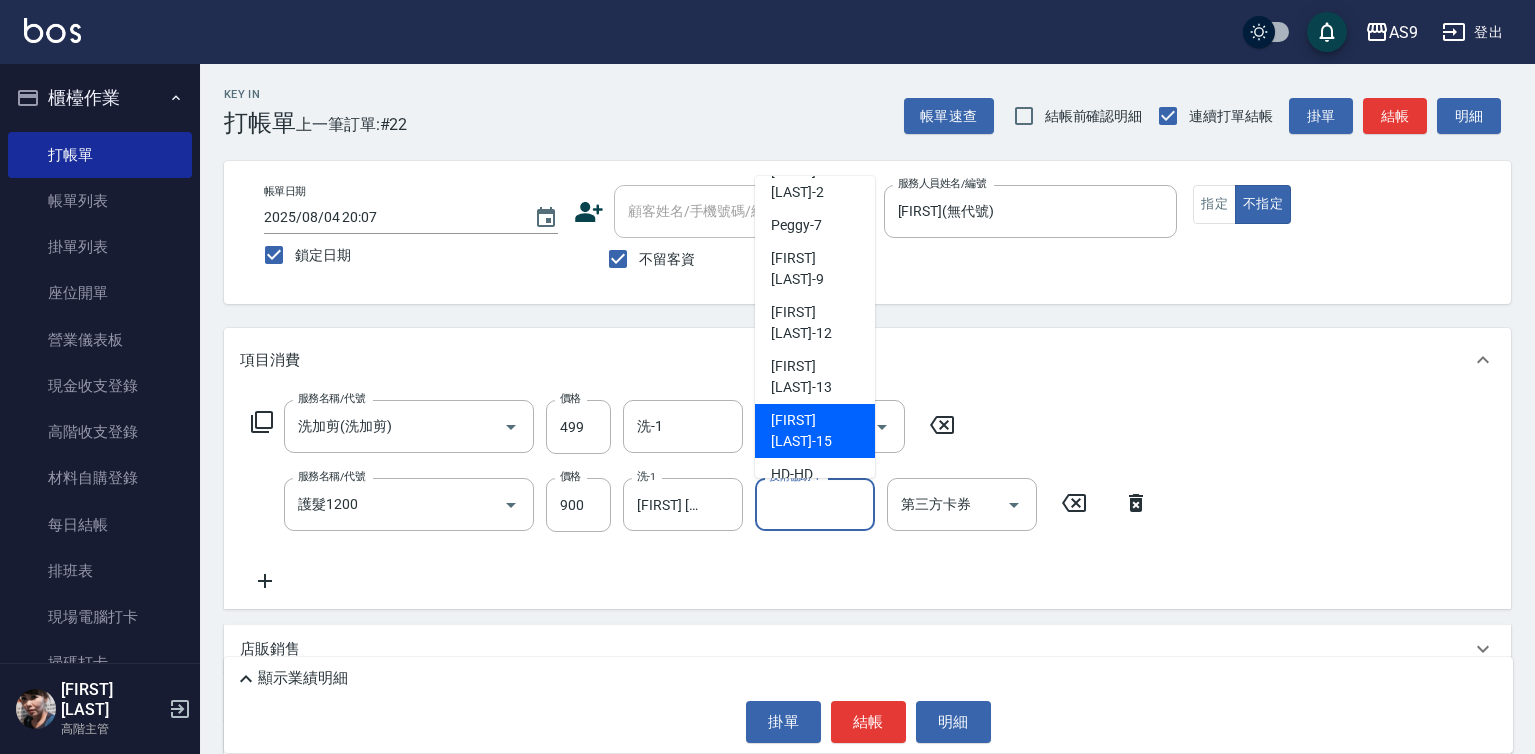 click on "[FIRST] [LAST] -15" at bounding box center (815, 431) 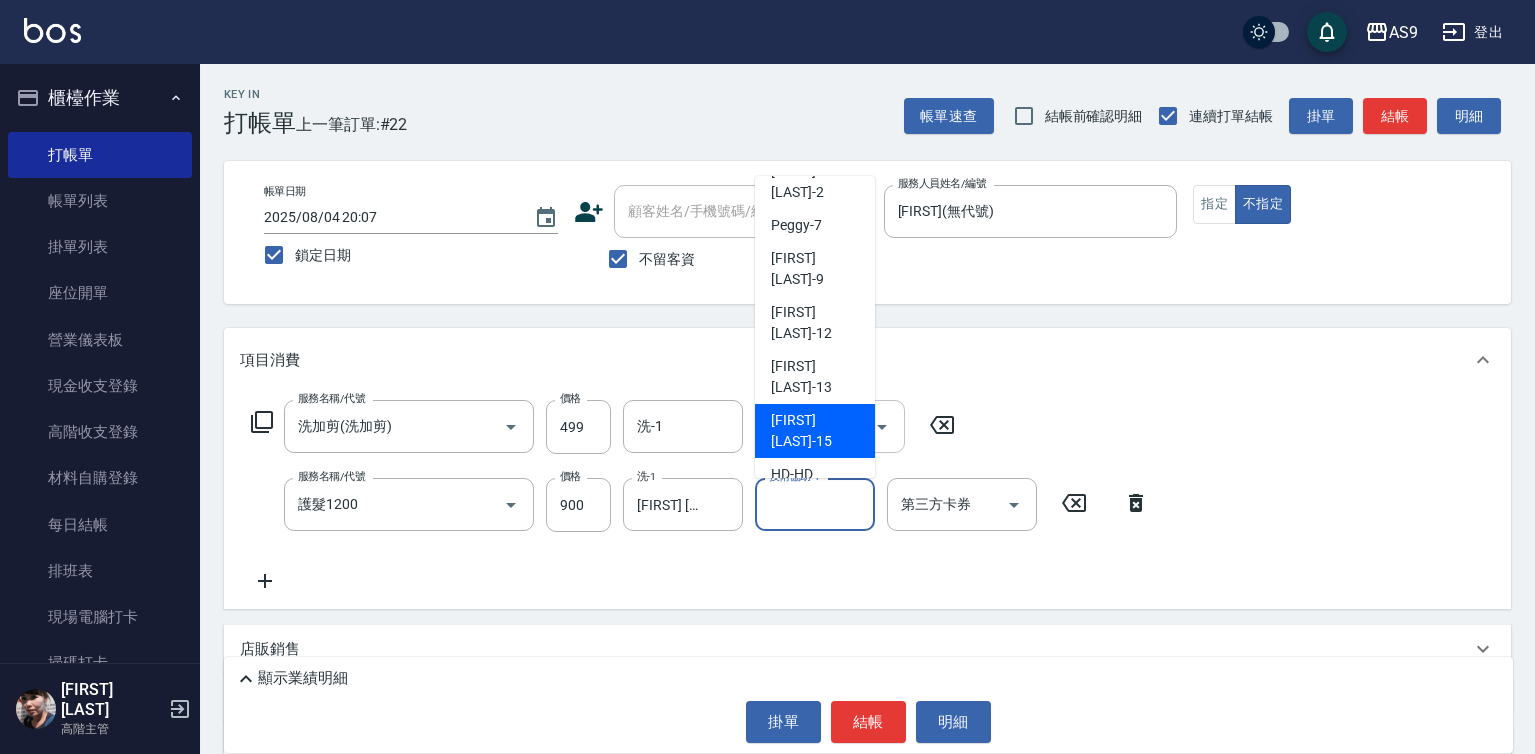 type on "[FIRST] [LAST]-15" 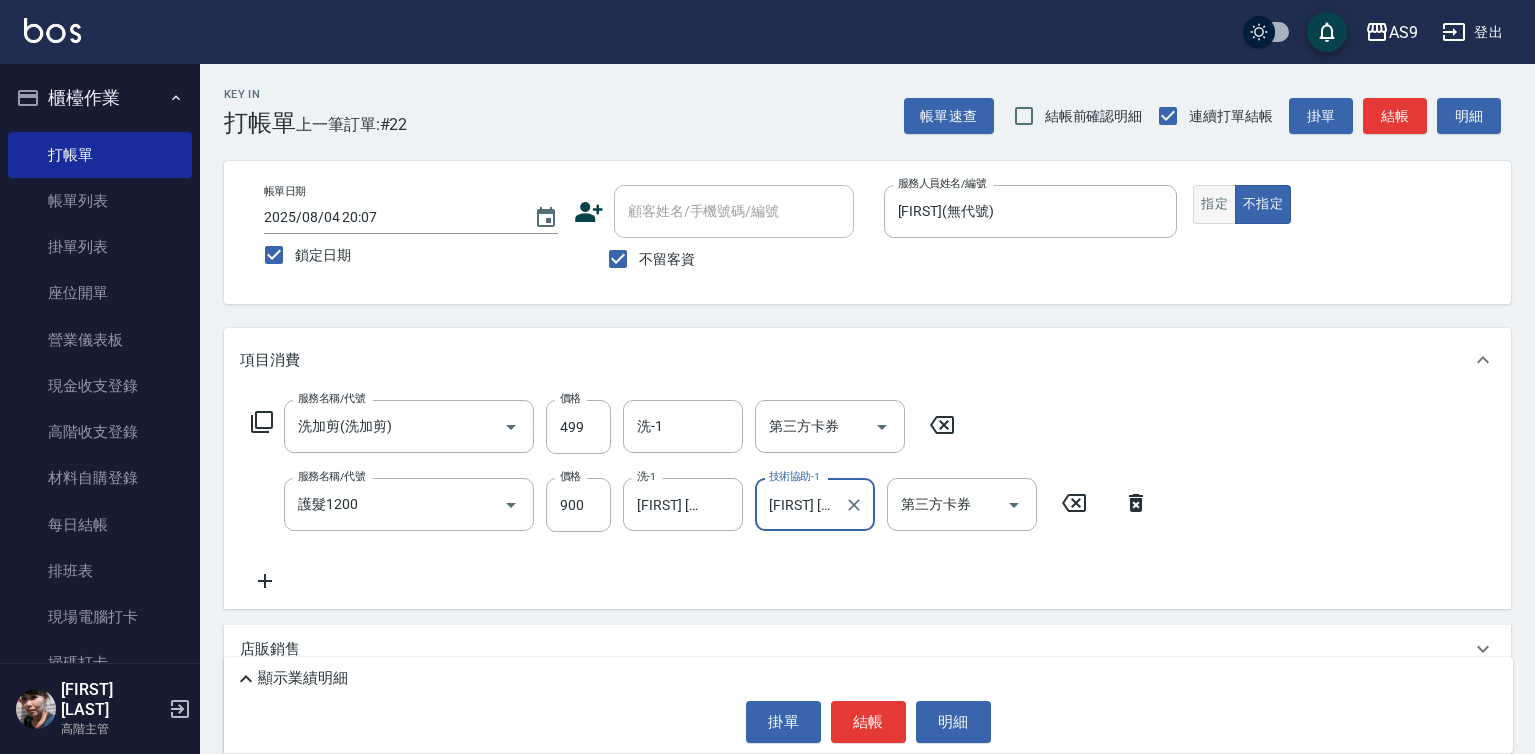 click on "指定" at bounding box center [1214, 204] 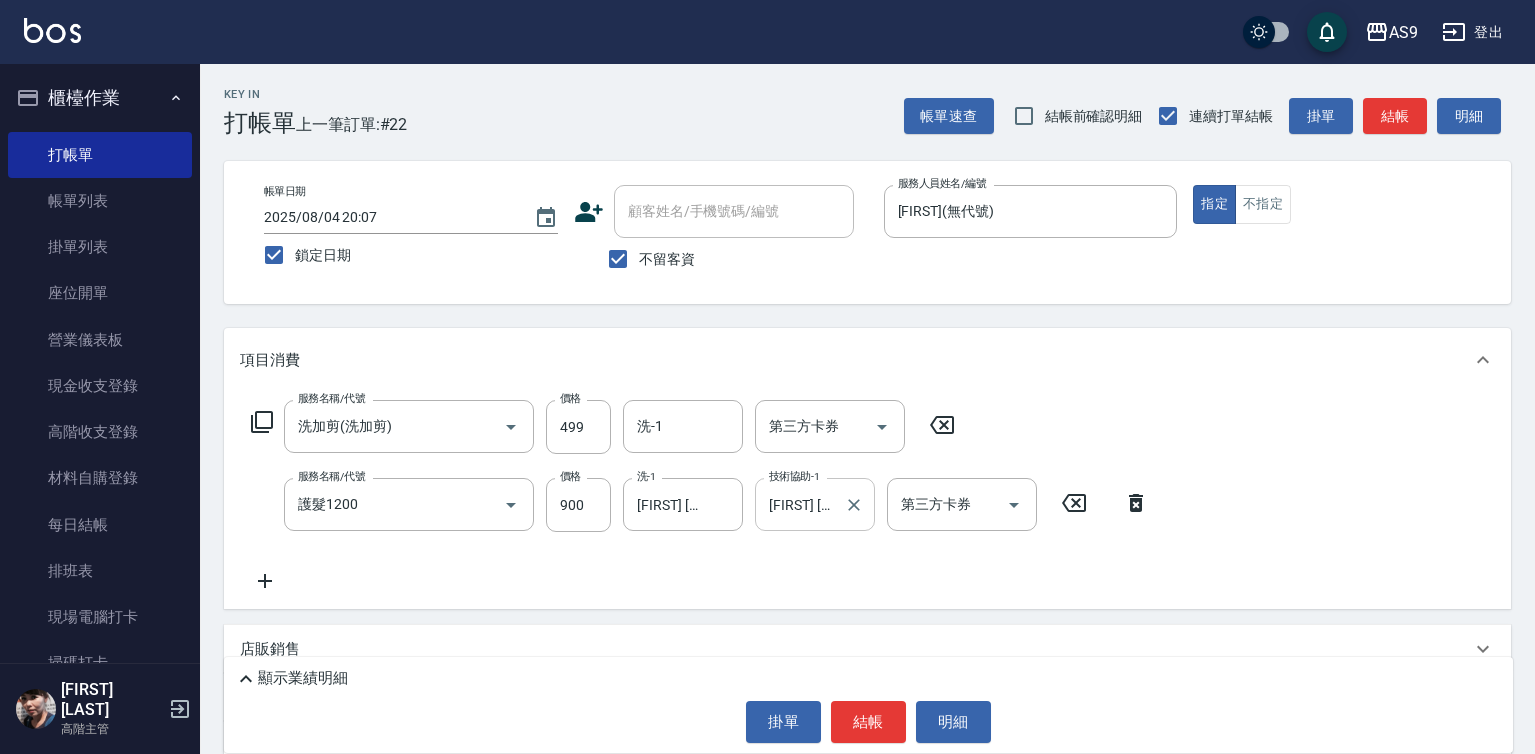 click on "[FIRST] [LAST]-15" at bounding box center (800, 504) 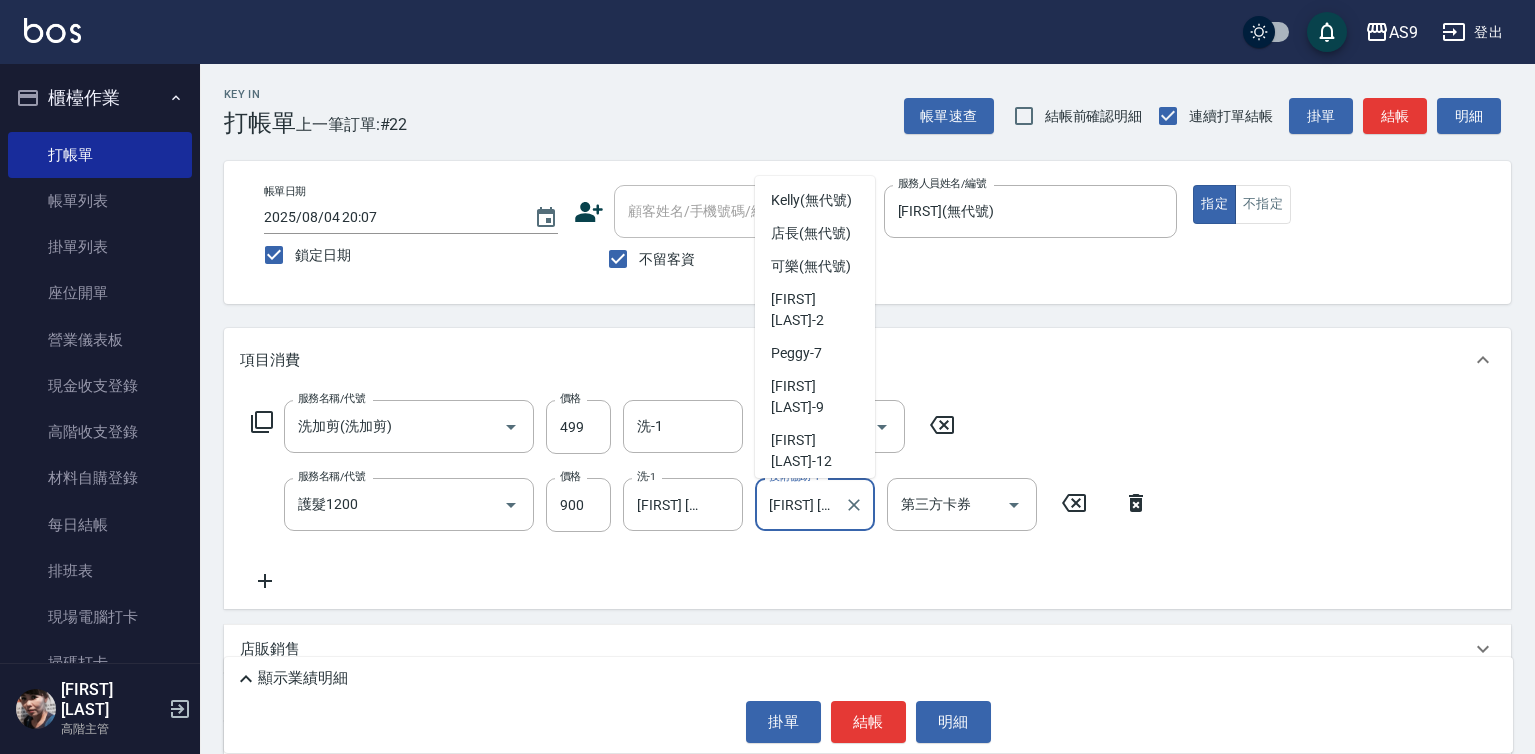 scroll, scrollTop: 87, scrollLeft: 0, axis: vertical 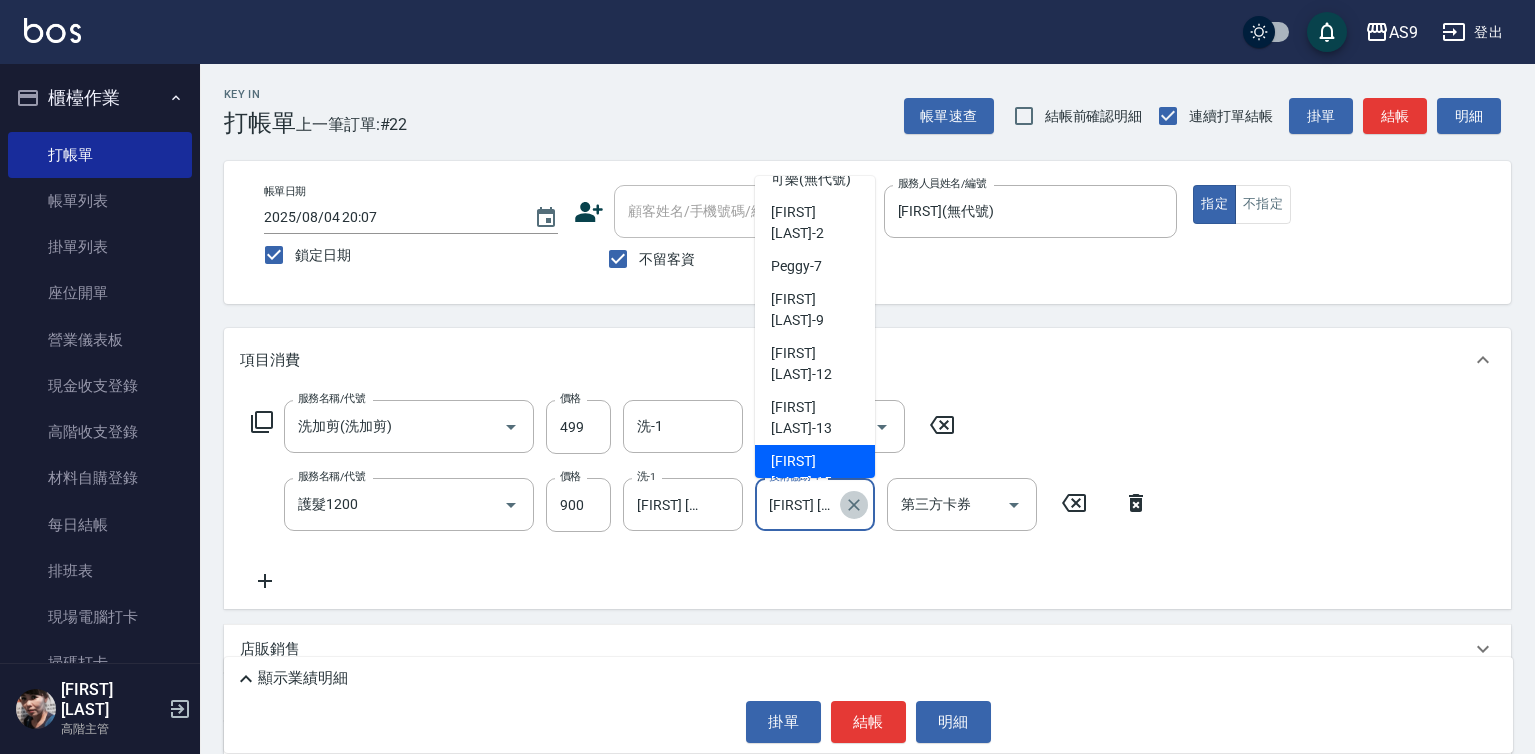 click 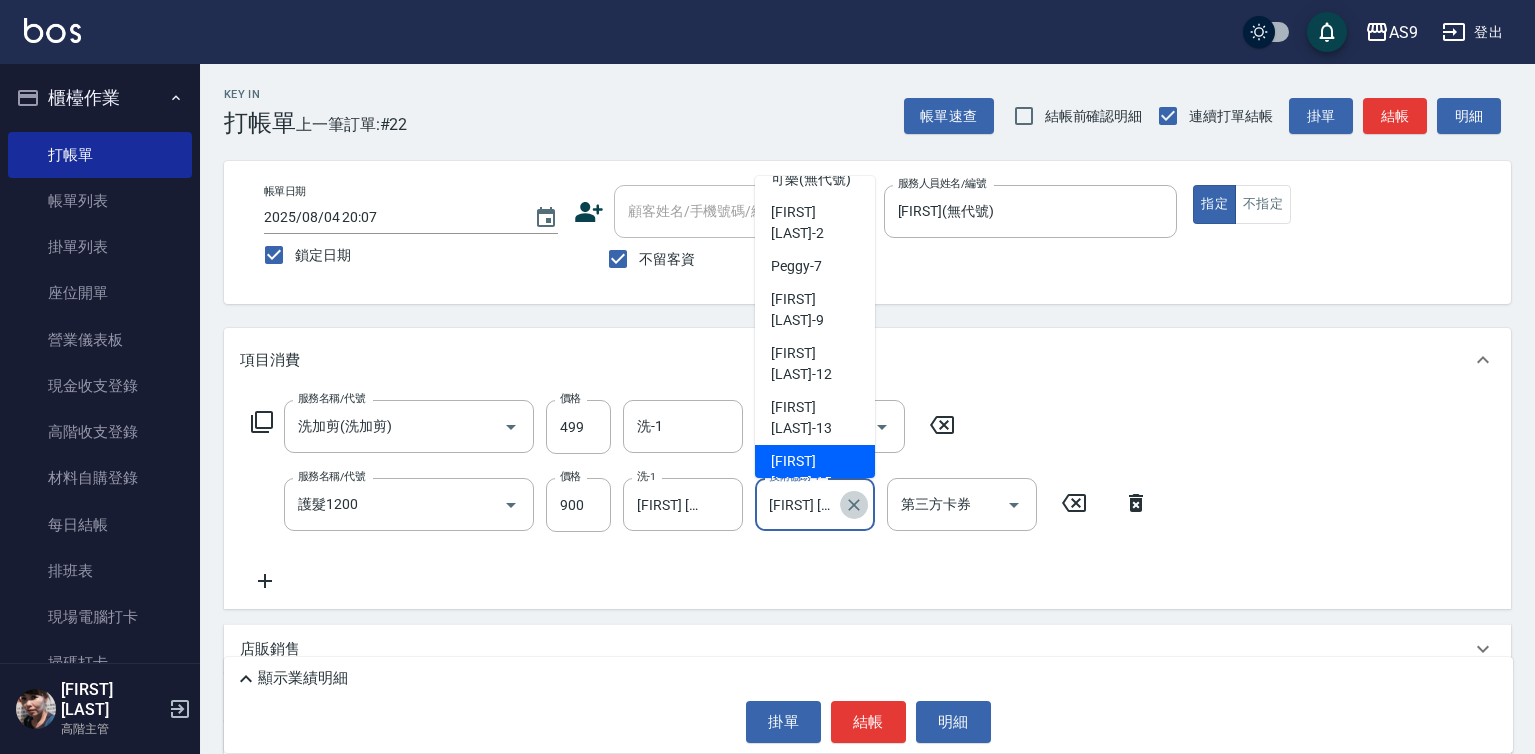type 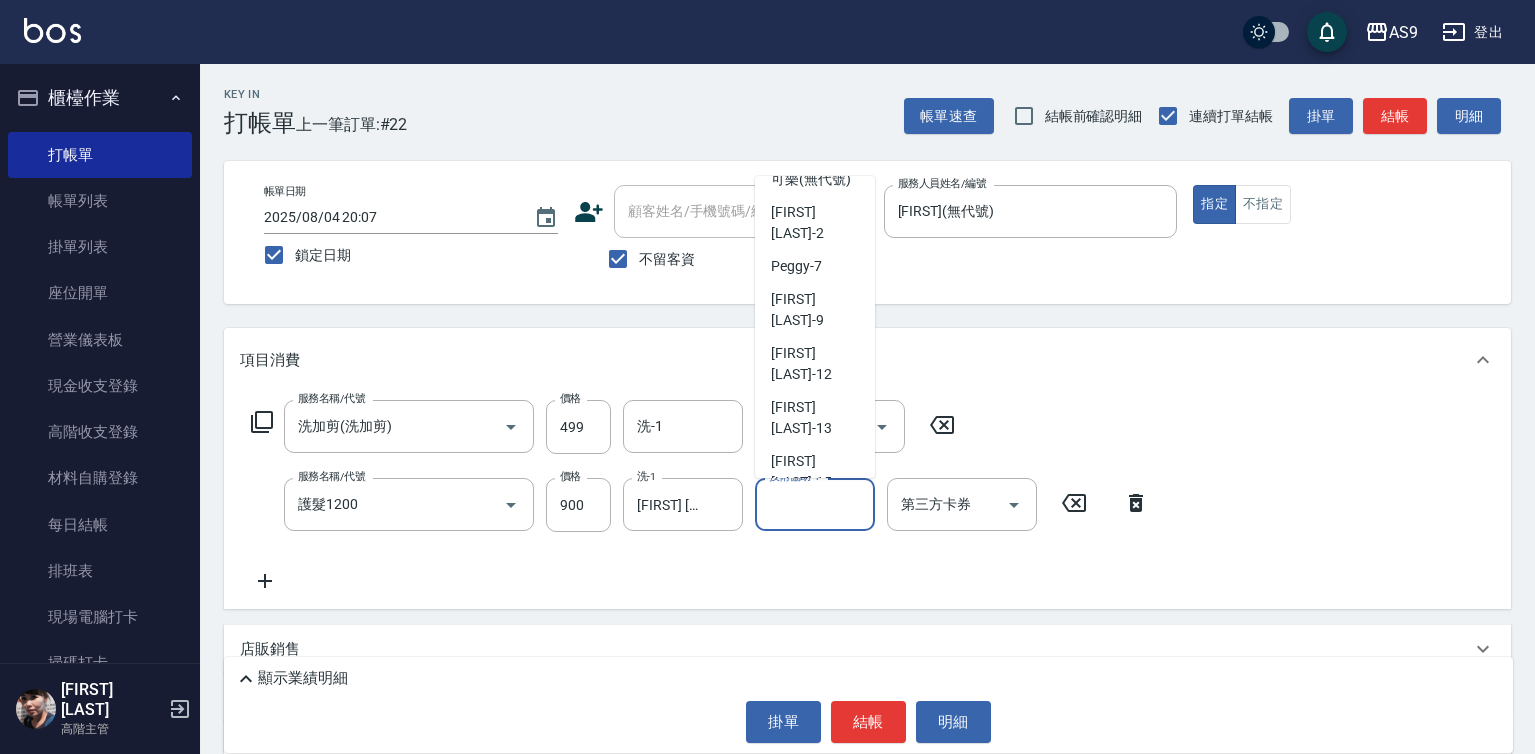 scroll, scrollTop: 8, scrollLeft: 0, axis: vertical 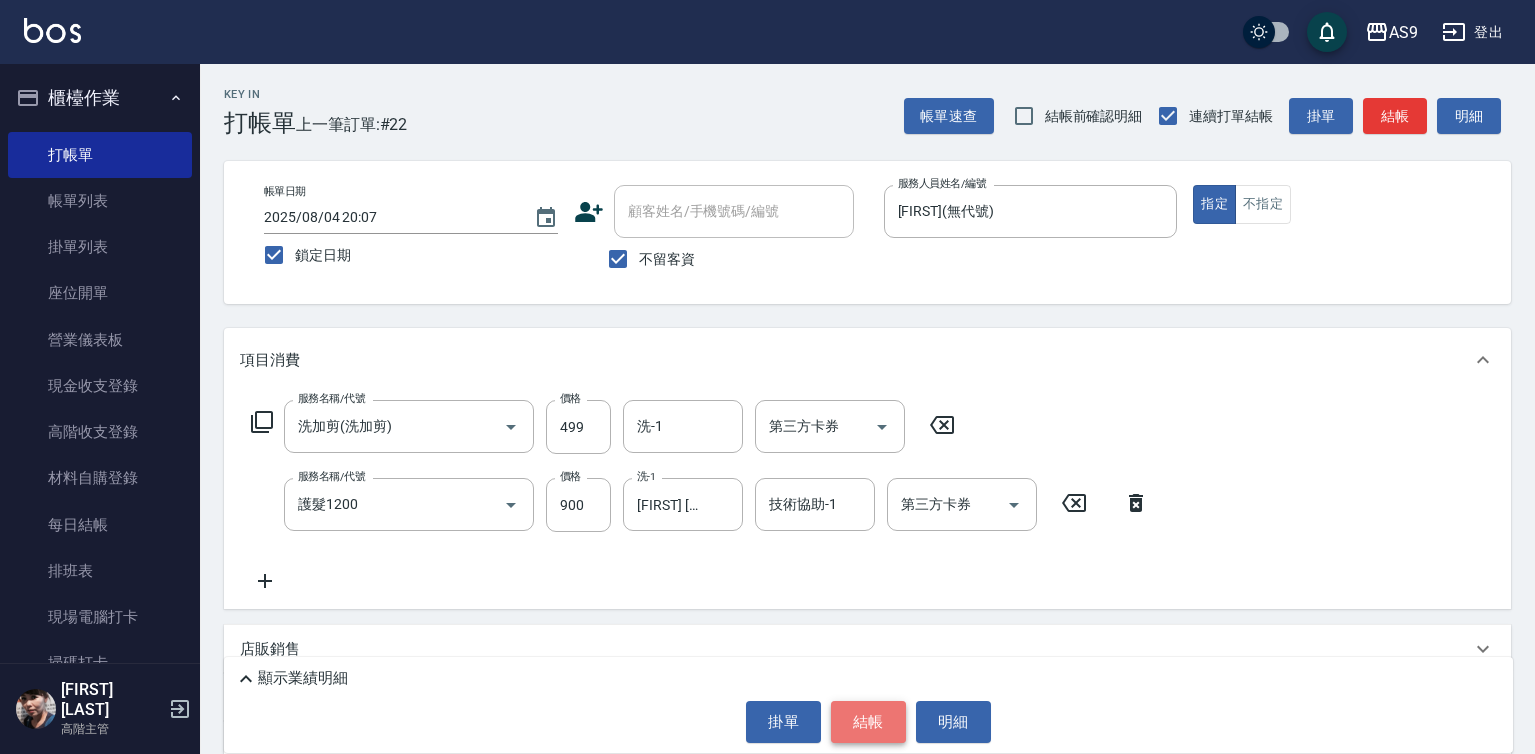 click on "結帳" at bounding box center (868, 722) 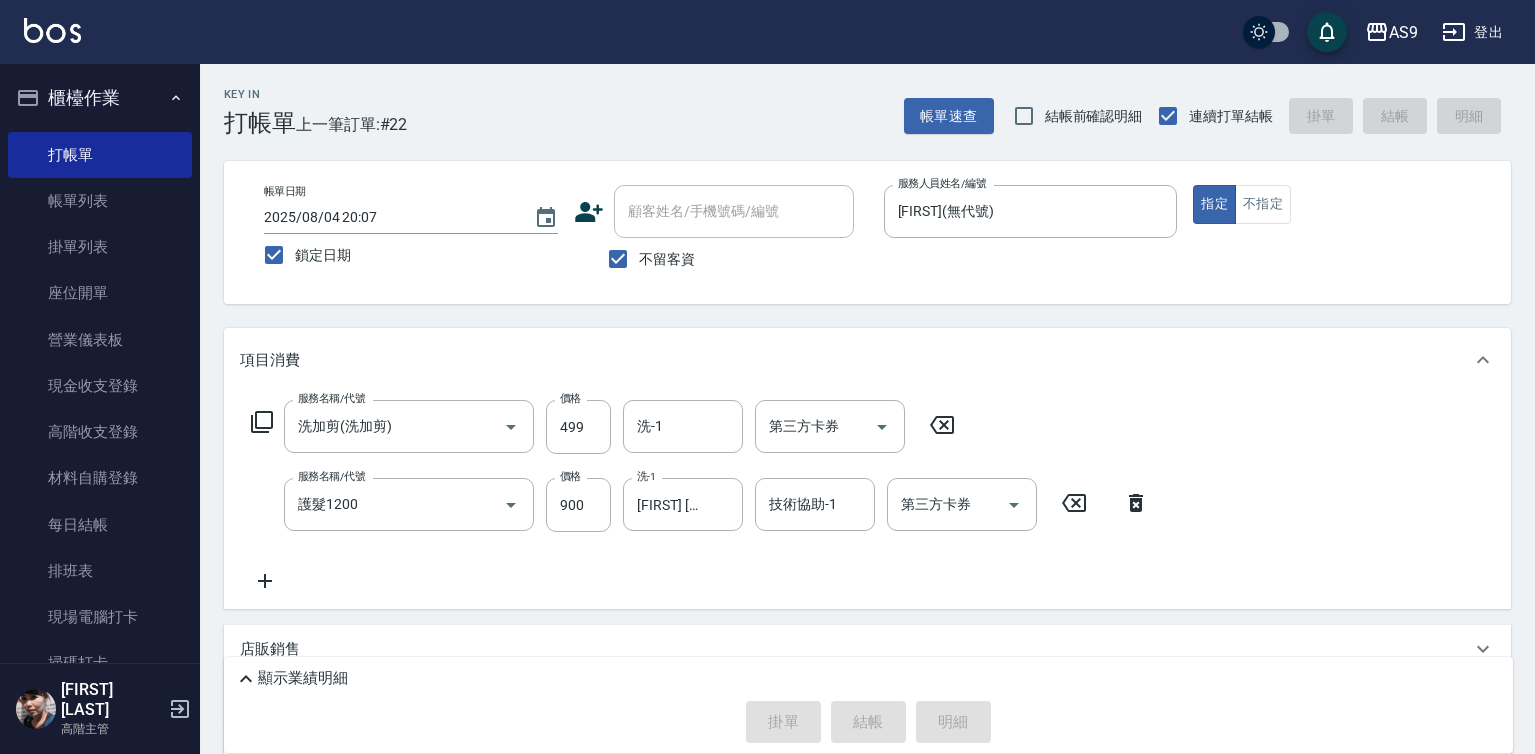 type 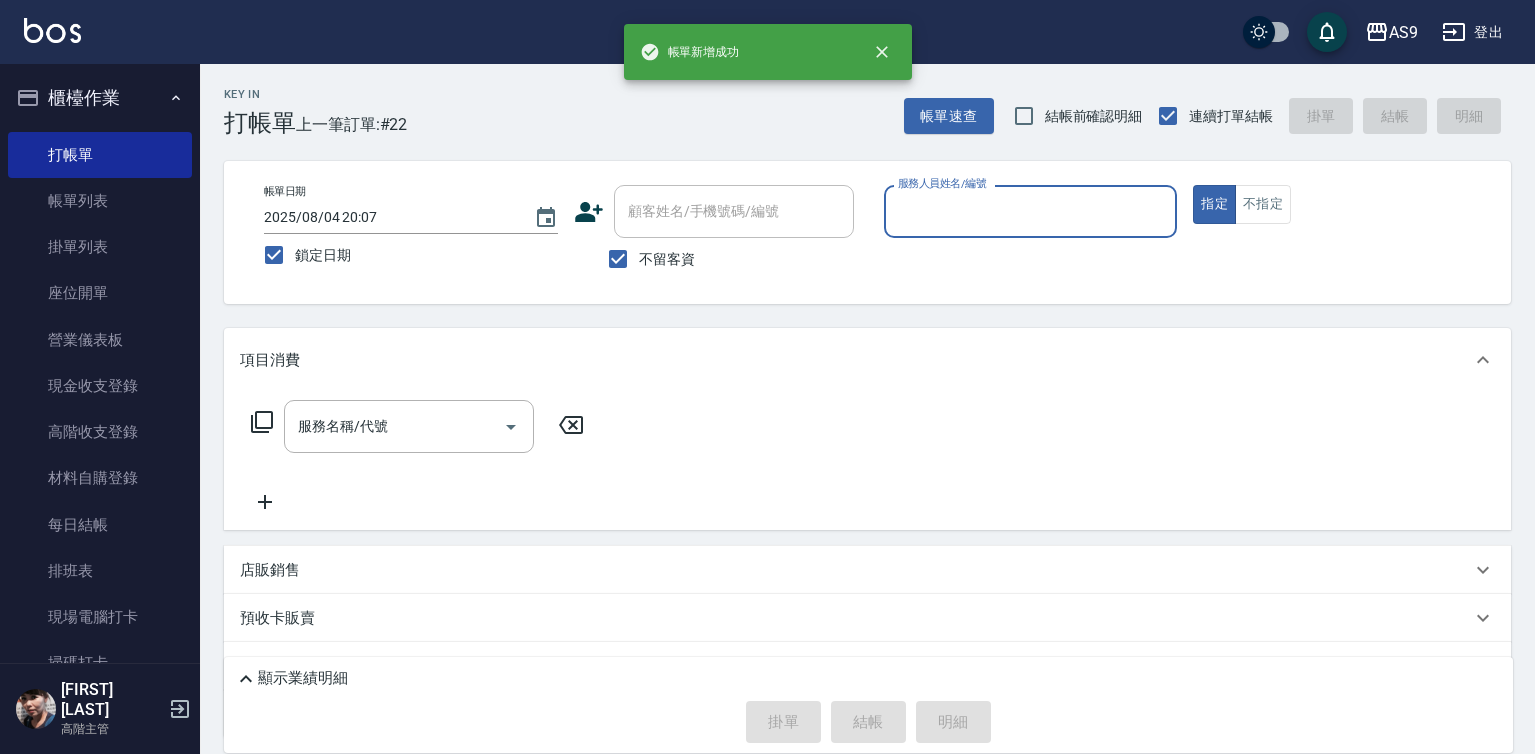 click on "服務人員姓名/編號" at bounding box center [1031, 211] 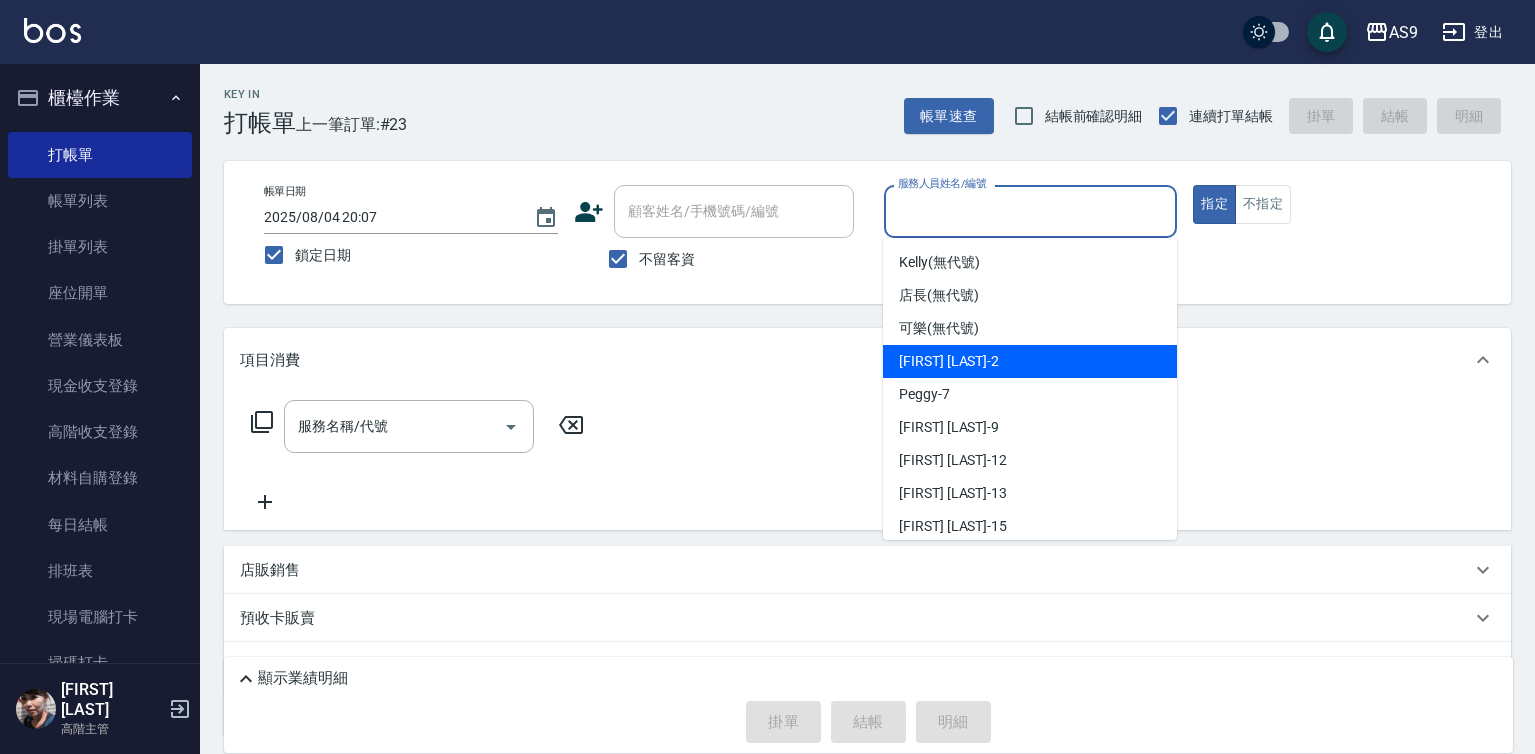 click on "[FIRST] [LAST] -2" at bounding box center [949, 361] 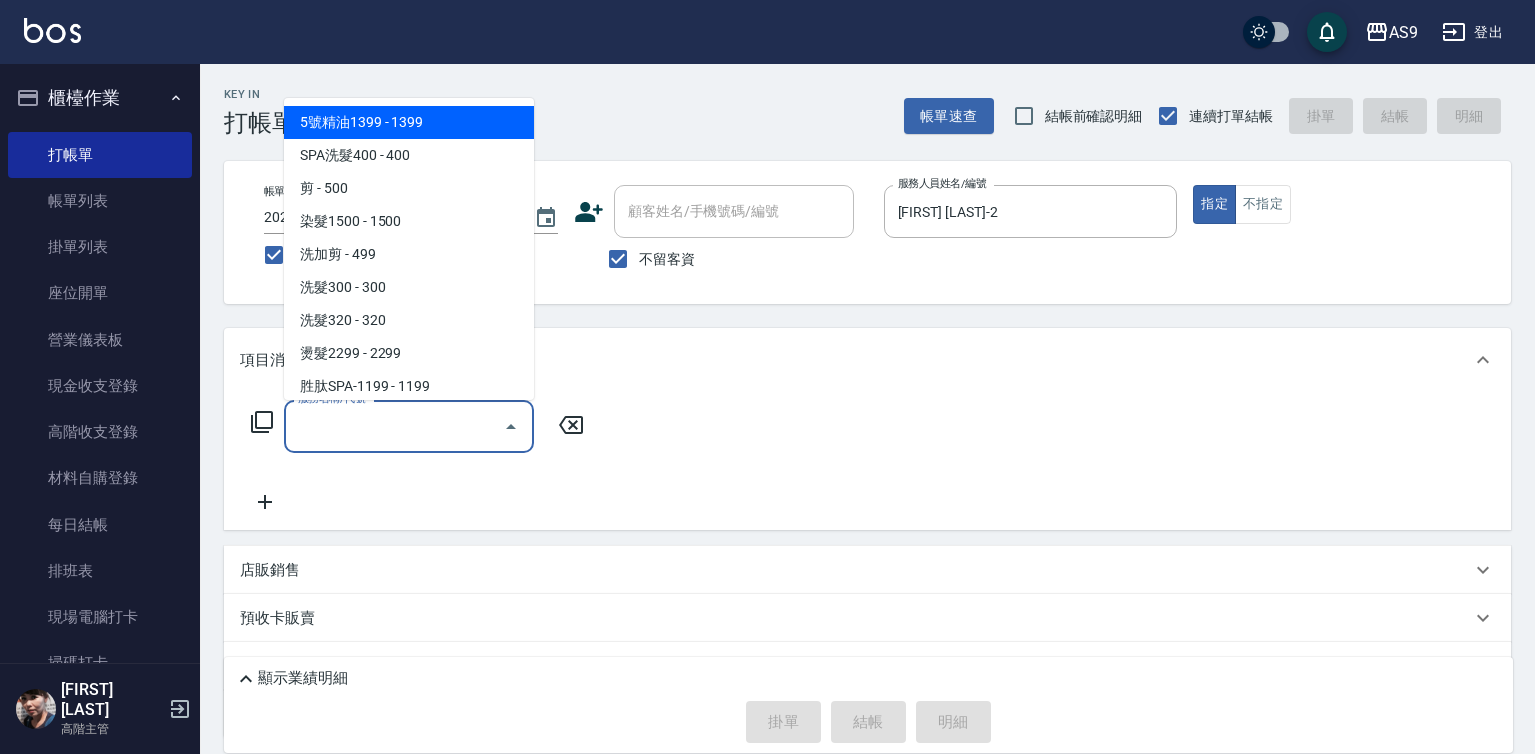 click on "服務名稱/代號" at bounding box center [394, 426] 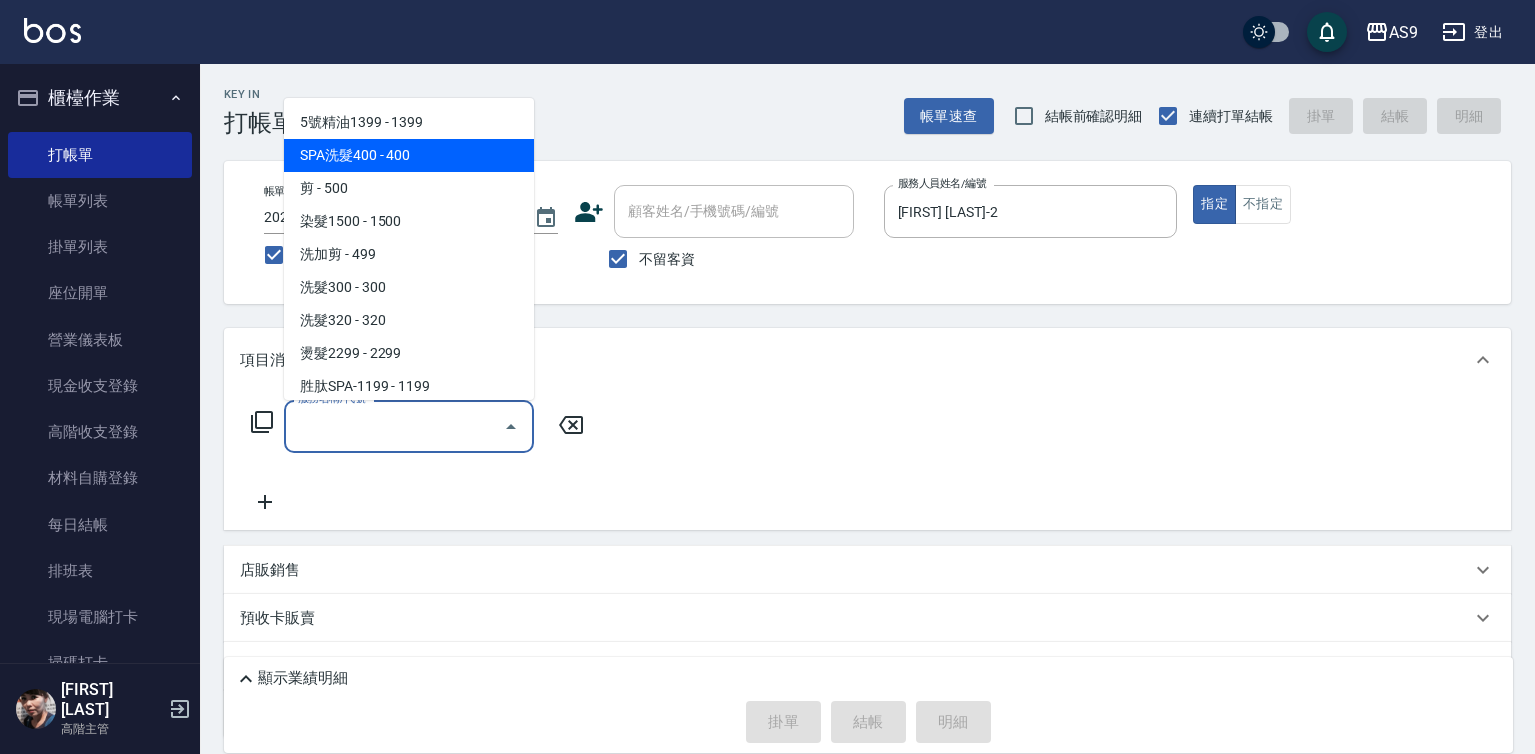 click on "SPA洗髮400 - 400" at bounding box center [409, 155] 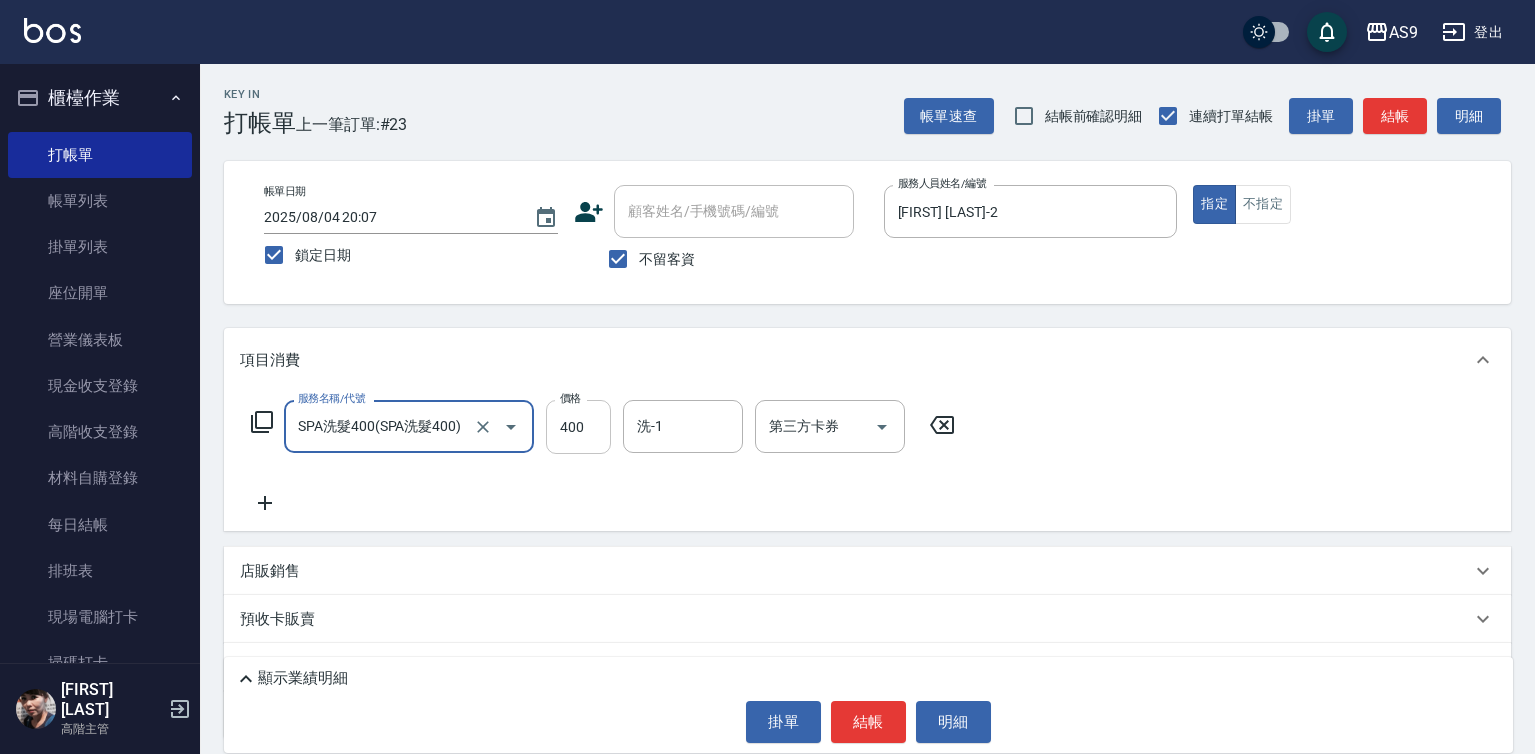 click on "400" at bounding box center (578, 427) 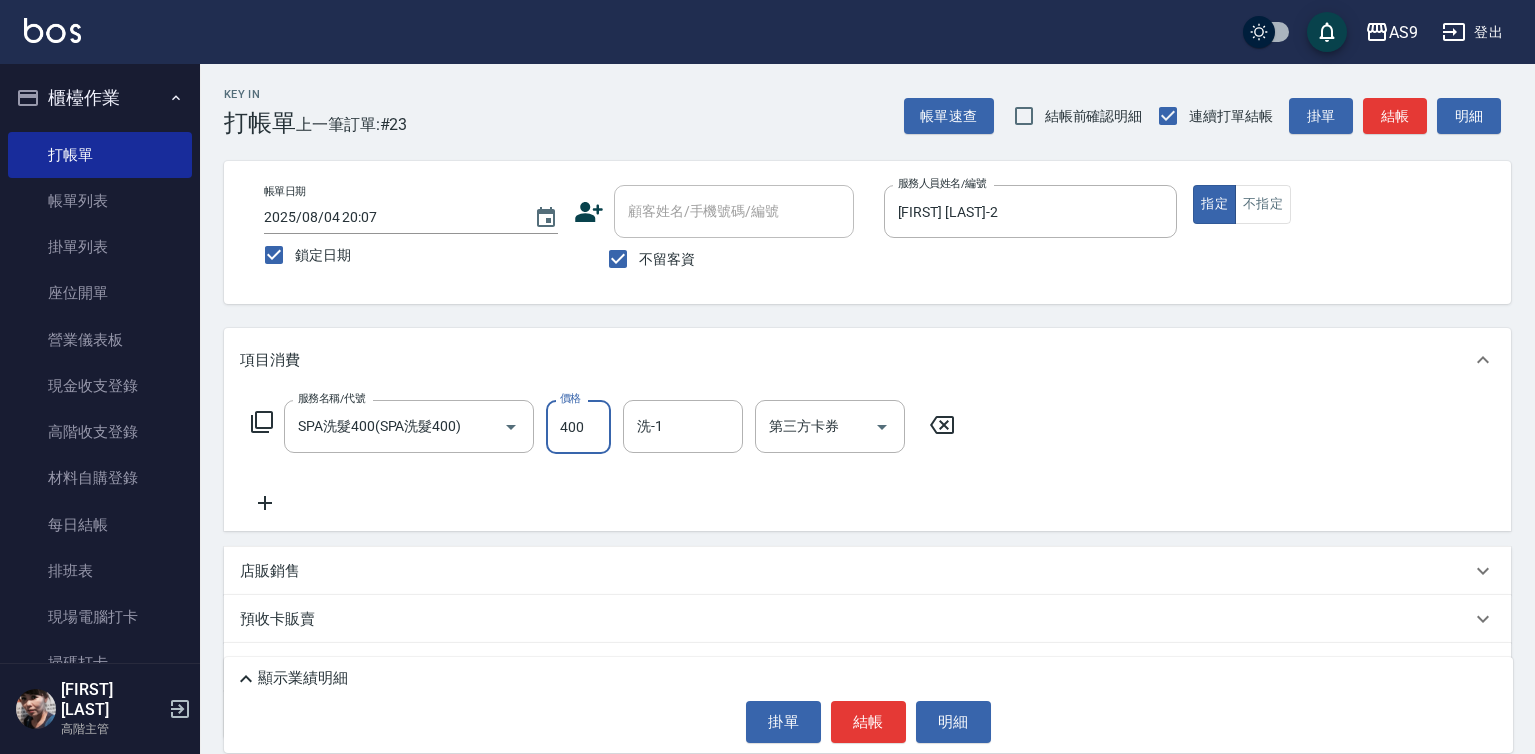 click on "400" at bounding box center [578, 427] 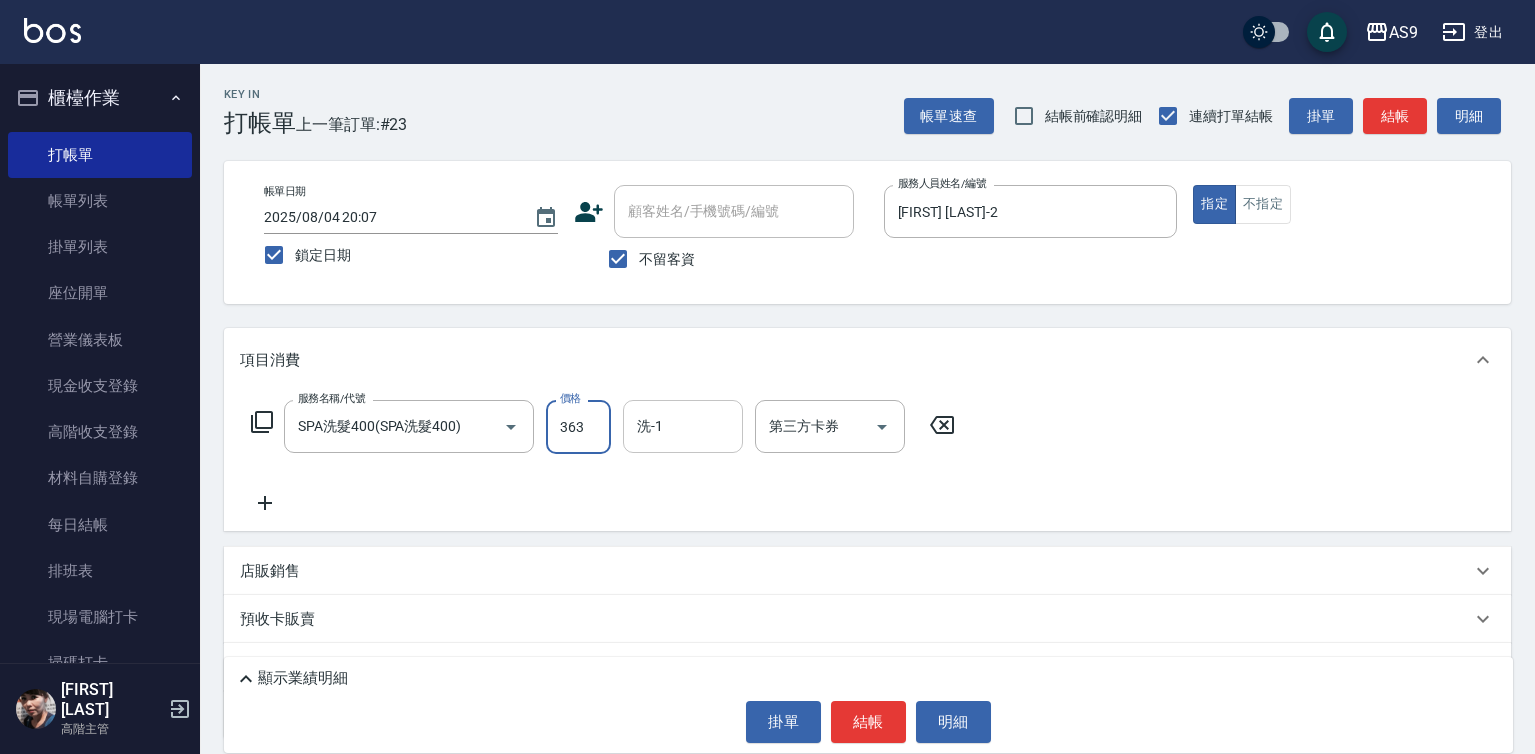 type on "363" 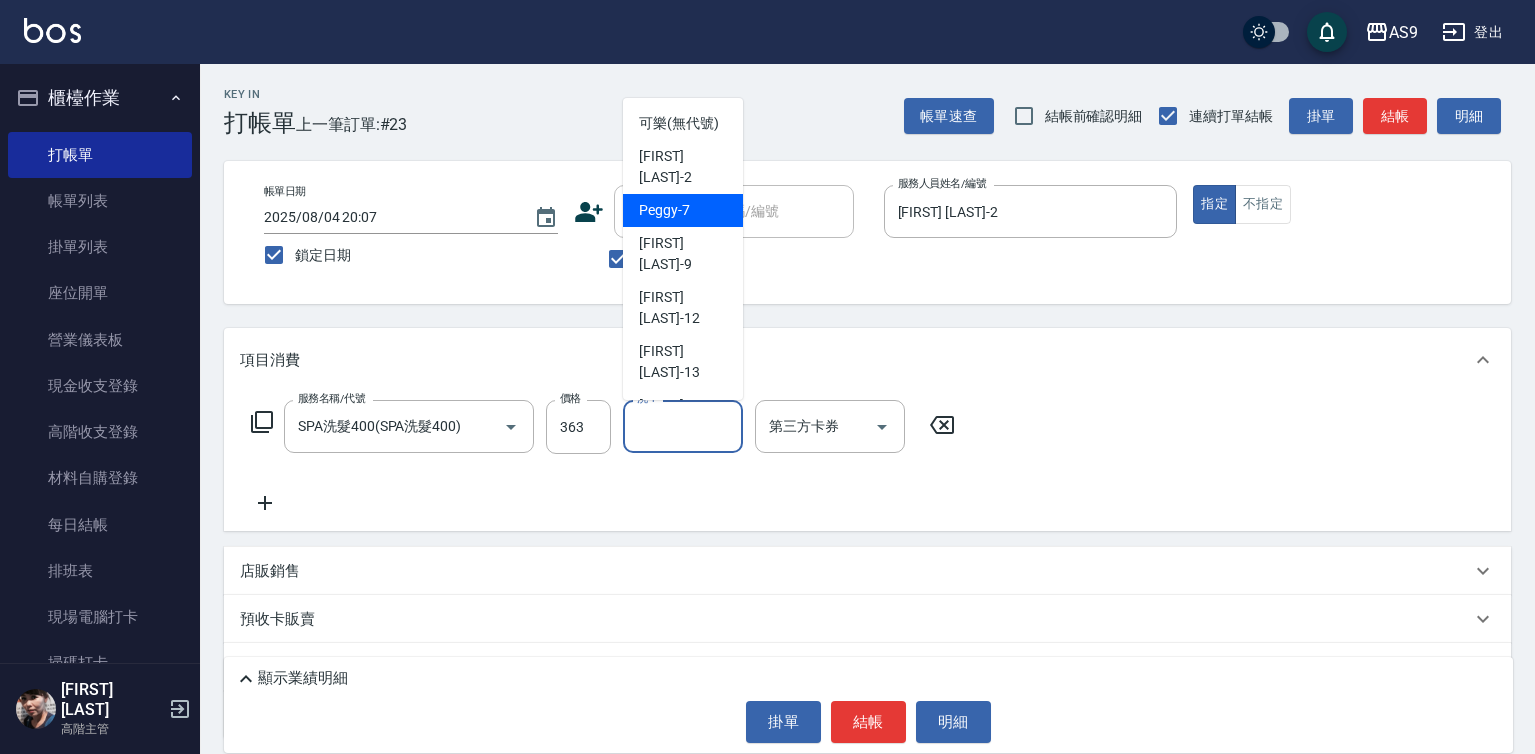 scroll, scrollTop: 100, scrollLeft: 0, axis: vertical 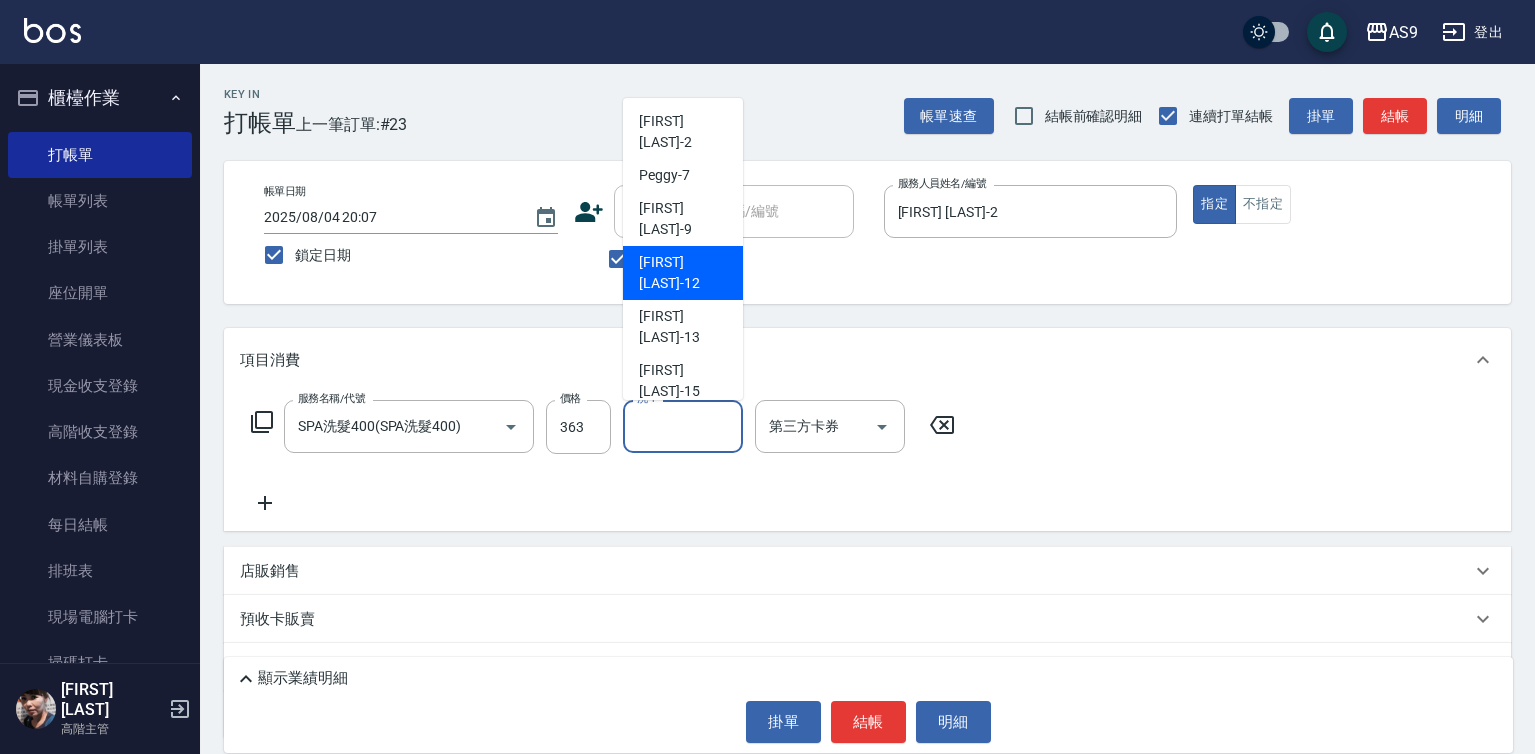 click on "[FIRST] [LAST] -12" at bounding box center [683, 273] 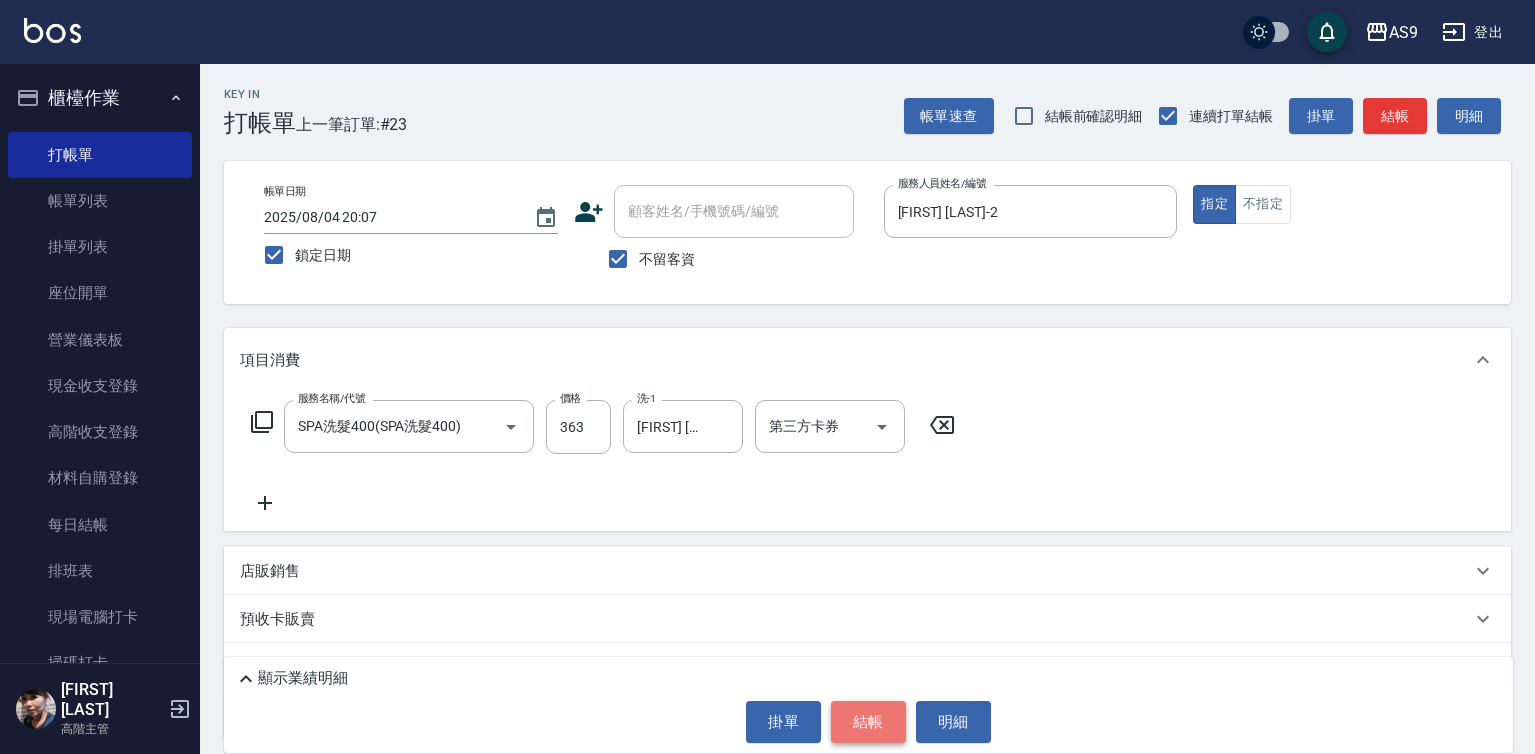 click on "結帳" at bounding box center (868, 722) 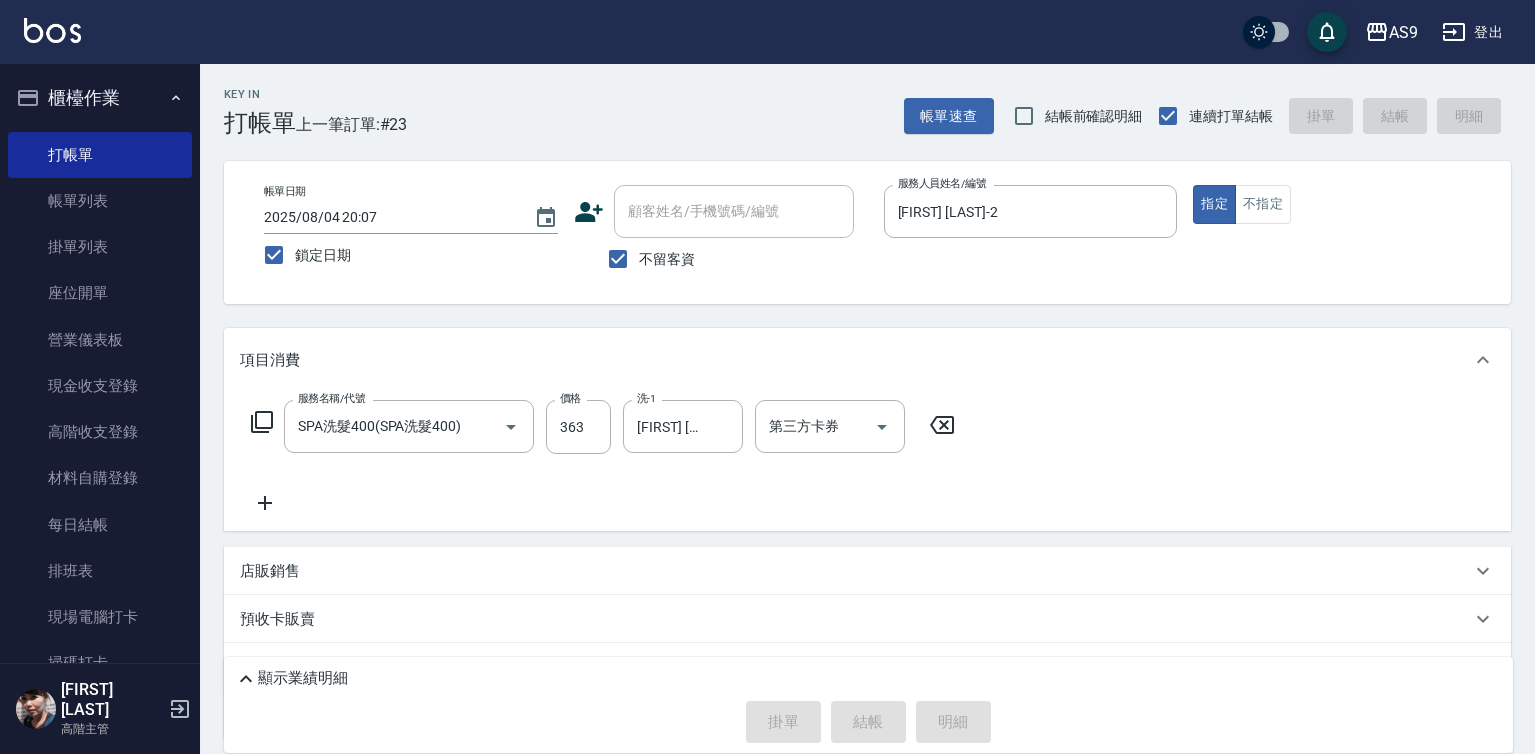 type 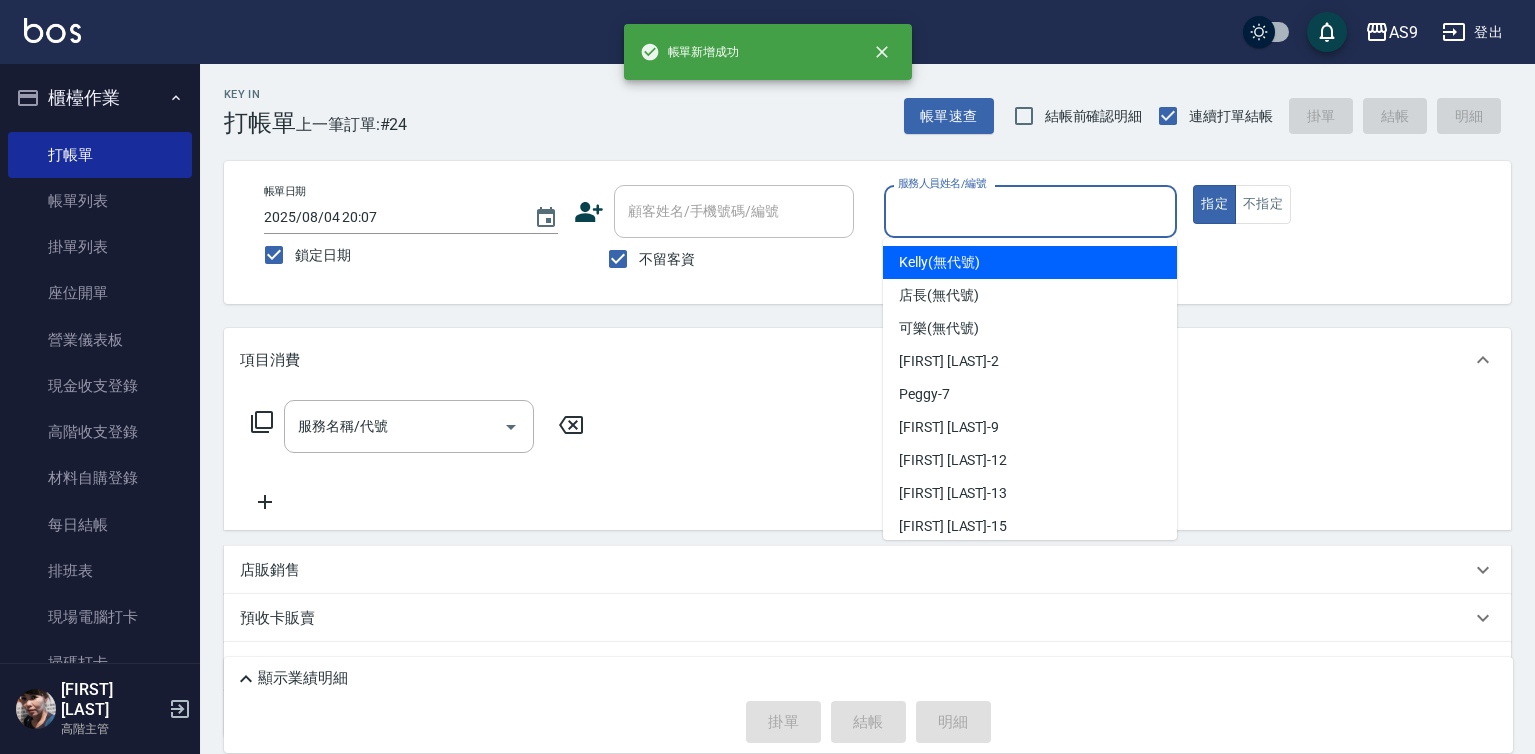 drag, startPoint x: 928, startPoint y: 210, endPoint x: 936, endPoint y: 302, distance: 92.34717 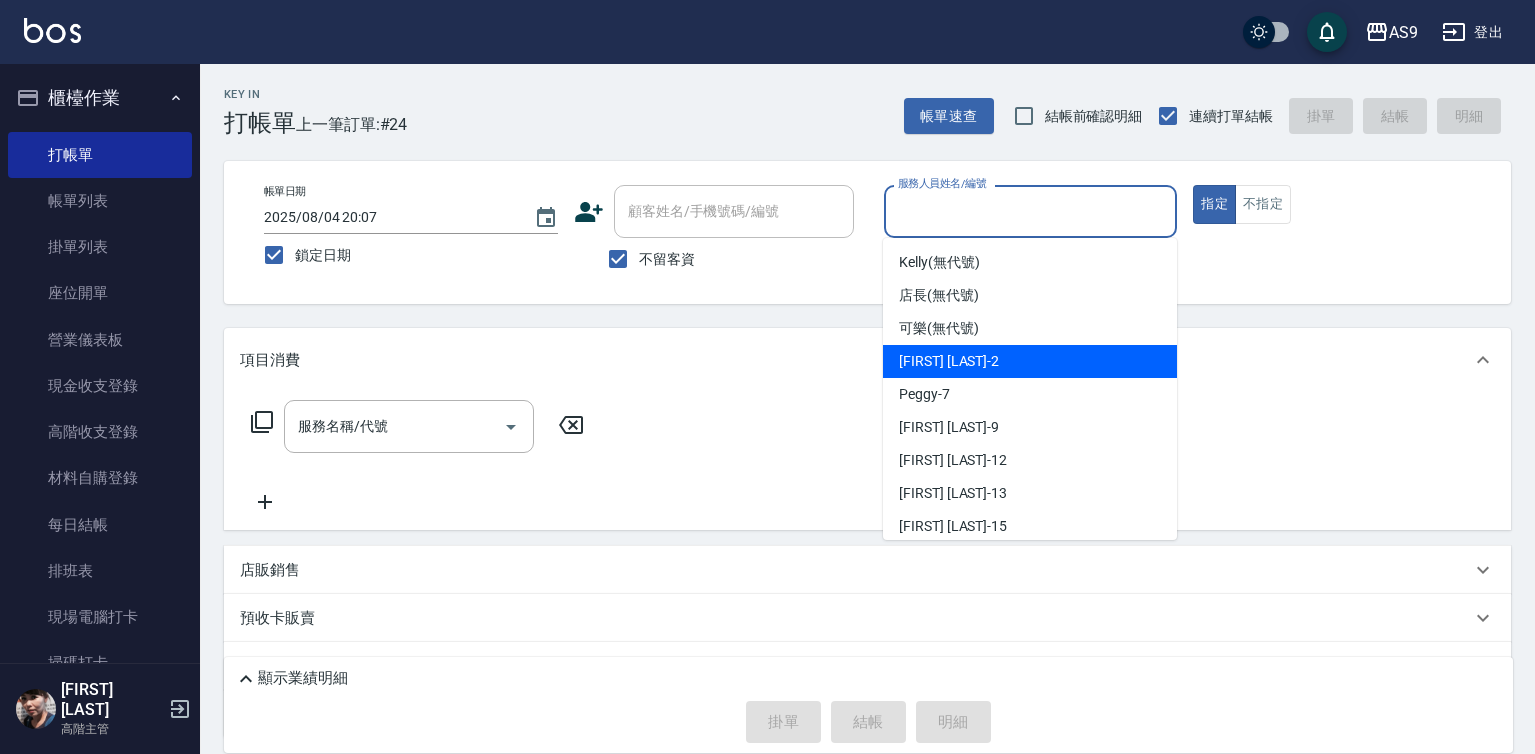 click on "[FIRST] [LAST] -2" at bounding box center [949, 361] 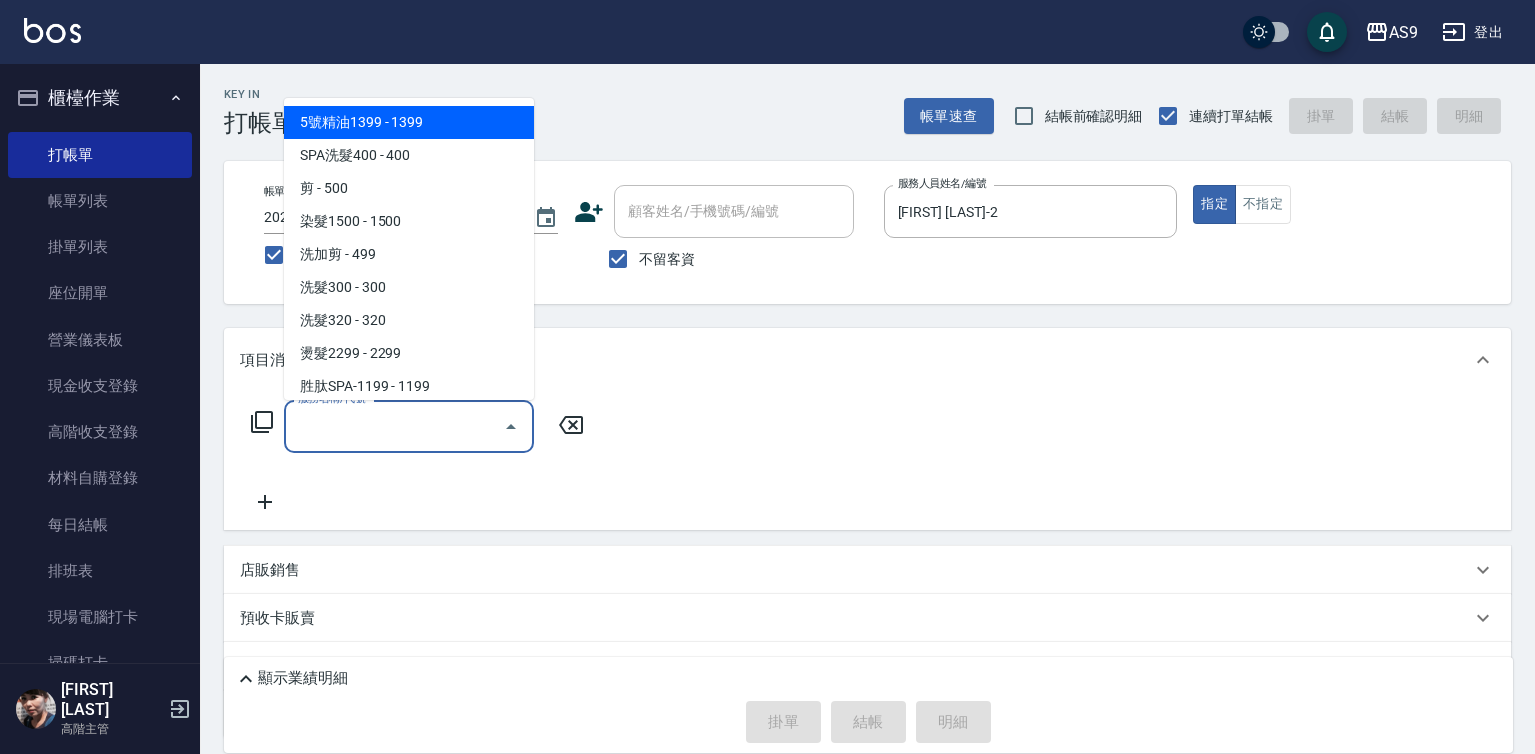click on "服務名稱/代號" at bounding box center (394, 426) 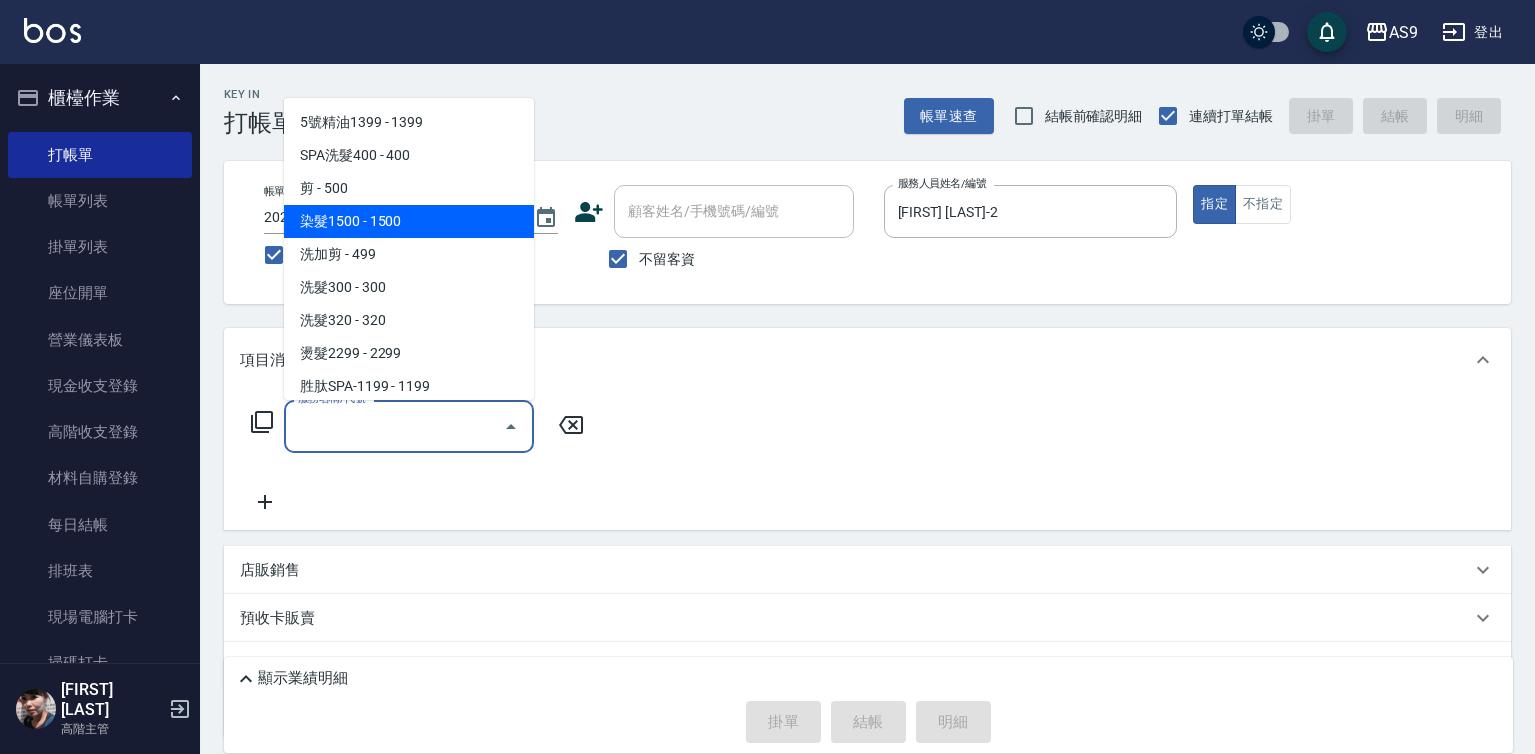 click on "染髮1500 - 1500" at bounding box center (409, 221) 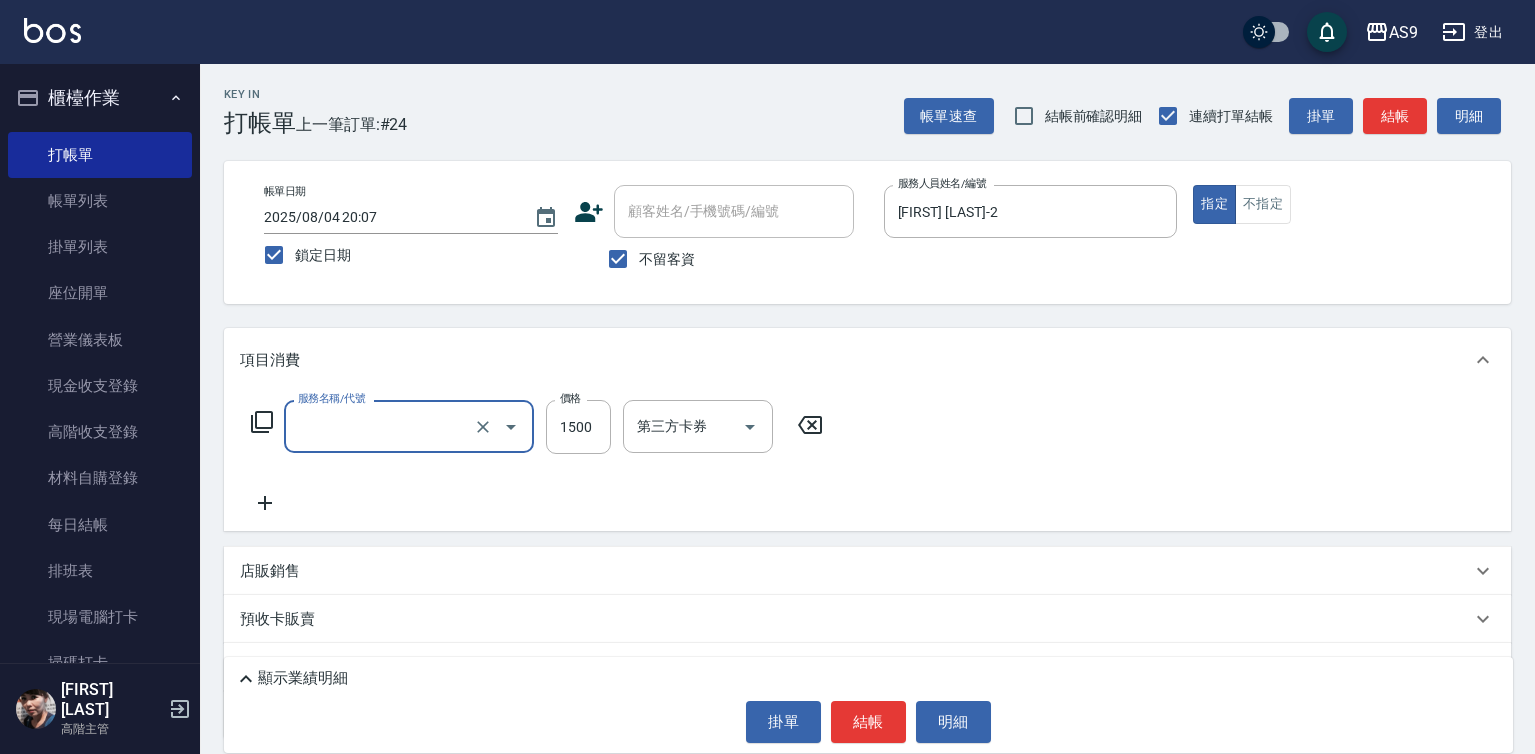 type on "染髮1500(染髮1500)" 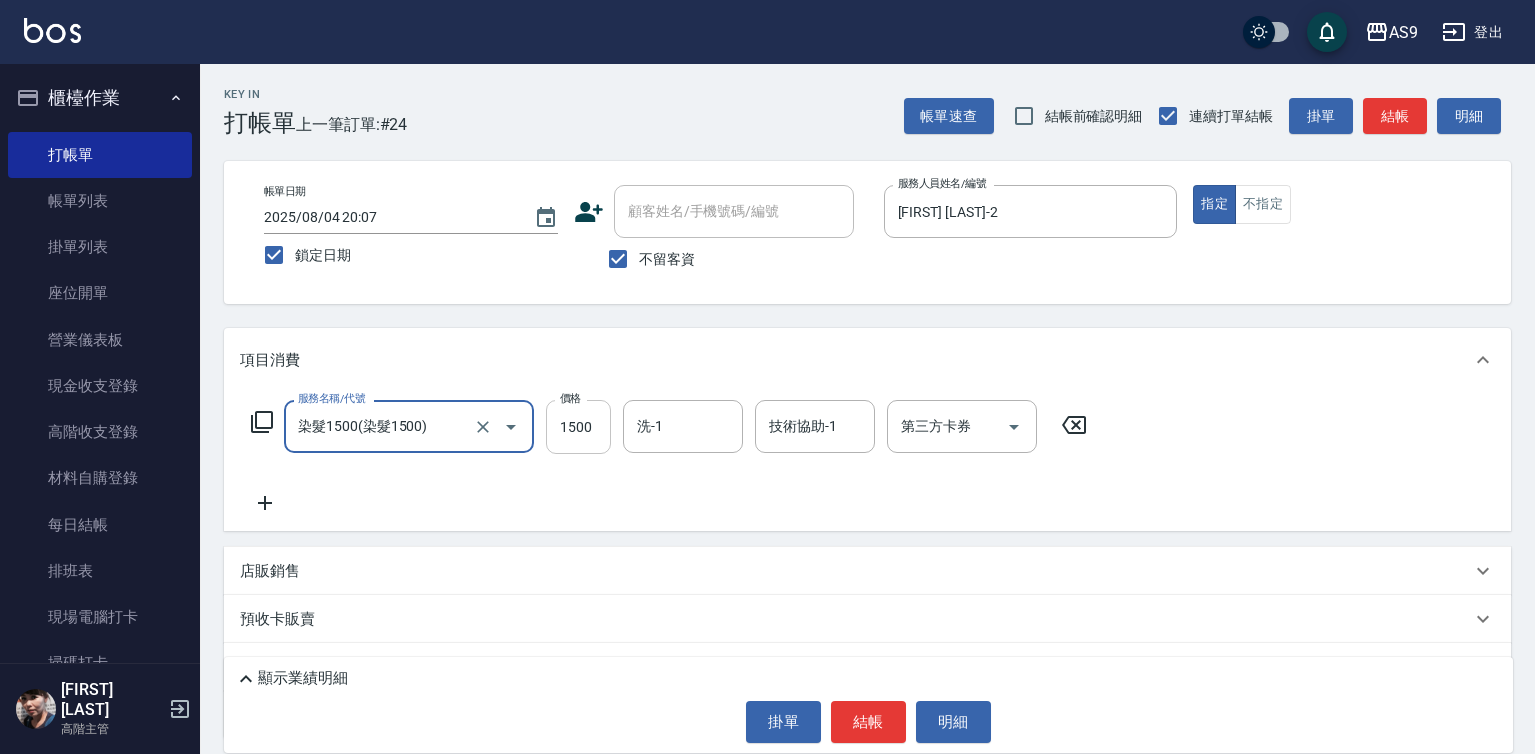 click on "1500" at bounding box center (578, 427) 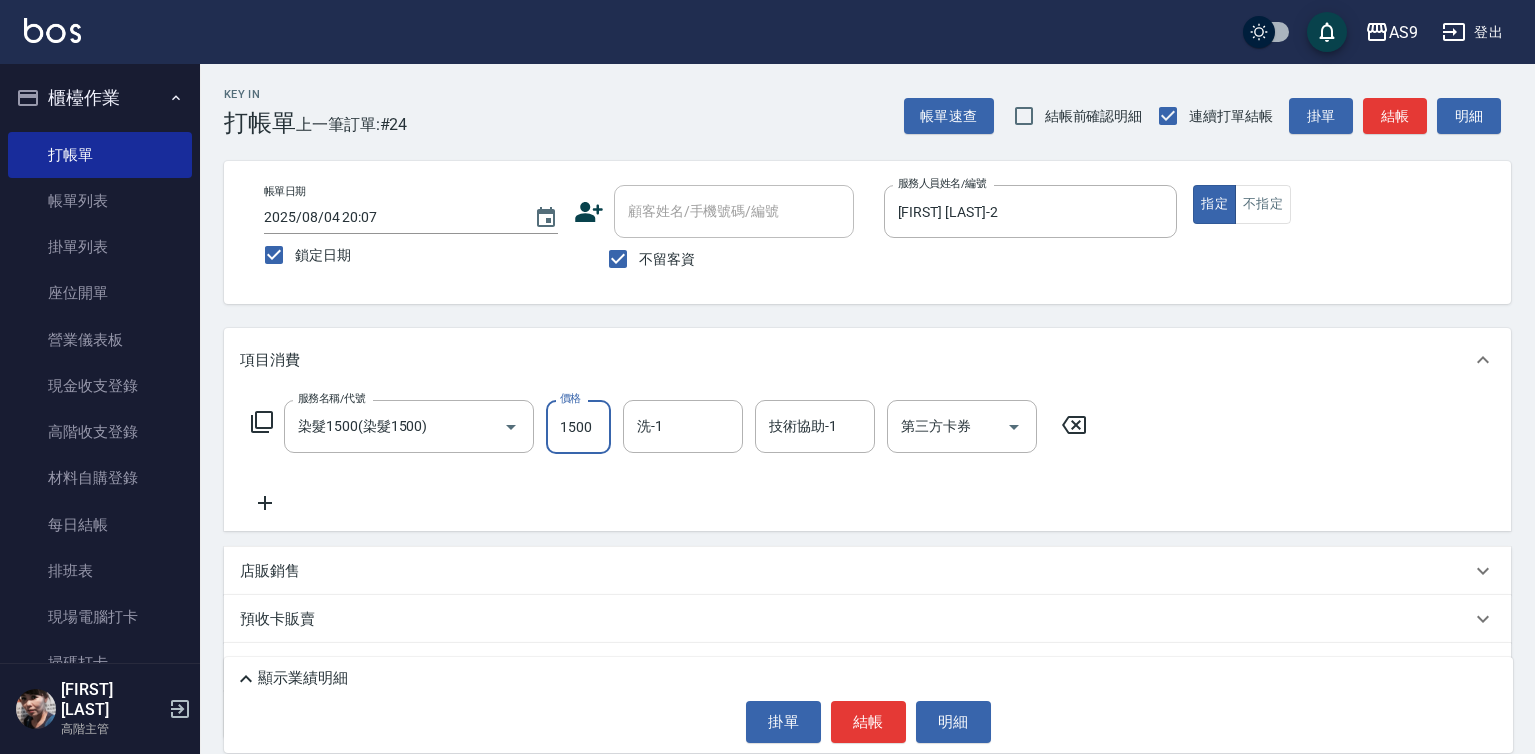 click on "1500" at bounding box center (578, 427) 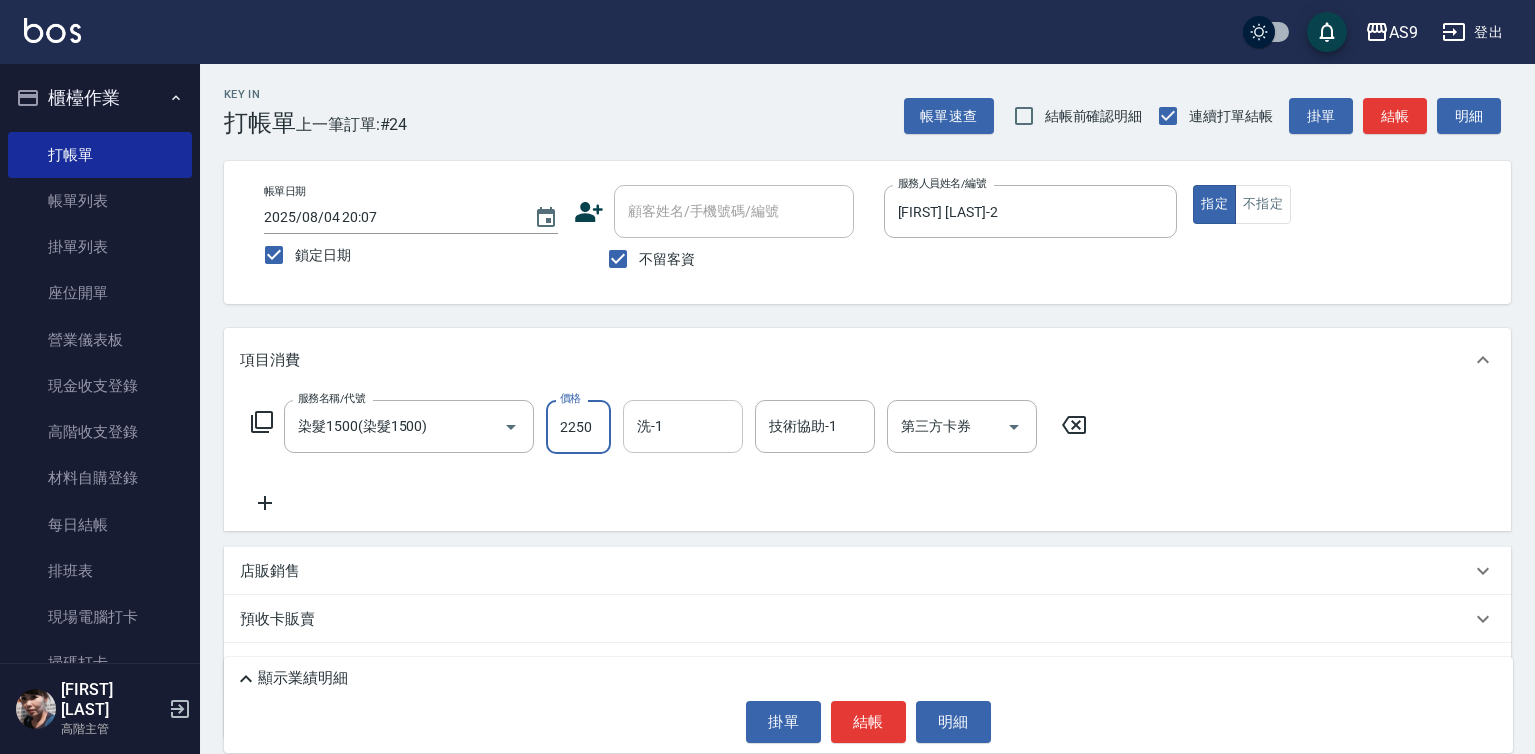 click on "洗-1" at bounding box center [683, 426] 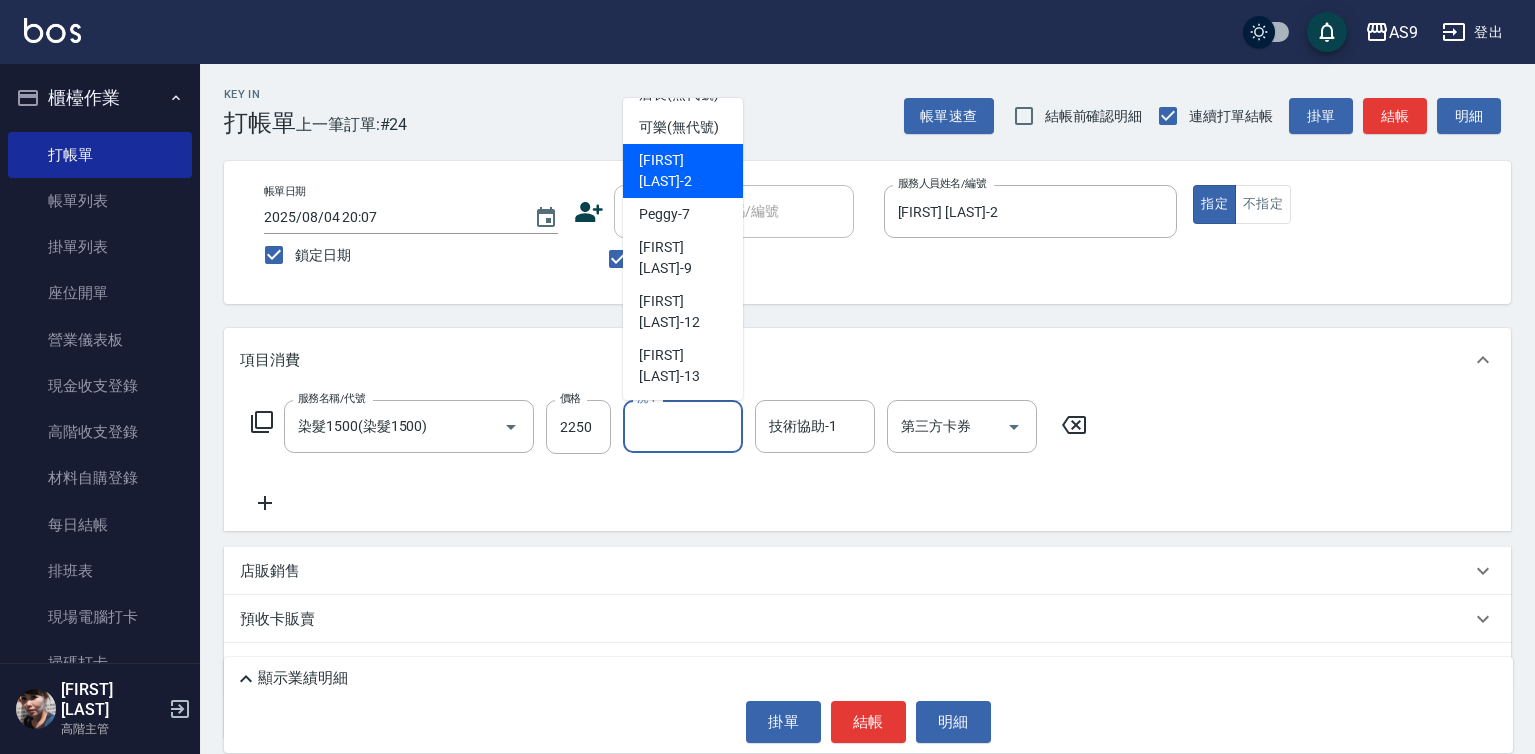 scroll, scrollTop: 128, scrollLeft: 0, axis: vertical 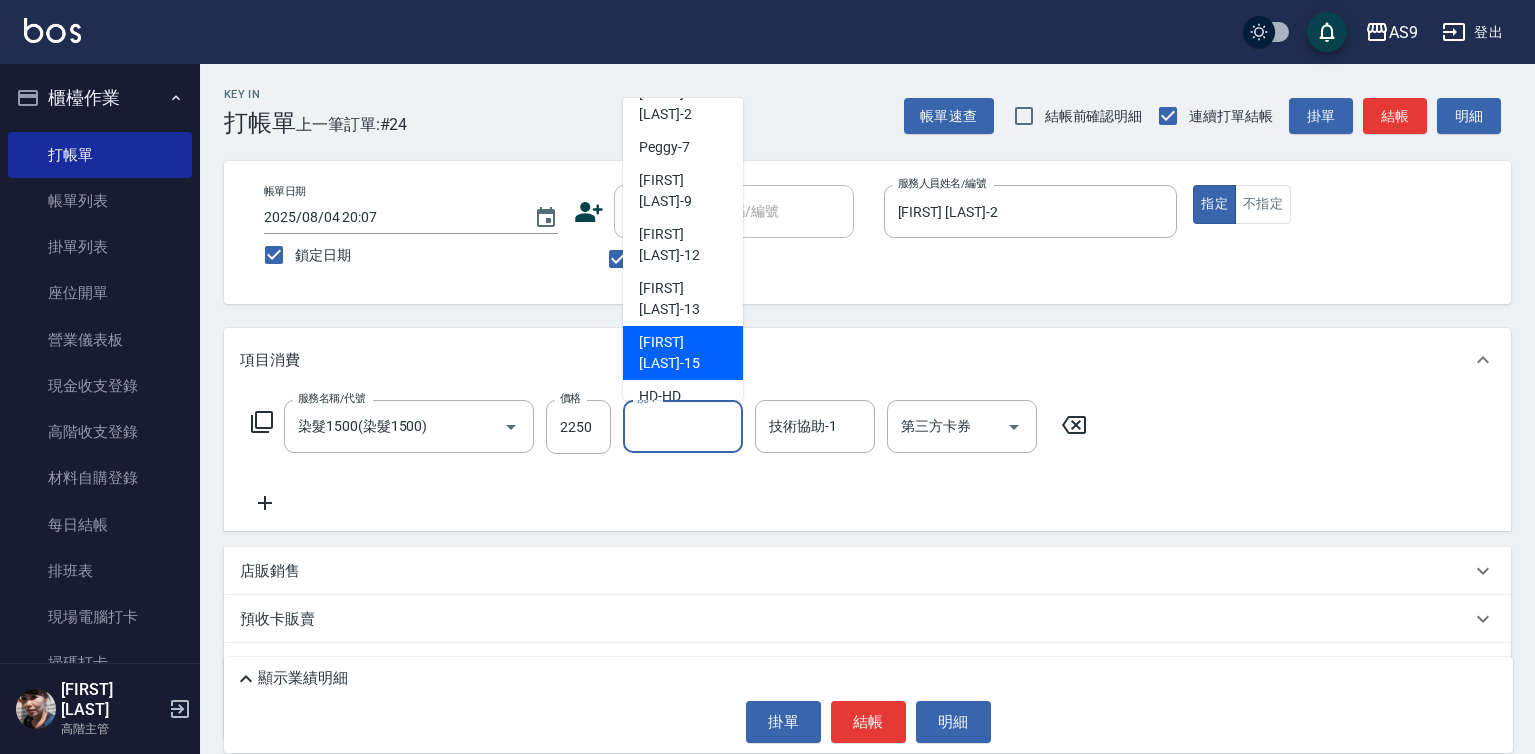 click on "[FIRST] [LAST] -15" at bounding box center (683, 353) 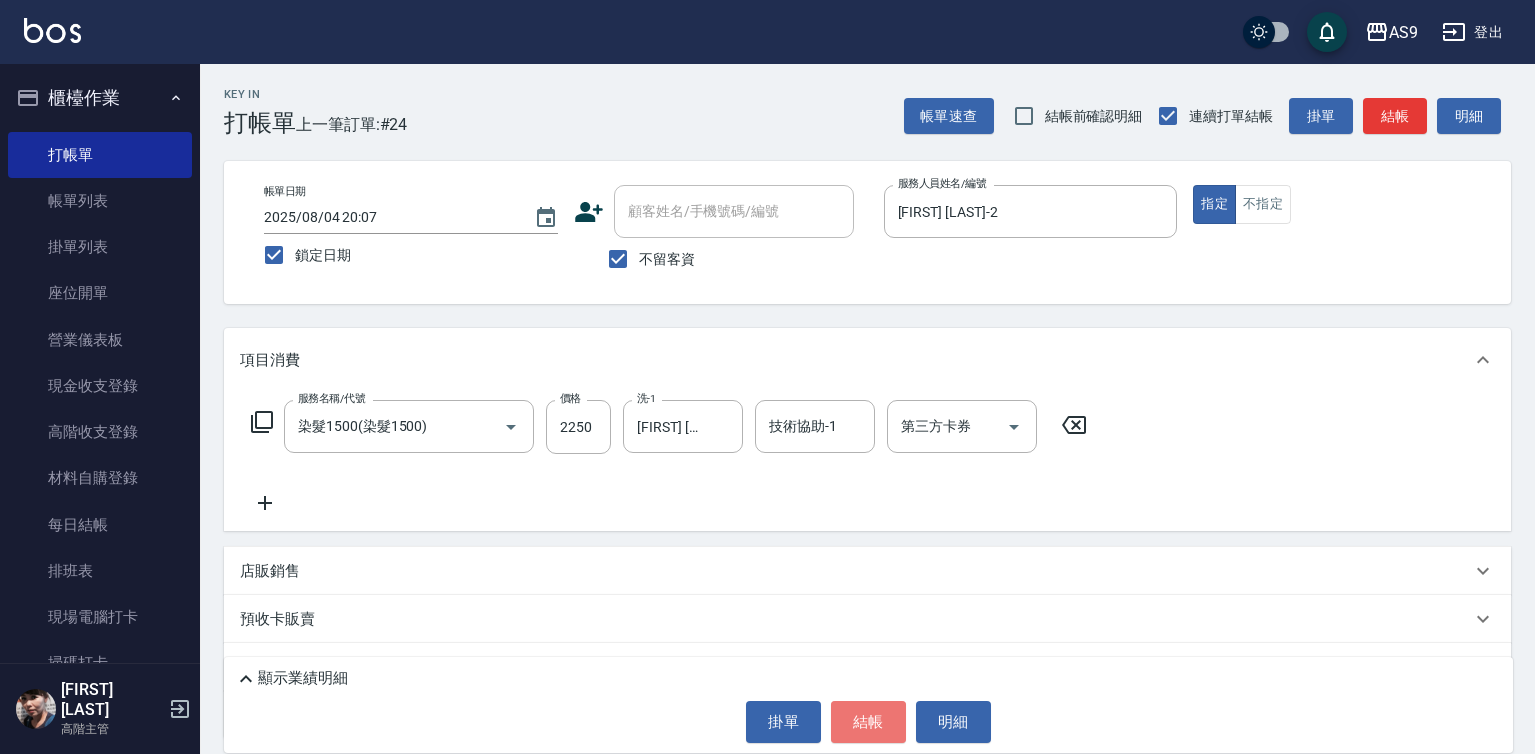 click on "結帳" at bounding box center [868, 722] 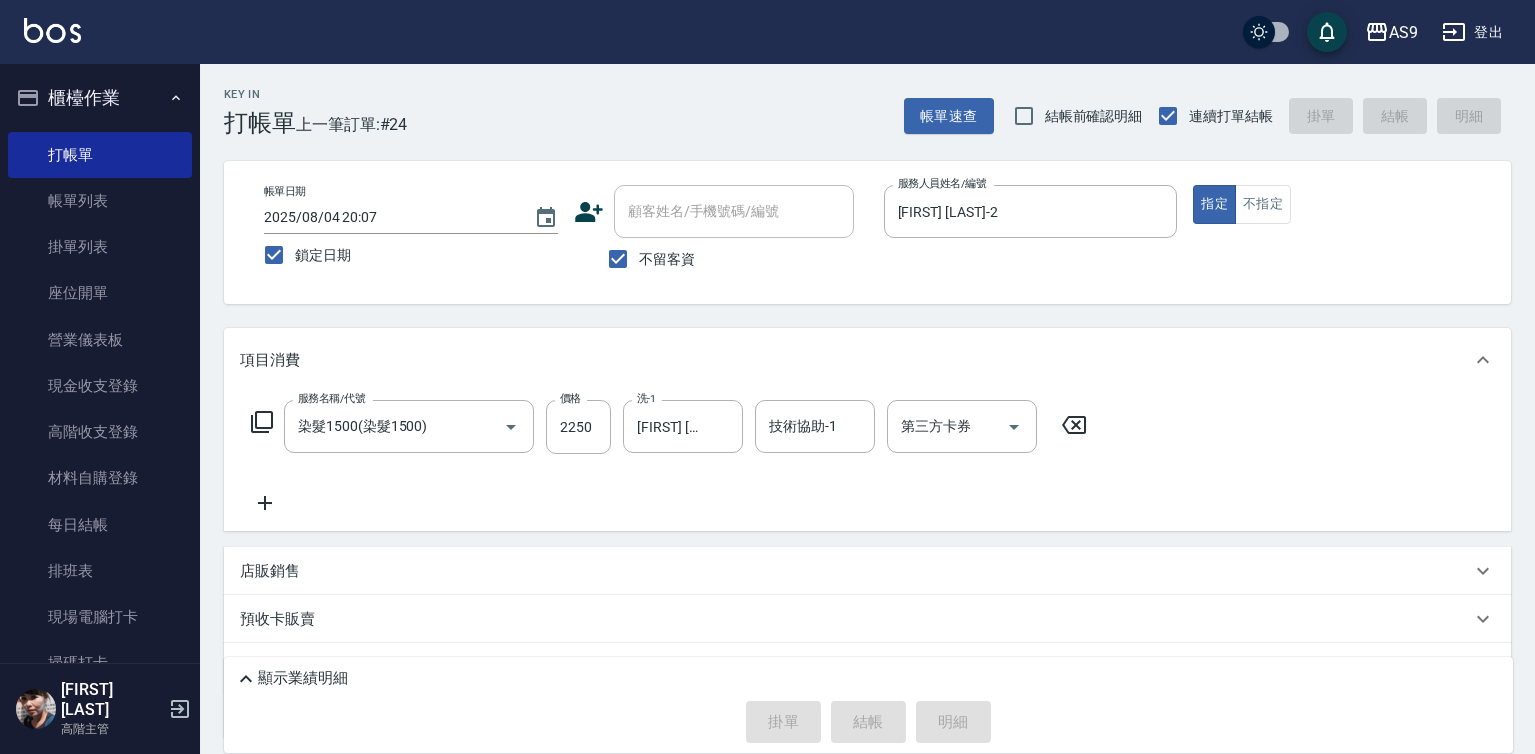 type 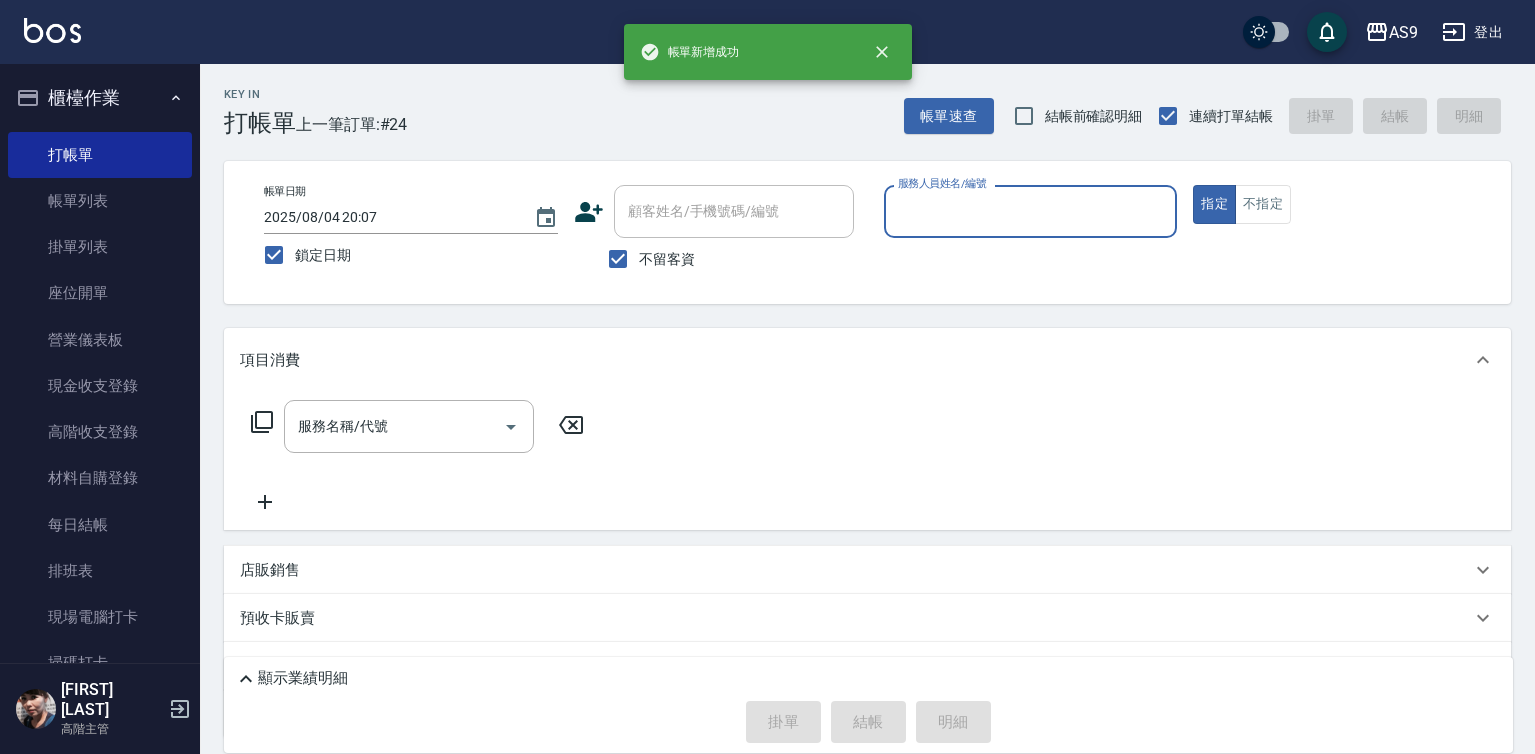 click on "服務人員姓名/編號" at bounding box center [1031, 211] 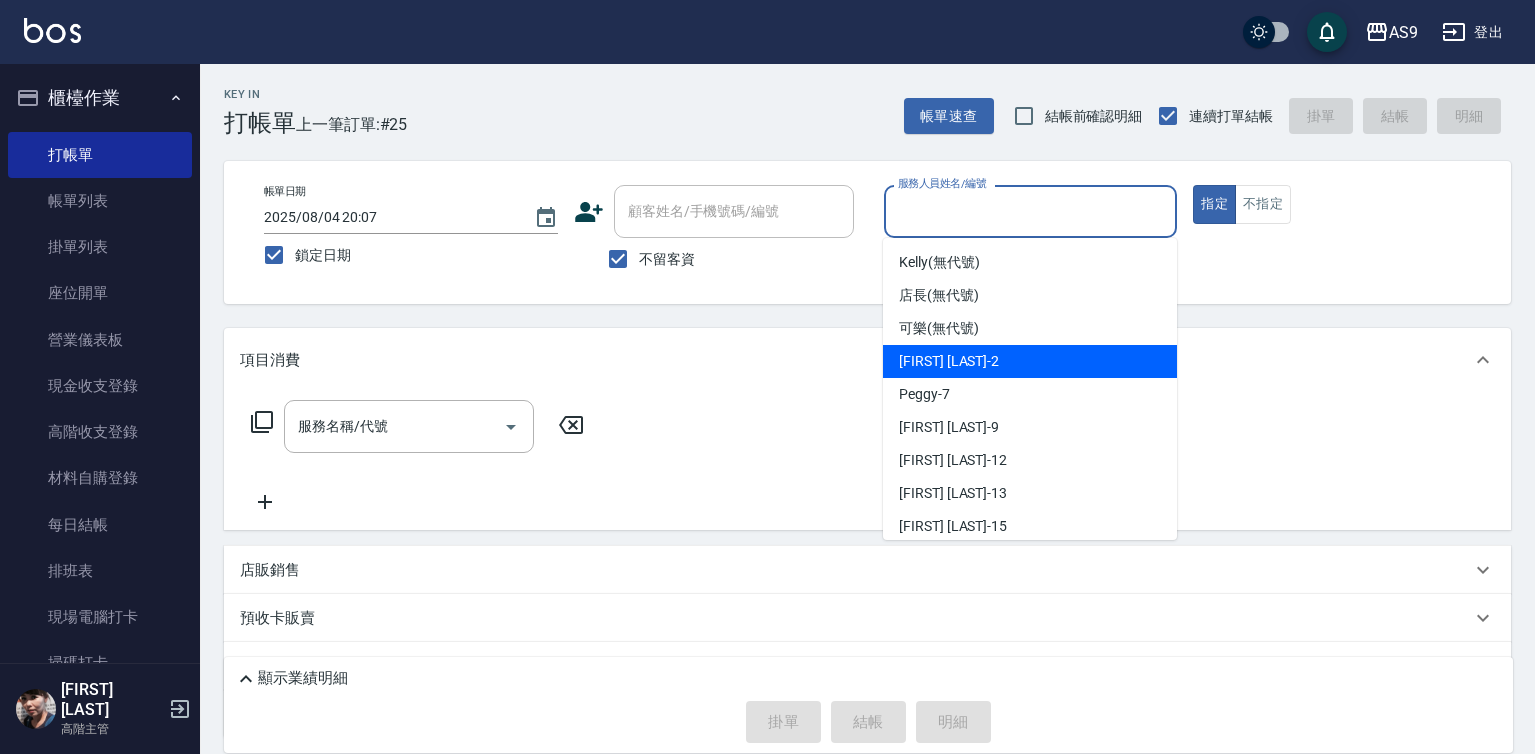 click on "[FIRST] [LAST] -2" at bounding box center (949, 361) 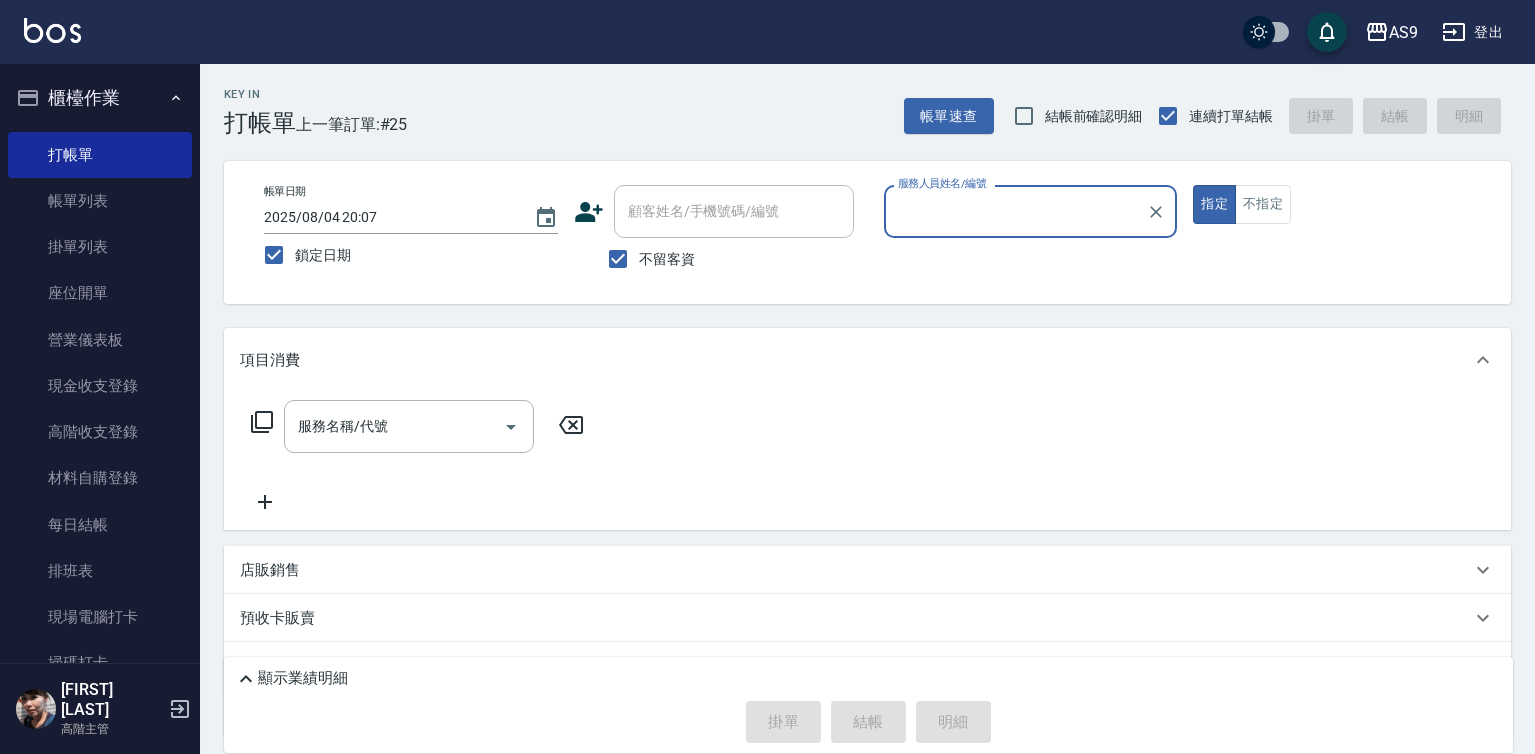 type on "[FIRST] [LAST]-2" 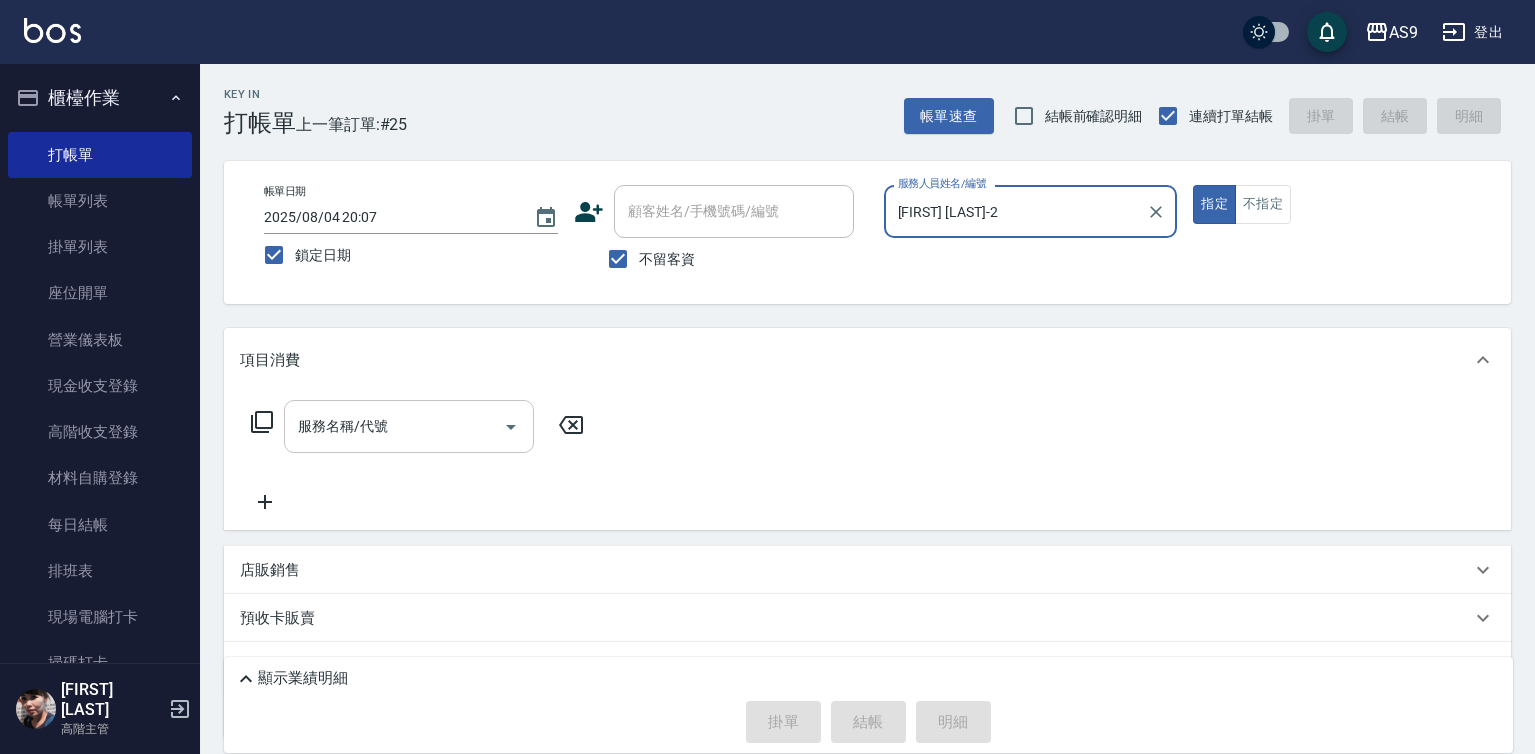 click on "服務名稱/代號" at bounding box center [394, 426] 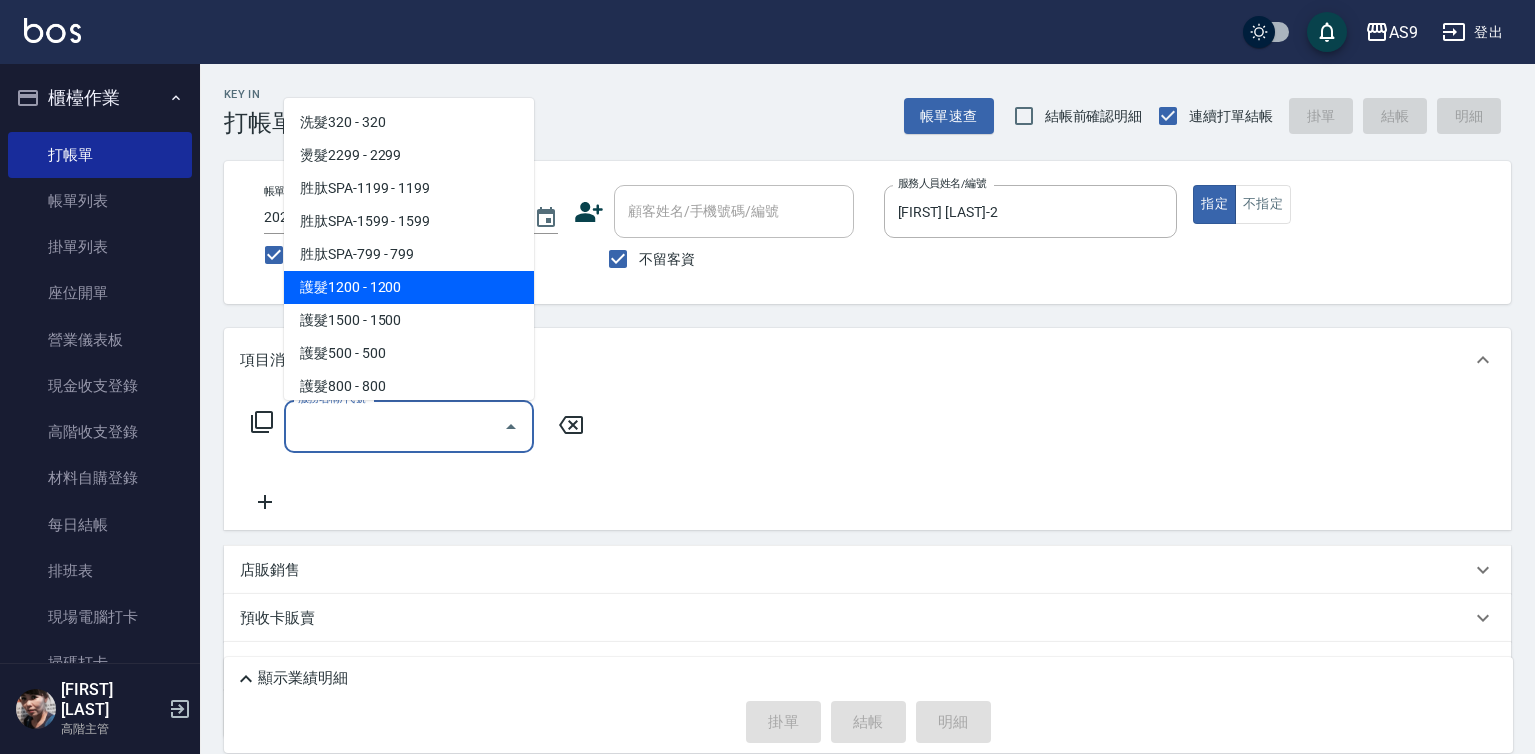 scroll, scrollTop: 200, scrollLeft: 0, axis: vertical 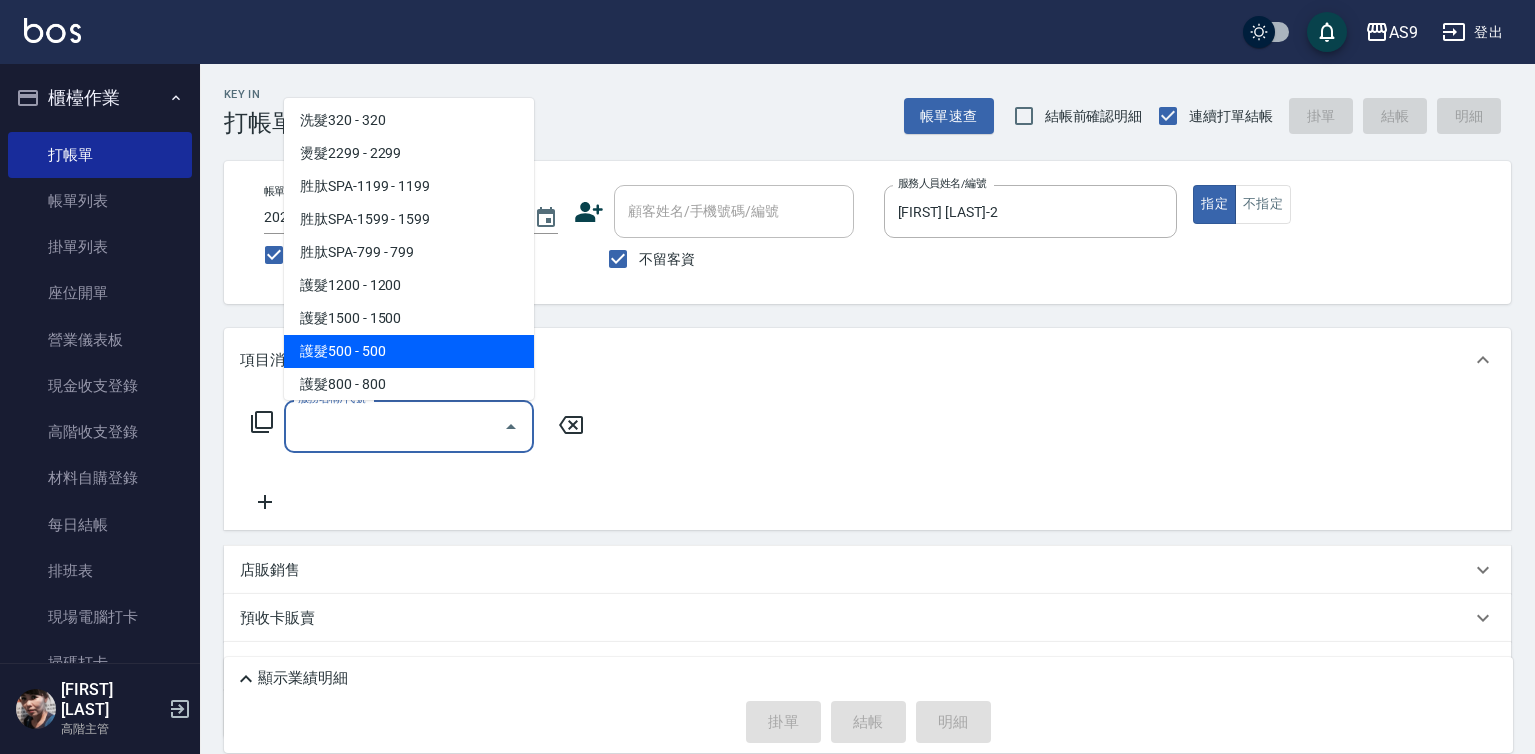 click on "護髮500 - 500" at bounding box center (409, 351) 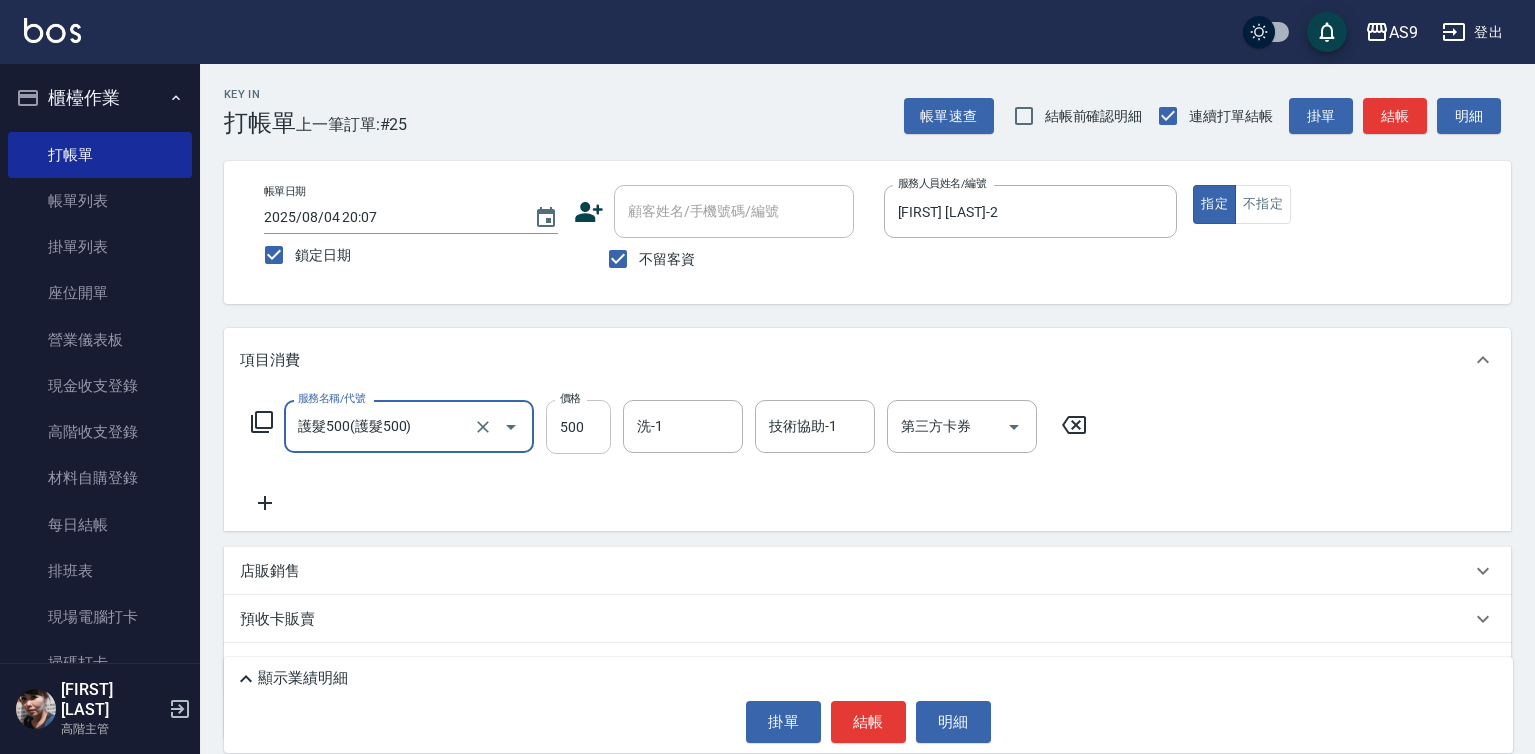 click on "500" at bounding box center (578, 427) 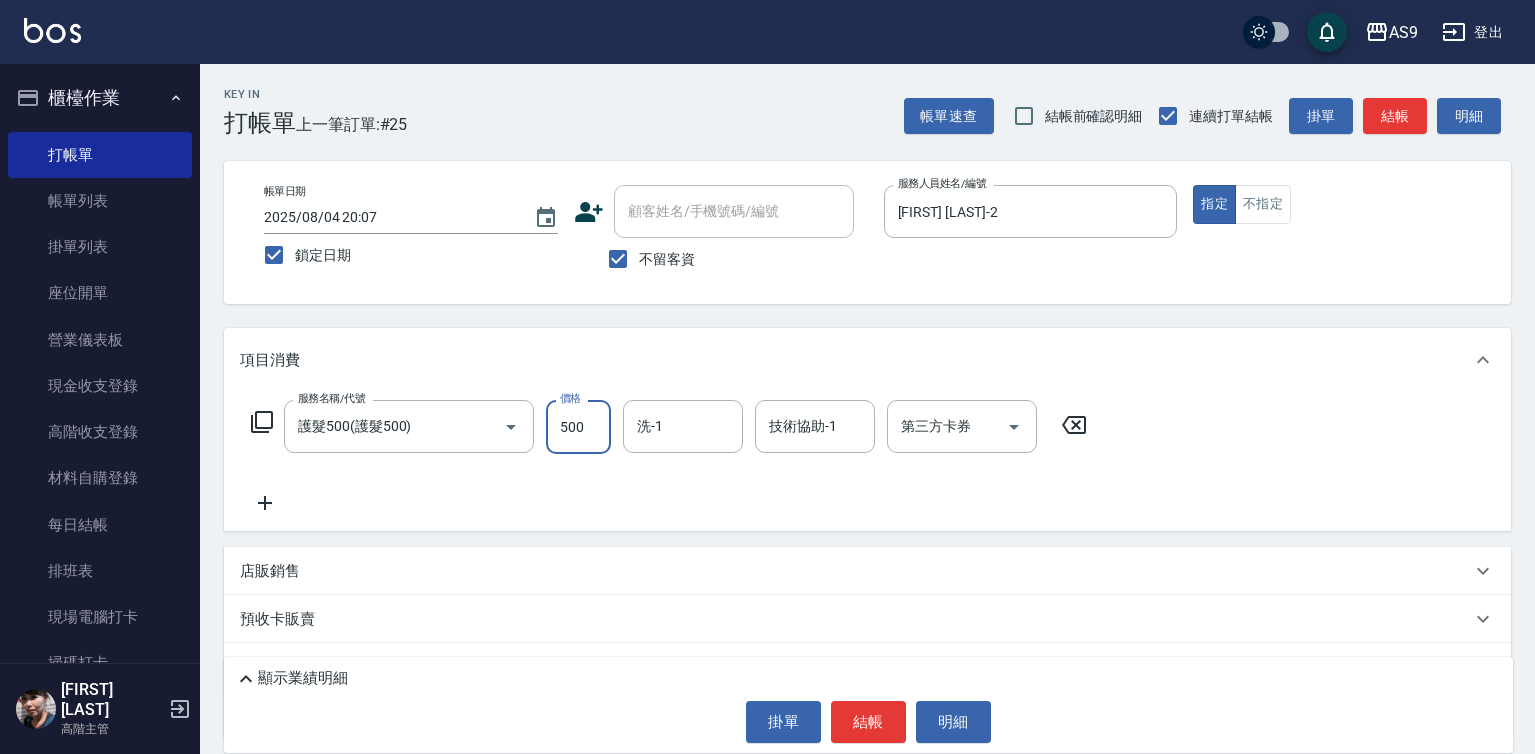 click on "500" at bounding box center (578, 427) 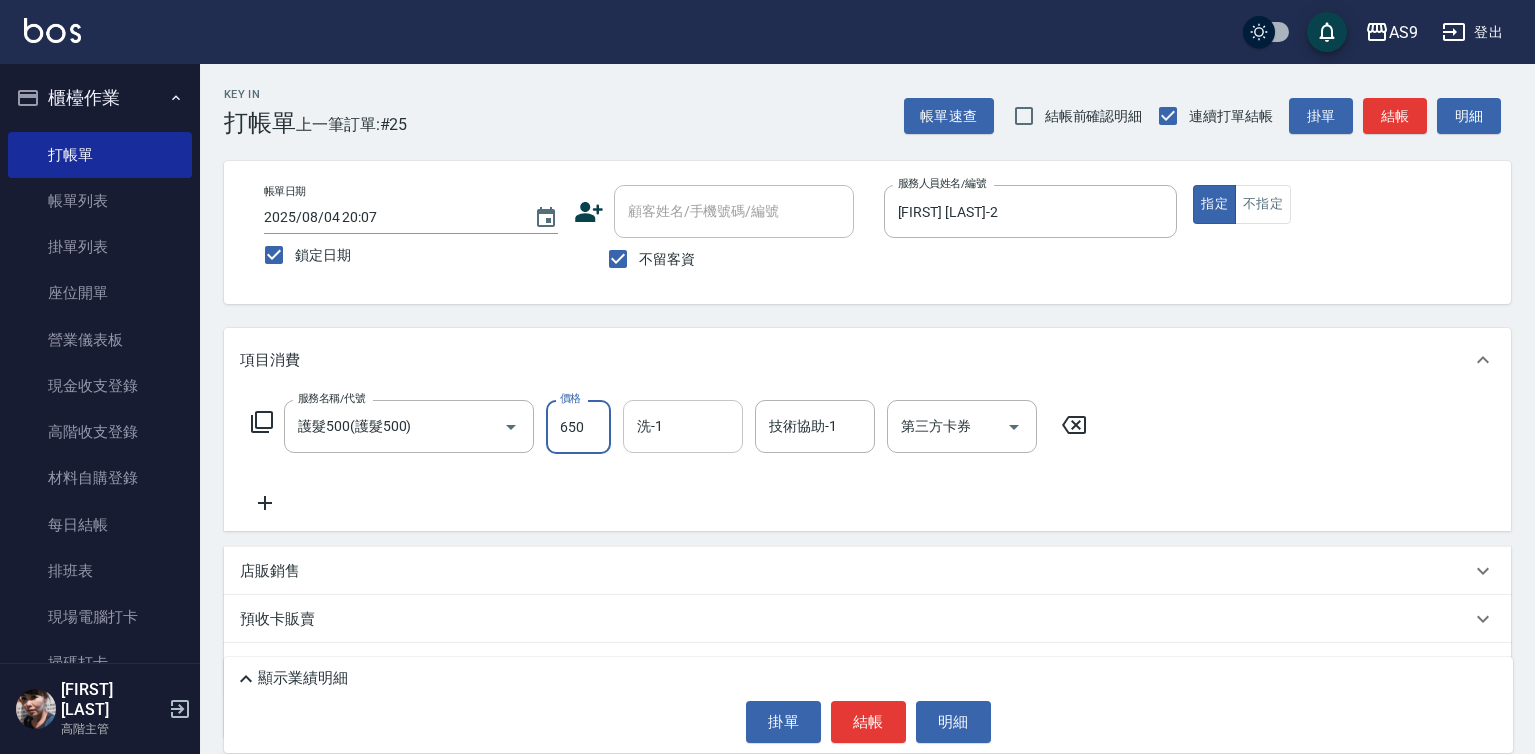 type on "650" 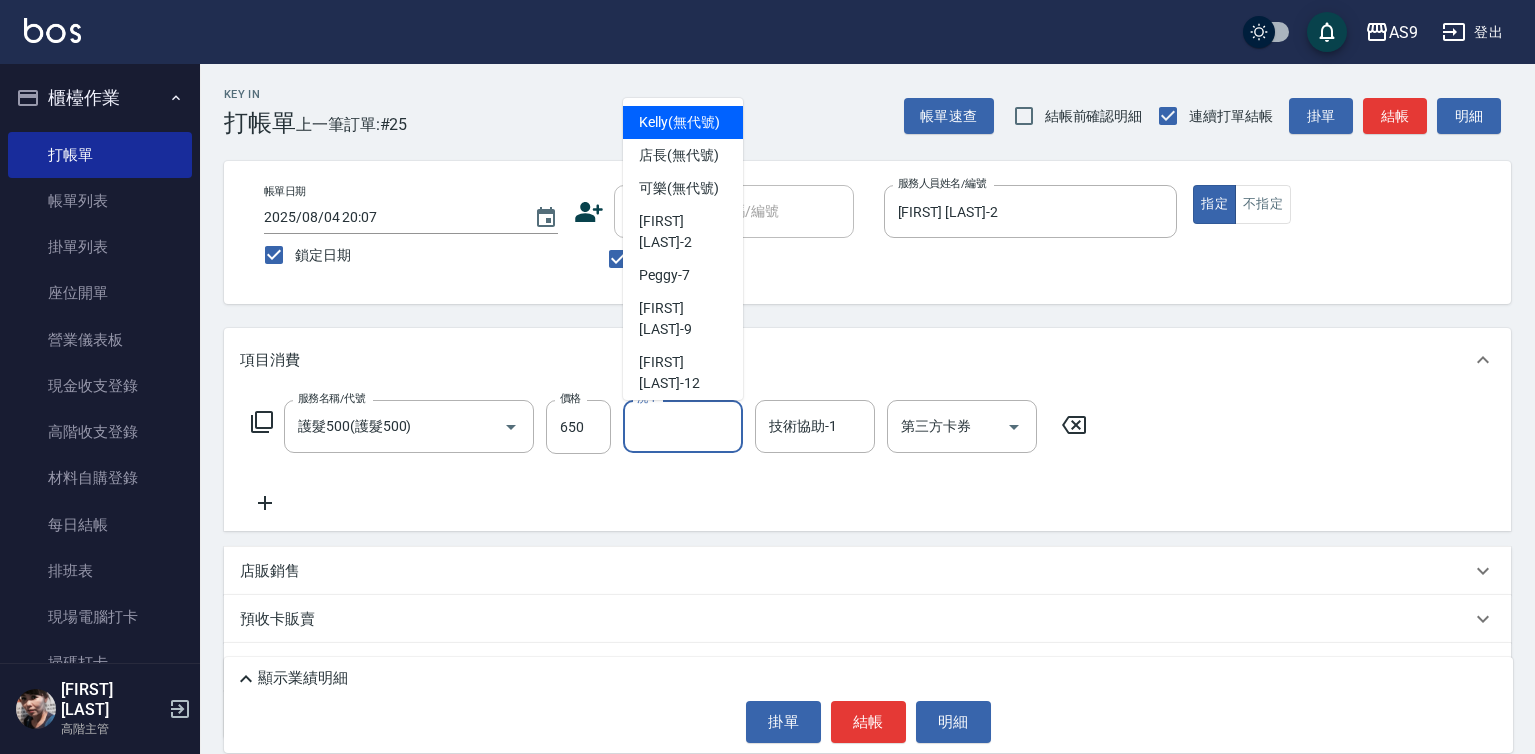 drag, startPoint x: 635, startPoint y: 430, endPoint x: 663, endPoint y: 392, distance: 47.201694 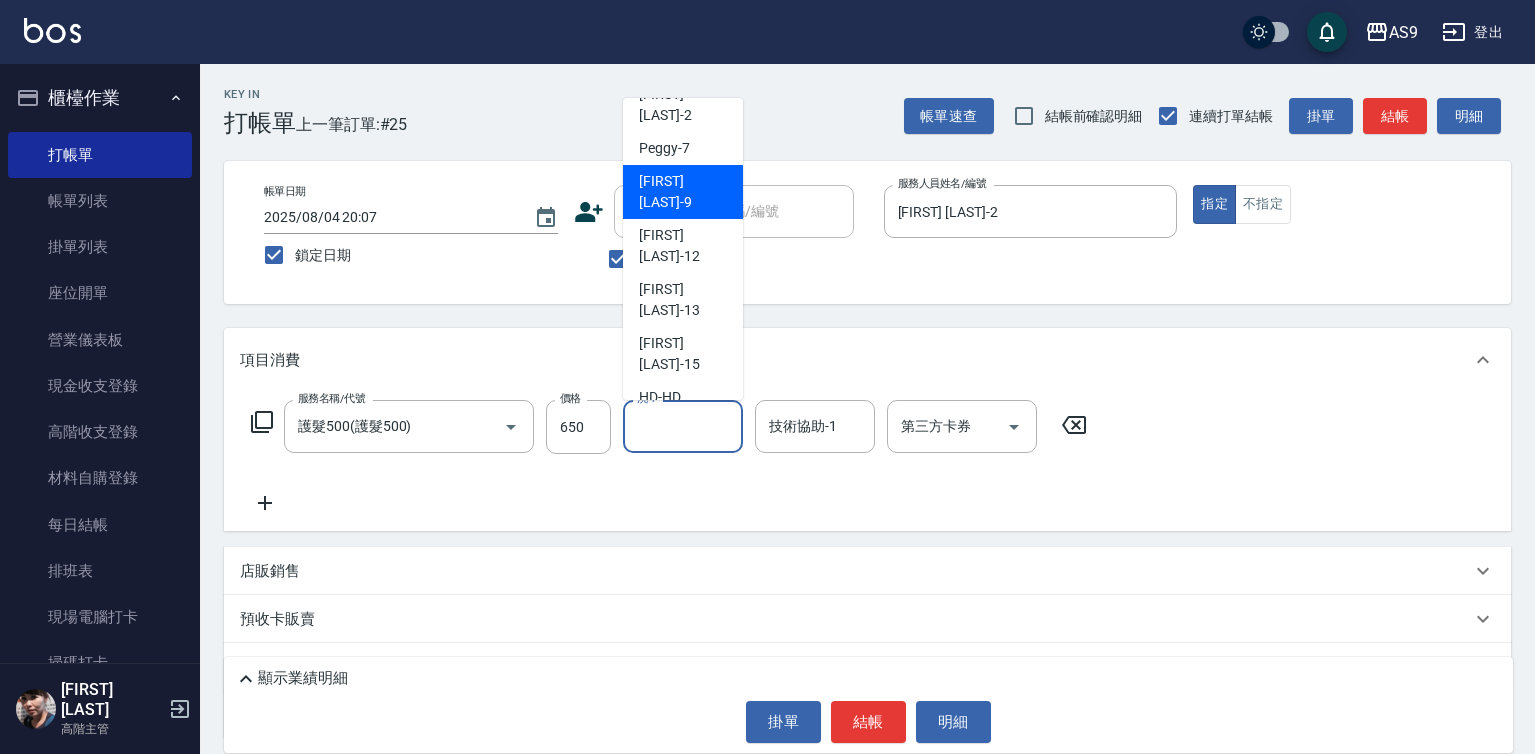 scroll, scrollTop: 128, scrollLeft: 0, axis: vertical 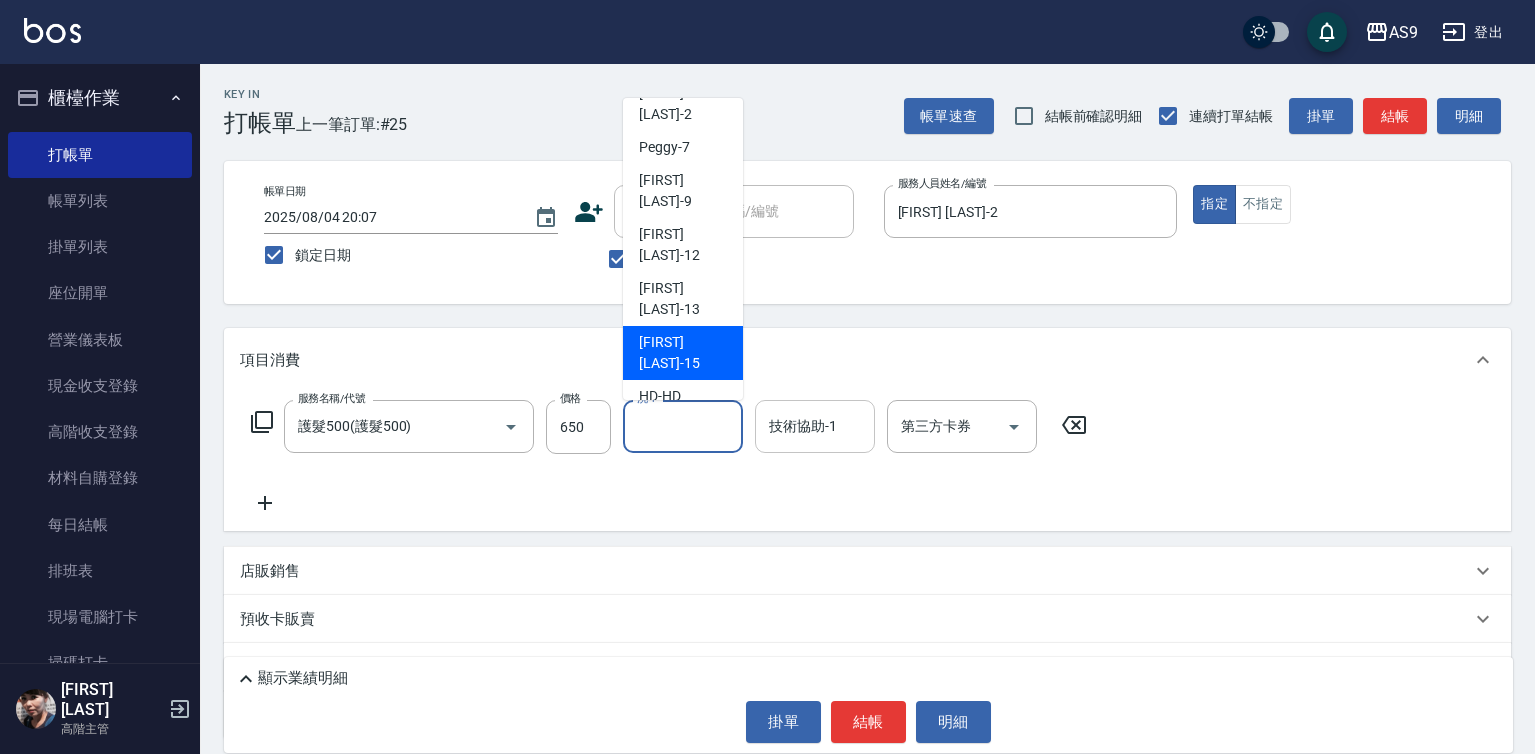 drag, startPoint x: 693, startPoint y: 349, endPoint x: 760, endPoint y: 418, distance: 96.17692 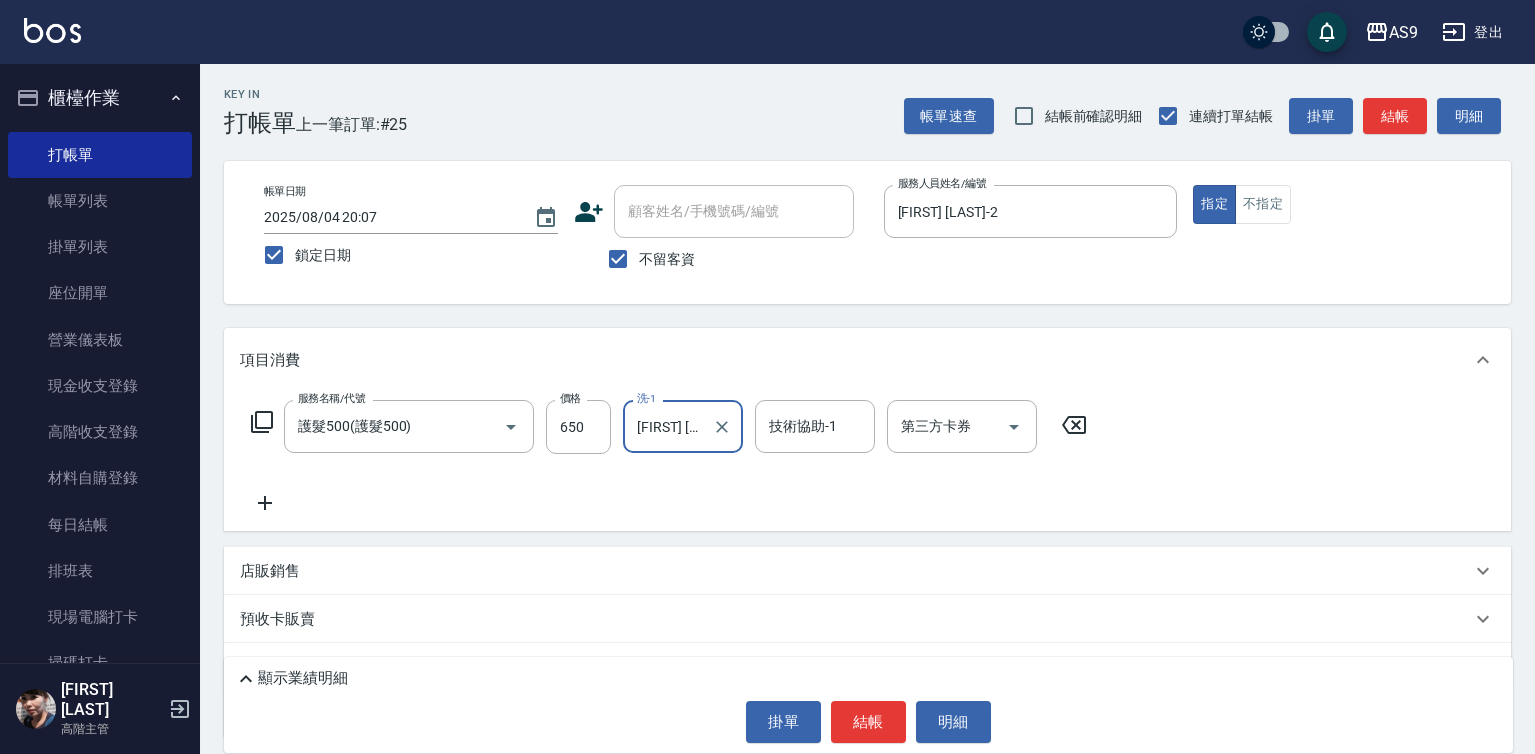 drag, startPoint x: 762, startPoint y: 420, endPoint x: 784, endPoint y: 425, distance: 22.561028 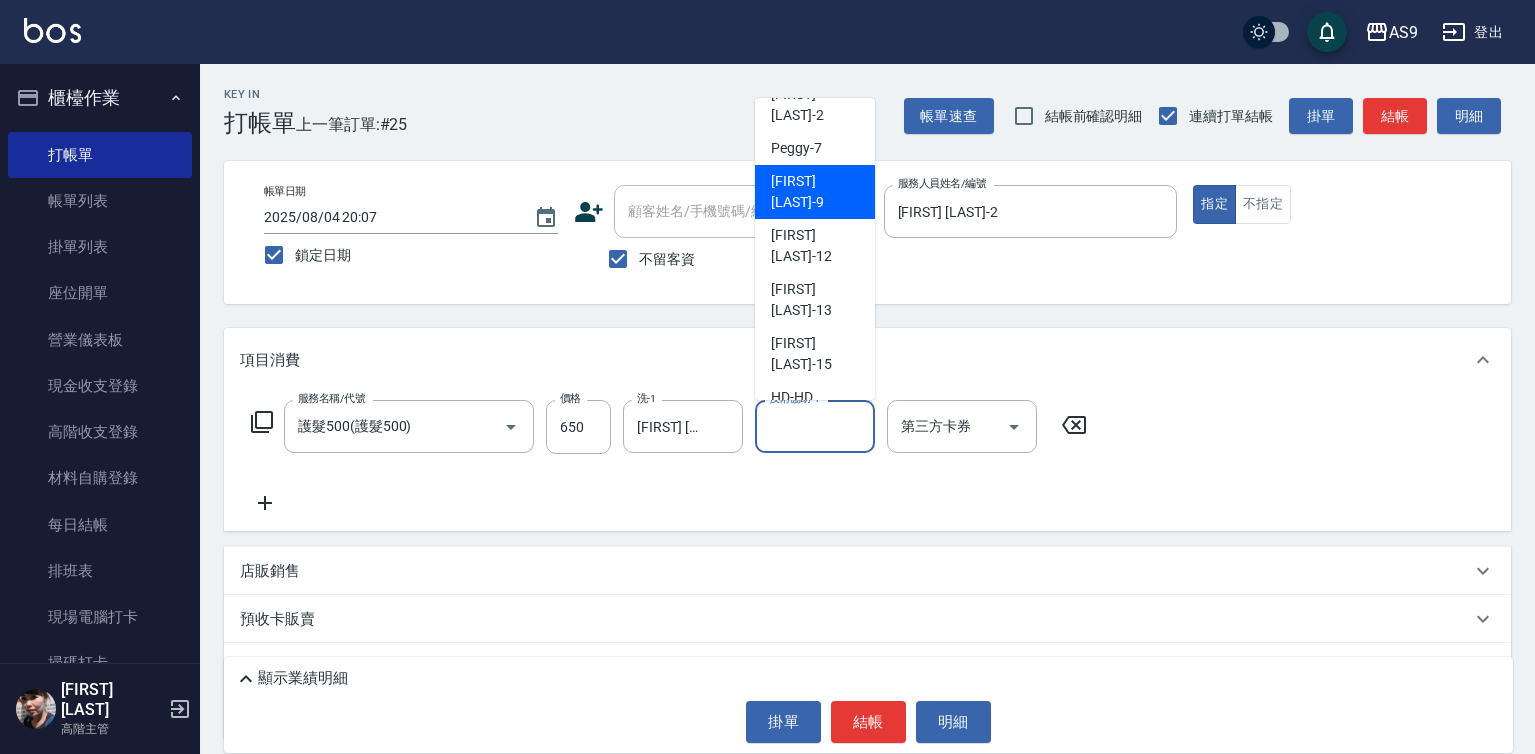 scroll, scrollTop: 128, scrollLeft: 0, axis: vertical 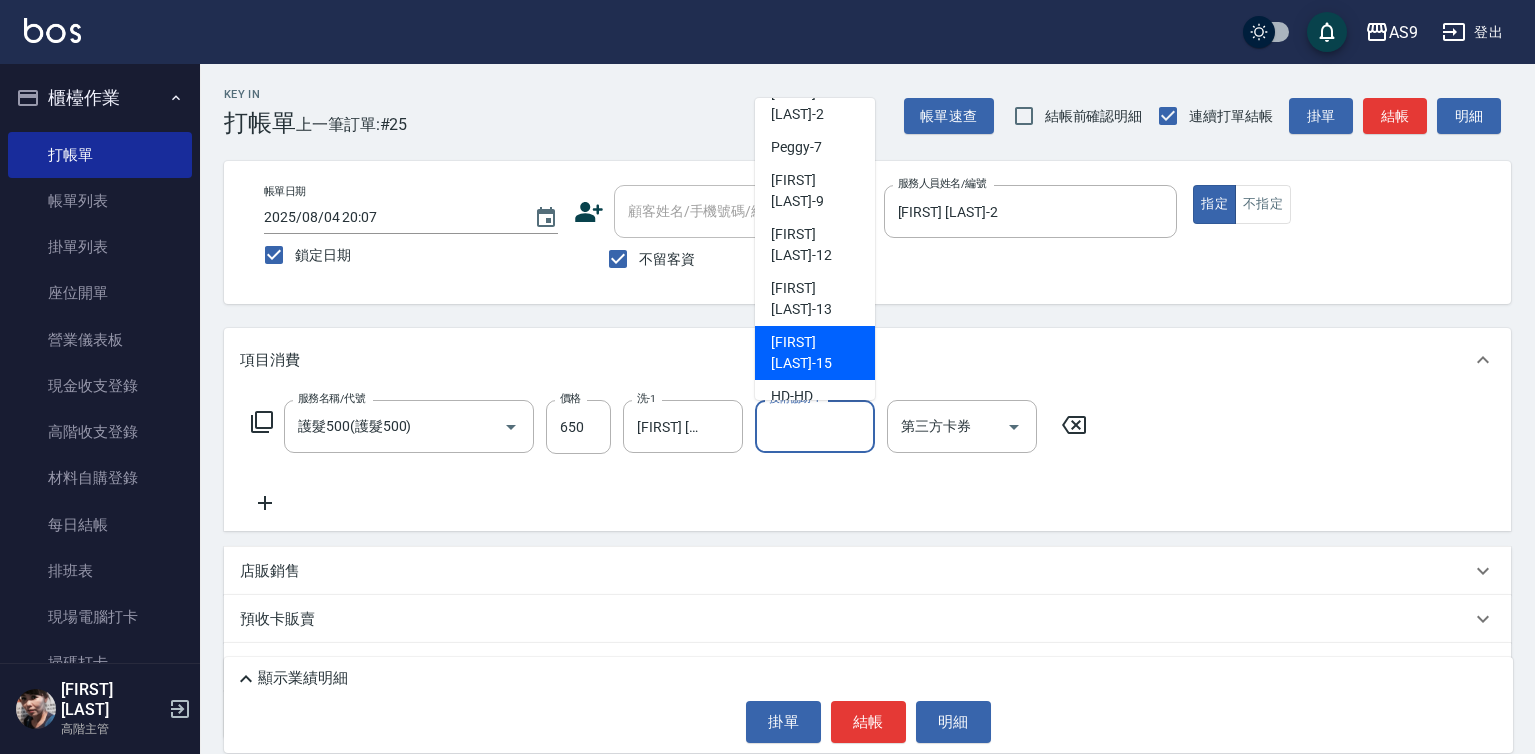 click on "[FIRST] [LAST] -15" at bounding box center (815, 353) 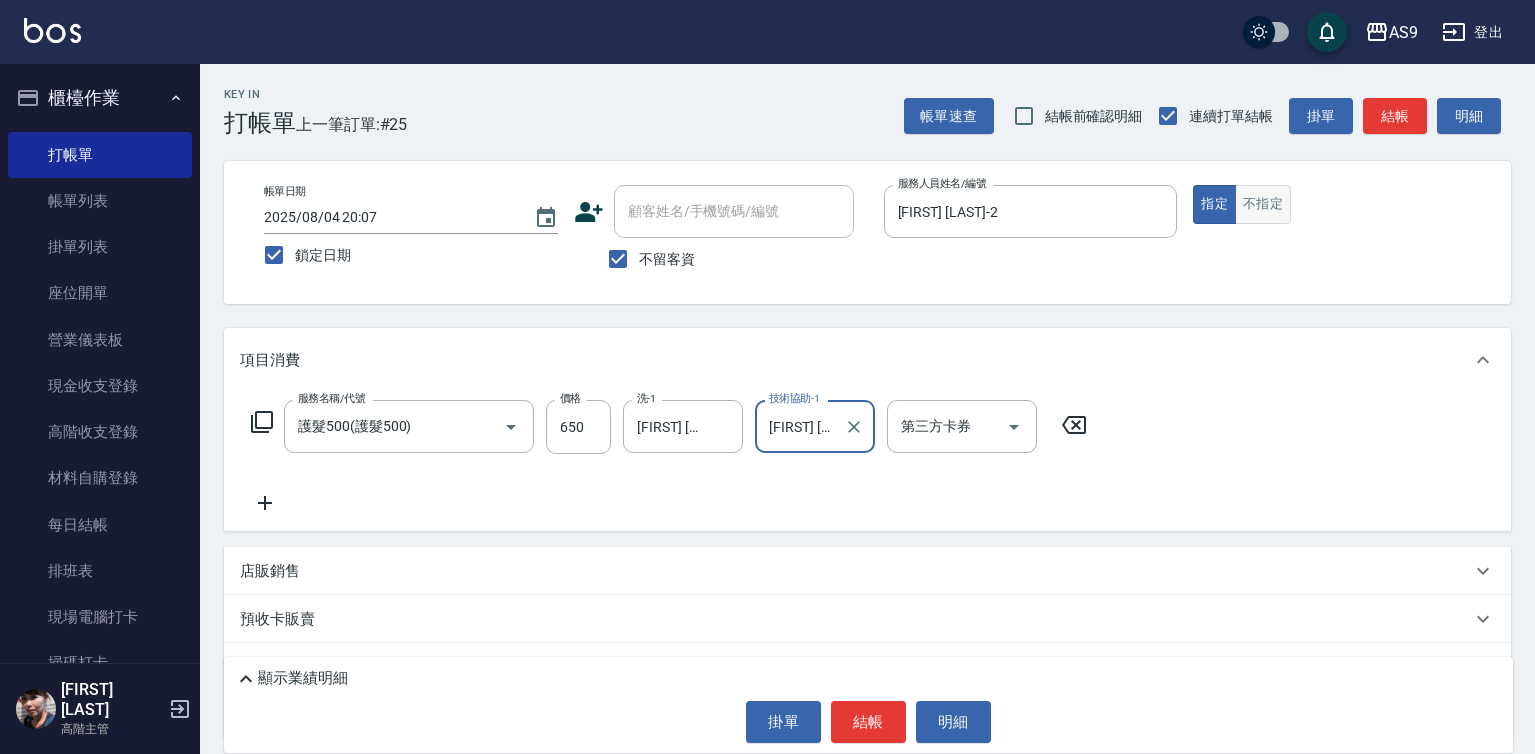 click on "不指定" at bounding box center (1263, 204) 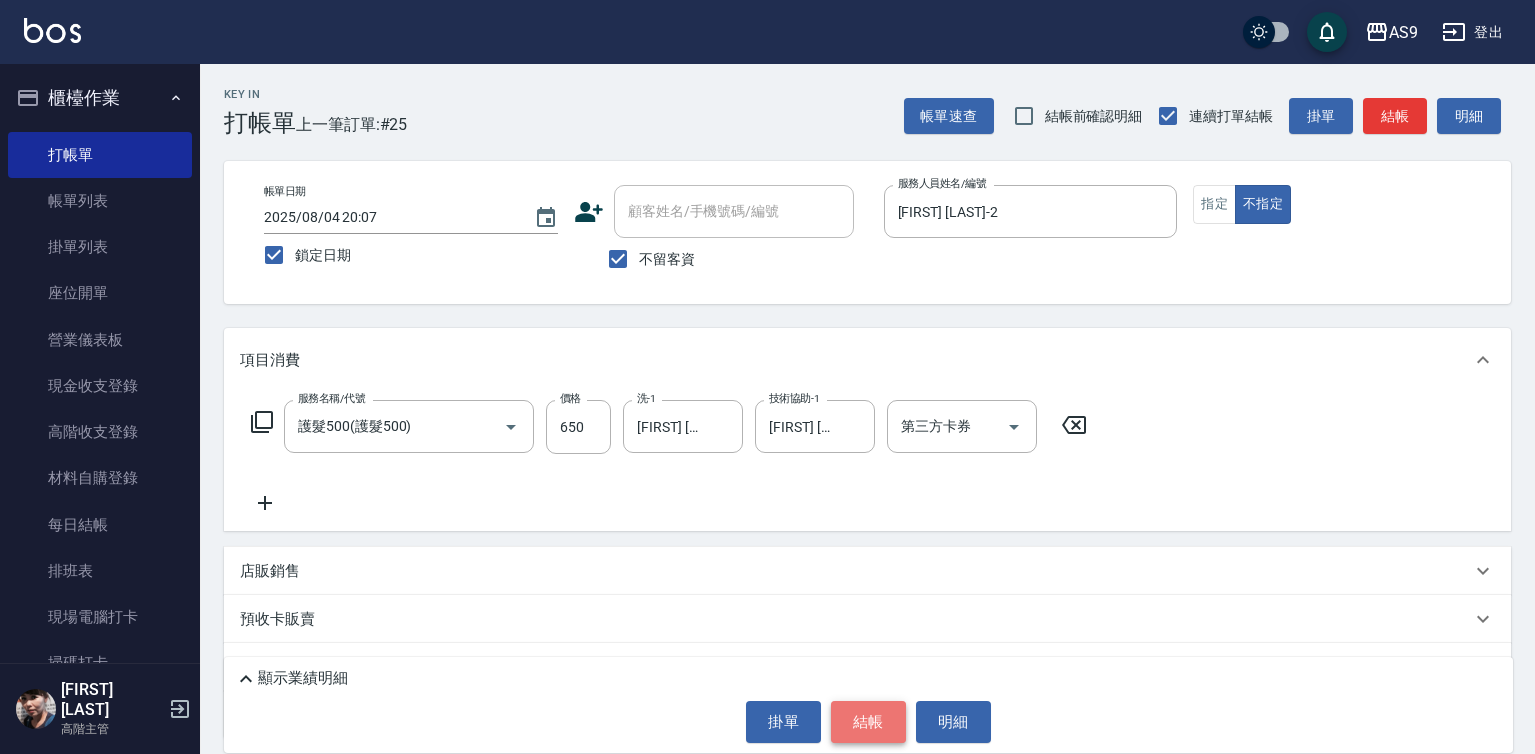 click on "結帳" at bounding box center (868, 722) 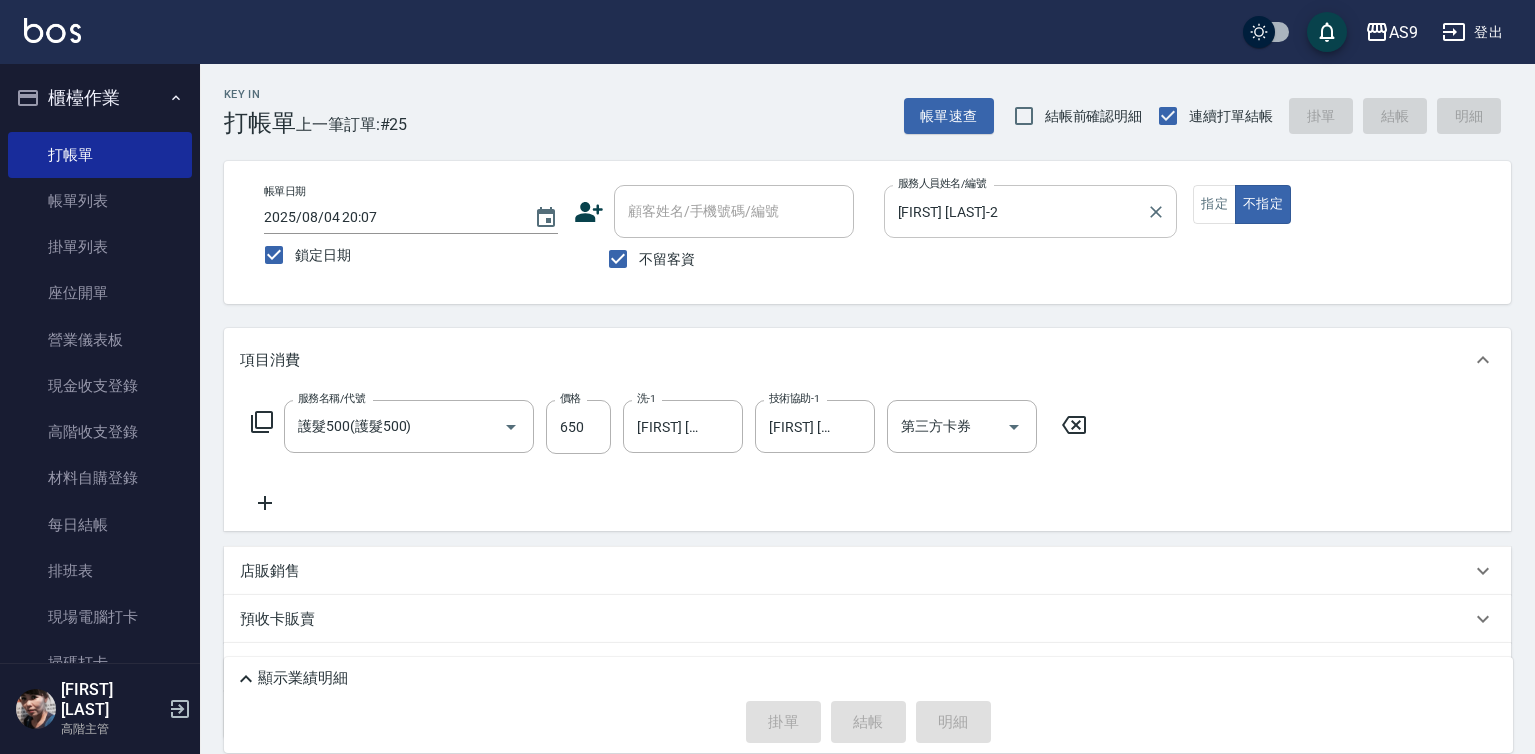 type 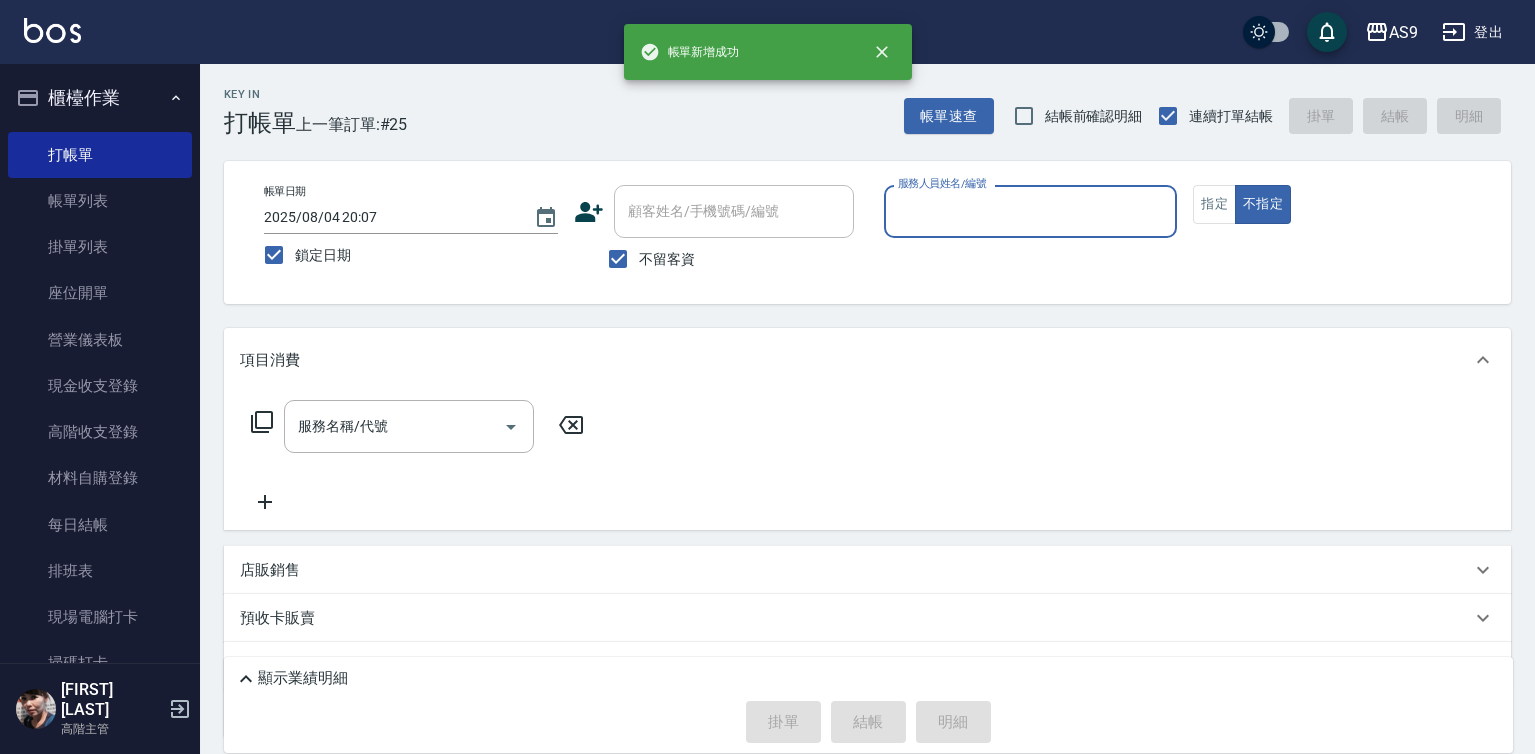 click on "服務人員姓名/編號" at bounding box center [1031, 211] 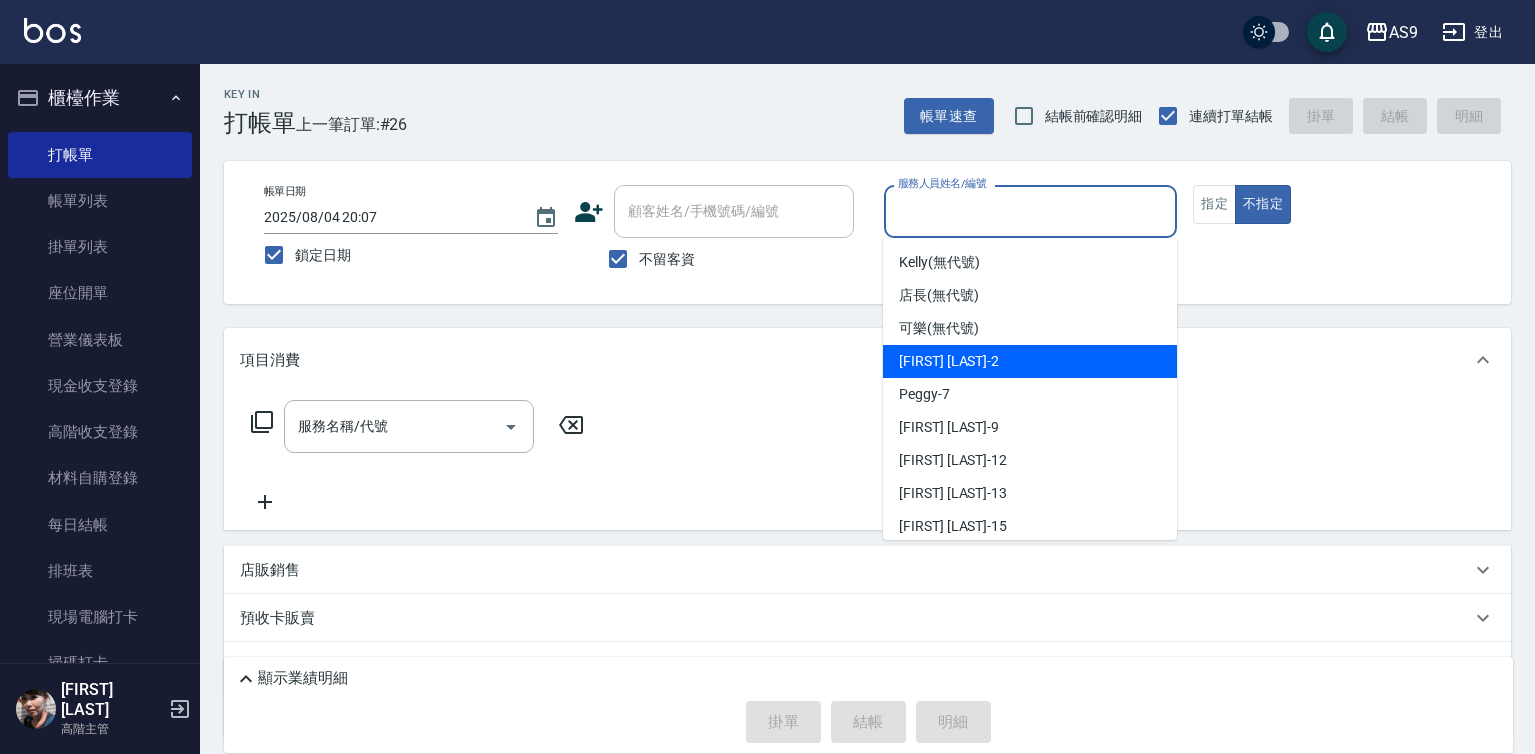 click on "[FIRST] [LAST] -2" at bounding box center (949, 361) 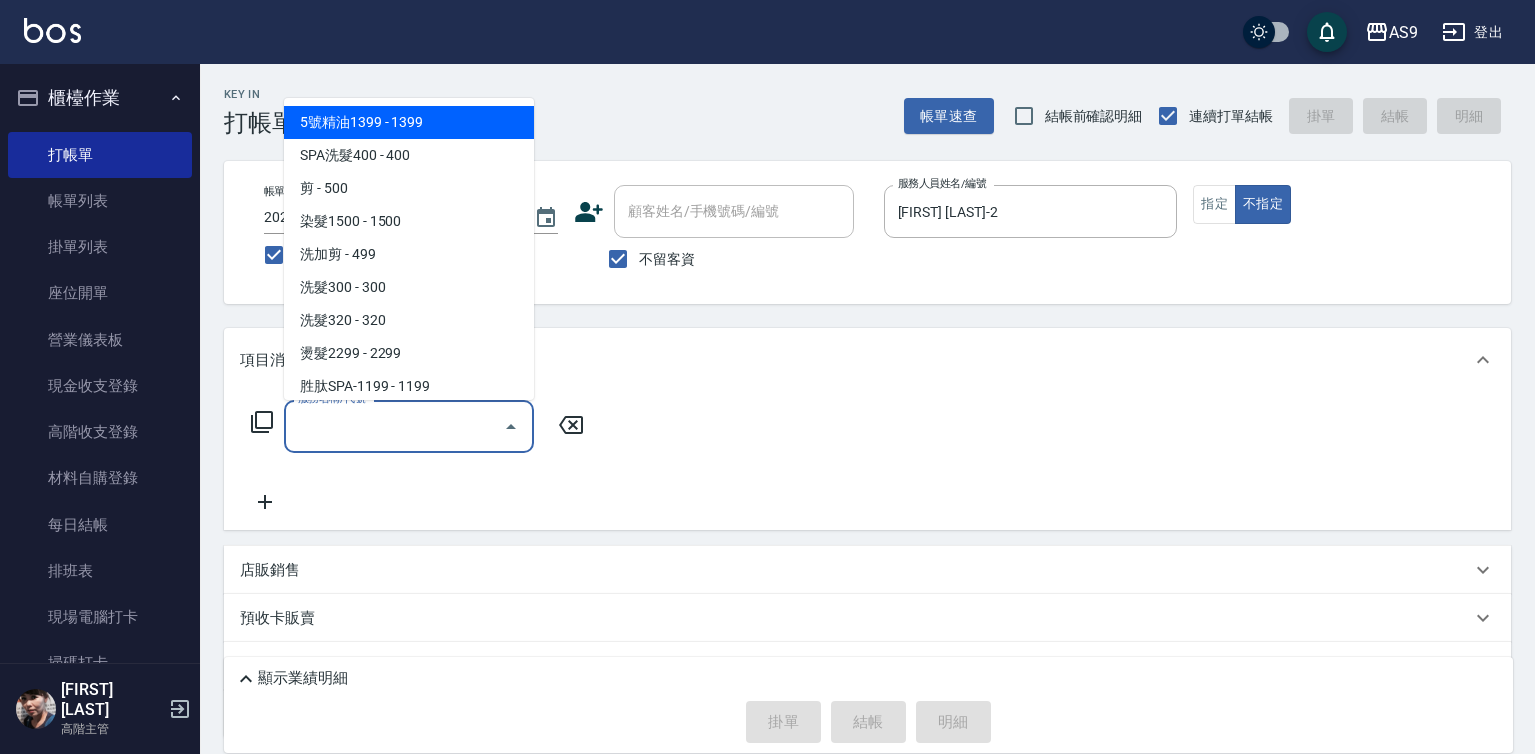 click on "服務名稱/代號" at bounding box center [394, 426] 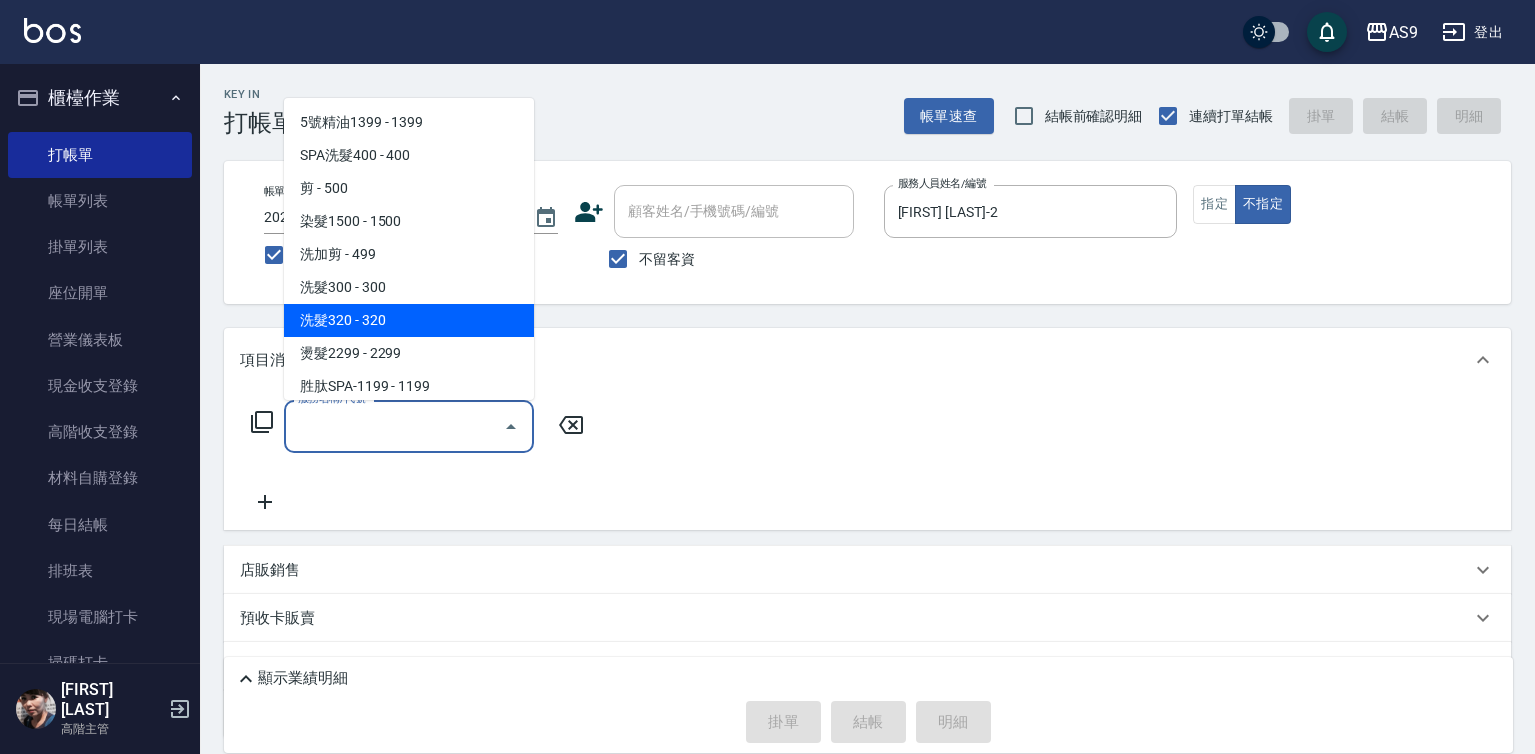click on "洗髮320 - 320" at bounding box center (409, 320) 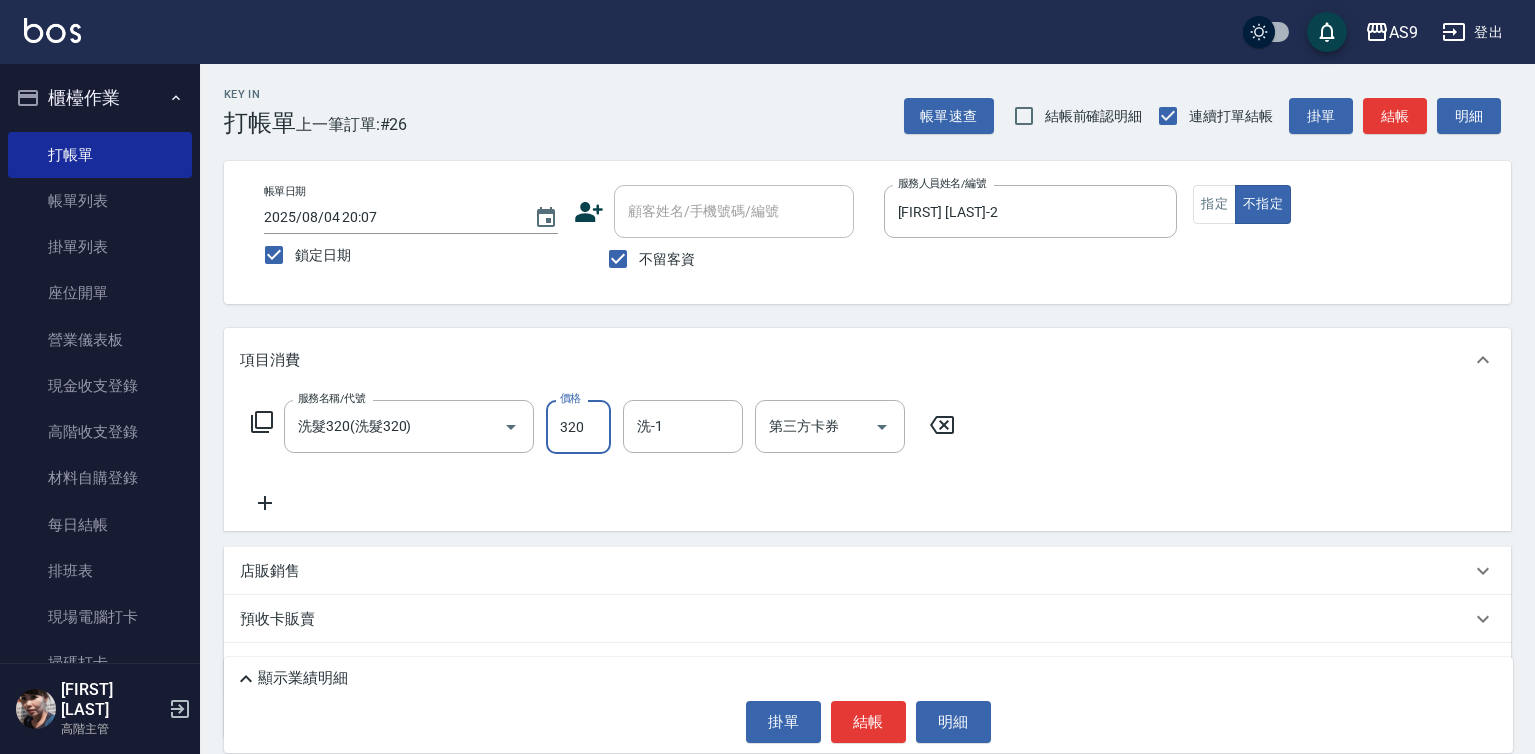 click on "320" at bounding box center [578, 427] 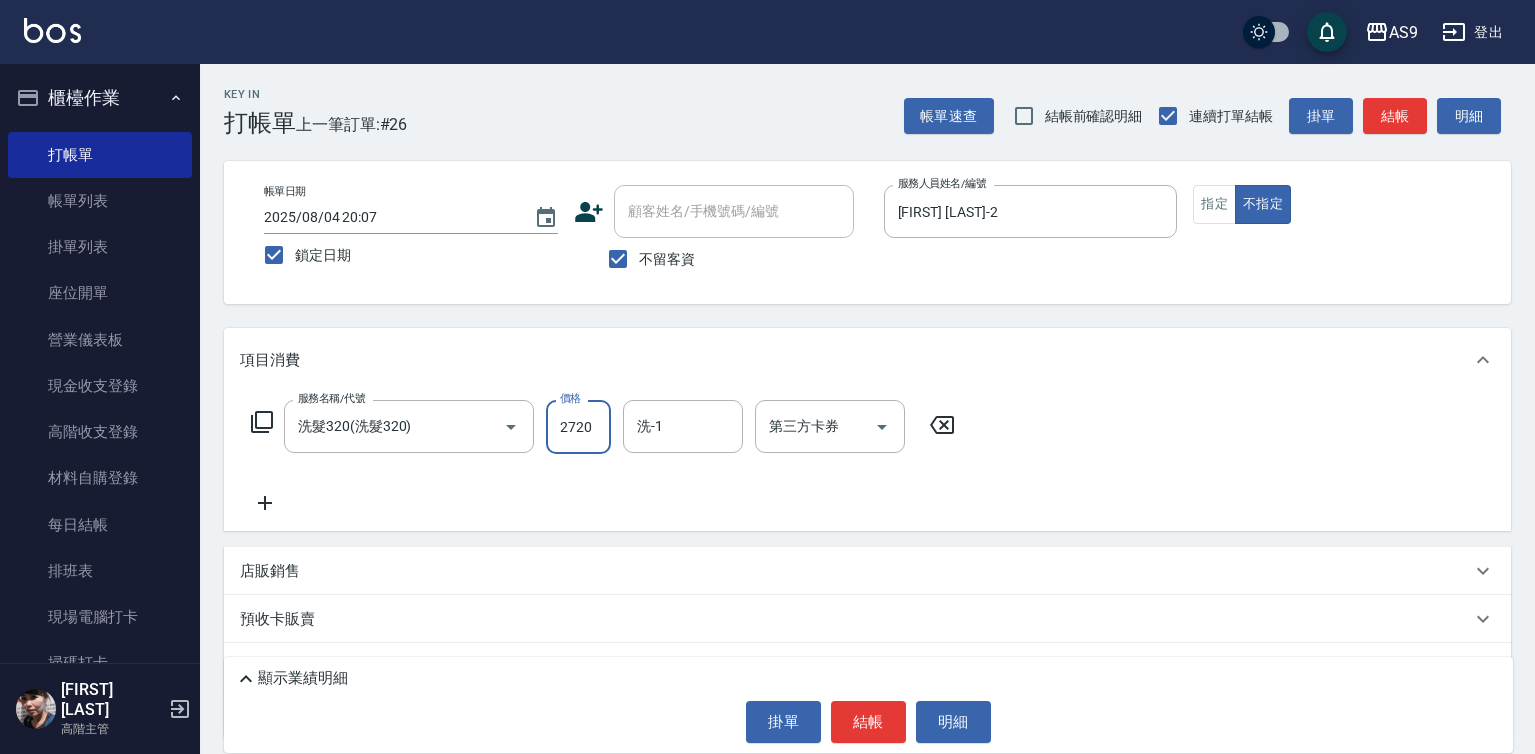 click on "2720" at bounding box center (578, 427) 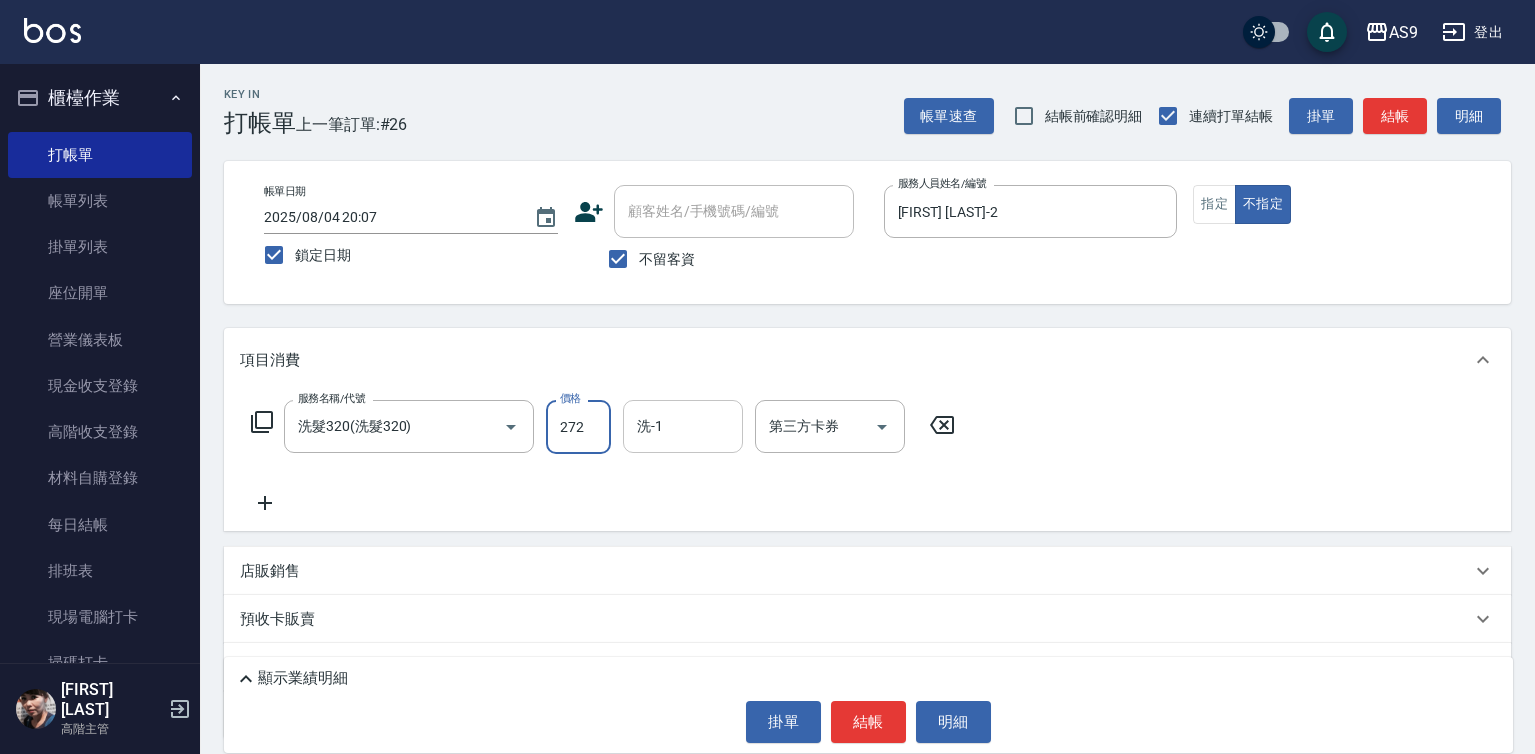 type on "272" 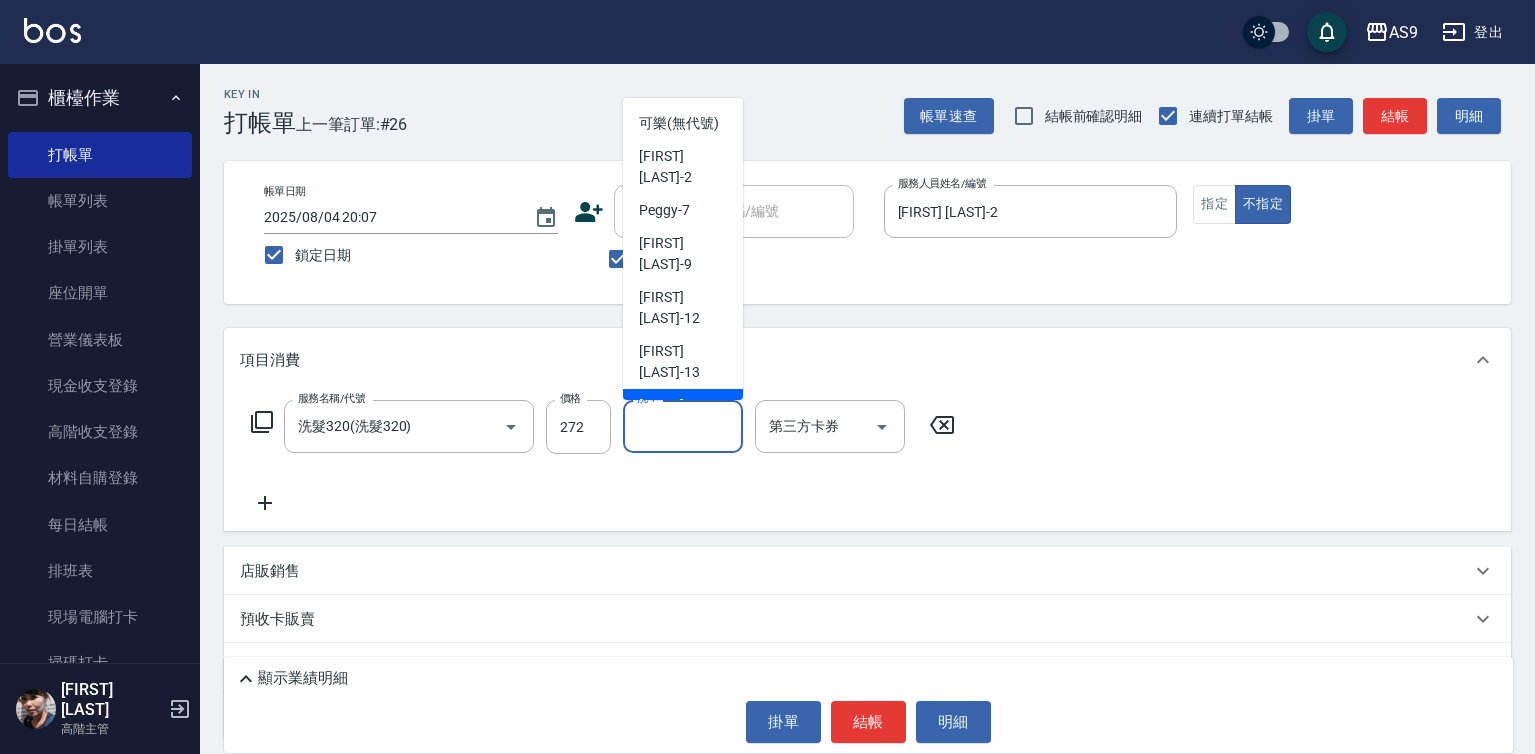 scroll, scrollTop: 128, scrollLeft: 0, axis: vertical 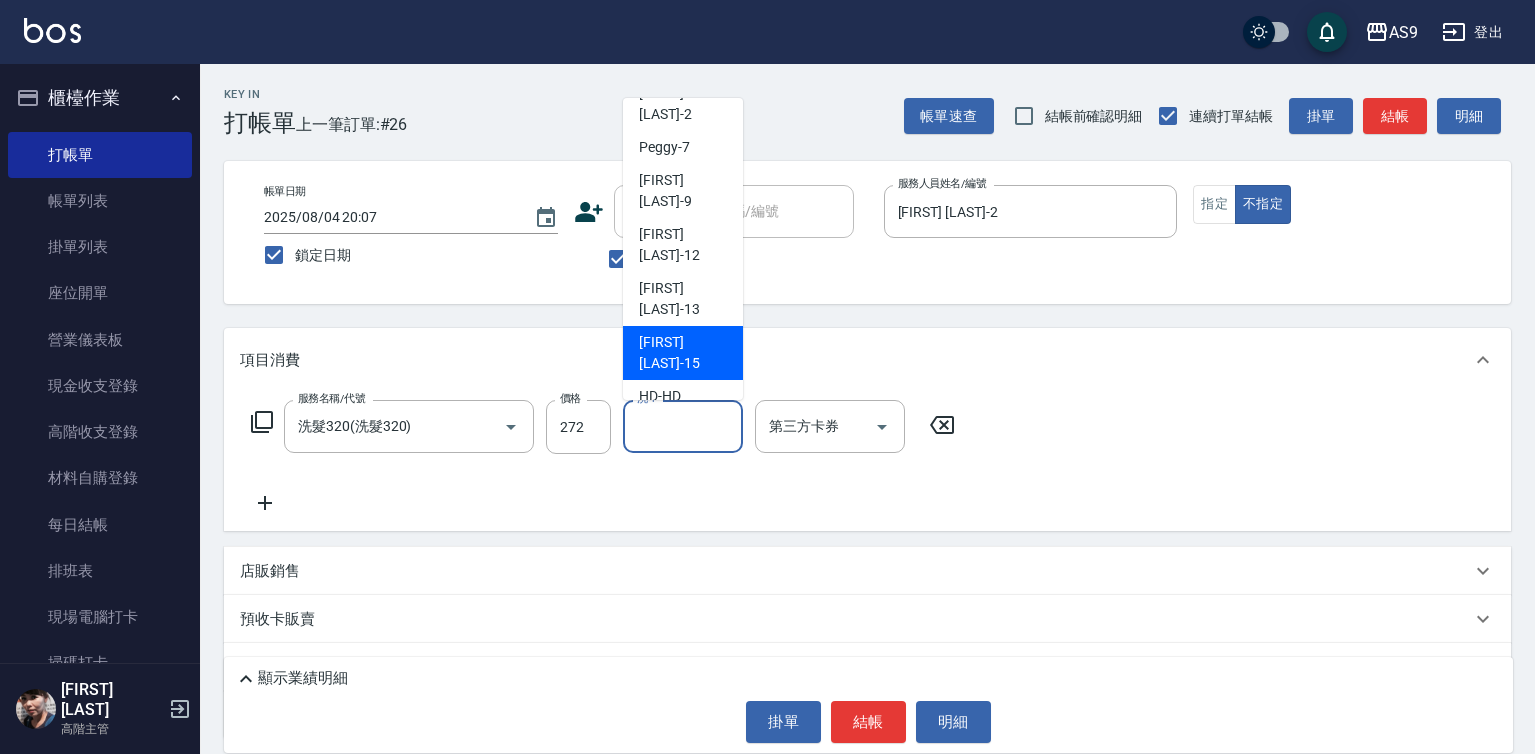 click on "[FIRST] [LAST] -15" at bounding box center (683, 353) 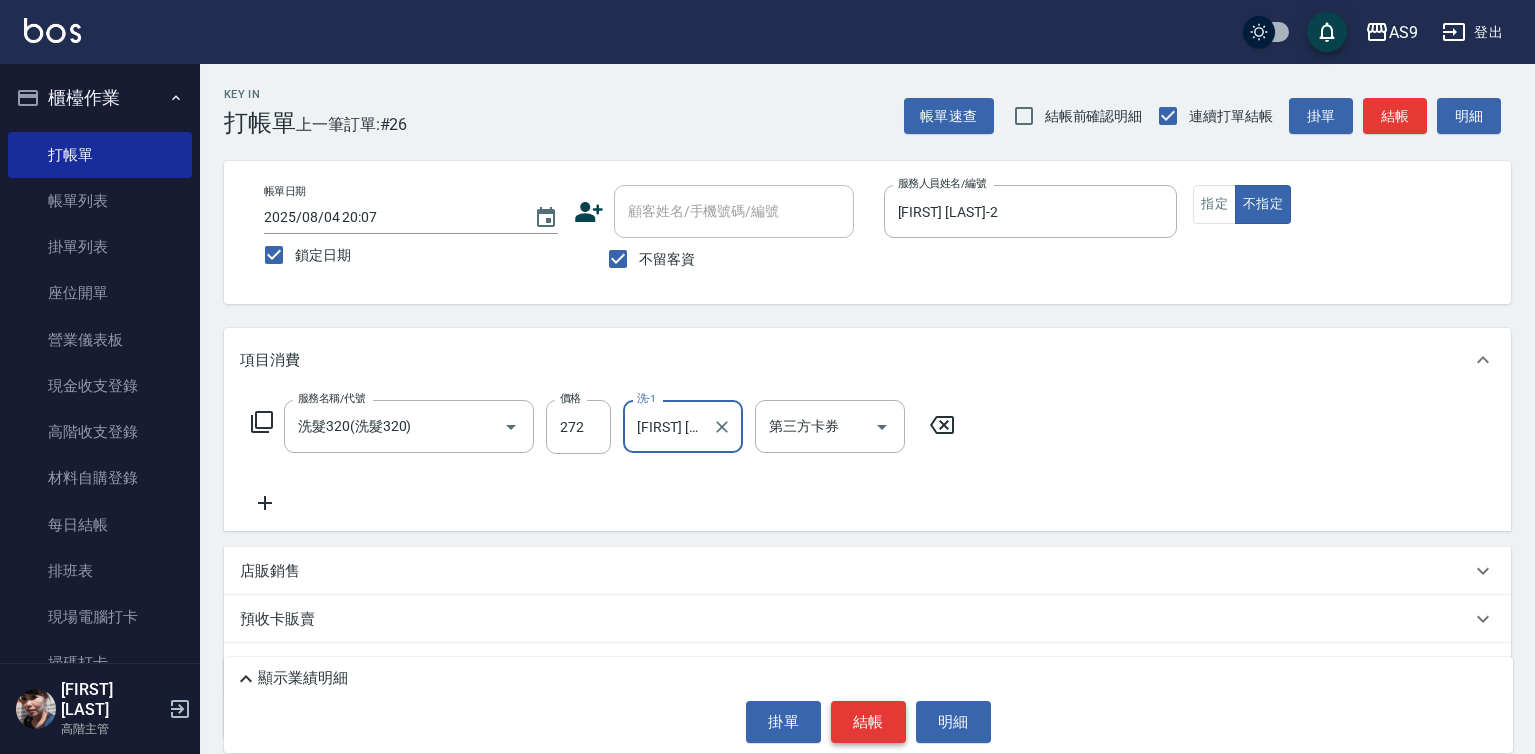 click on "結帳" at bounding box center [868, 722] 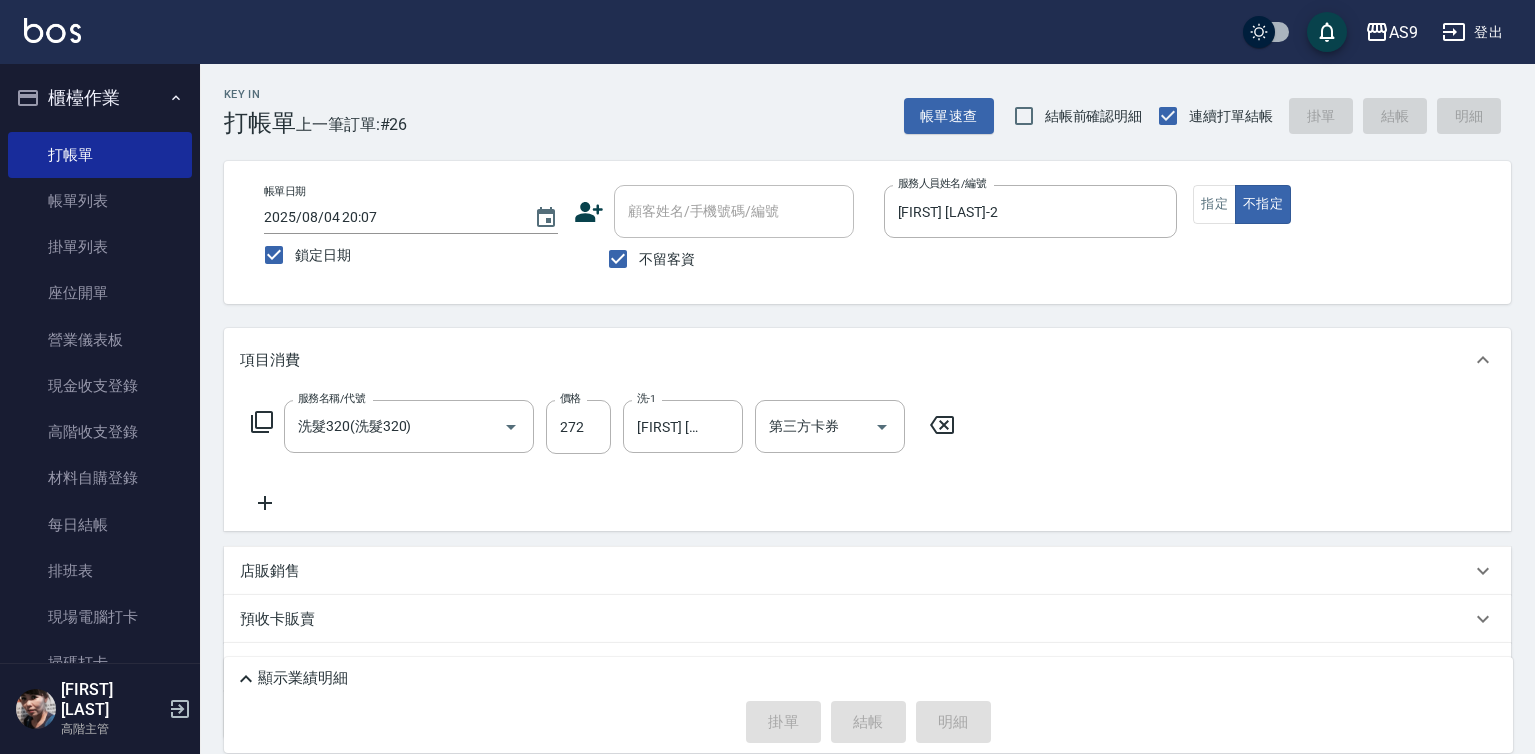 type 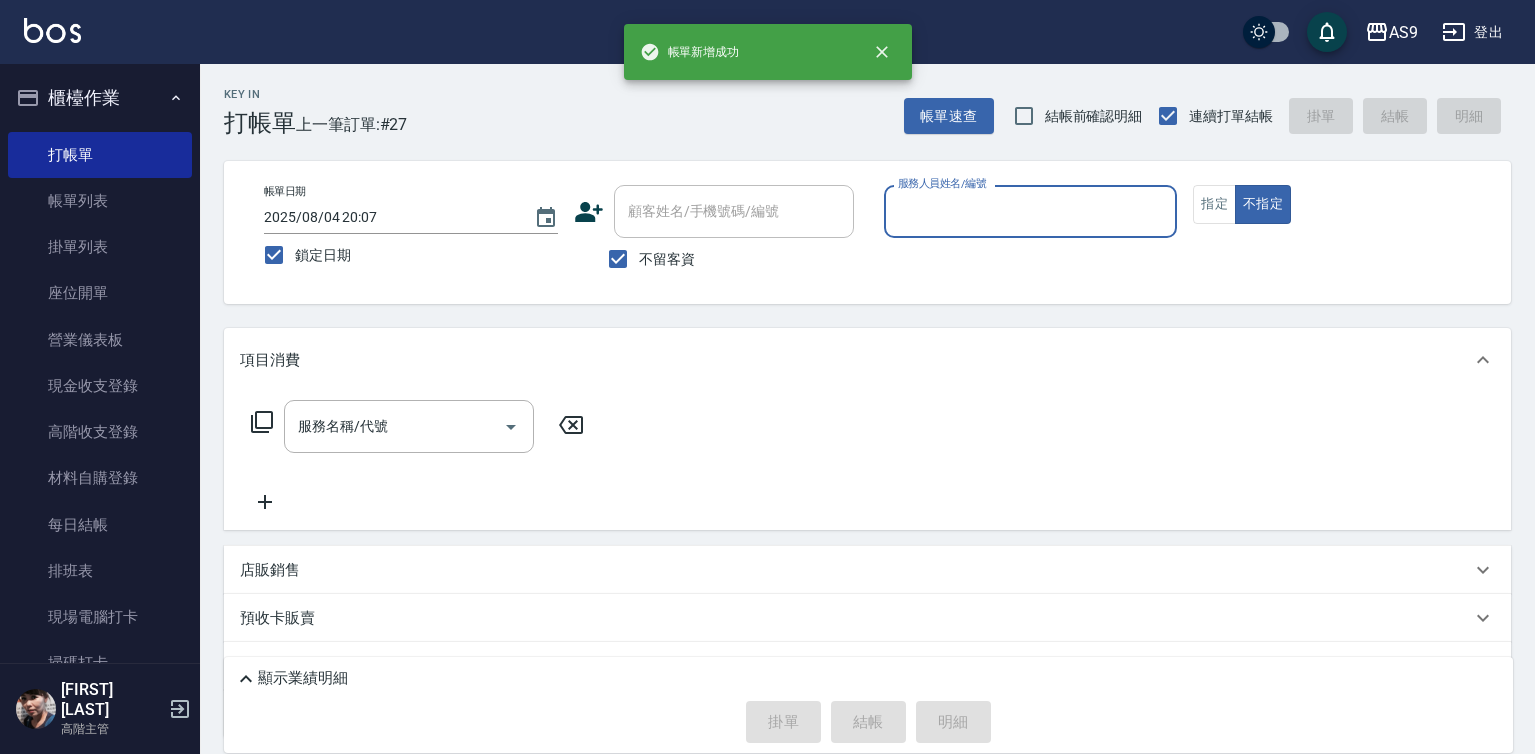 click on "服務人員姓名/編號" at bounding box center [1031, 211] 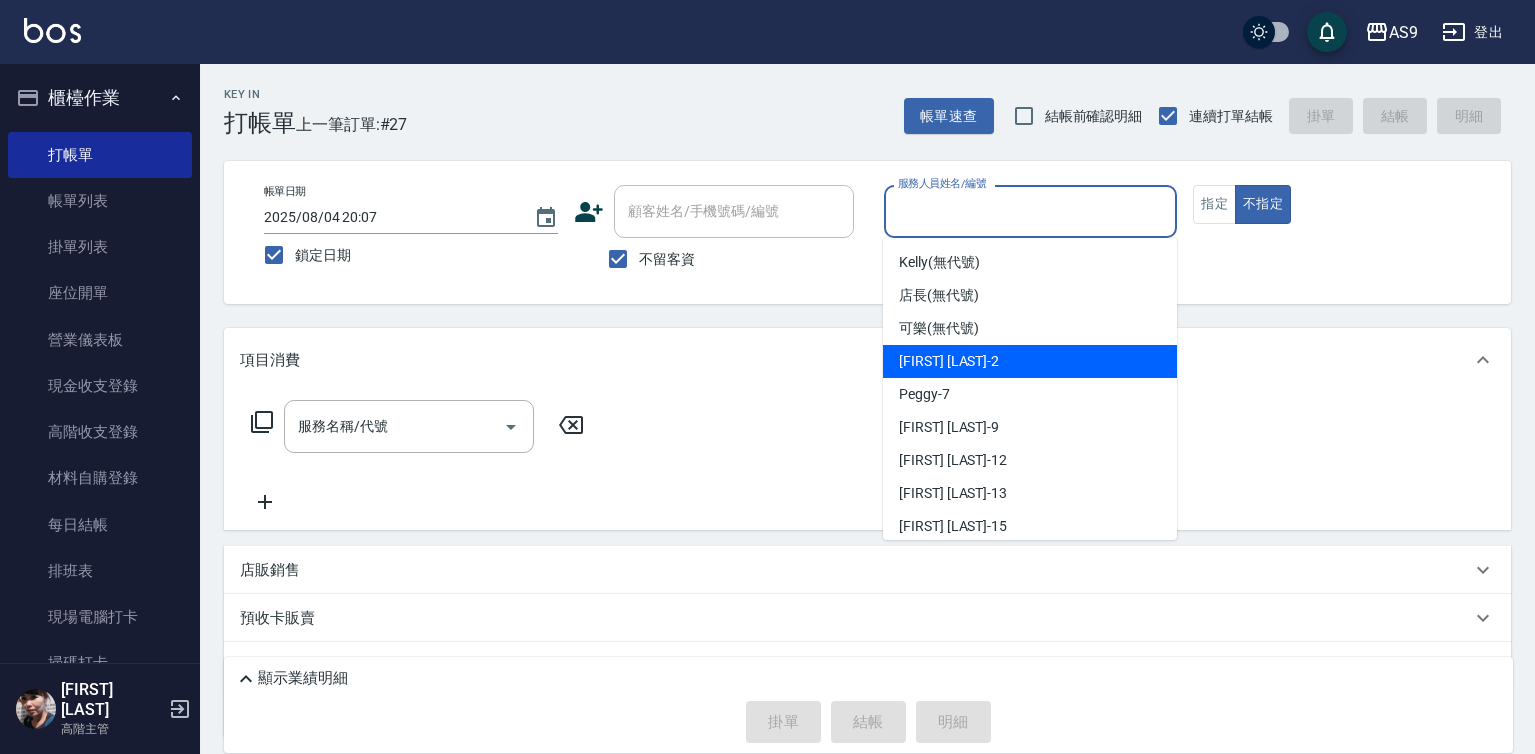 click on "[FIRST] [LAST] -2" at bounding box center (949, 361) 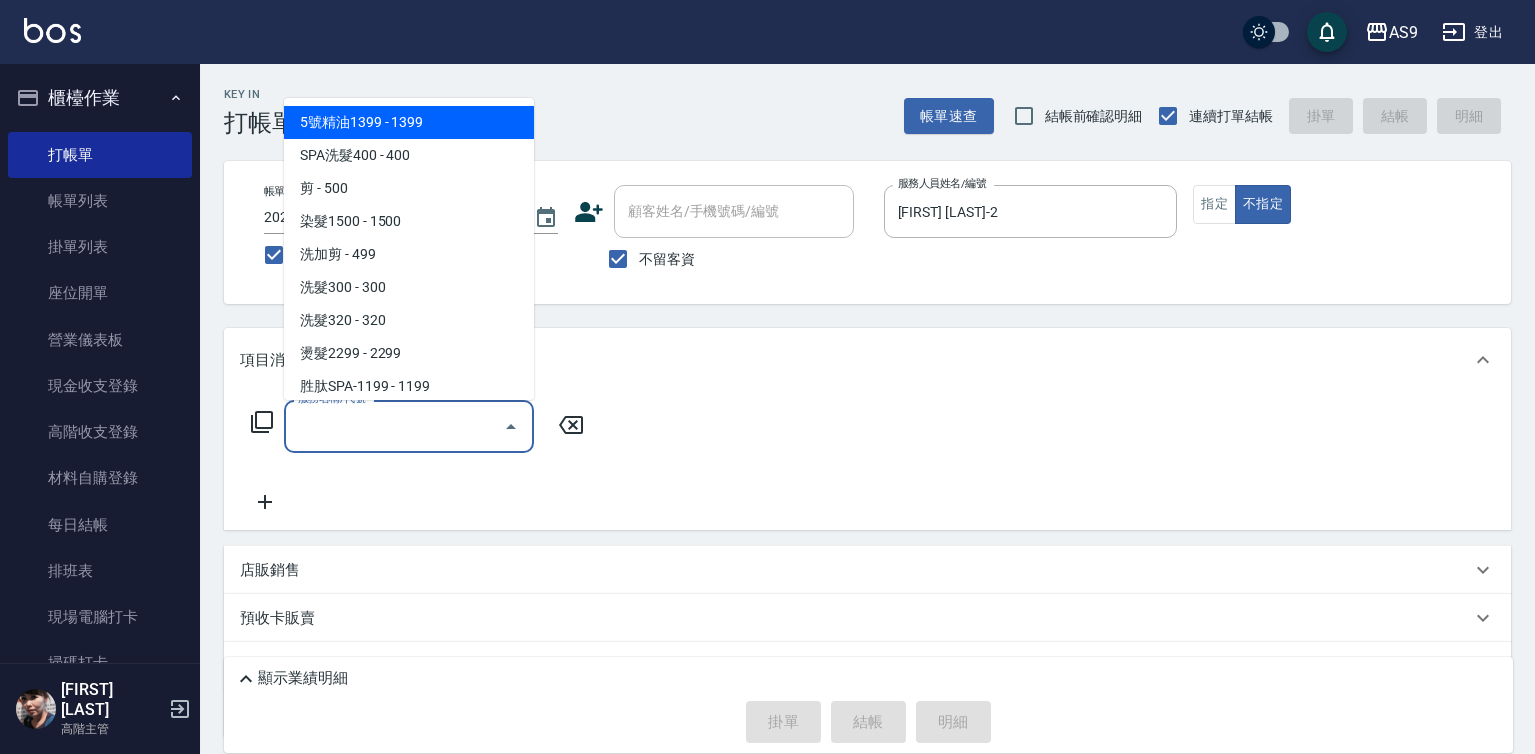 click on "服務名稱/代號" at bounding box center (394, 426) 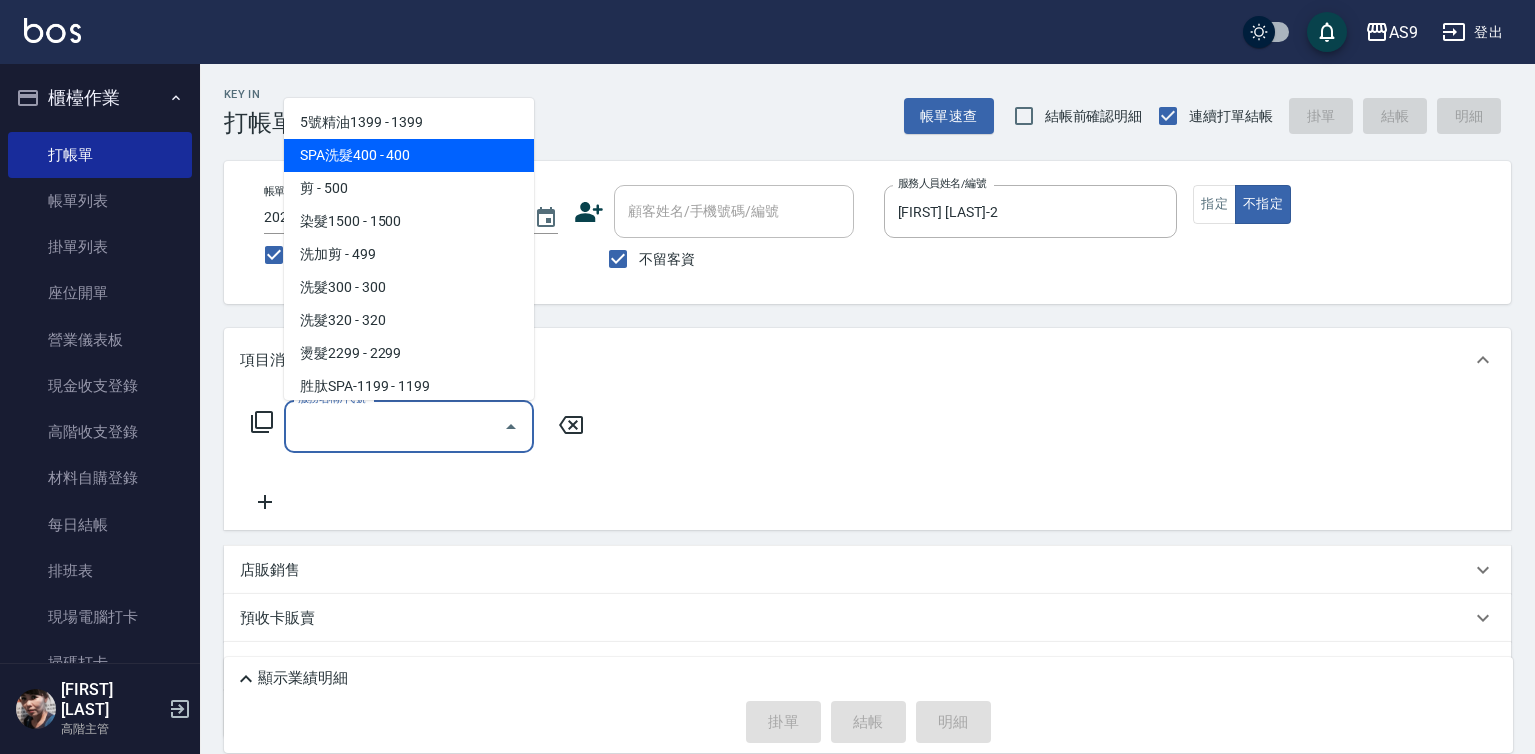 click on "SPA洗髮400 - 400" at bounding box center (409, 155) 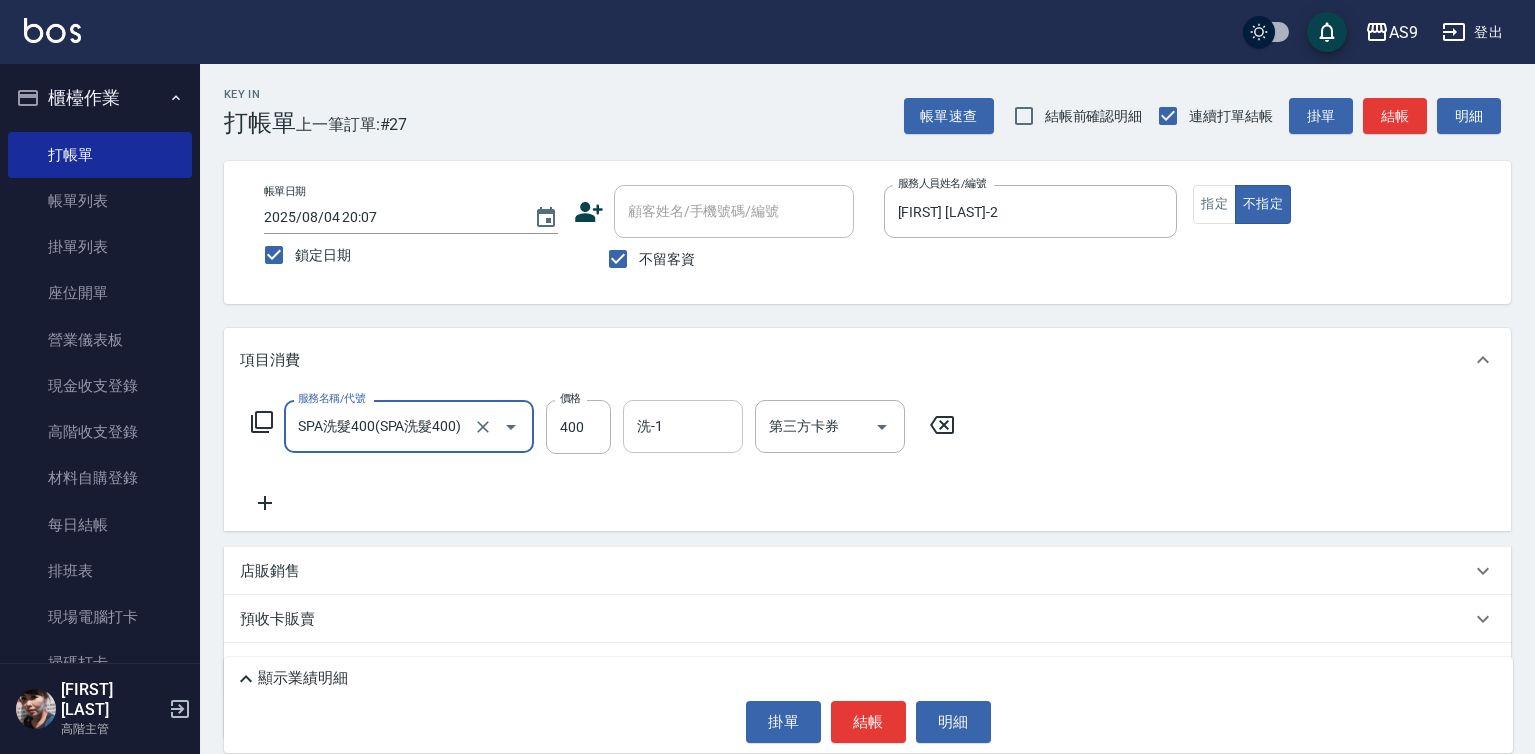 click on "洗-1 洗-1" at bounding box center [683, 426] 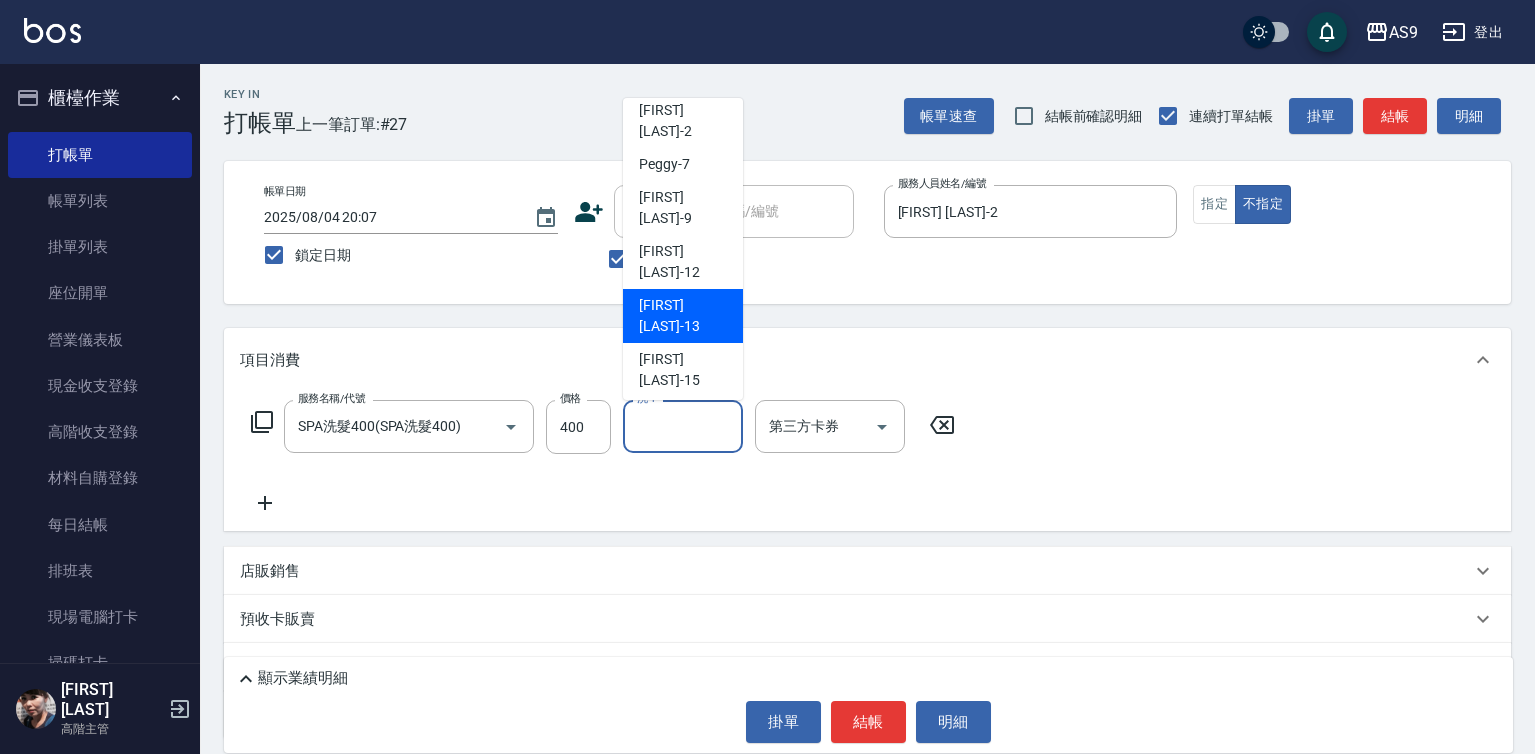 scroll, scrollTop: 128, scrollLeft: 0, axis: vertical 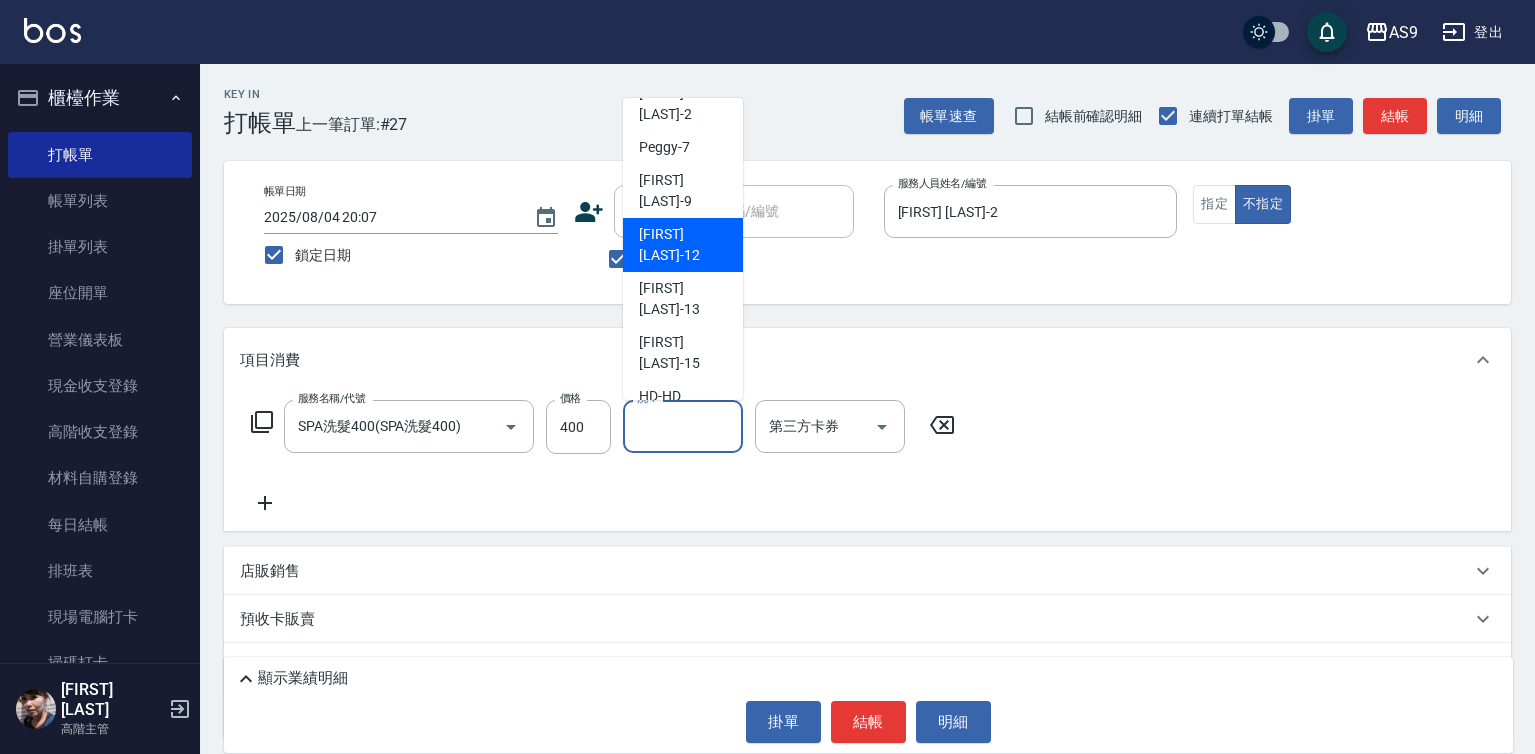click on "[FIRST] [LAST] -12" at bounding box center [683, 245] 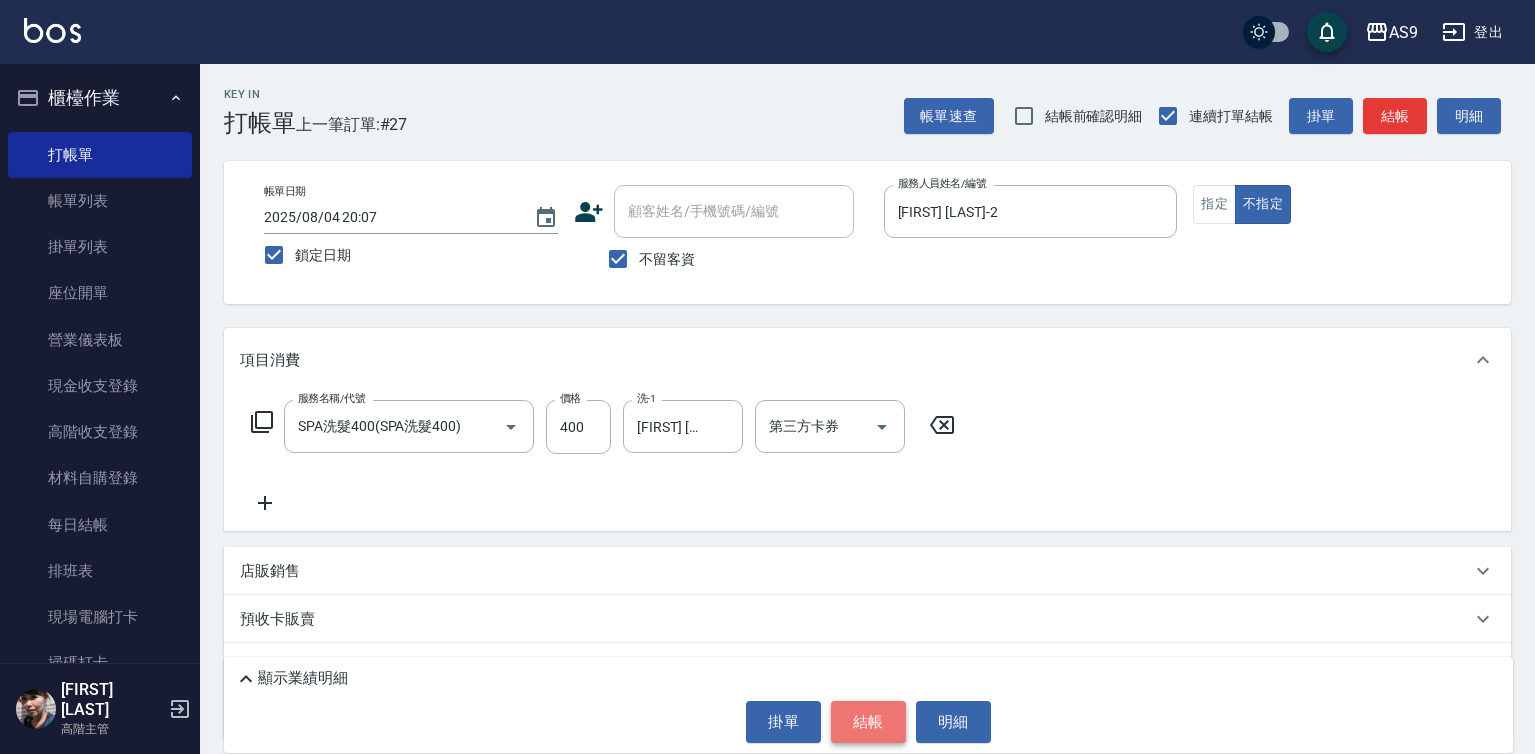 click on "結帳" at bounding box center [868, 722] 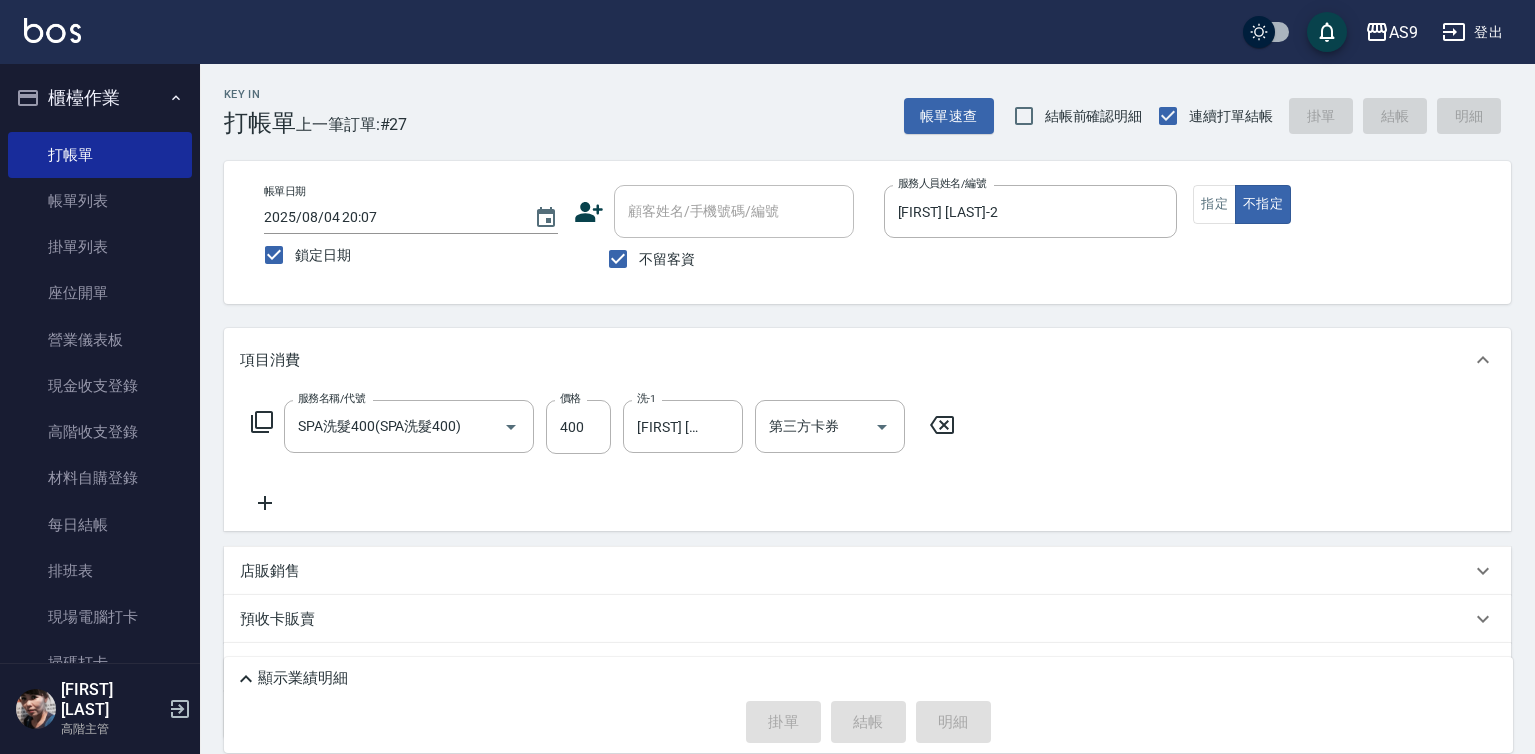 type 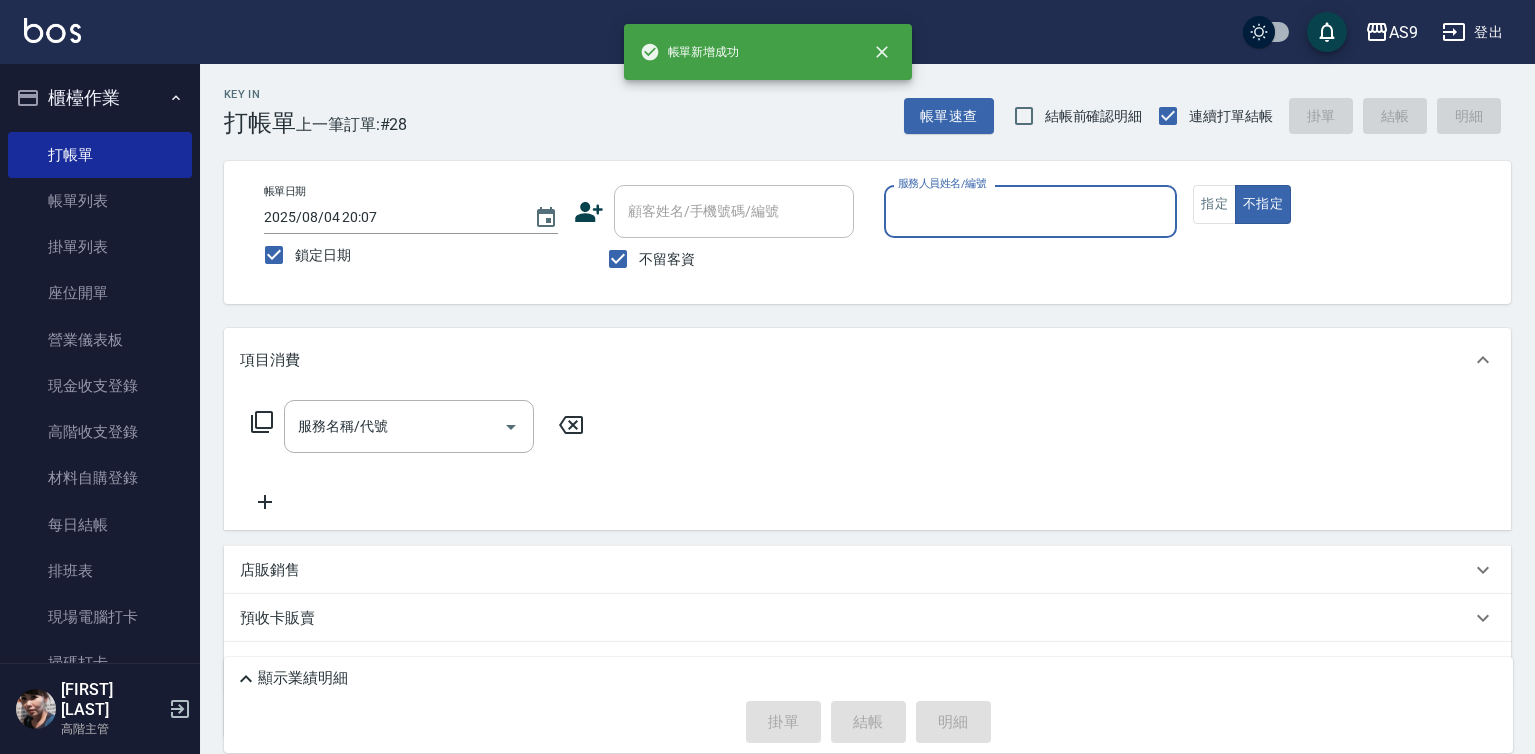 scroll, scrollTop: 398, scrollLeft: 0, axis: vertical 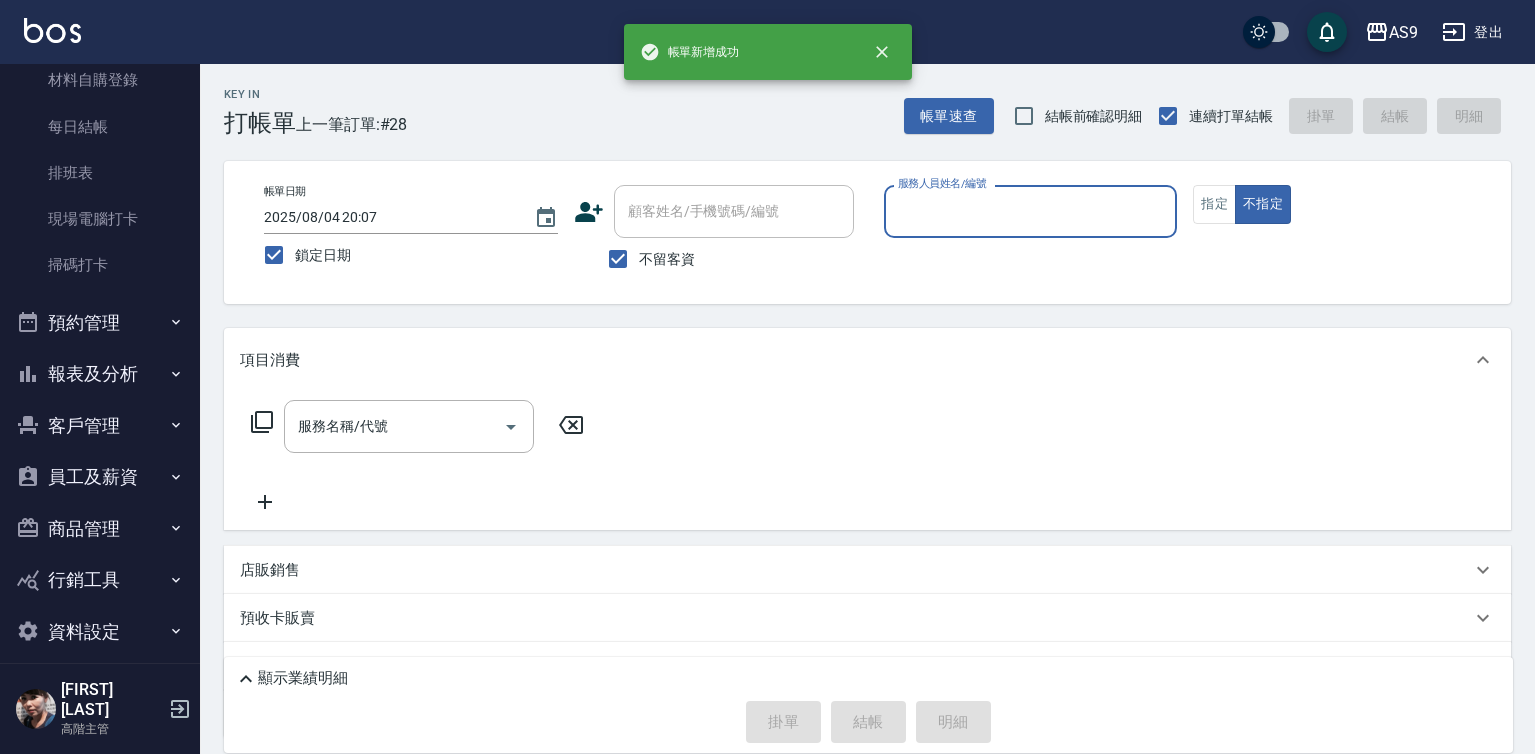 drag, startPoint x: 79, startPoint y: 359, endPoint x: 96, endPoint y: 384, distance: 30.232433 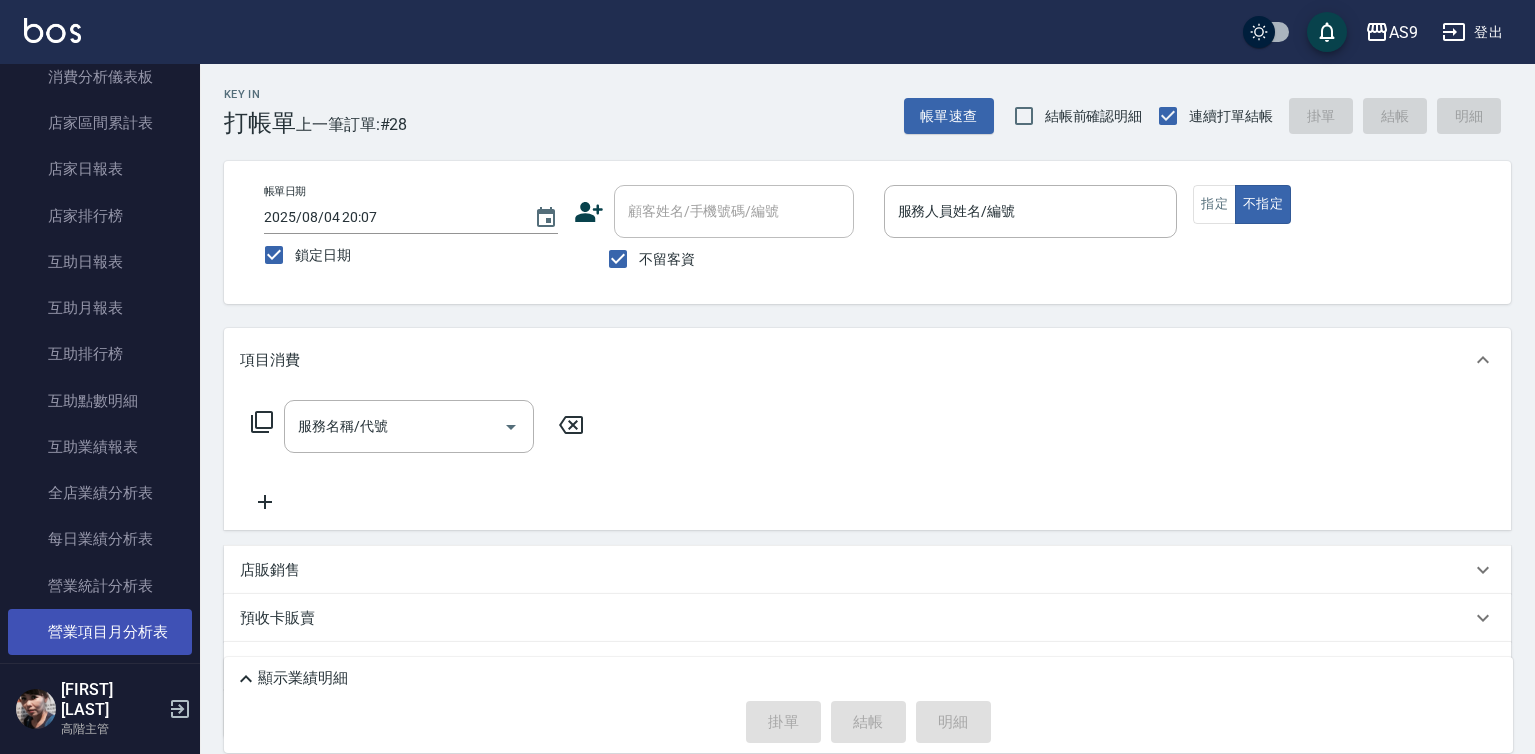 scroll, scrollTop: 898, scrollLeft: 0, axis: vertical 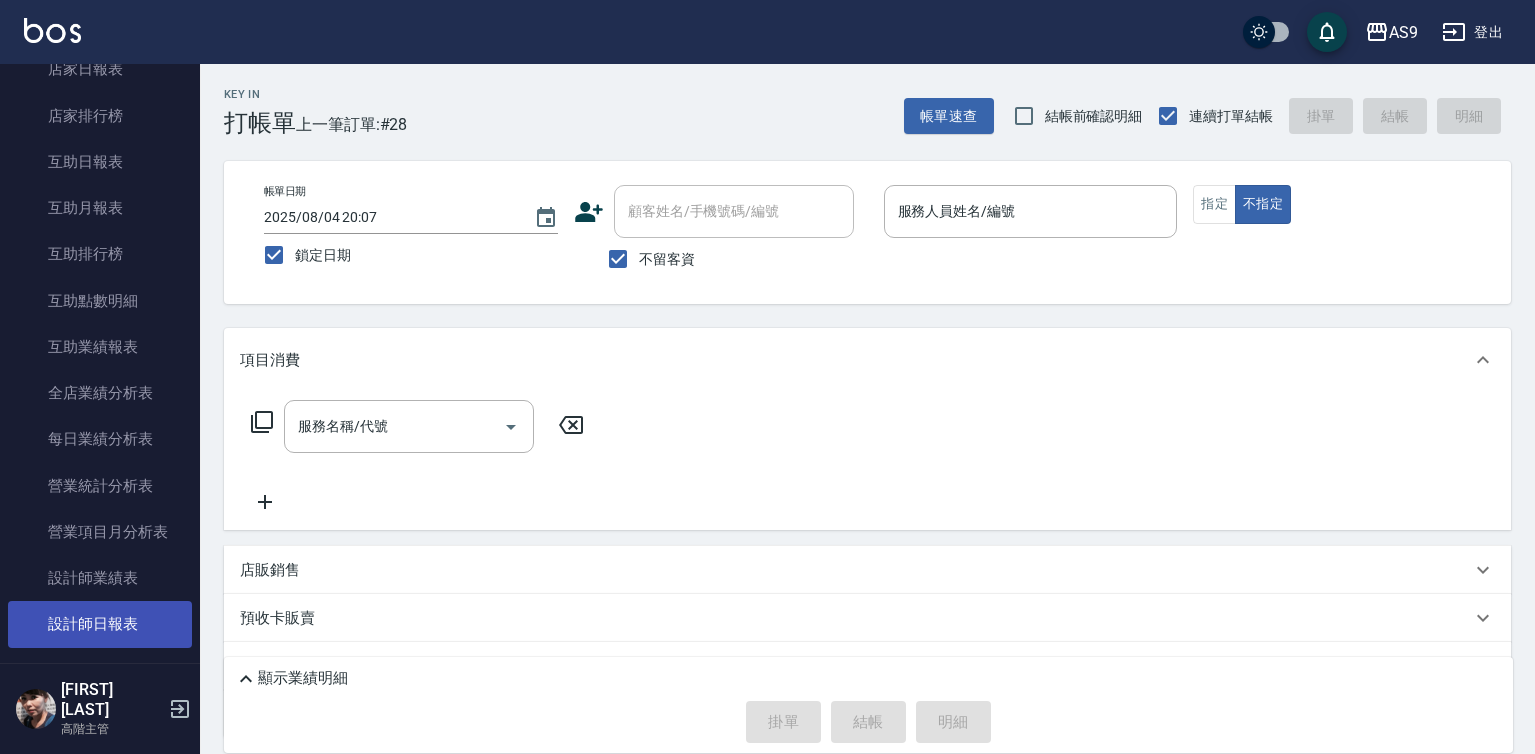 click on "設計師日報表" at bounding box center [100, 624] 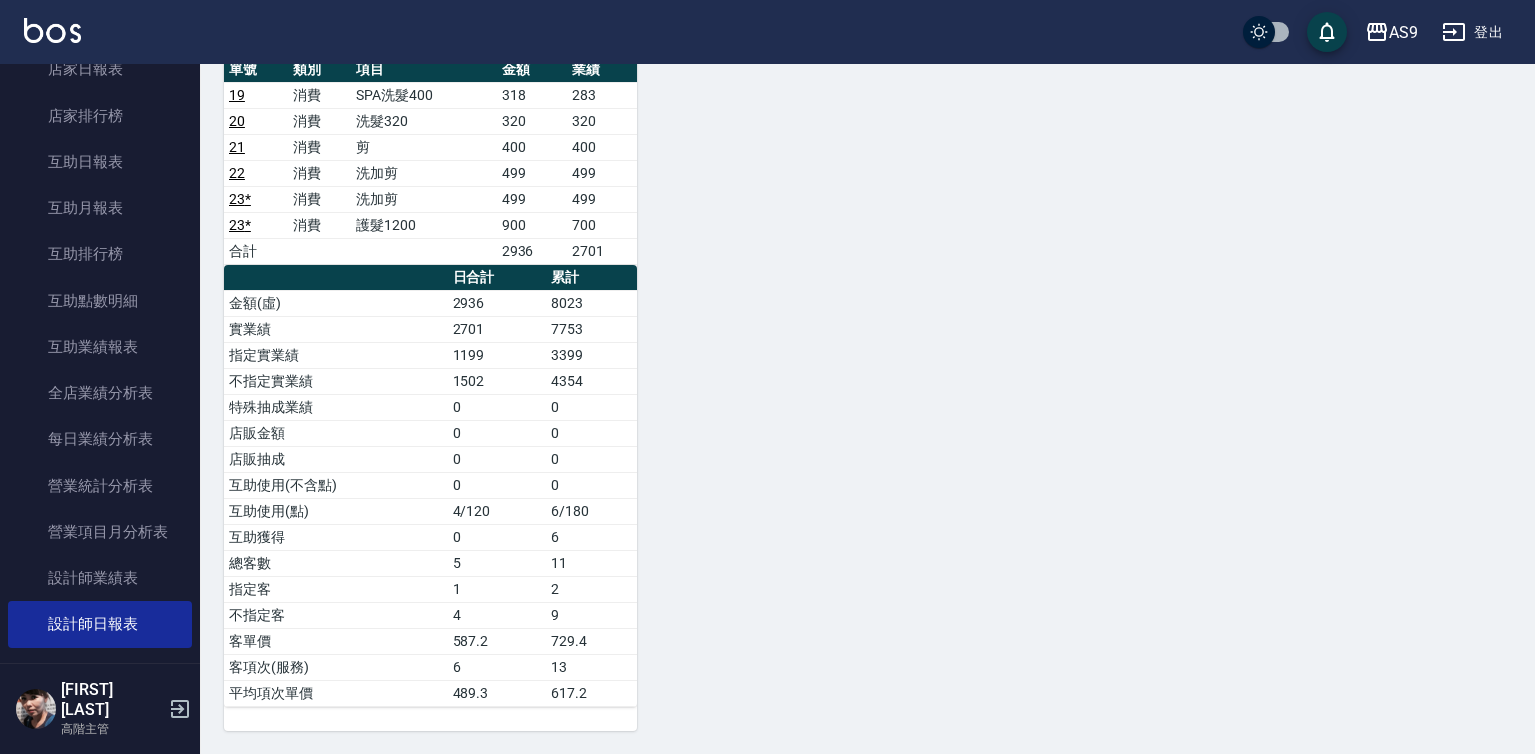 scroll, scrollTop: 1204, scrollLeft: 0, axis: vertical 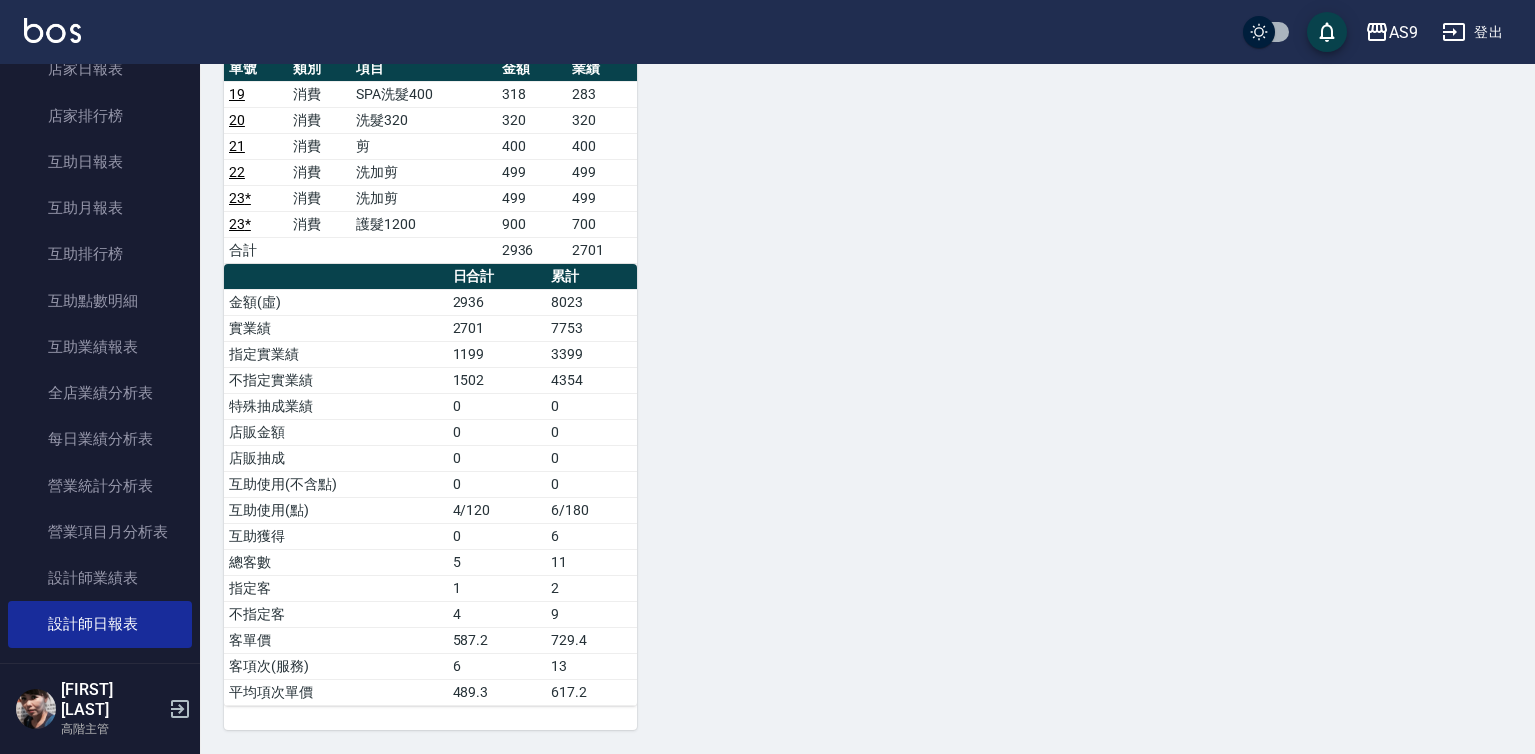 click on "23 *" at bounding box center [240, 198] 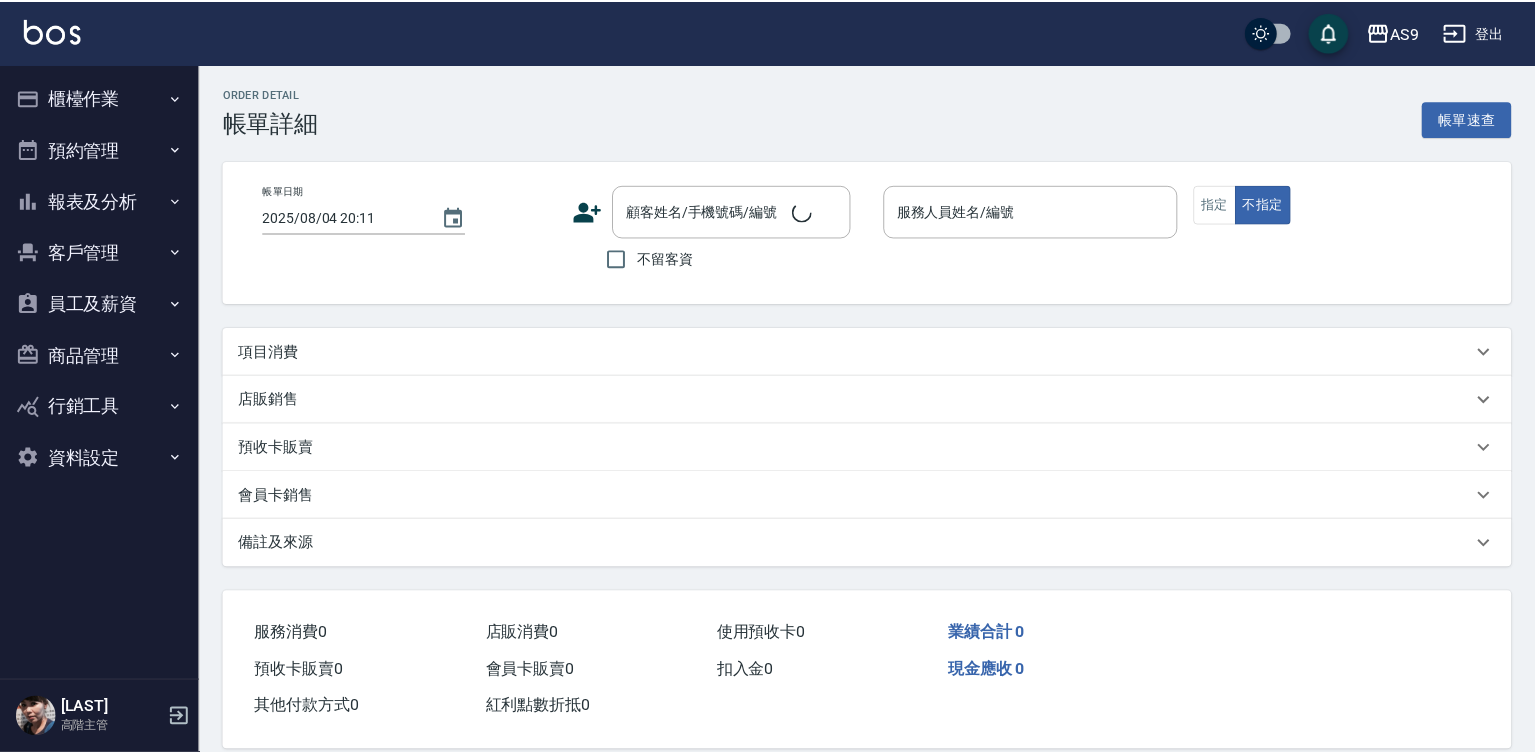 scroll, scrollTop: 0, scrollLeft: 0, axis: both 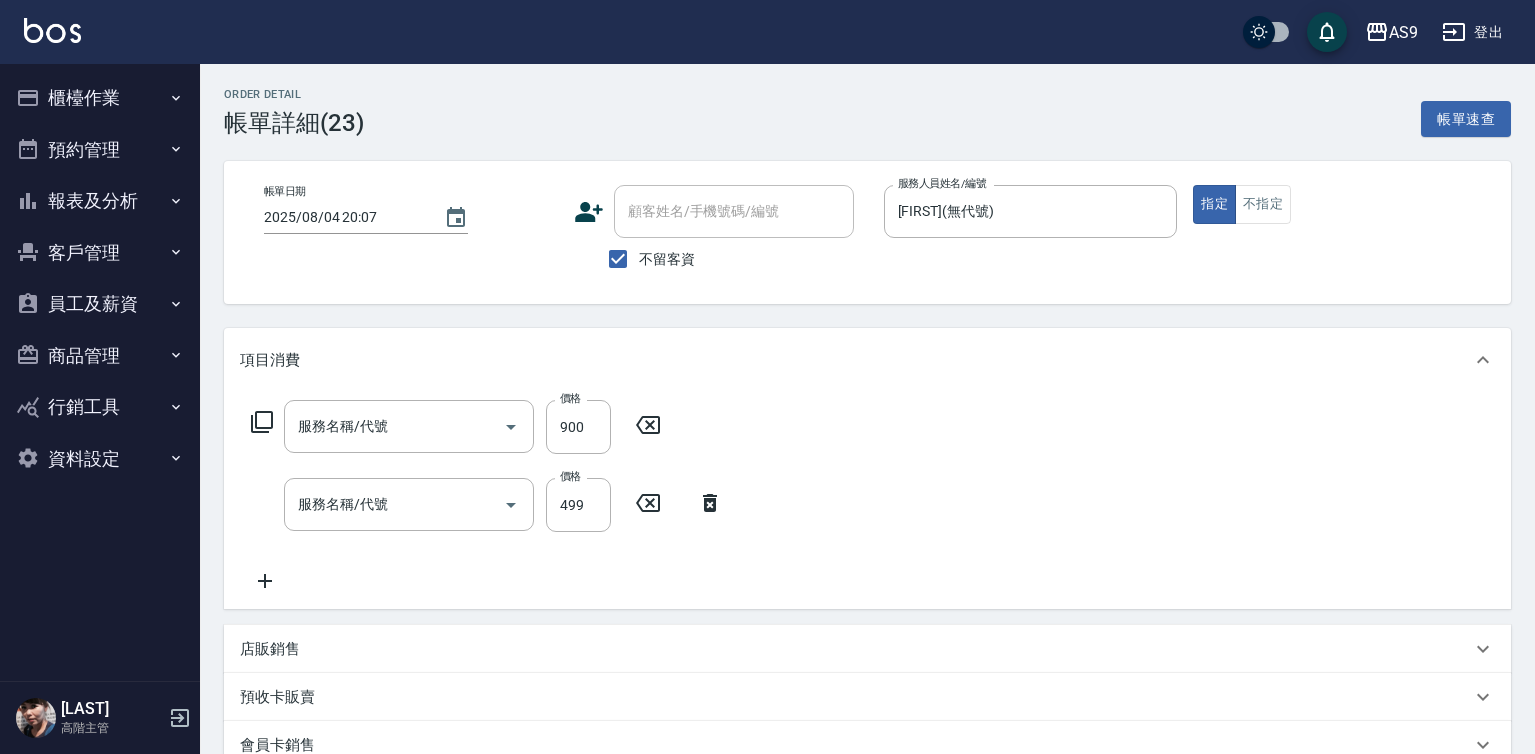 type on "2025/08/04 20:07" 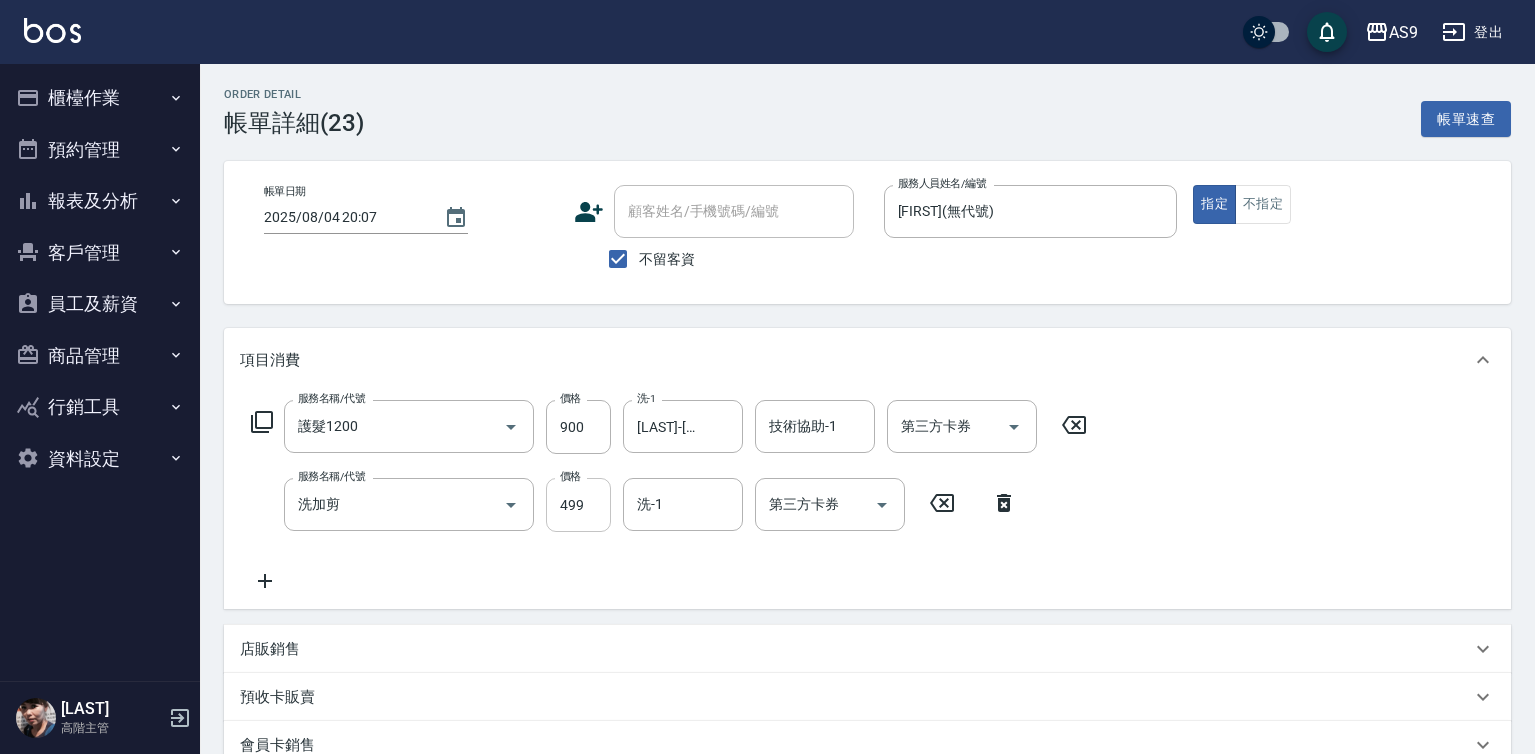 type on "護髮1200" 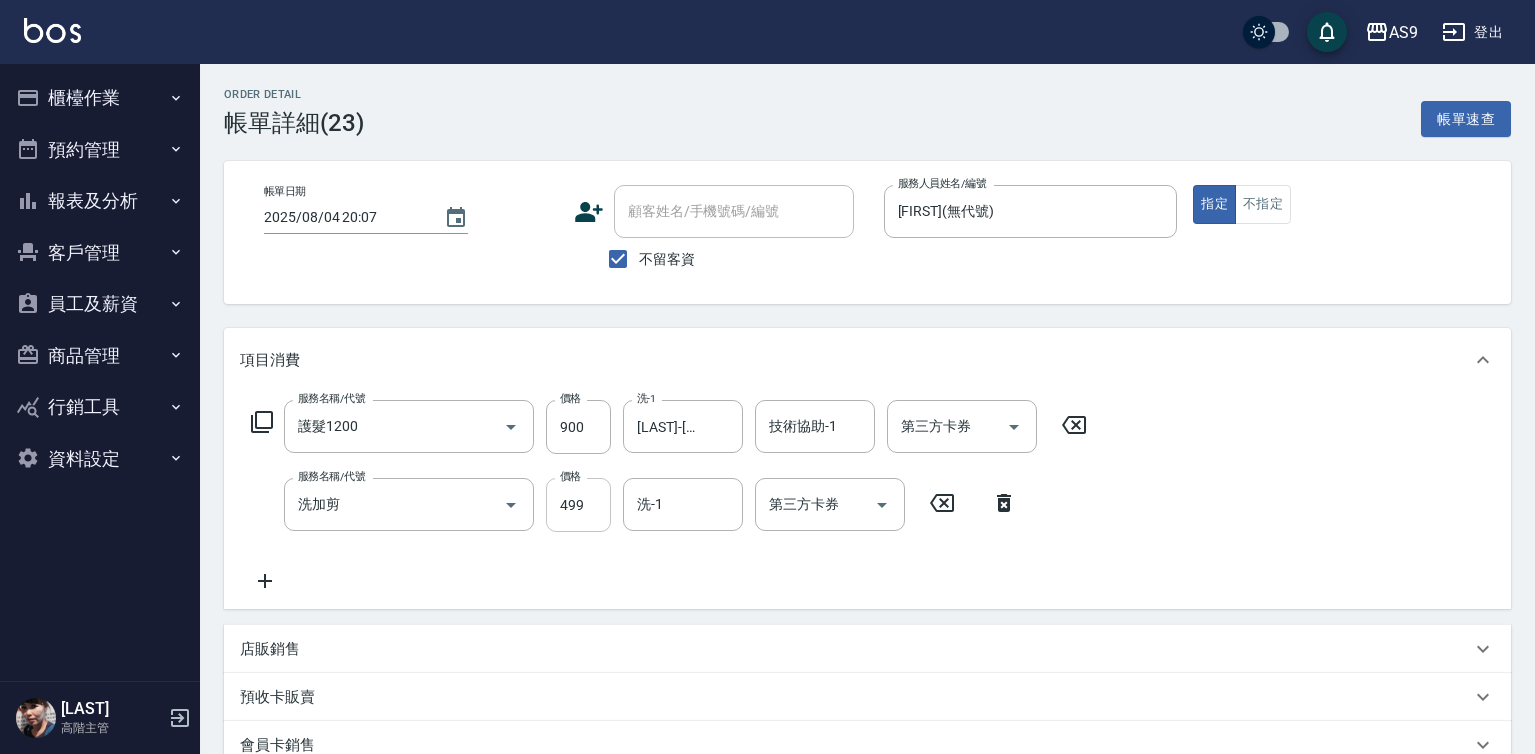type on "洗加剪" 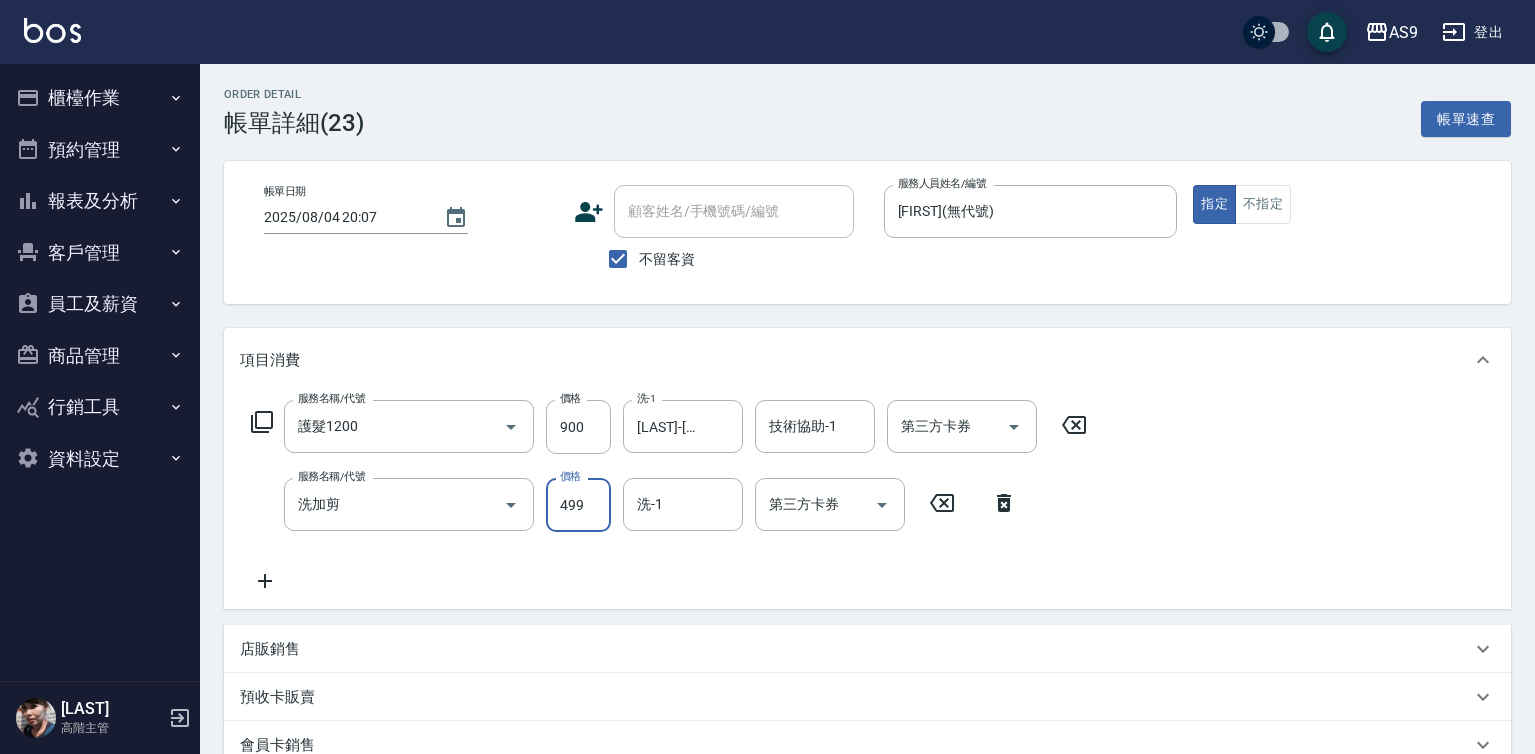 click on "499" at bounding box center (578, 505) 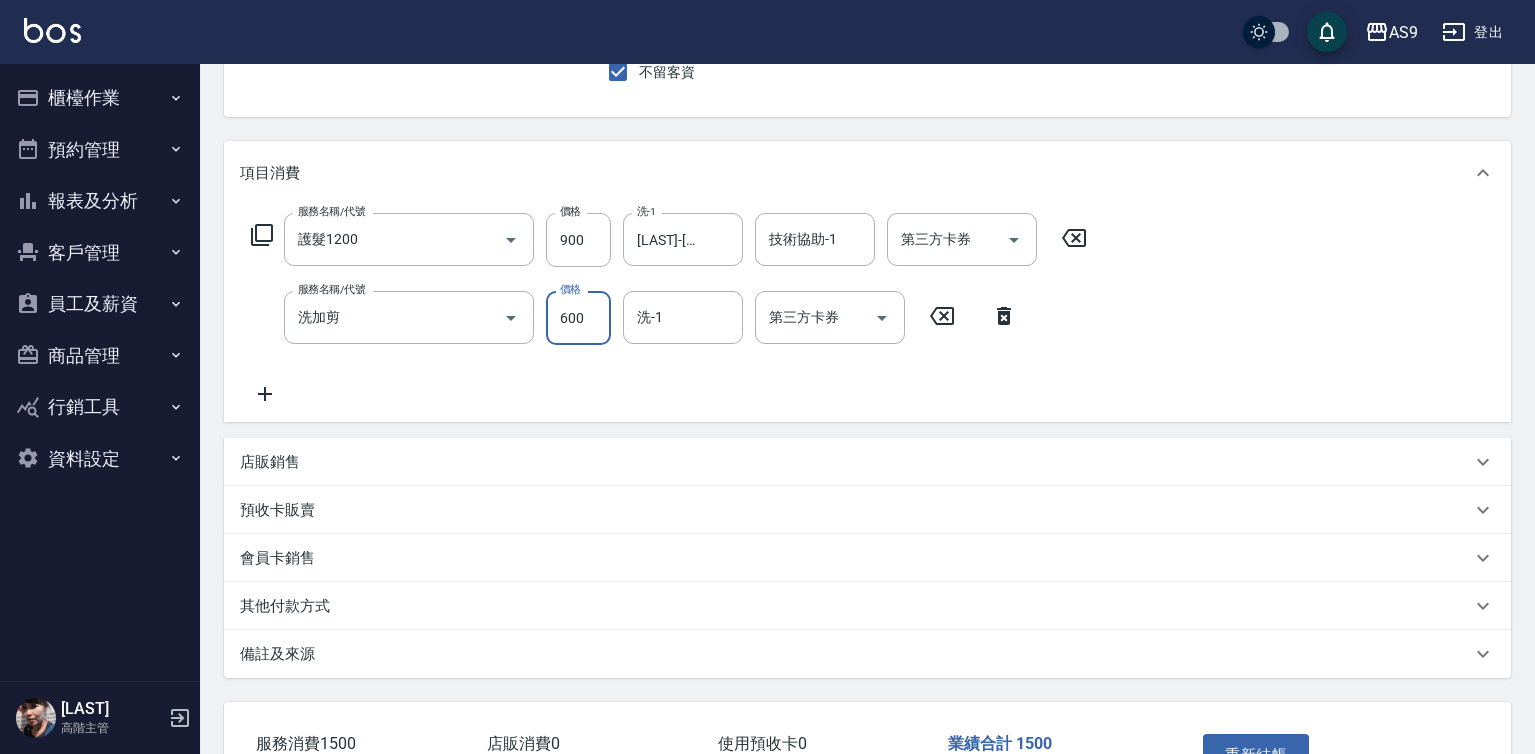 scroll, scrollTop: 327, scrollLeft: 0, axis: vertical 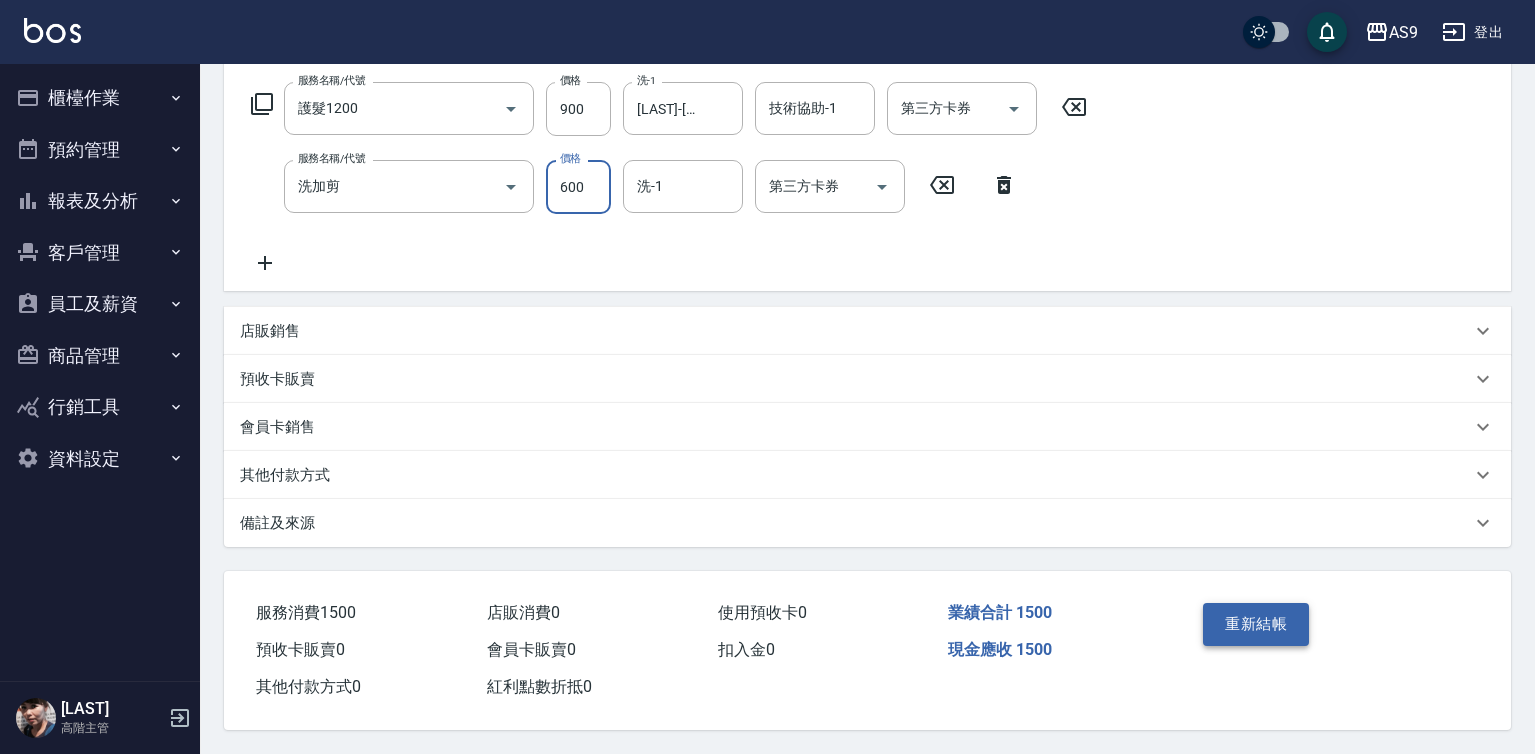 type on "600" 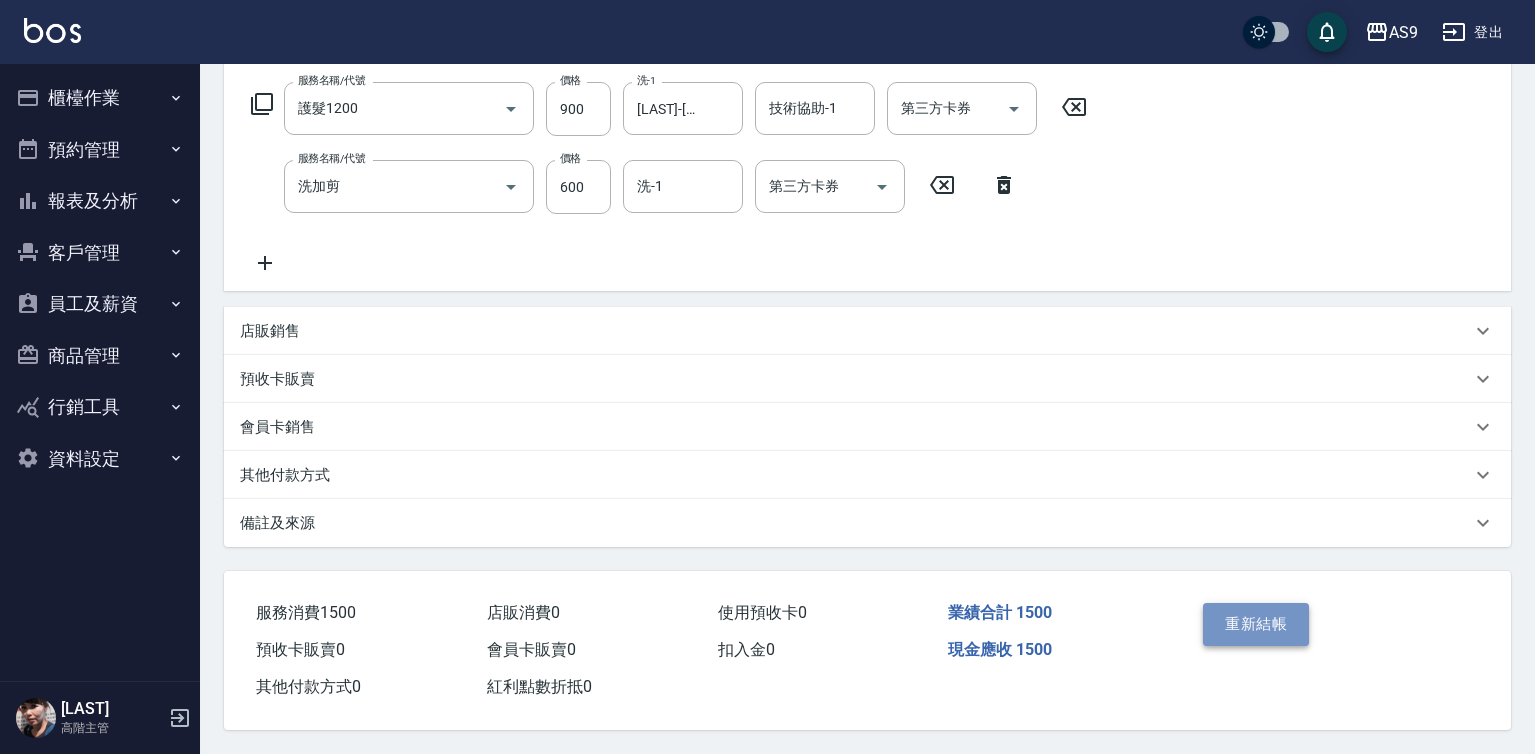 click on "重新結帳" at bounding box center (1256, 624) 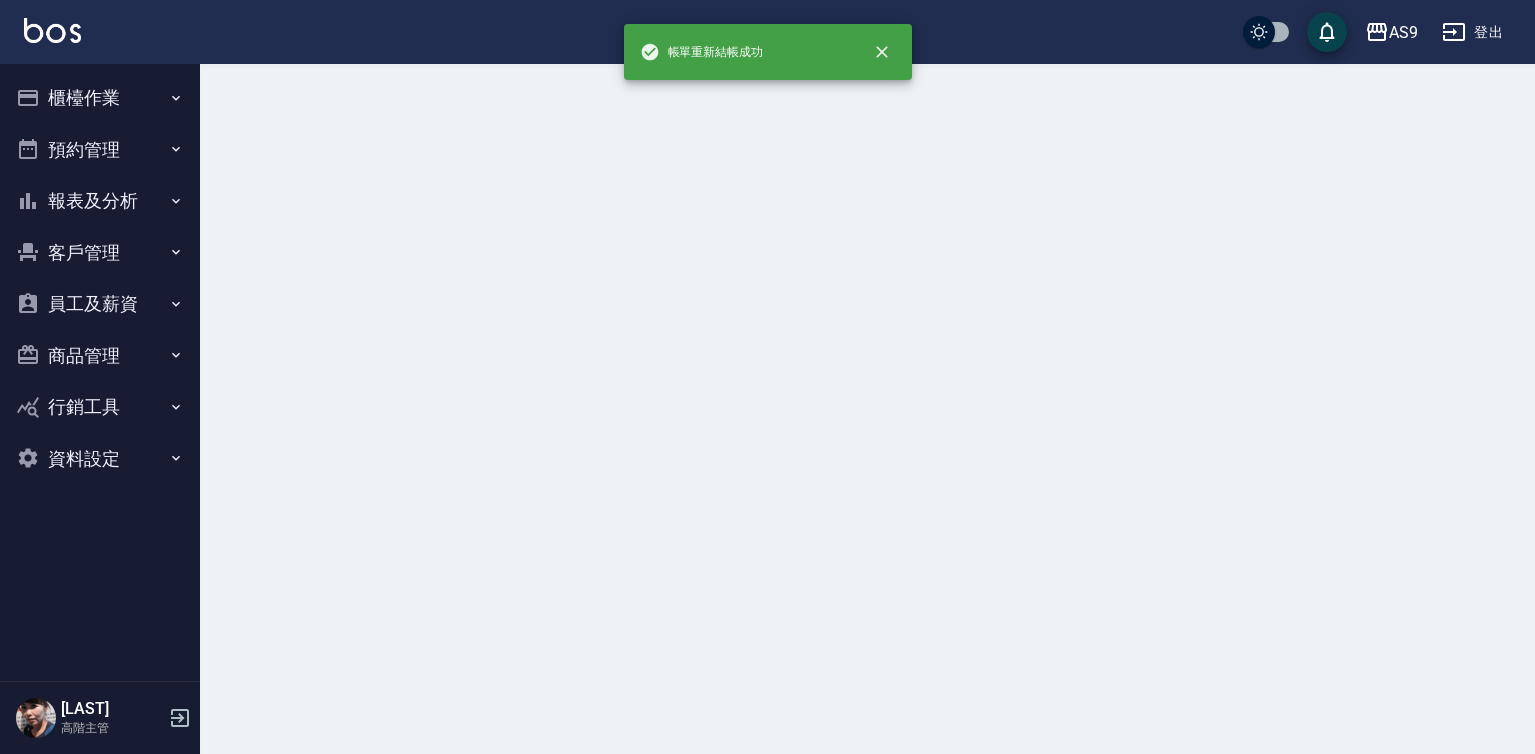 scroll, scrollTop: 0, scrollLeft: 0, axis: both 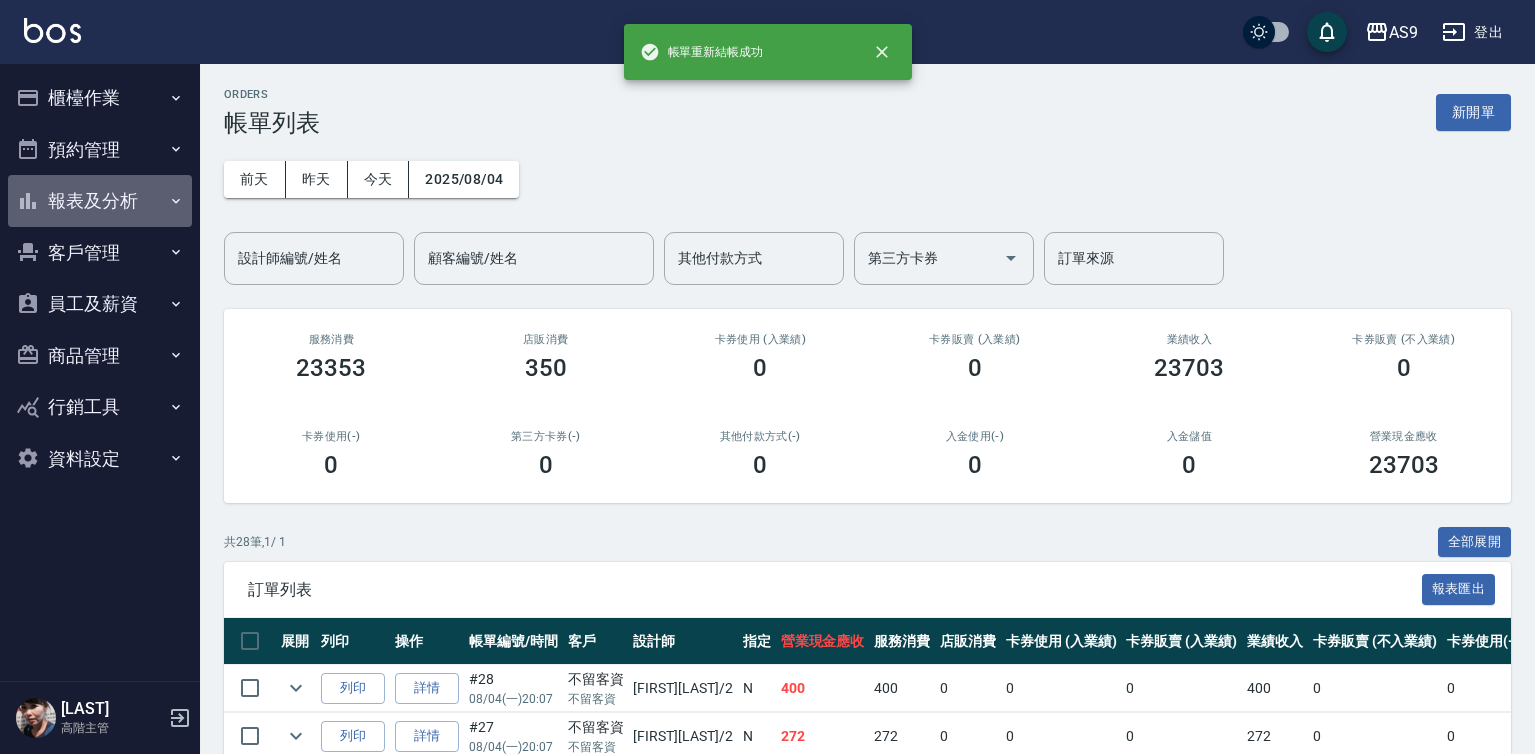 drag, startPoint x: 142, startPoint y: 206, endPoint x: 146, endPoint y: 287, distance: 81.09871 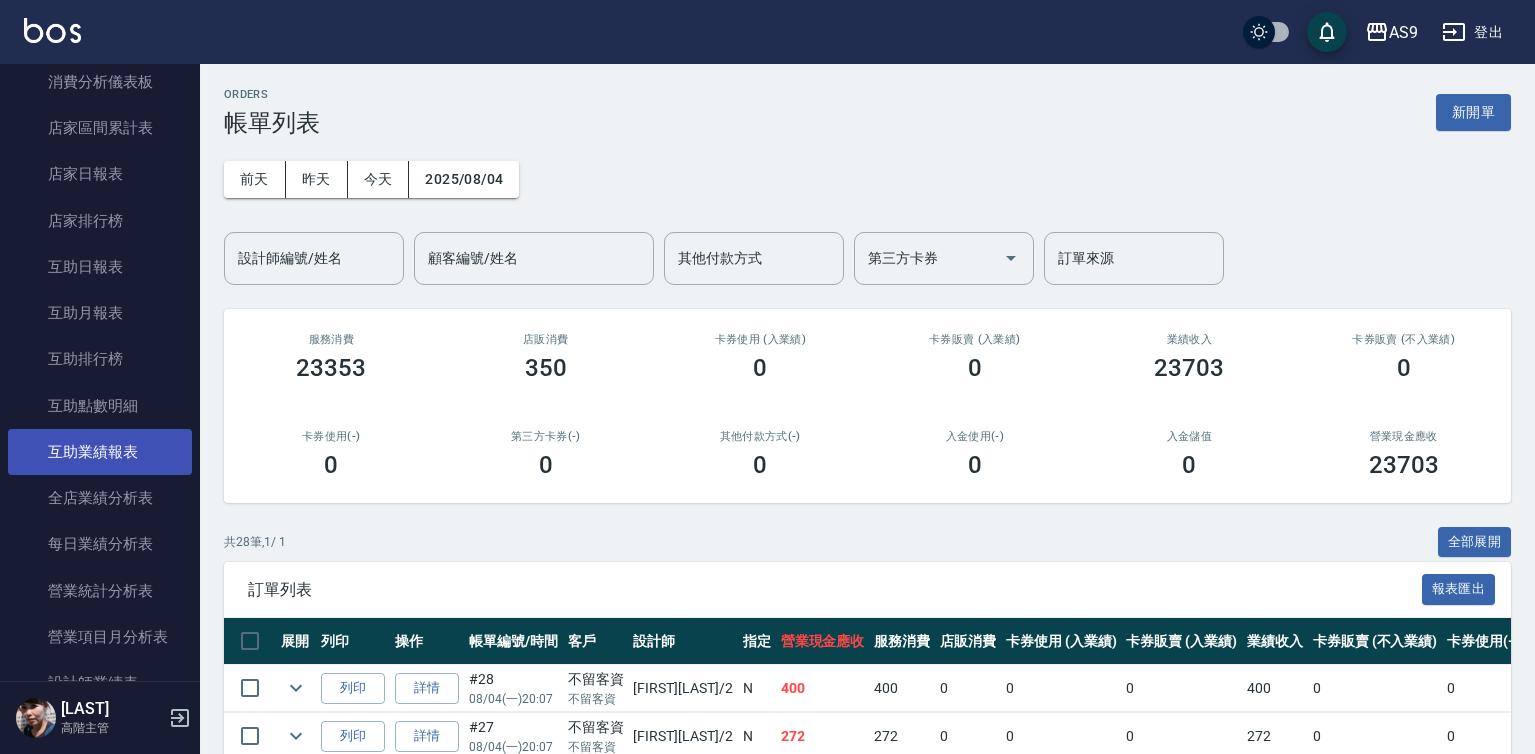 scroll, scrollTop: 300, scrollLeft: 0, axis: vertical 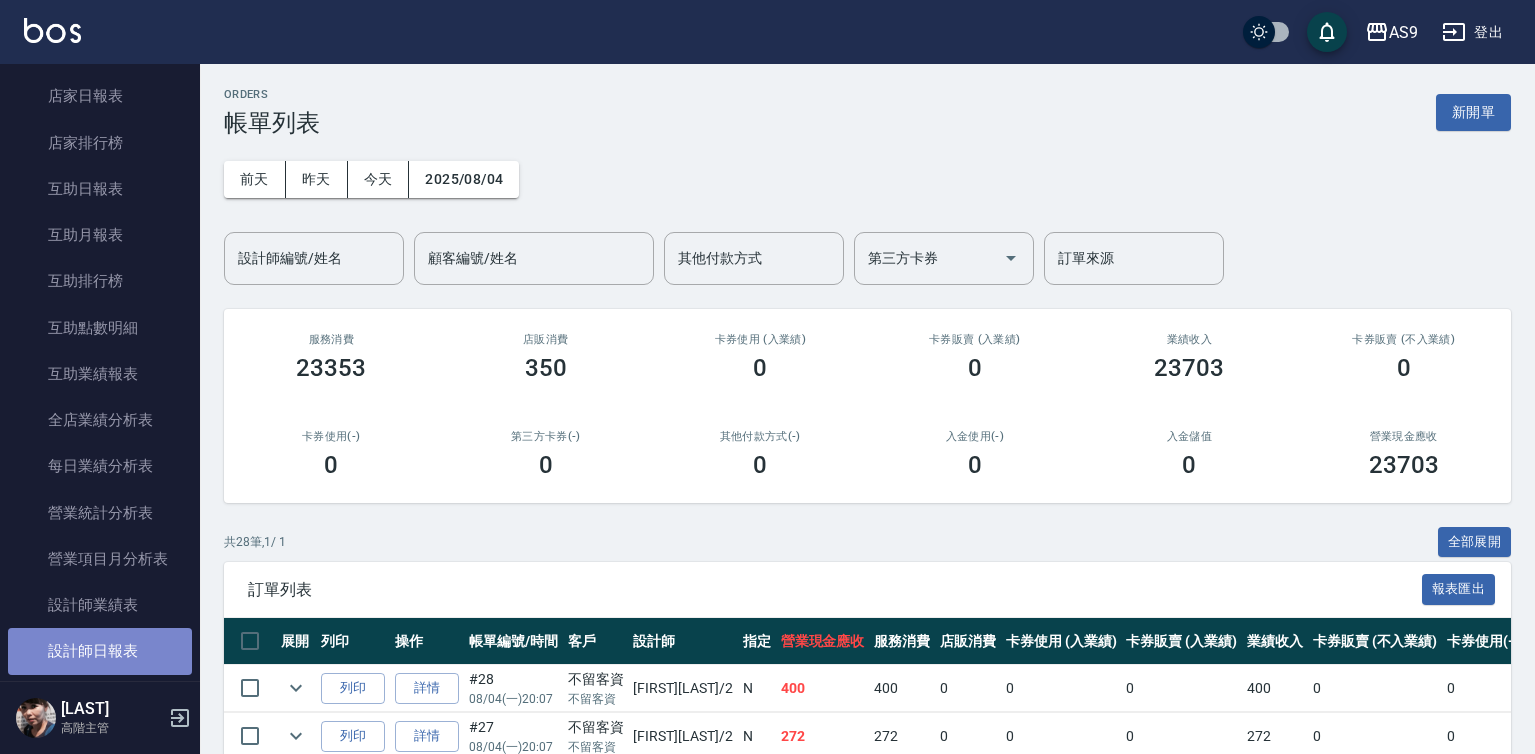 click on "設計師日報表" at bounding box center (100, 651) 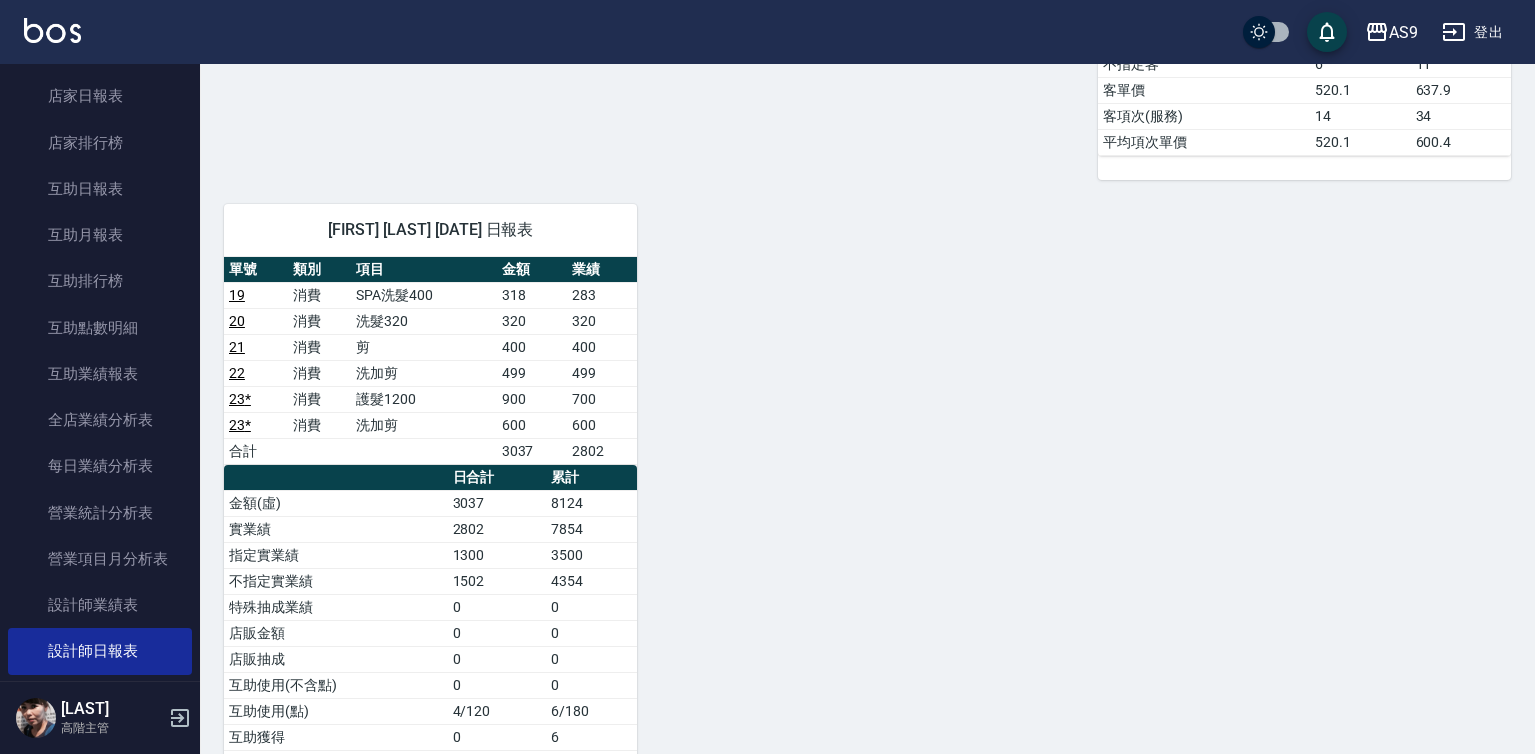 scroll, scrollTop: 1006, scrollLeft: 0, axis: vertical 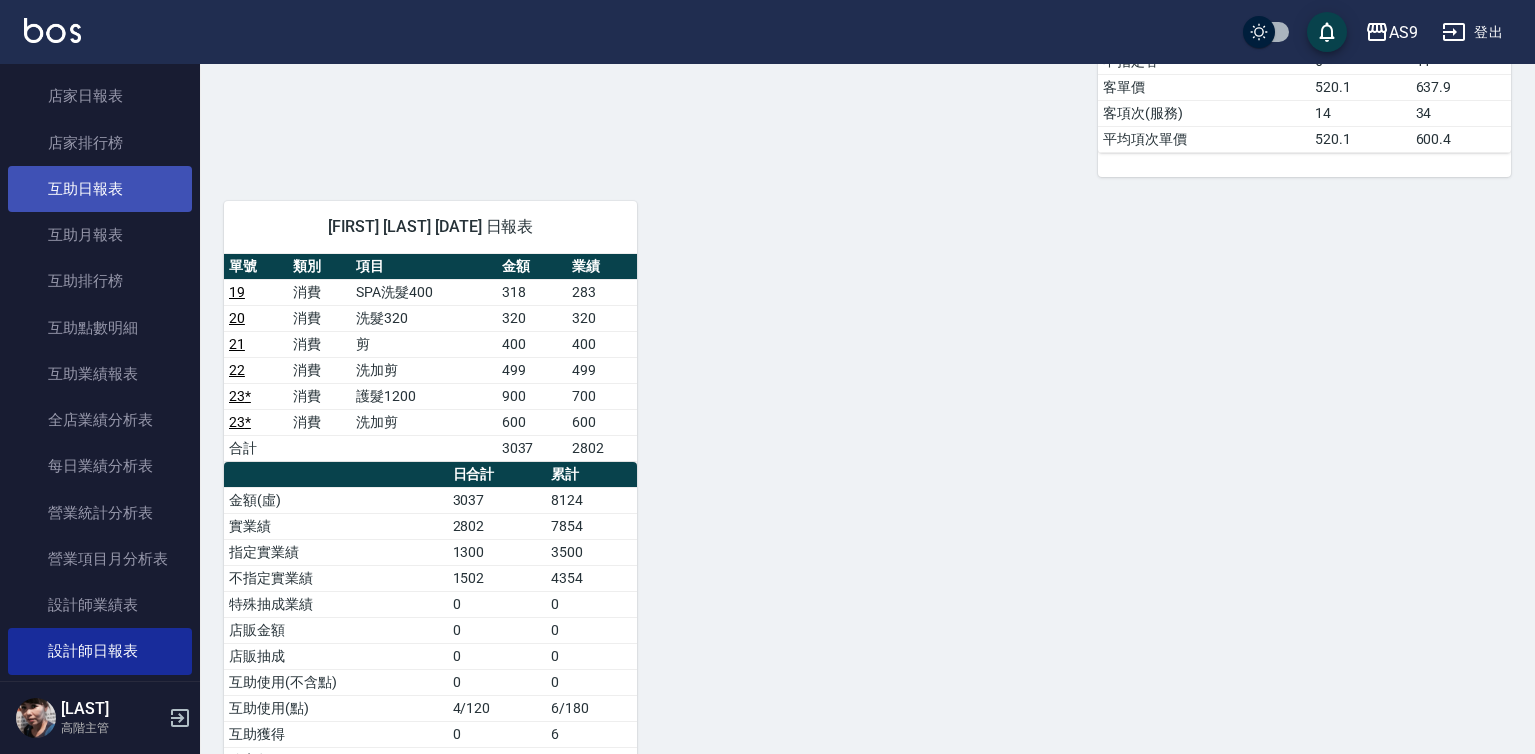 click on "互助日報表" at bounding box center (100, 189) 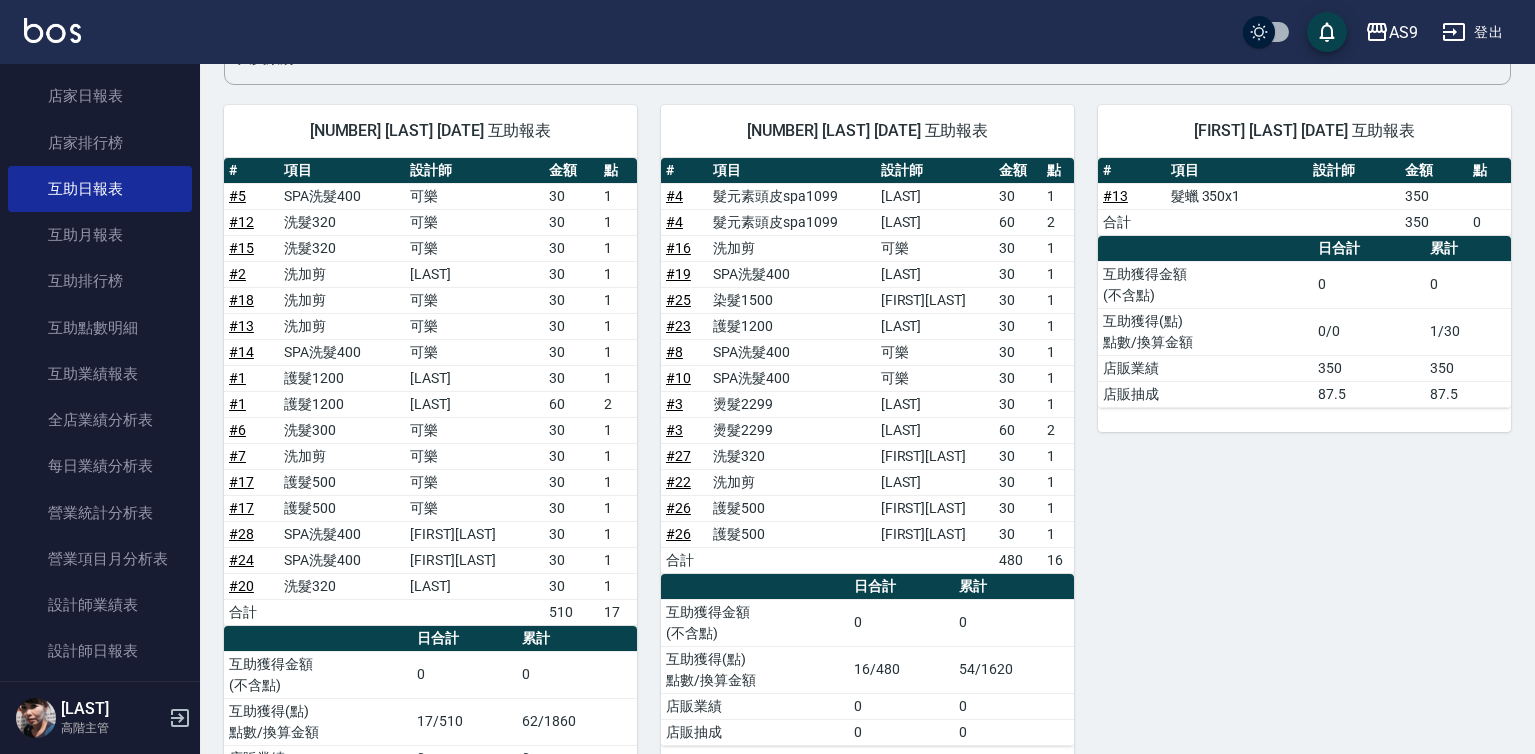 scroll, scrollTop: 282, scrollLeft: 0, axis: vertical 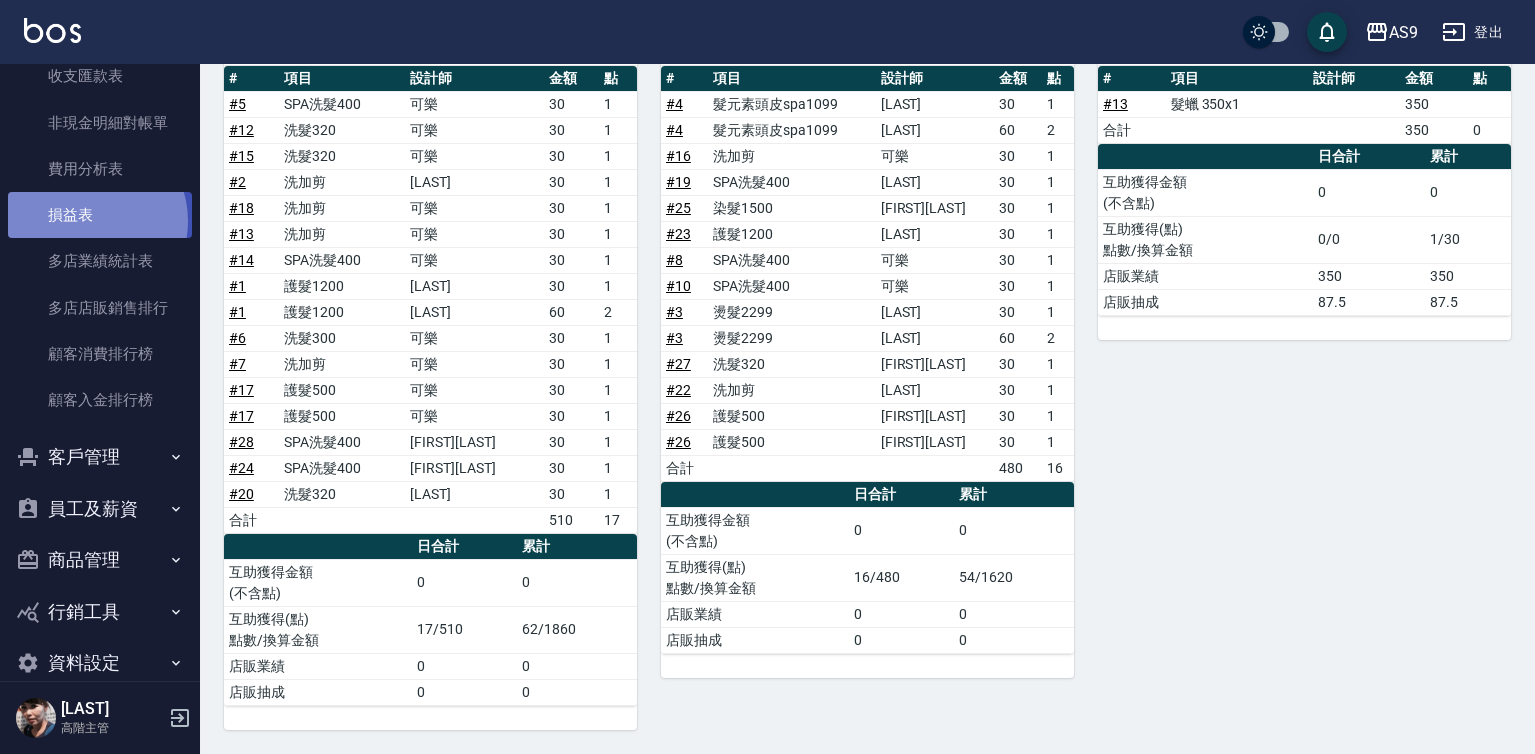 click on "損益表" at bounding box center [100, 215] 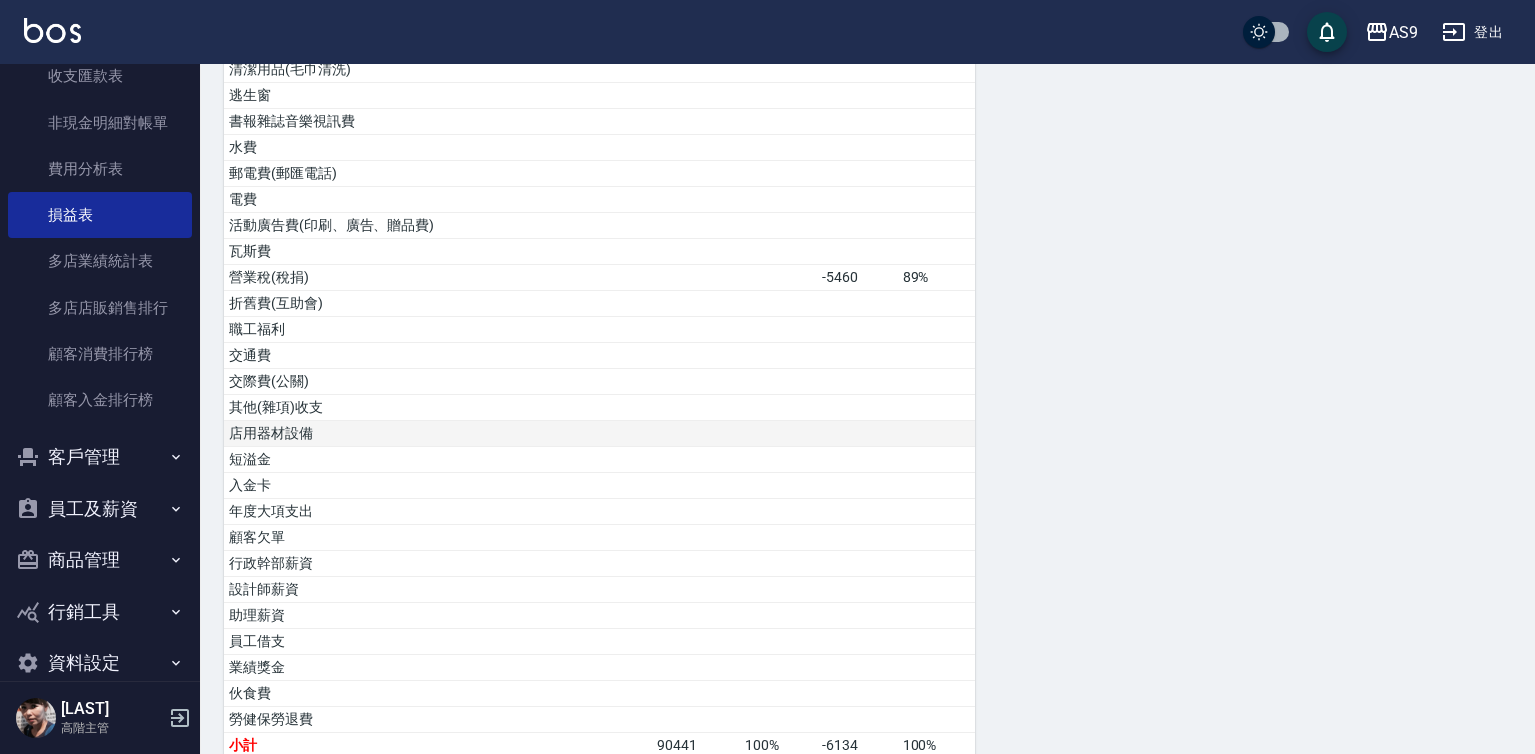 scroll, scrollTop: 1035, scrollLeft: 0, axis: vertical 